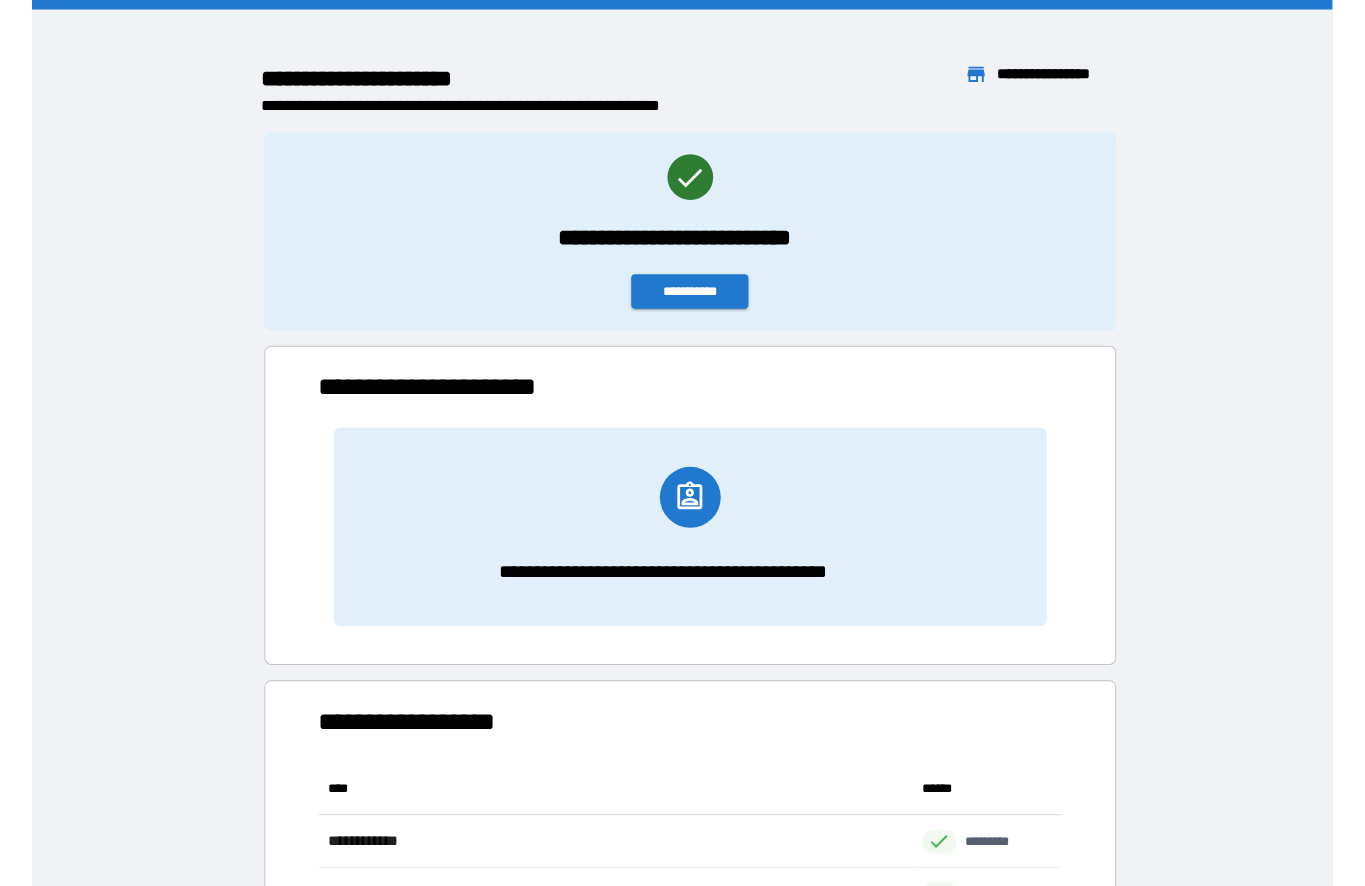 scroll, scrollTop: 0, scrollLeft: 0, axis: both 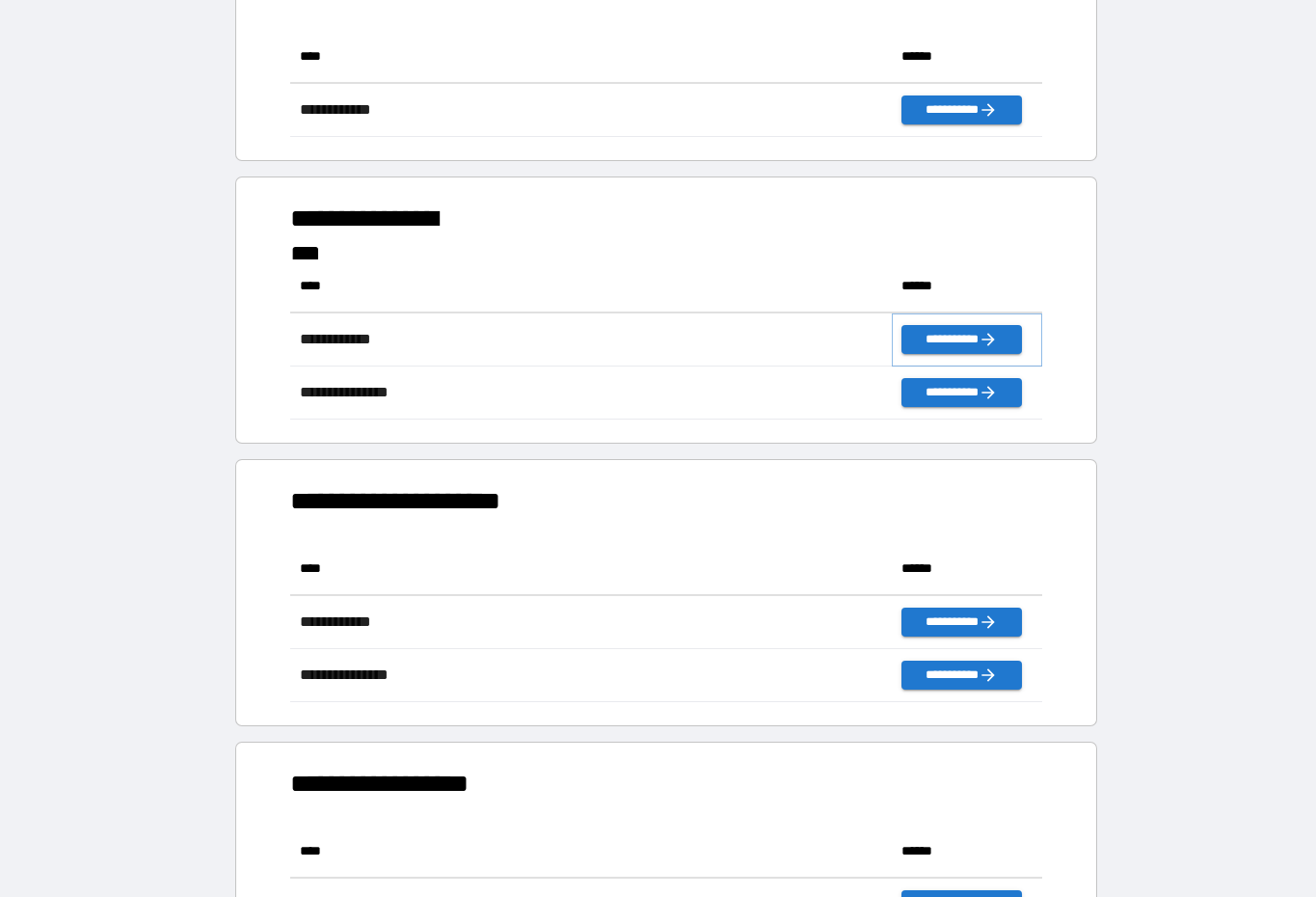 click on "**********" at bounding box center [961, 340] 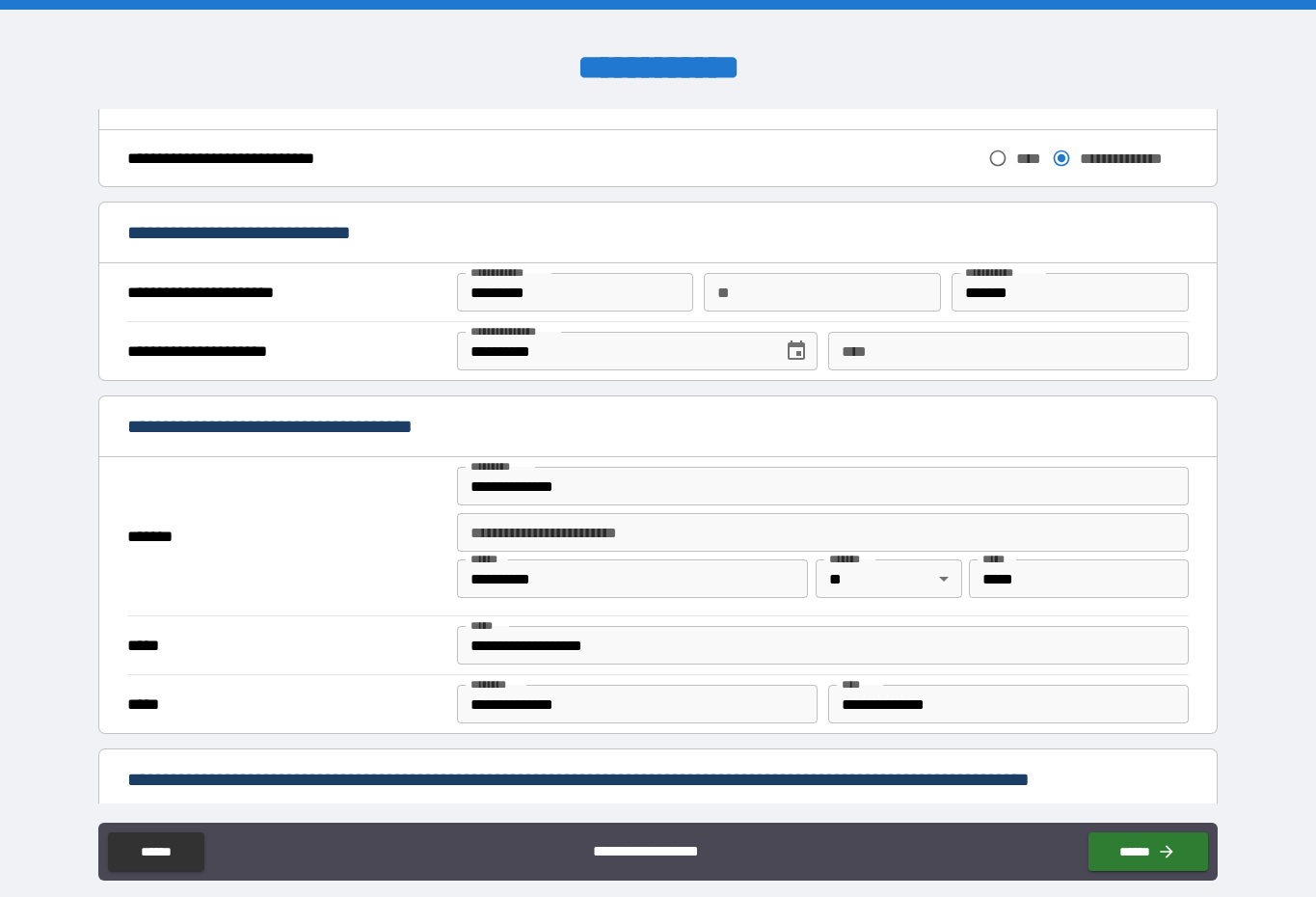 scroll, scrollTop: 976, scrollLeft: 0, axis: vertical 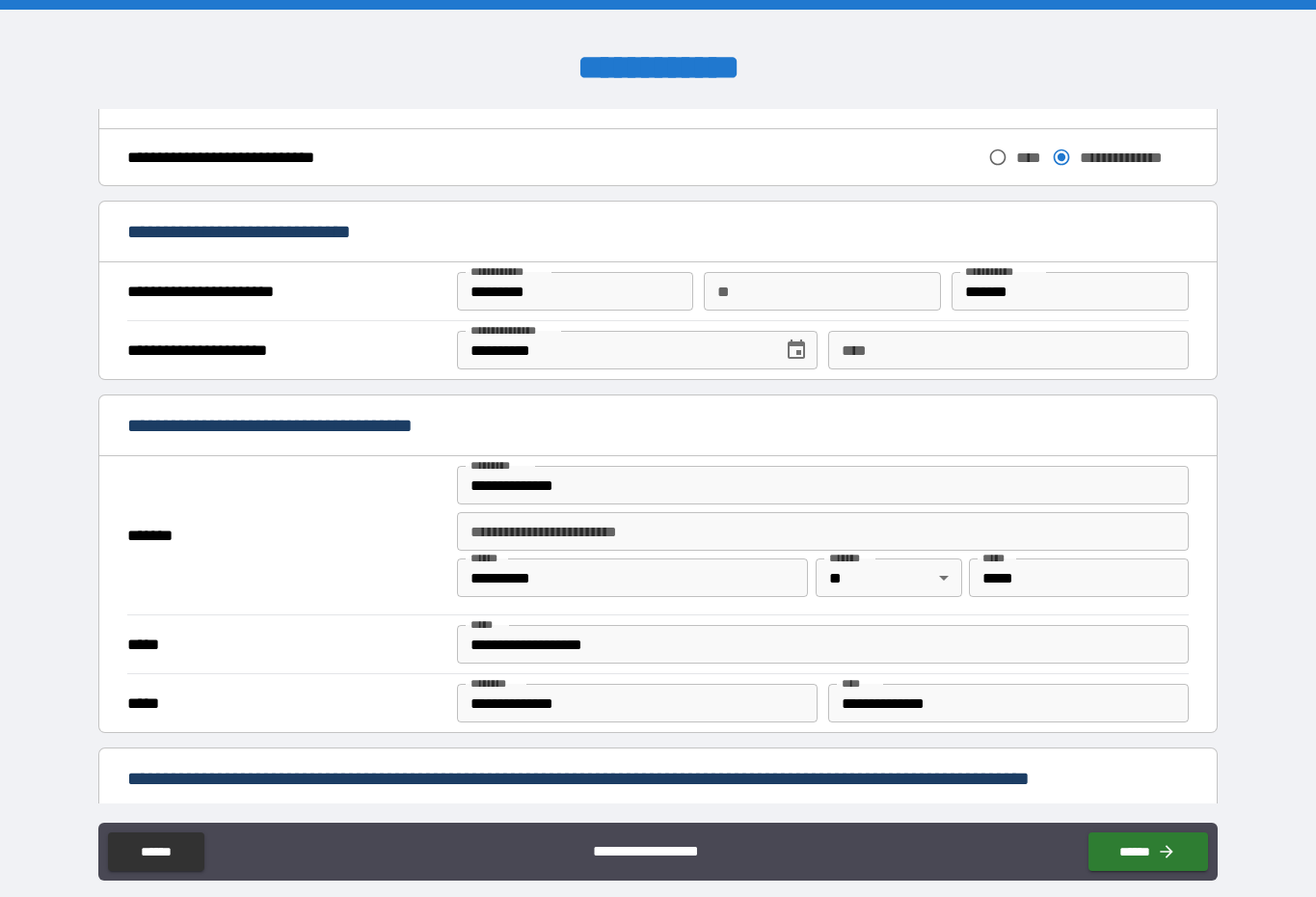 click on "**********" at bounding box center (822, 485) 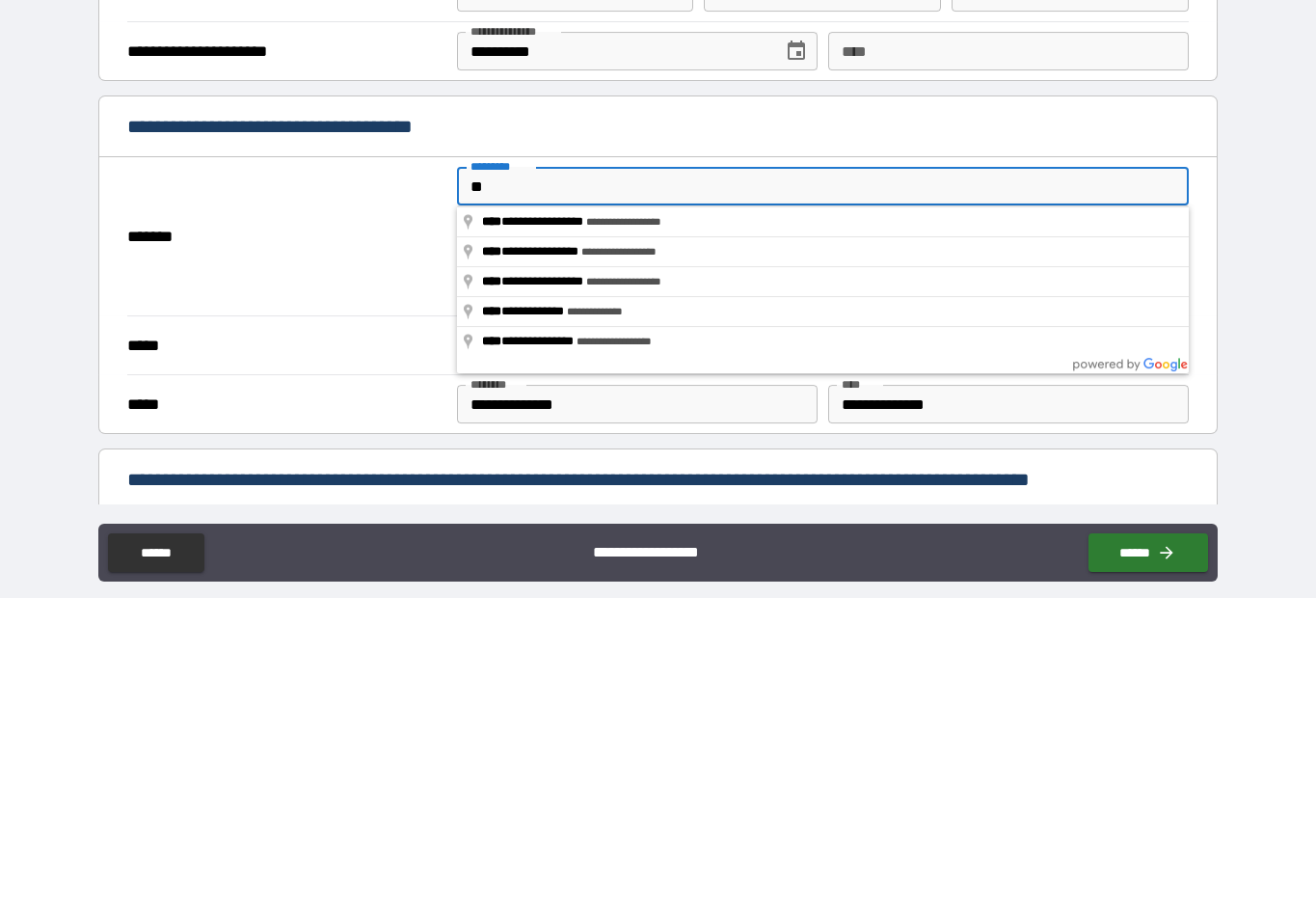 type on "*" 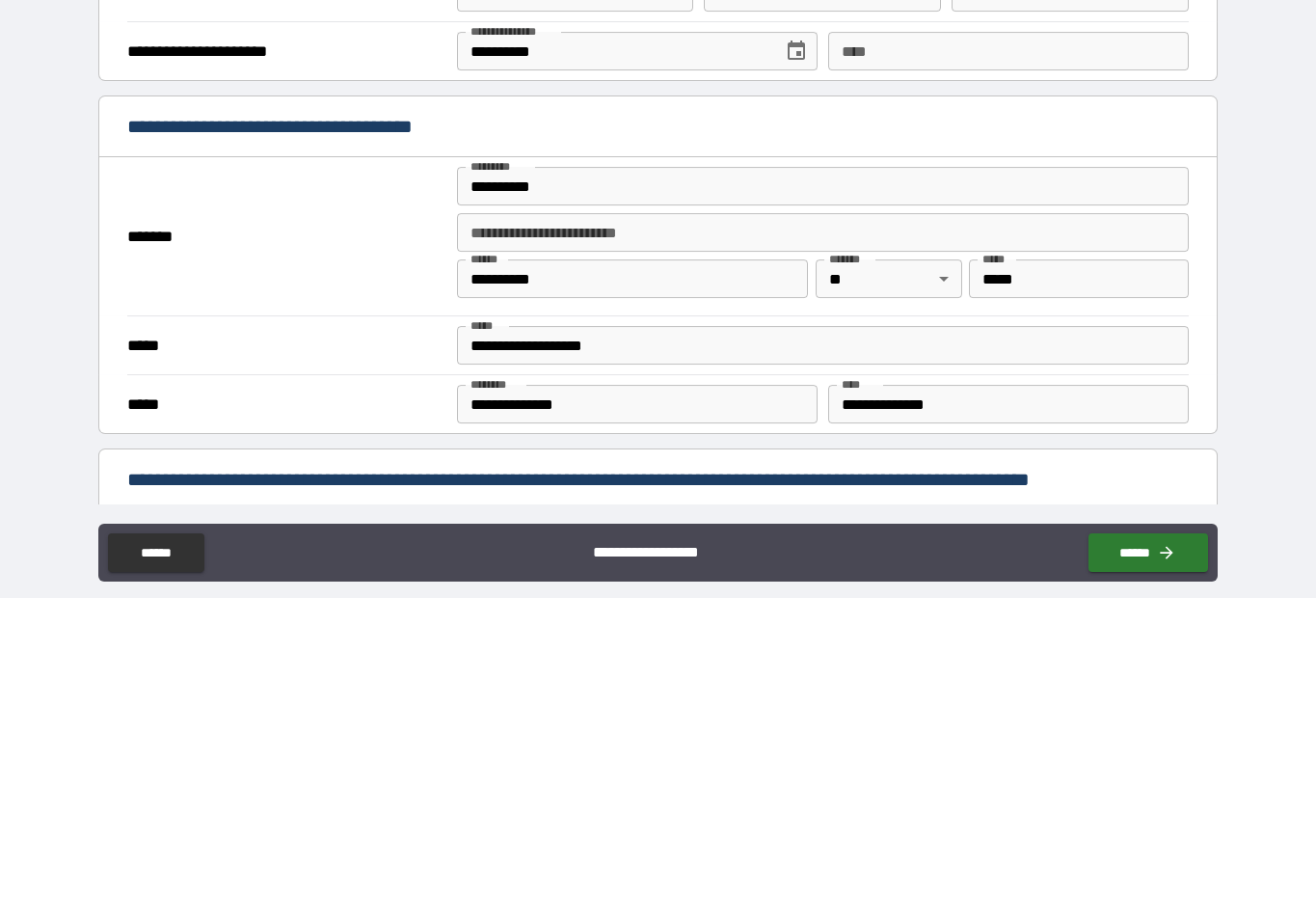 scroll, scrollTop: 40, scrollLeft: 0, axis: vertical 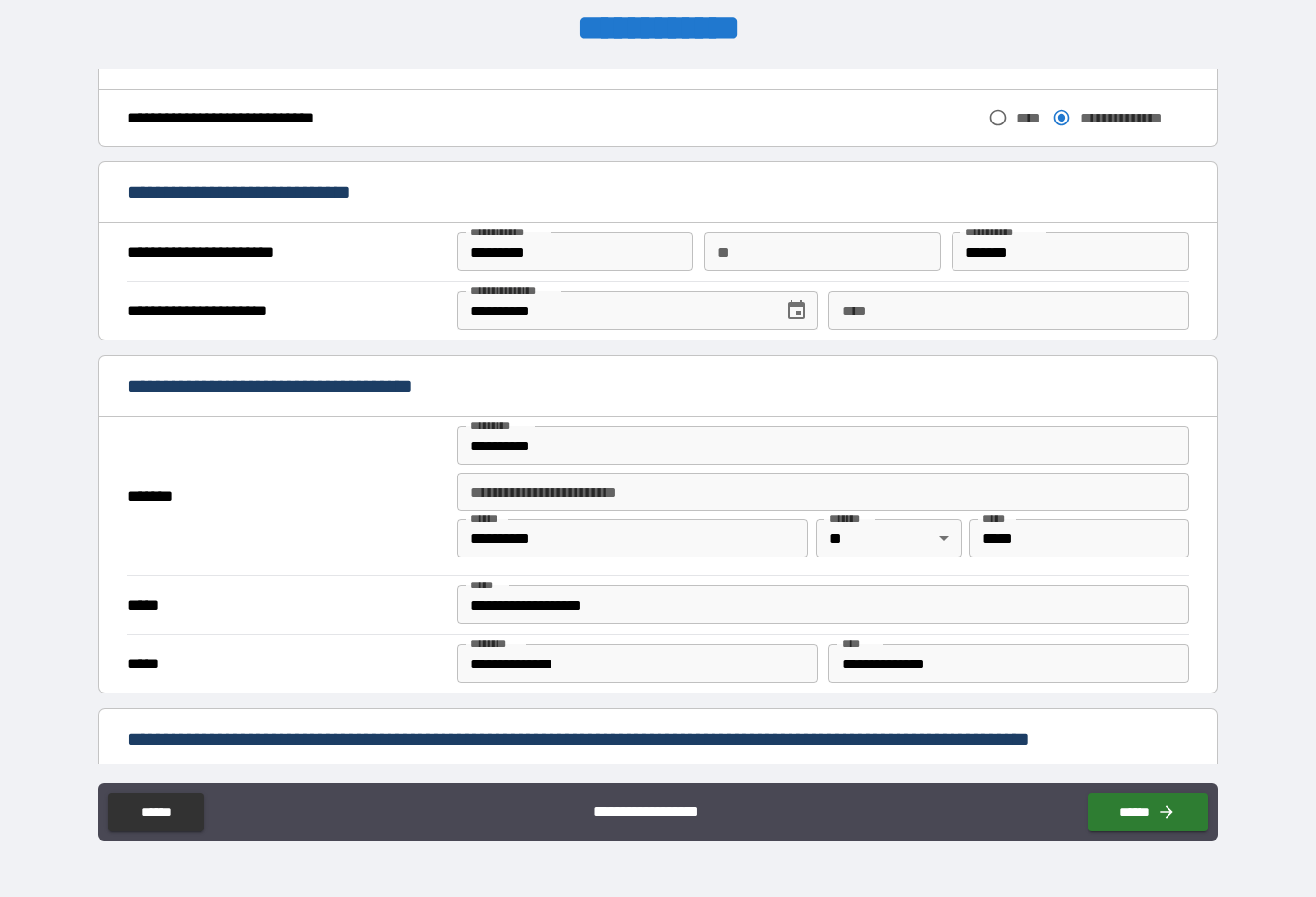 type on "**********" 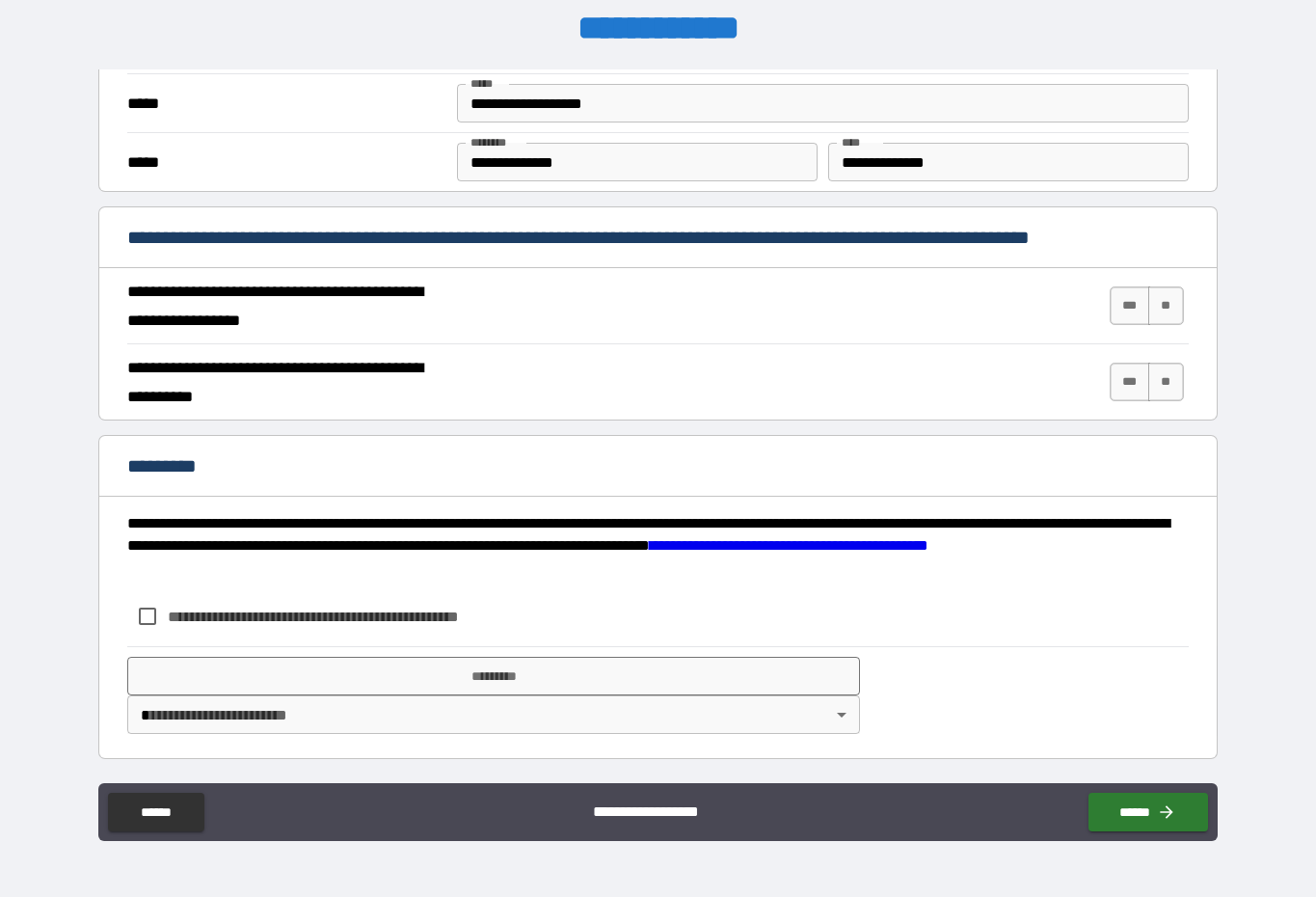 scroll, scrollTop: 1478, scrollLeft: 0, axis: vertical 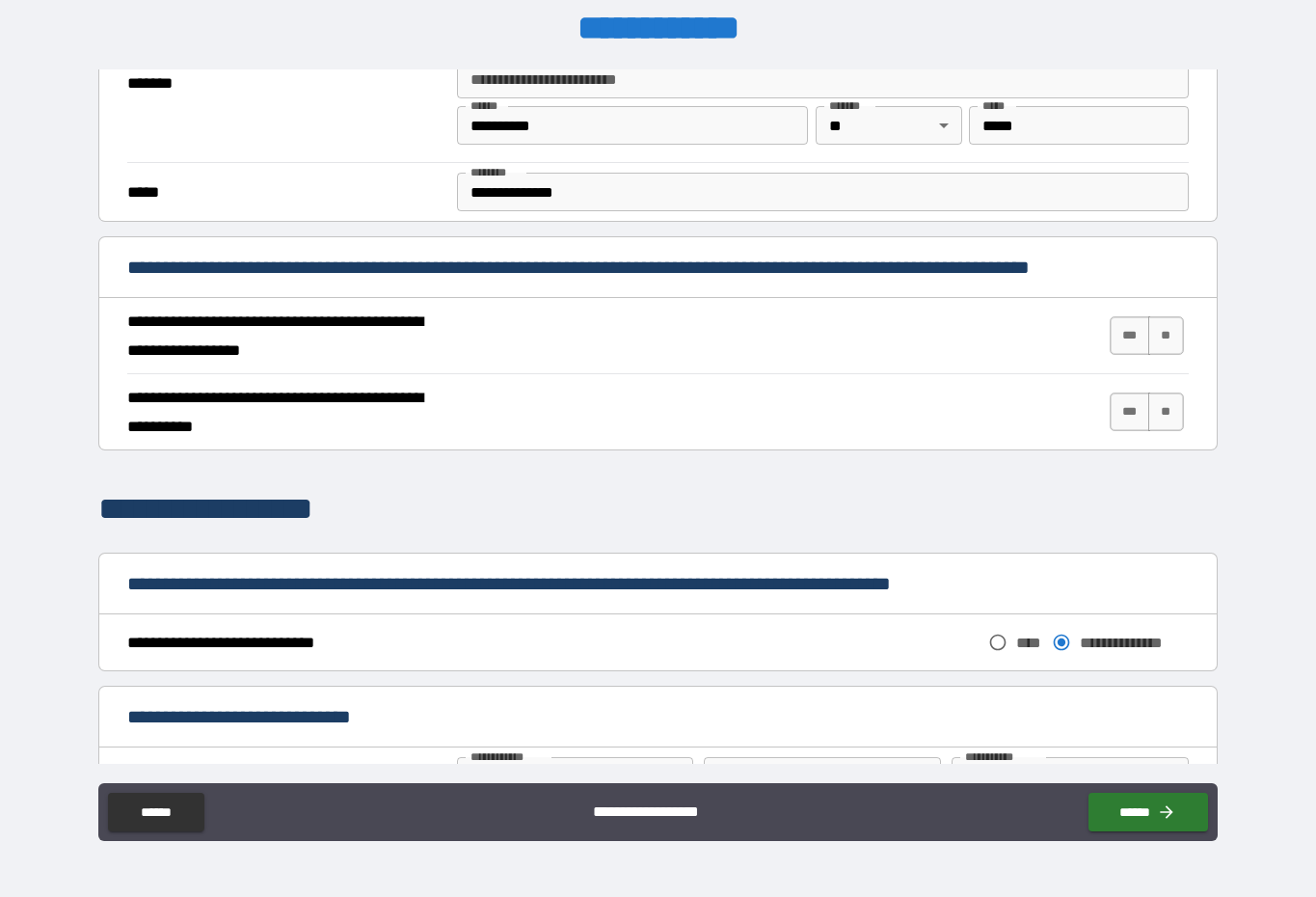 click on "***" at bounding box center (1130, 336) 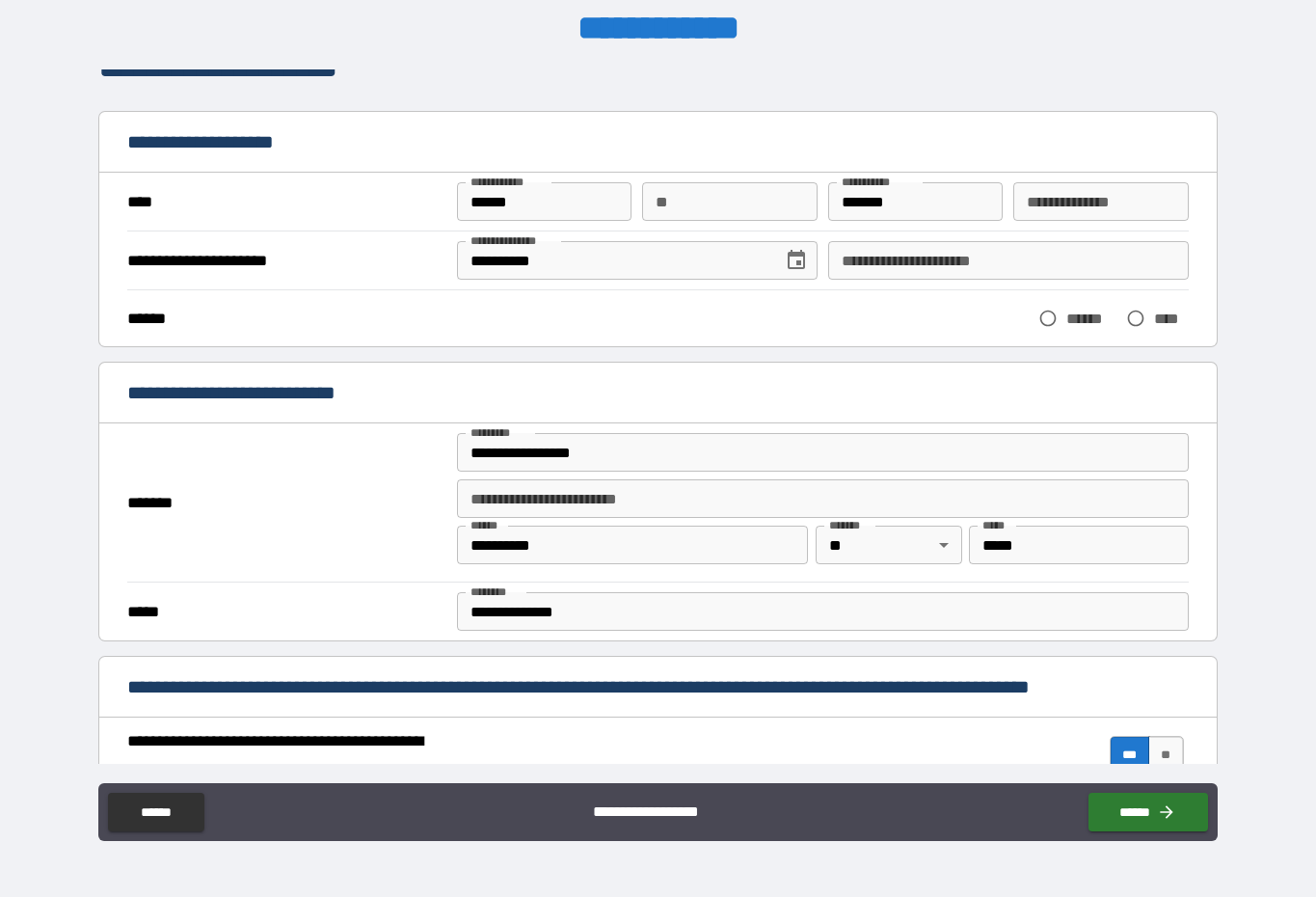 scroll, scrollTop: 32, scrollLeft: 0, axis: vertical 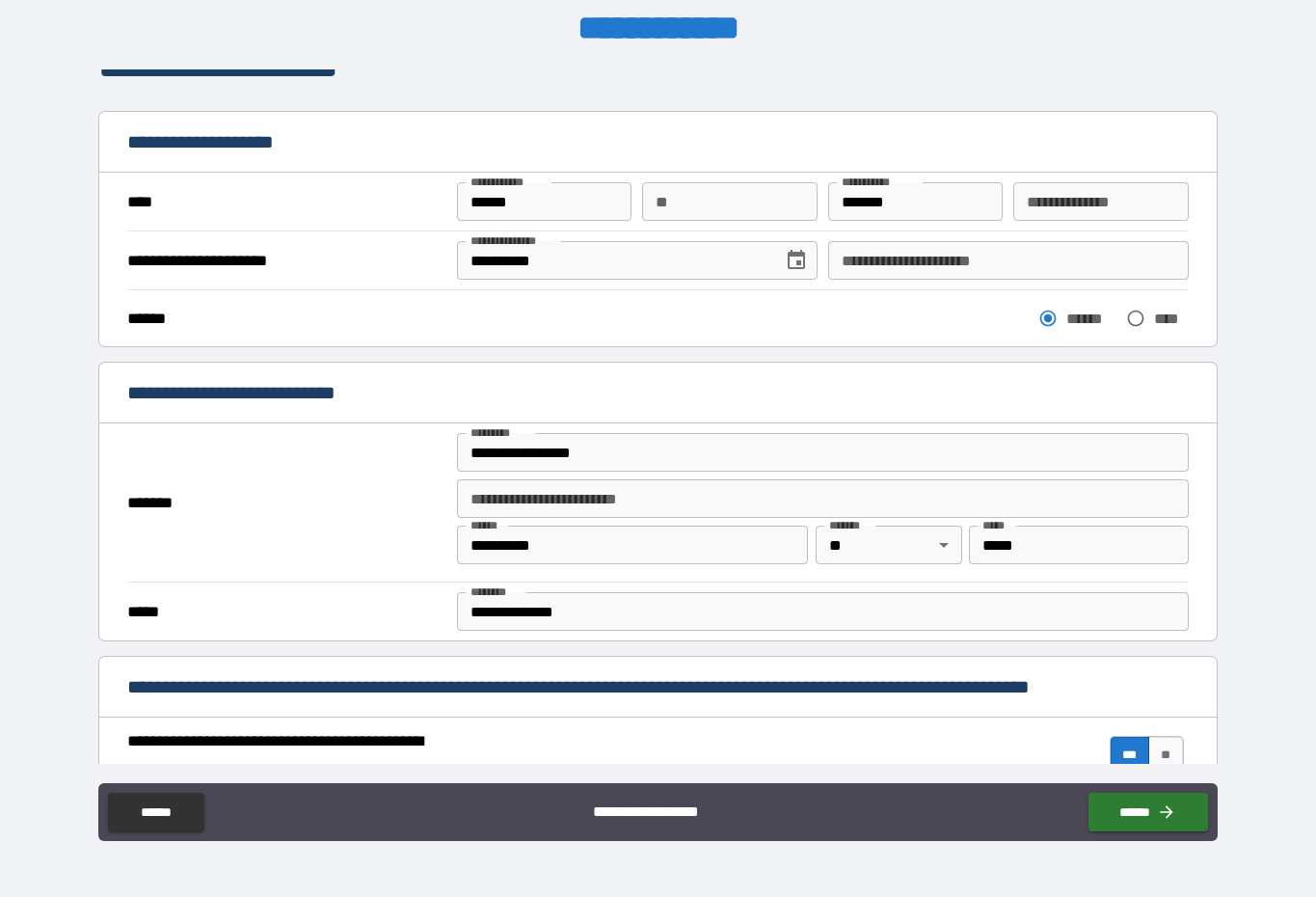 click on "**" at bounding box center (730, 202) 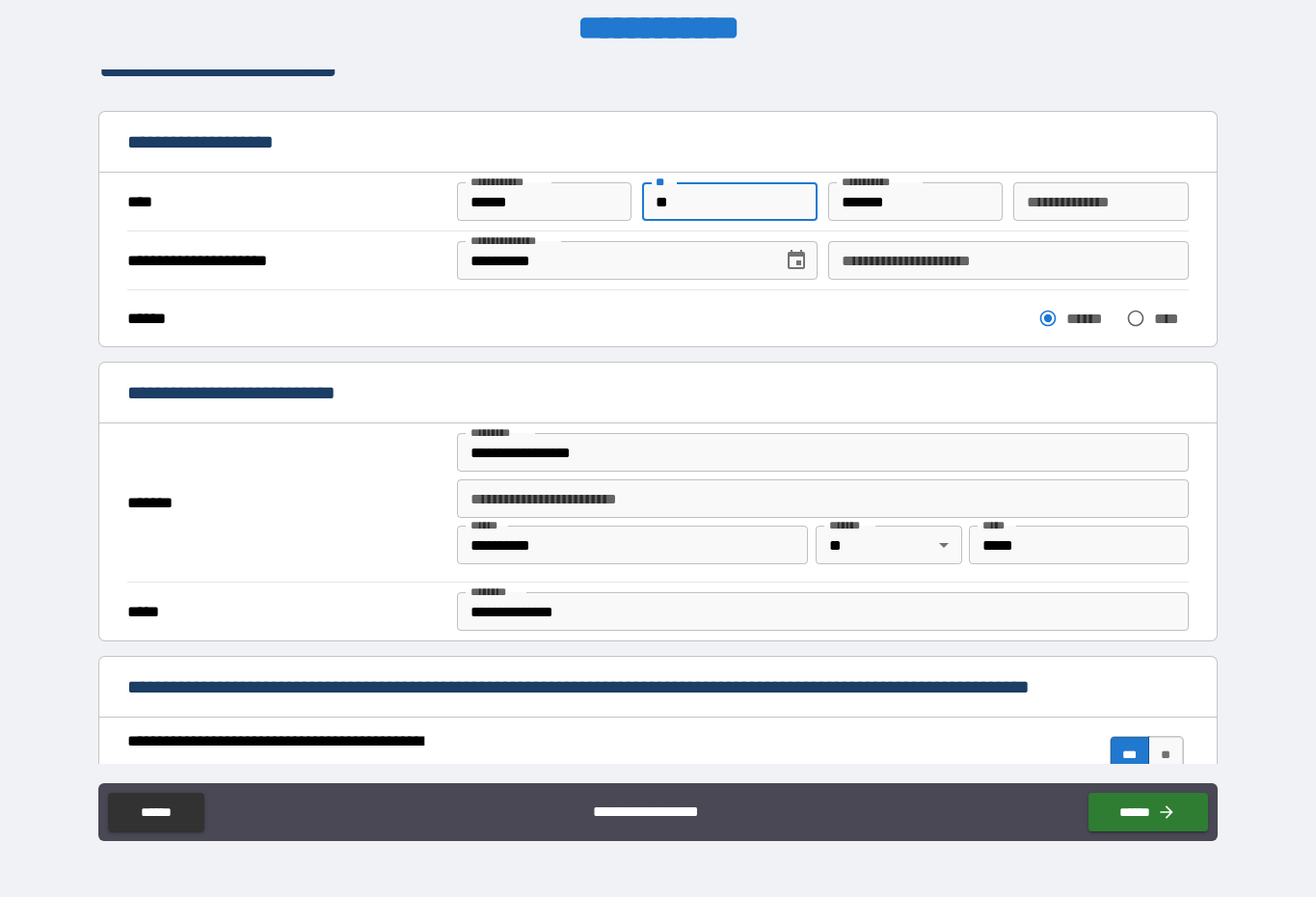 scroll, scrollTop: 41, scrollLeft: 0, axis: vertical 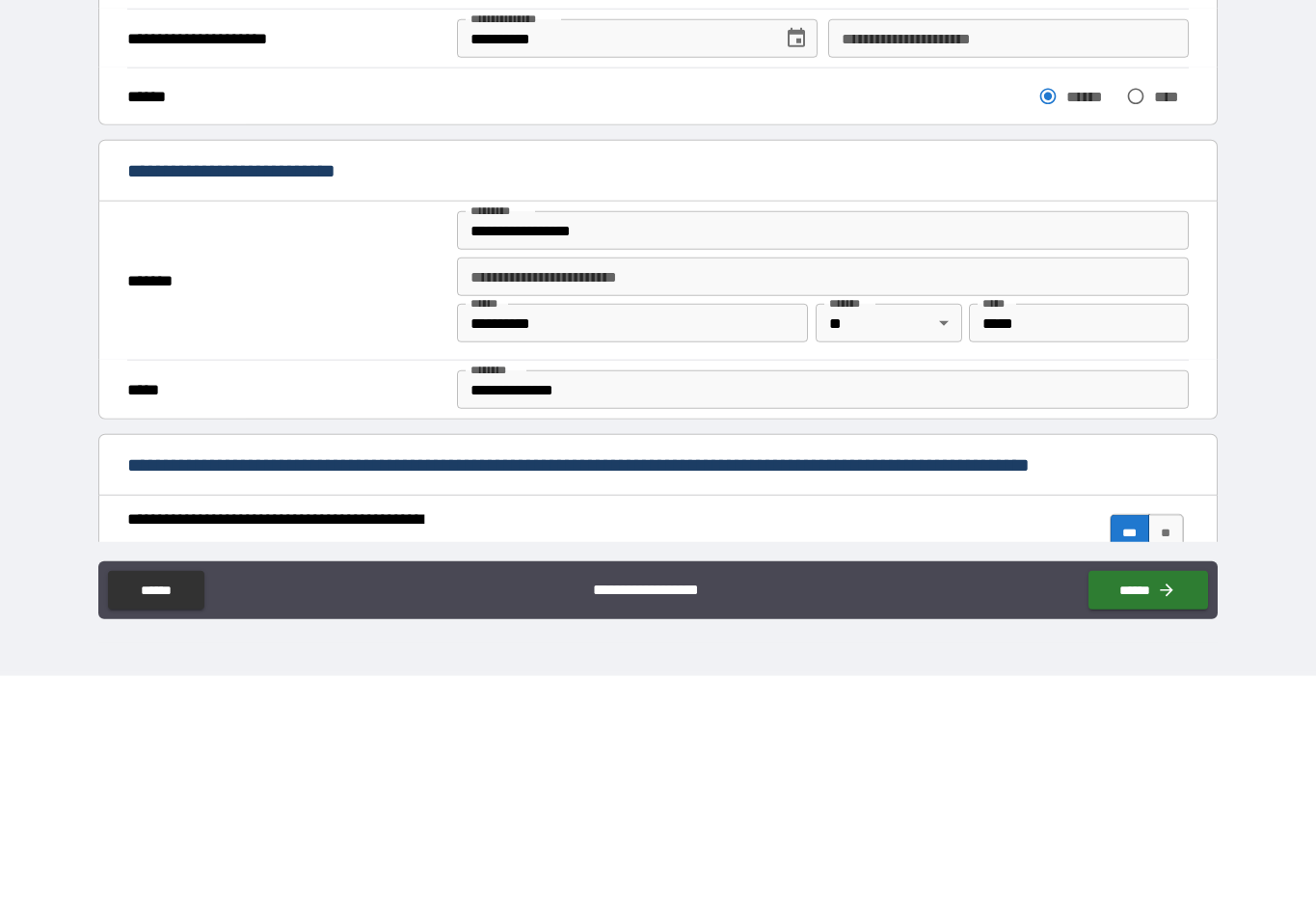 type on "**" 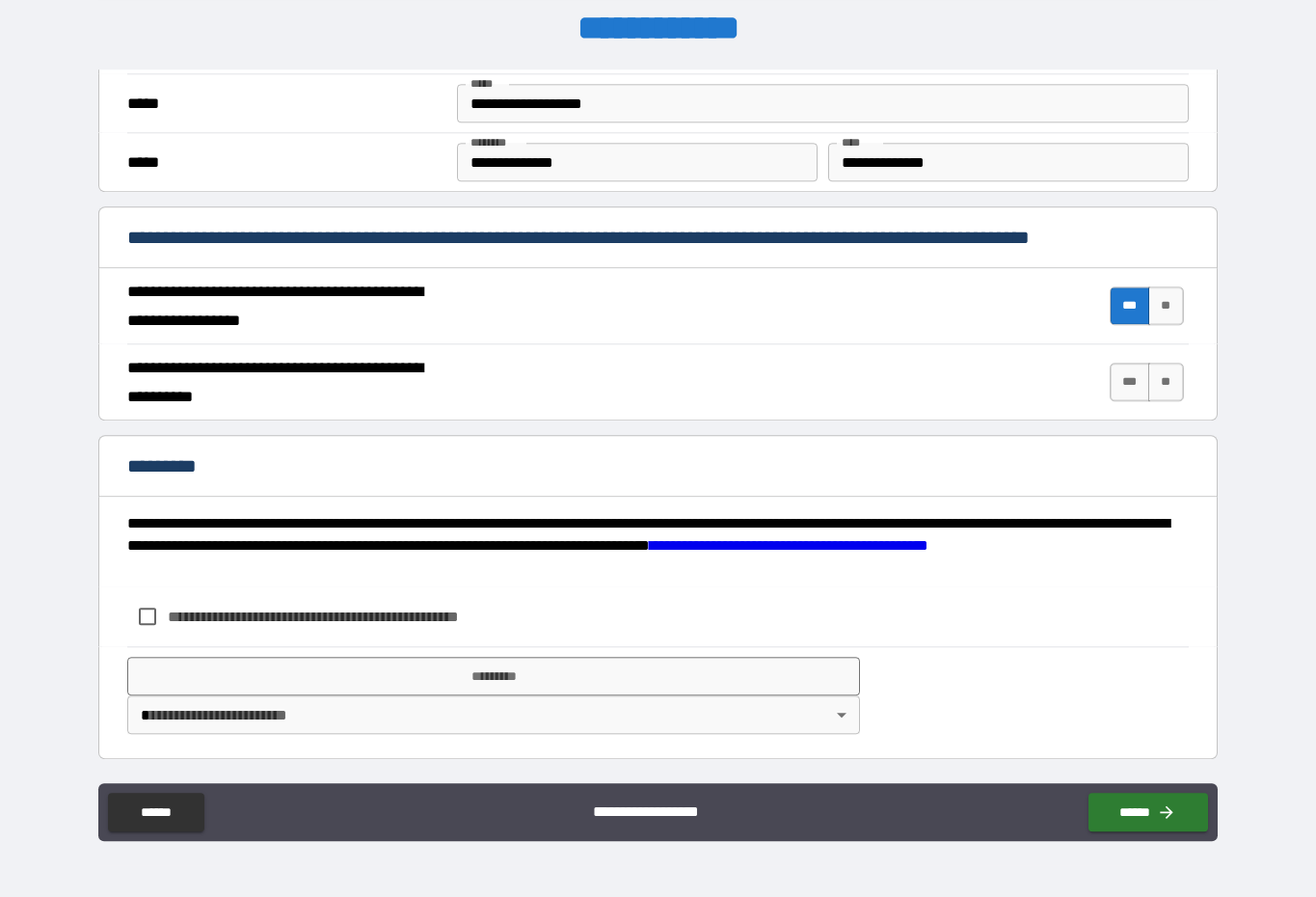 scroll, scrollTop: 1478, scrollLeft: 0, axis: vertical 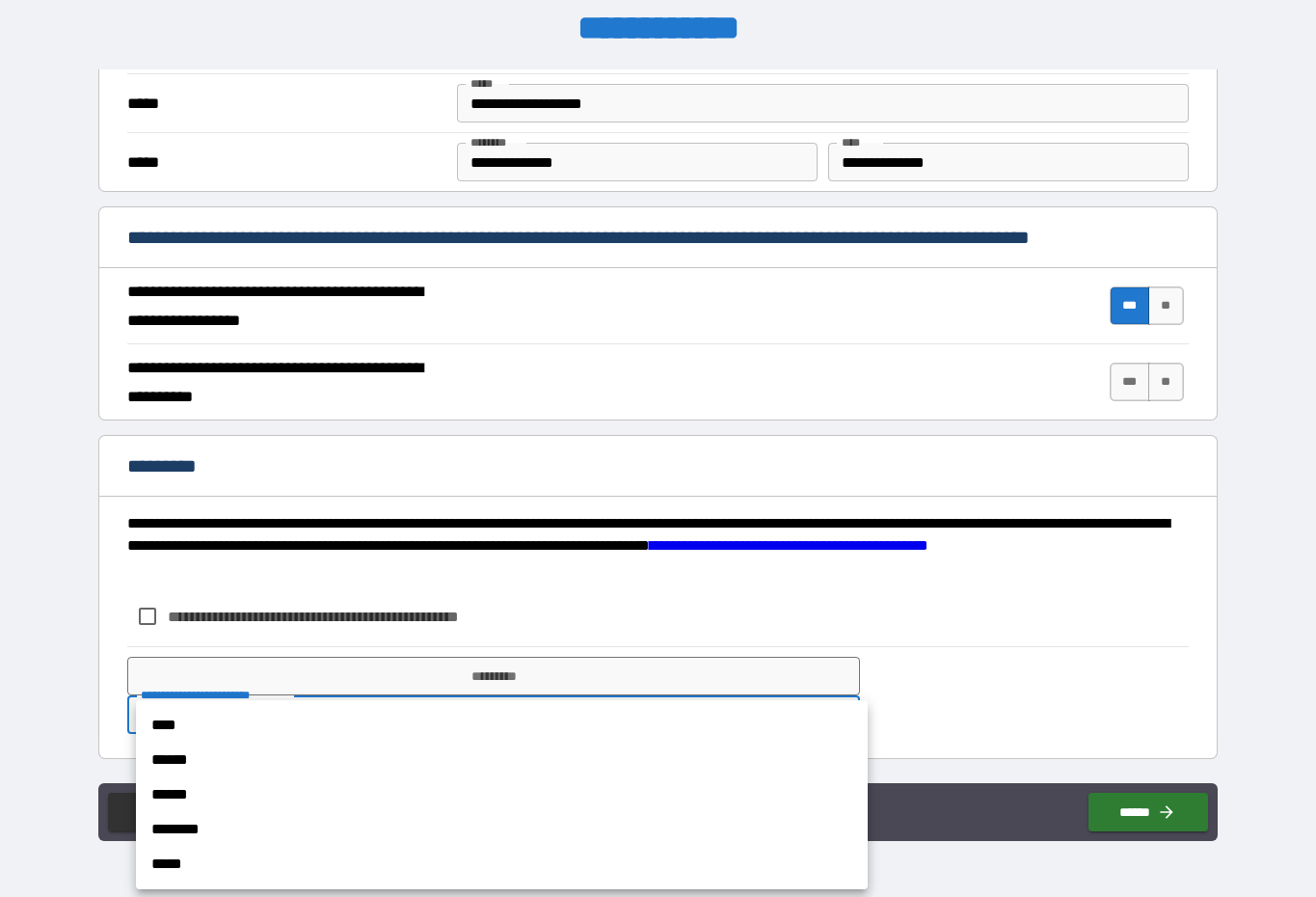 click on "****" at bounding box center (501, 725) 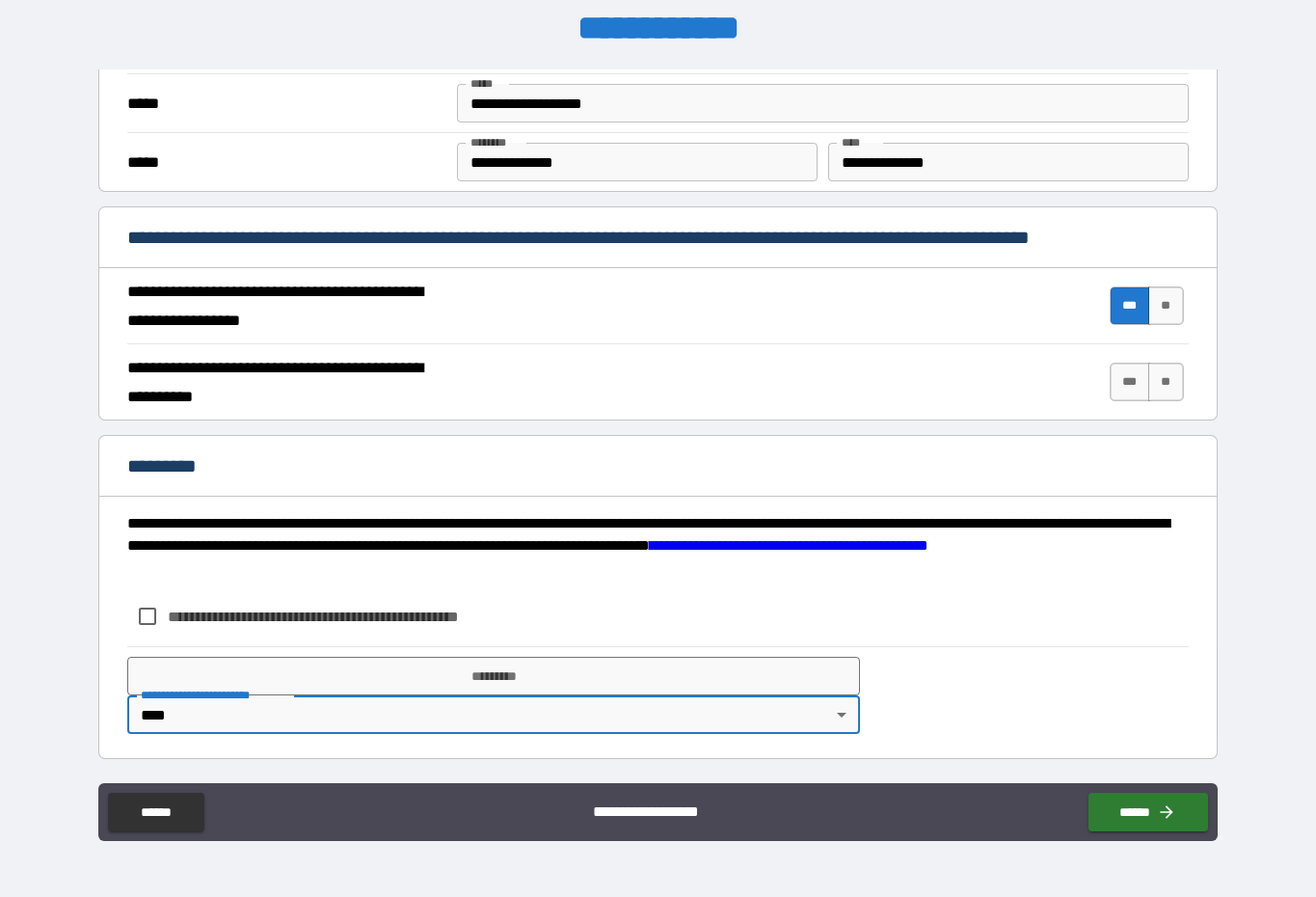 click on "******" at bounding box center [1148, 812] 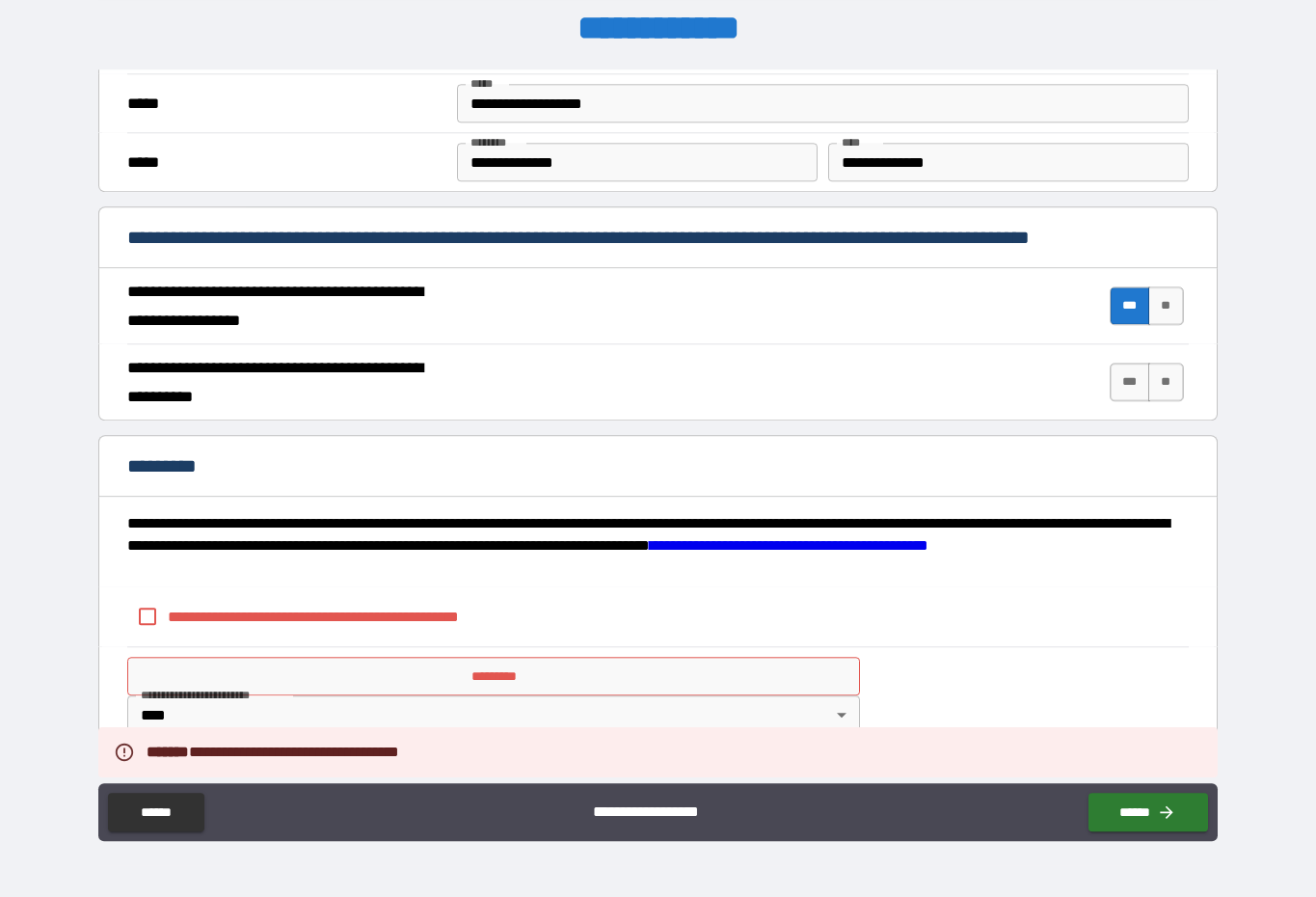 scroll, scrollTop: 40, scrollLeft: 0, axis: vertical 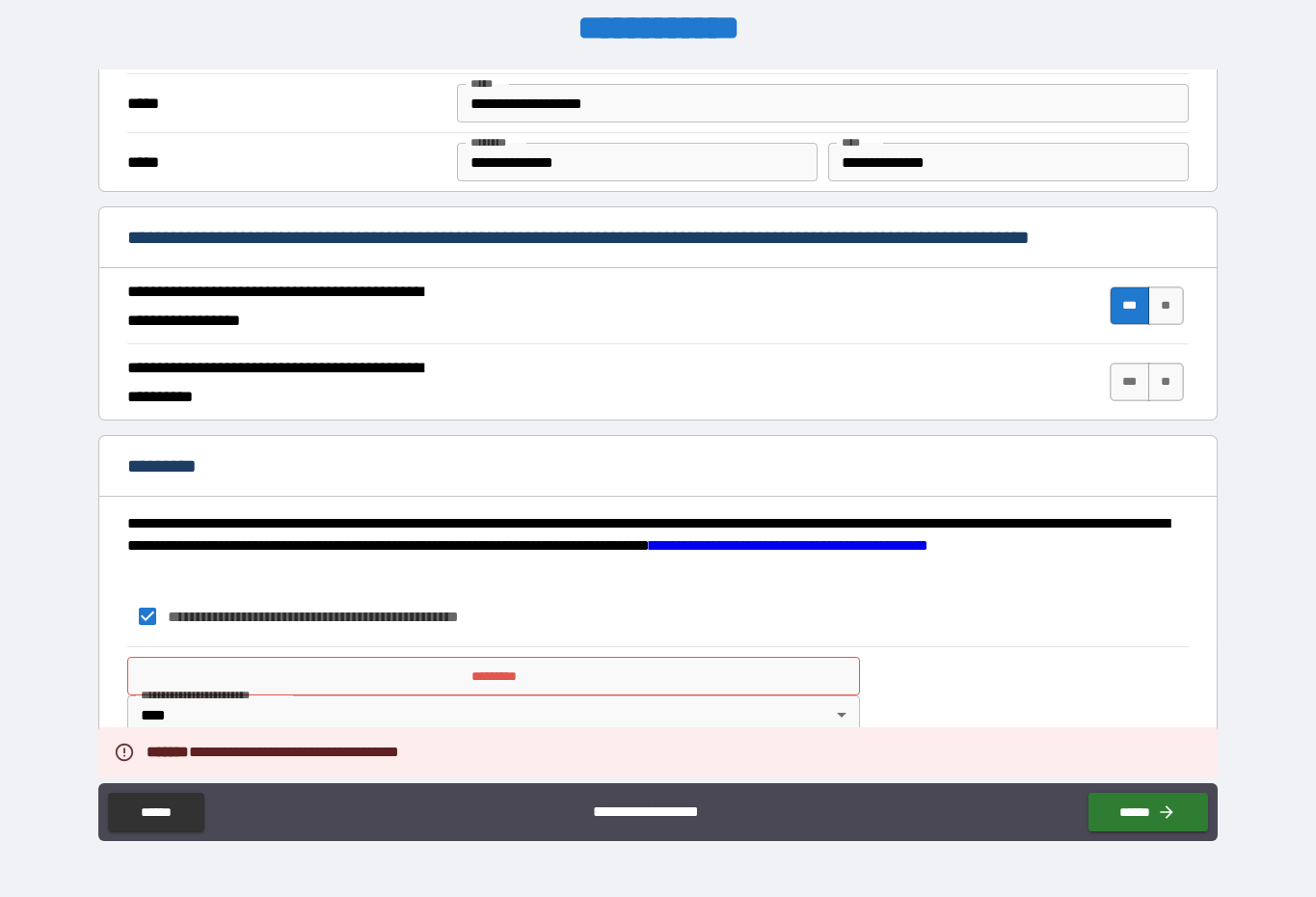 click on "******" at bounding box center [1148, 812] 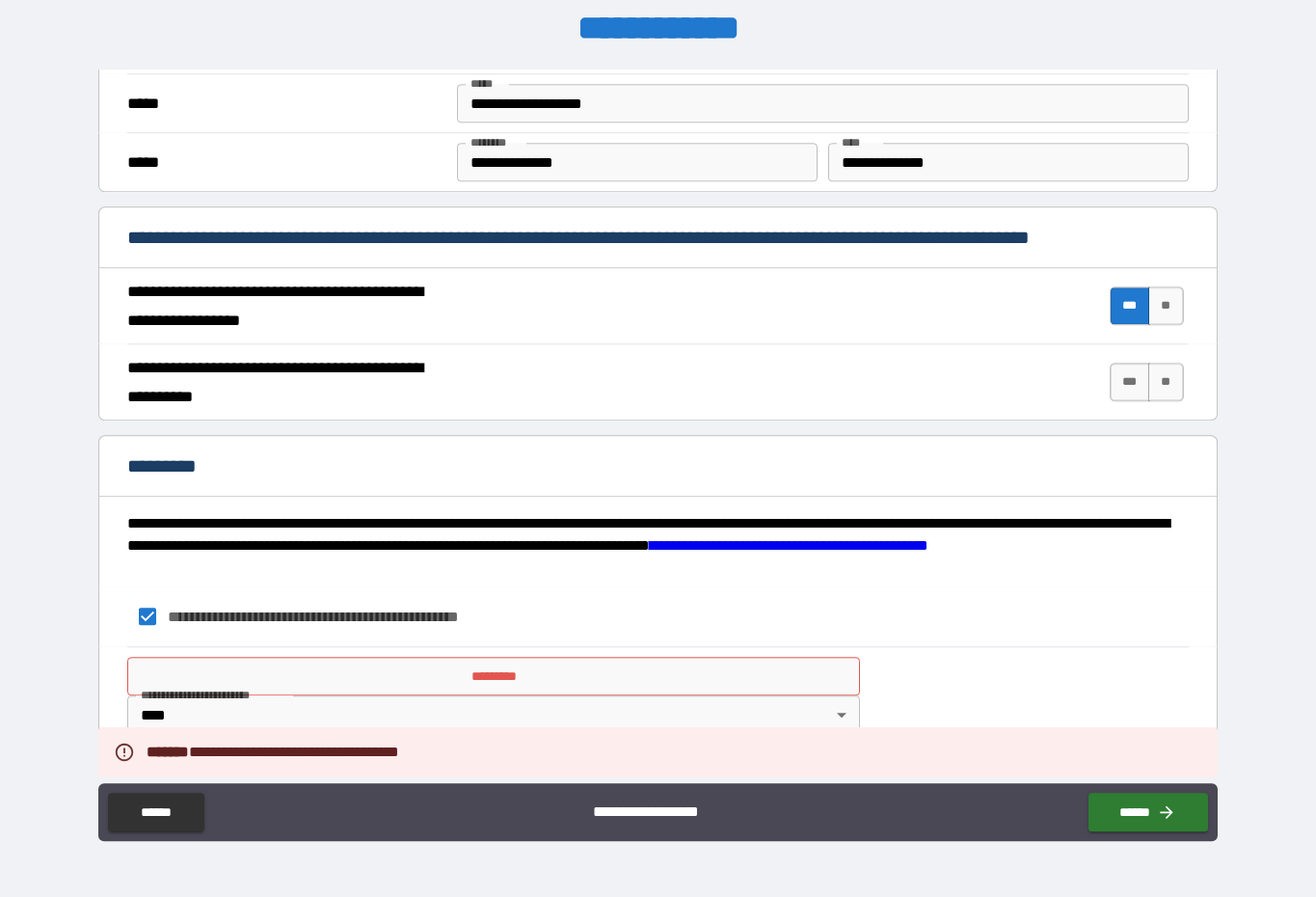 click on "*********" at bounding box center (493, 676) 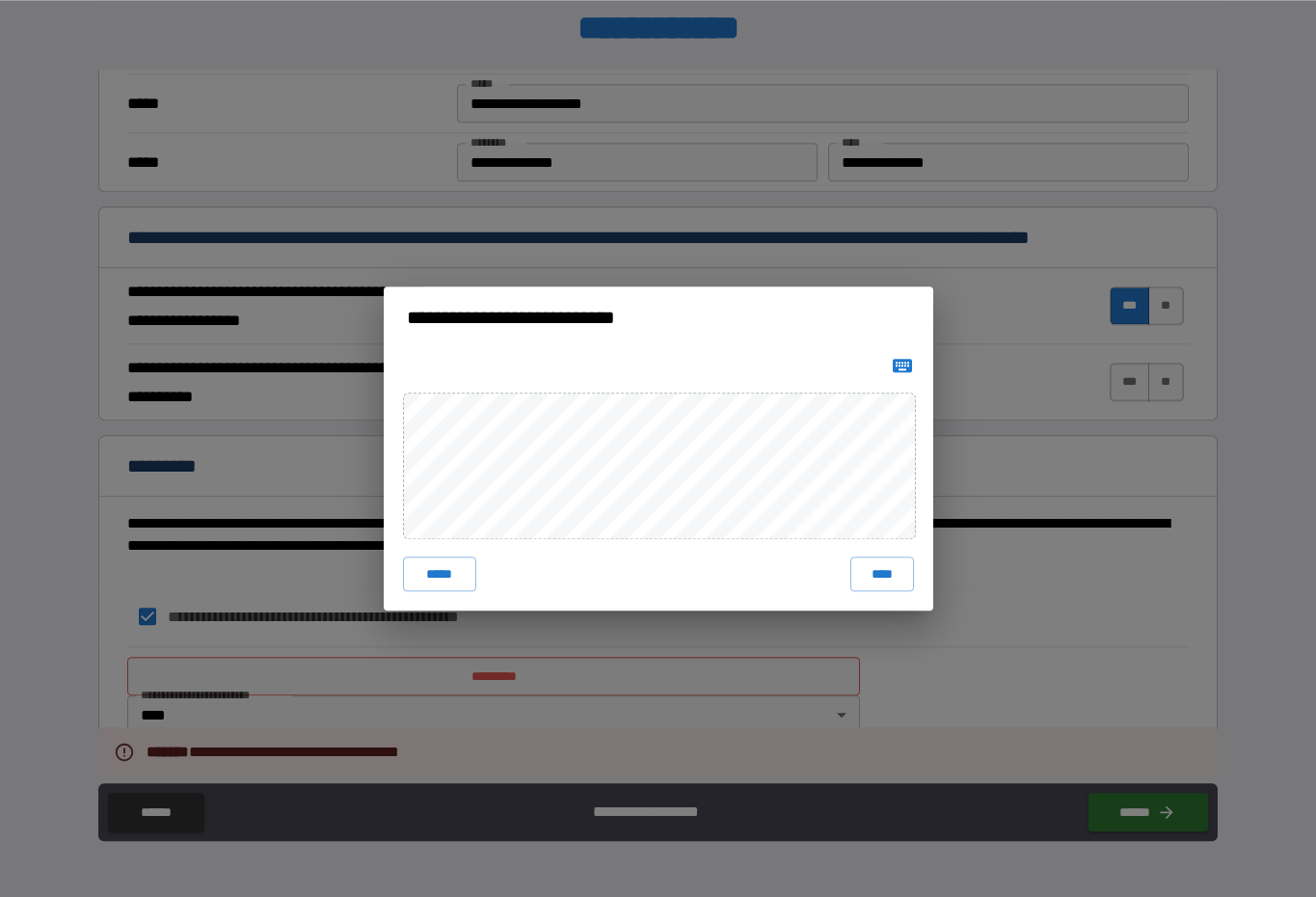 scroll, scrollTop: 40, scrollLeft: 0, axis: vertical 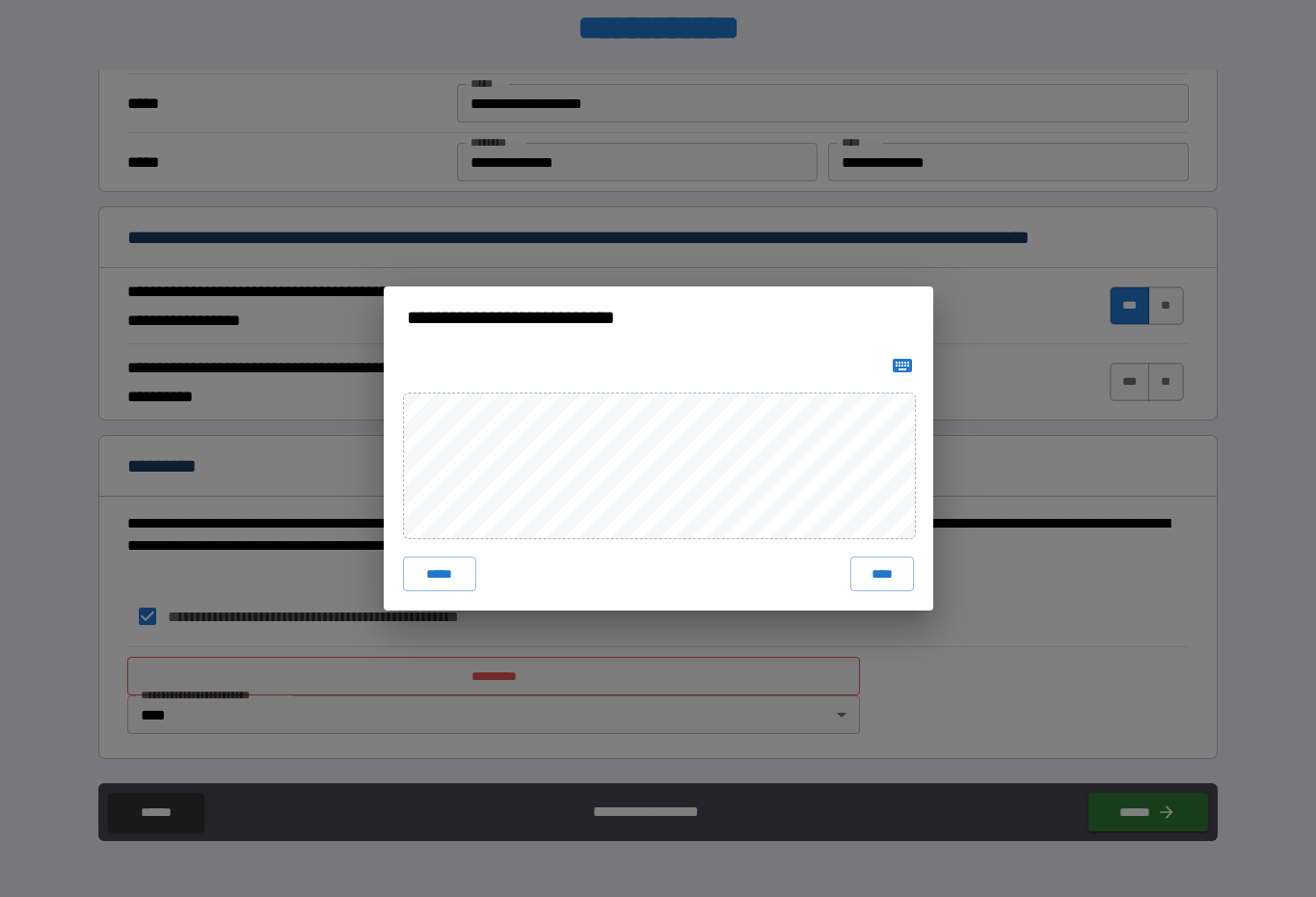 click on "****" at bounding box center [882, 574] 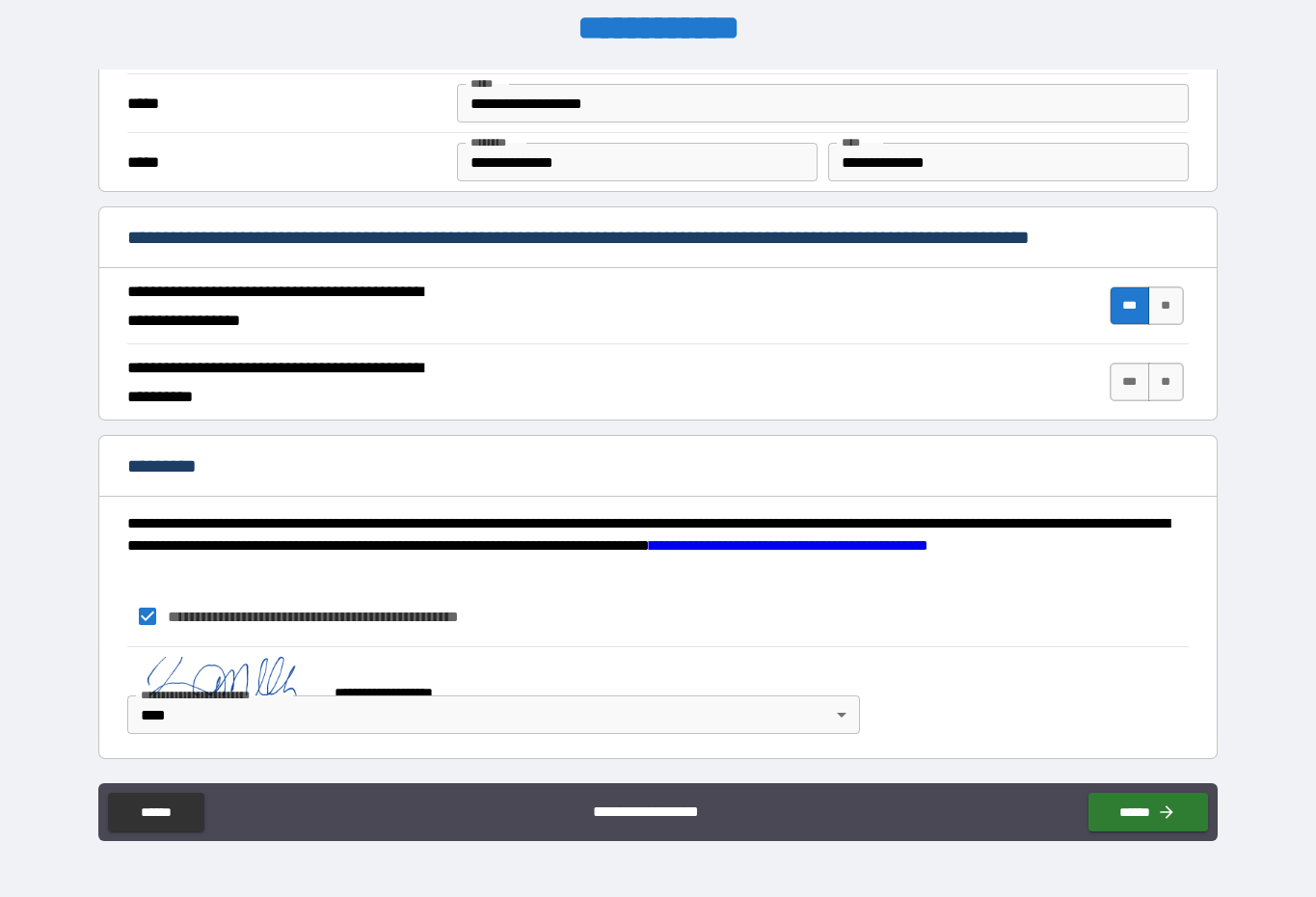scroll, scrollTop: 1468, scrollLeft: 0, axis: vertical 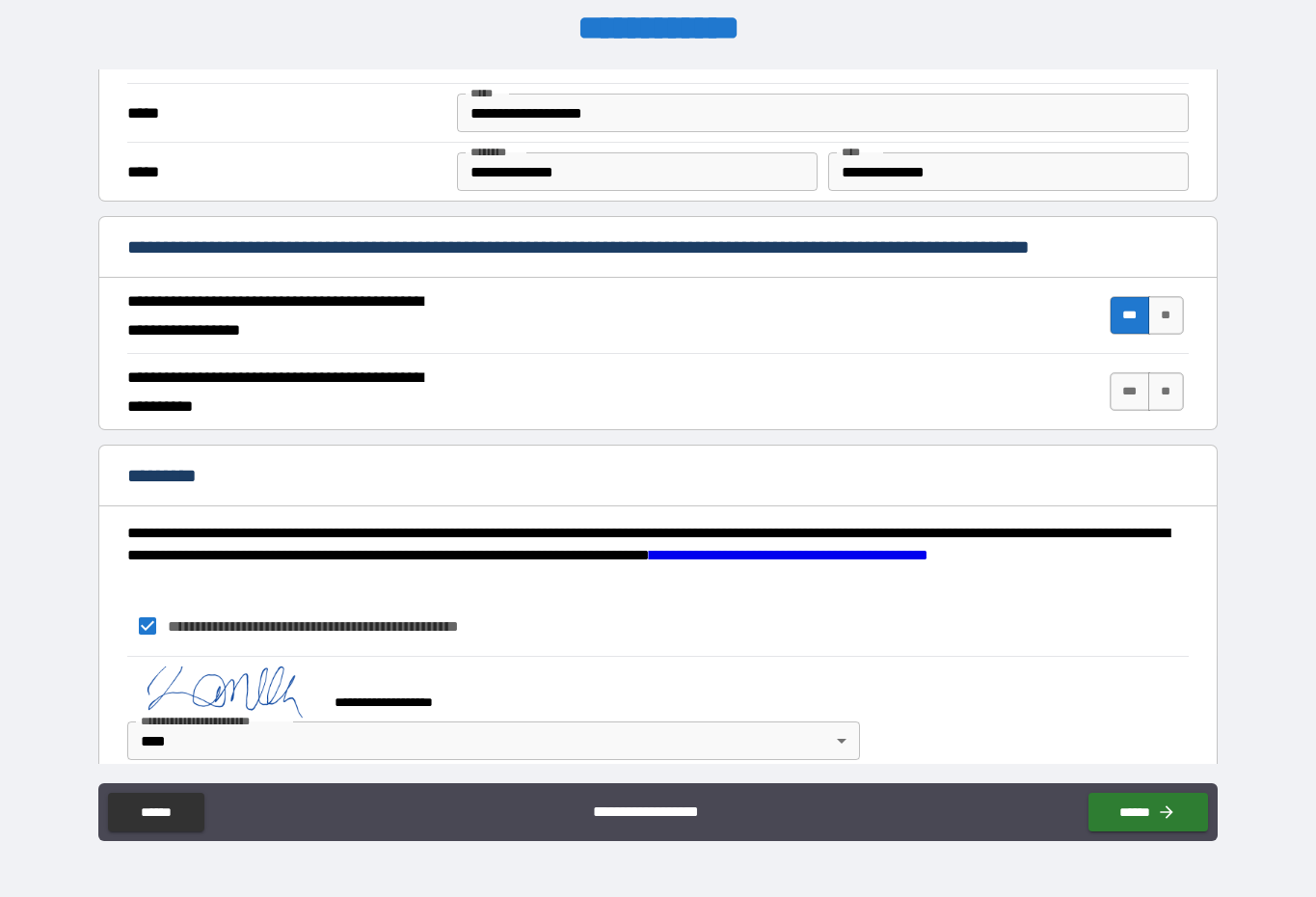 click 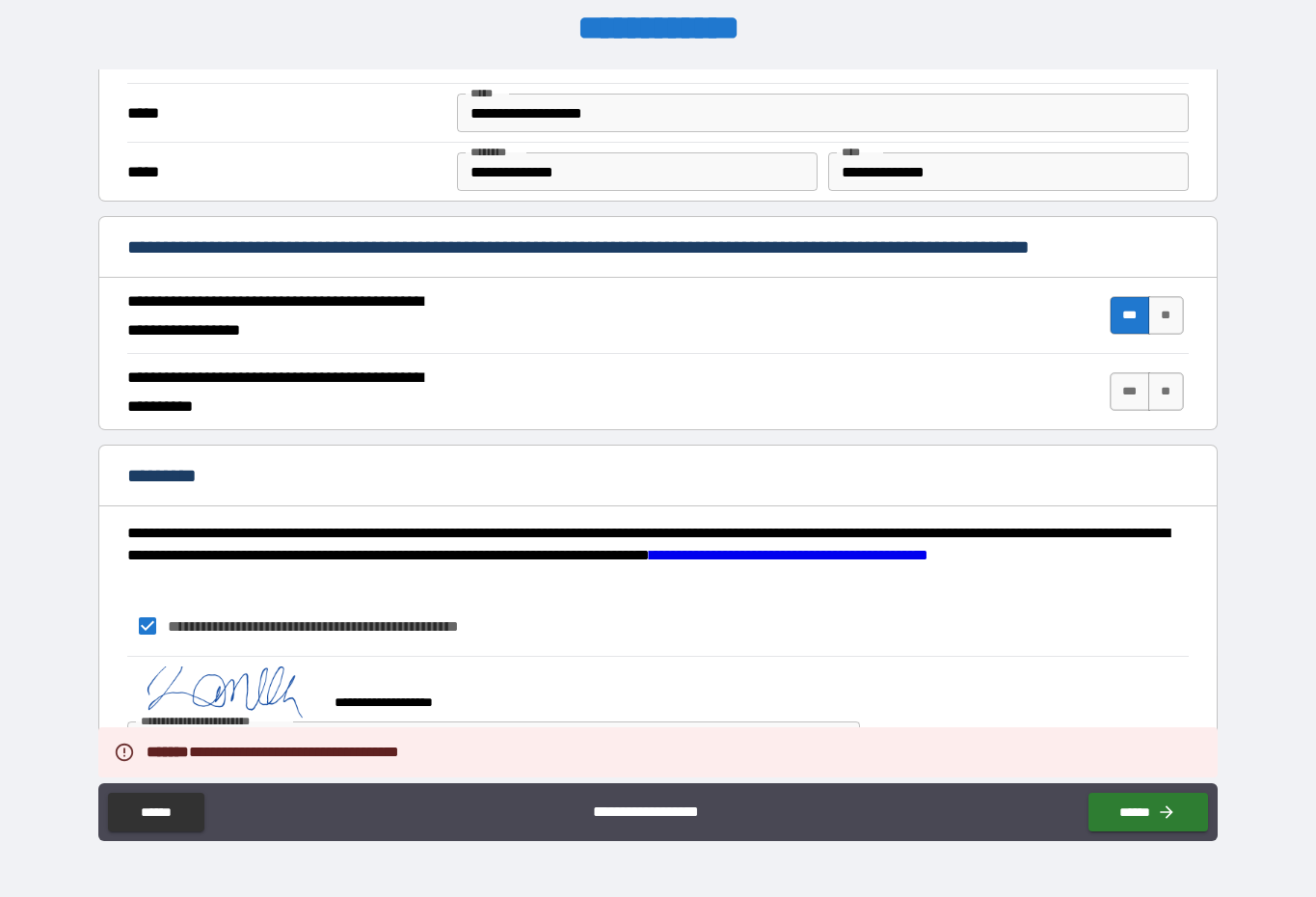 click on "******" at bounding box center [1148, 812] 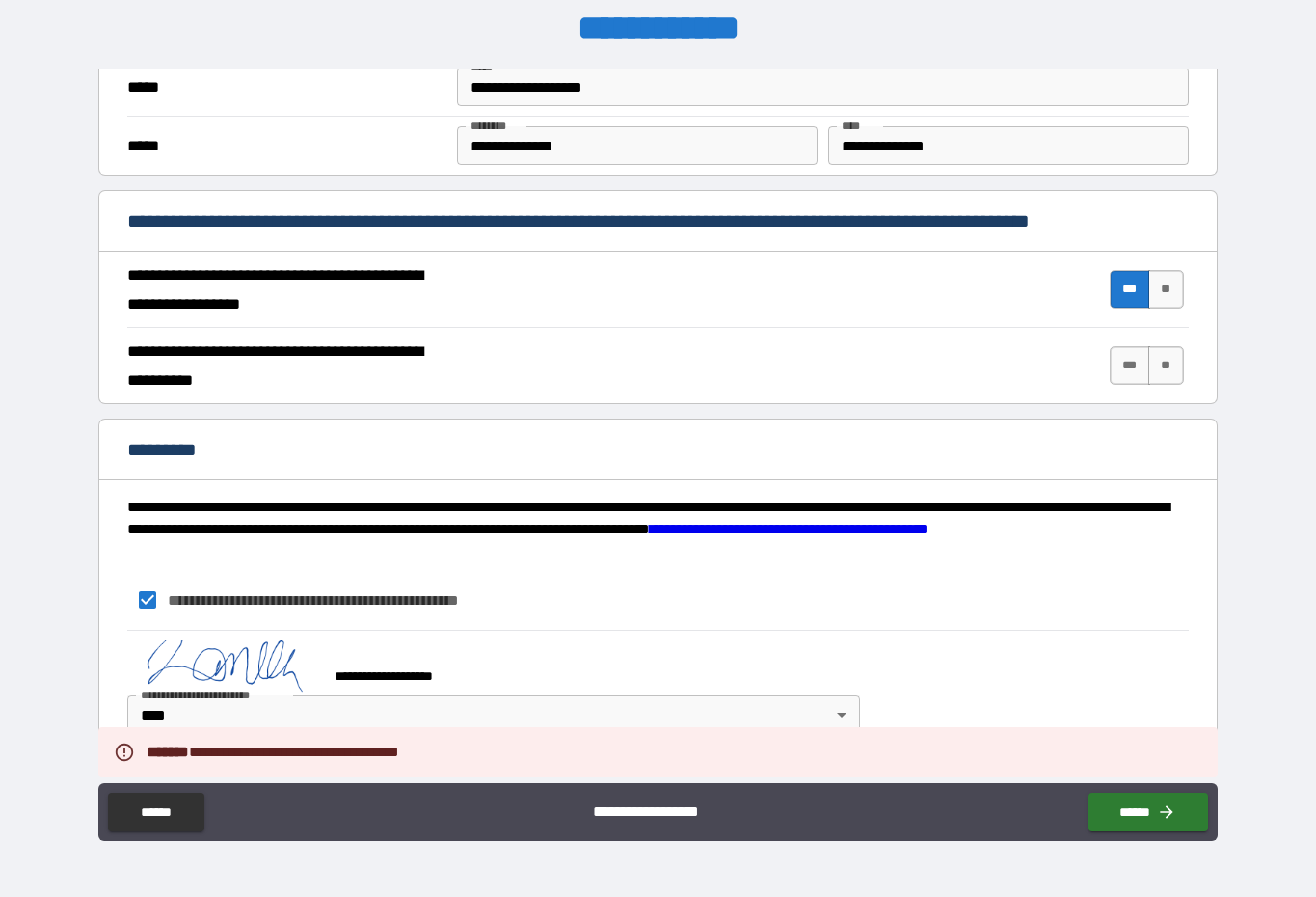 scroll, scrollTop: 1494, scrollLeft: 0, axis: vertical 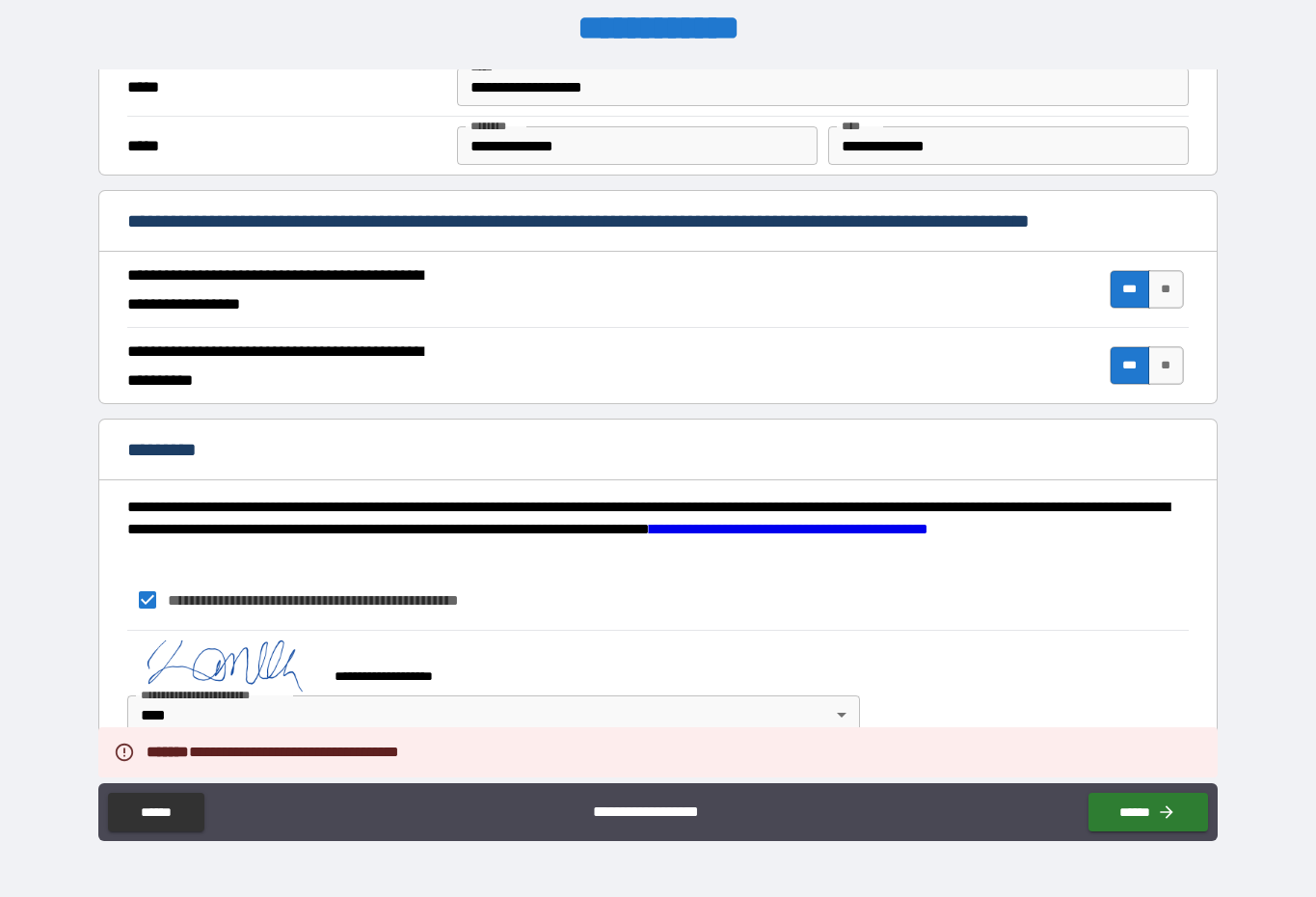 click on "******" at bounding box center (1148, 812) 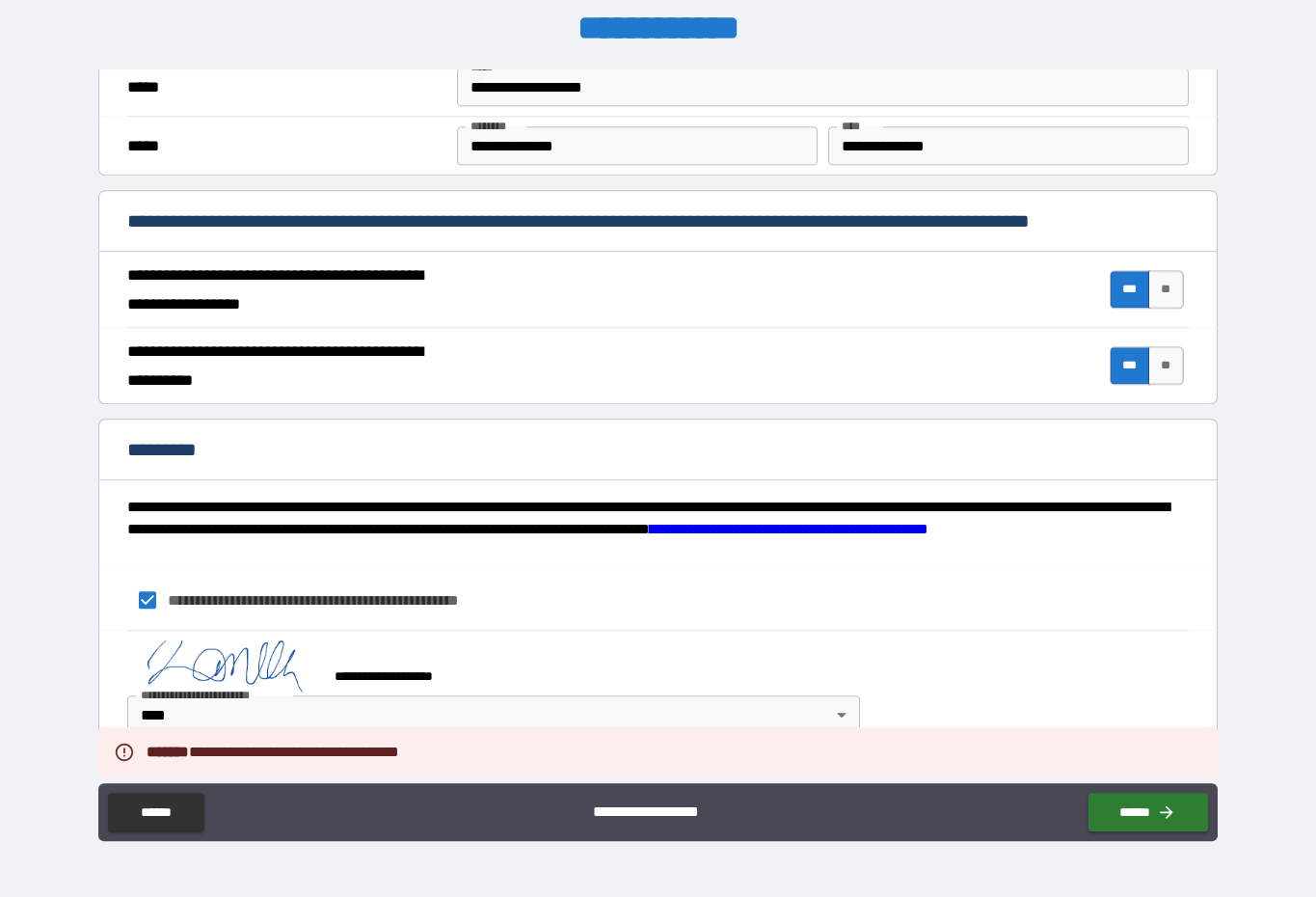 scroll, scrollTop: 40, scrollLeft: 0, axis: vertical 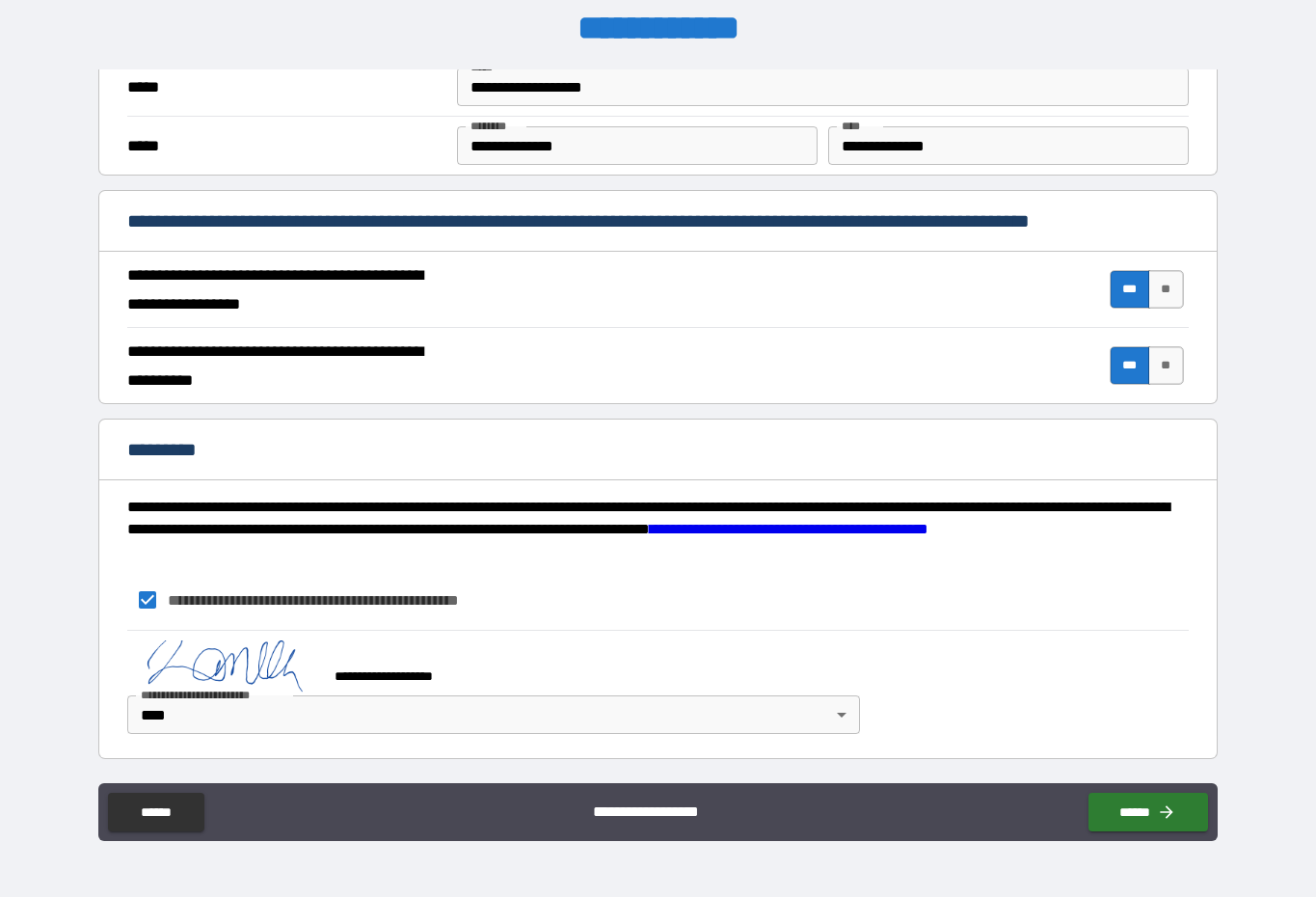 click on "******" at bounding box center (1148, 812) 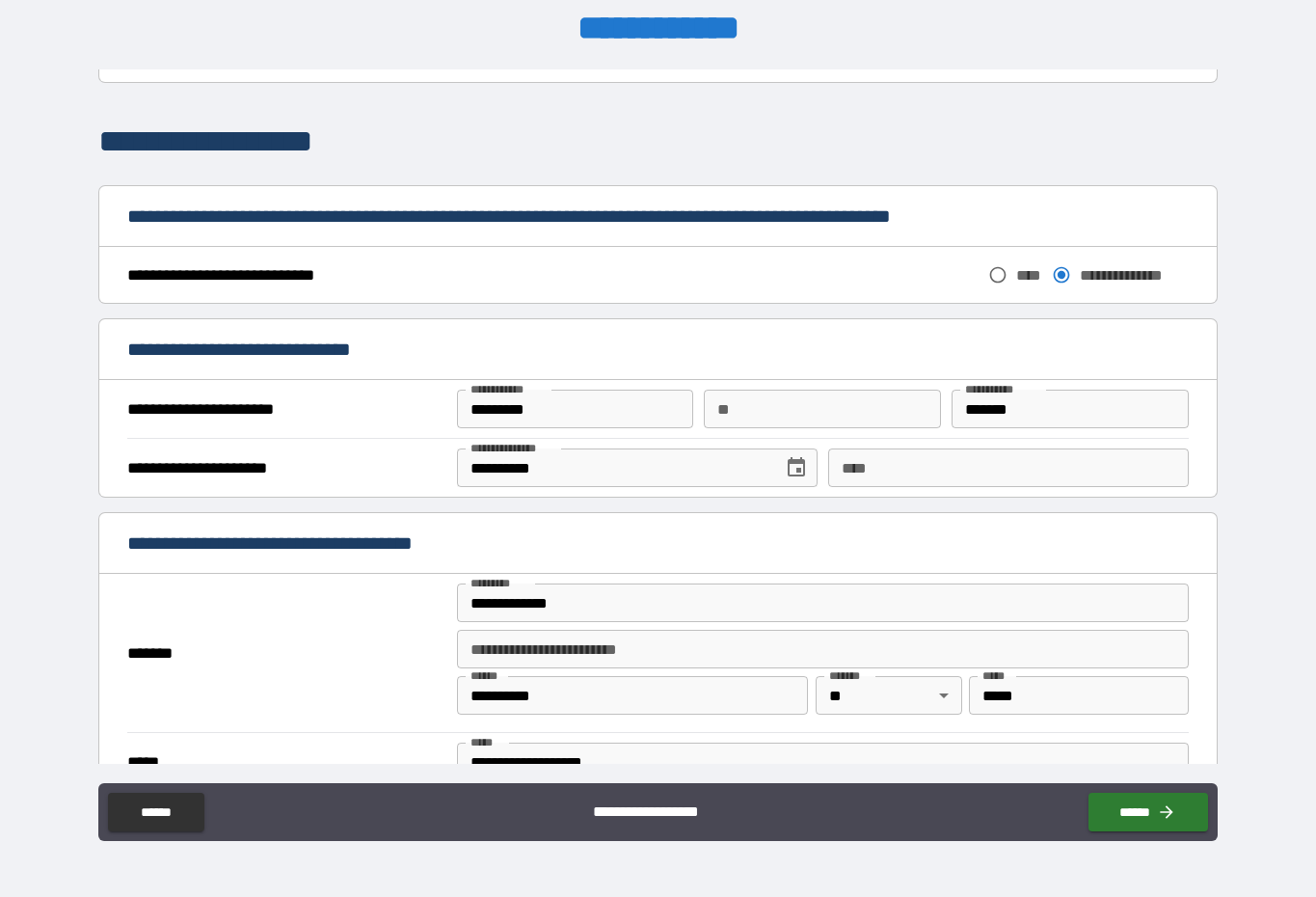 scroll, scrollTop: 819, scrollLeft: 0, axis: vertical 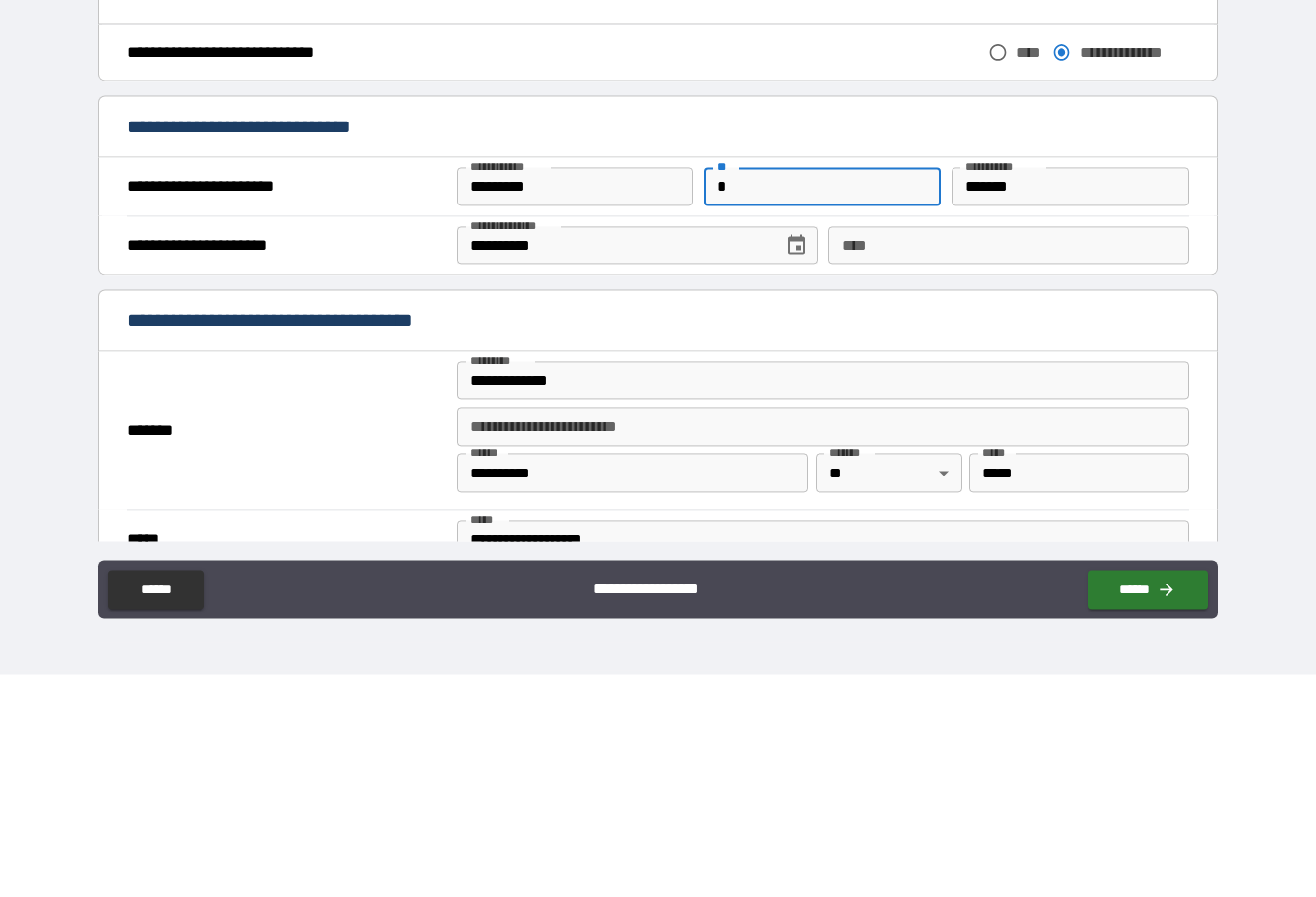 type on "*" 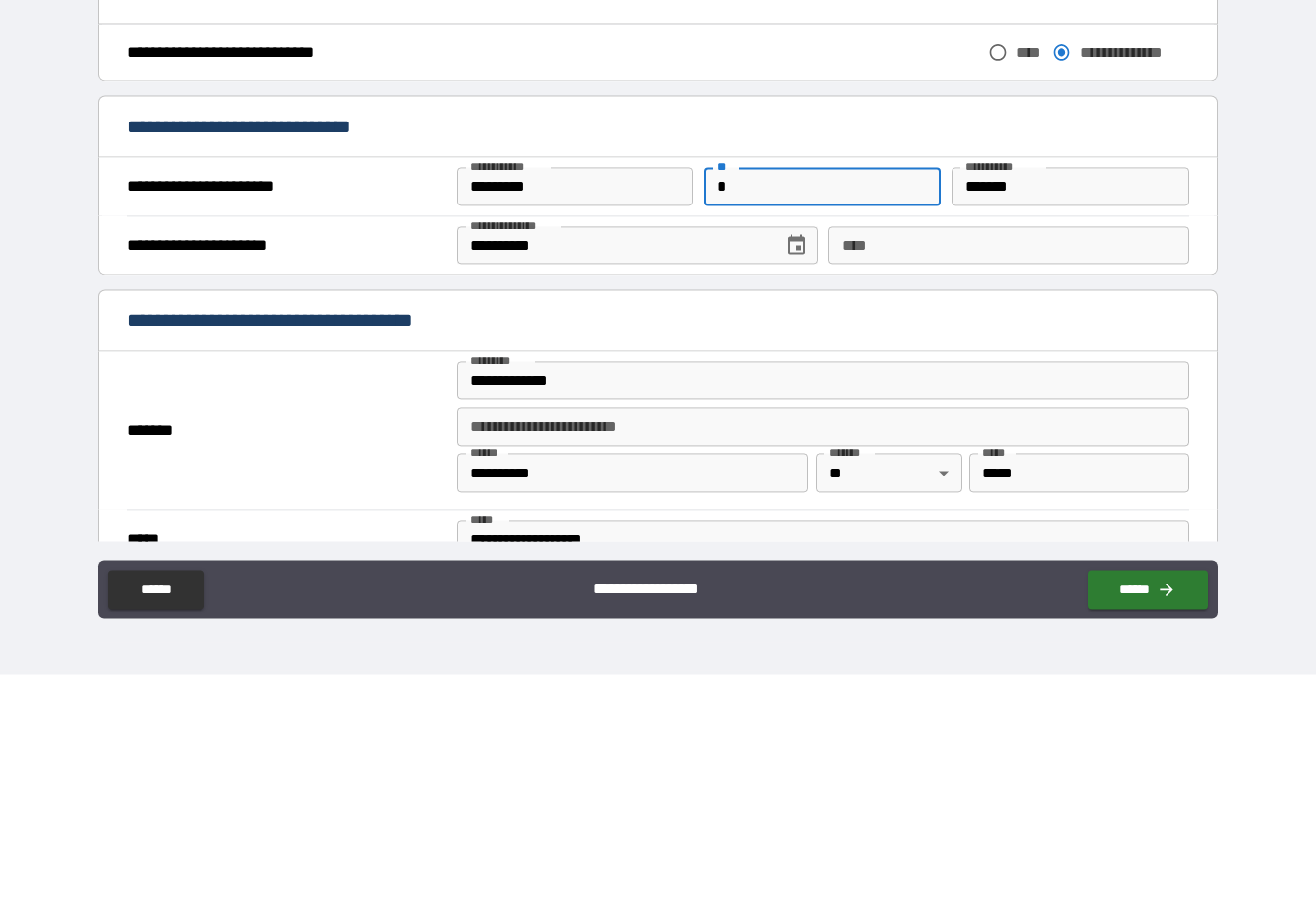 click on "****" at bounding box center [1008, 468] 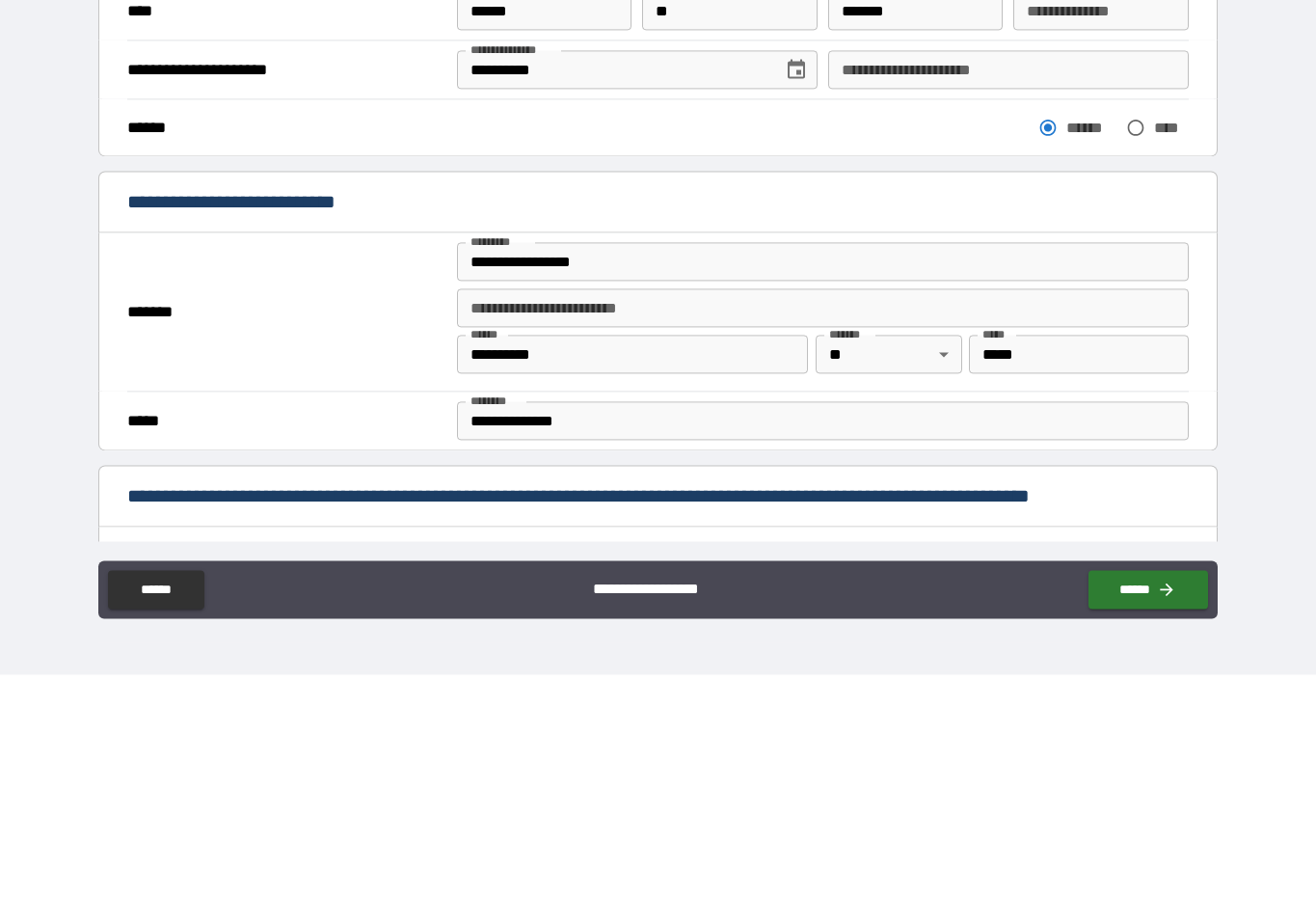 scroll, scrollTop: 0, scrollLeft: 0, axis: both 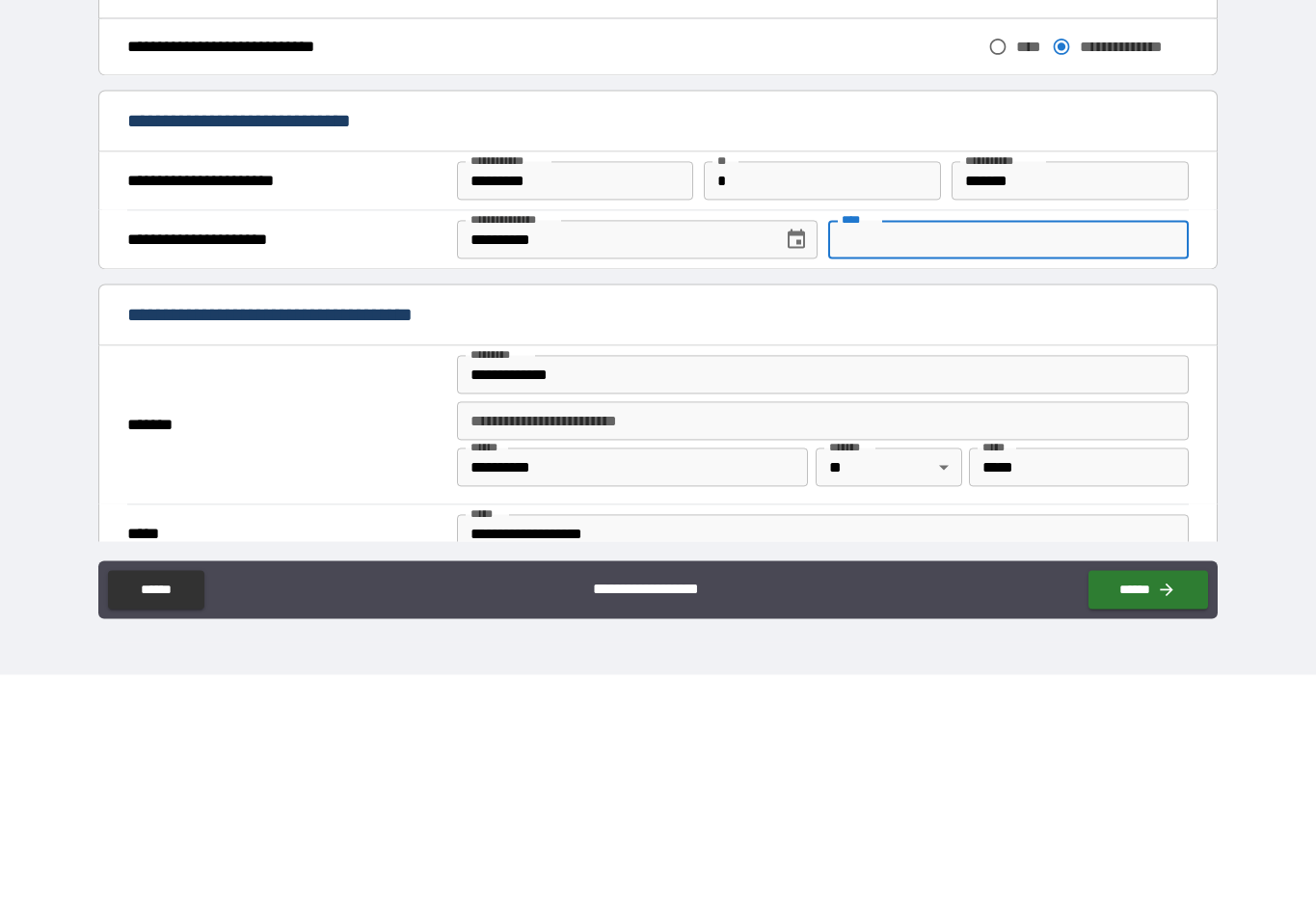 click on "**********" at bounding box center [658, 431] 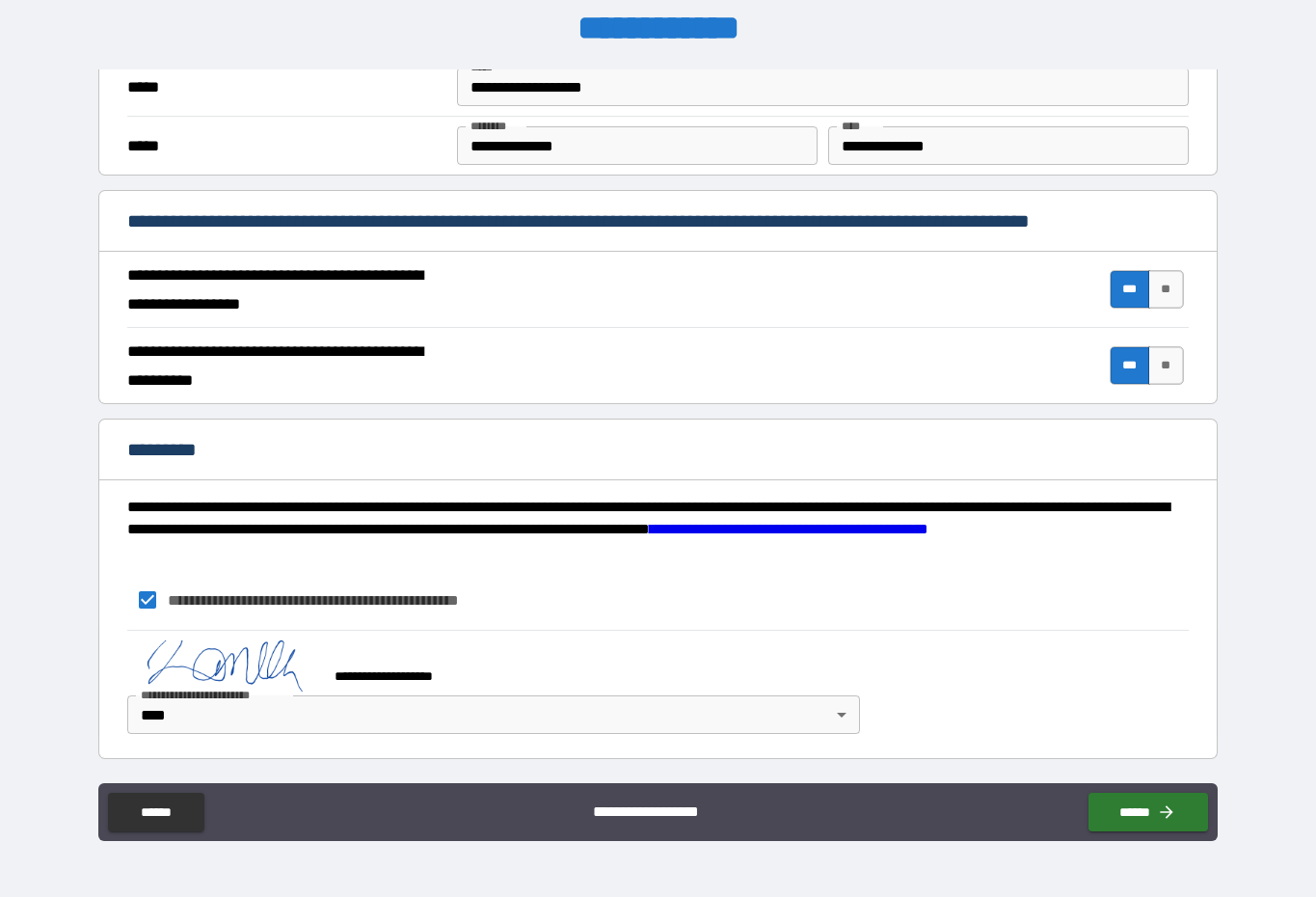 click 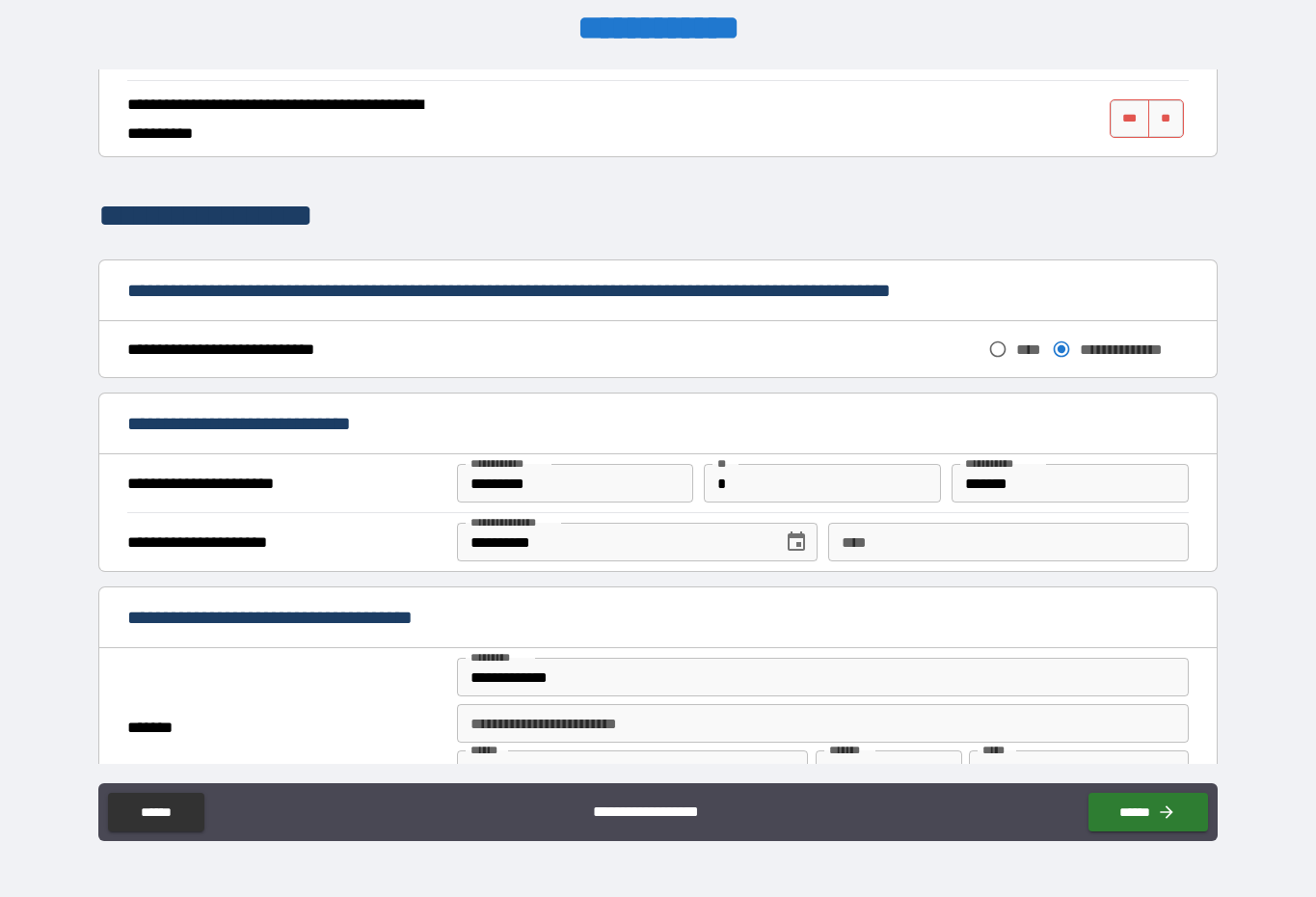 scroll, scrollTop: 743, scrollLeft: 0, axis: vertical 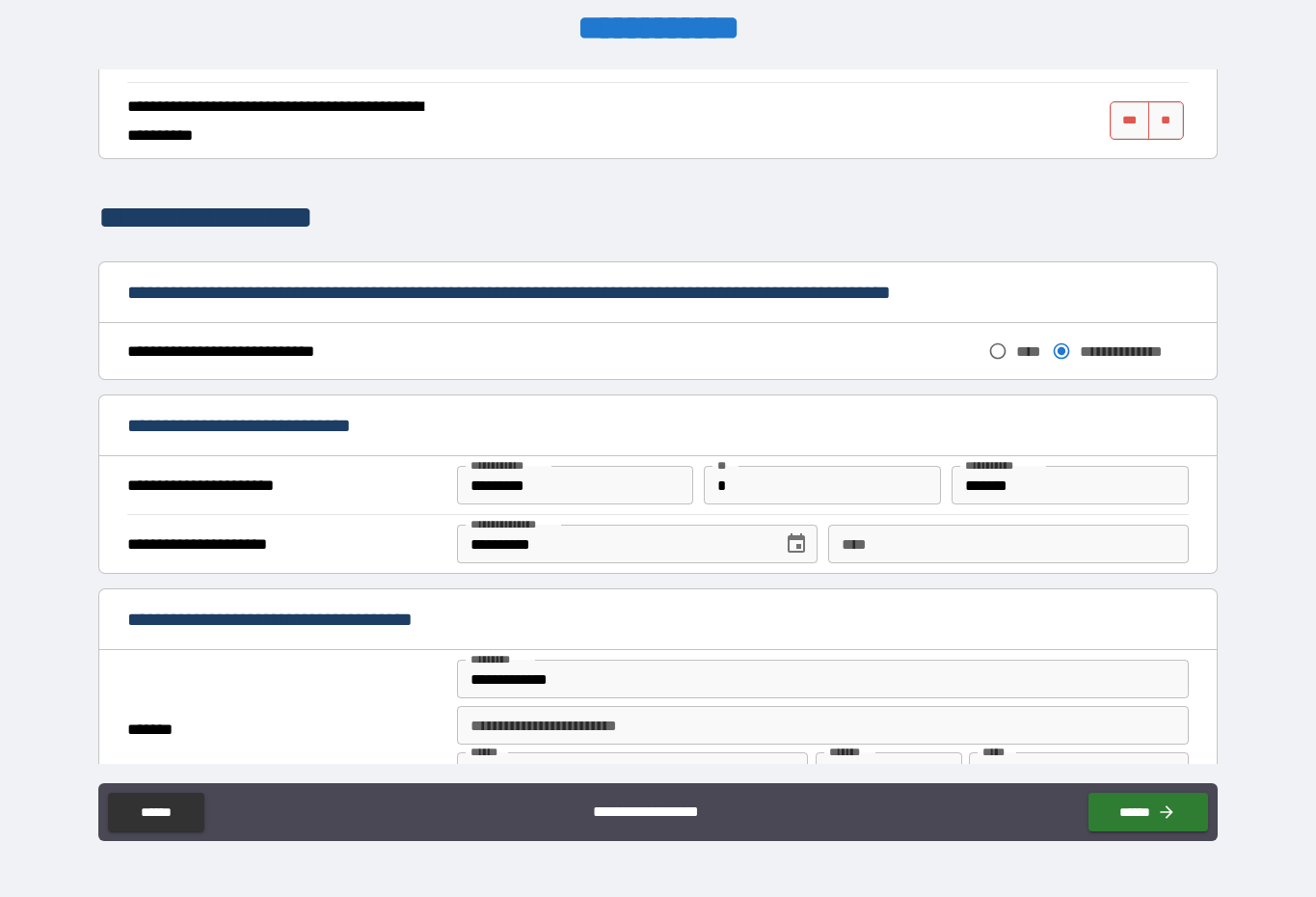 click on "****" at bounding box center (1008, 544) 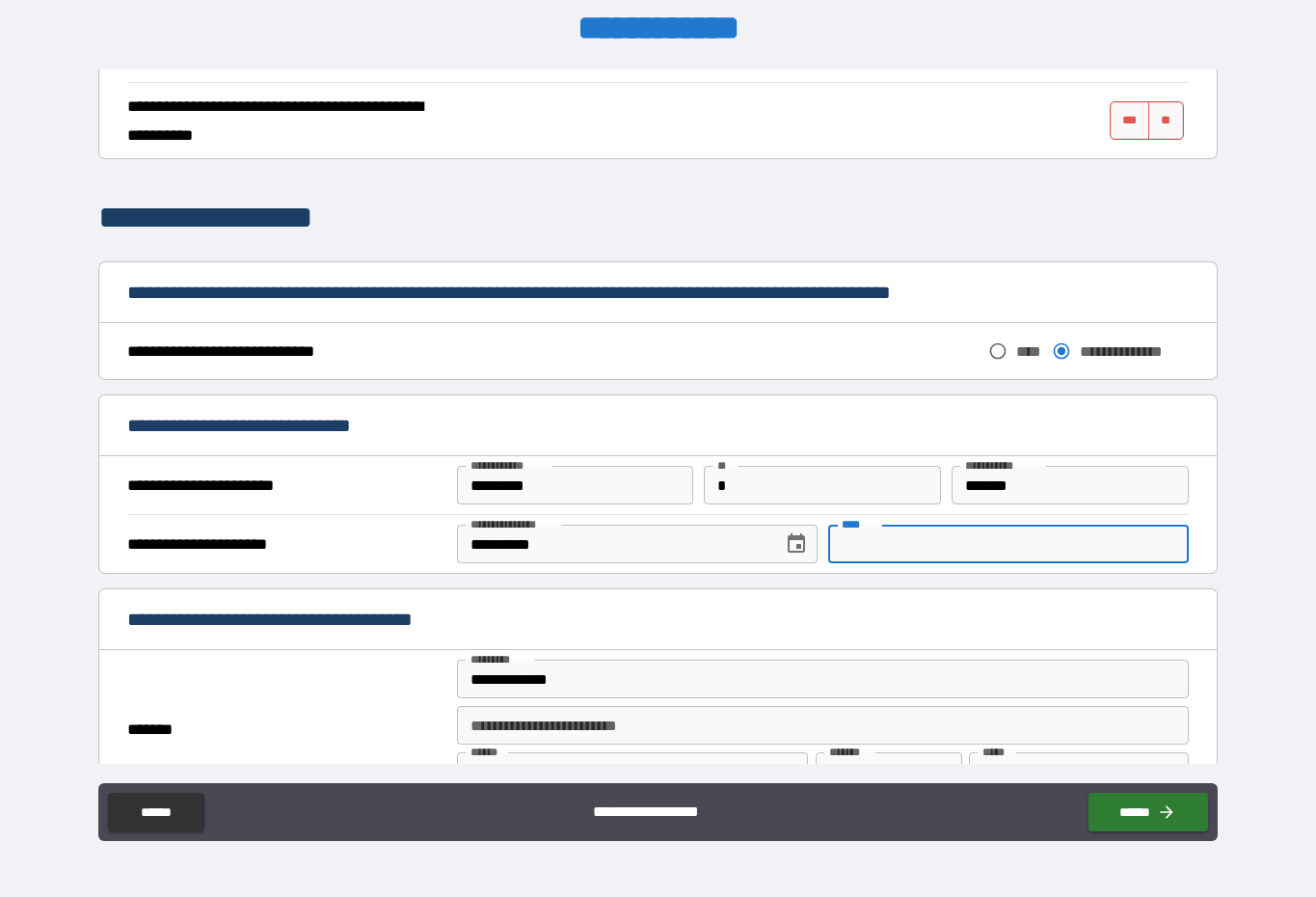 scroll, scrollTop: 40, scrollLeft: 0, axis: vertical 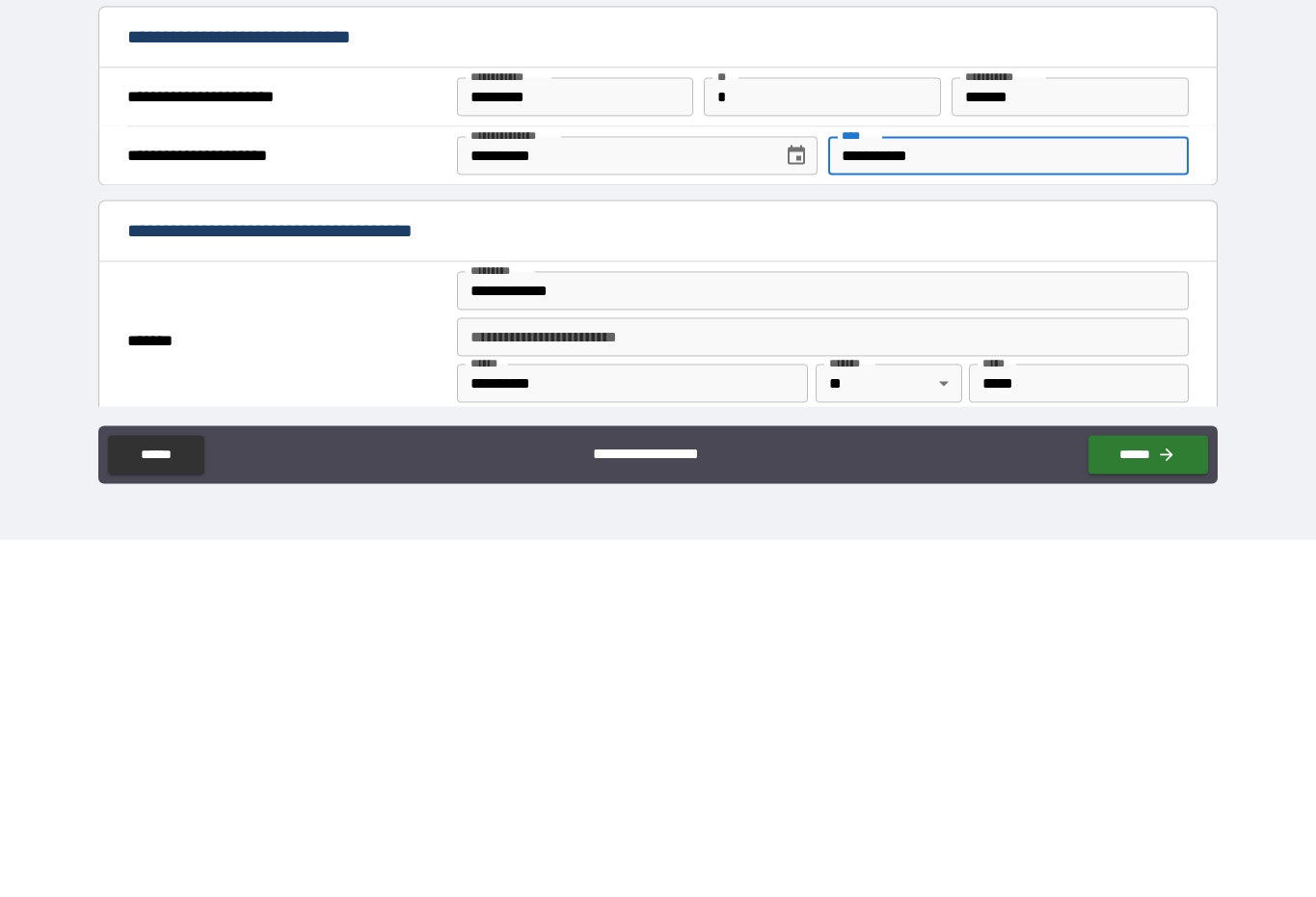 type on "**********" 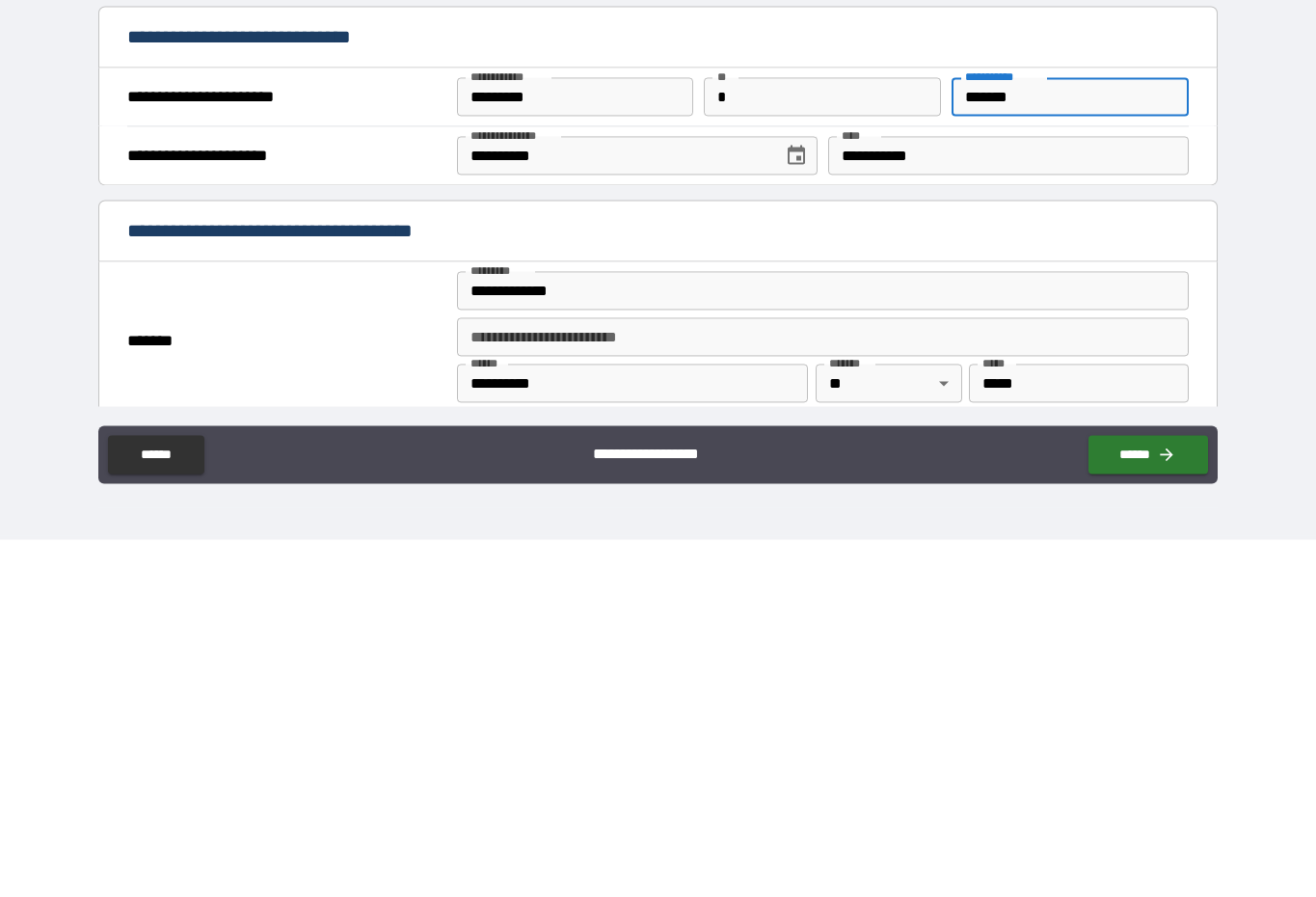 click on "*******" at bounding box center (1070, 454) 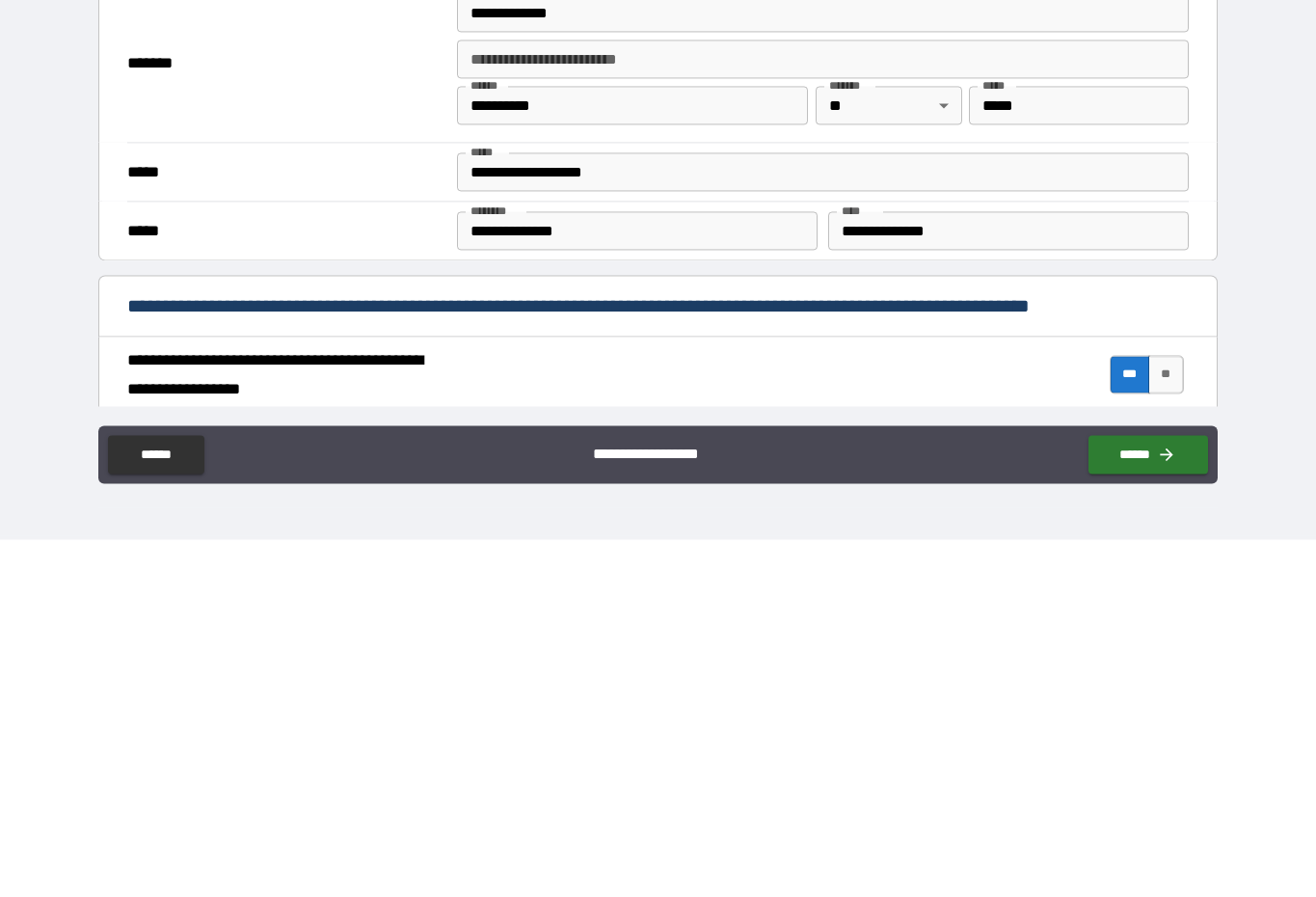 scroll, scrollTop: 1054, scrollLeft: 0, axis: vertical 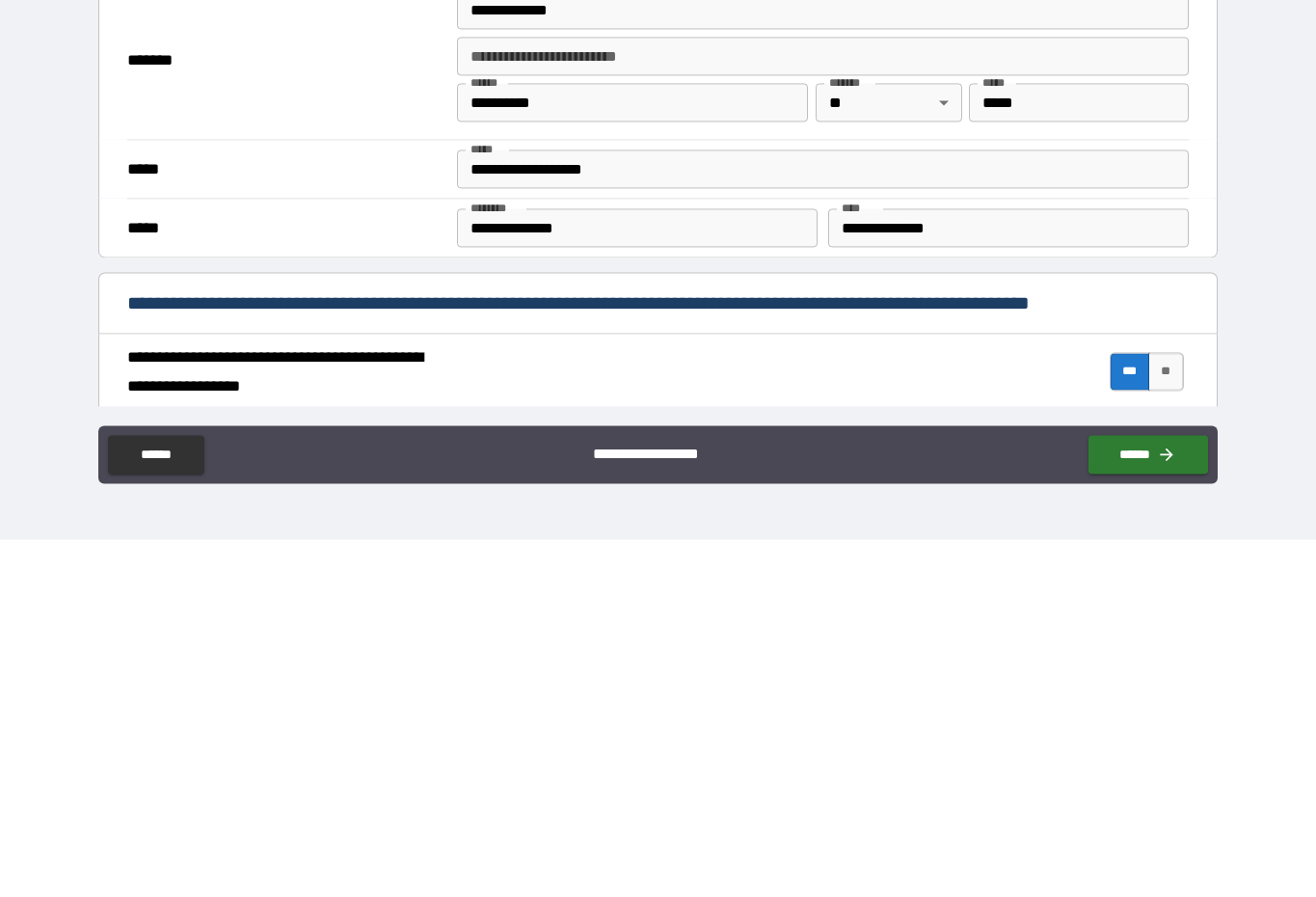 type on "*******" 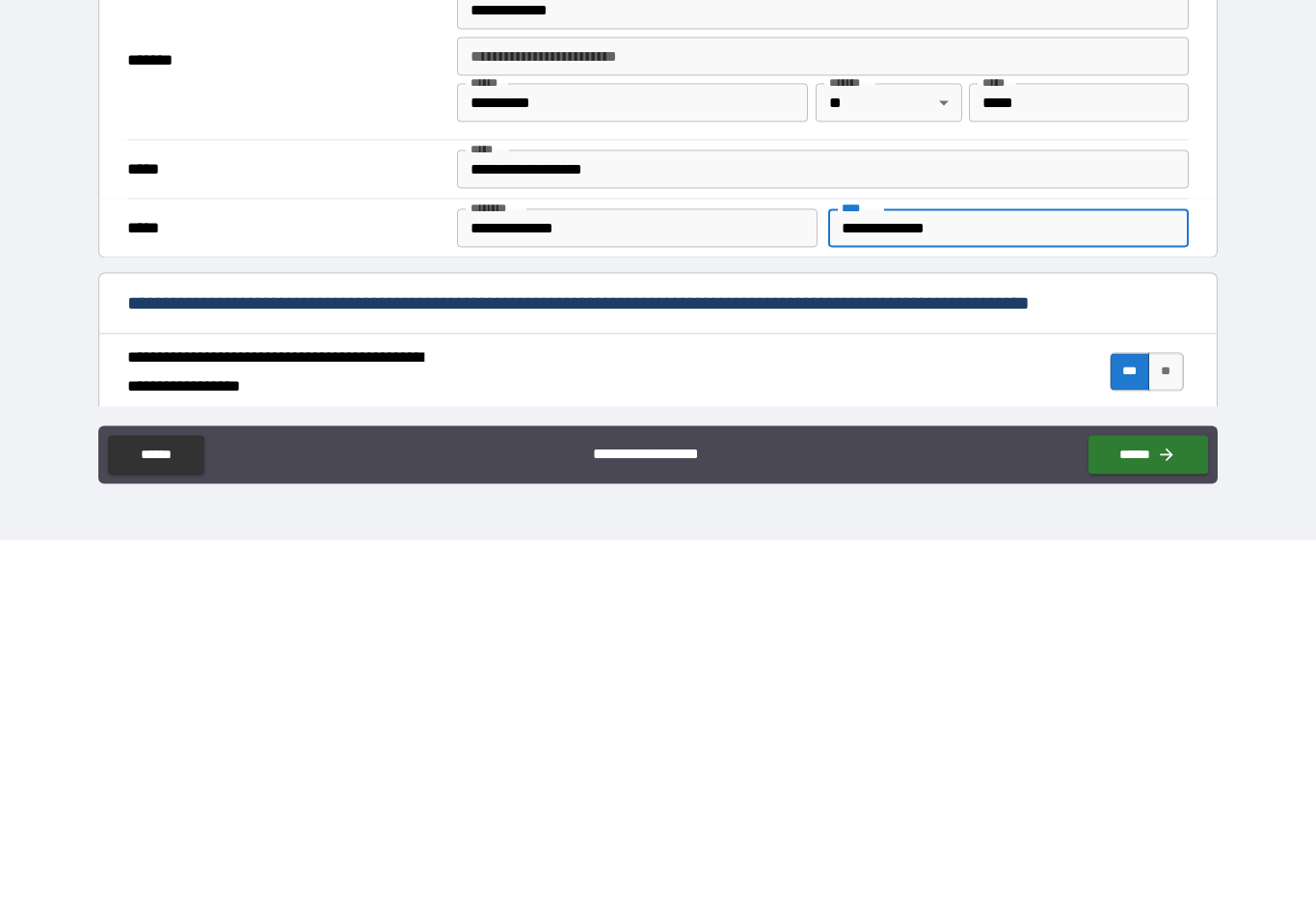 click on "**********" at bounding box center [1008, 585] 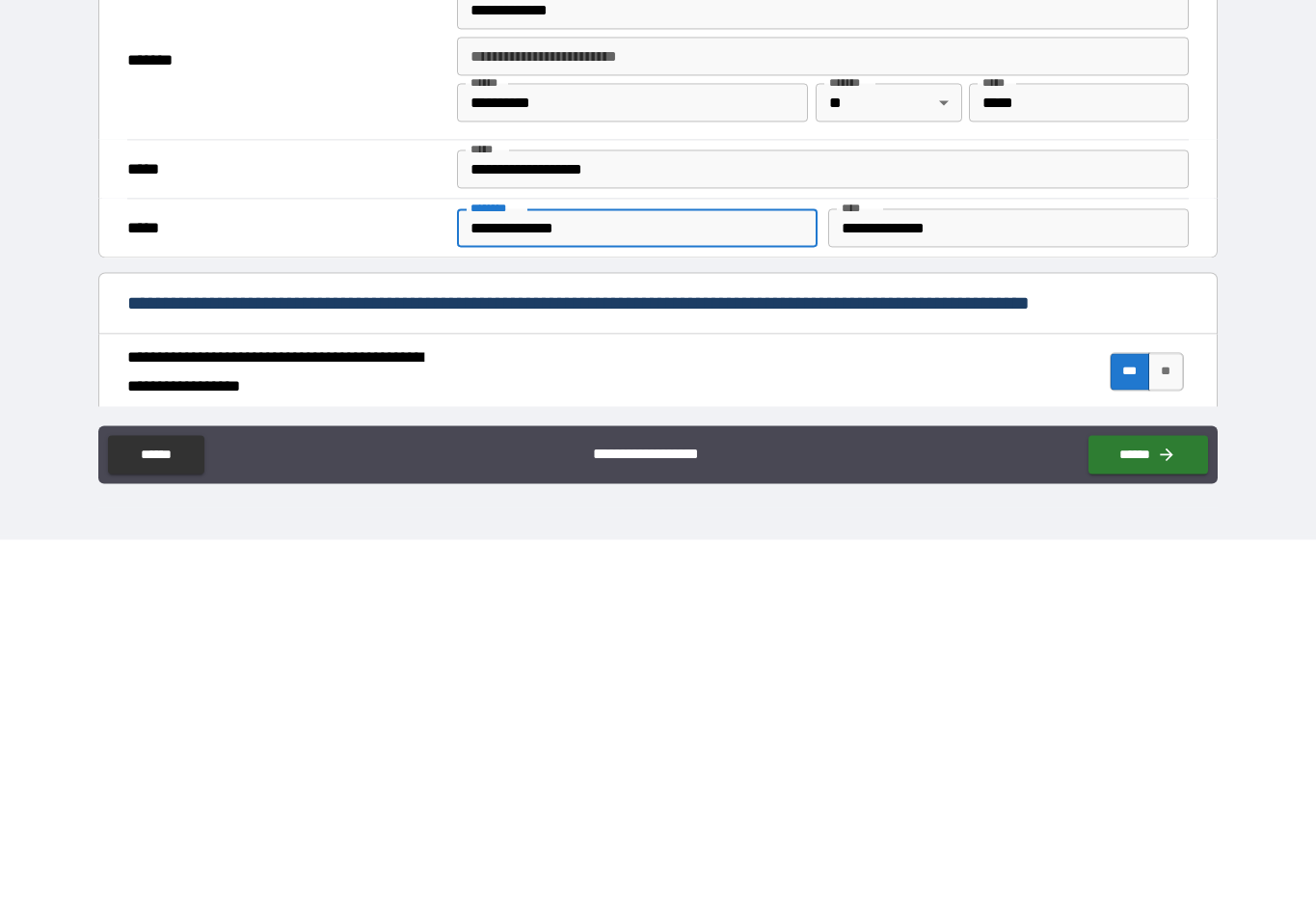 click on "**********" at bounding box center (637, 585) 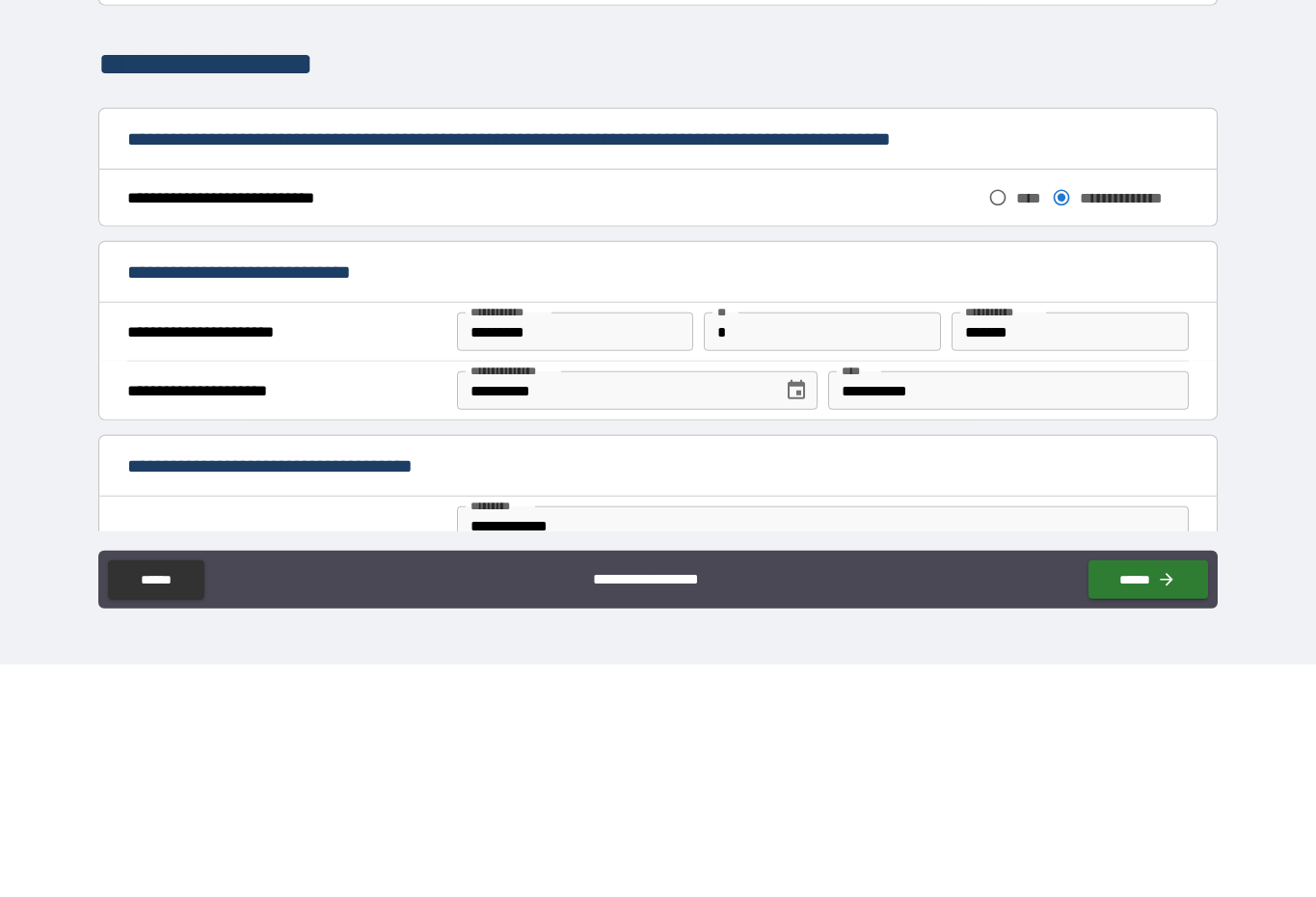 scroll, scrollTop: 665, scrollLeft: 0, axis: vertical 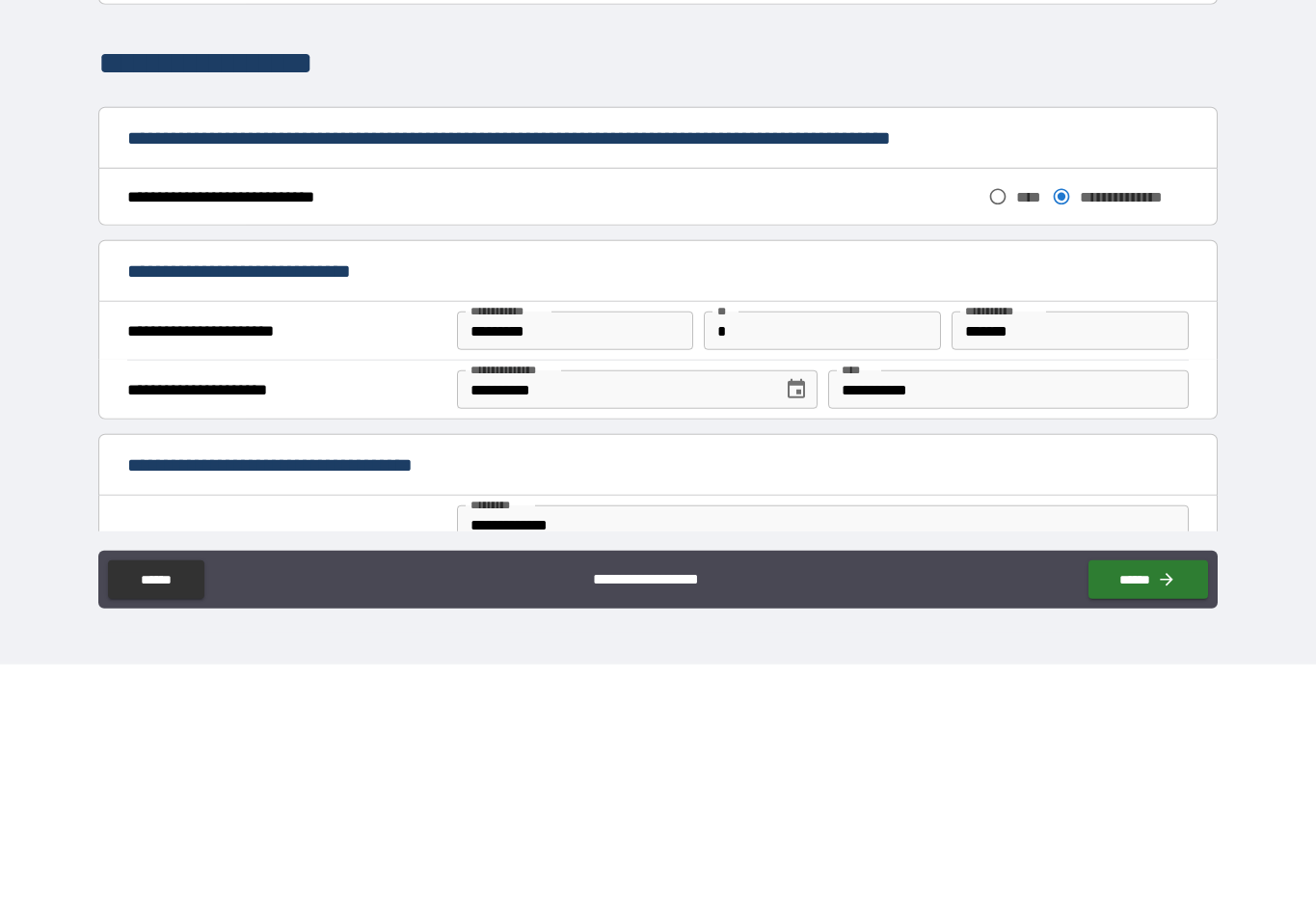 type on "**********" 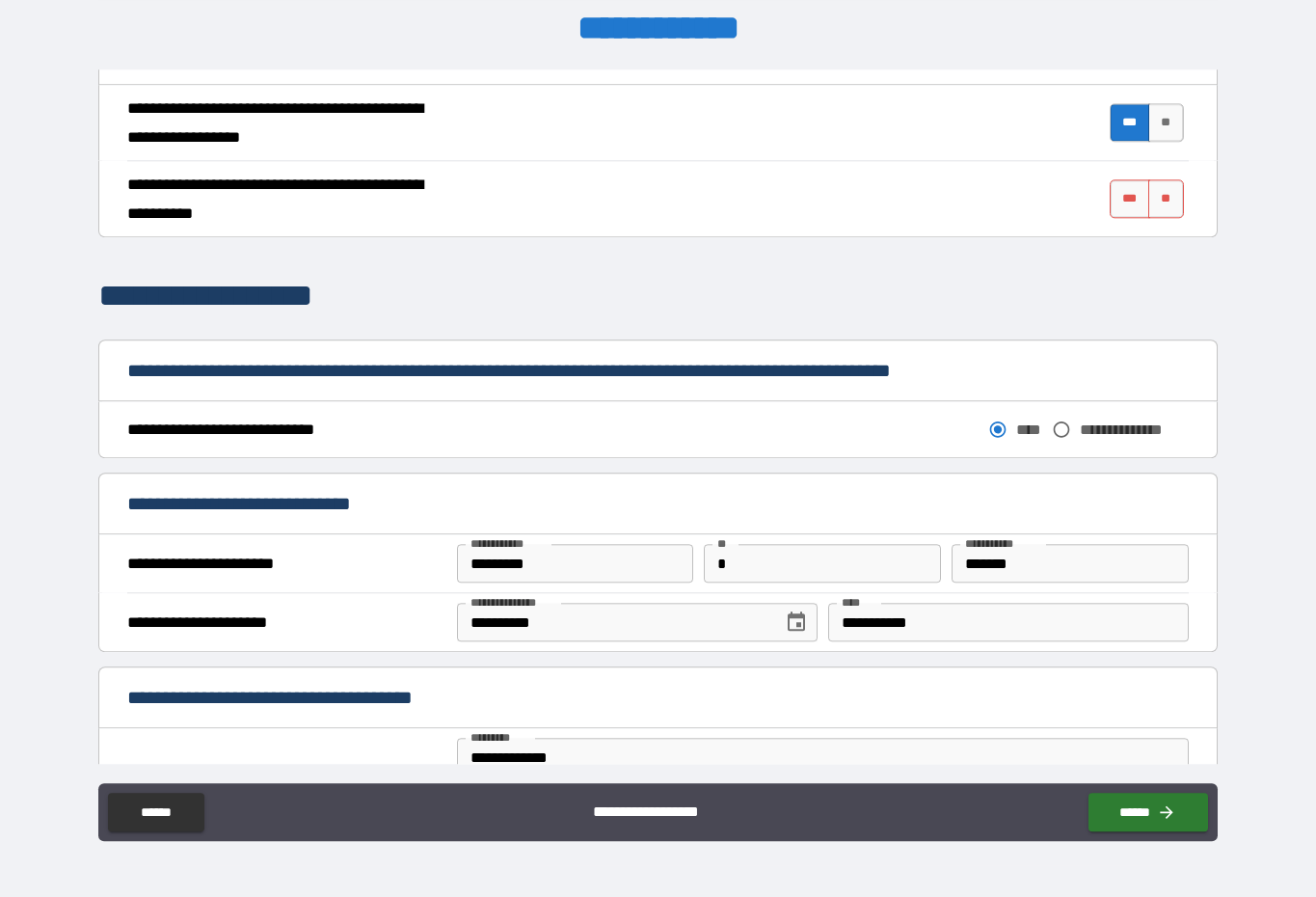 scroll, scrollTop: 40, scrollLeft: 0, axis: vertical 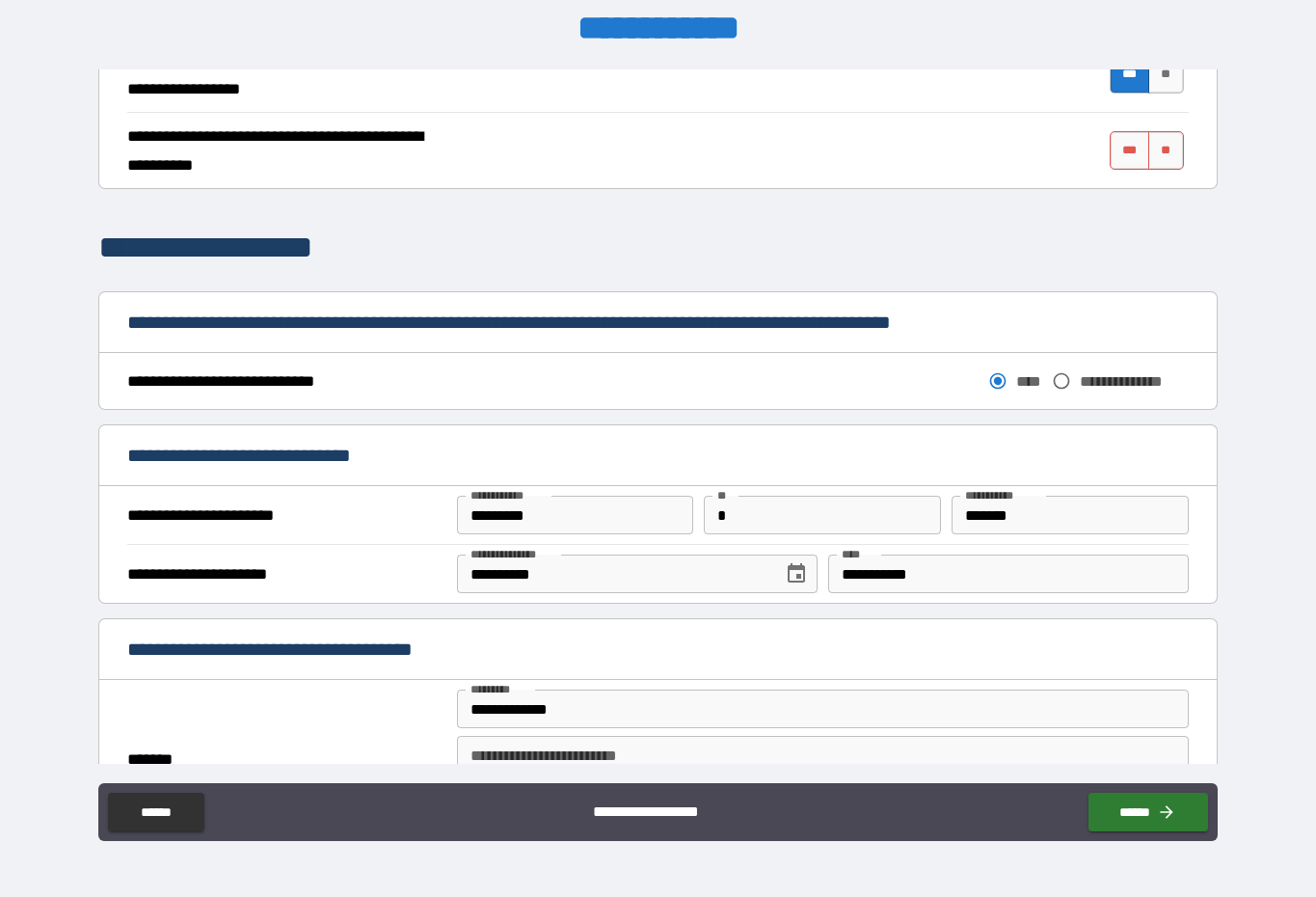 click on "***" at bounding box center (1130, 150) 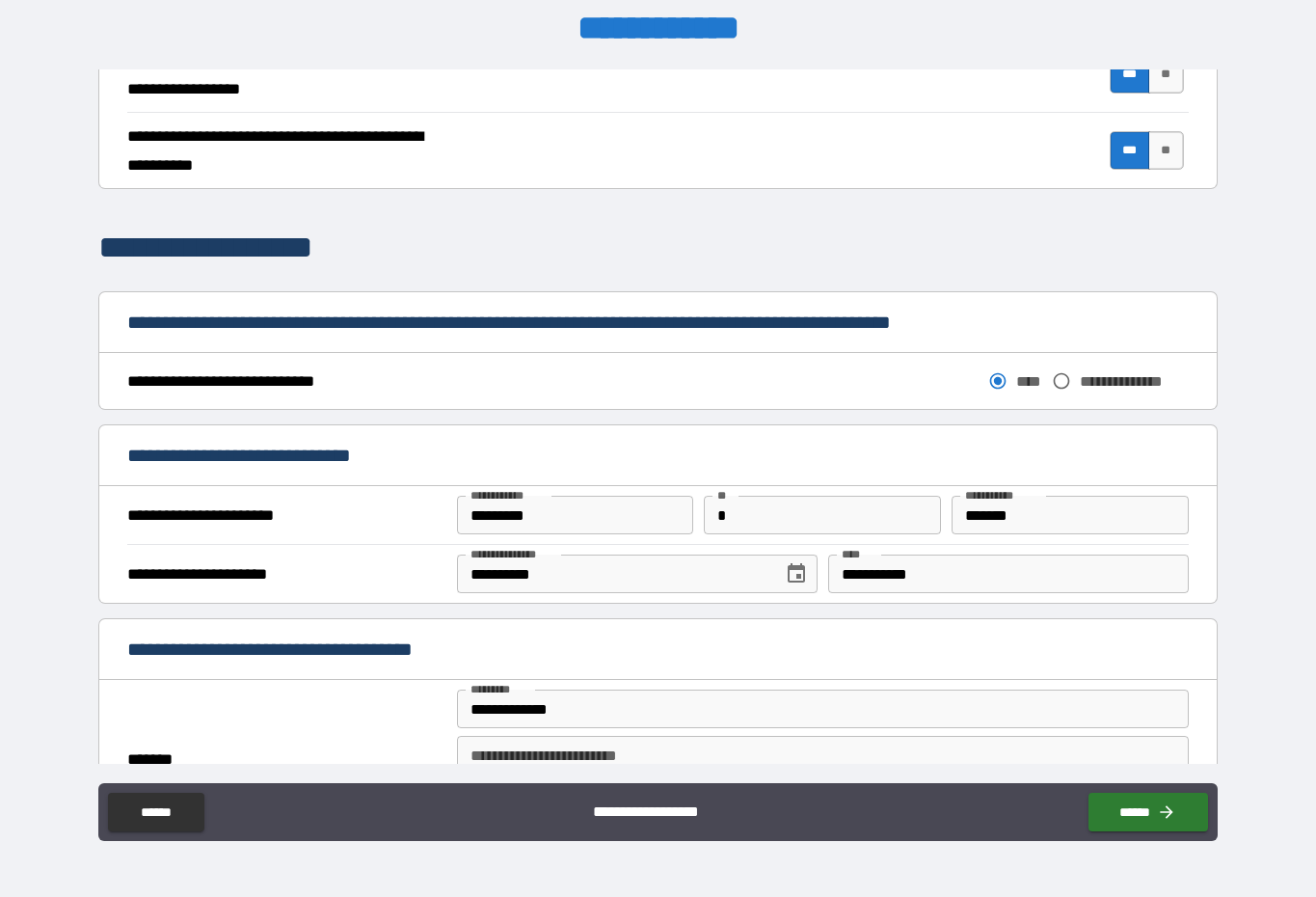 scroll, scrollTop: 40, scrollLeft: 0, axis: vertical 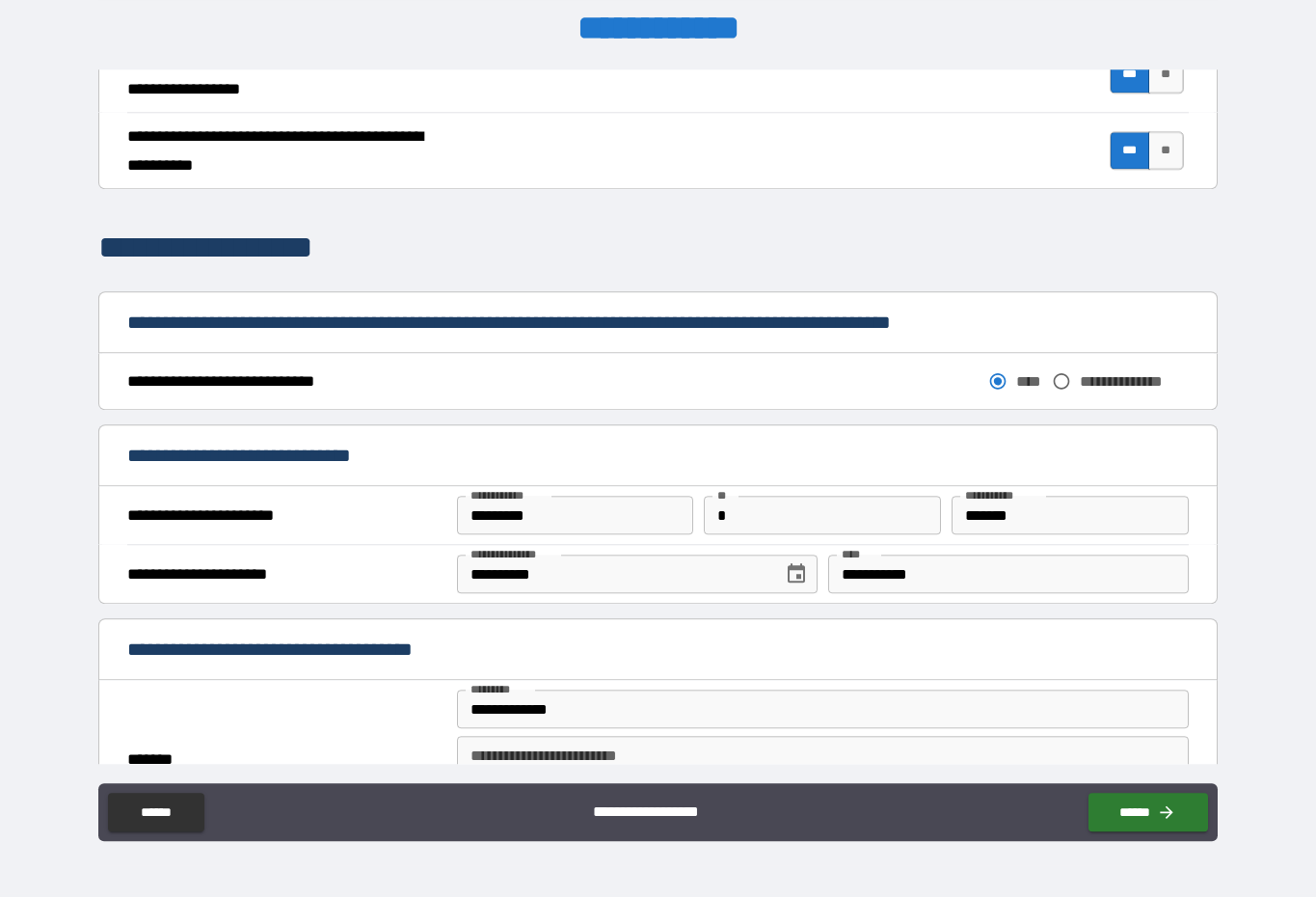 click 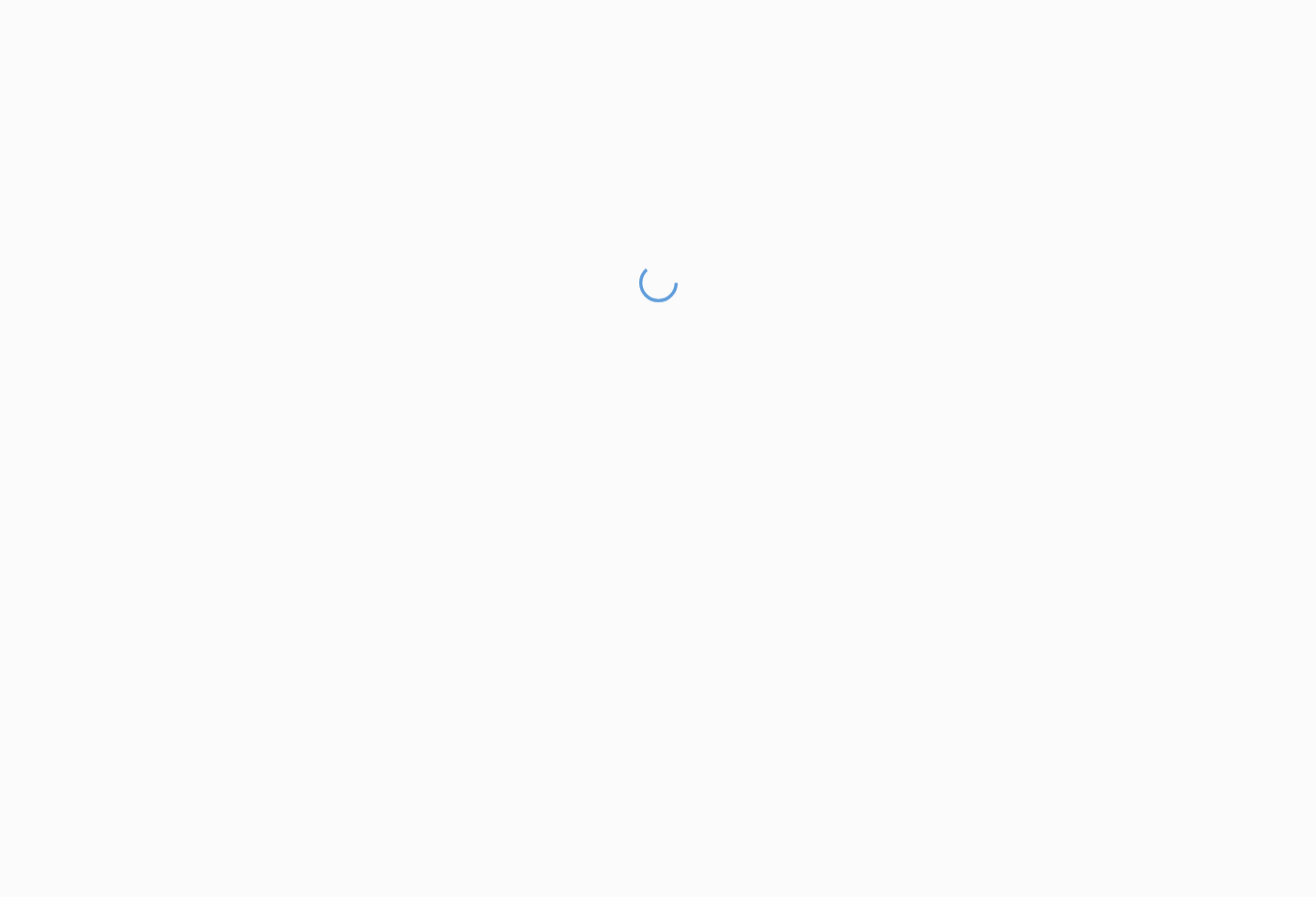 scroll, scrollTop: 40, scrollLeft: 0, axis: vertical 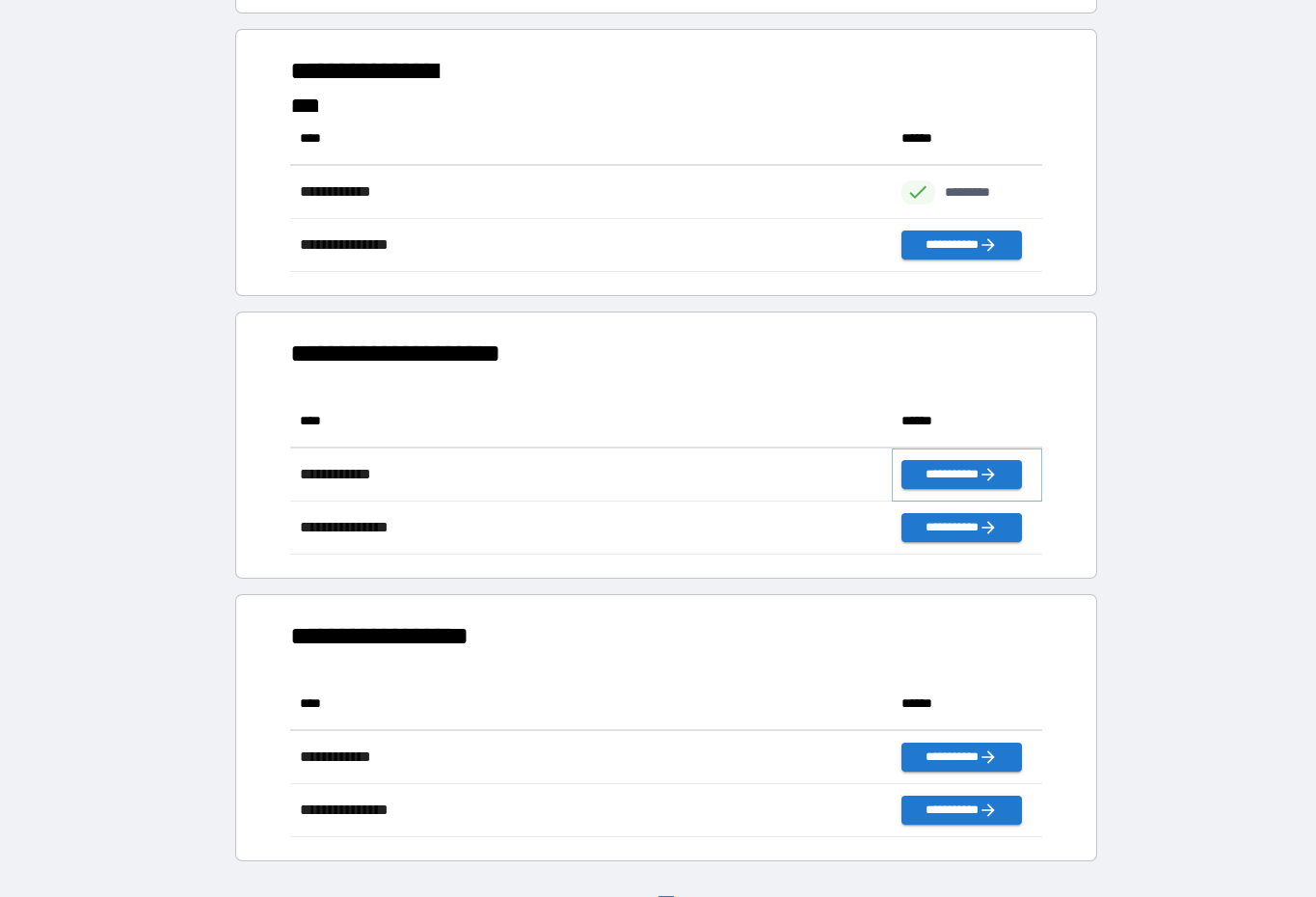 click on "**********" at bounding box center [961, 475] 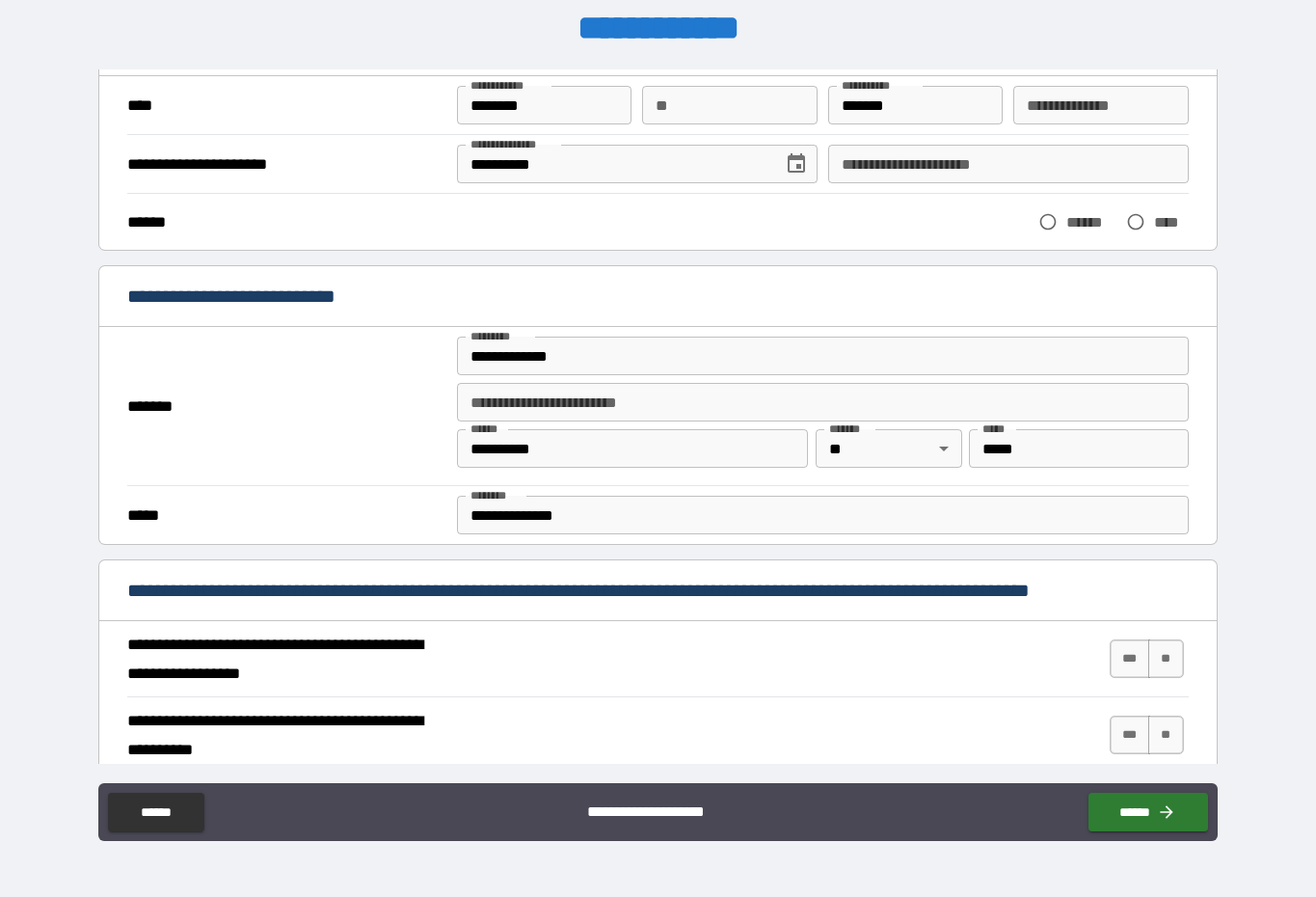 scroll, scrollTop: 134, scrollLeft: 0, axis: vertical 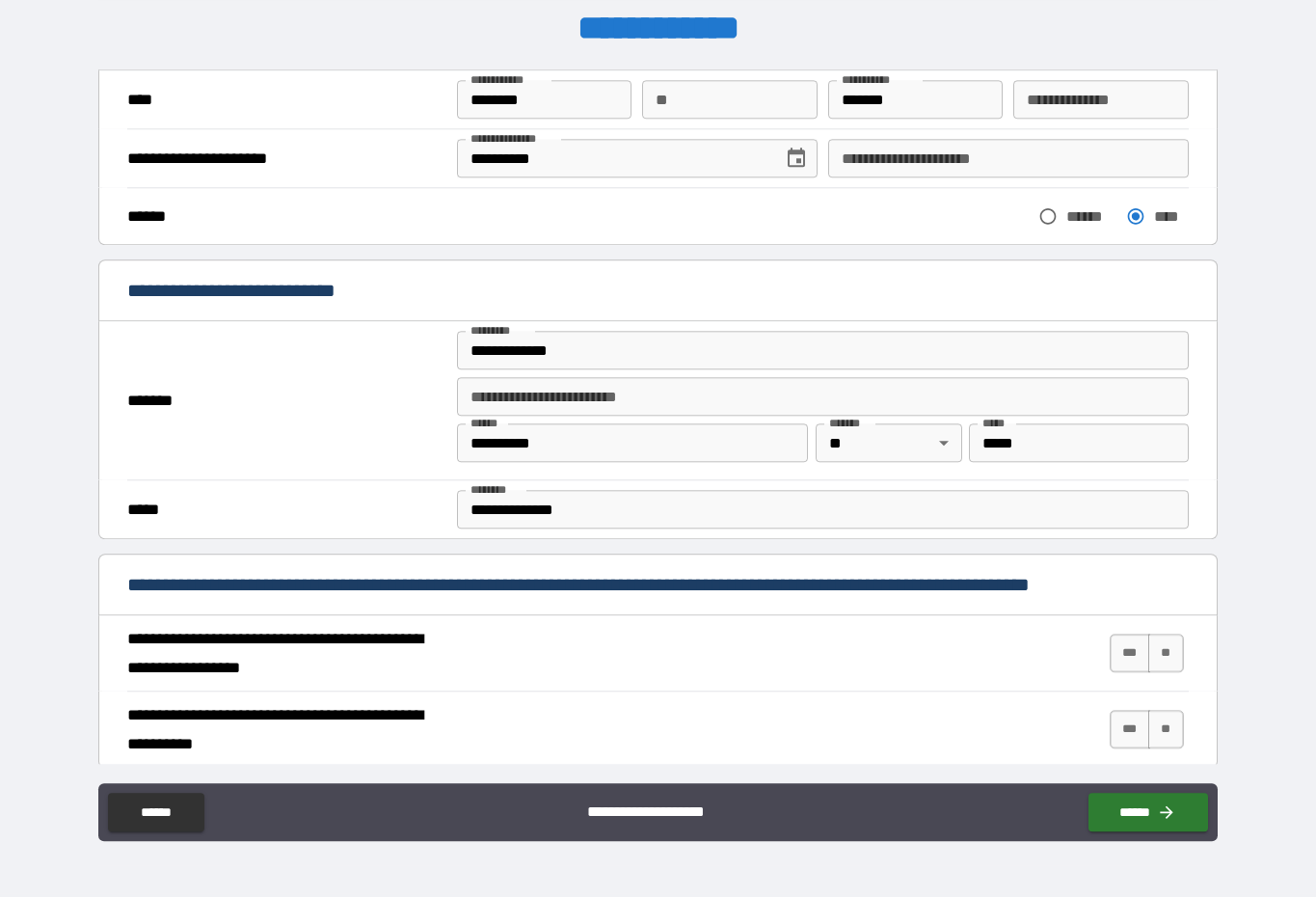 click on "***" at bounding box center (1130, 653) 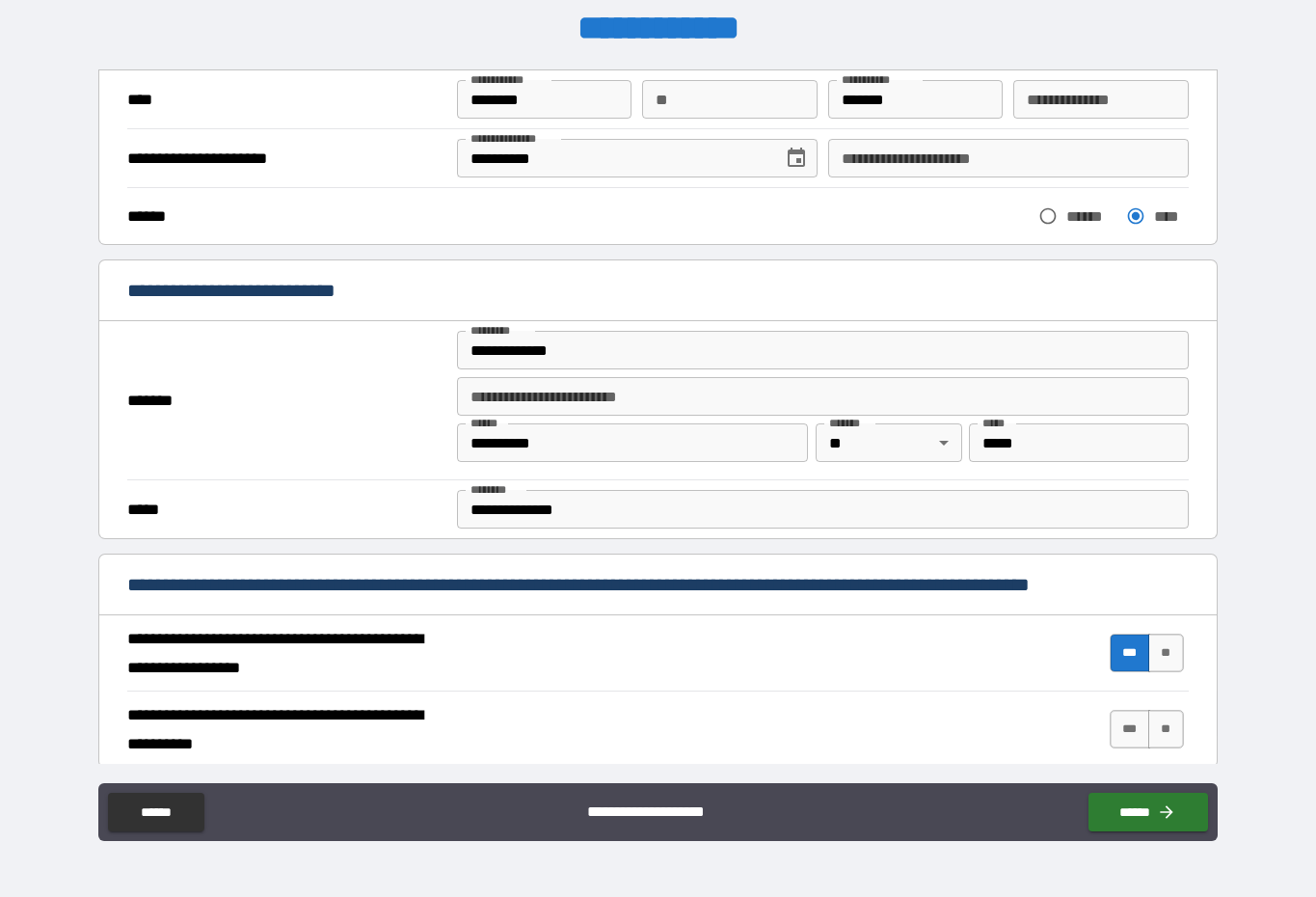 click on "***" at bounding box center (1130, 729) 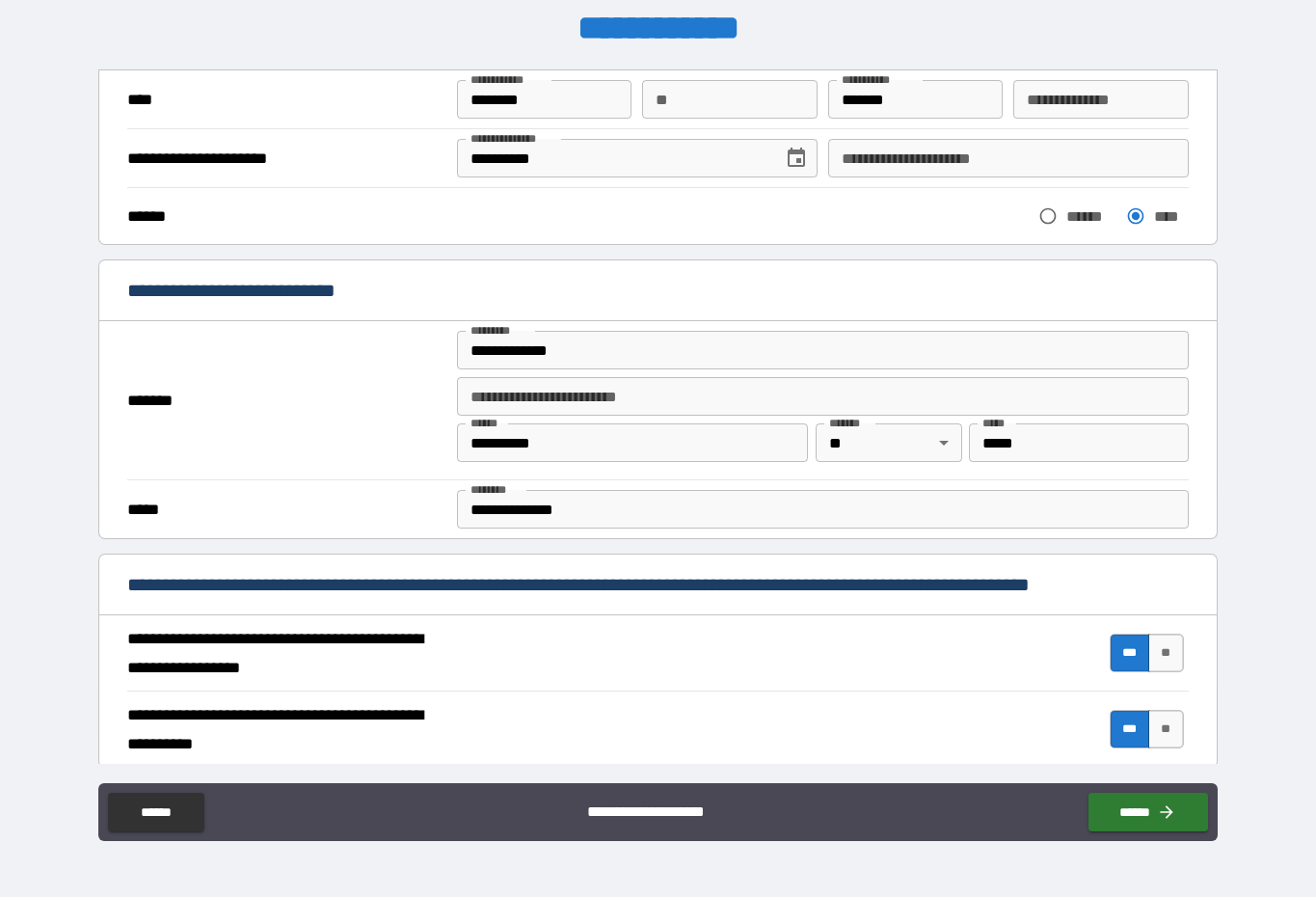 click 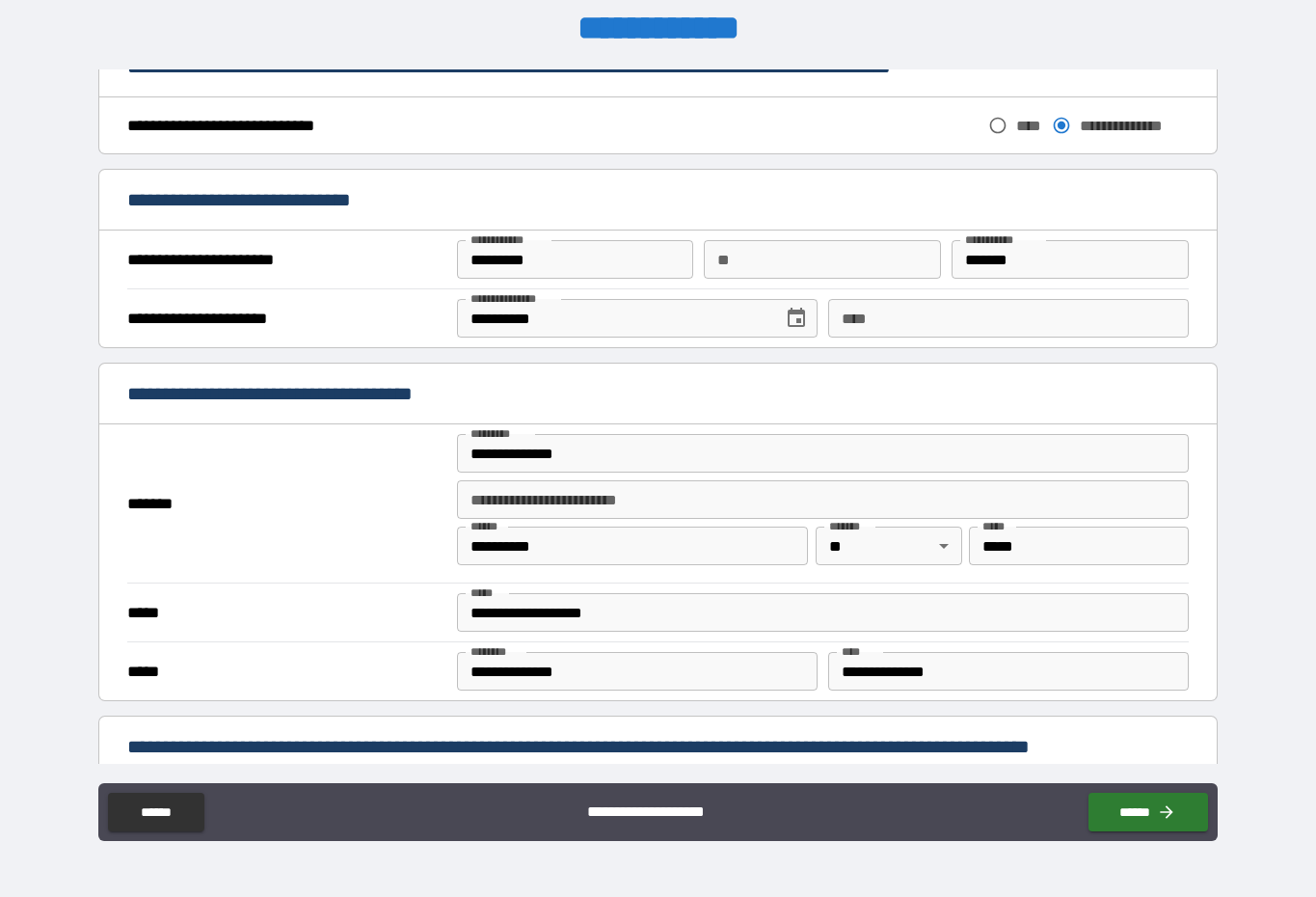 scroll, scrollTop: 1031, scrollLeft: 0, axis: vertical 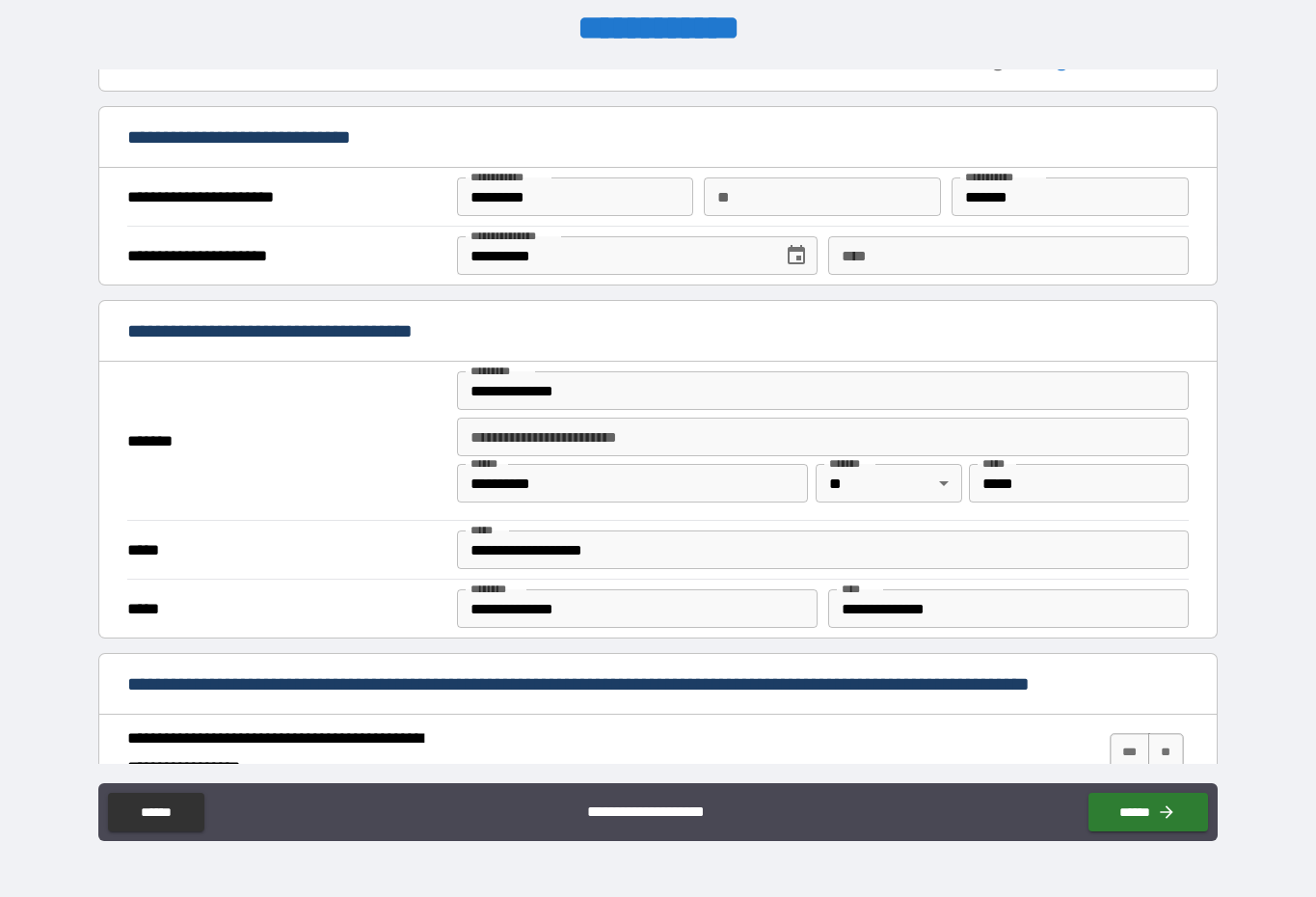 click on "**********" at bounding box center [822, 391] 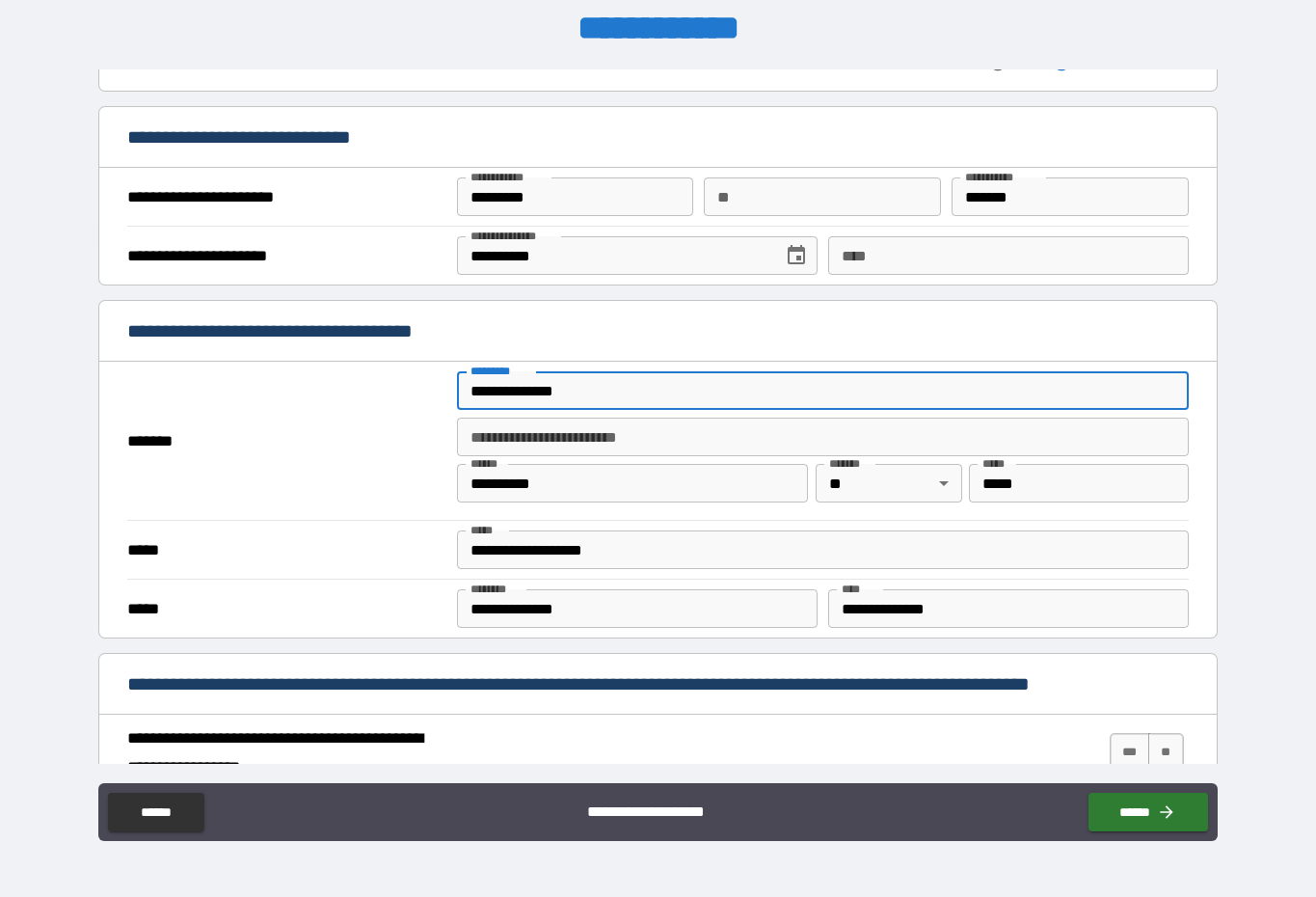 scroll, scrollTop: 40, scrollLeft: 0, axis: vertical 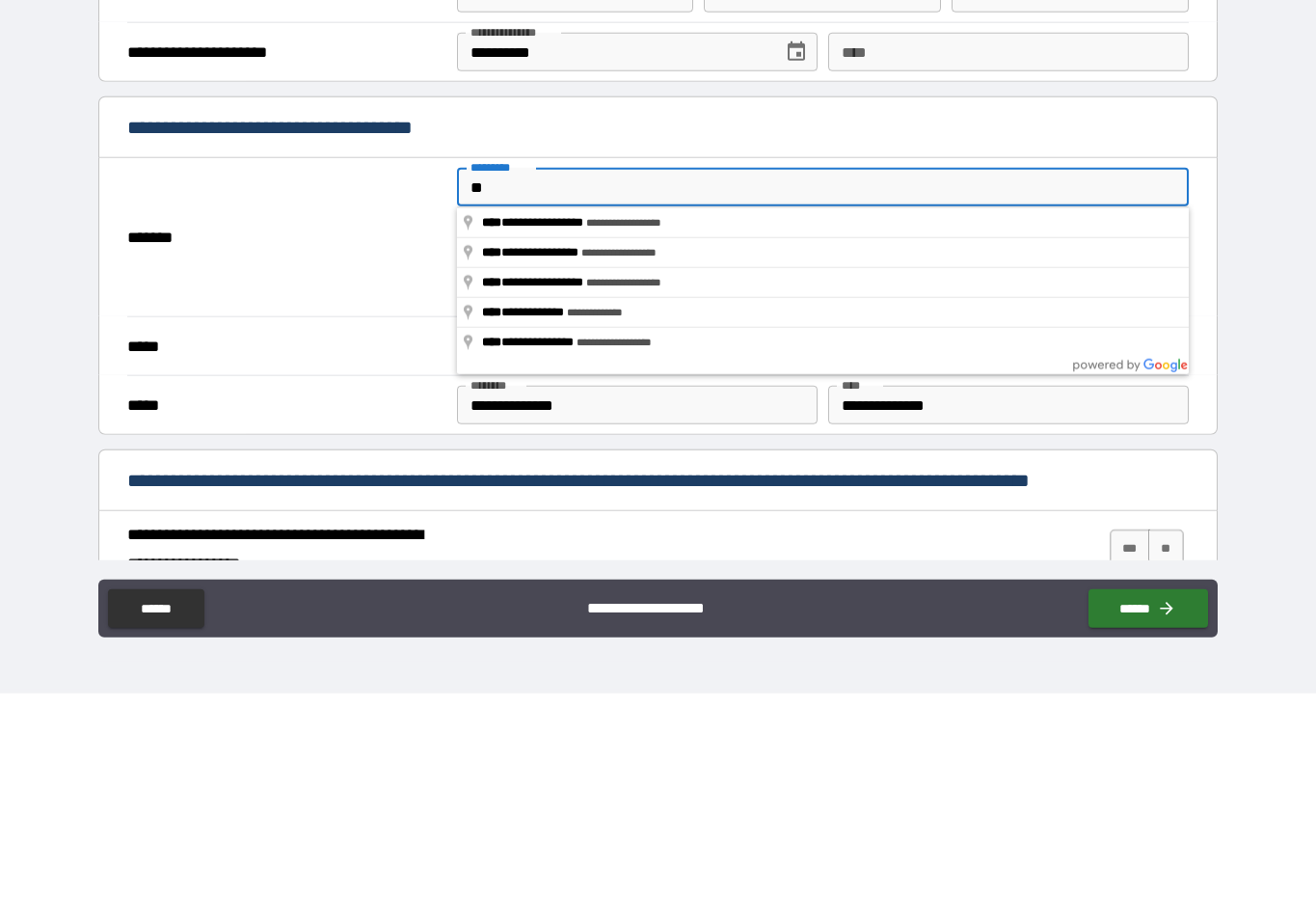 type on "*" 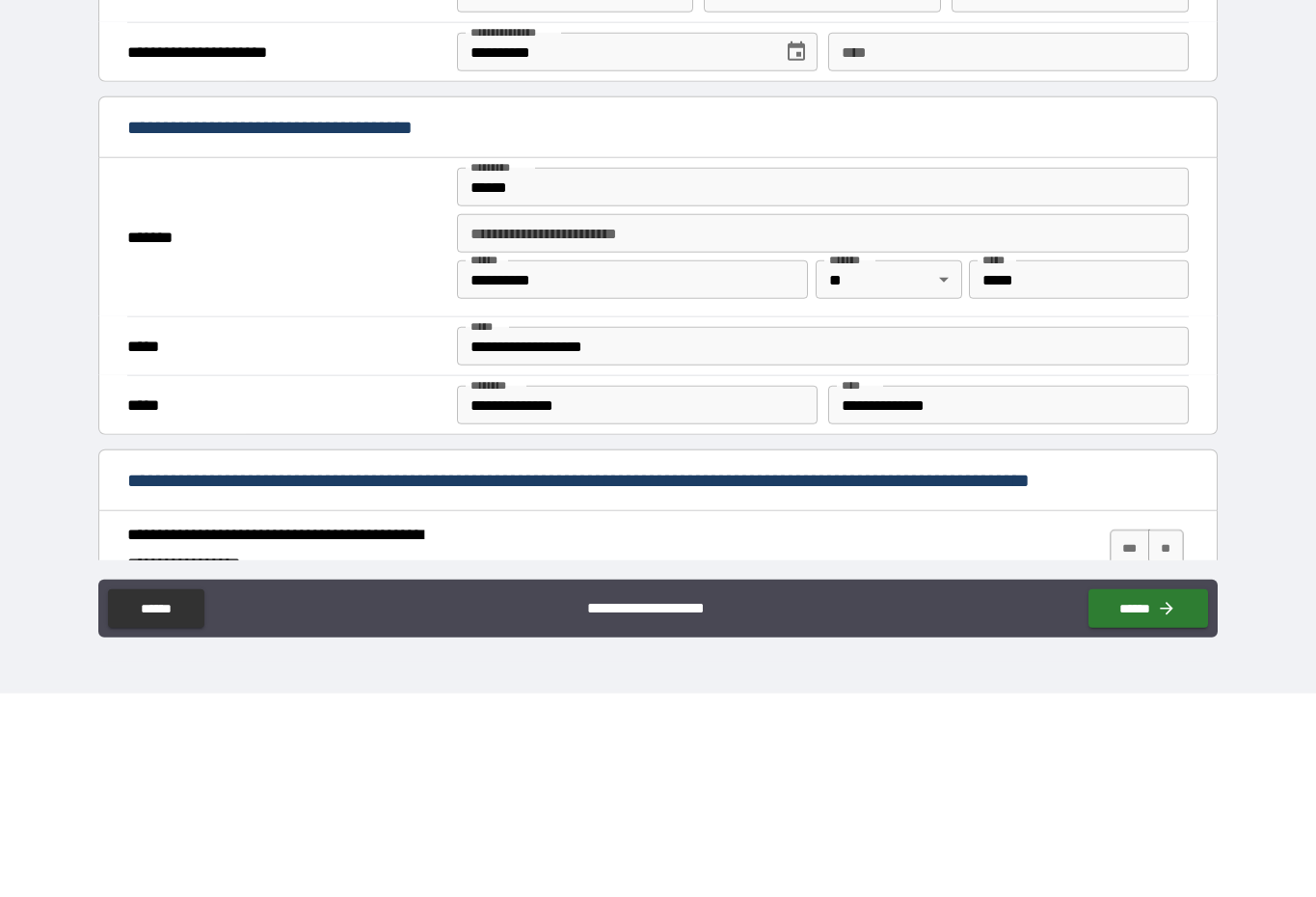 type on "**********" 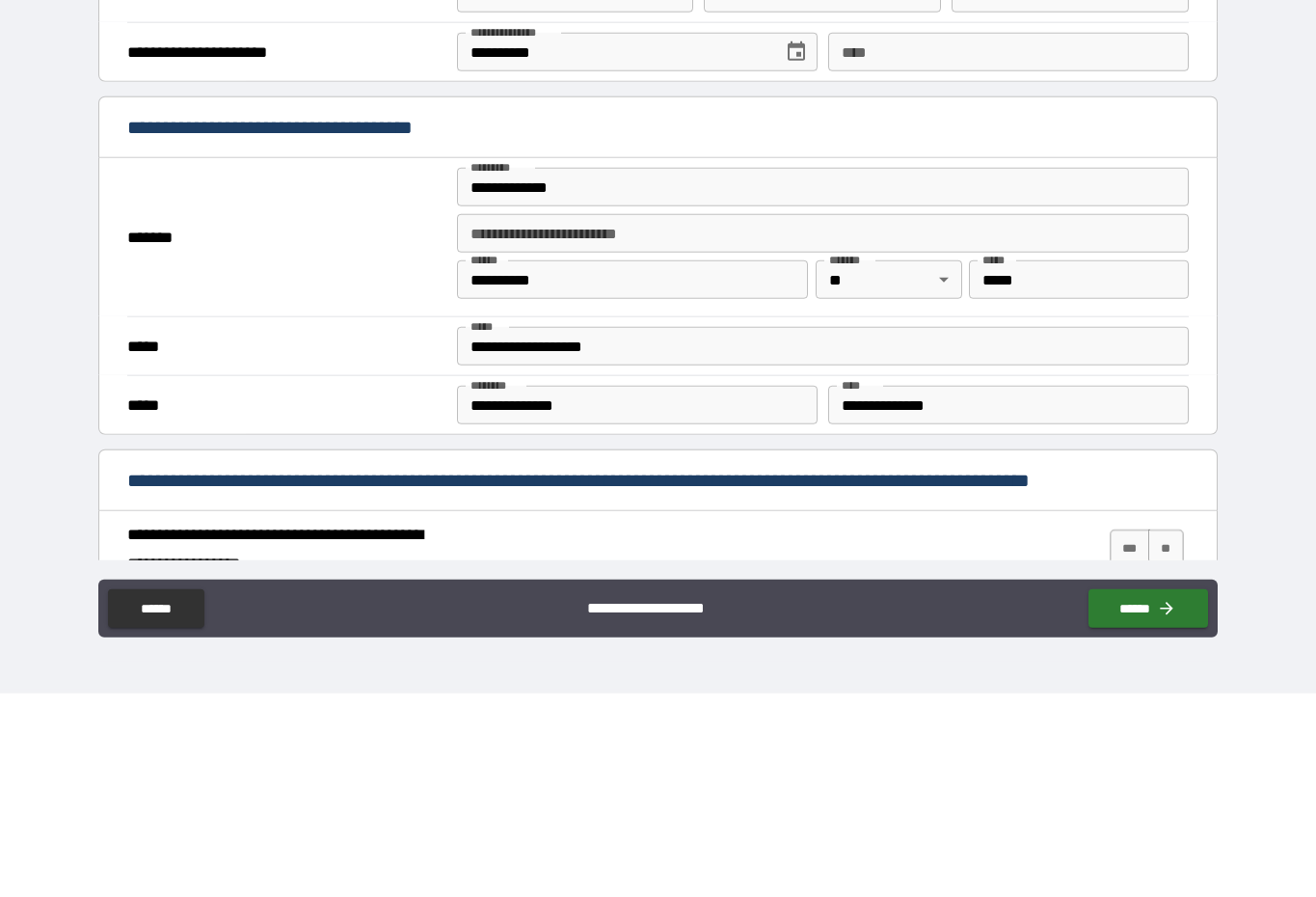scroll, scrollTop: 40, scrollLeft: 0, axis: vertical 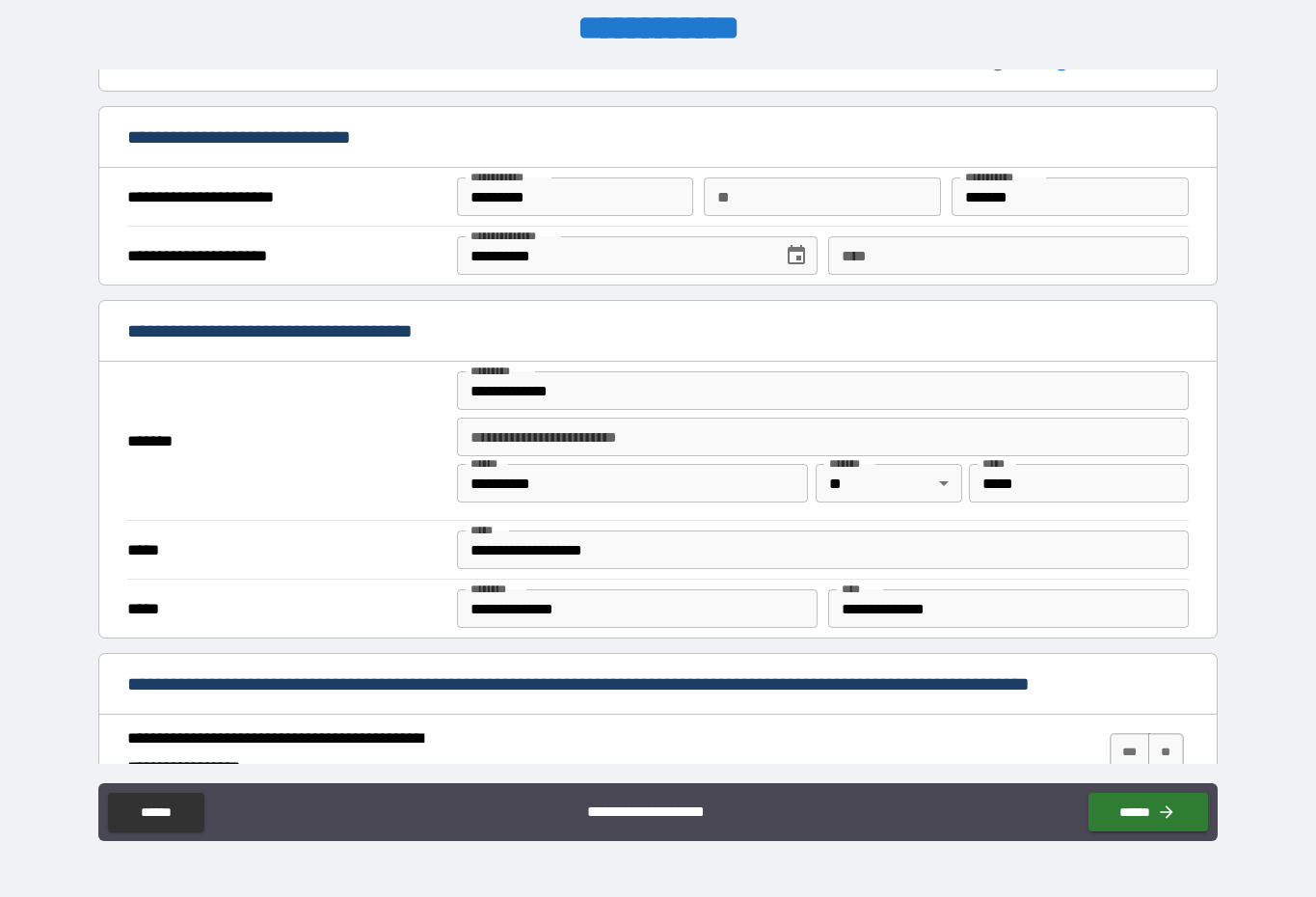 click on "**********" at bounding box center (1008, 609) 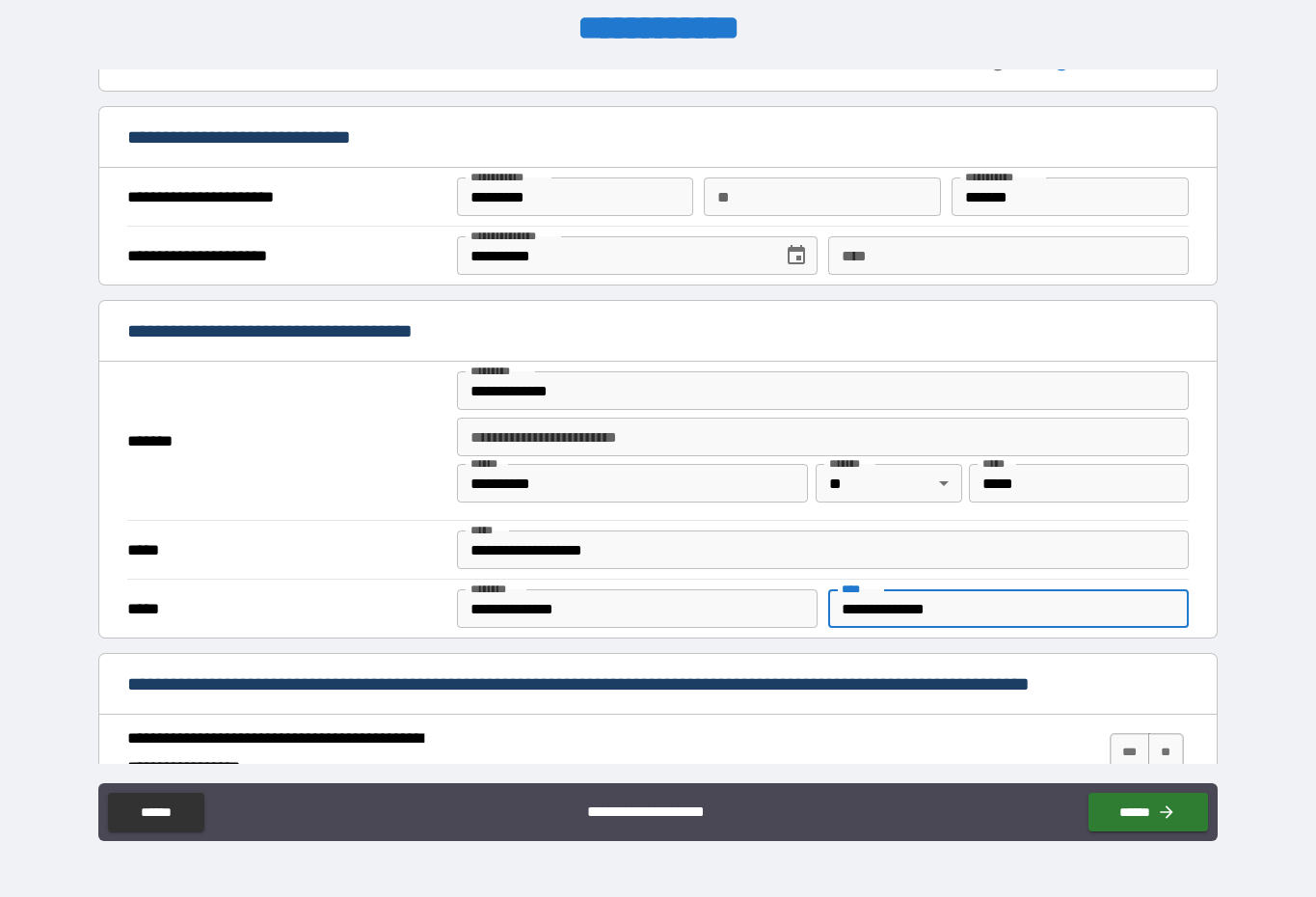 scroll, scrollTop: 40, scrollLeft: 0, axis: vertical 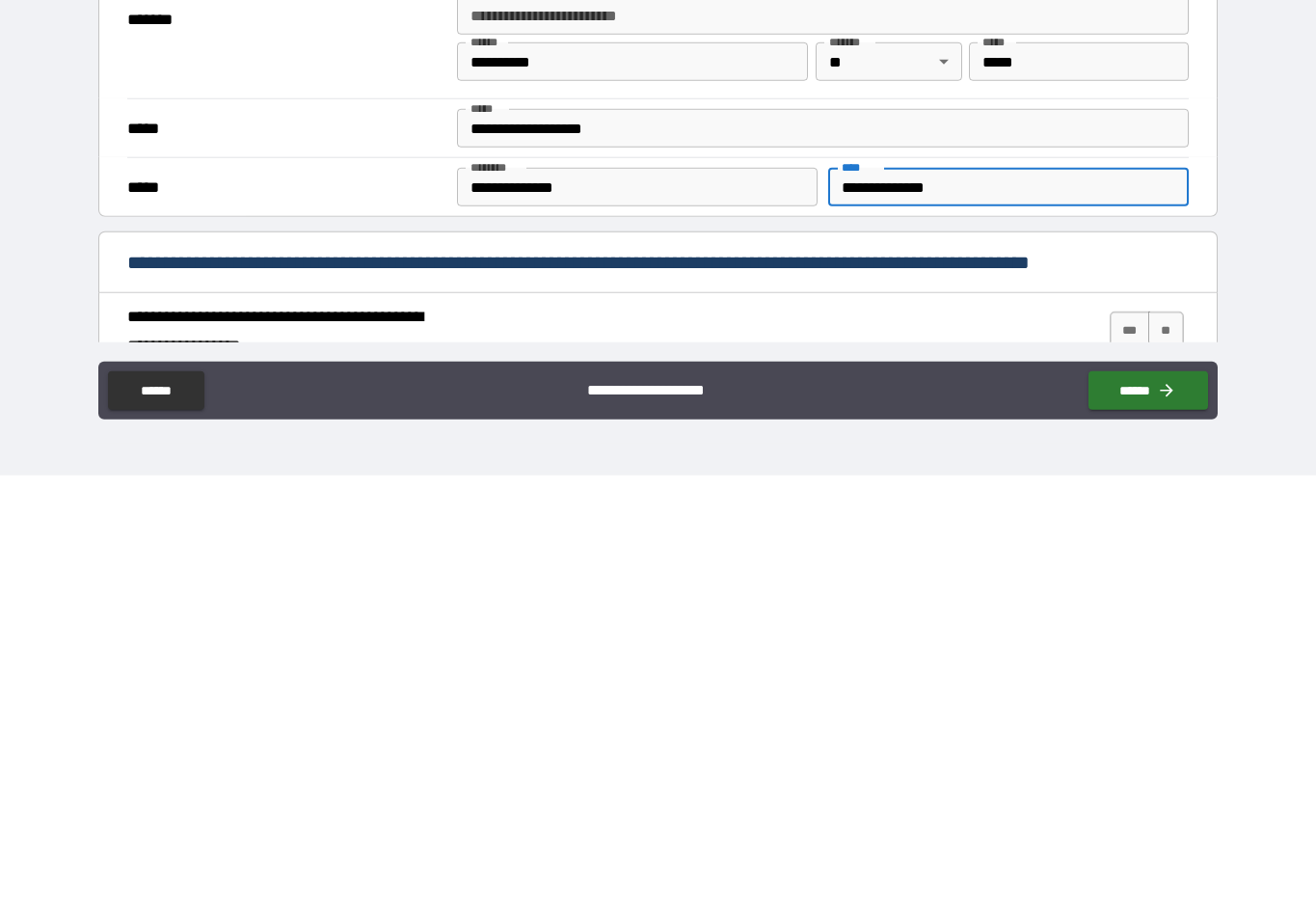 type on "**********" 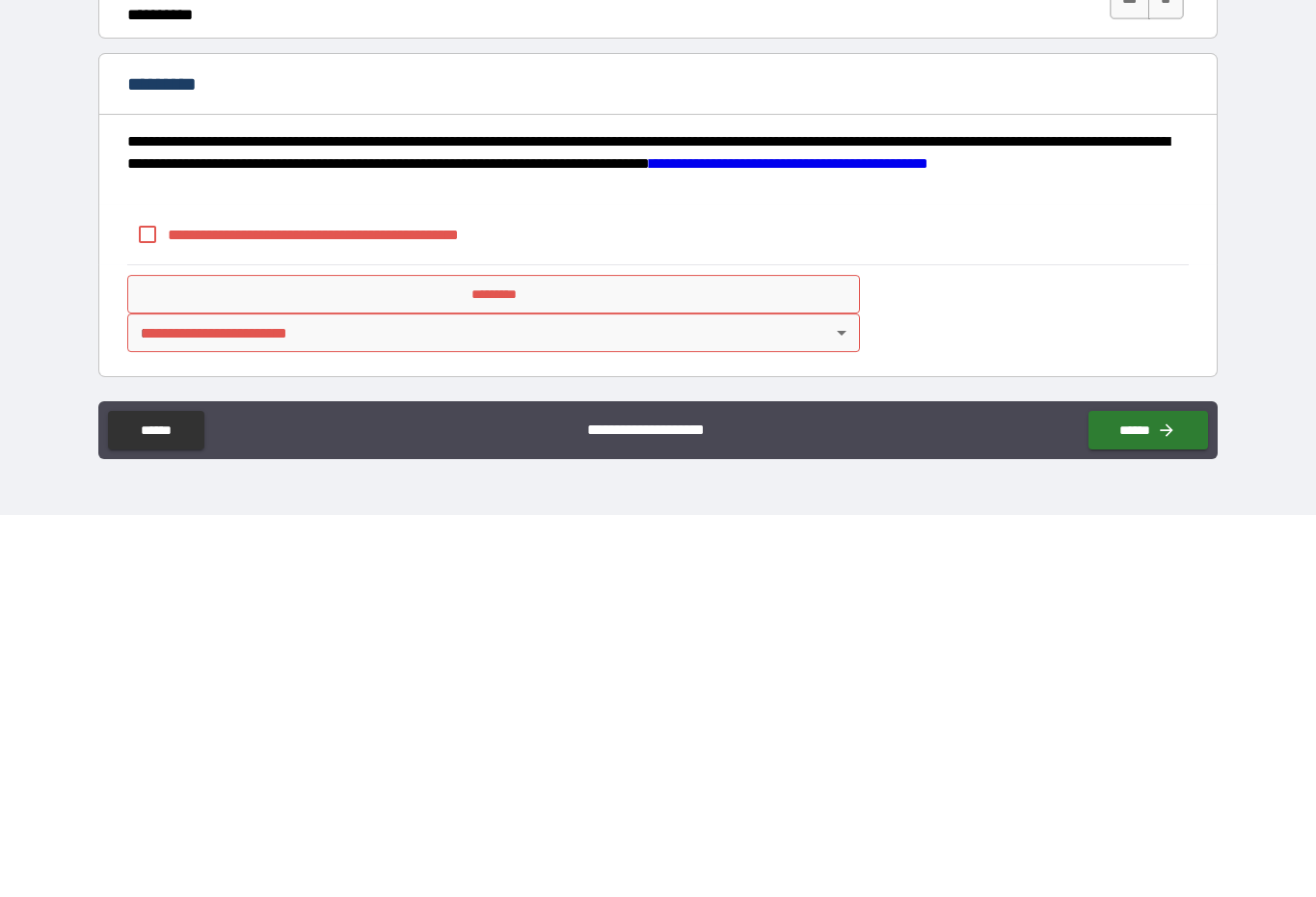 scroll, scrollTop: 1478, scrollLeft: 0, axis: vertical 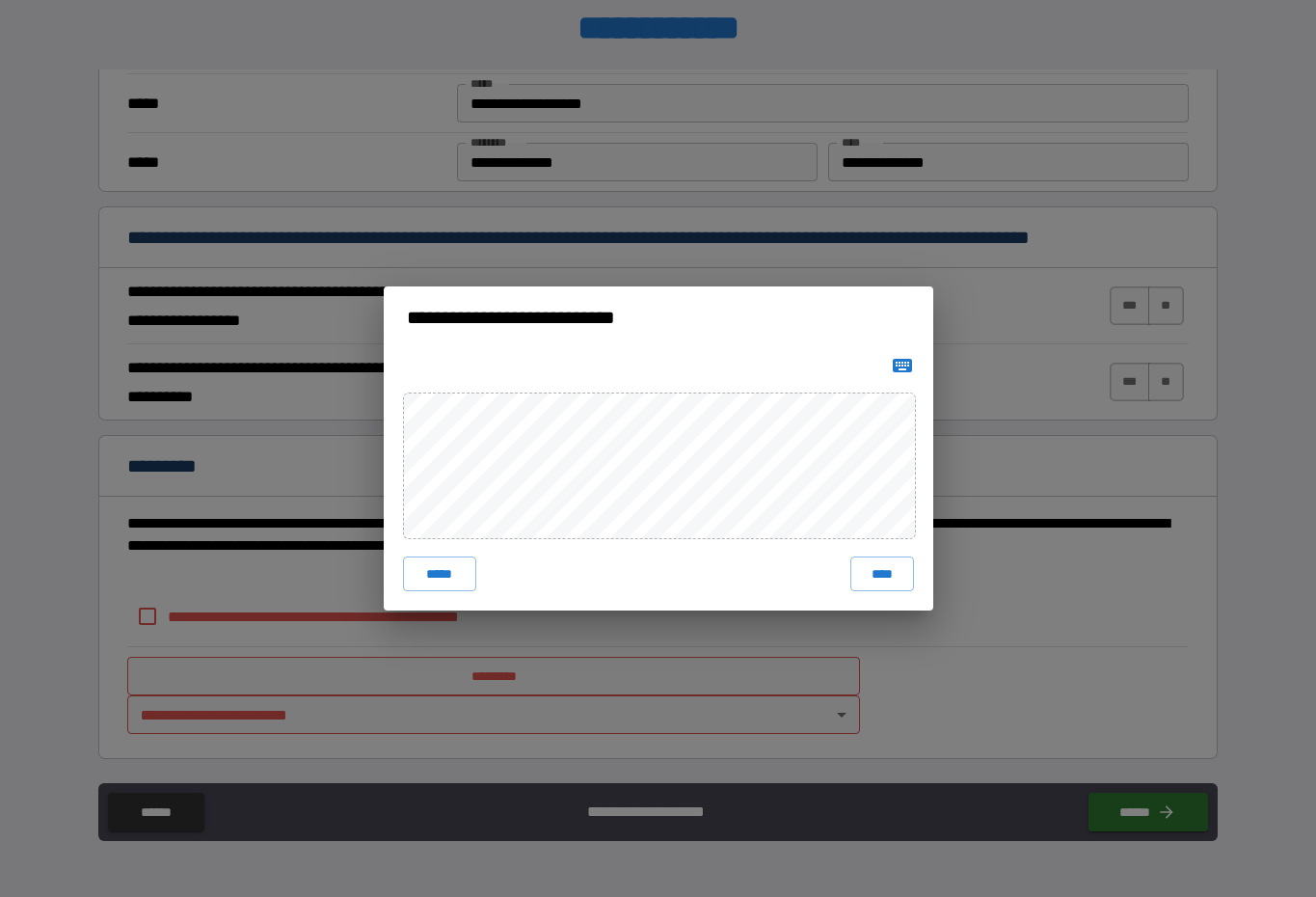 click on "****" at bounding box center [882, 574] 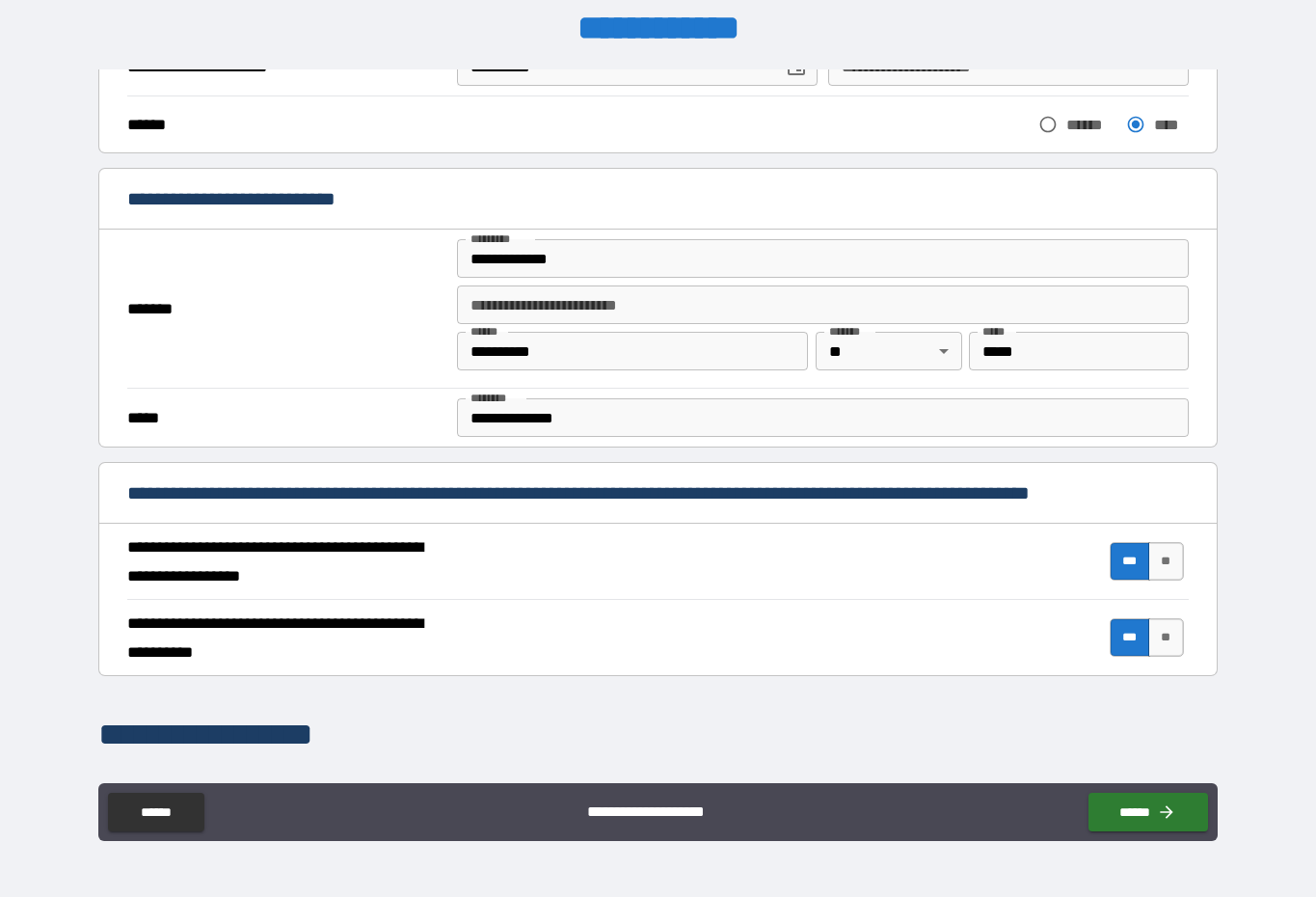 click 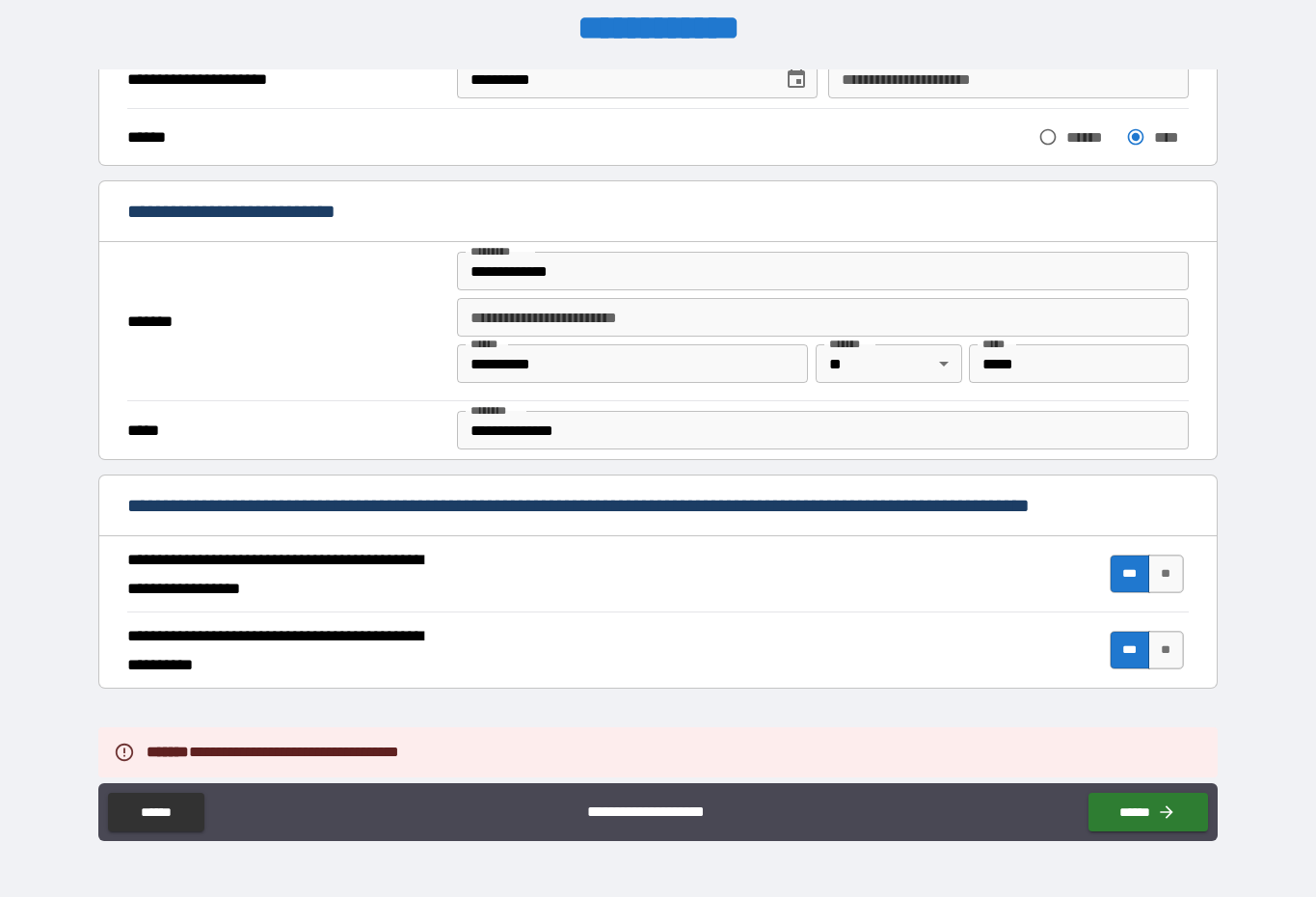 scroll, scrollTop: 212, scrollLeft: 0, axis: vertical 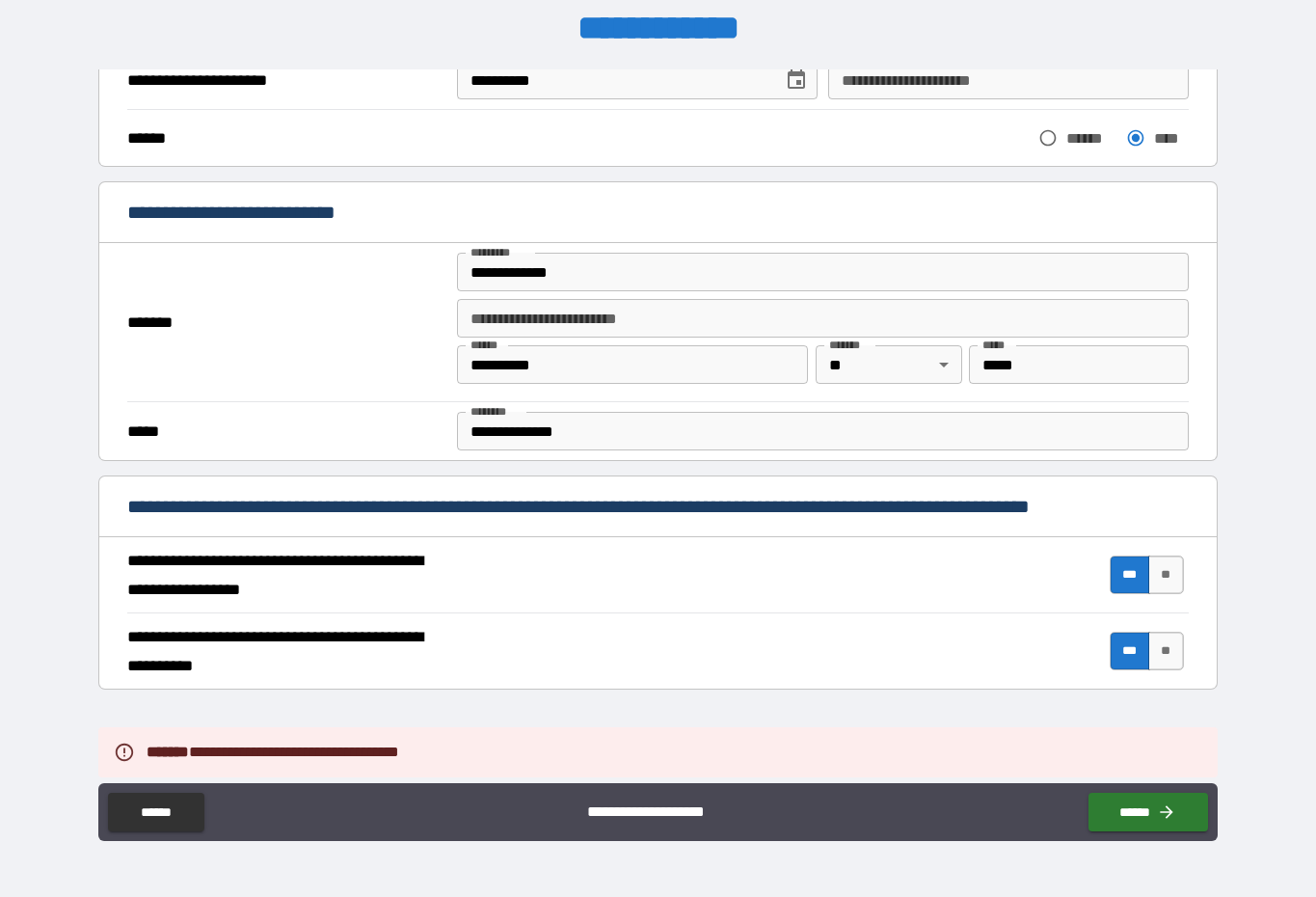 click on "**********" at bounding box center (658, 748) 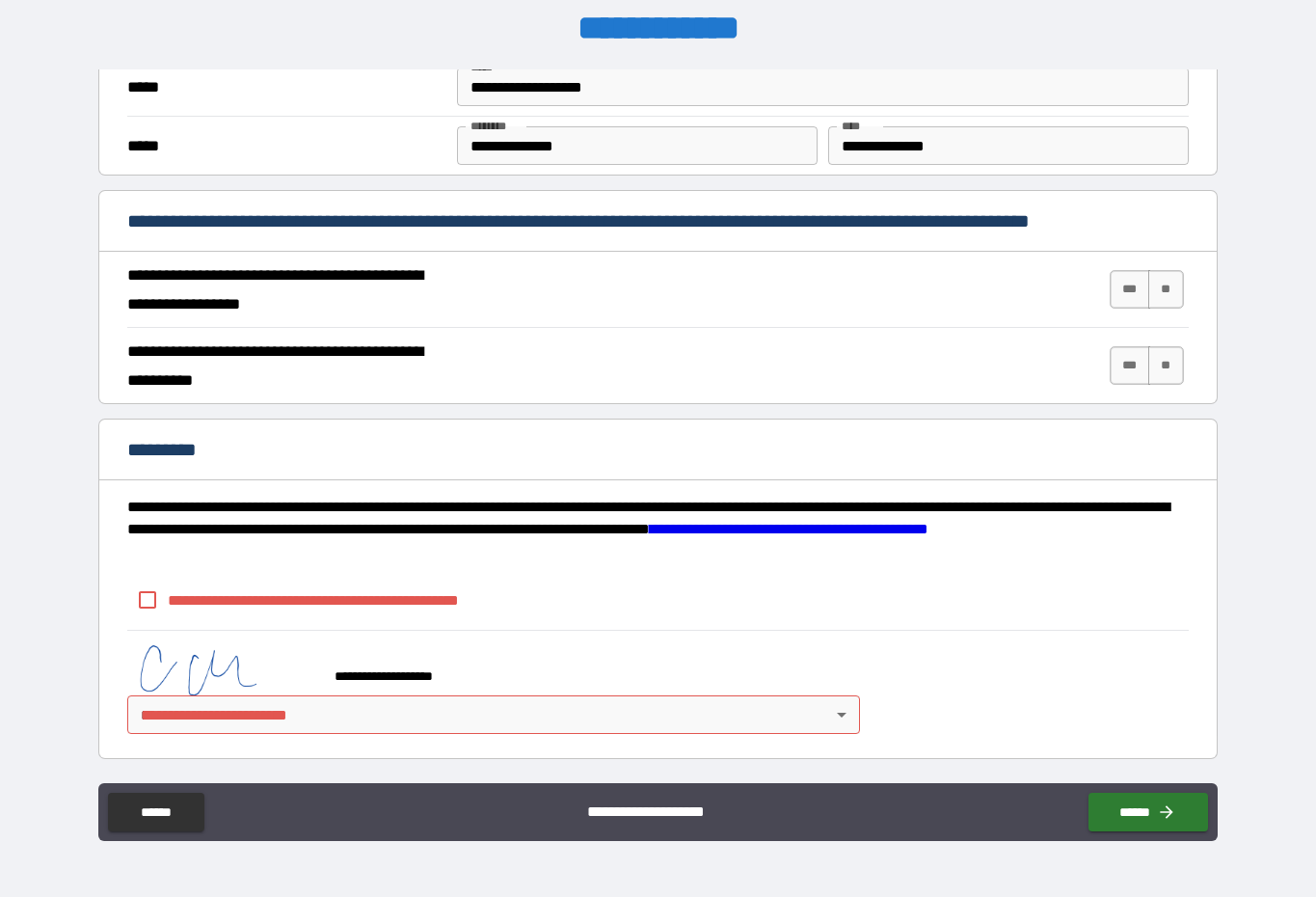 scroll, scrollTop: 1494, scrollLeft: 0, axis: vertical 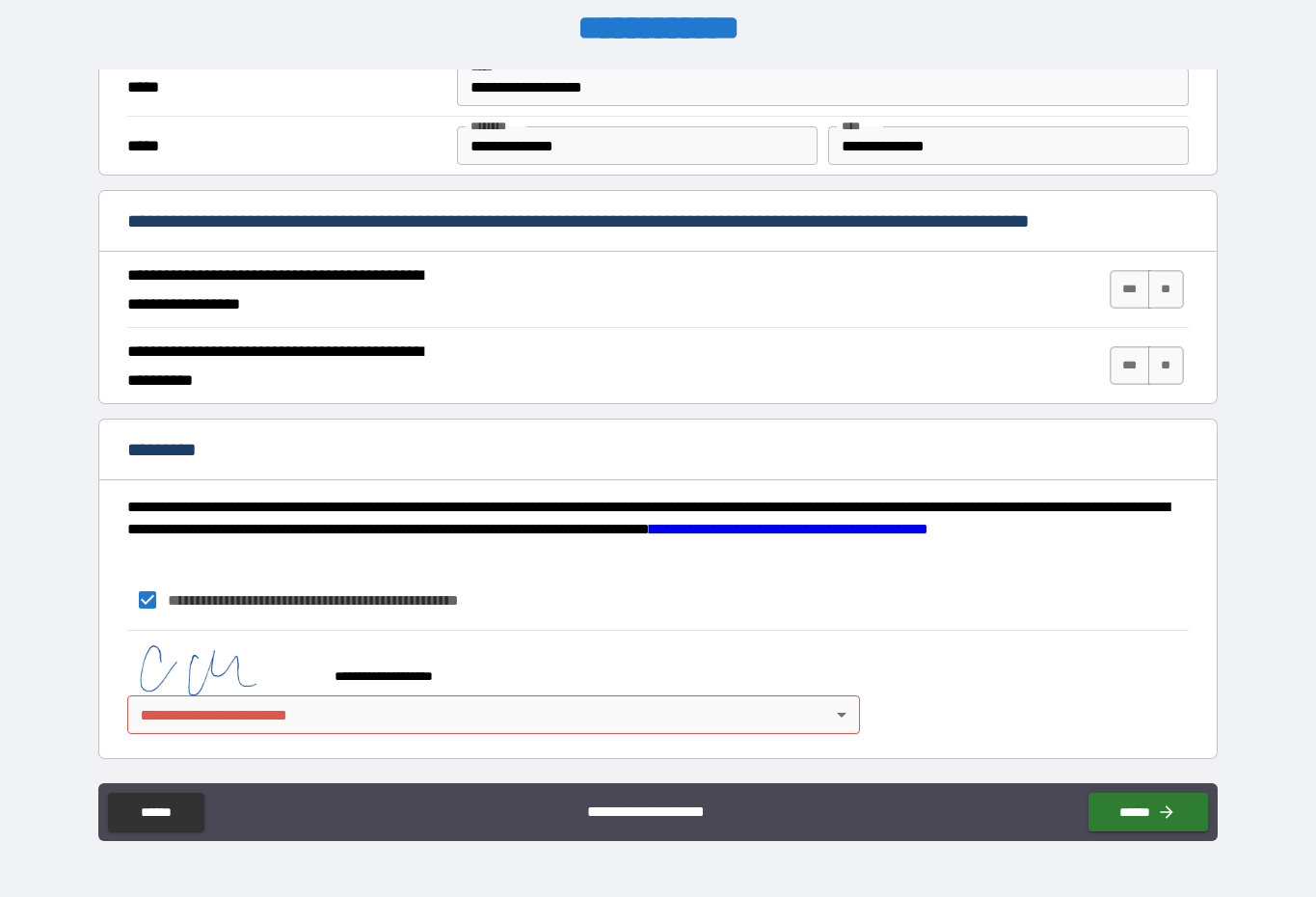 click 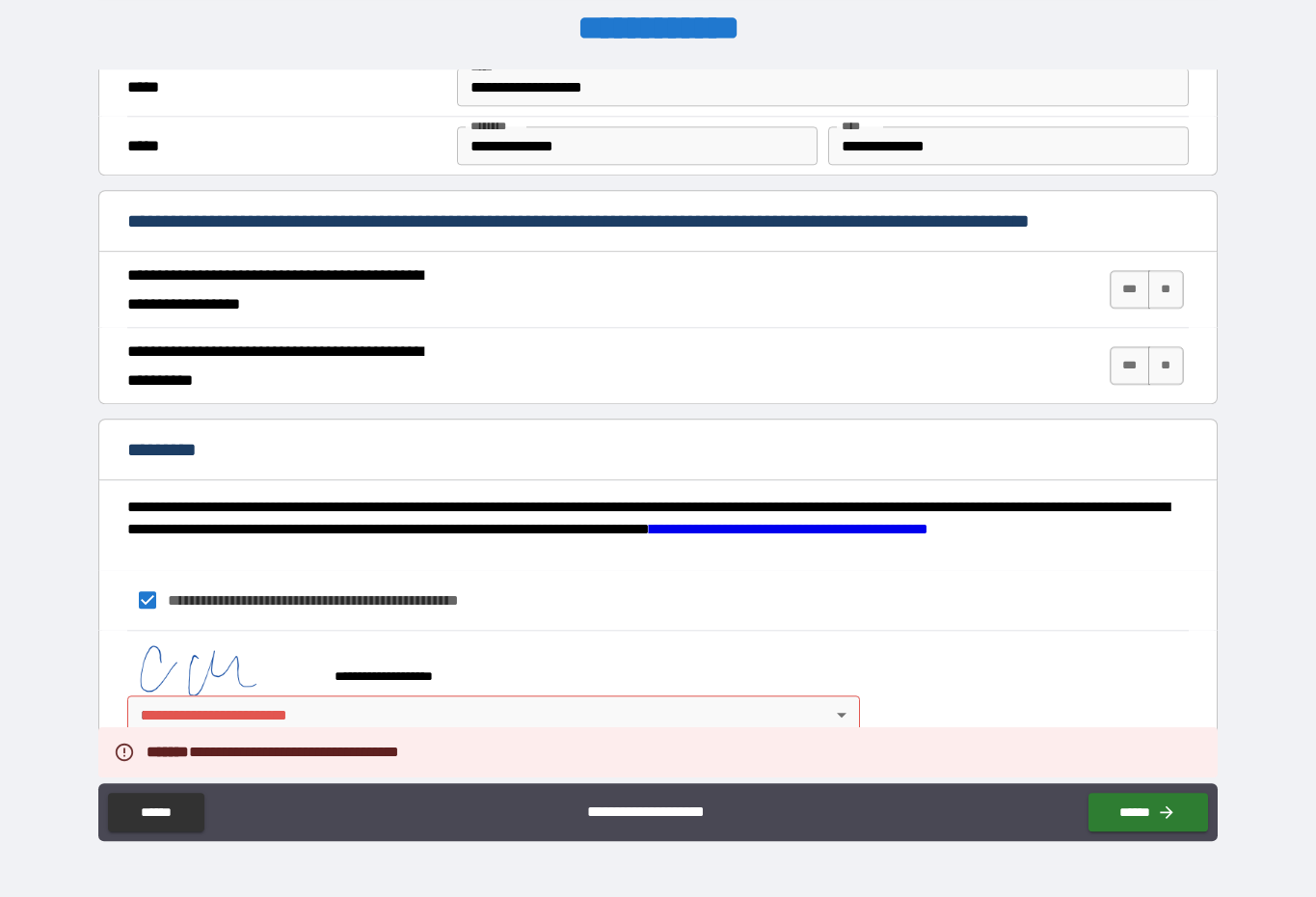 click on "**********" at bounding box center [658, 429] 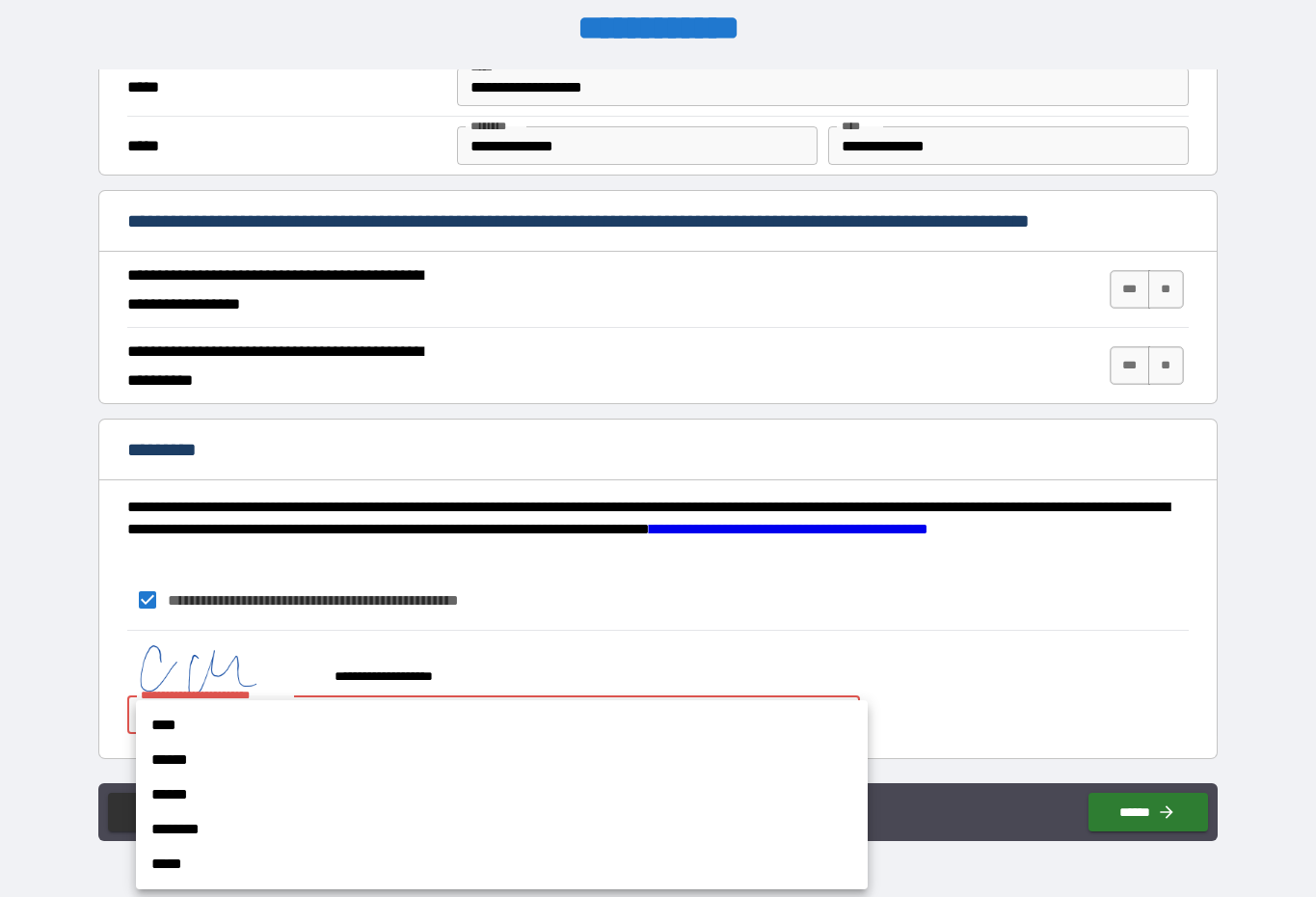 click on "******" at bounding box center (501, 760) 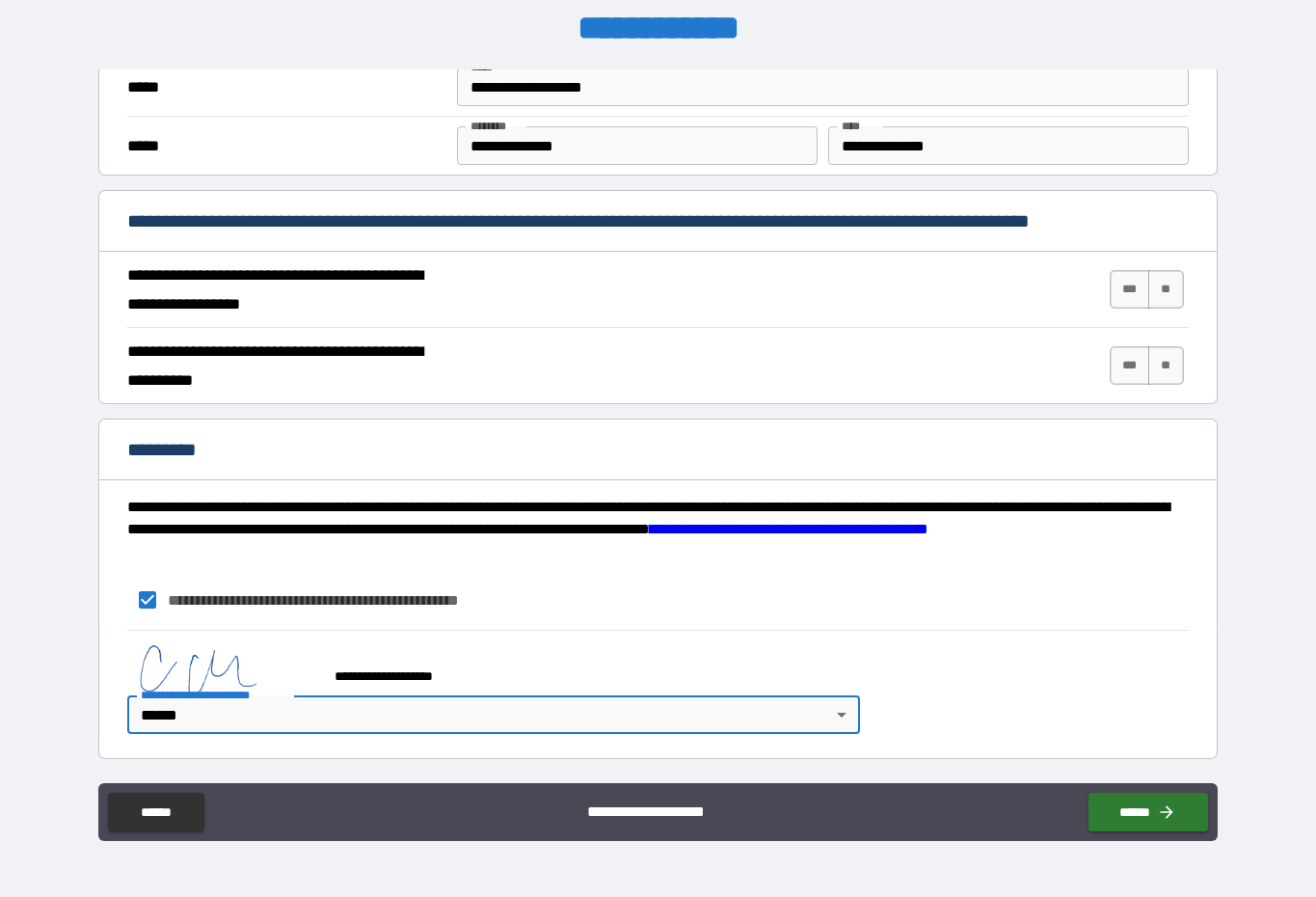 click on "******" at bounding box center [1148, 812] 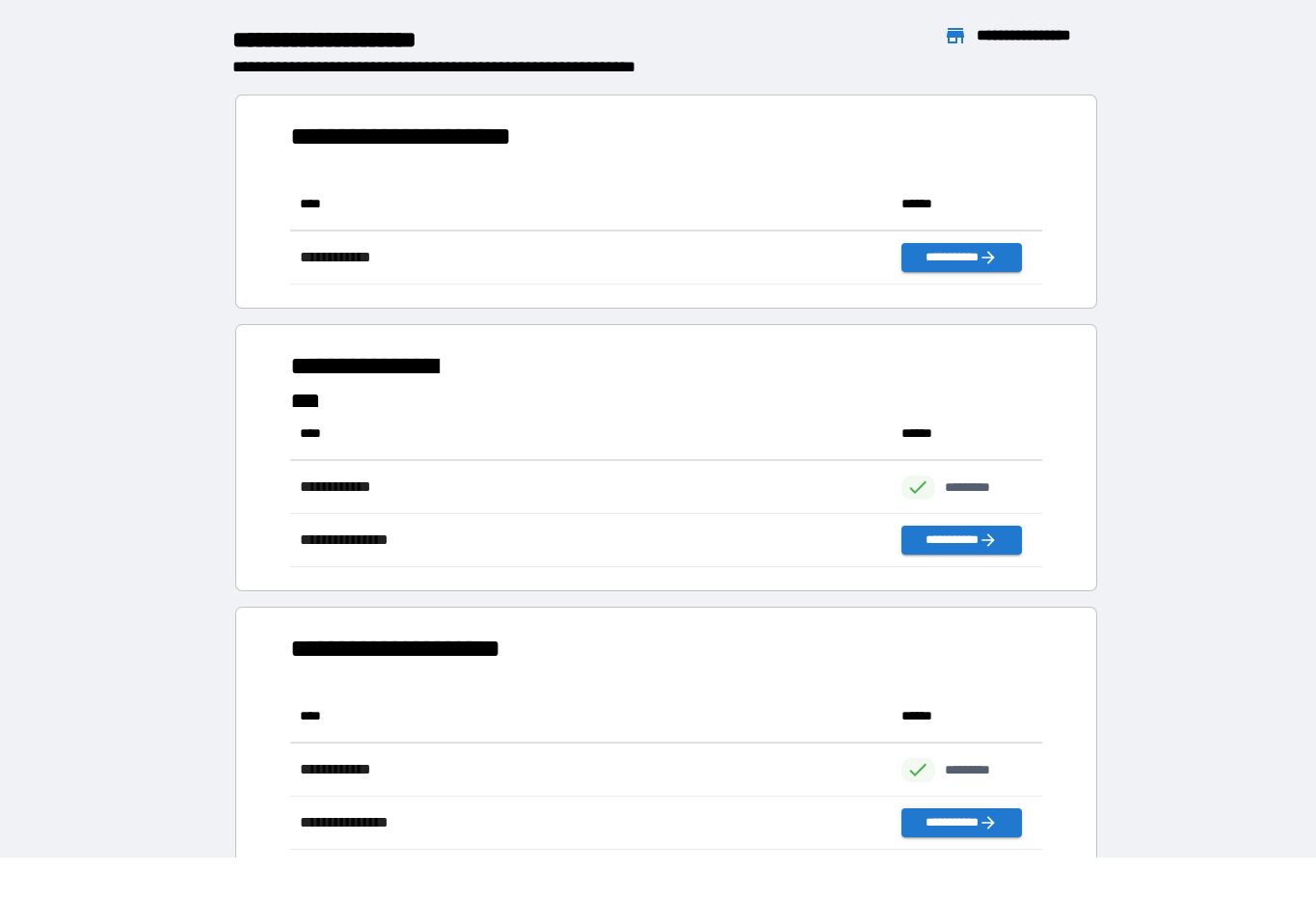 scroll, scrollTop: 107, scrollLeft: 752, axis: both 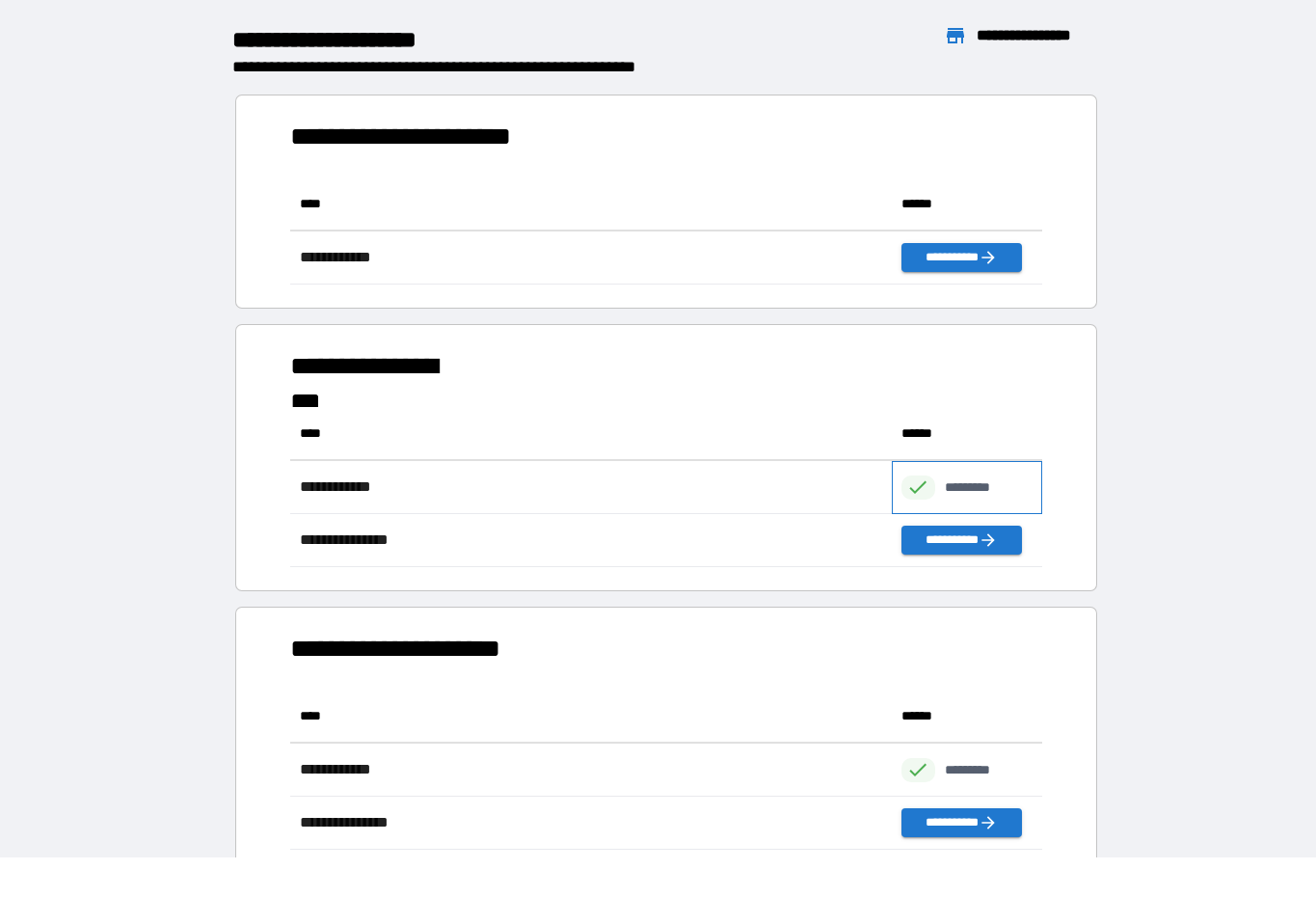 click on "*********" at bounding box center (978, 487) 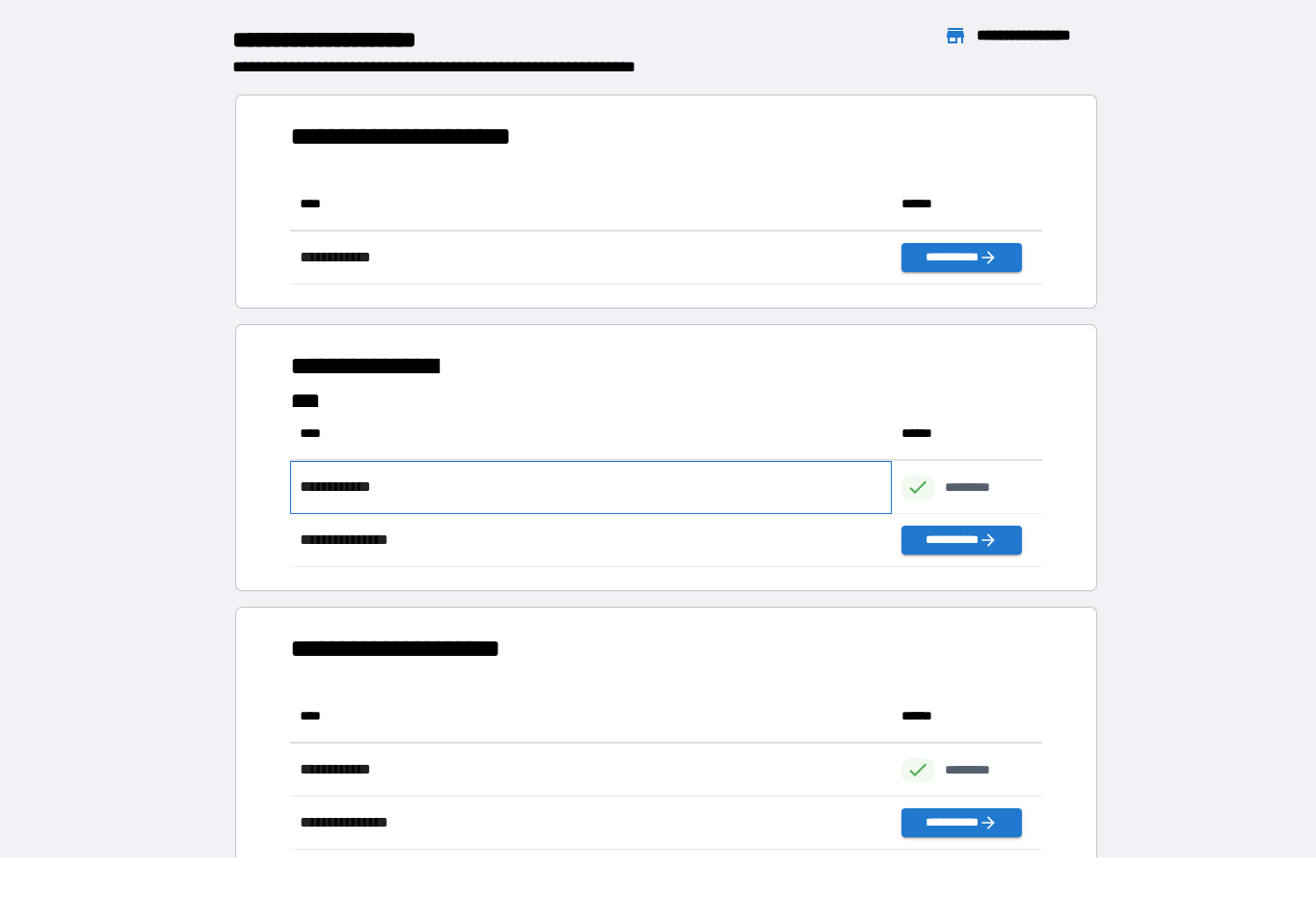 click on "**********" at bounding box center [591, 487] 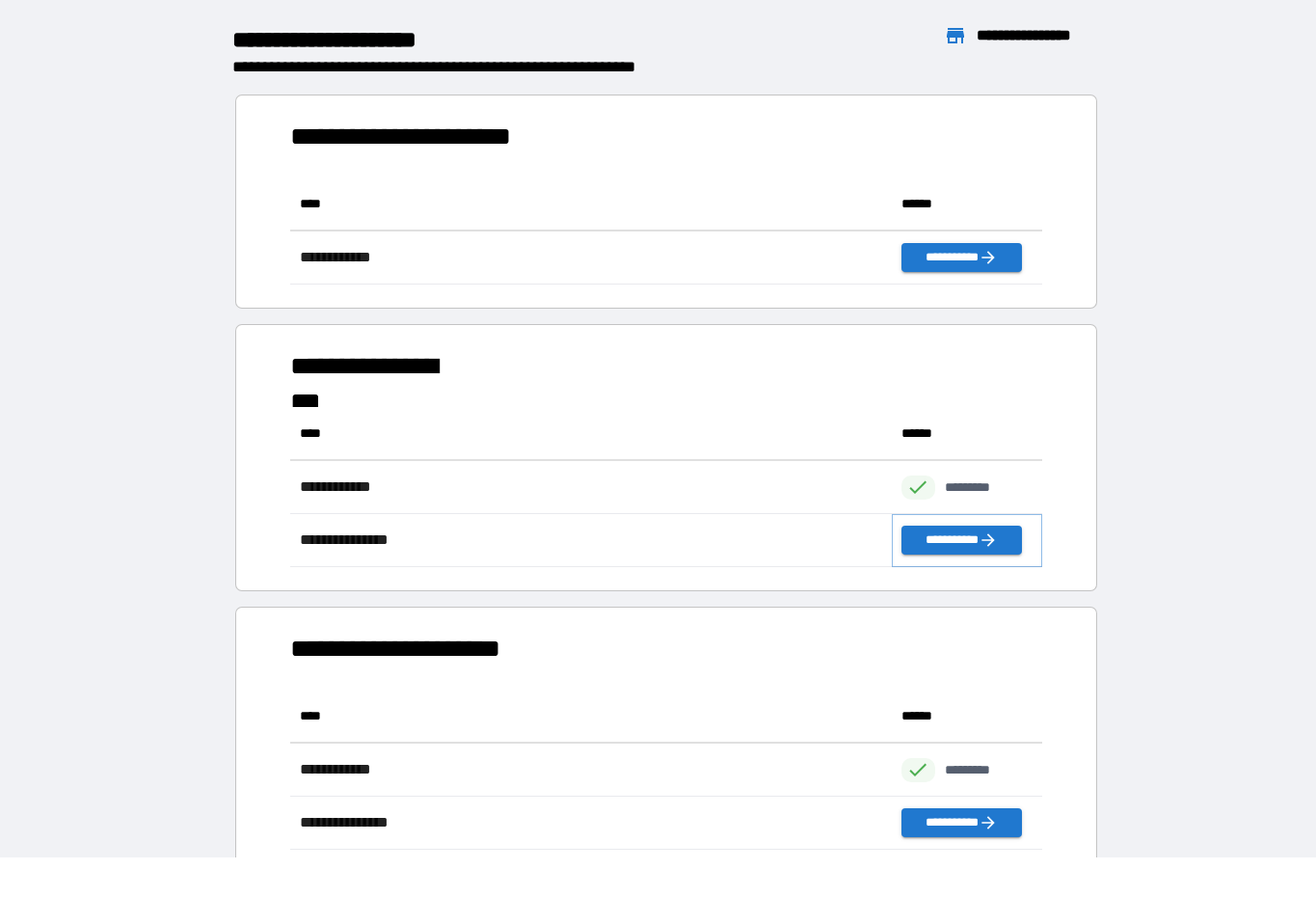 click on "**********" at bounding box center [961, 540] 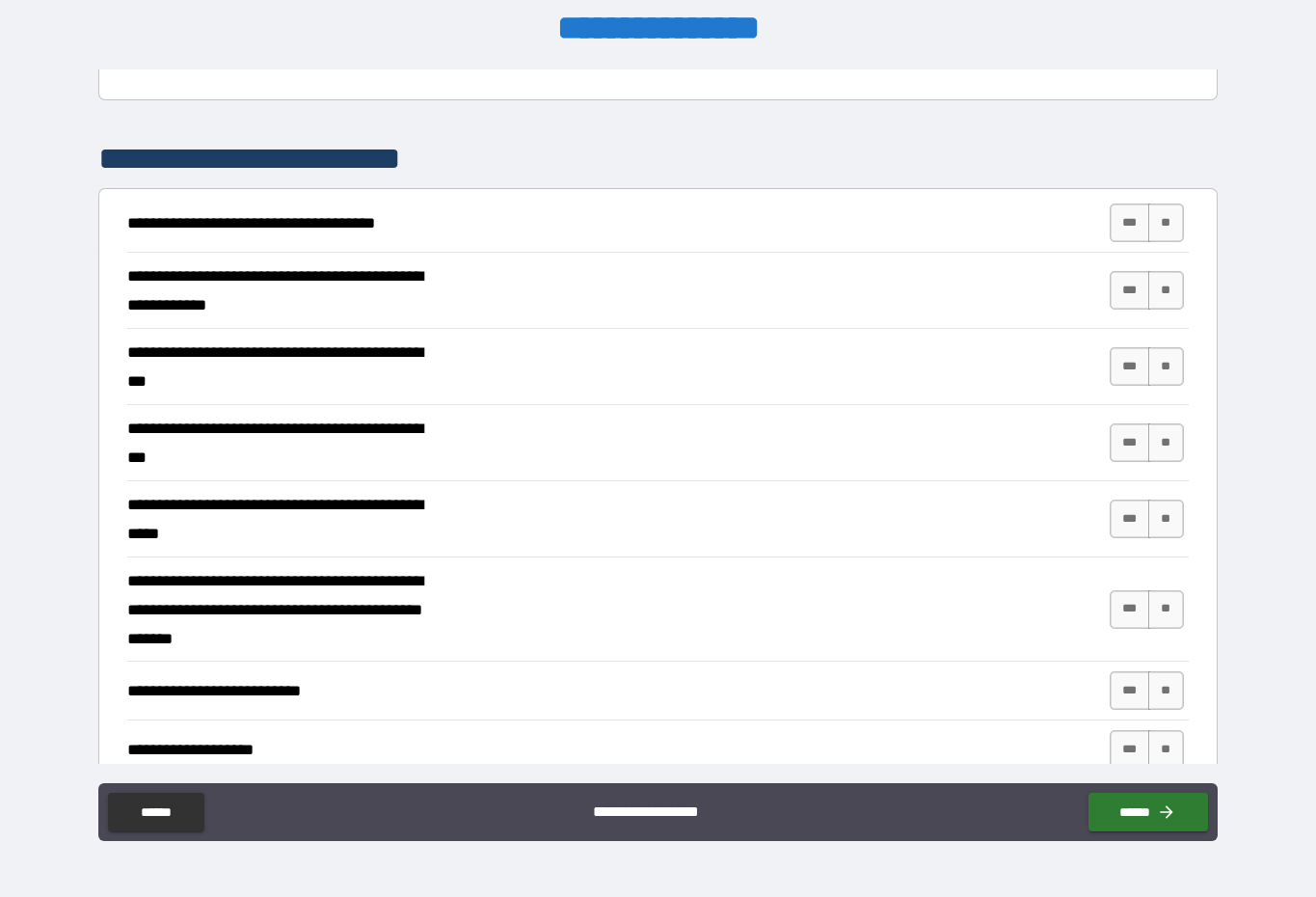 scroll, scrollTop: 274, scrollLeft: 0, axis: vertical 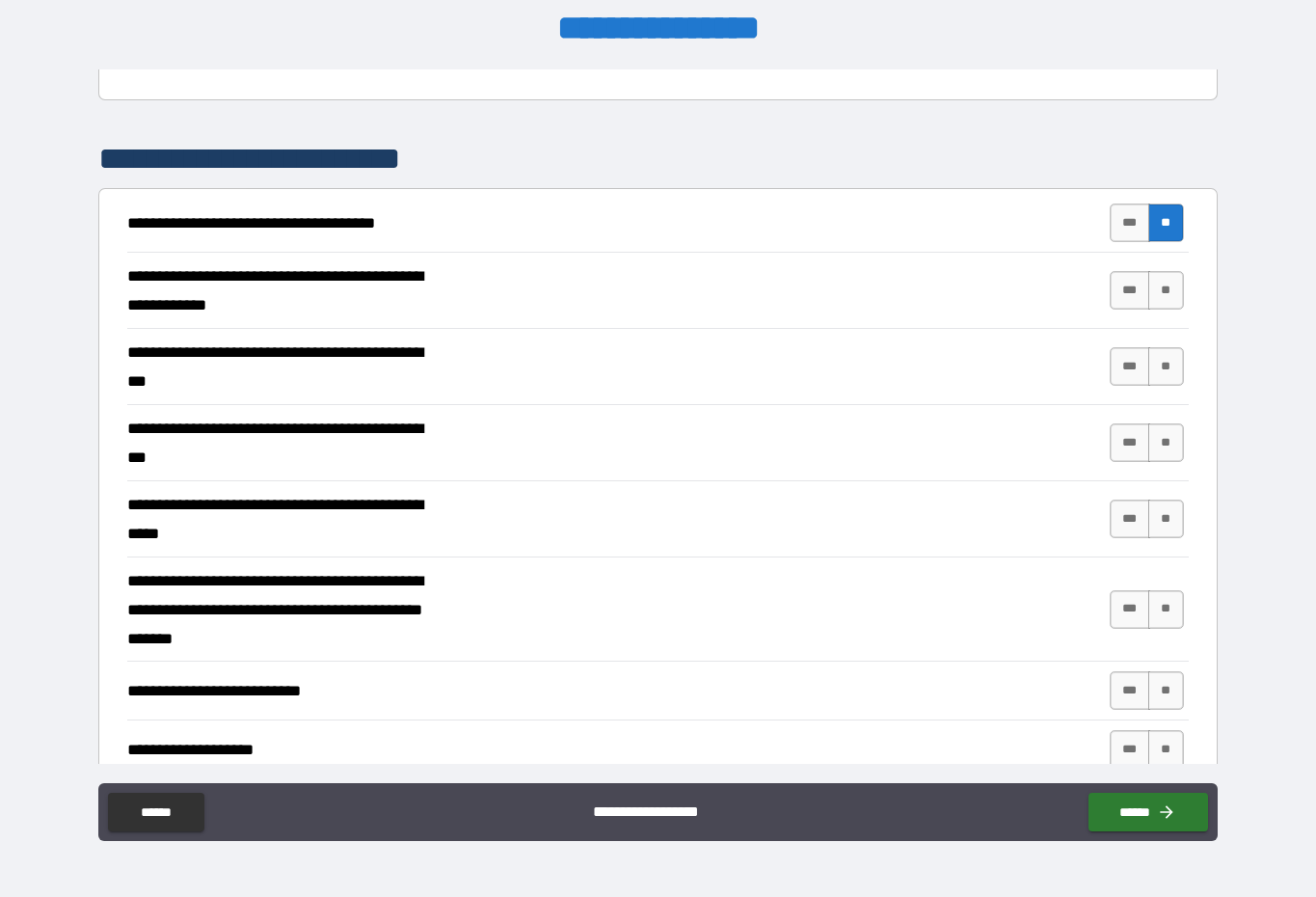 click on "***" at bounding box center [1130, 223] 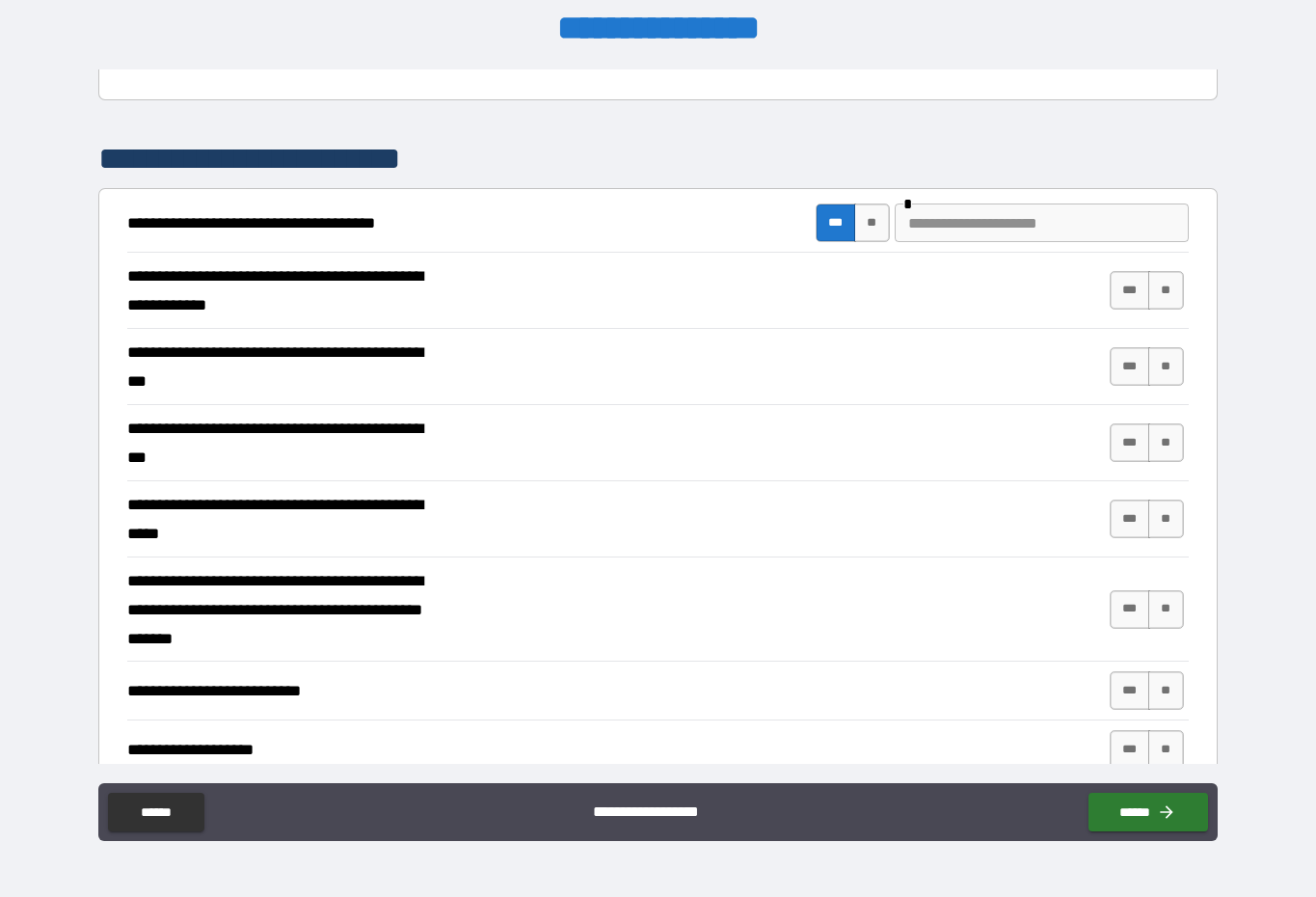 click on "**" at bounding box center (872, 223) 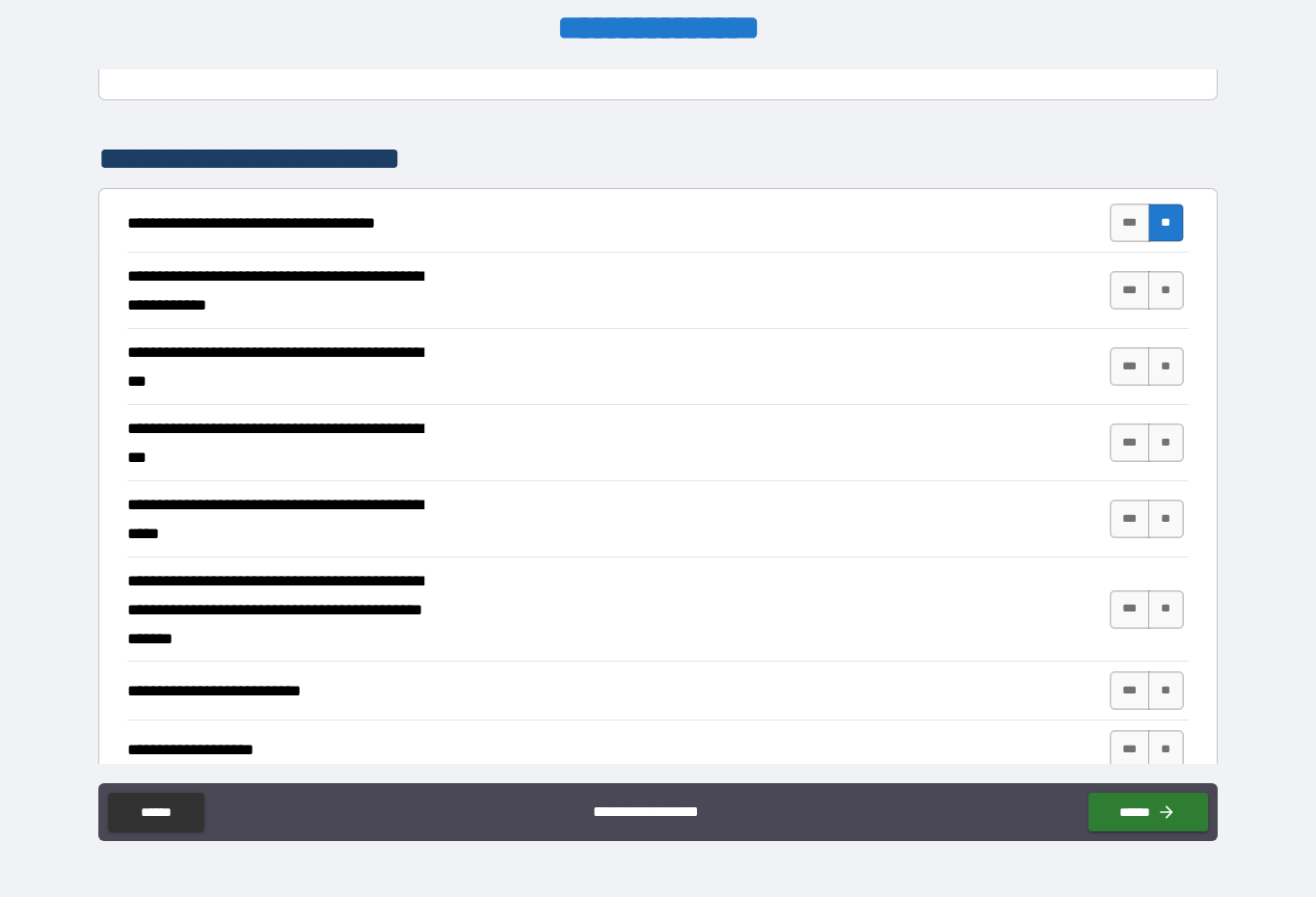 click on "**" at bounding box center (1166, 290) 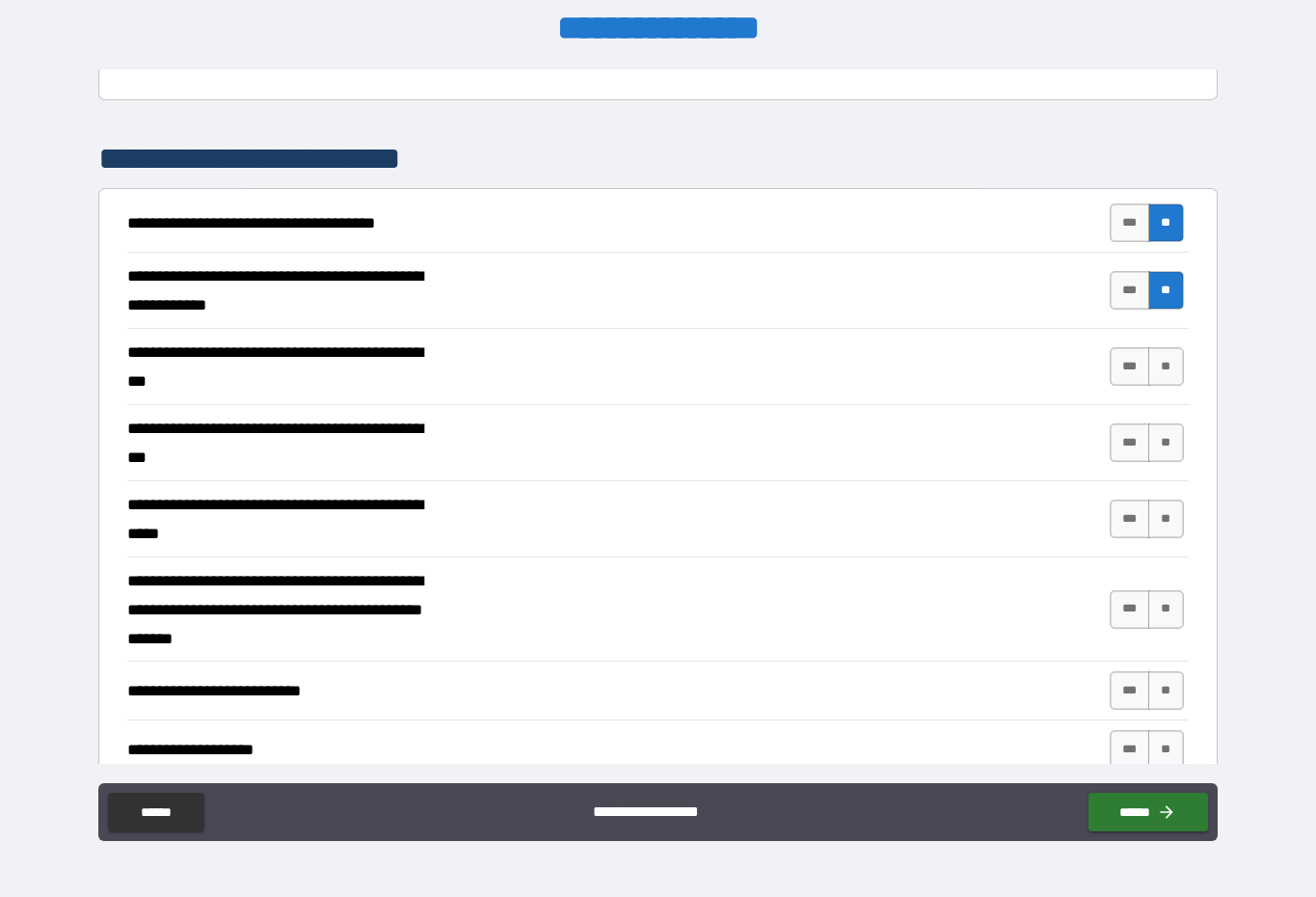 click on "**" at bounding box center (1166, 367) 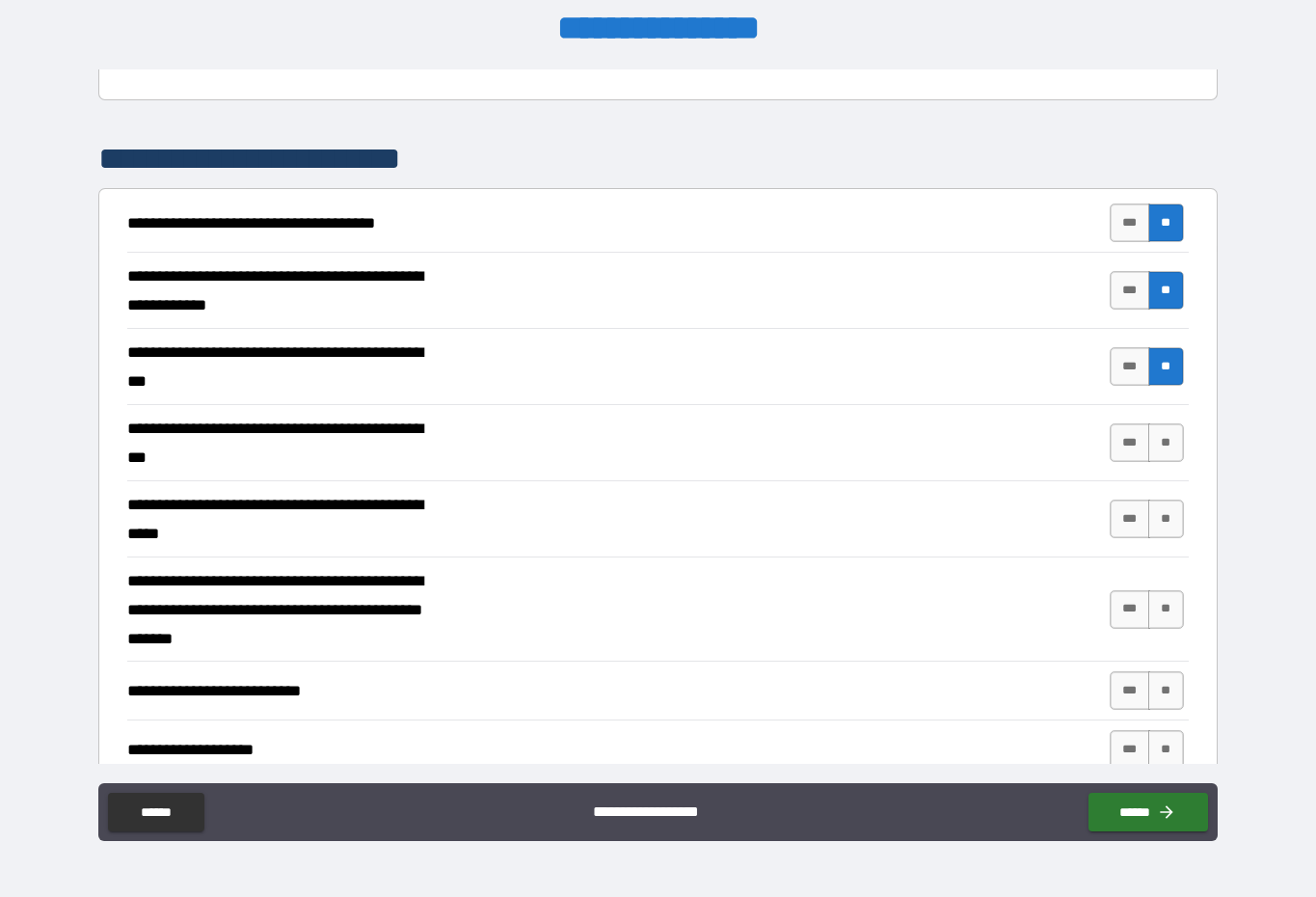 click on "**" at bounding box center (1166, 443) 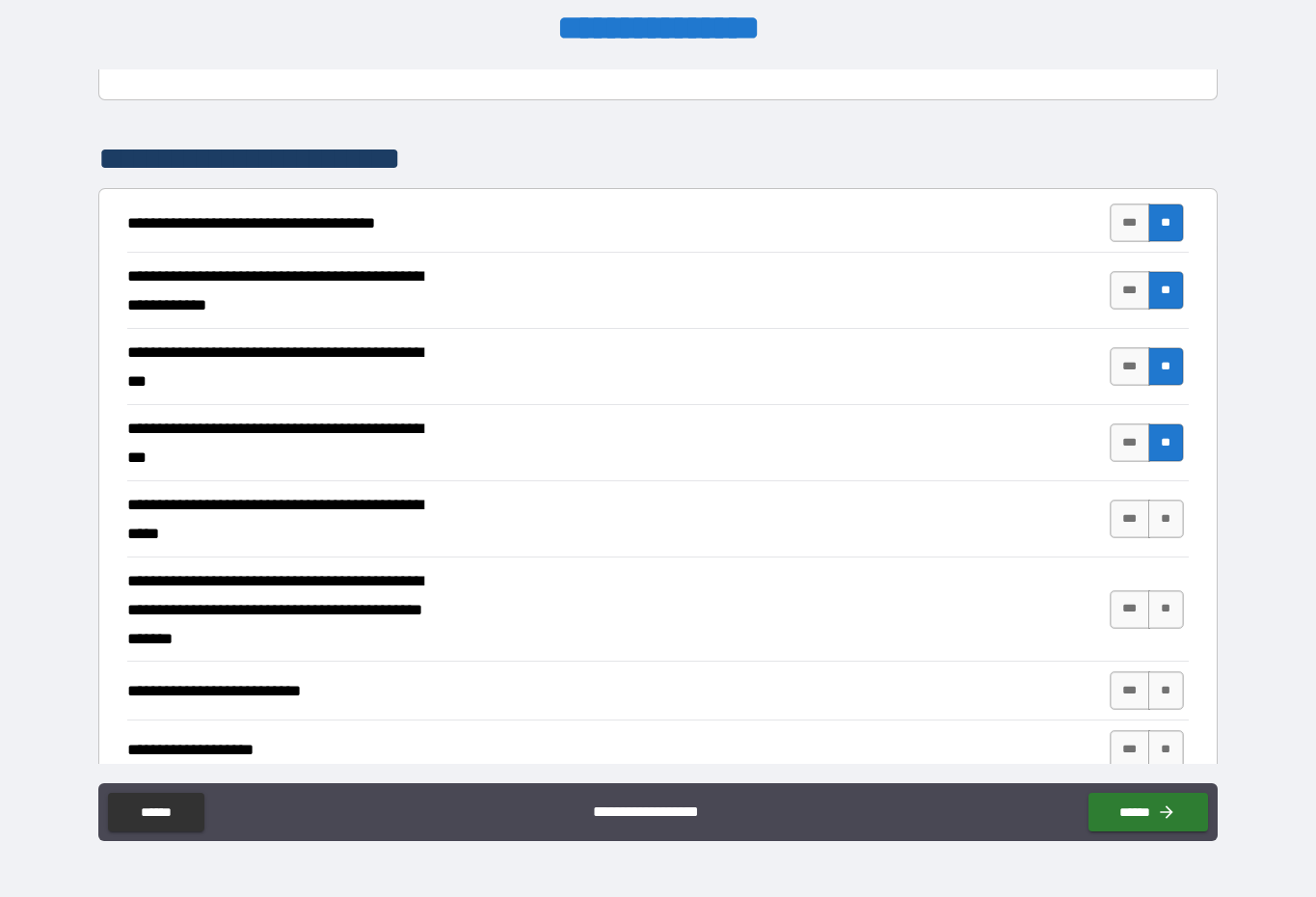 click on "**" at bounding box center [1166, 519] 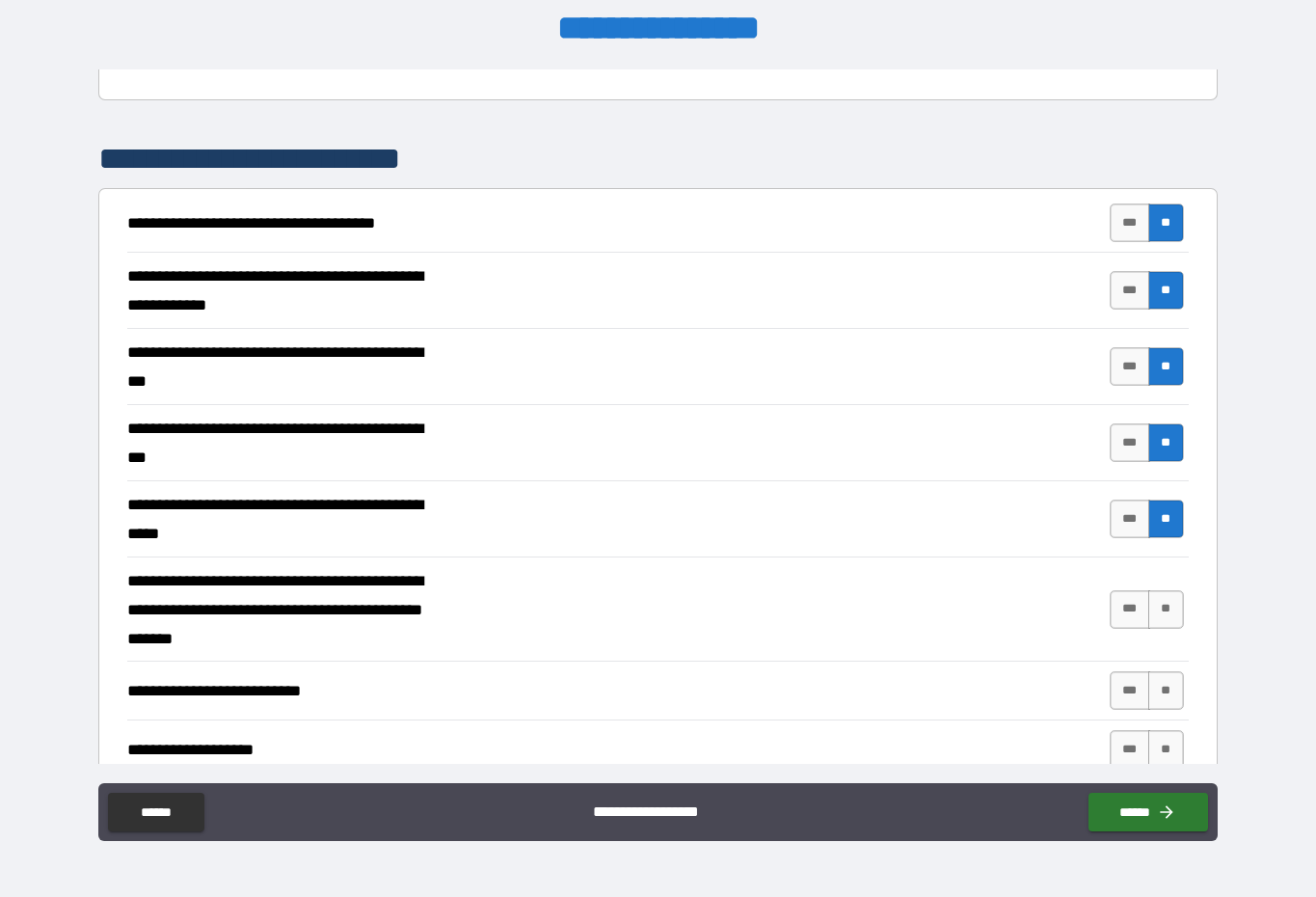 click on "**" at bounding box center [1166, 610] 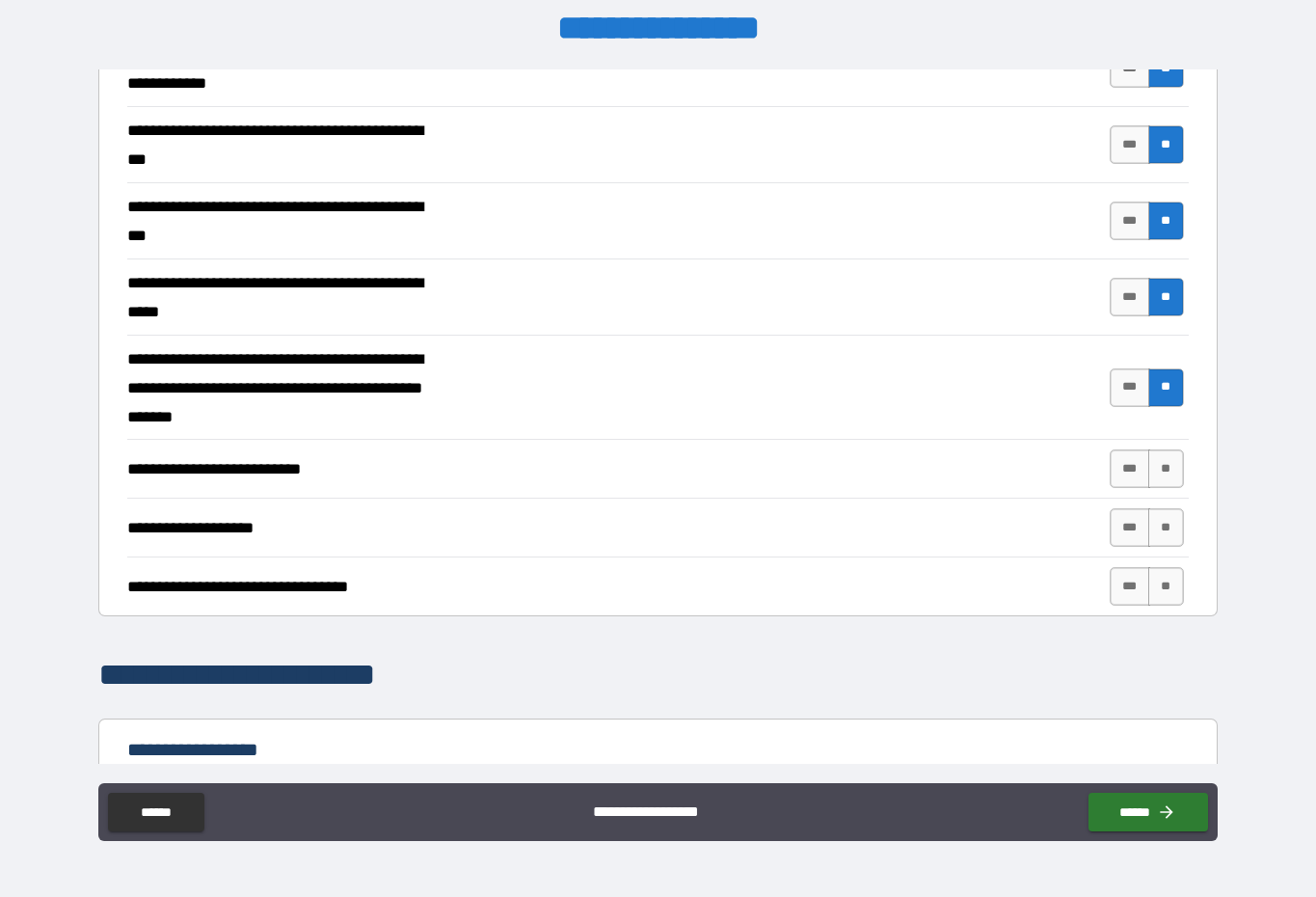 scroll, scrollTop: 498, scrollLeft: 0, axis: vertical 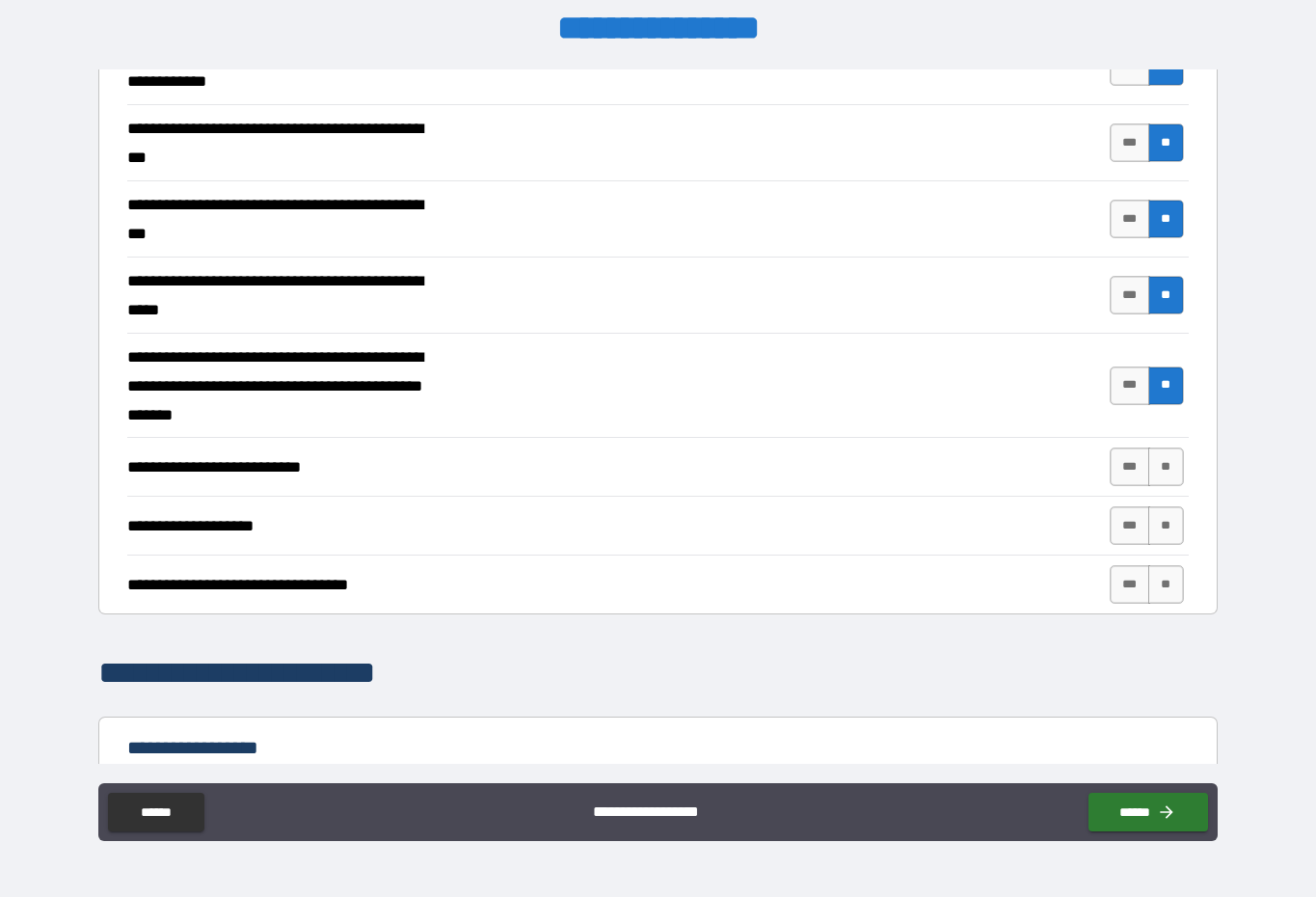 click on "**" at bounding box center [1166, 467] 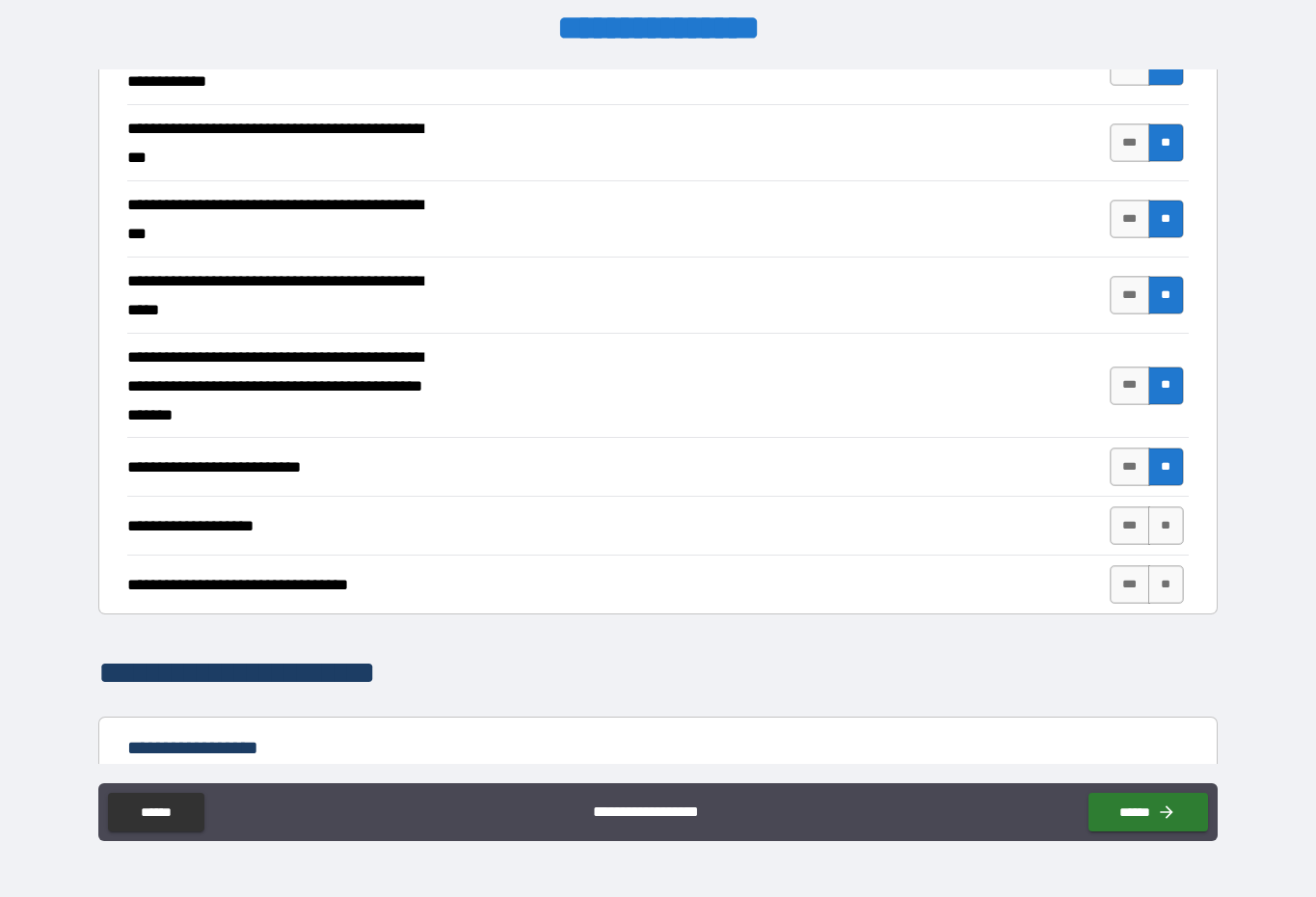 click on "**" at bounding box center (1166, 526) 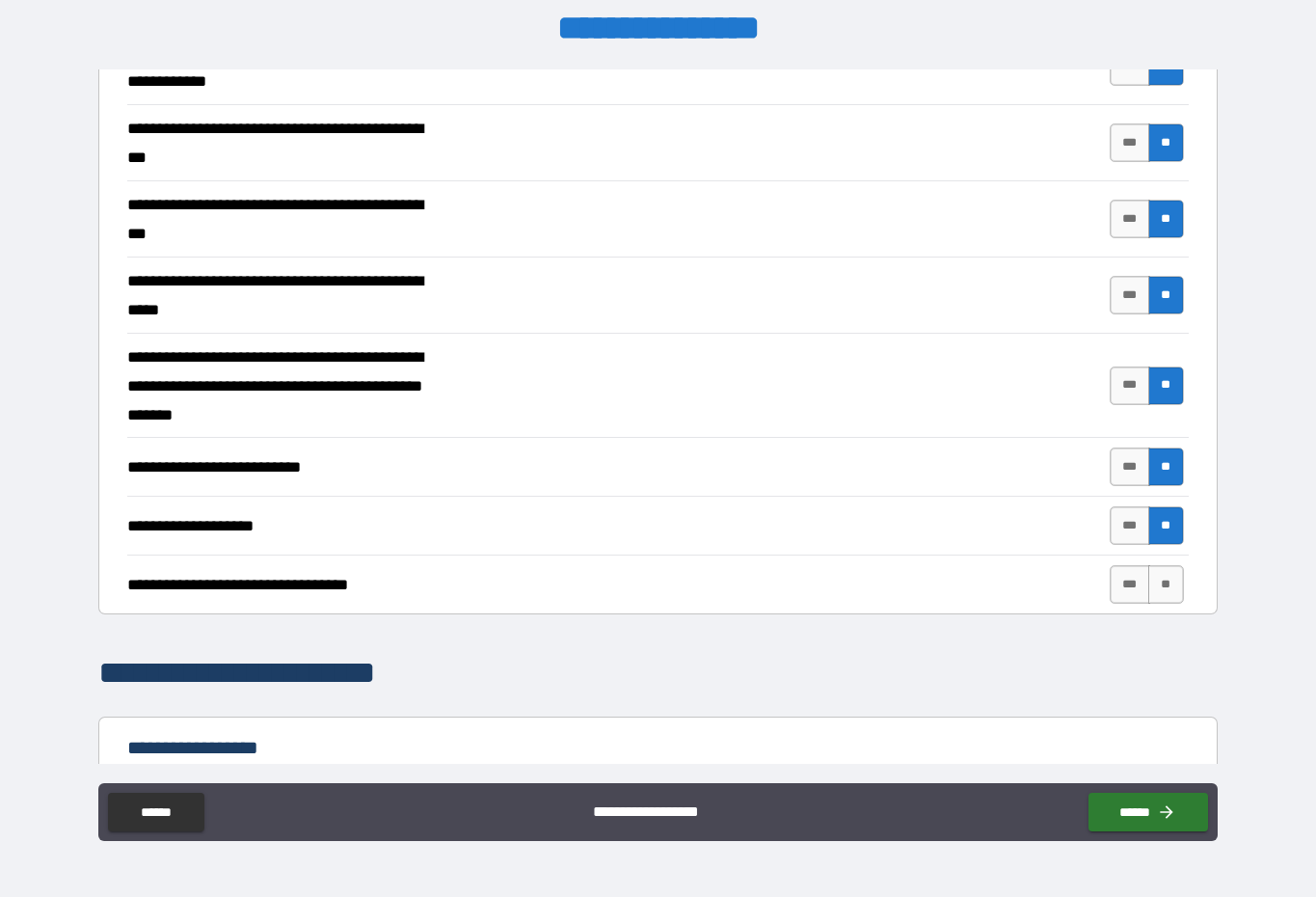 click on "**" at bounding box center [1166, 584] 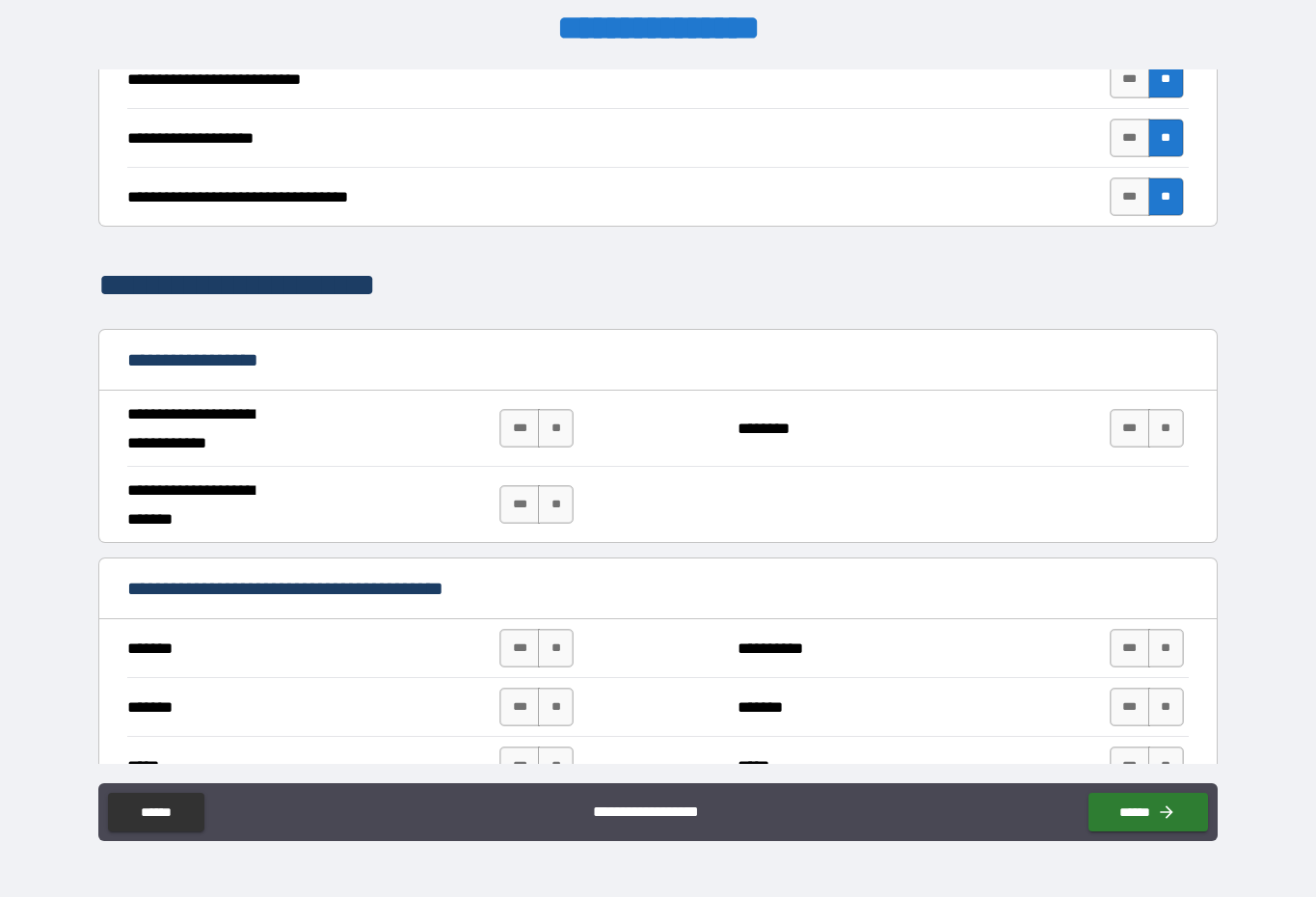 scroll, scrollTop: 890, scrollLeft: 0, axis: vertical 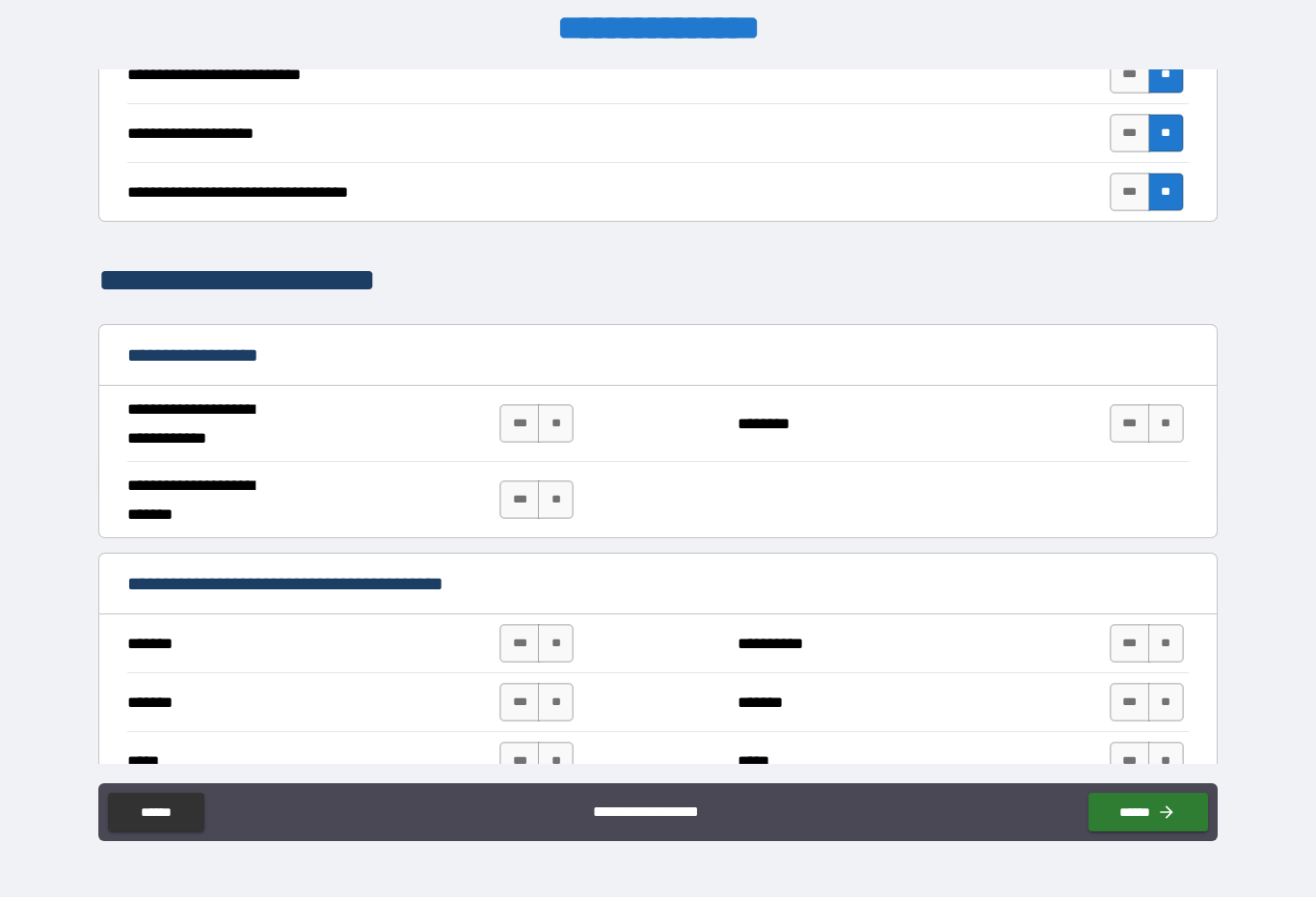 click on "**" at bounding box center [555, 423] 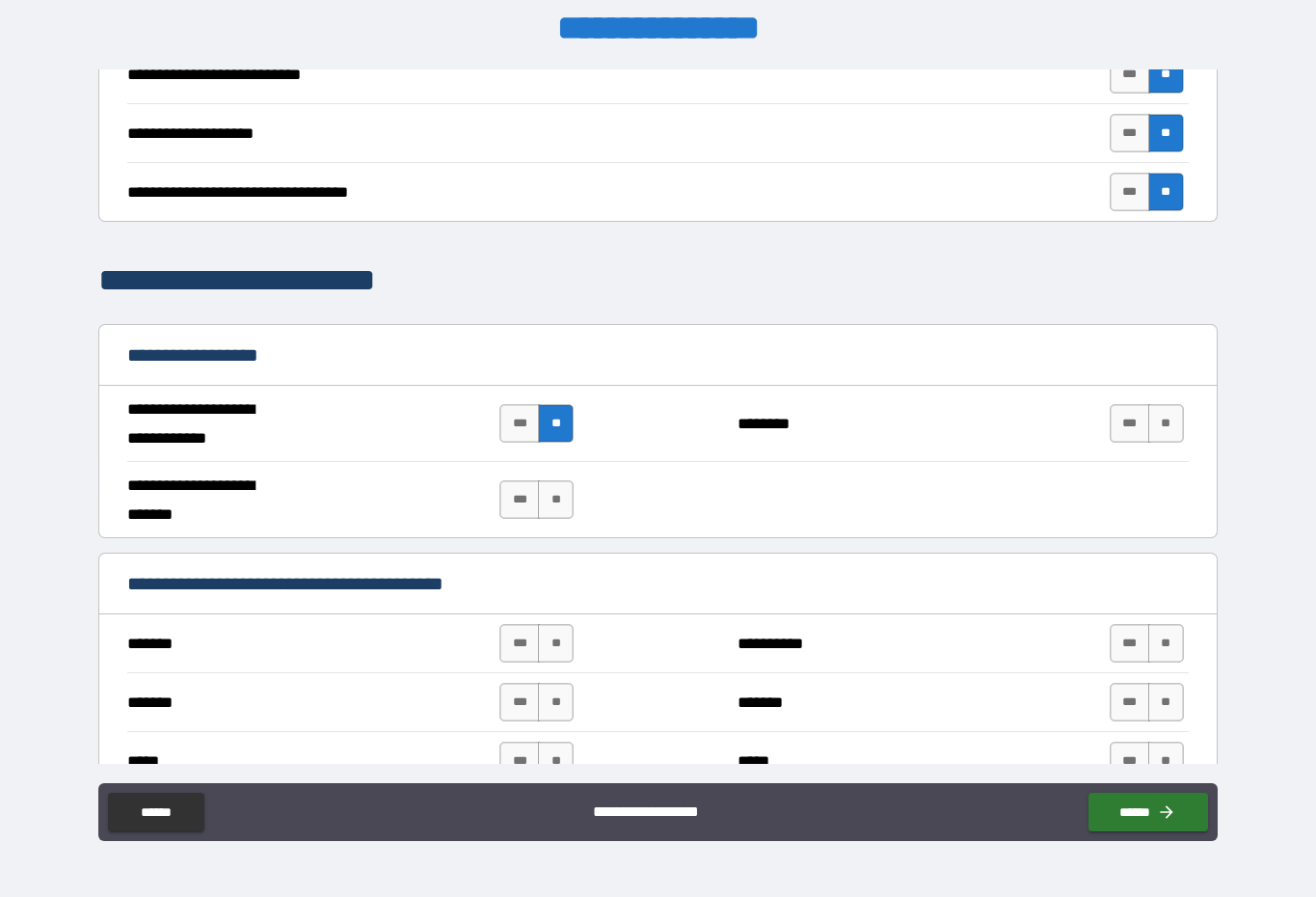 click on "**" at bounding box center (555, 500) 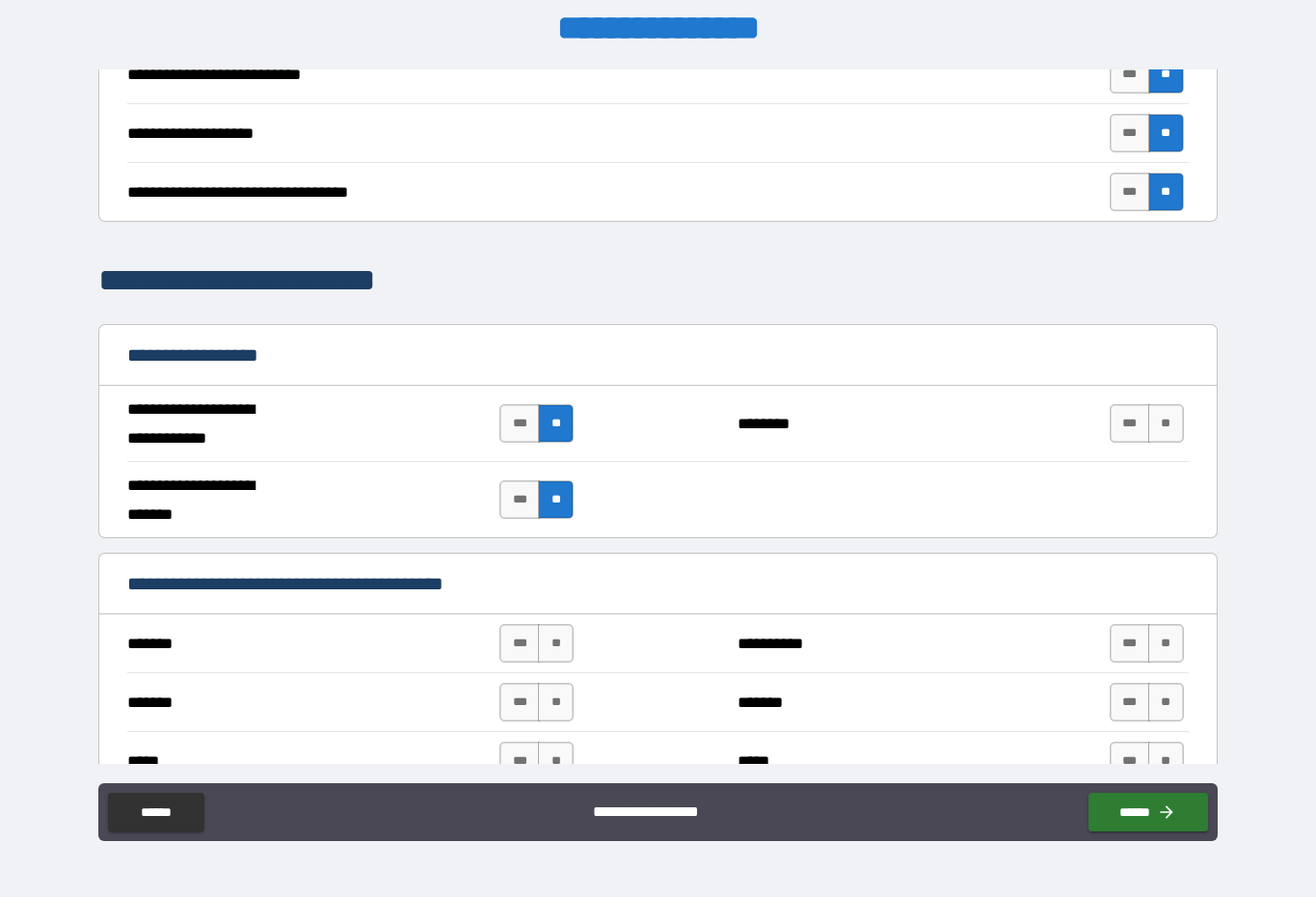 click on "**" at bounding box center [1166, 423] 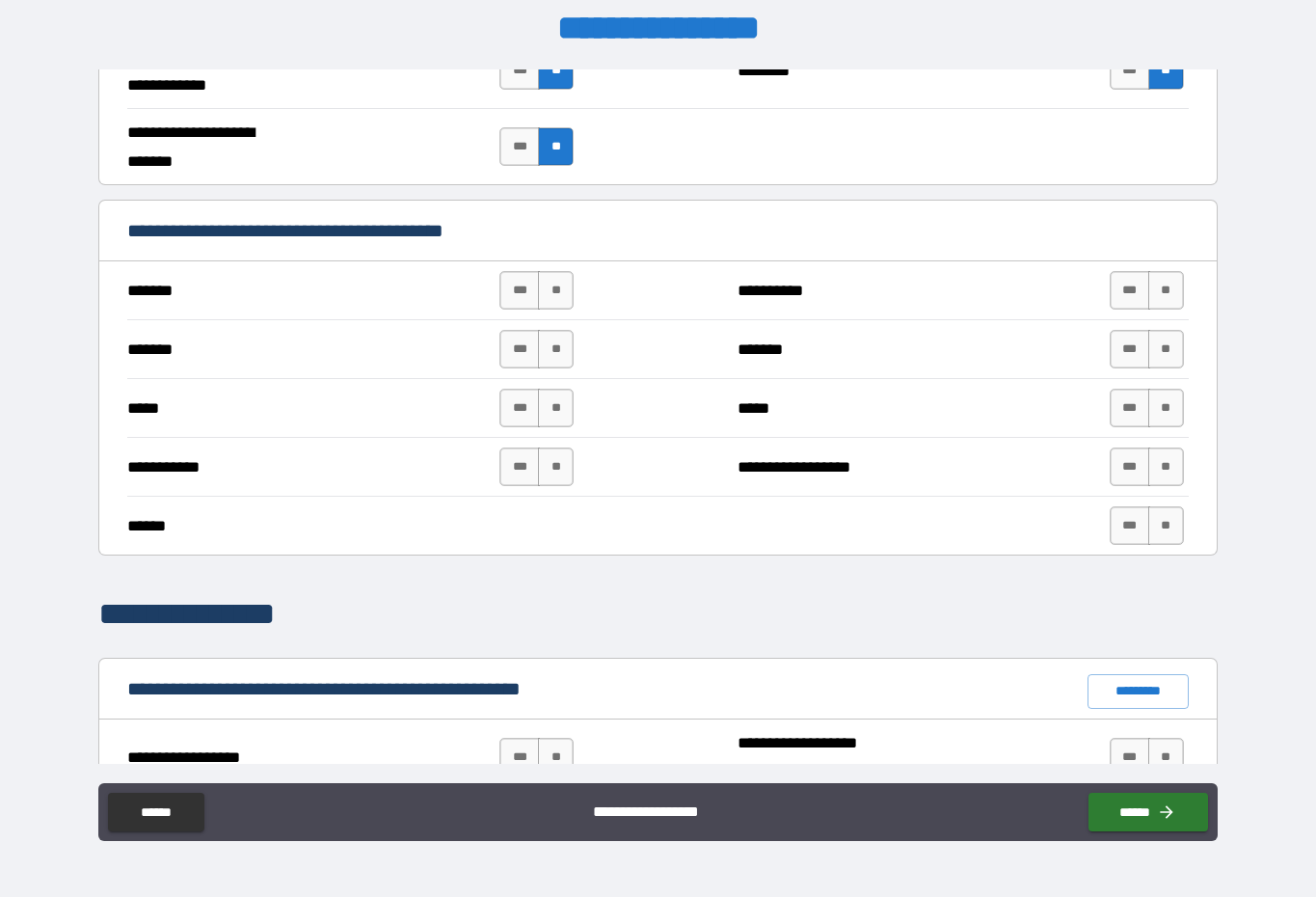 scroll, scrollTop: 1252, scrollLeft: 0, axis: vertical 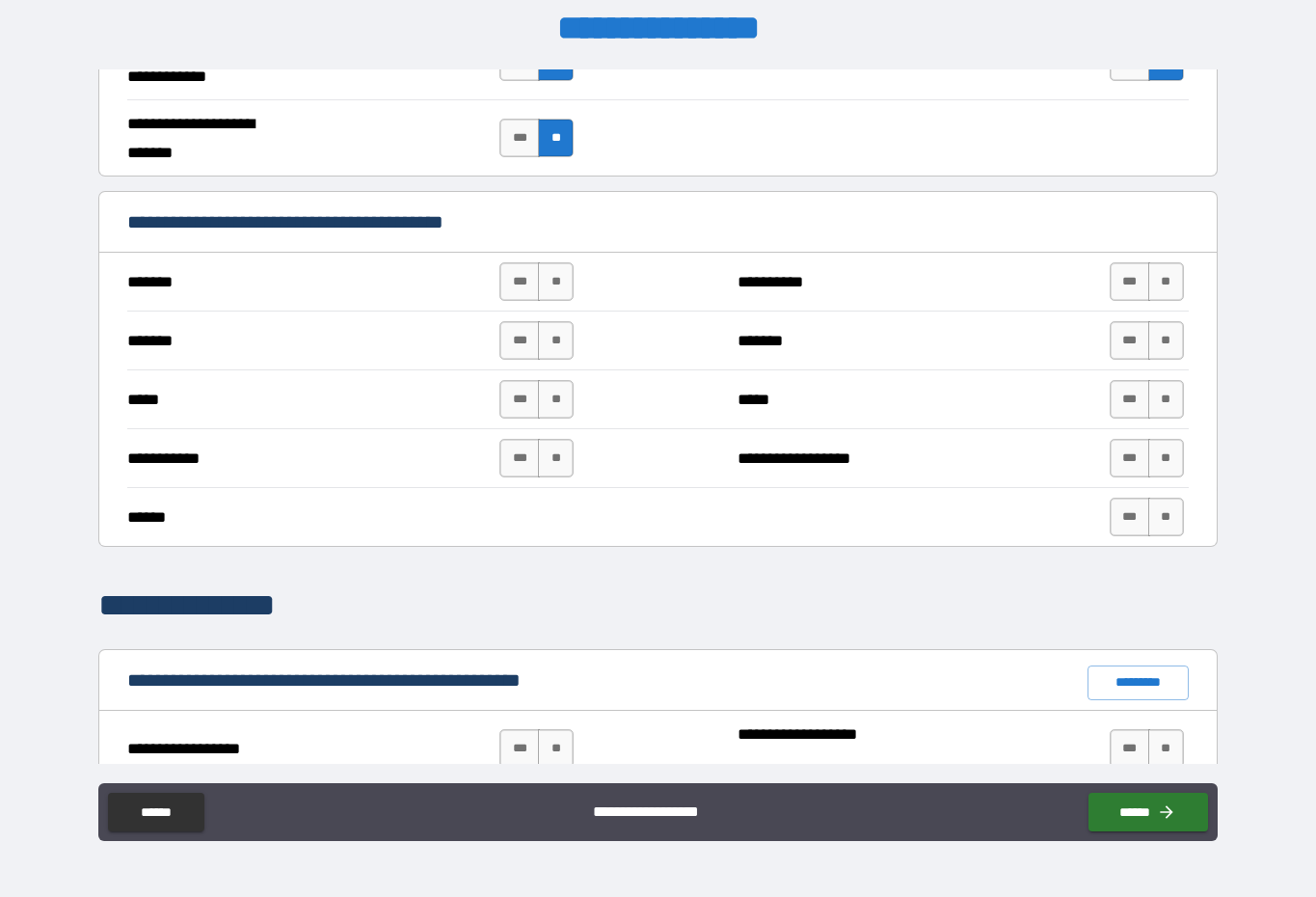 click on "**" at bounding box center (555, 282) 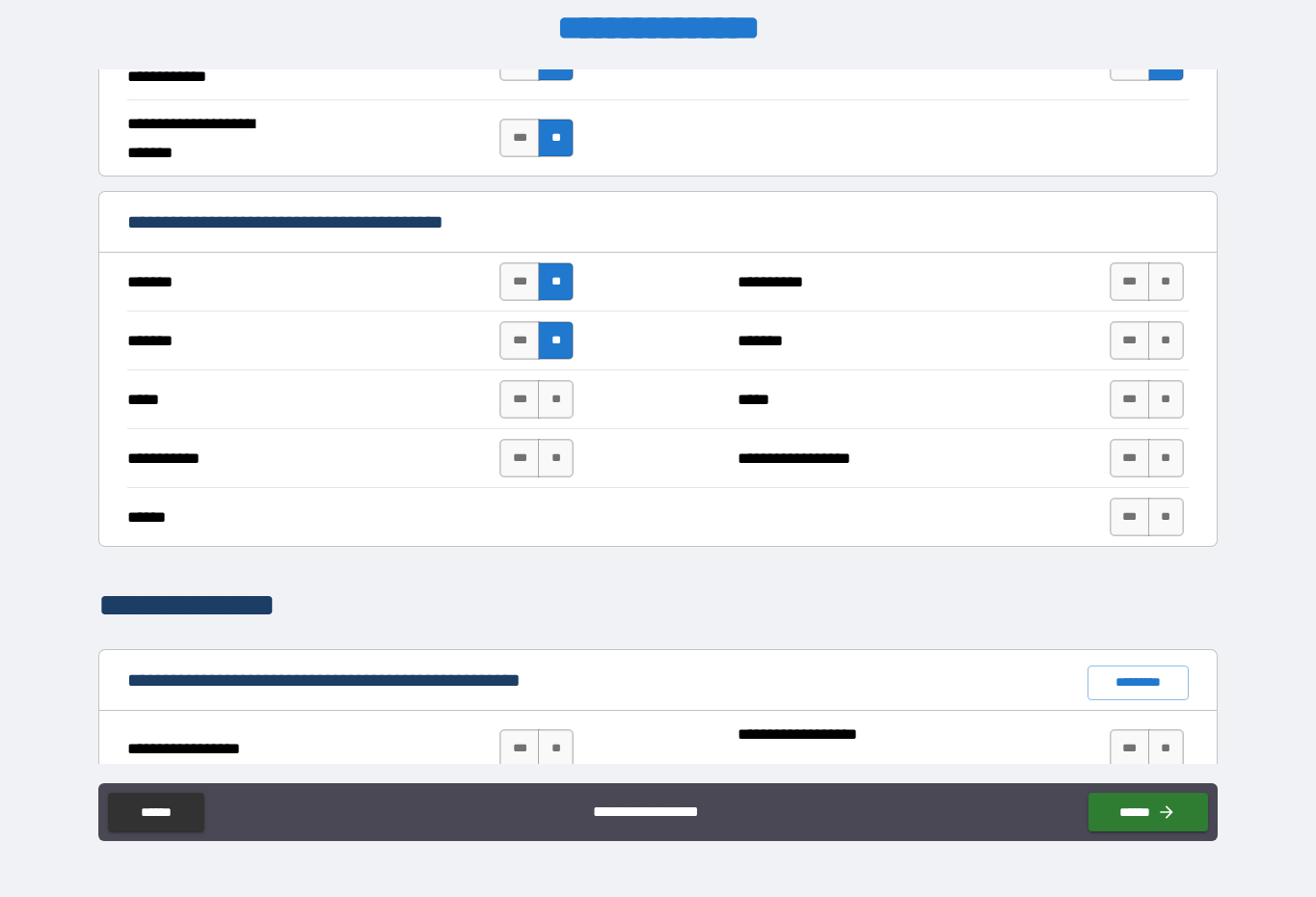 click on "**" at bounding box center [555, 399] 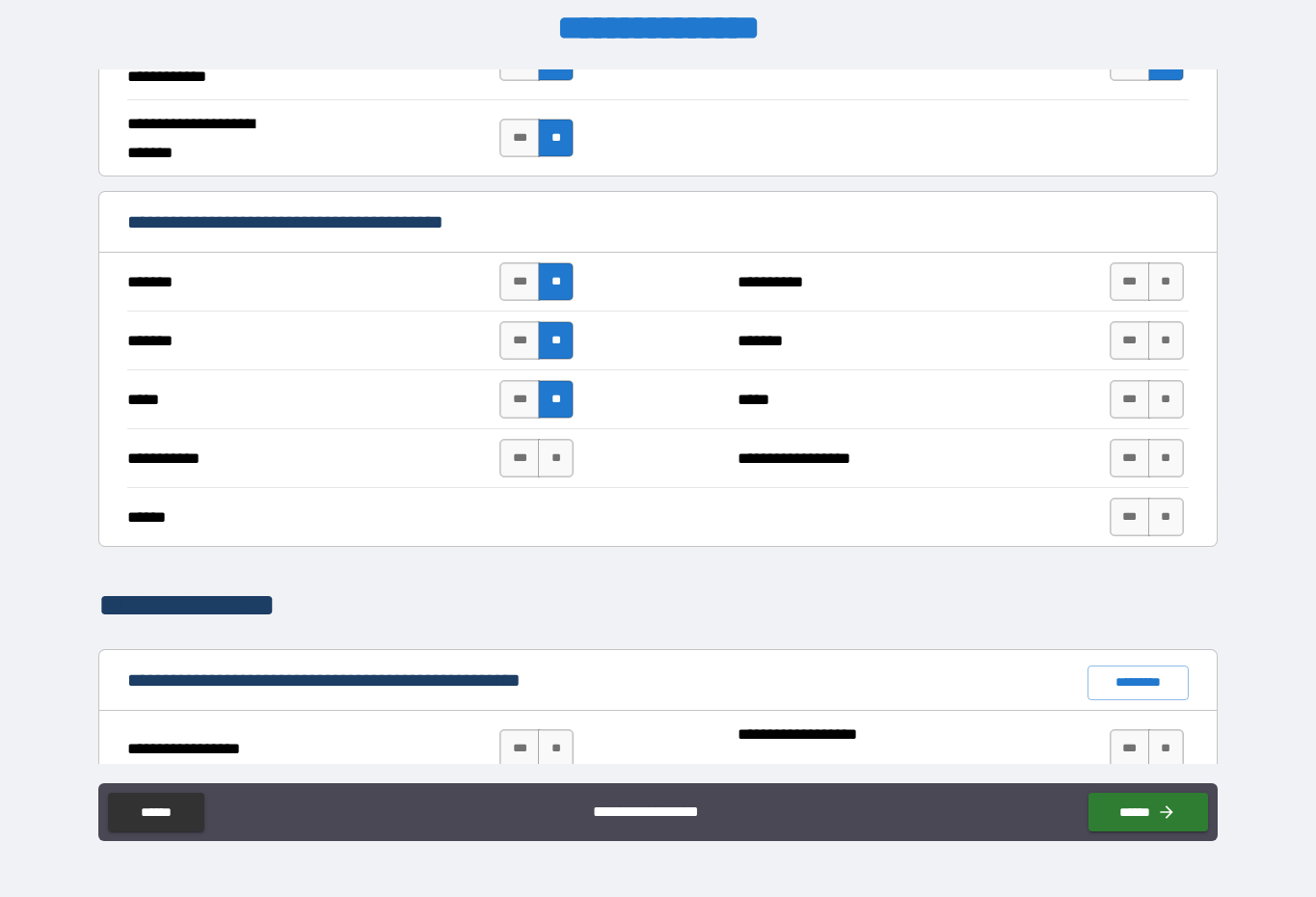 click on "**" at bounding box center (555, 458) 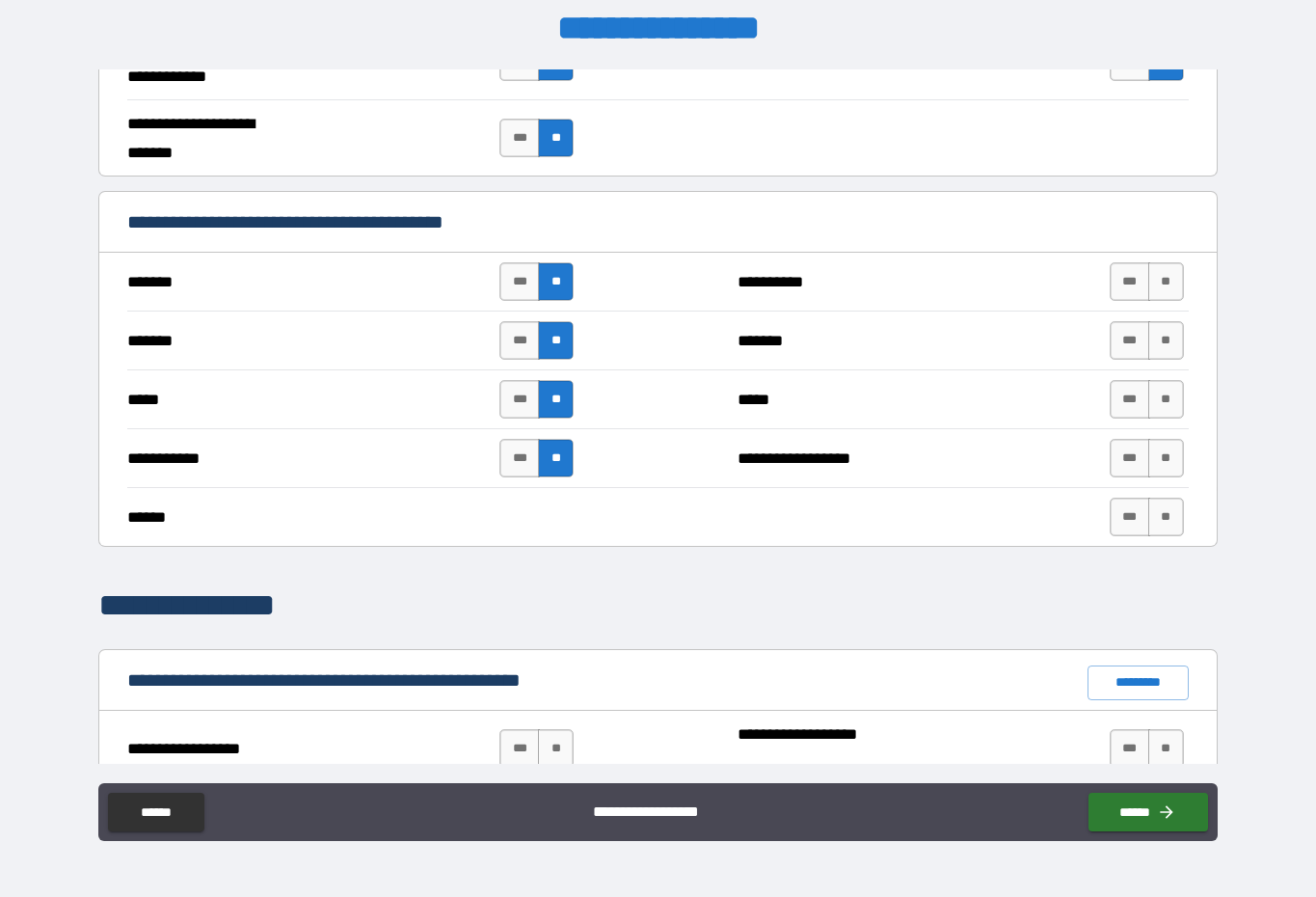 click on "**" at bounding box center (1166, 282) 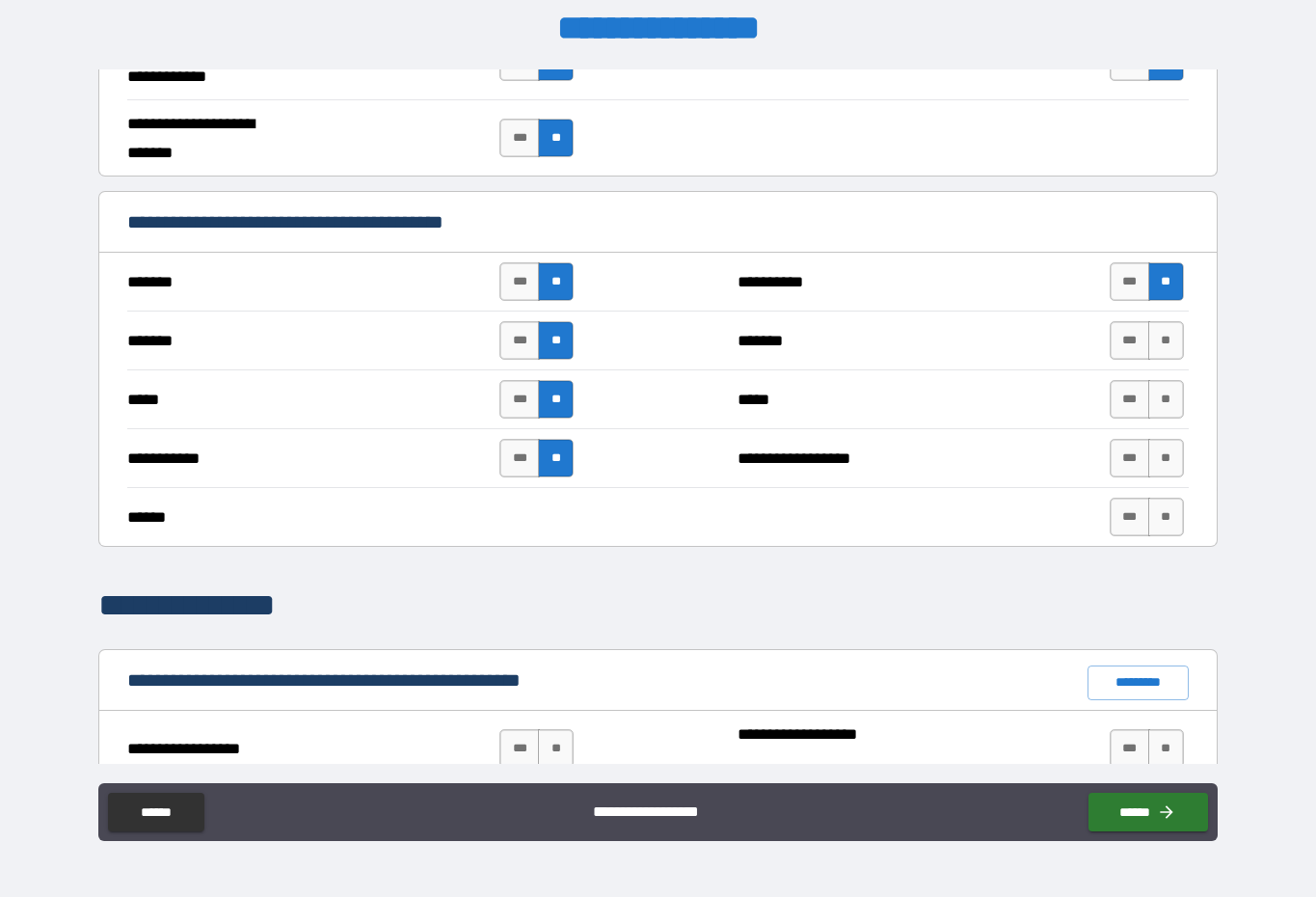click on "**" at bounding box center (1166, 340) 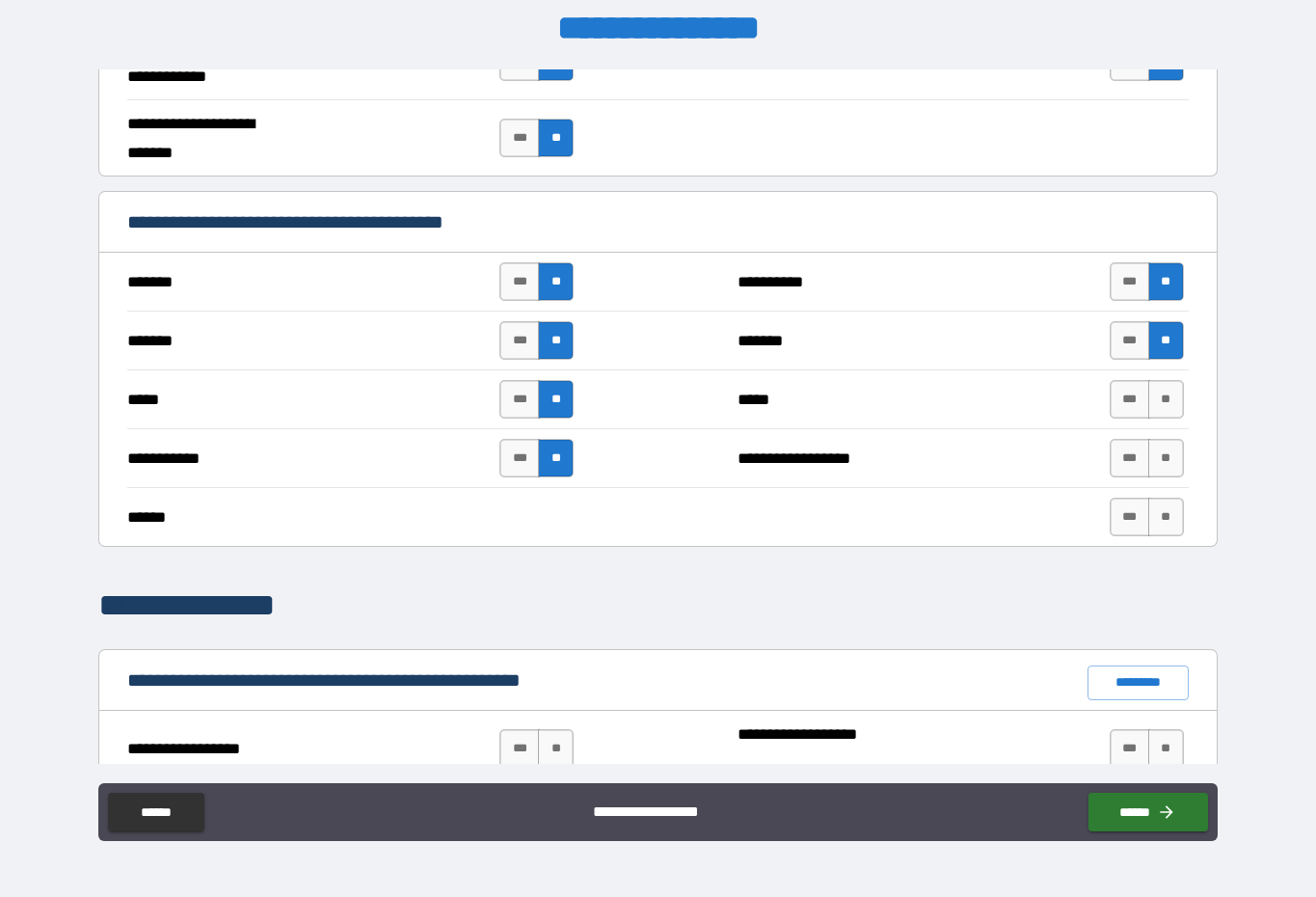 click on "**" at bounding box center (1166, 399) 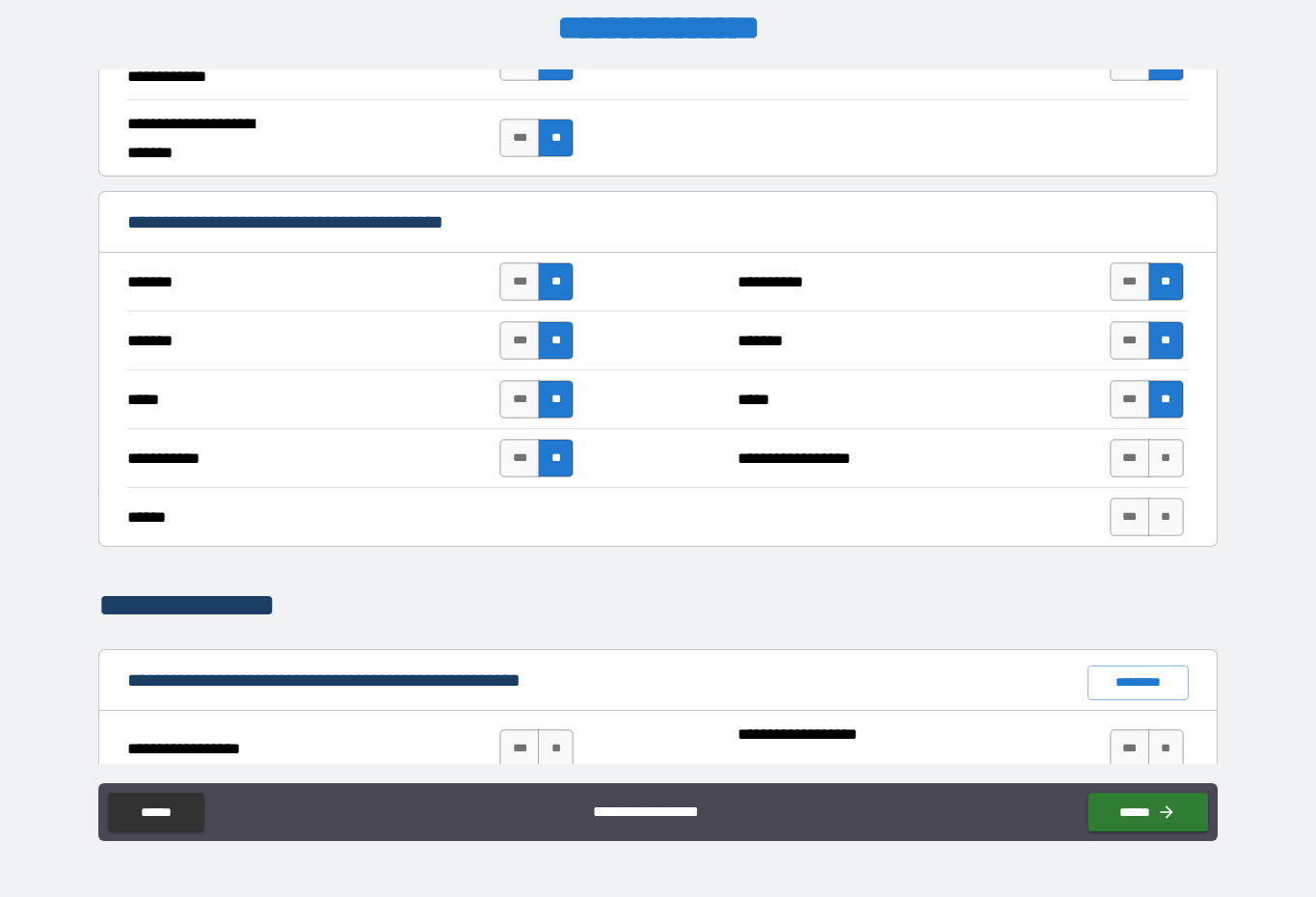 click on "**" at bounding box center [1166, 399] 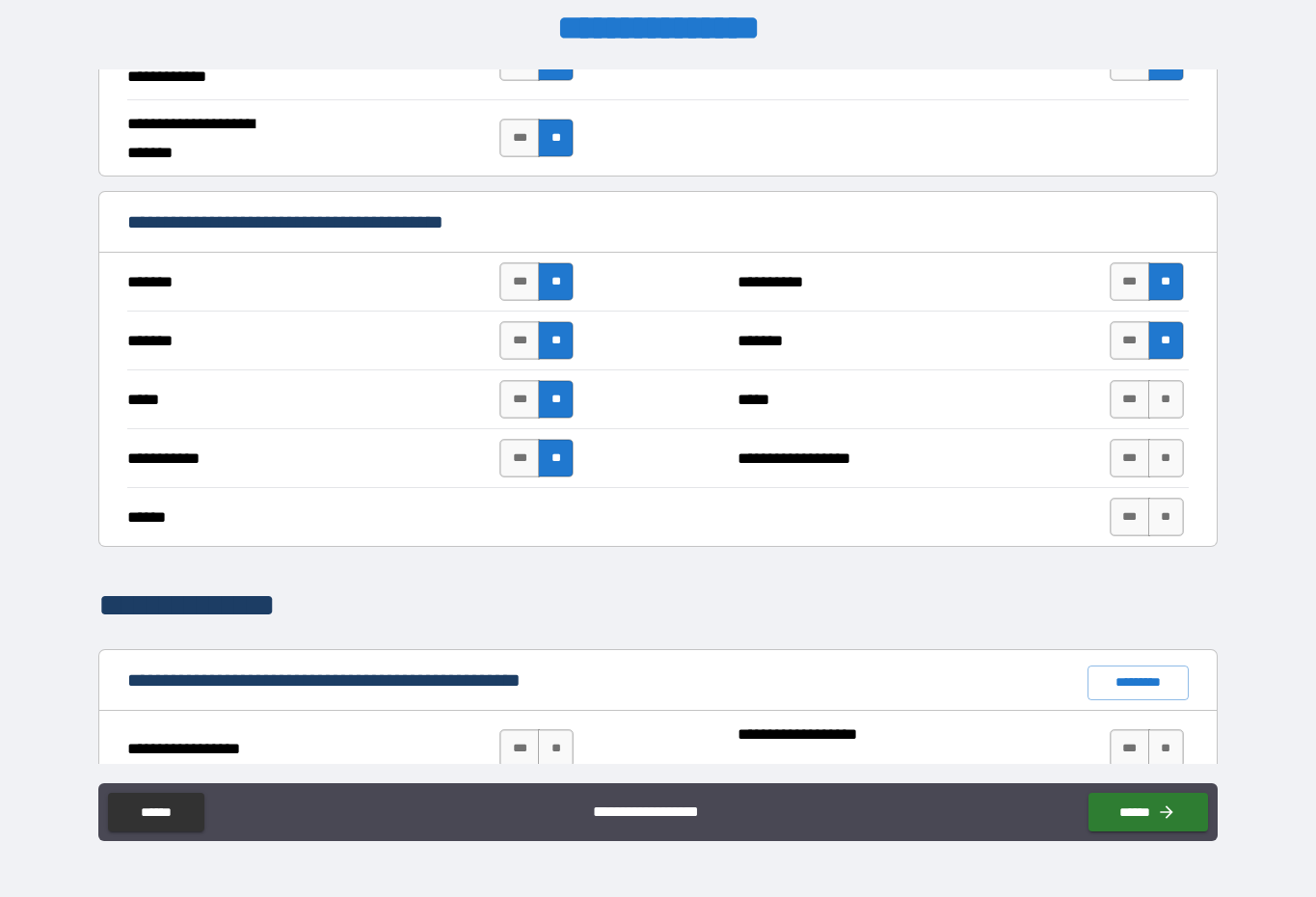 click on "**" at bounding box center [1166, 517] 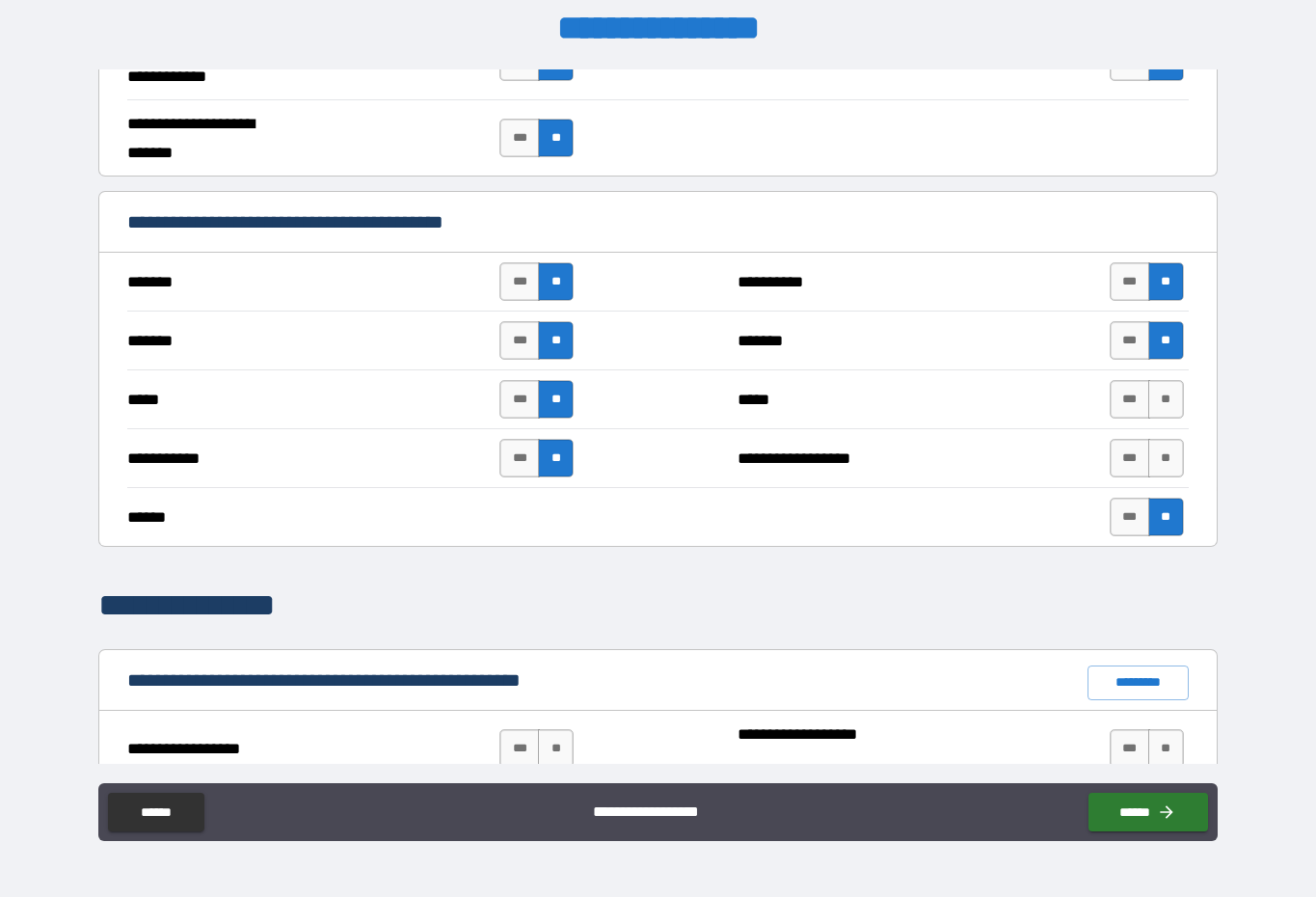 click on "**" at bounding box center (1166, 458) 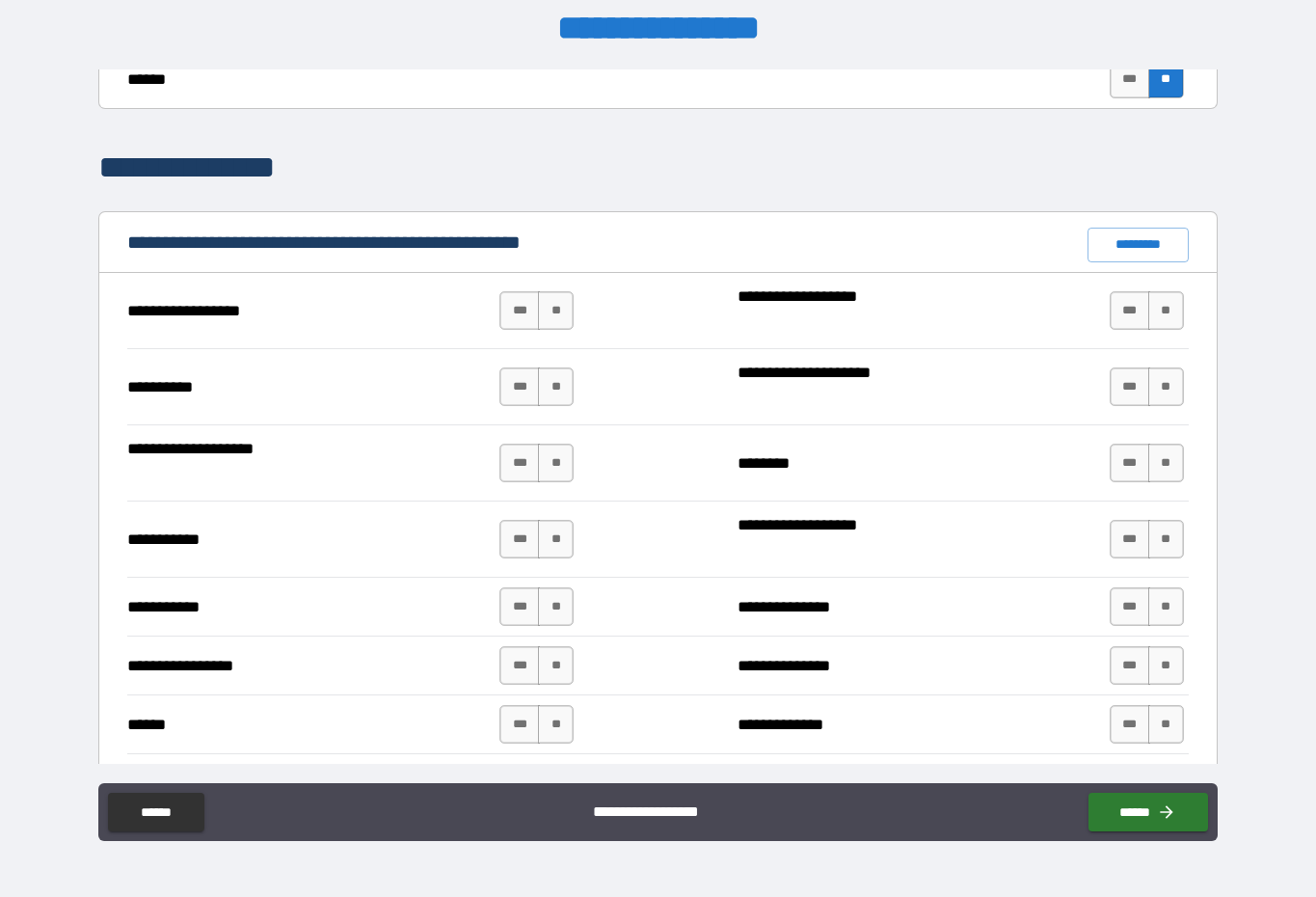 scroll, scrollTop: 1702, scrollLeft: 0, axis: vertical 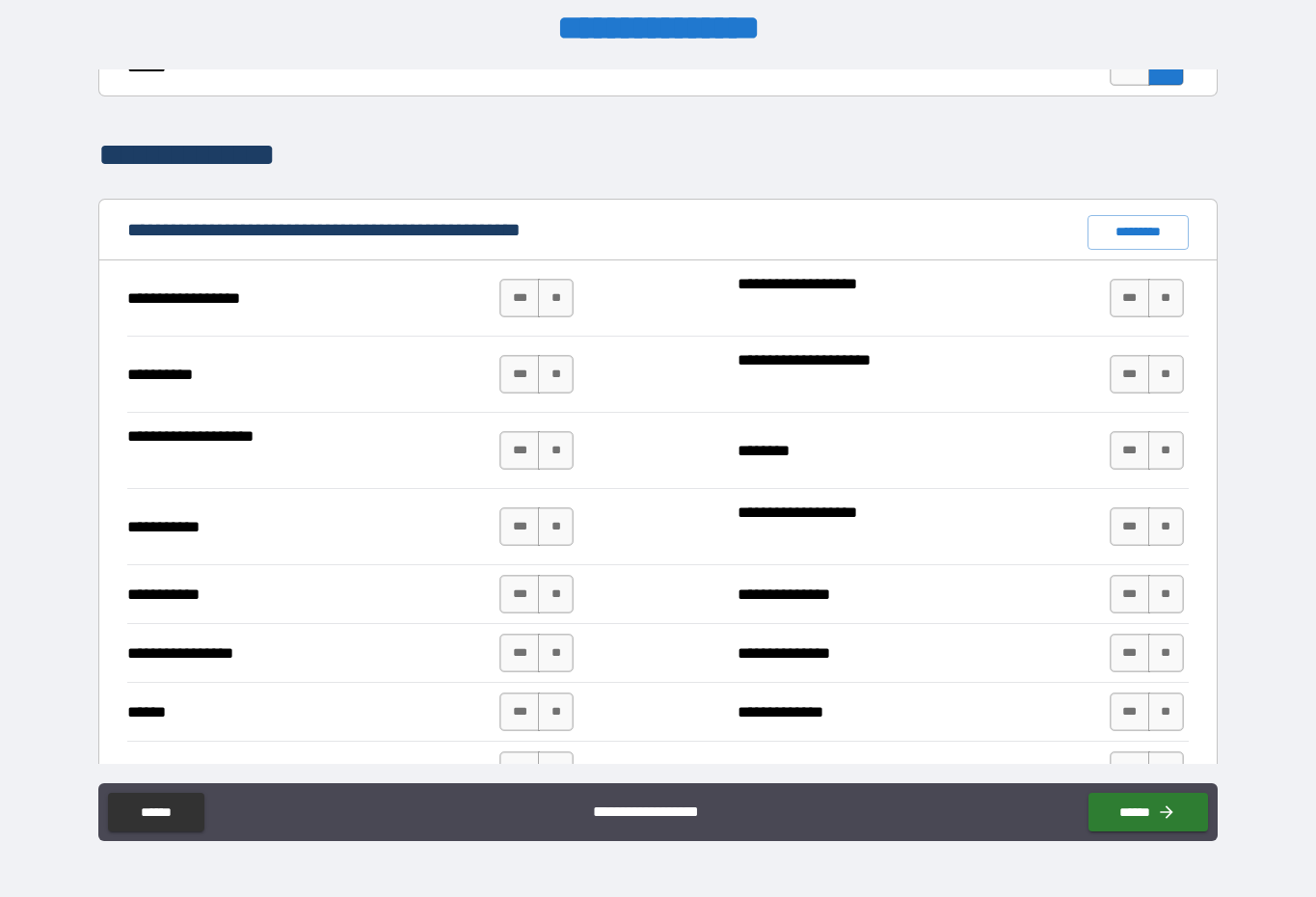 click on "**" at bounding box center [555, 298] 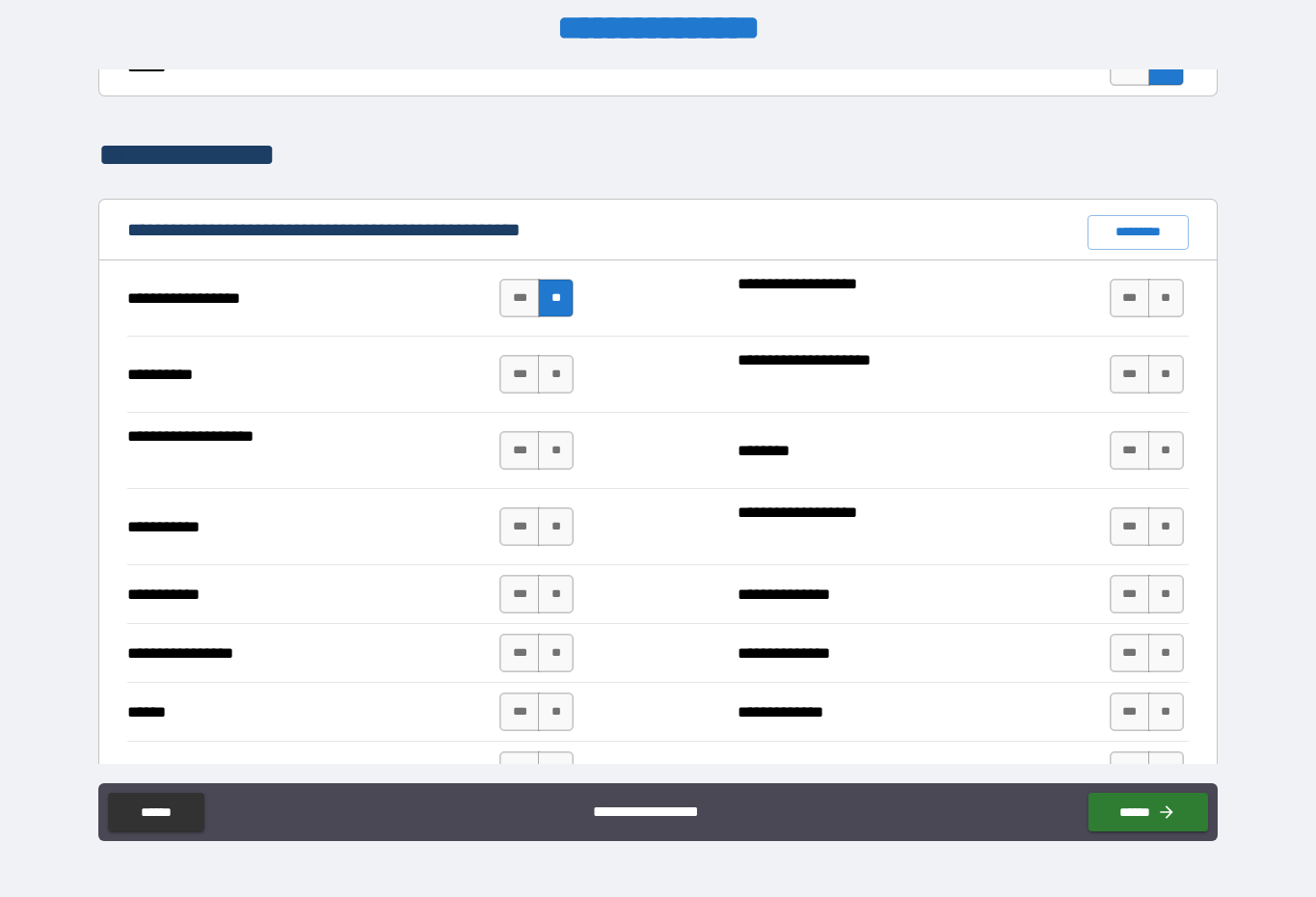 click on "**" at bounding box center (555, 374) 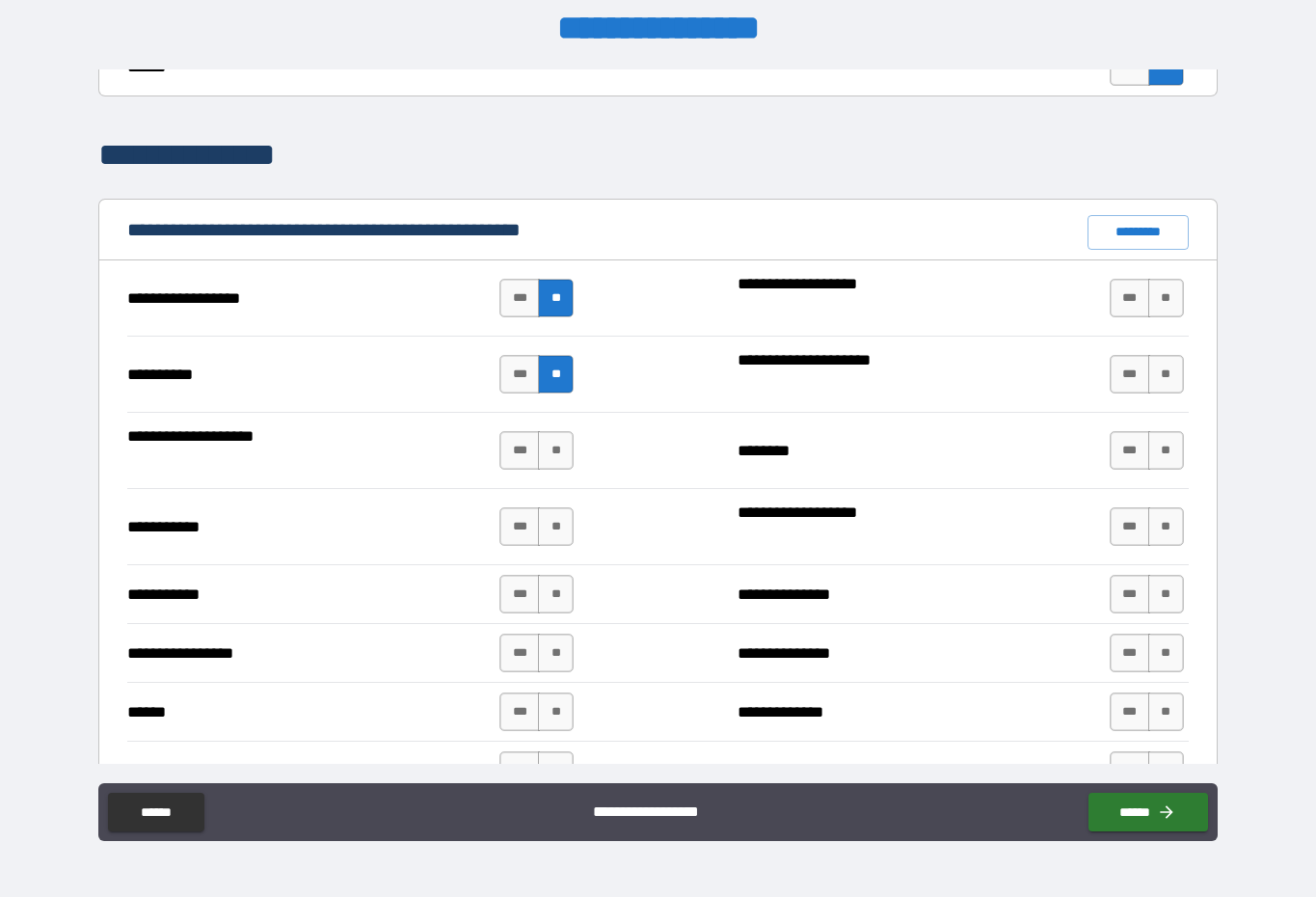 click on "**" at bounding box center [555, 450] 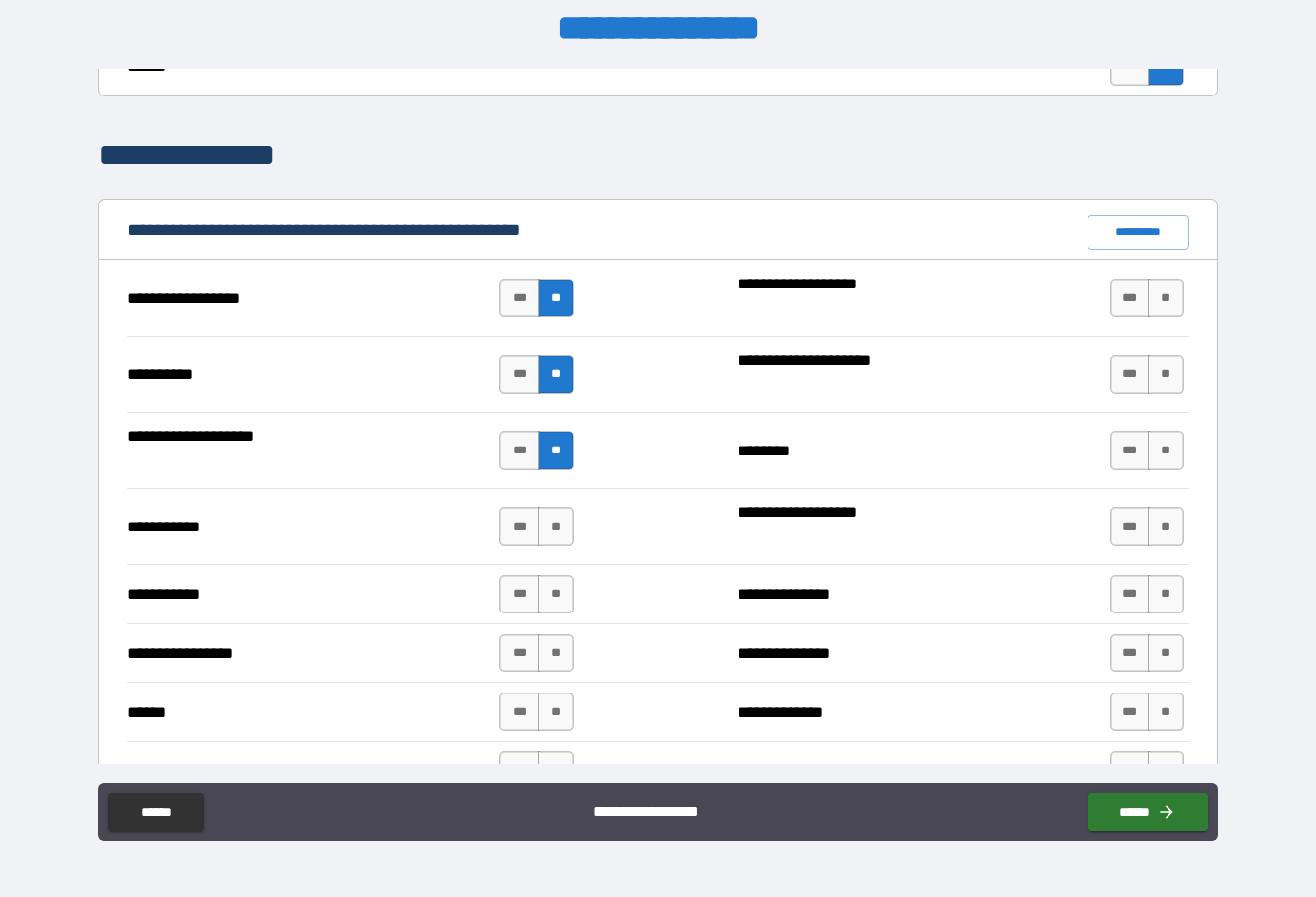 click on "**" at bounding box center [555, 527] 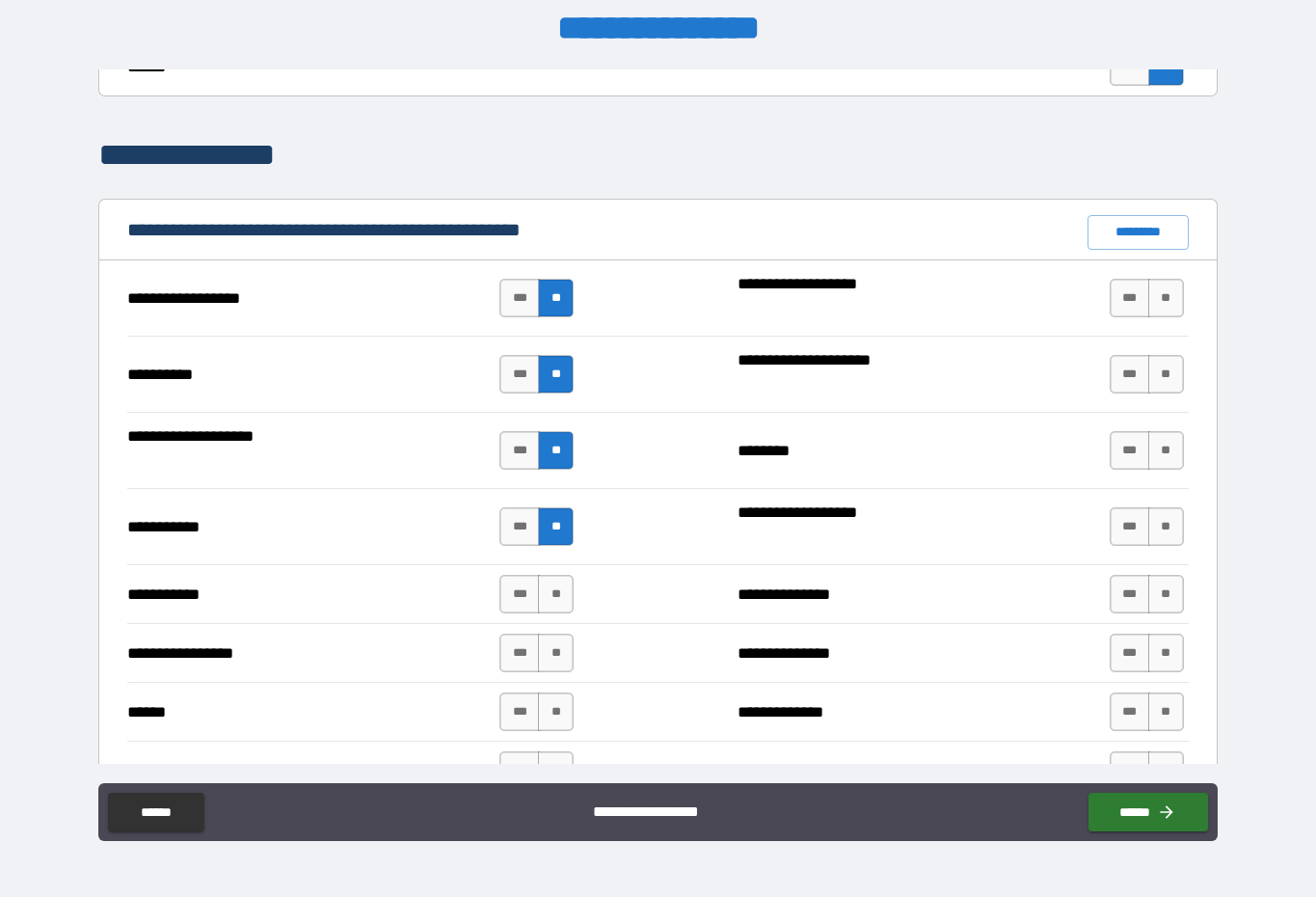 click on "**" at bounding box center [555, 594] 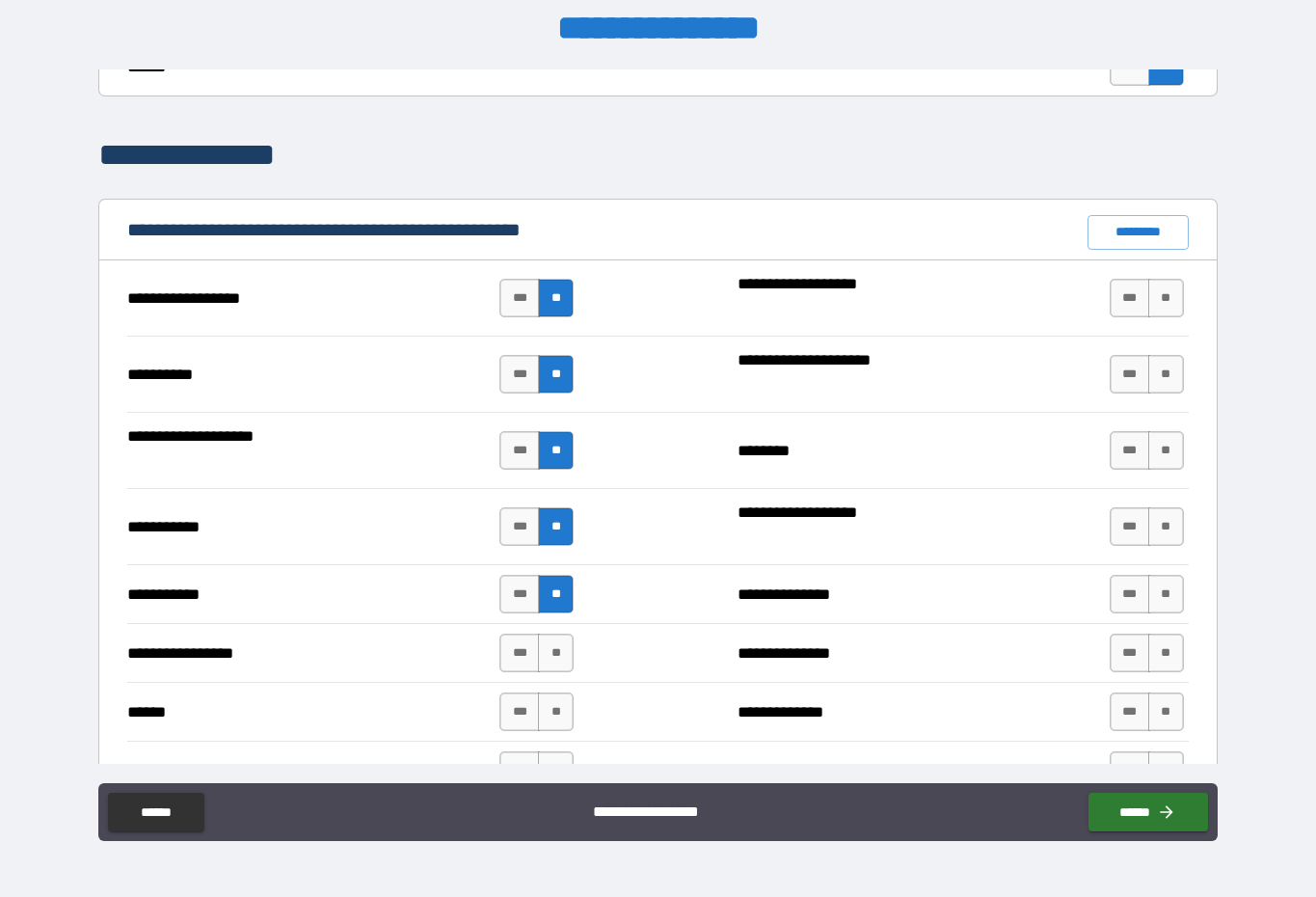 click on "*** **" at bounding box center [536, 594] 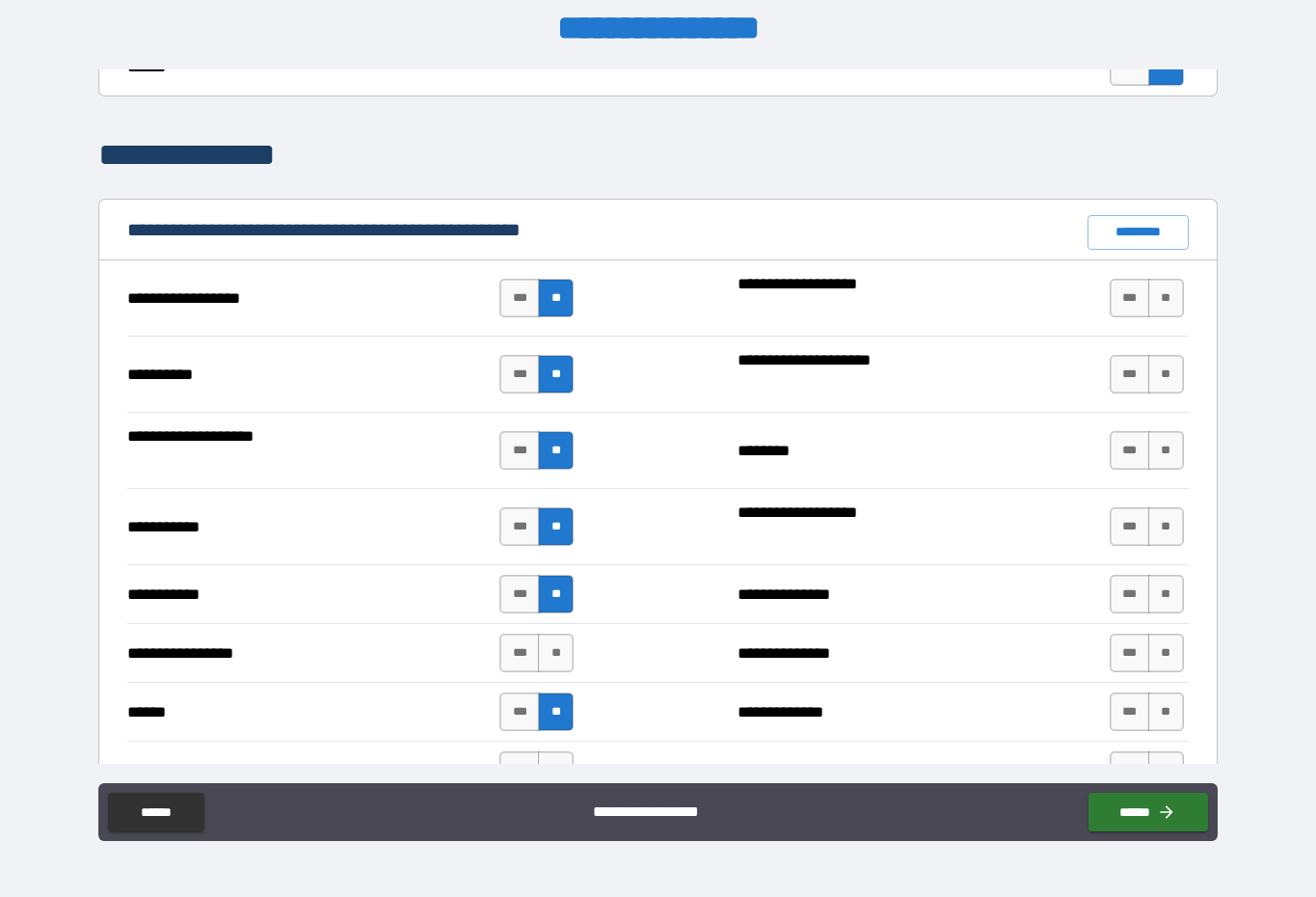 click on "**" at bounding box center (1166, 298) 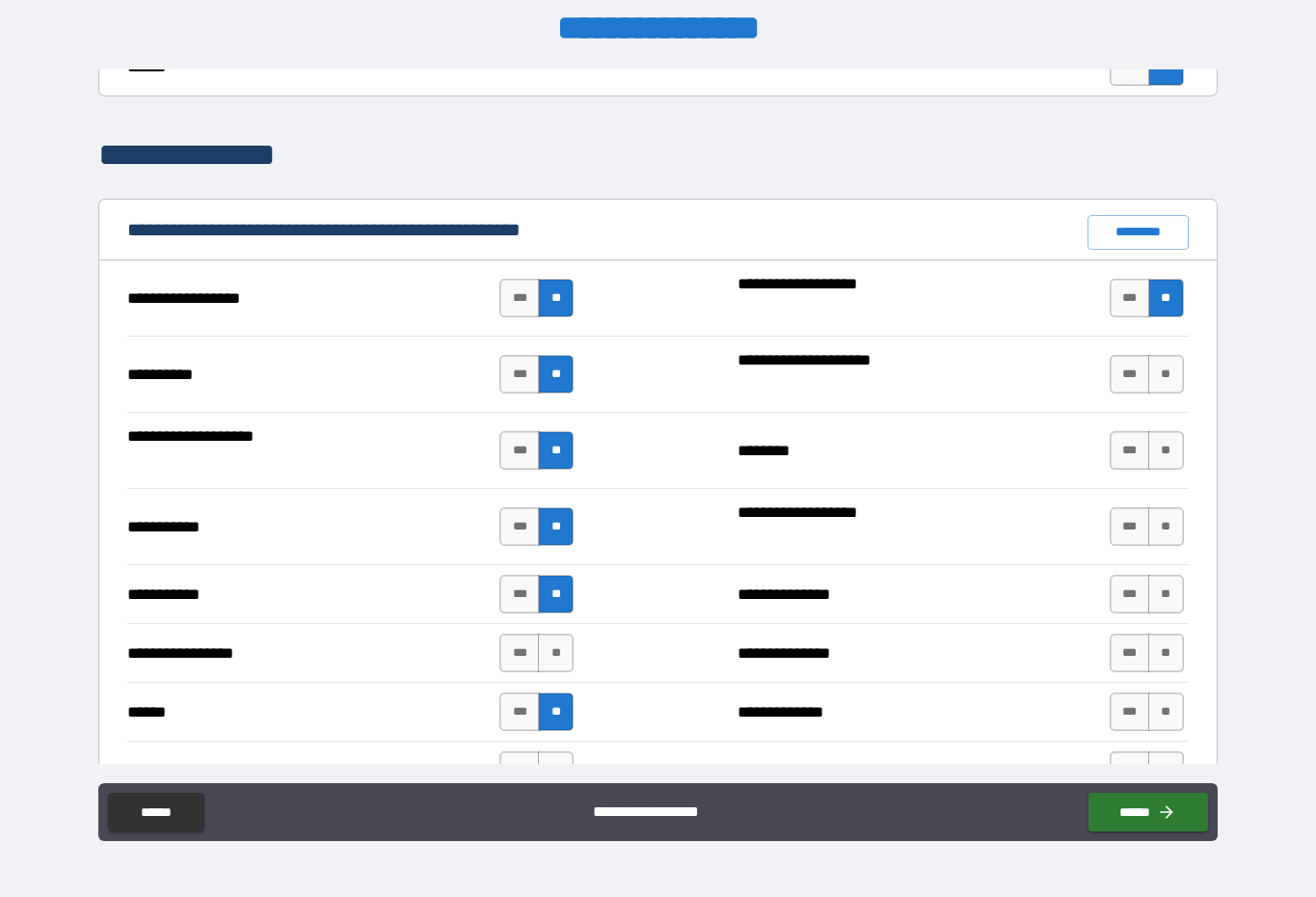 click on "**" at bounding box center [1166, 374] 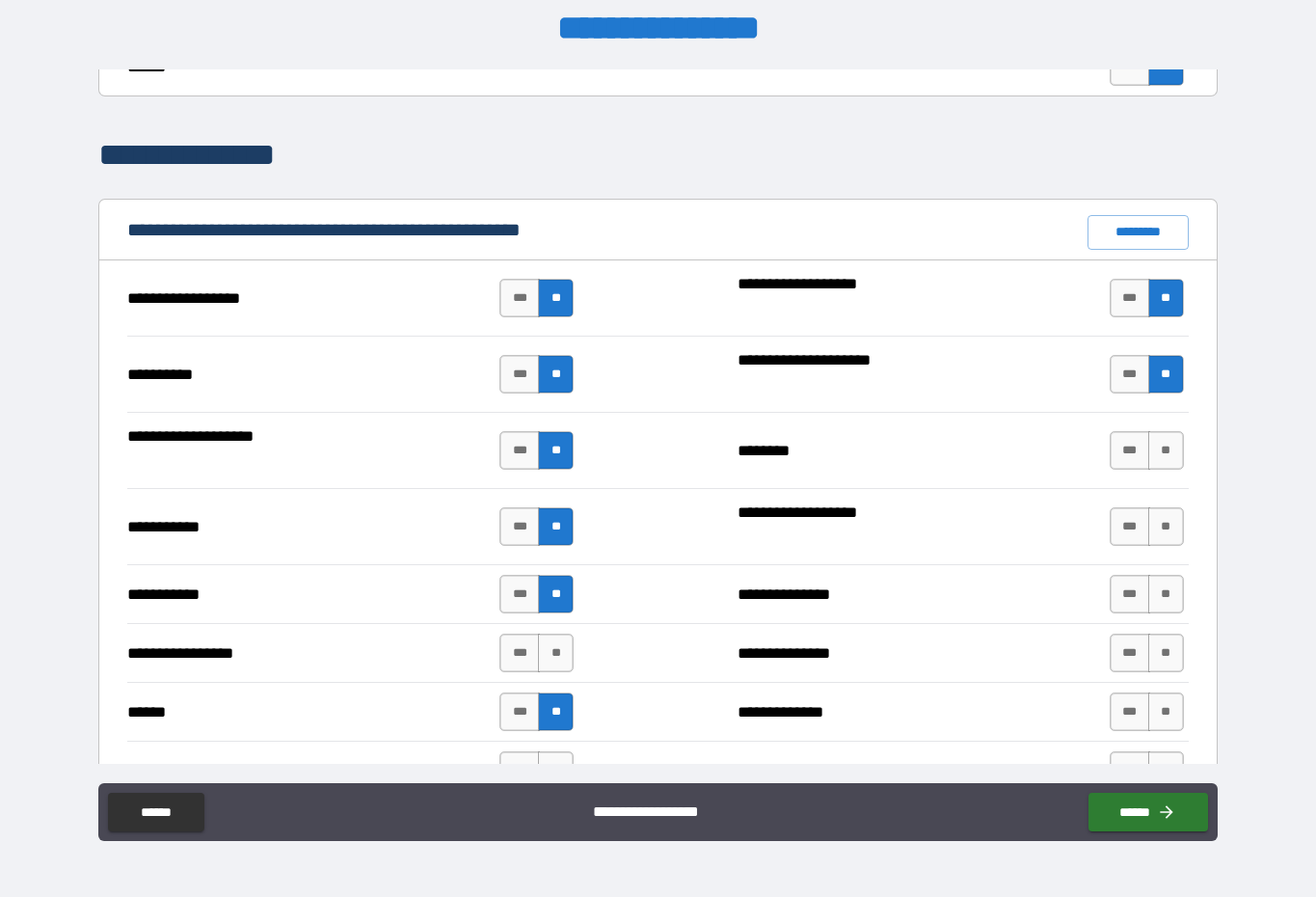 click on "**" at bounding box center (1166, 450) 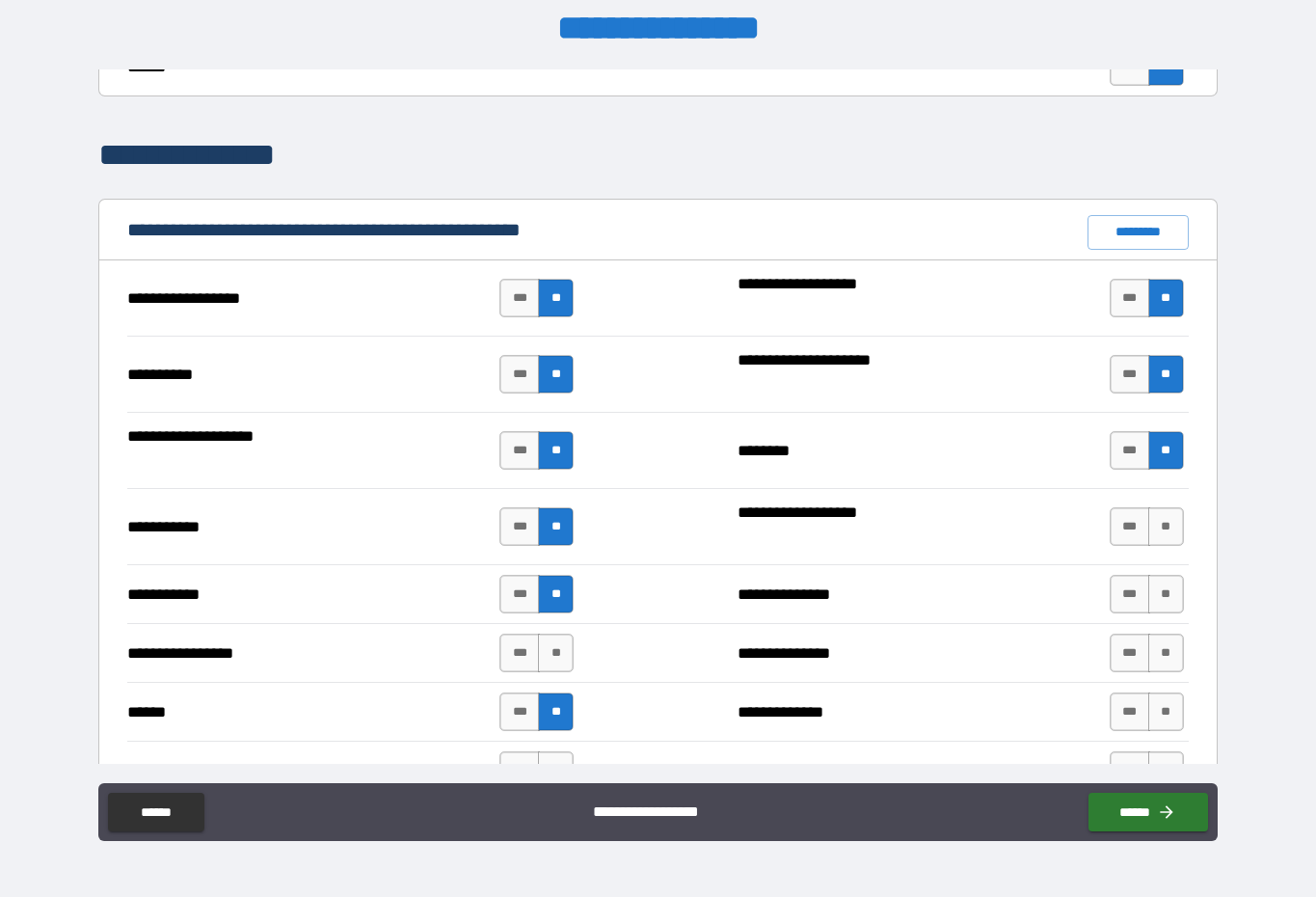 click on "**" at bounding box center (1166, 527) 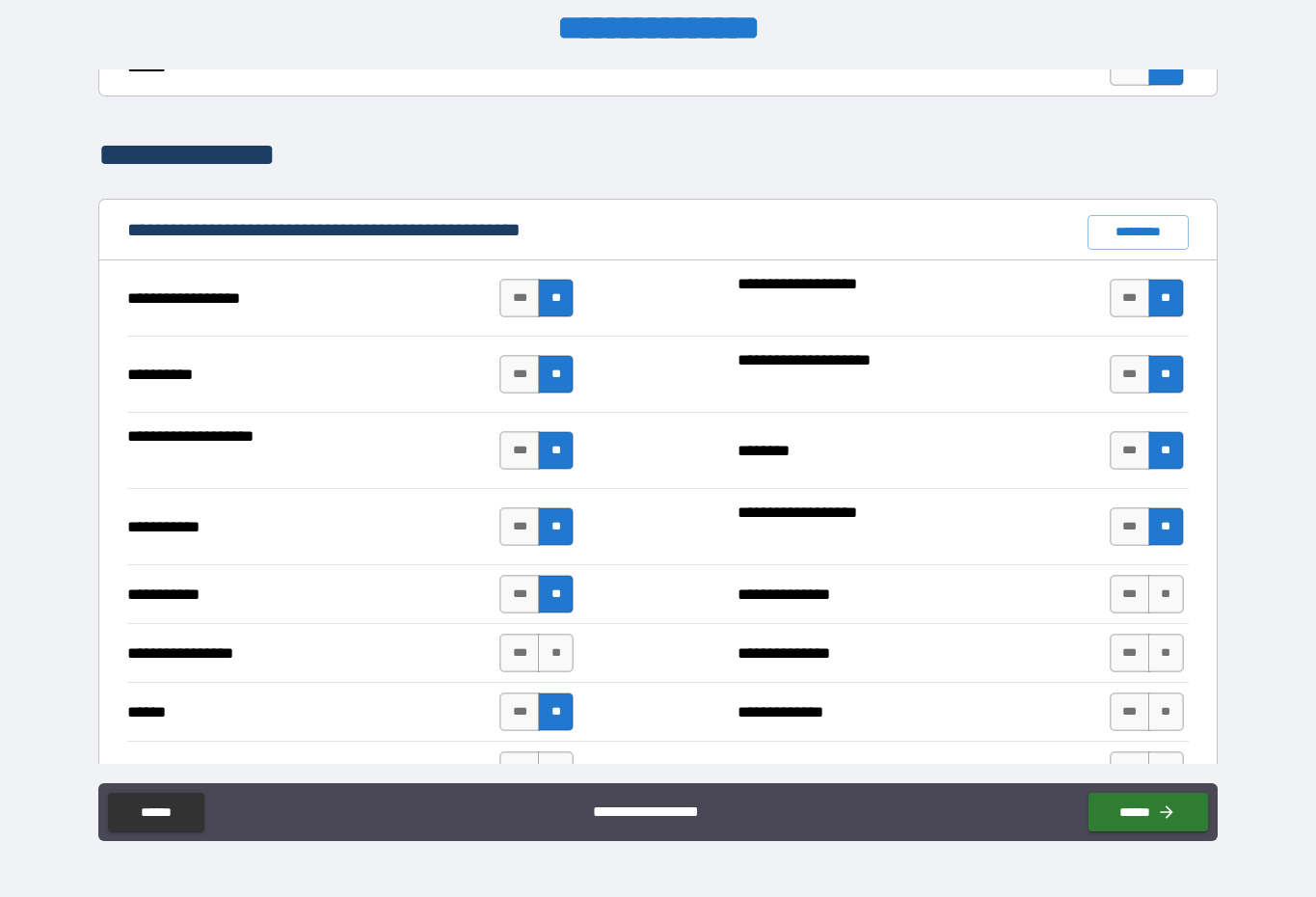 click on "**" at bounding box center [1166, 594] 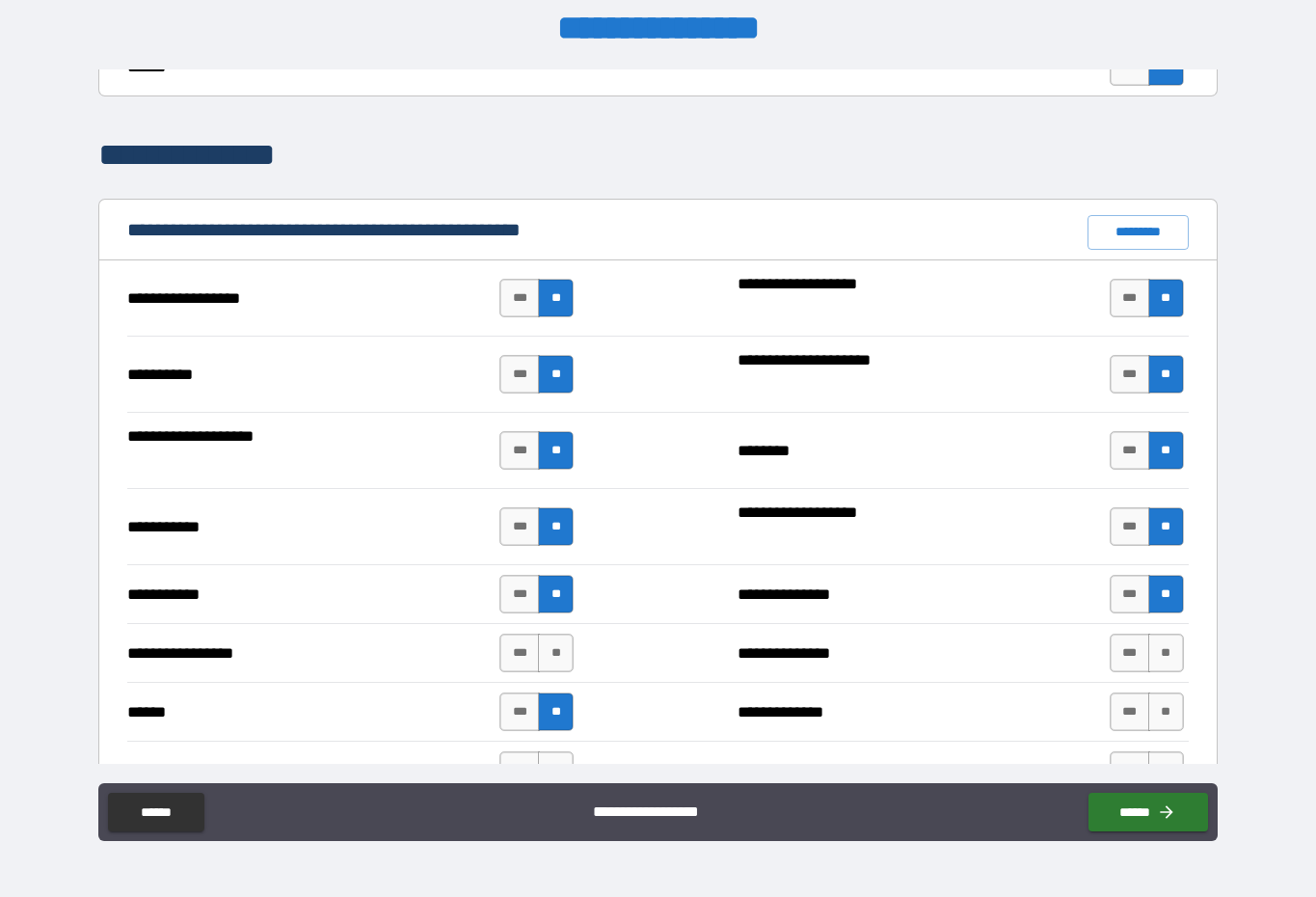 click on "**" at bounding box center [1166, 653] 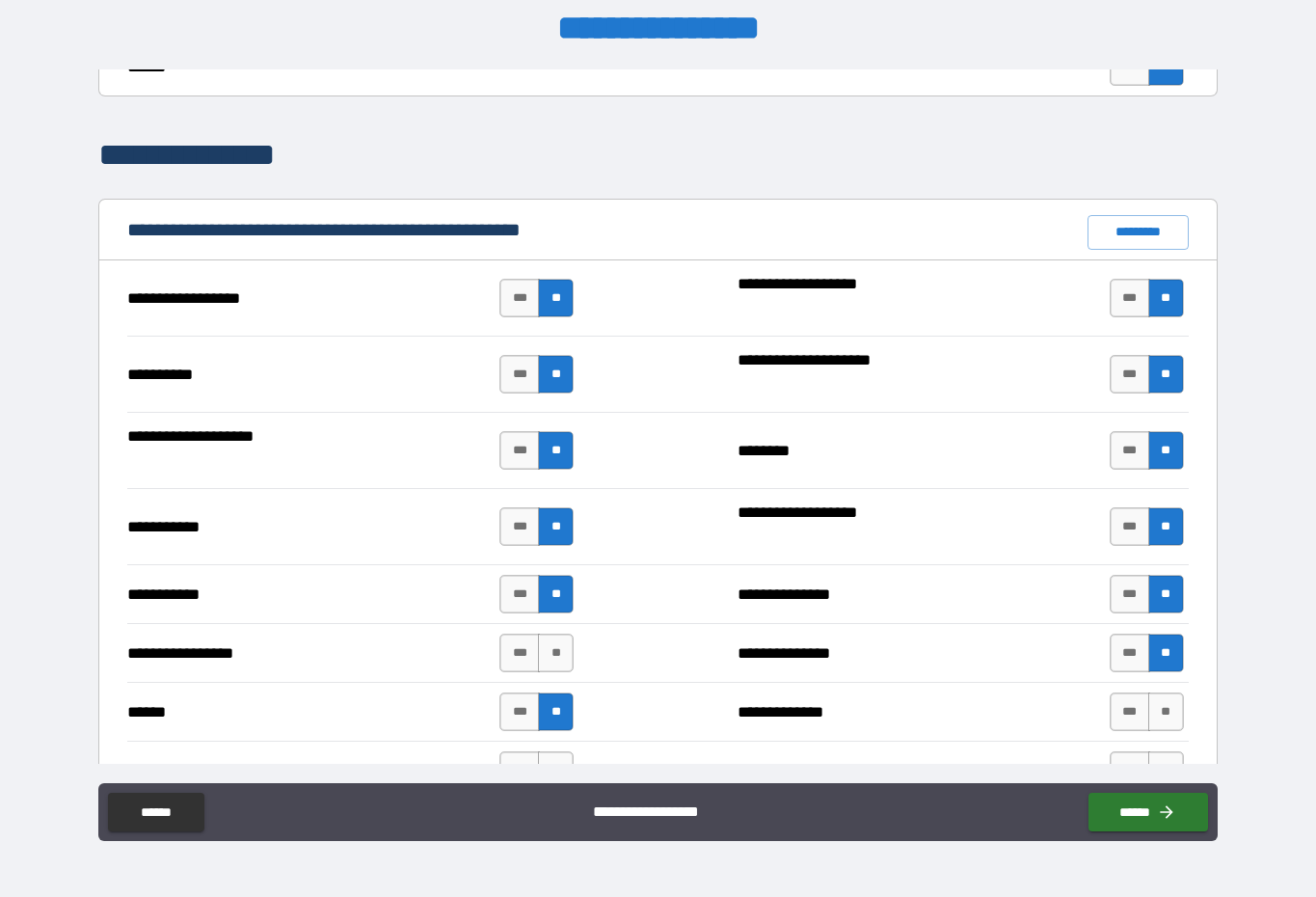 click on "**" at bounding box center [1166, 712] 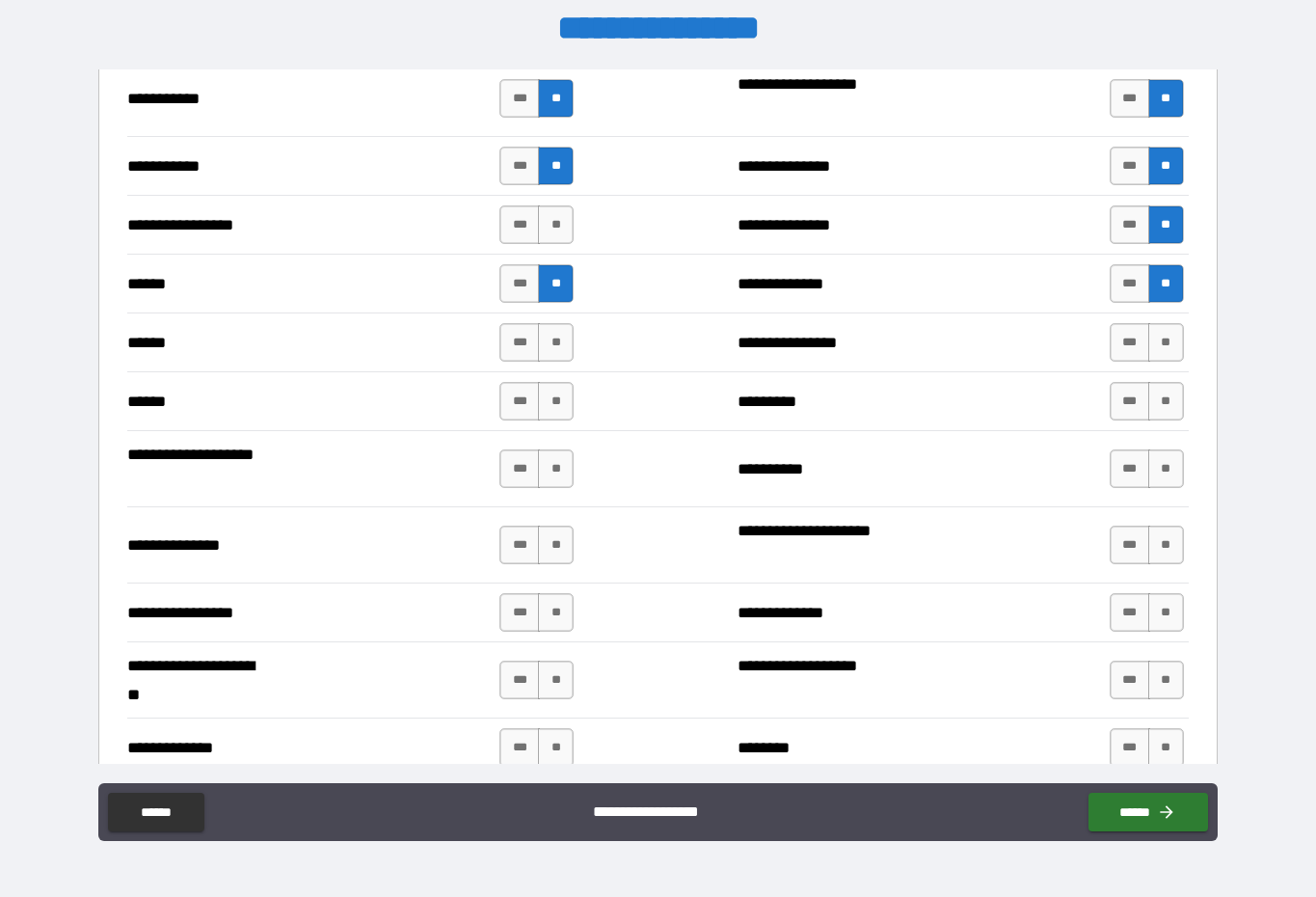 scroll, scrollTop: 2157, scrollLeft: 0, axis: vertical 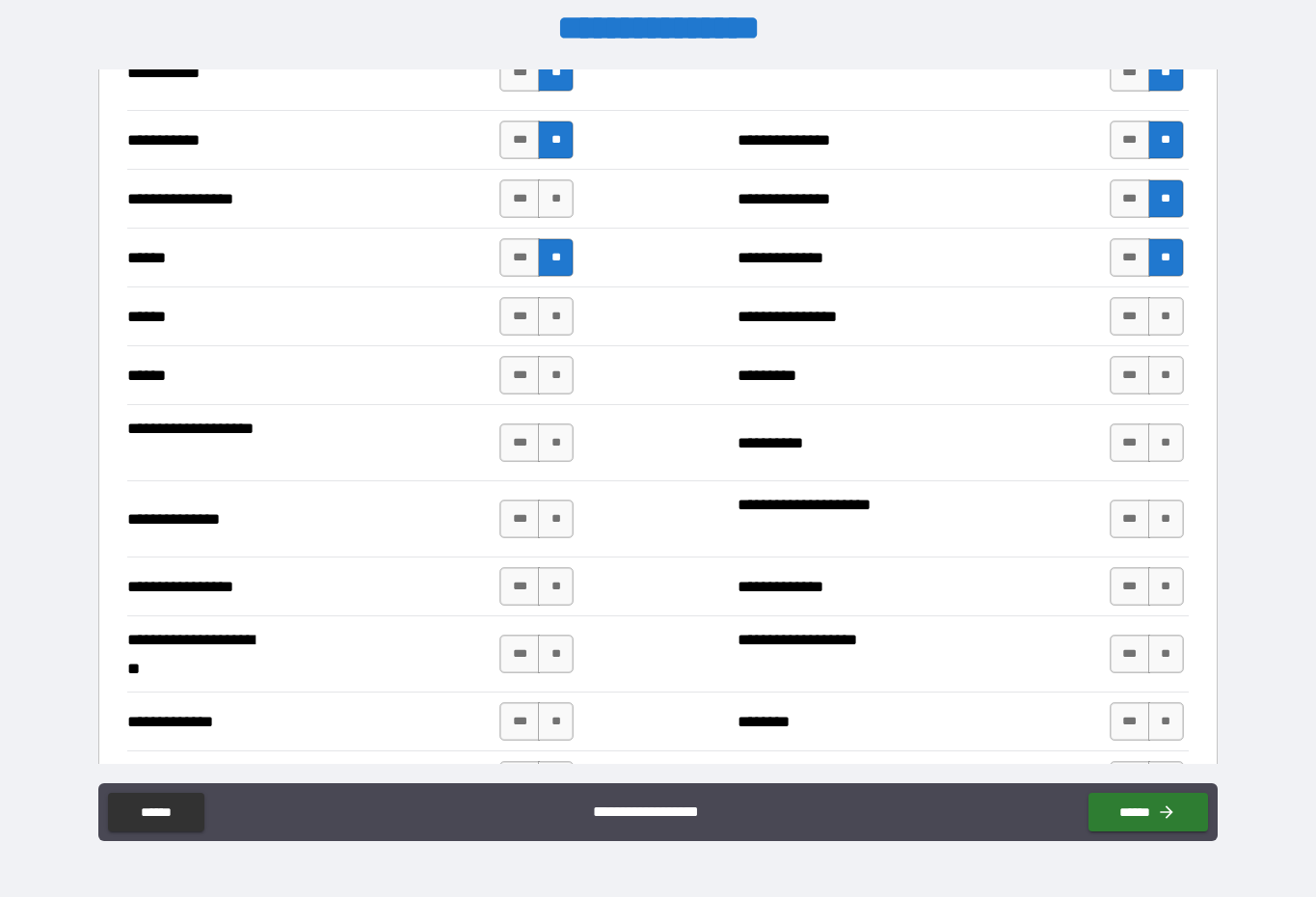 click on "**" at bounding box center [555, 316] 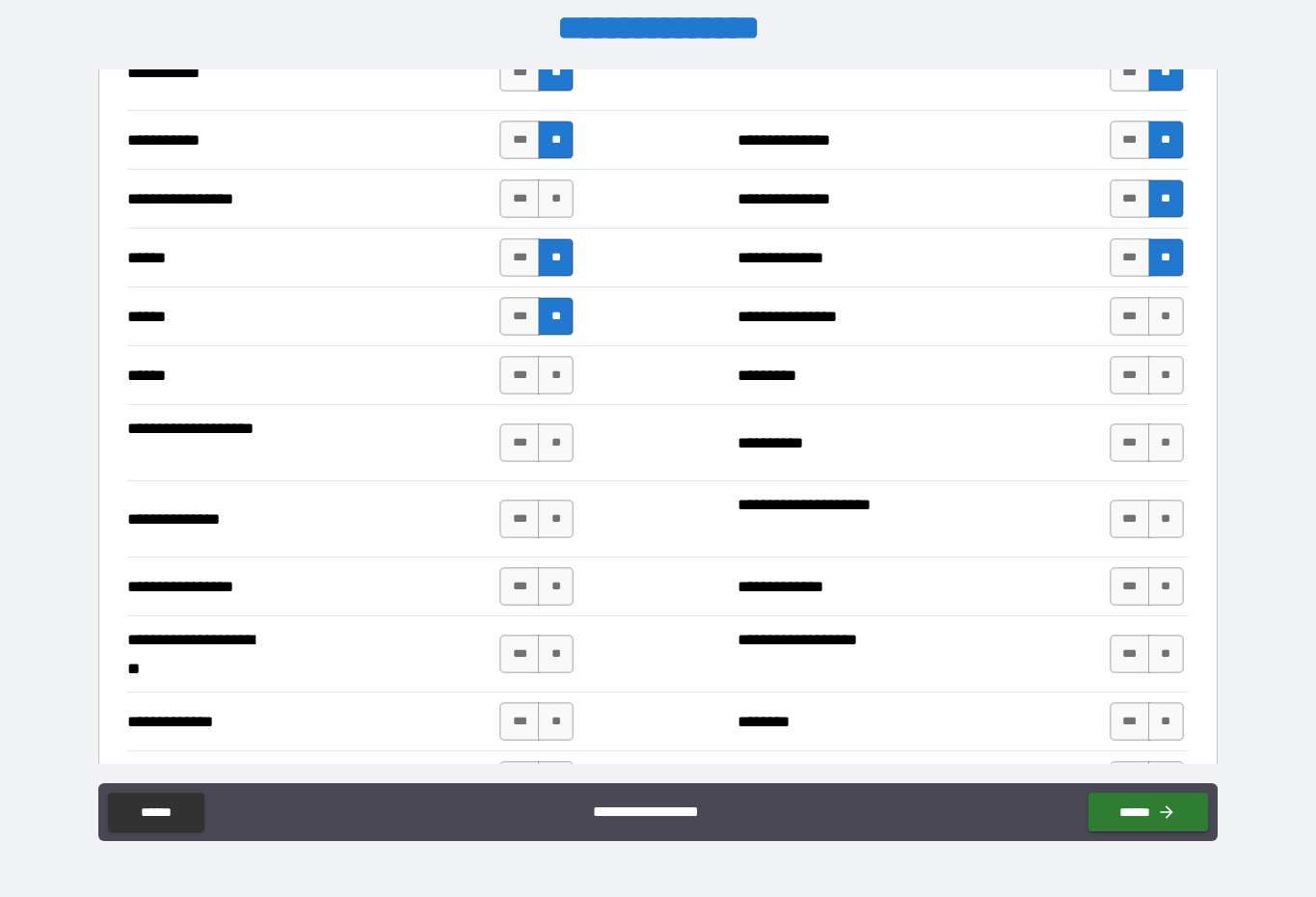 click on "**" at bounding box center [555, 375] 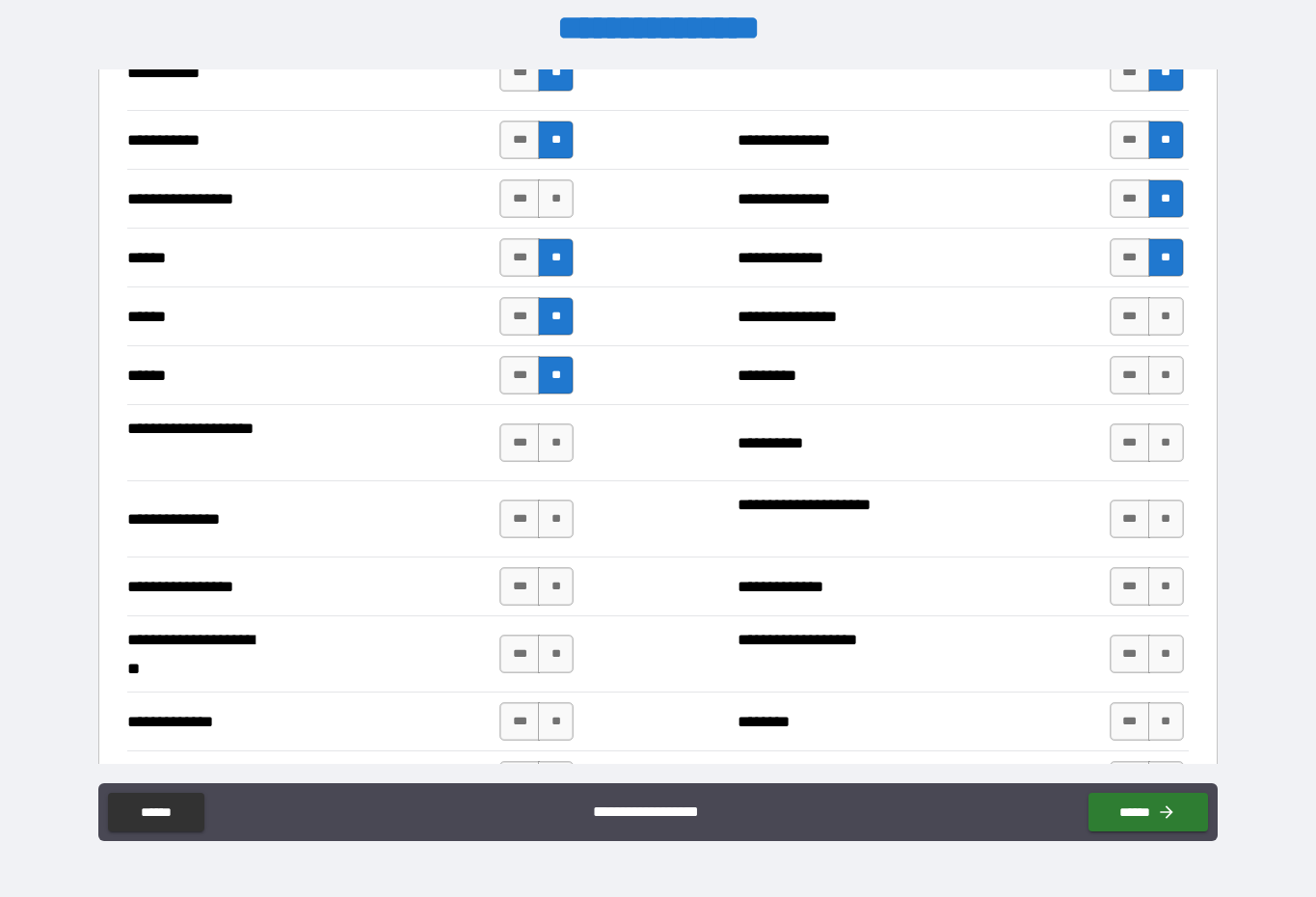 click on "**" at bounding box center [555, 443] 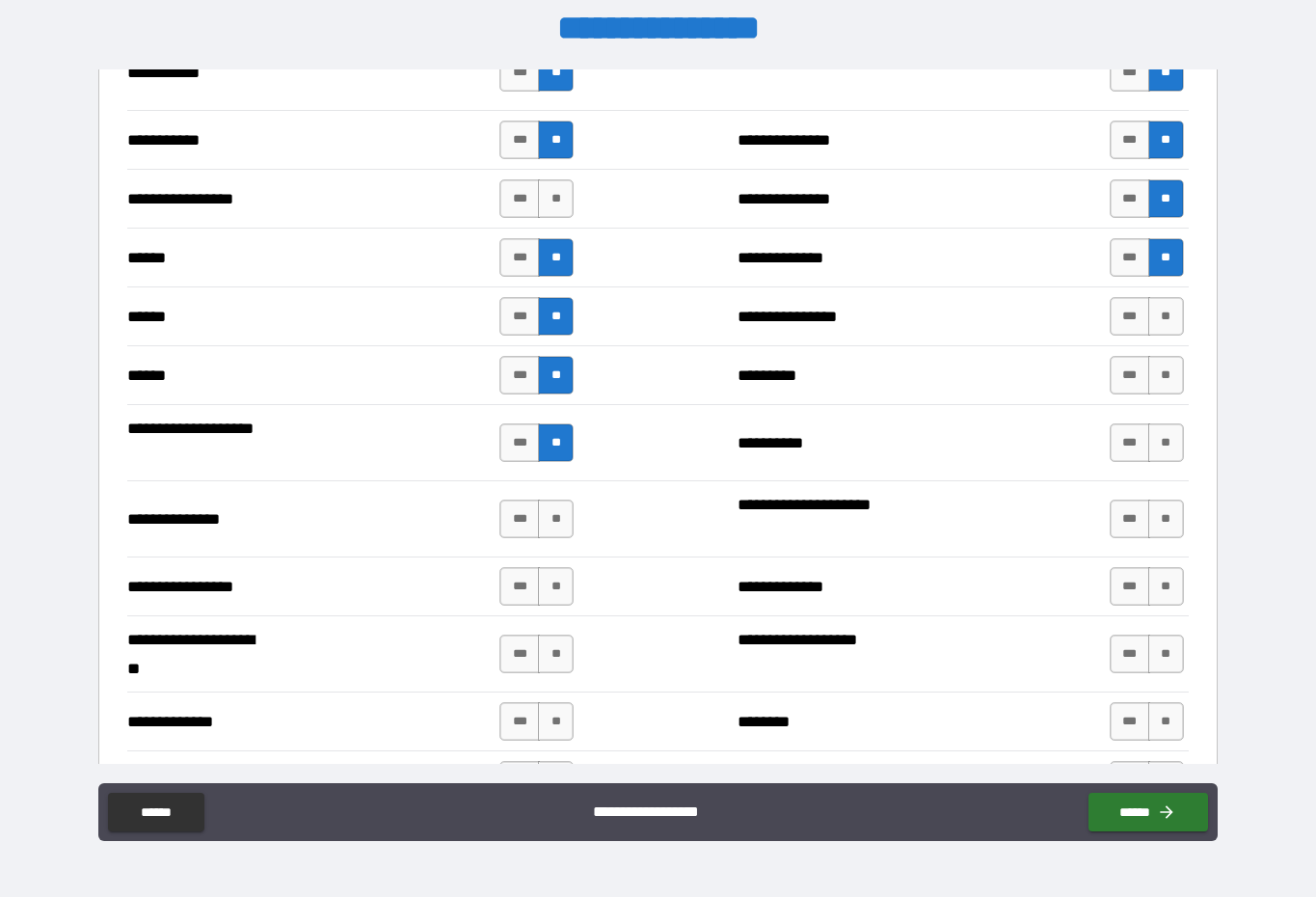 click on "**" at bounding box center (555, 519) 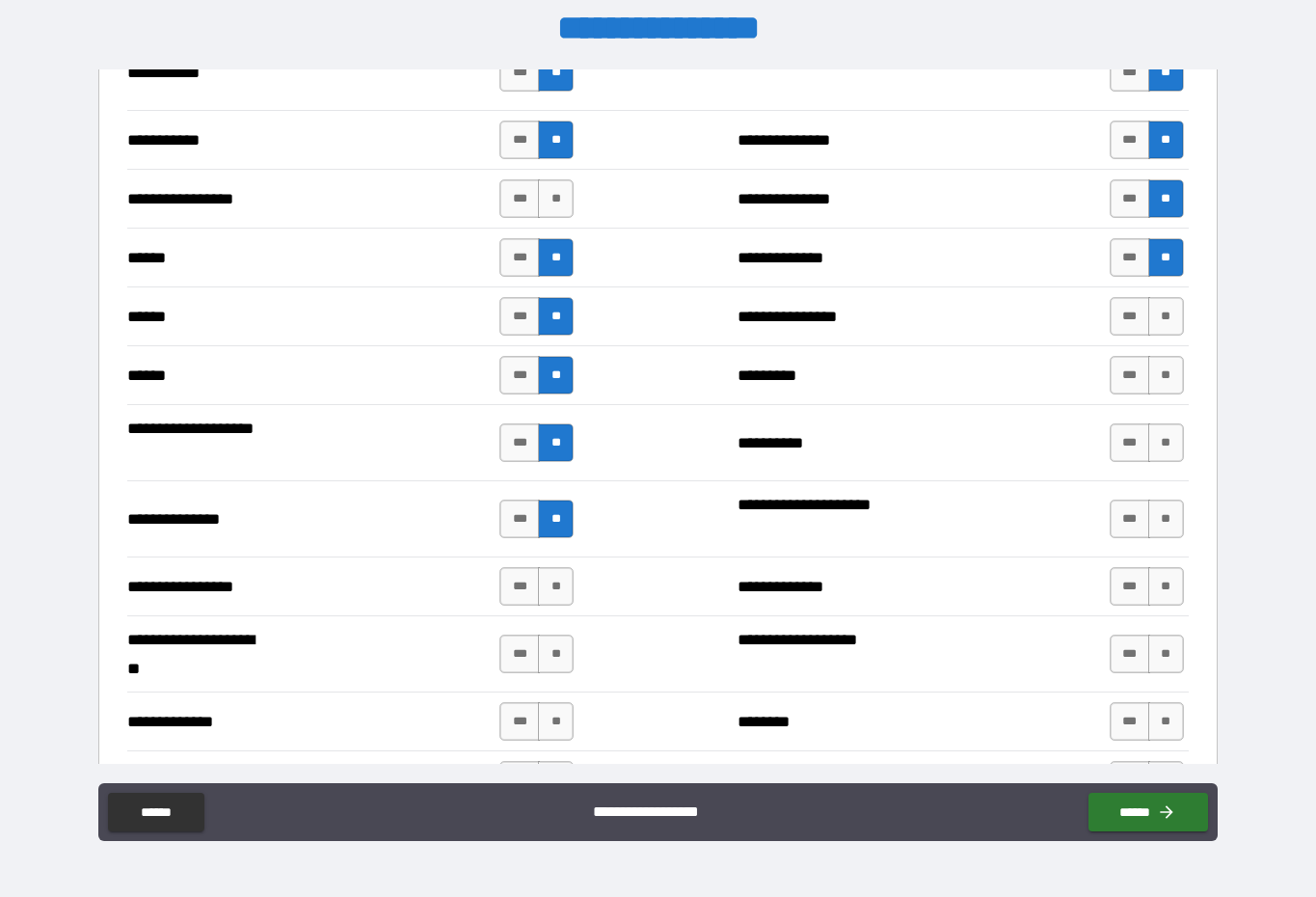 click on "**" at bounding box center (555, 586) 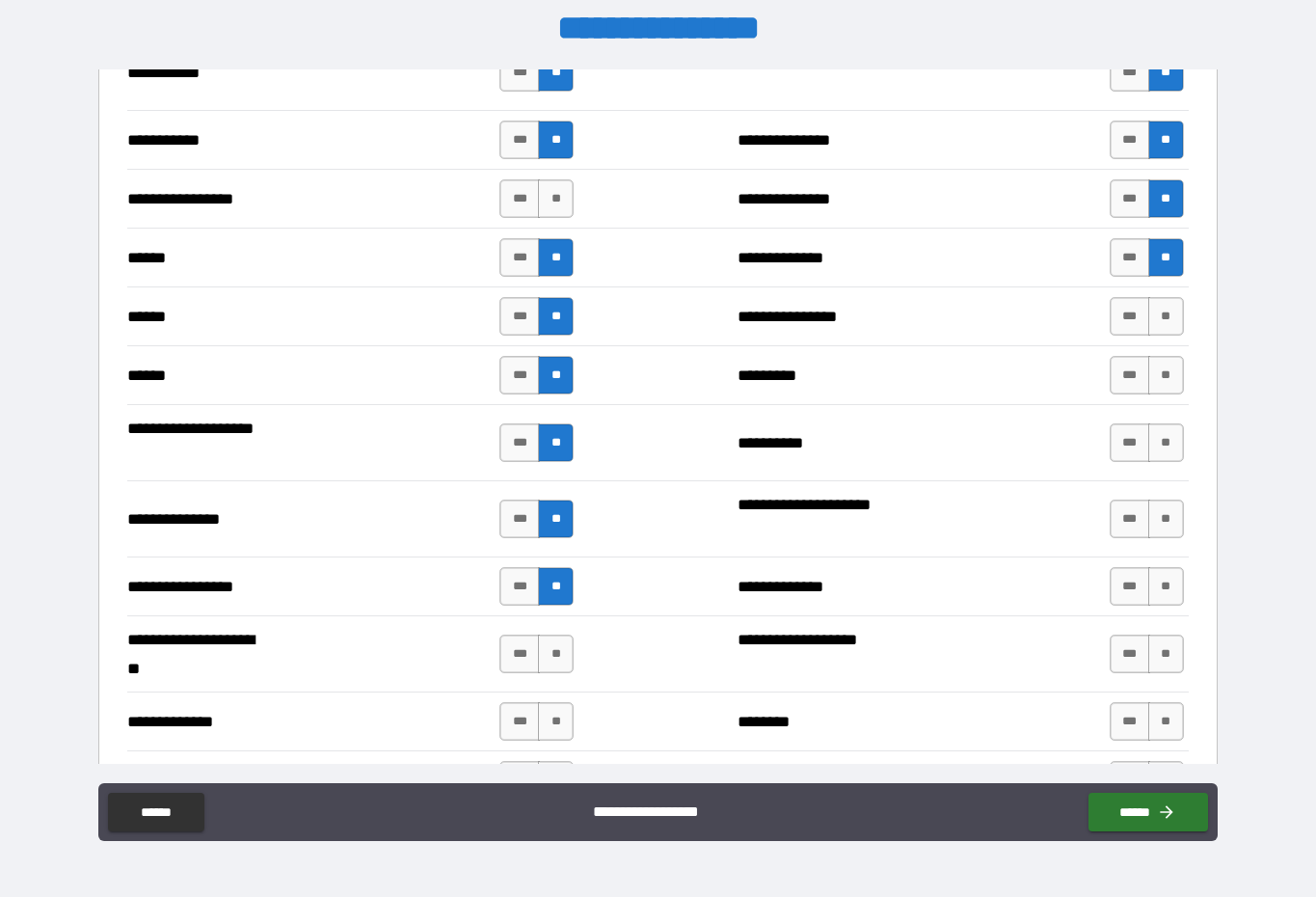 click on "**" at bounding box center (555, 654) 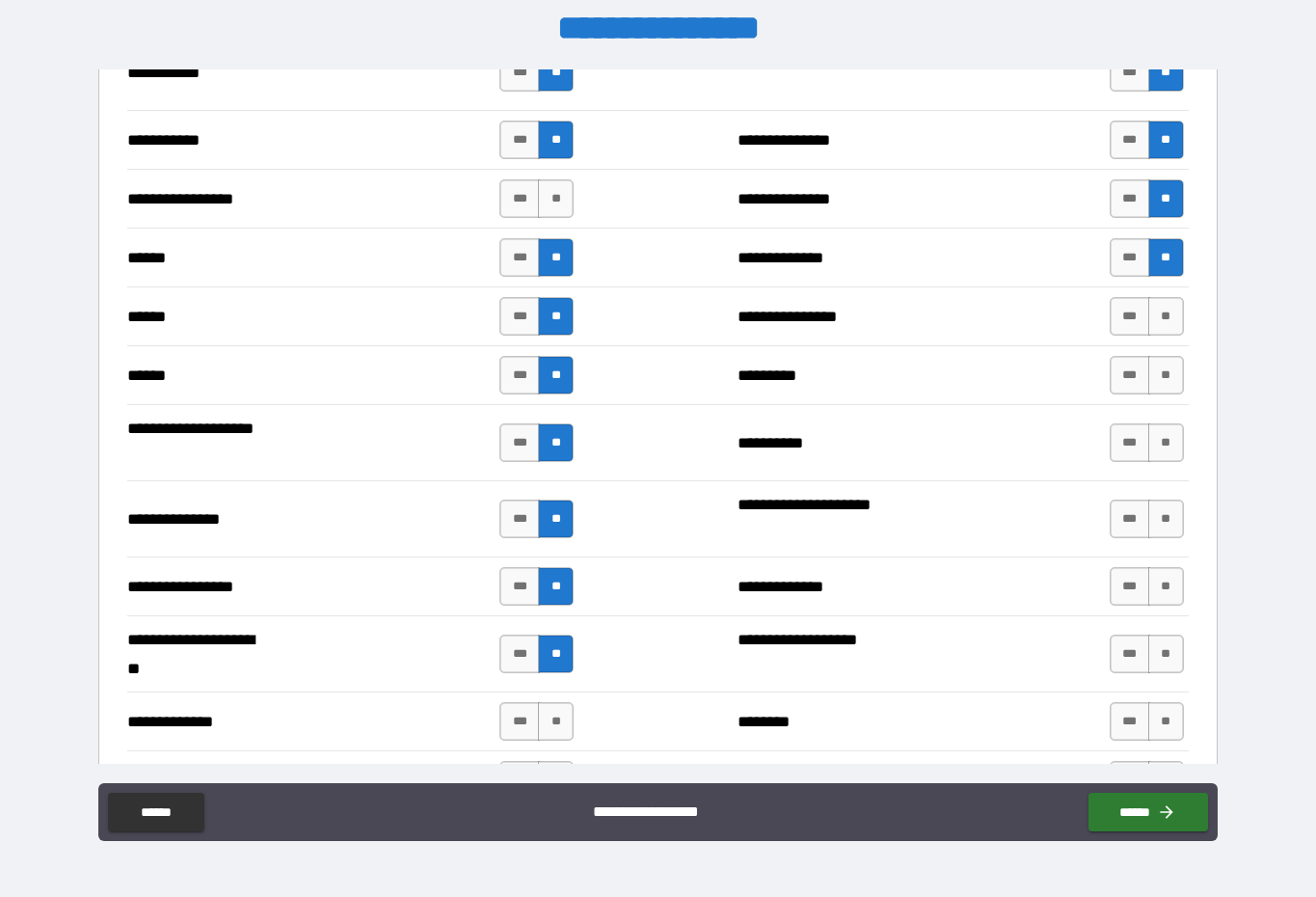click on "**" at bounding box center [555, 721] 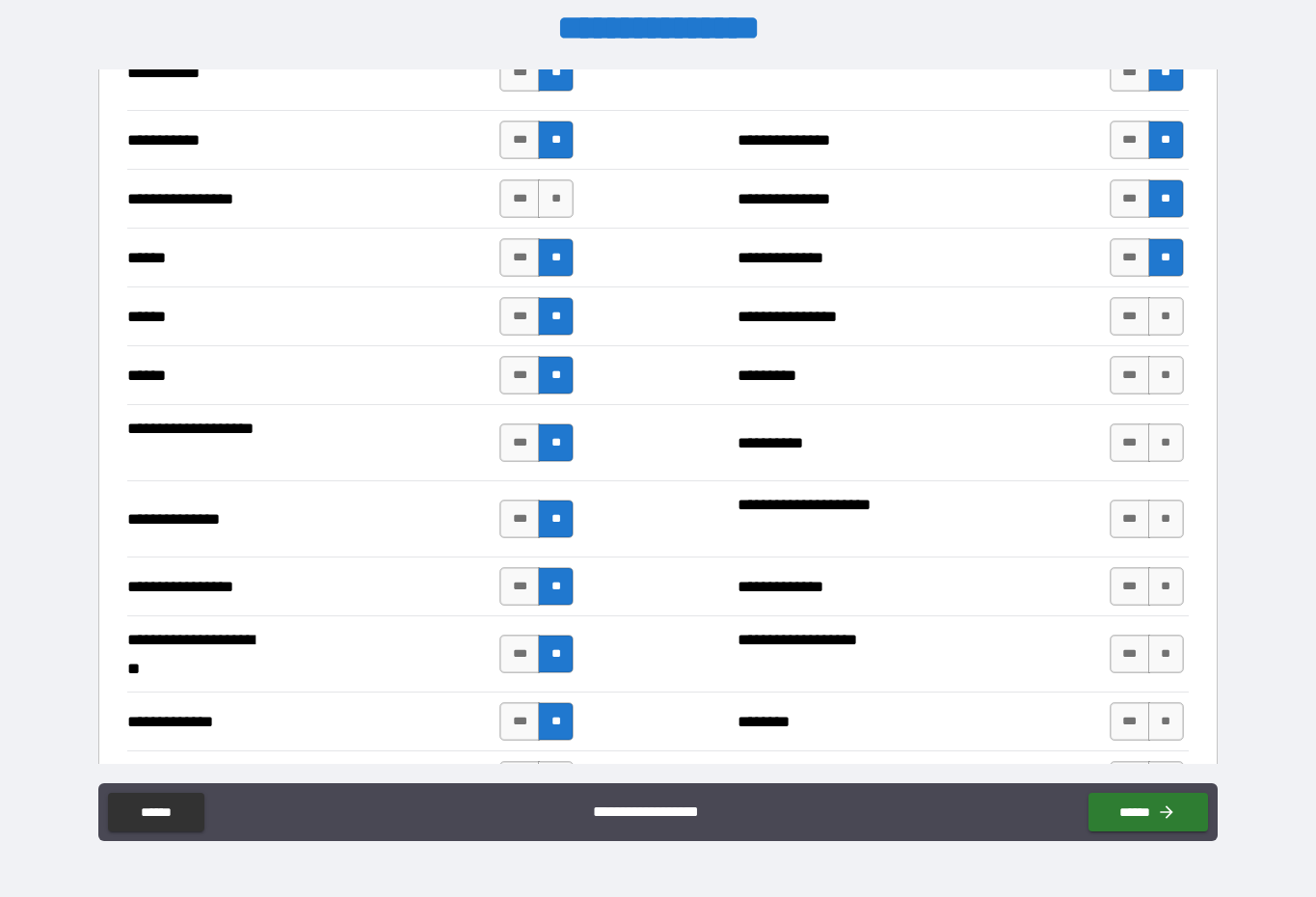 click on "**" at bounding box center (1166, 316) 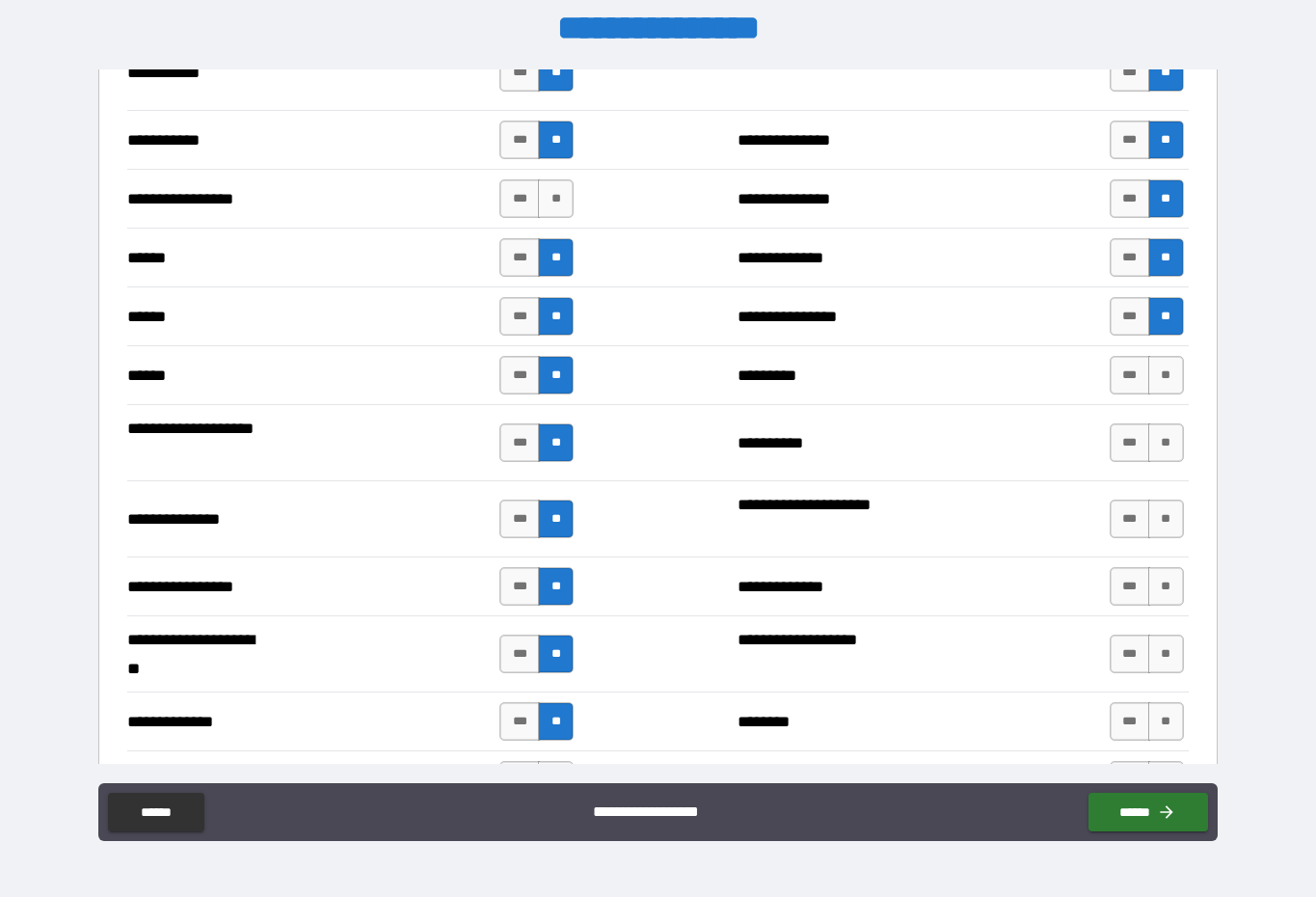 click on "**" at bounding box center [1166, 375] 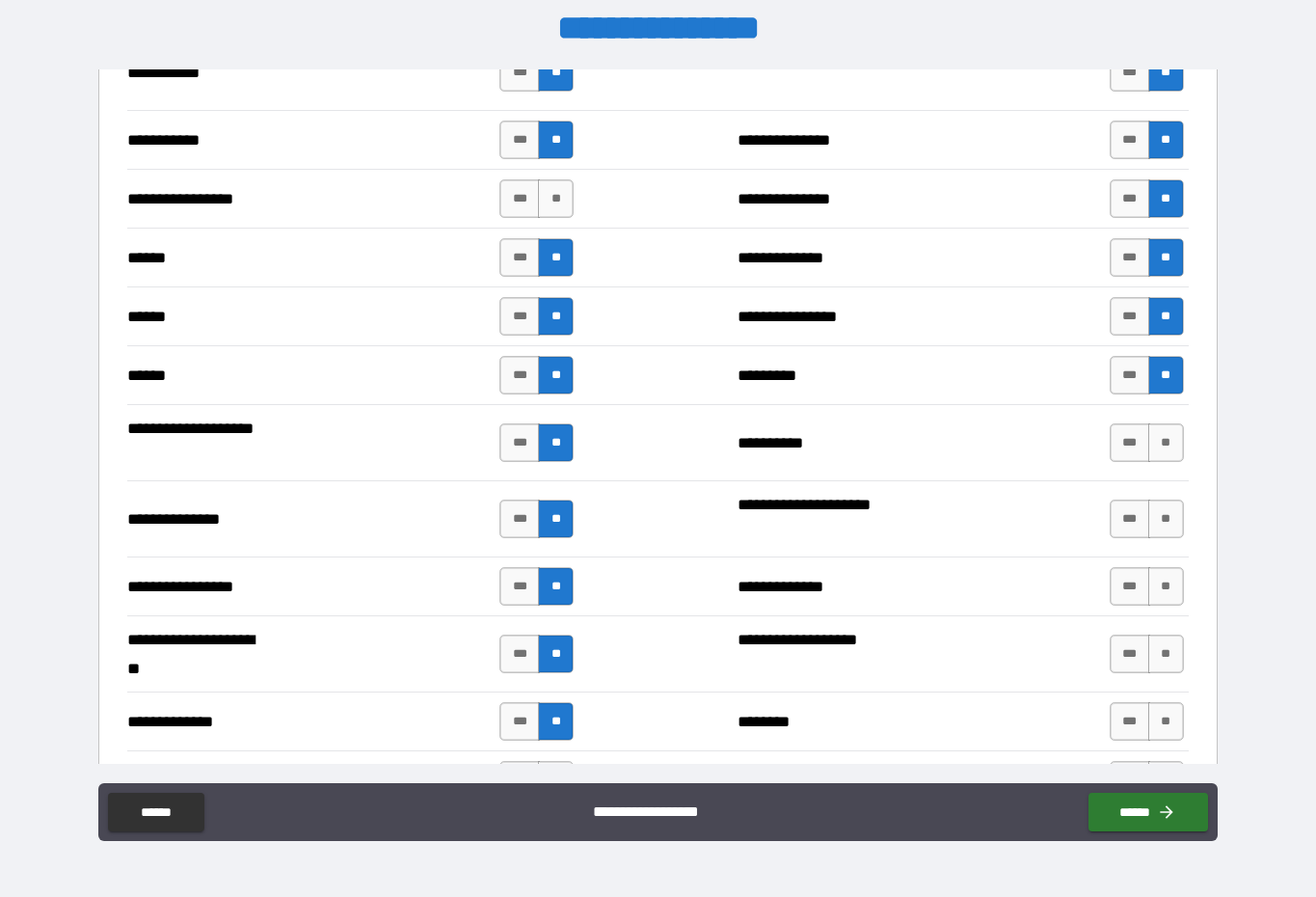 click on "**" at bounding box center [1166, 443] 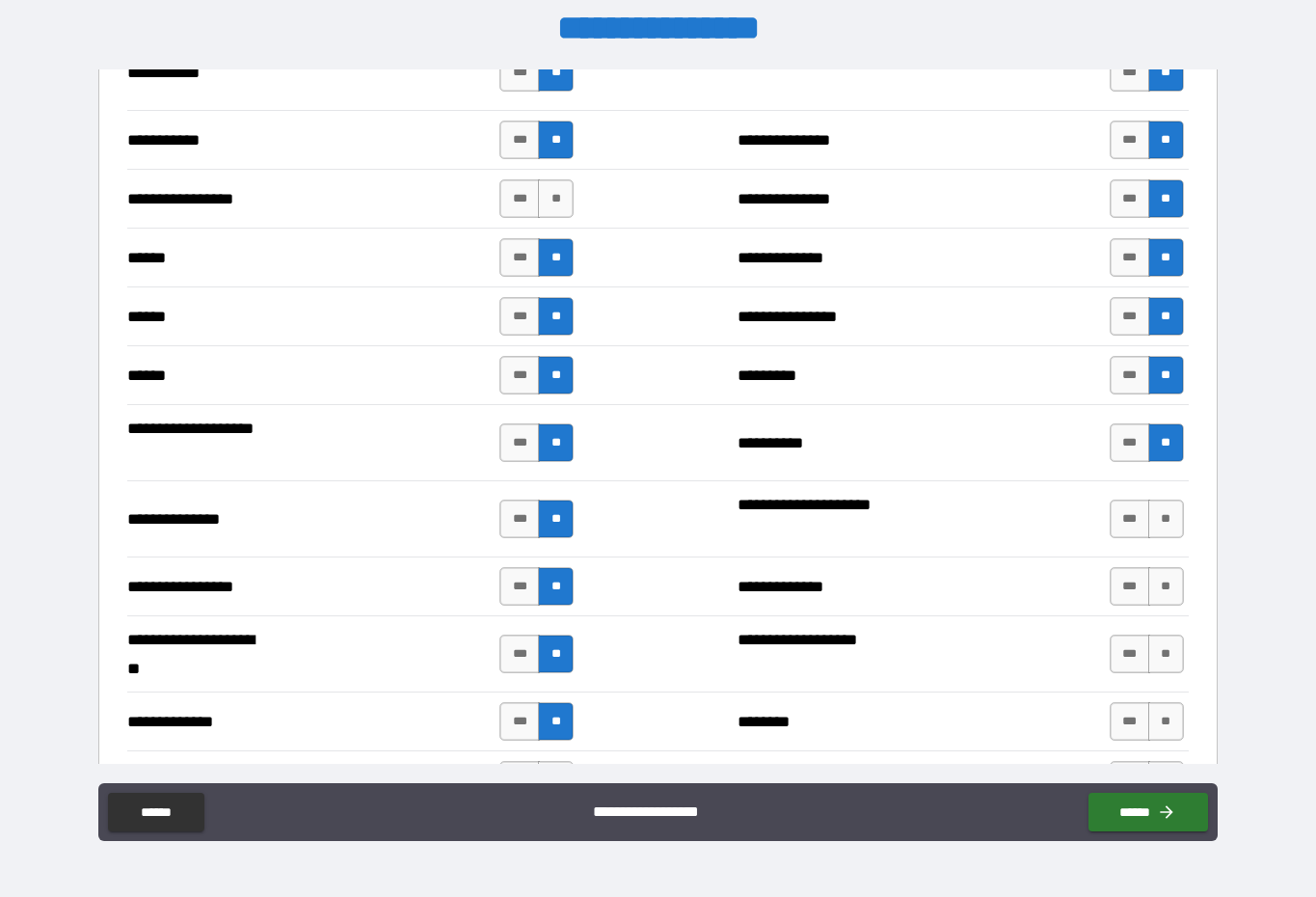 click on "**" at bounding box center (1166, 519) 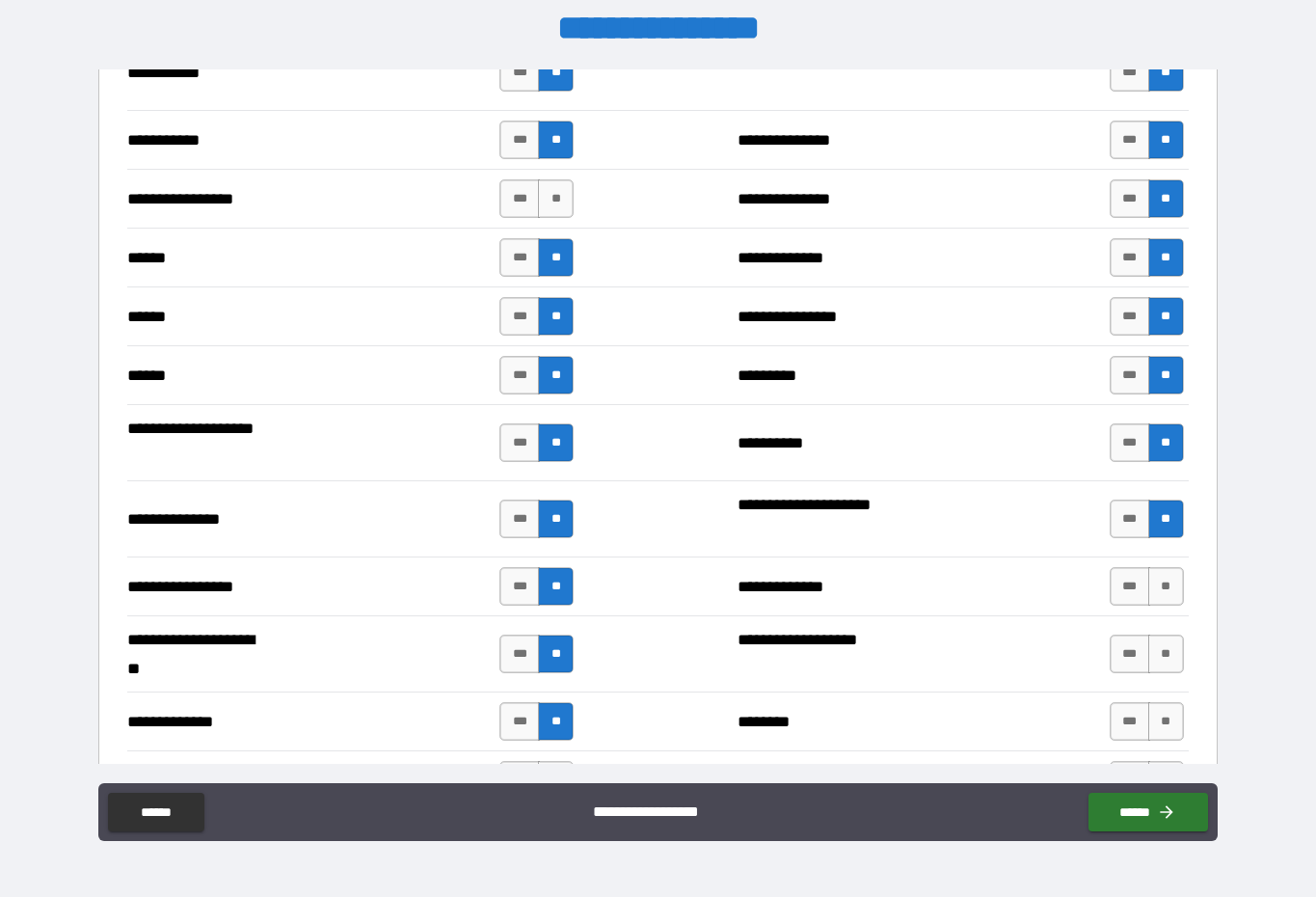 click on "**" at bounding box center (1166, 586) 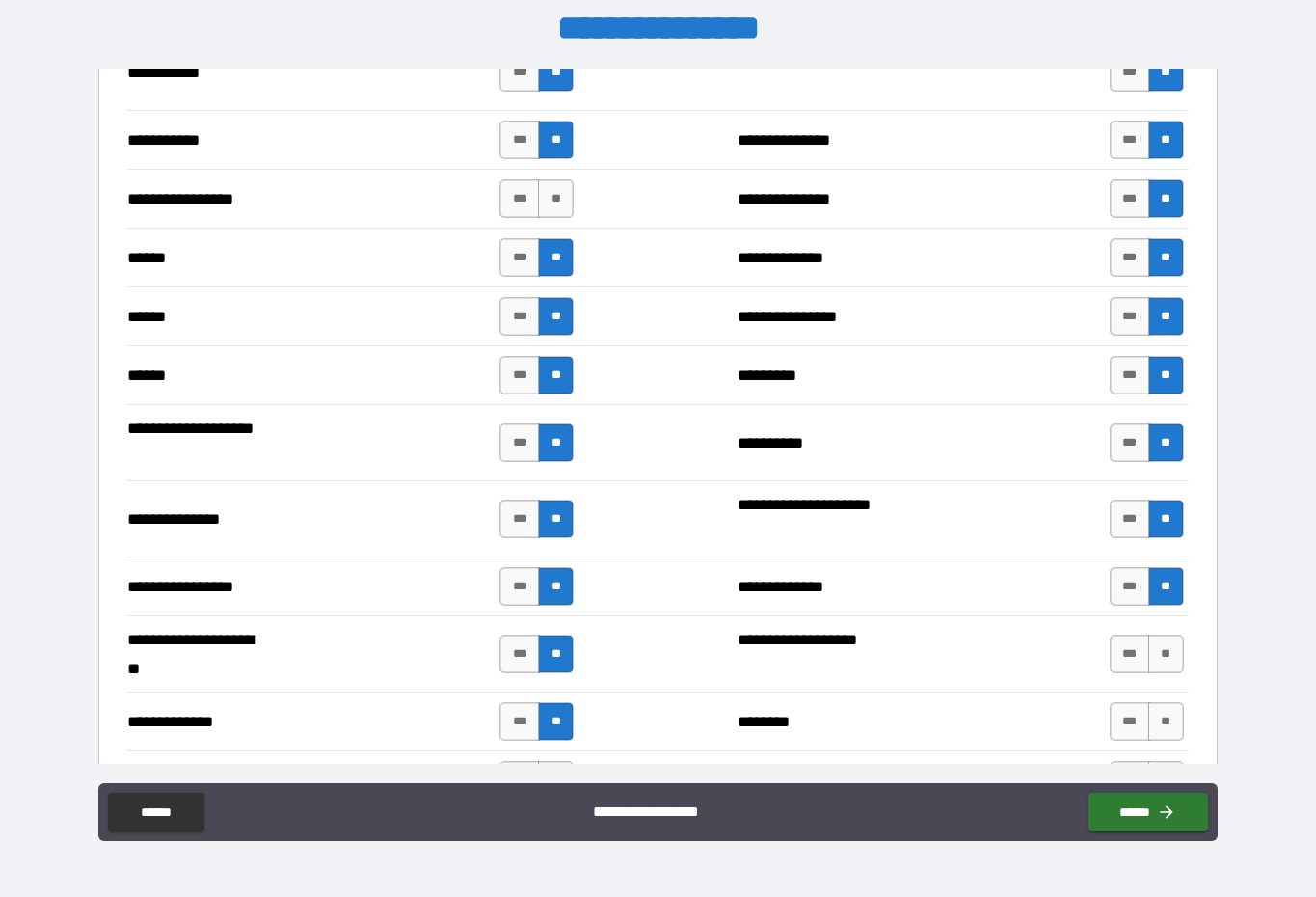 click on "**" at bounding box center (1166, 654) 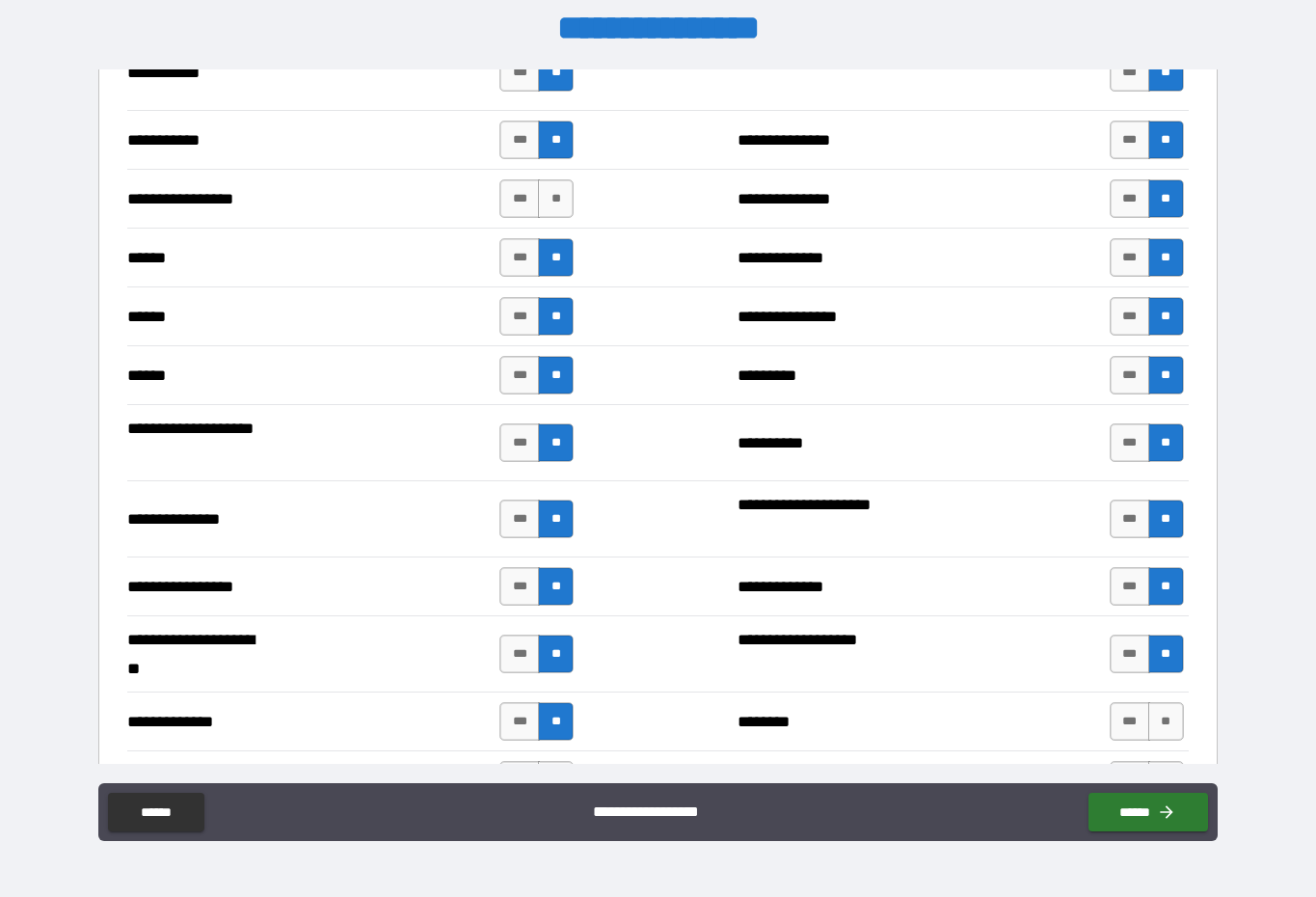 click on "**" at bounding box center [1166, 721] 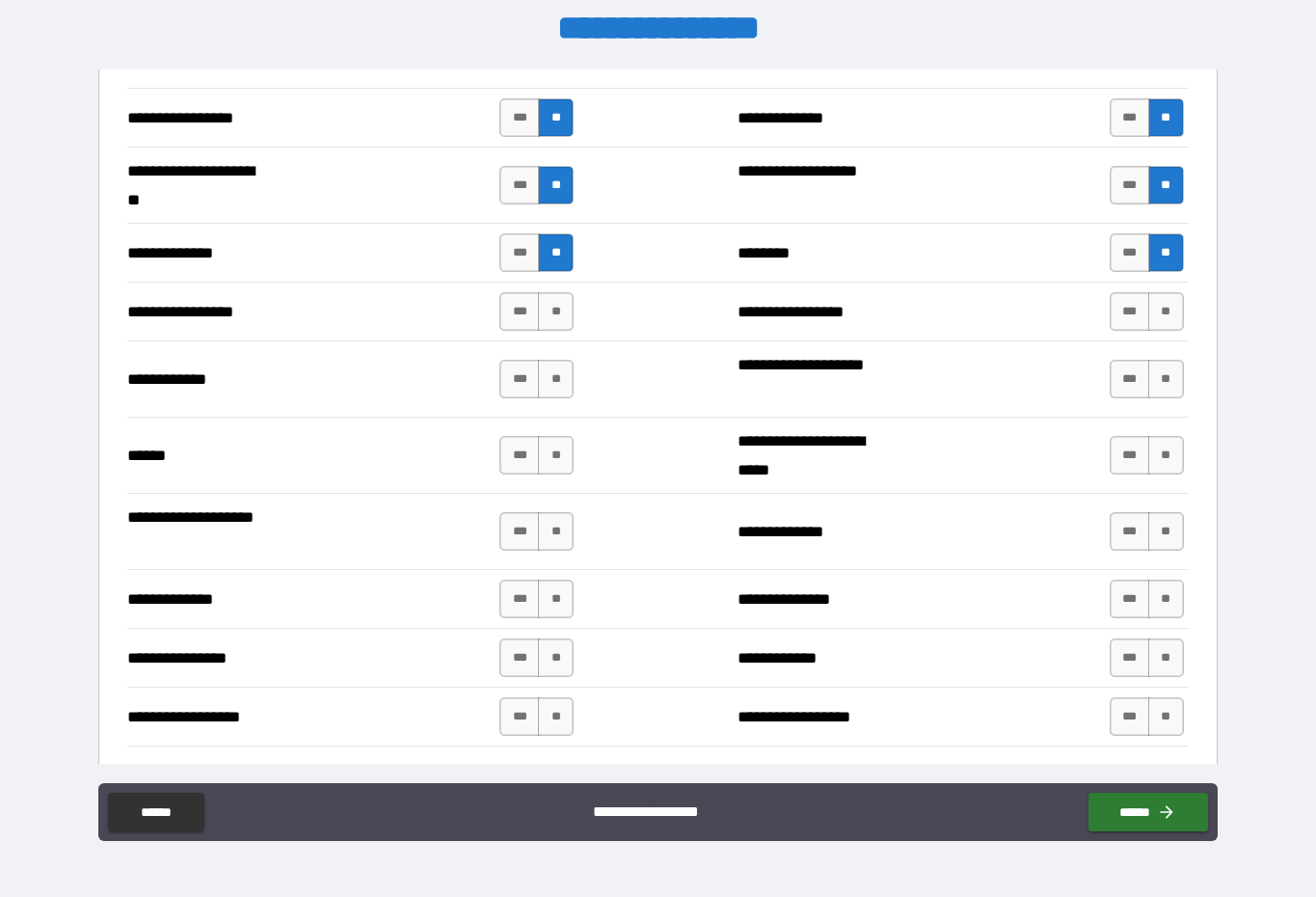 scroll, scrollTop: 2628, scrollLeft: 0, axis: vertical 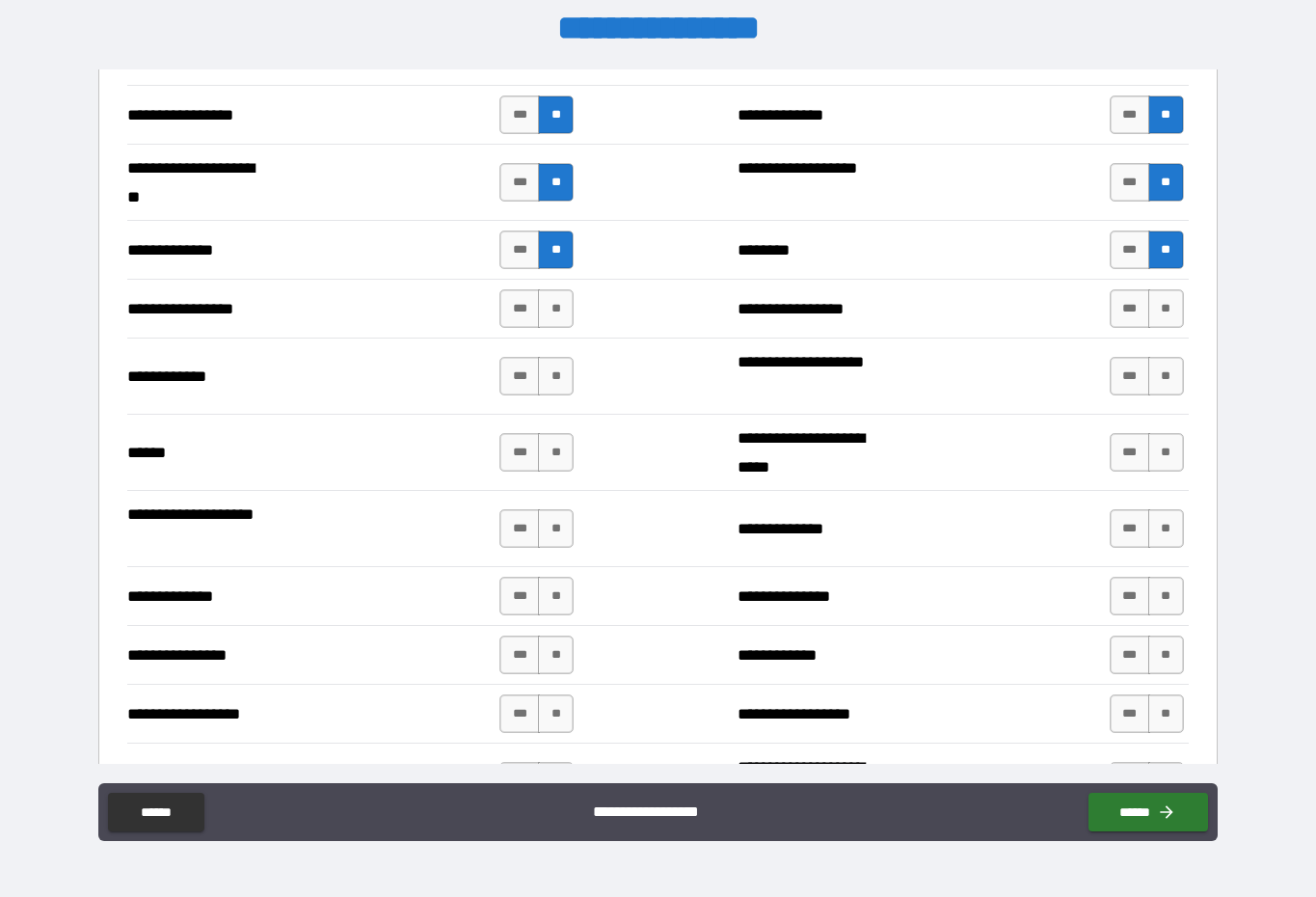 click on "**" at bounding box center [555, 309] 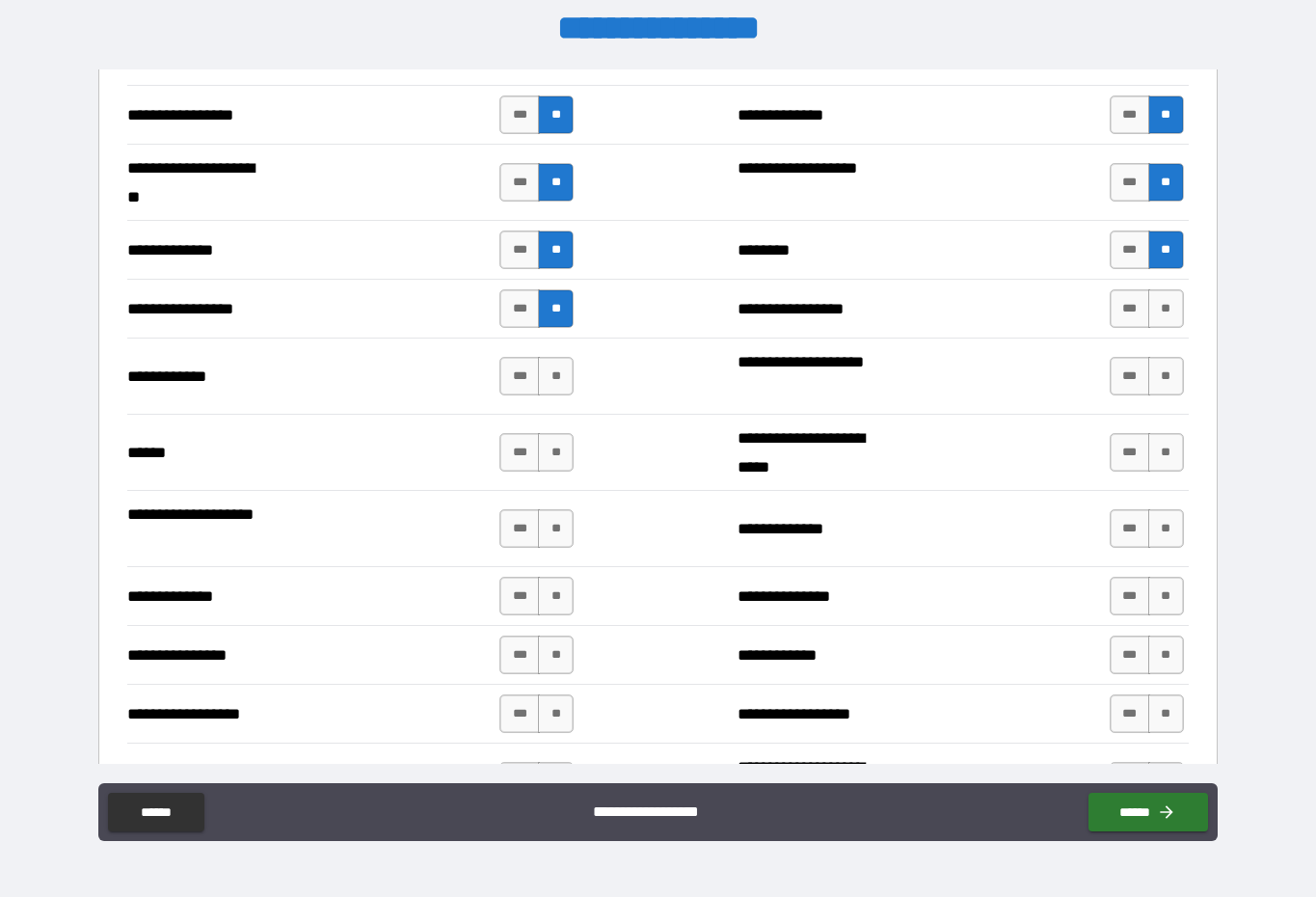 click on "**" at bounding box center (555, 376) 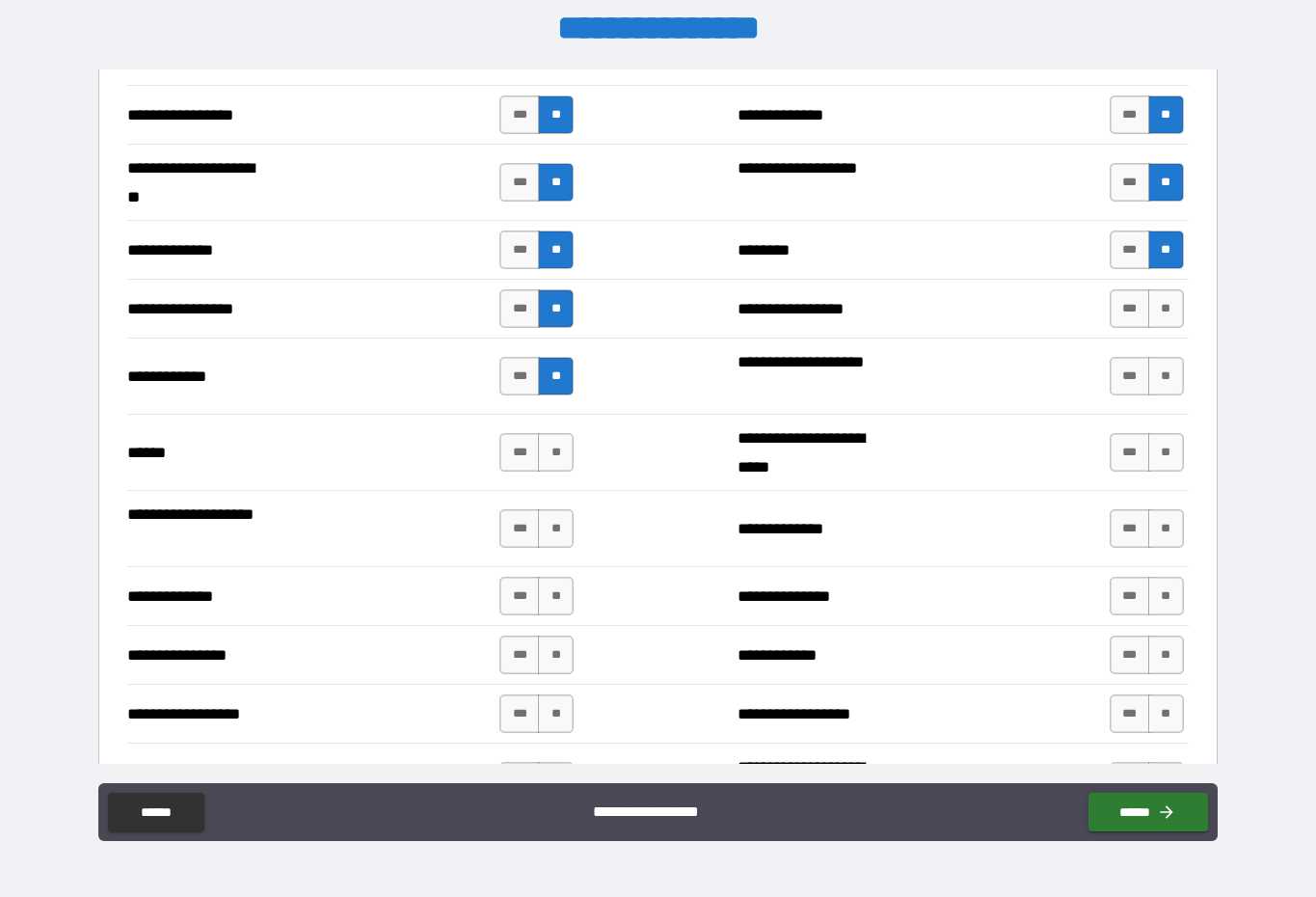 click on "**" at bounding box center [555, 452] 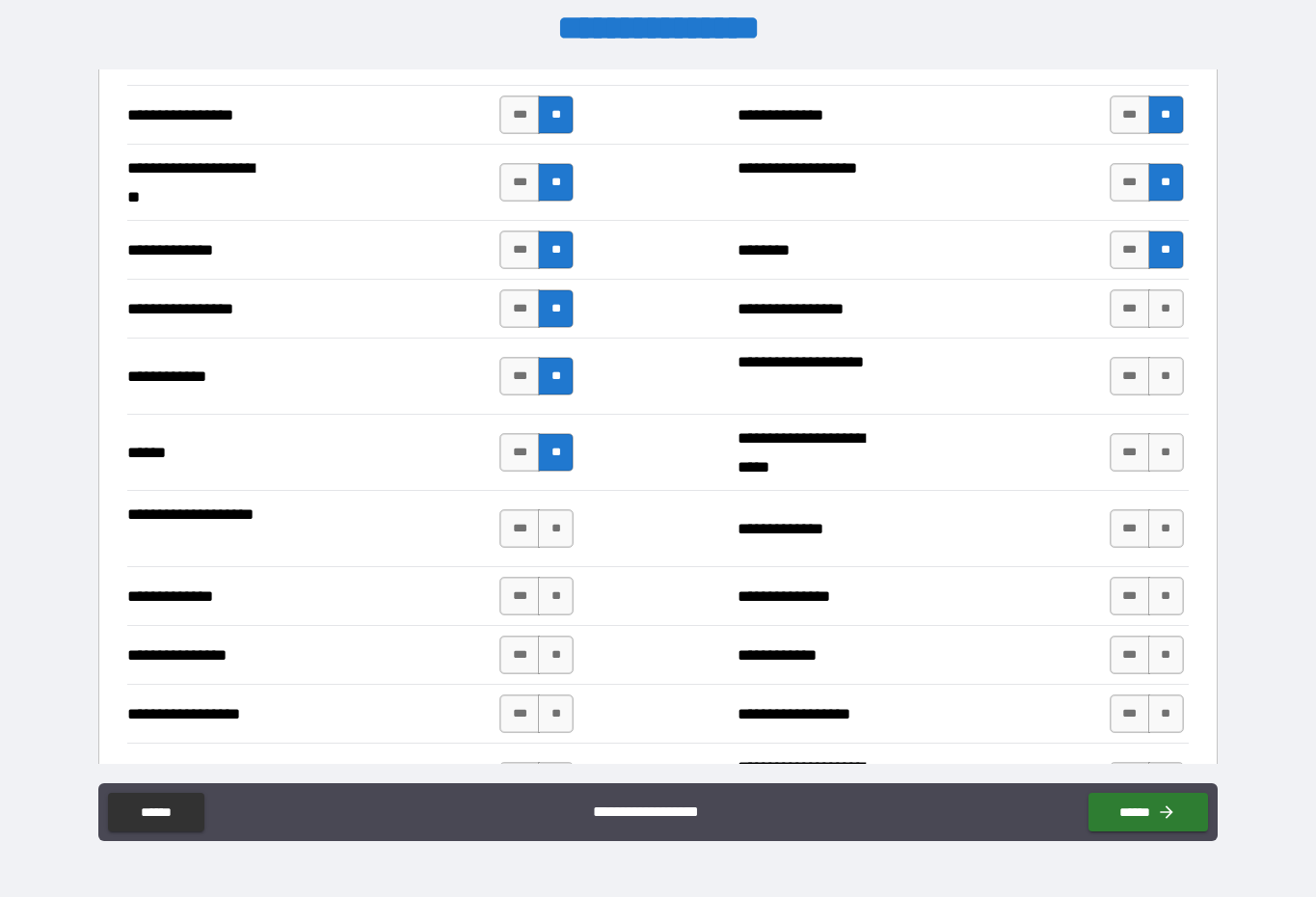 click on "**" at bounding box center (555, 529) 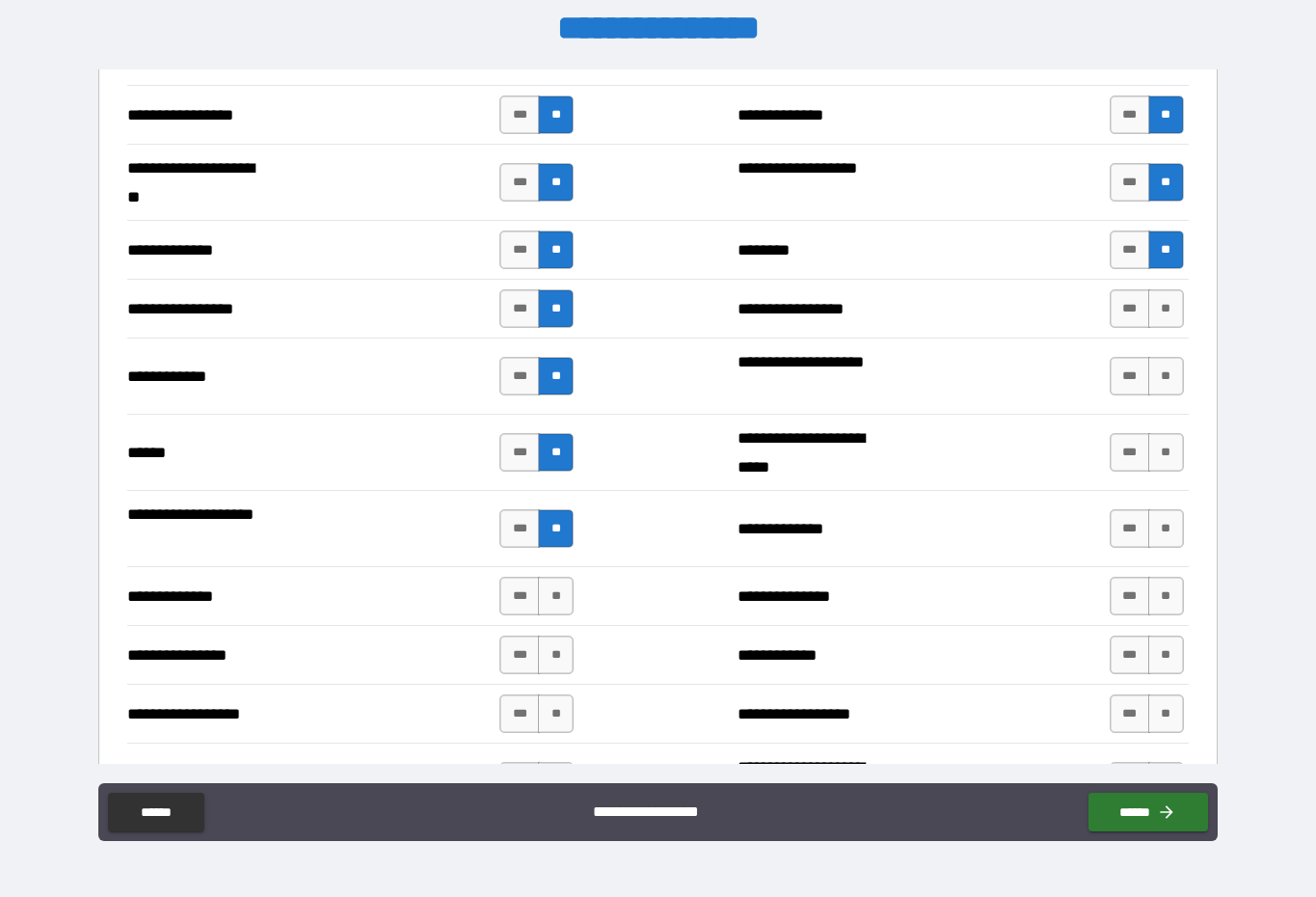 click on "**" at bounding box center (555, 596) 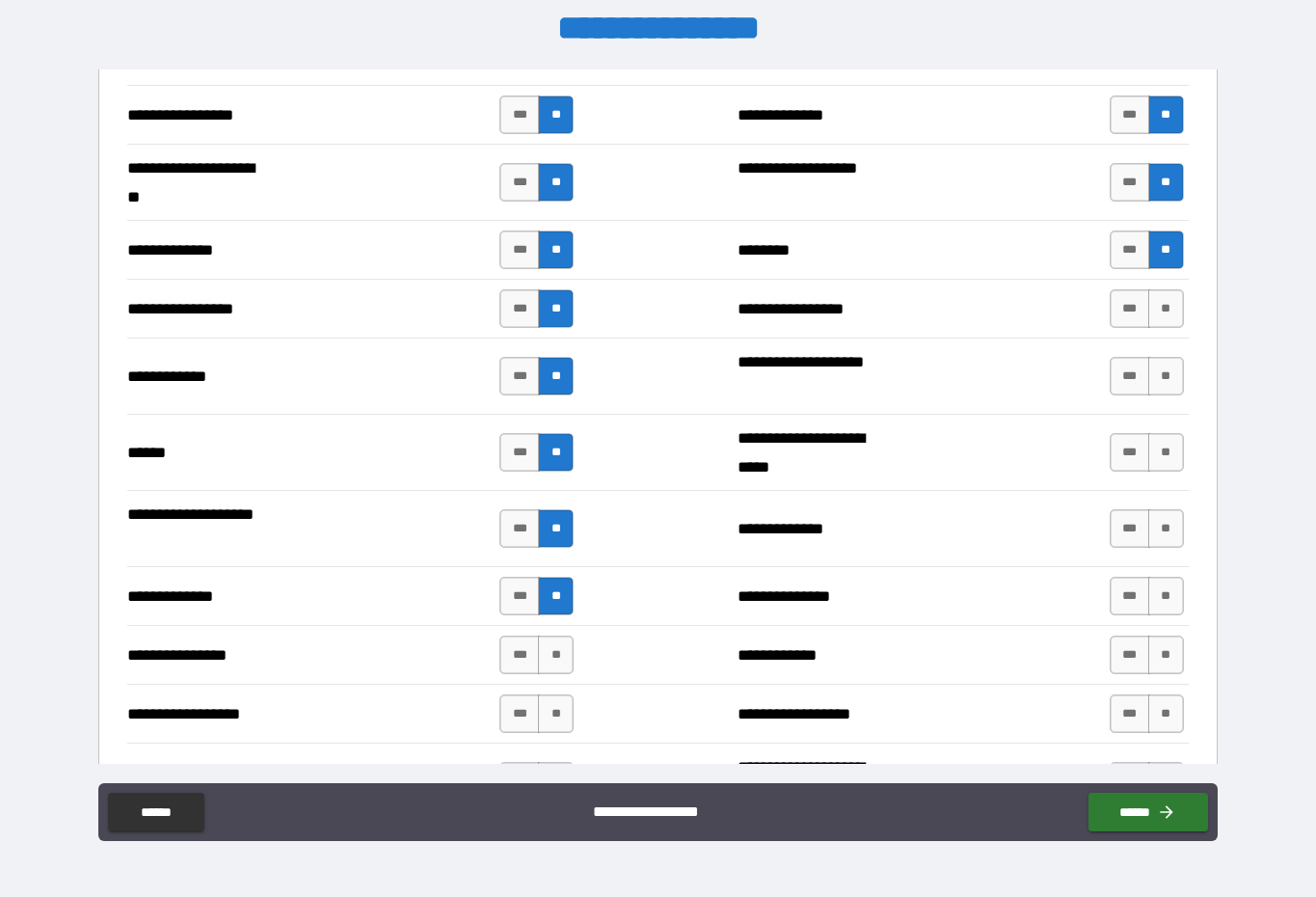 click on "**" at bounding box center [555, 655] 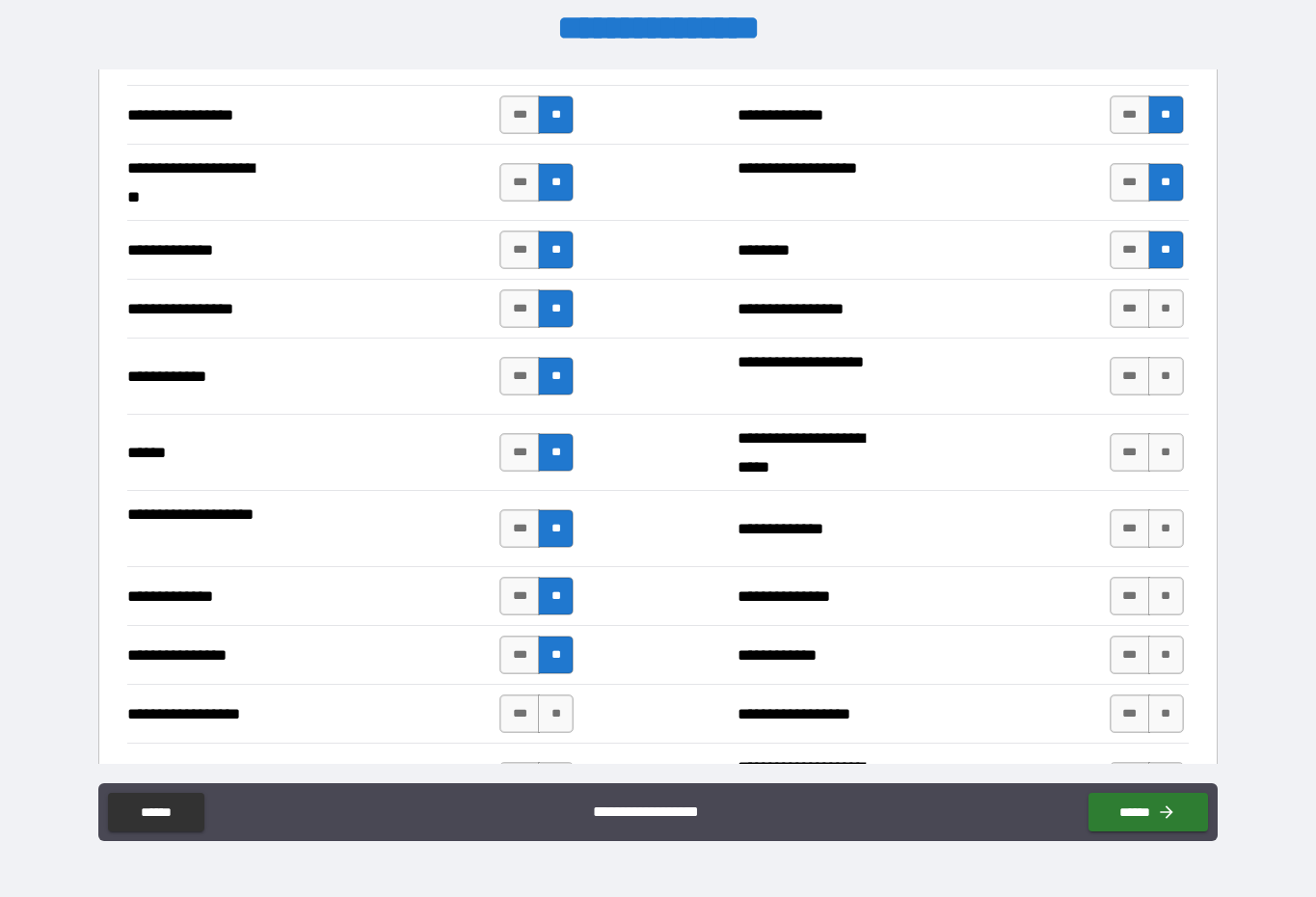 click on "**" at bounding box center [555, 655] 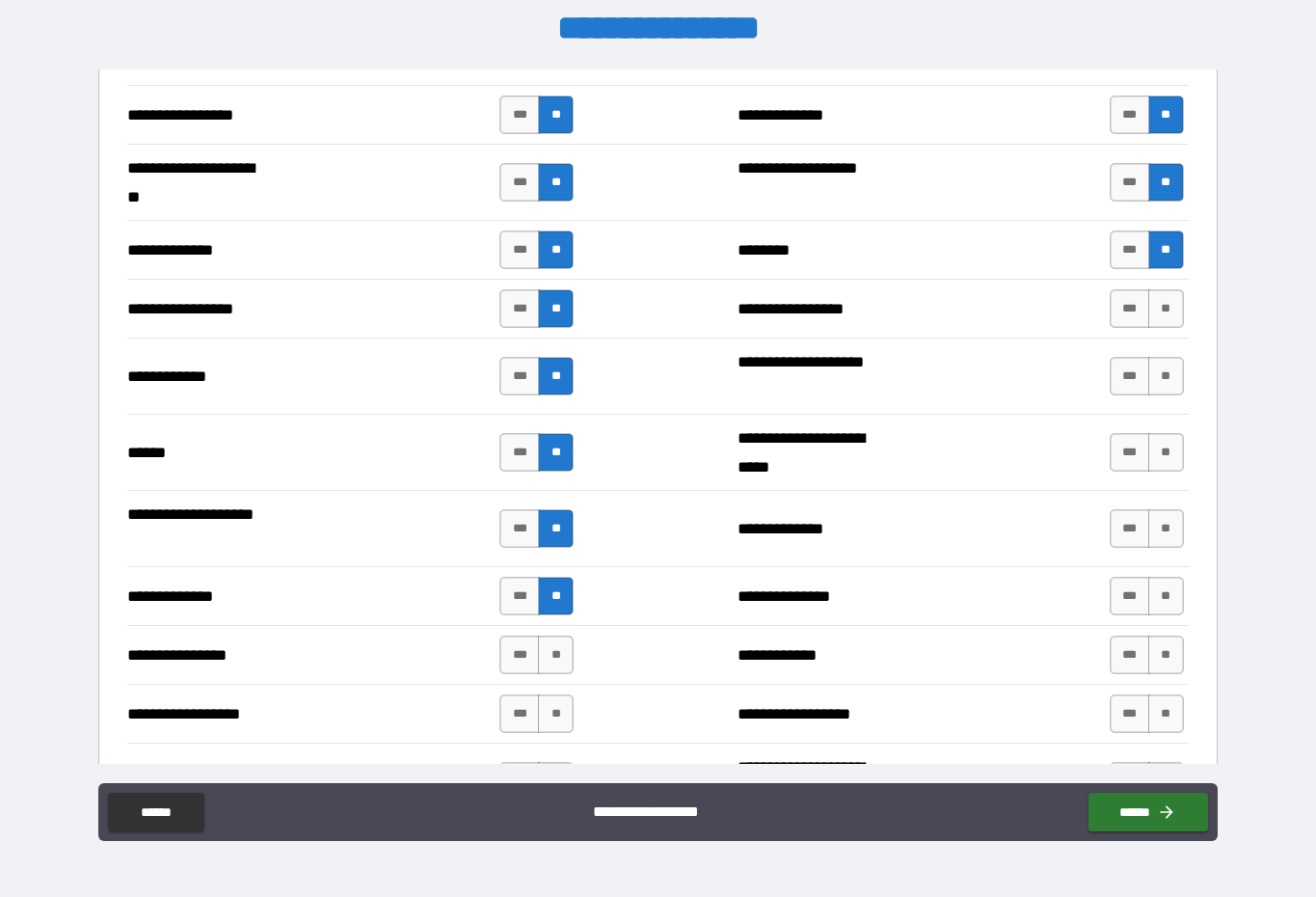 click on "**" at bounding box center (1166, 309) 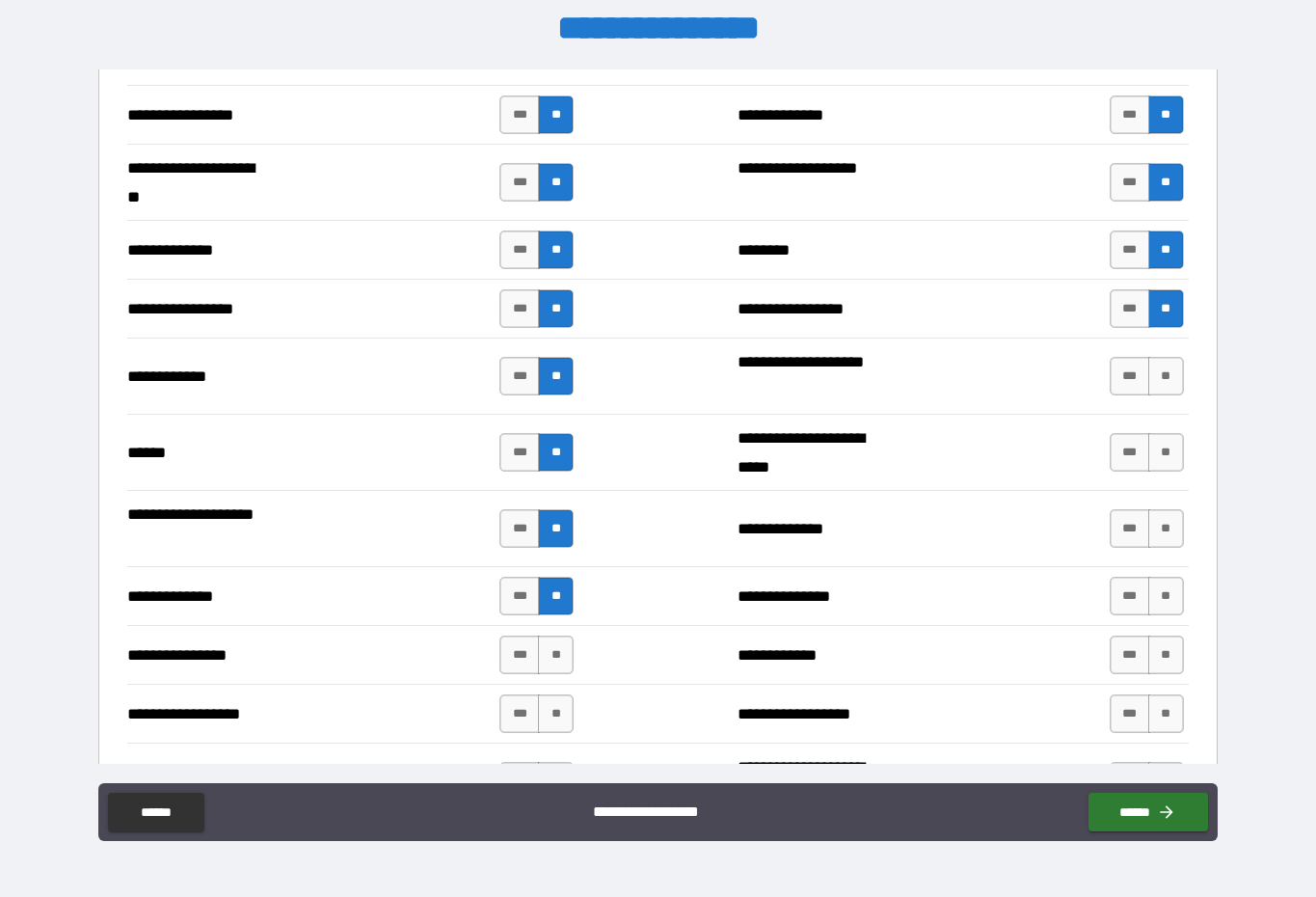 click on "**" at bounding box center (1166, 376) 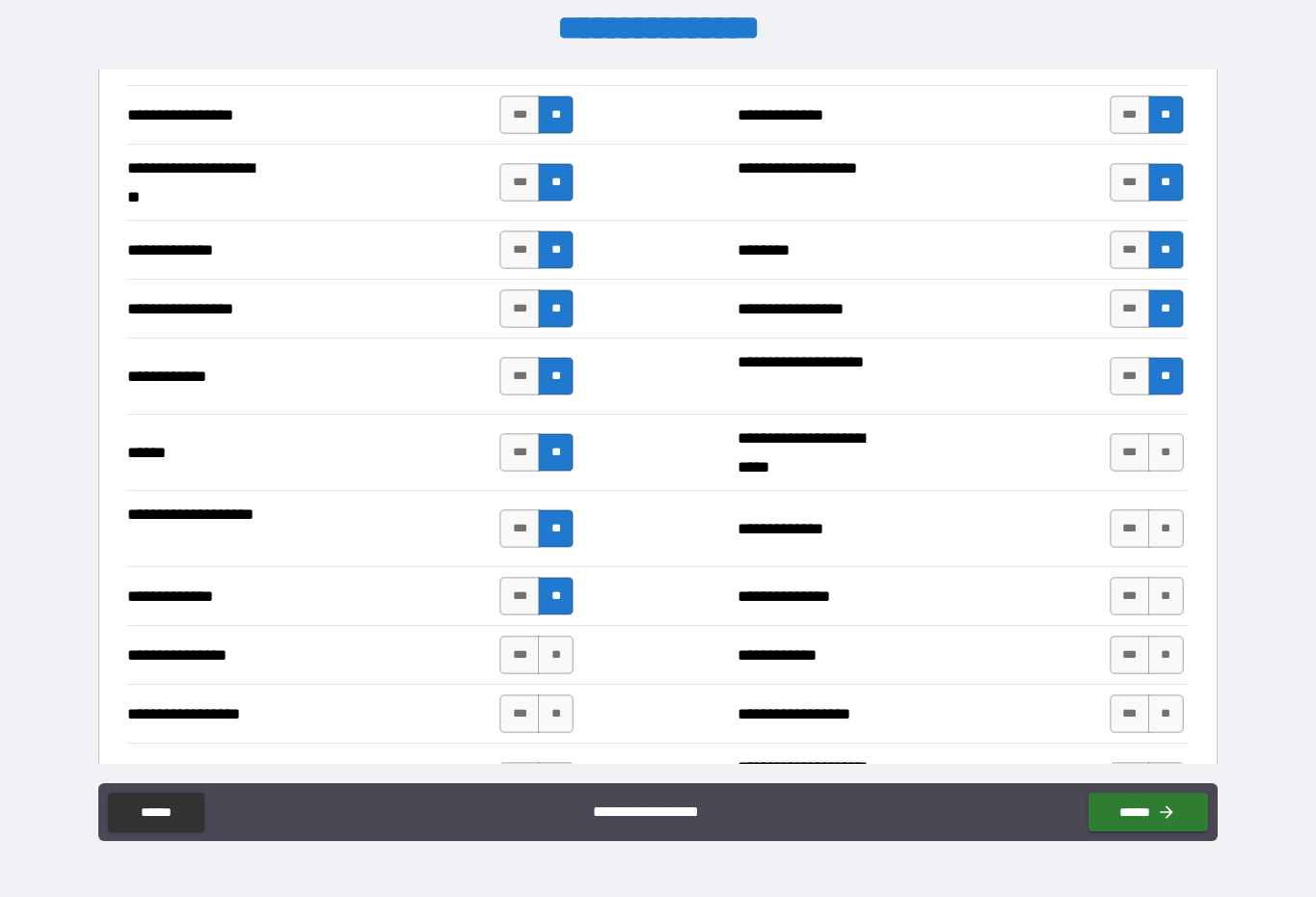 click on "**" at bounding box center (1166, 452) 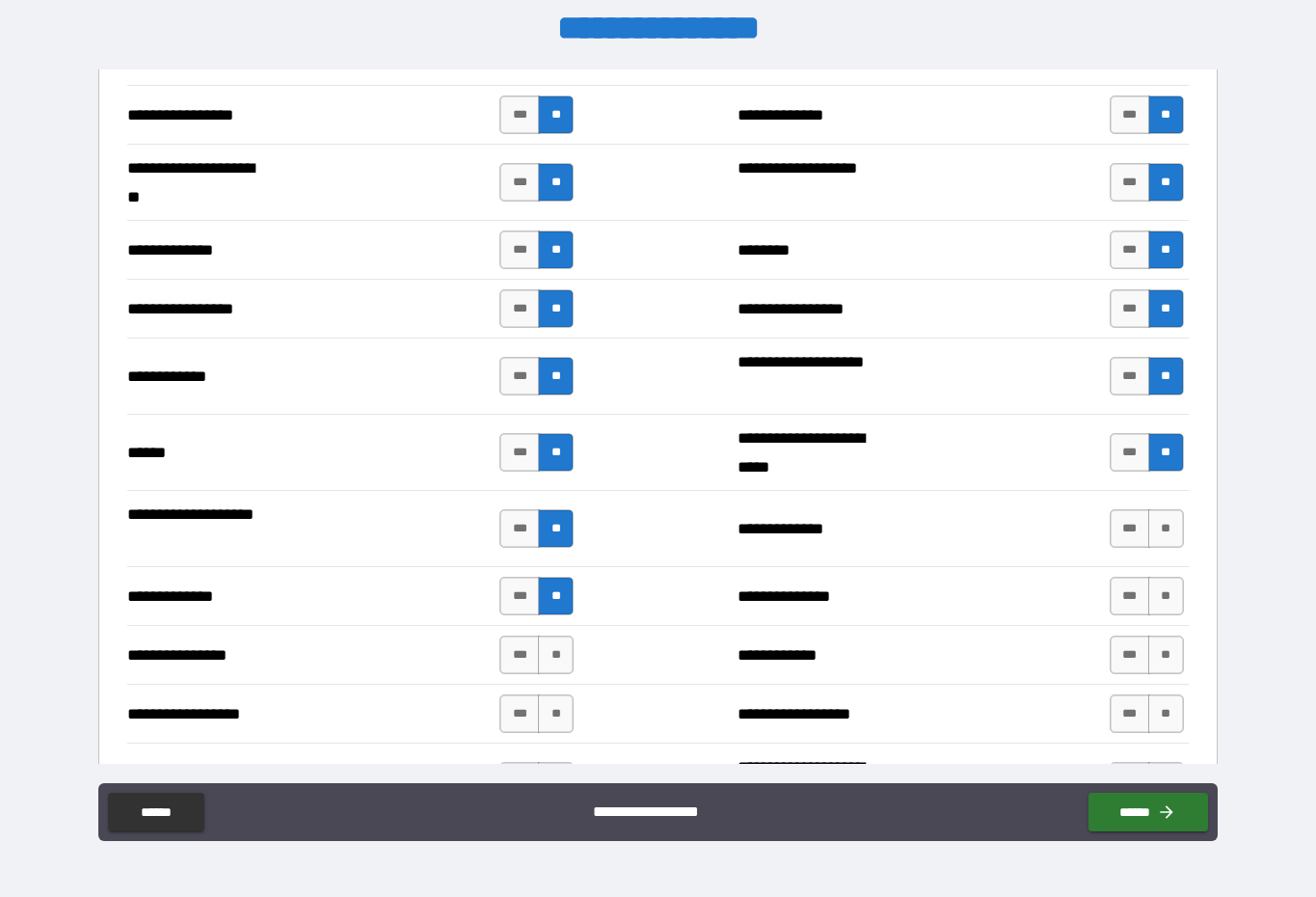 click on "**" at bounding box center (1166, 529) 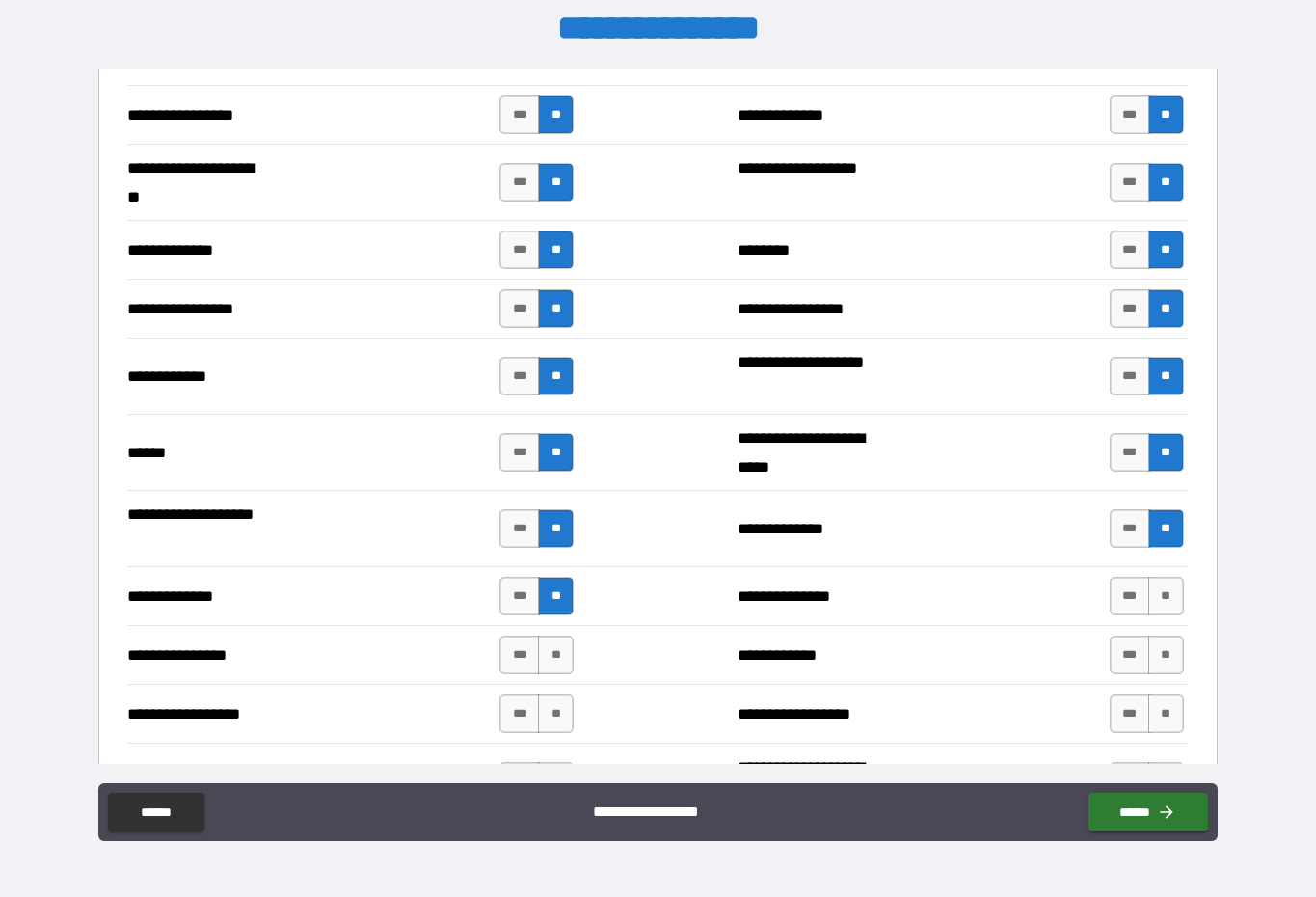click on "**" at bounding box center [1166, 596] 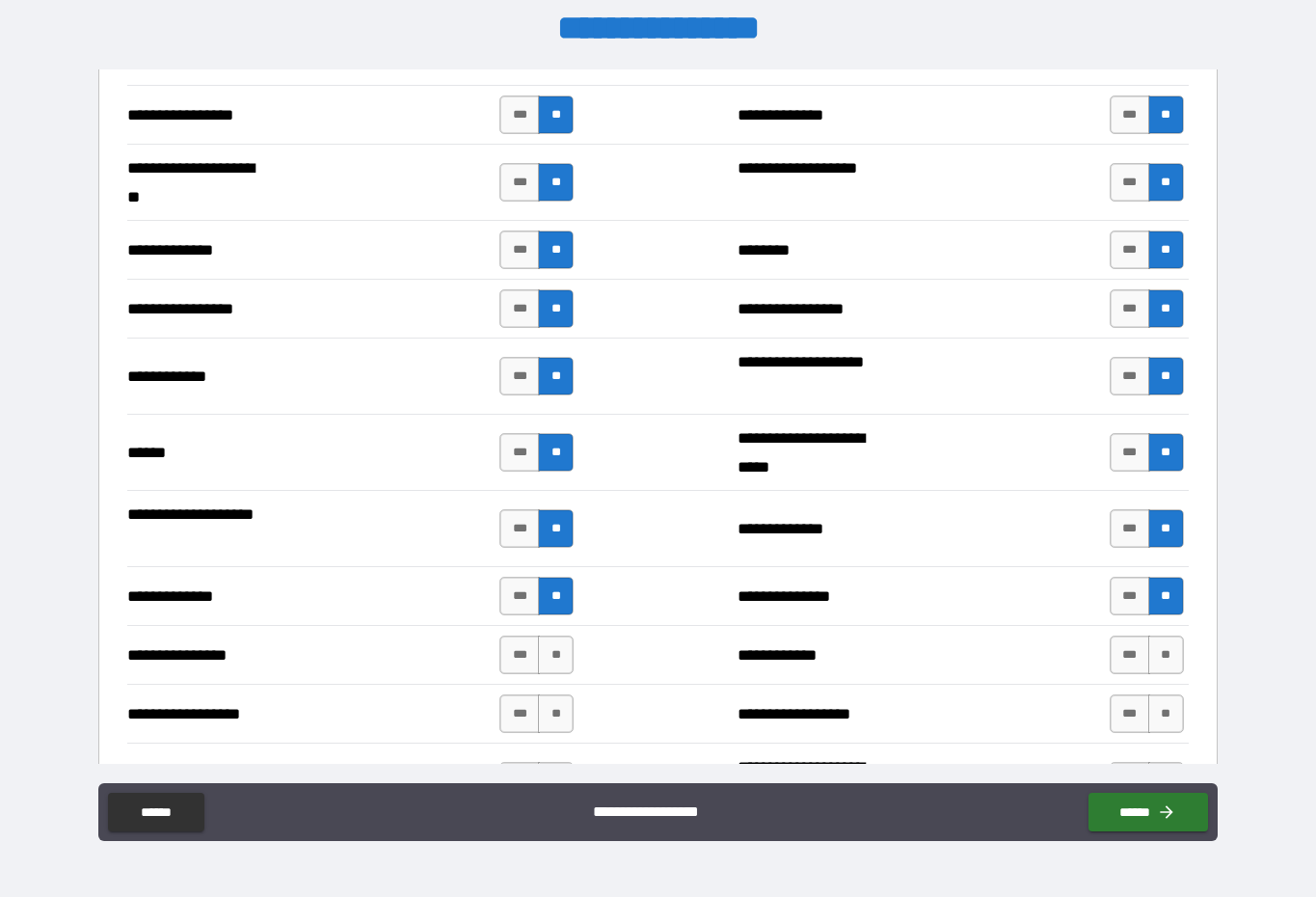 click on "**" at bounding box center (1166, 596) 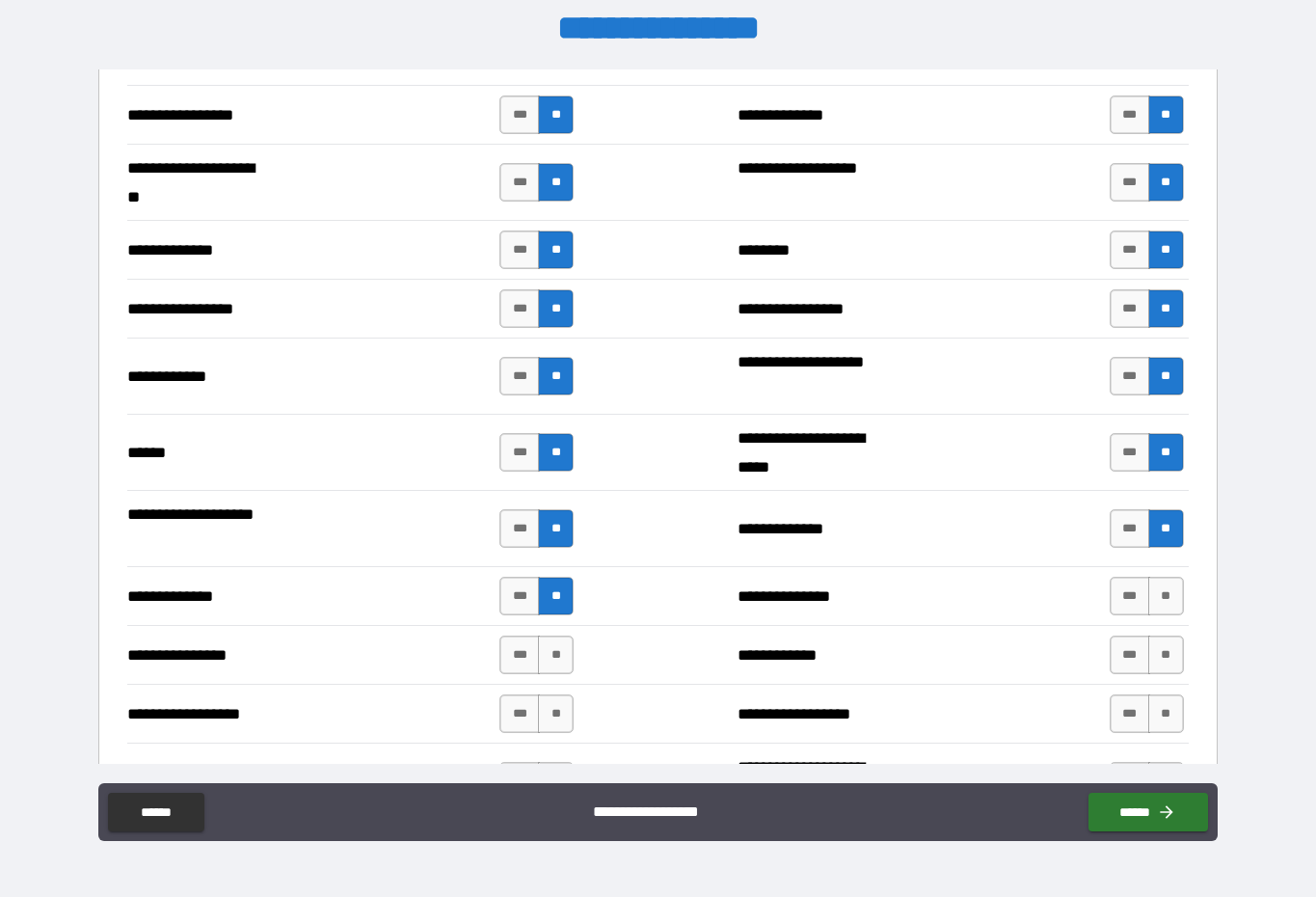 click on "**" at bounding box center [1166, 714] 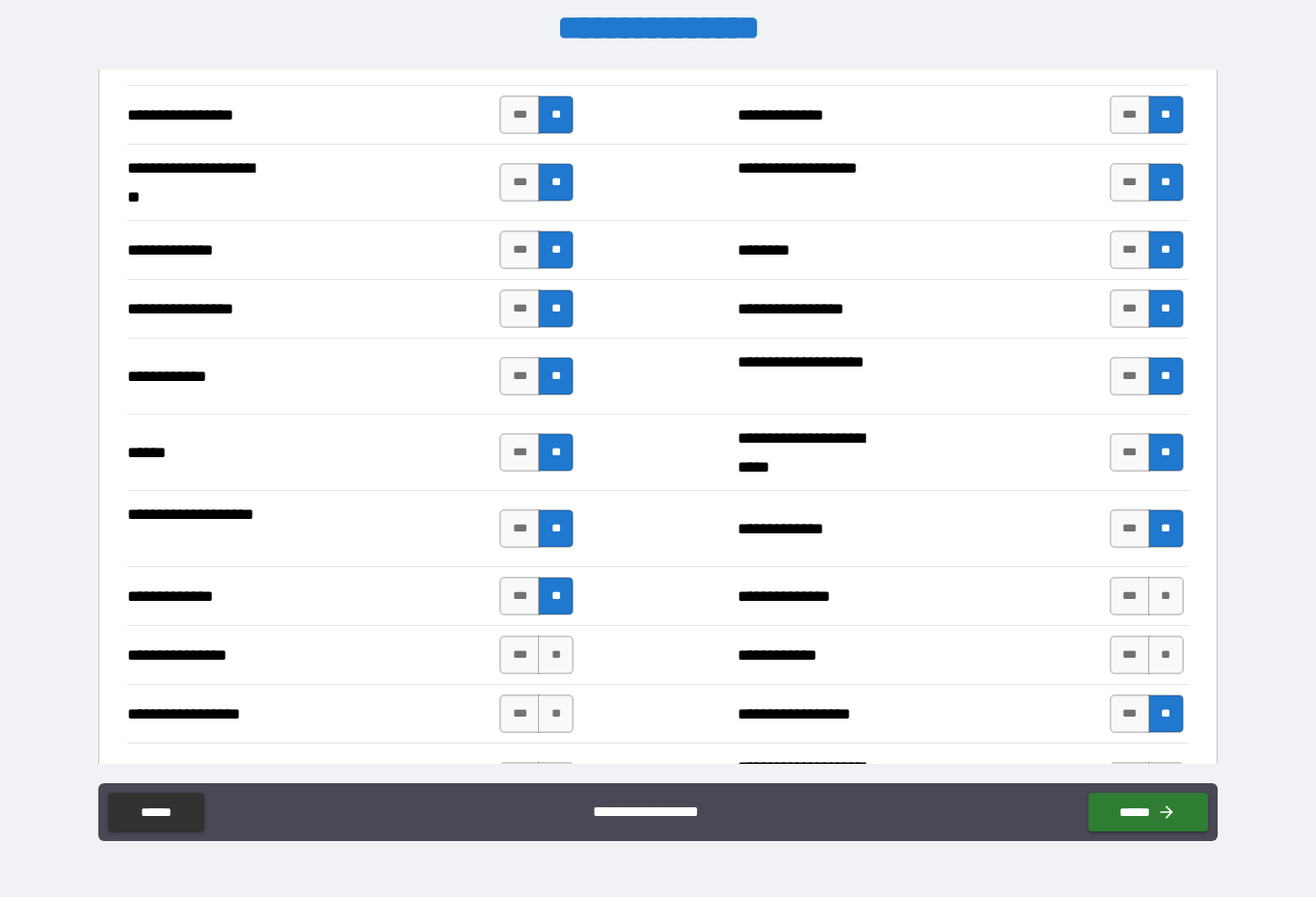 click on "**" at bounding box center (1166, 655) 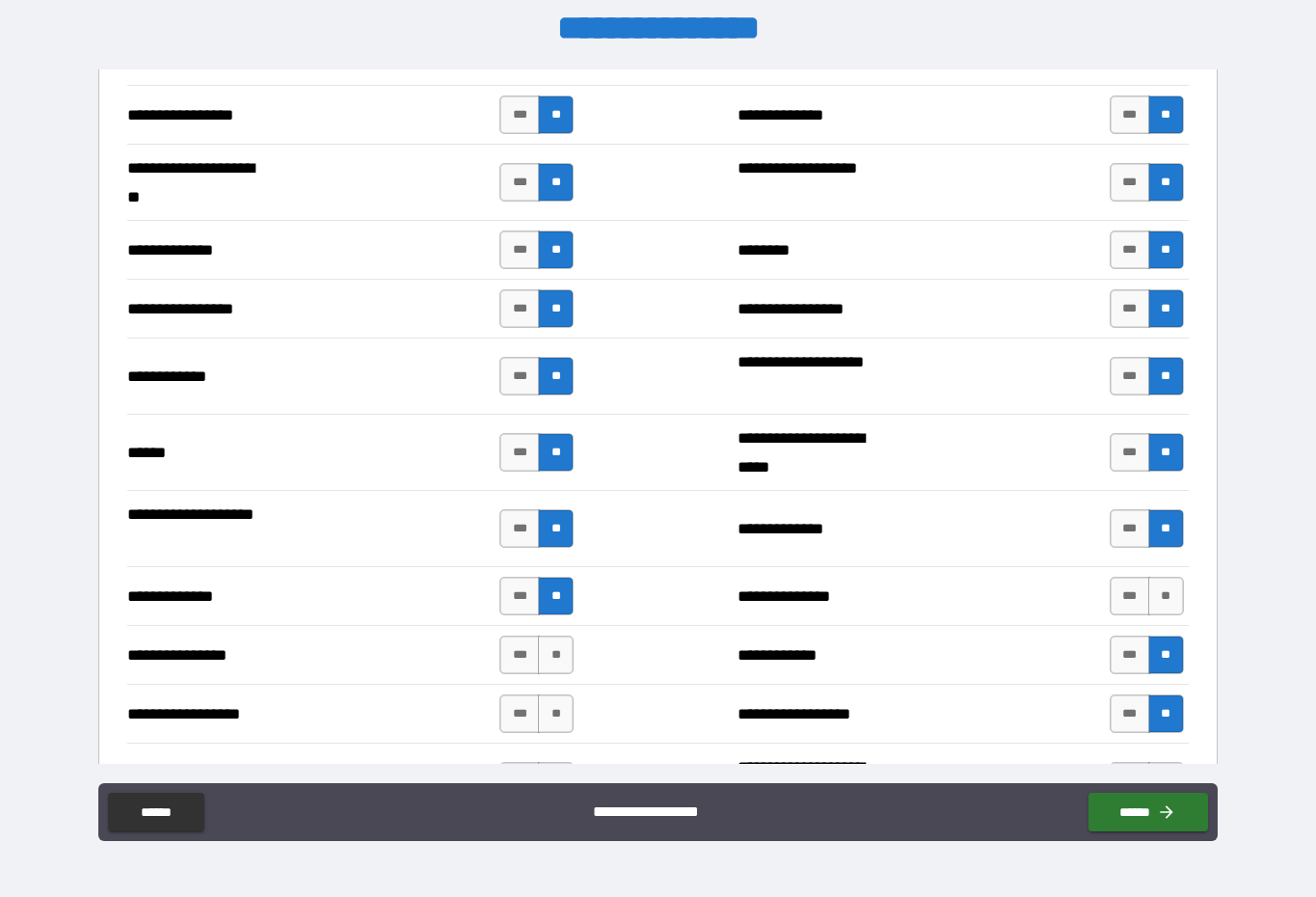 click on "**" at bounding box center [1166, 596] 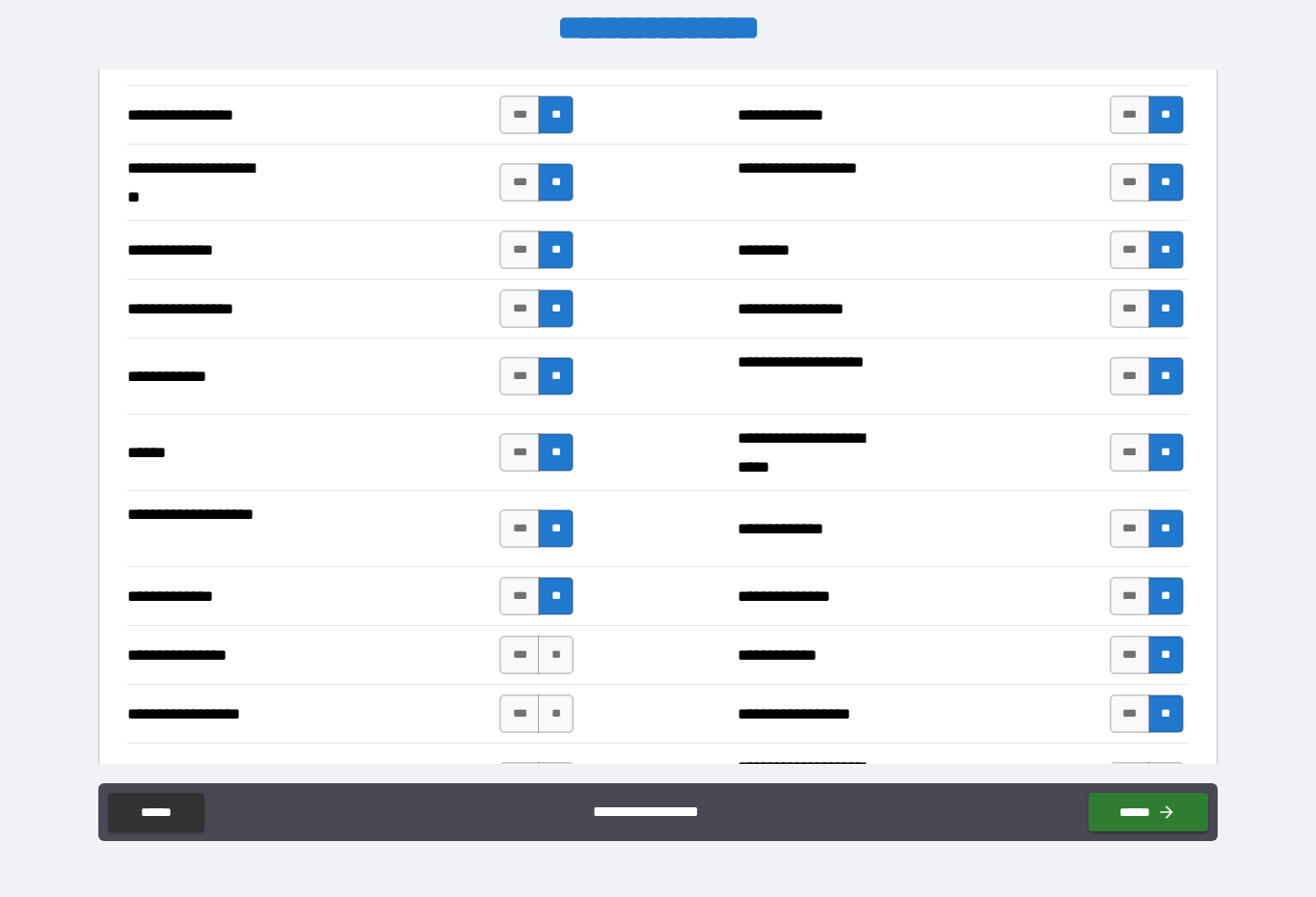 click on "**" at bounding box center (555, 655) 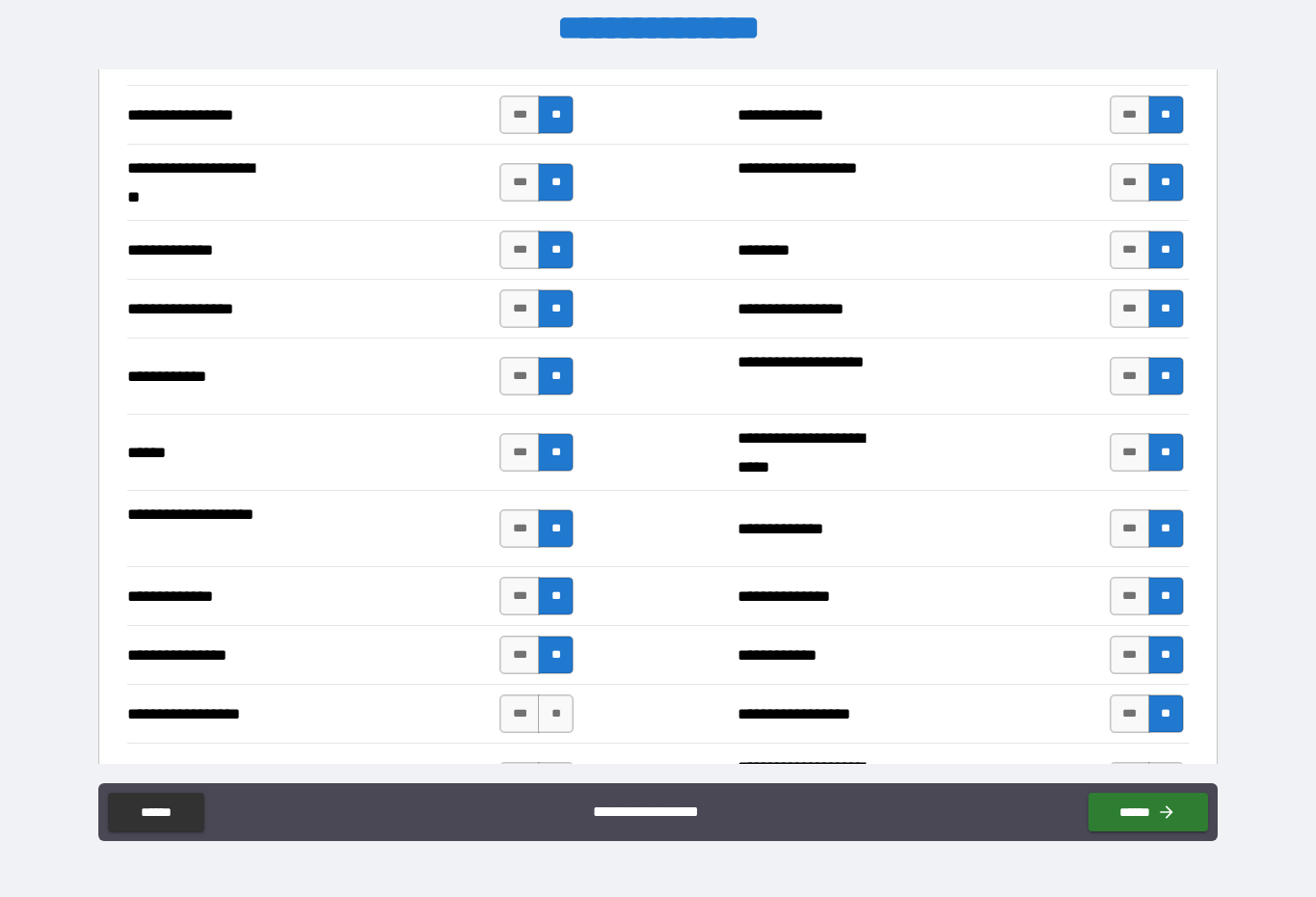 click on "**" at bounding box center [555, 714] 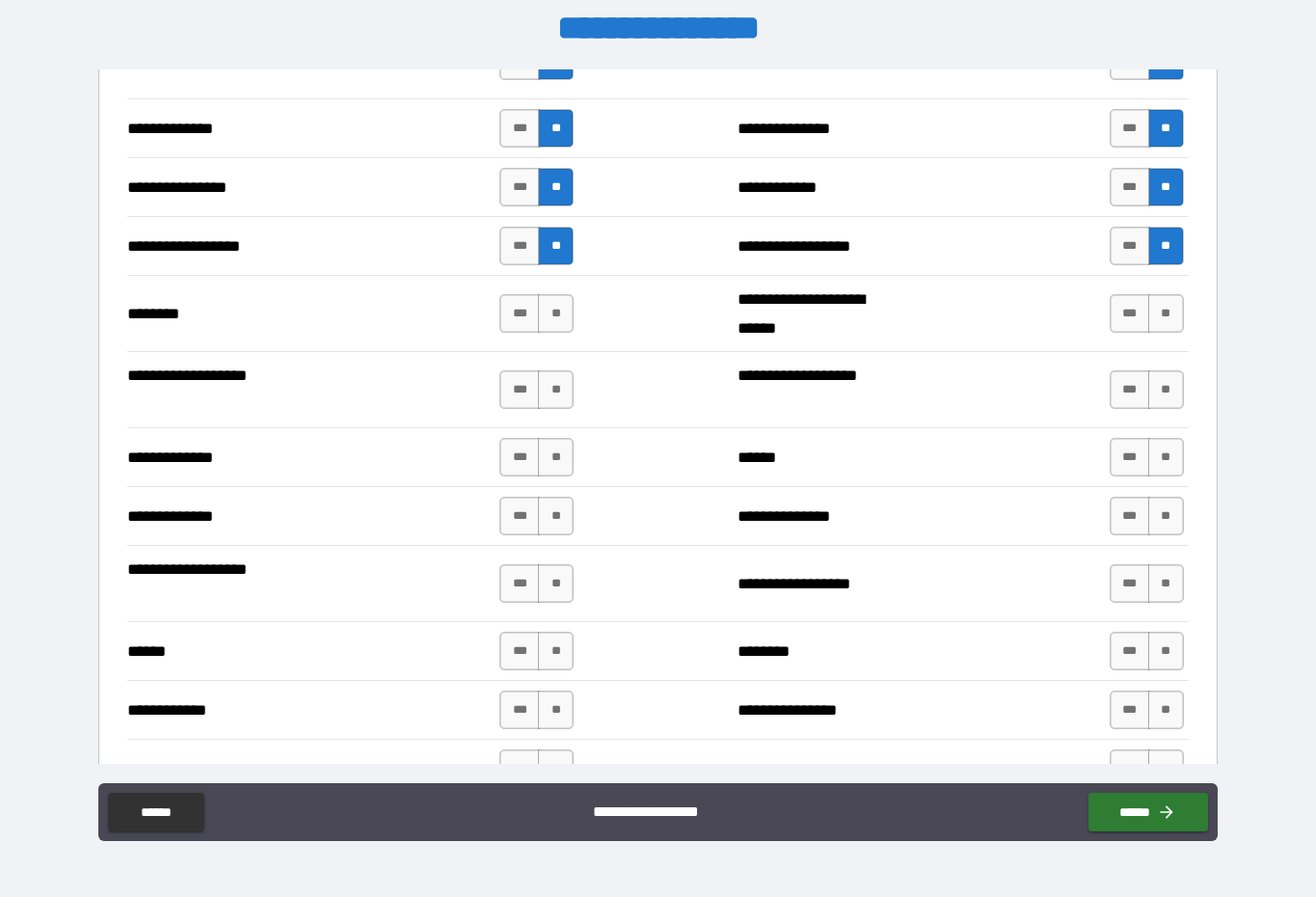 scroll, scrollTop: 3102, scrollLeft: 0, axis: vertical 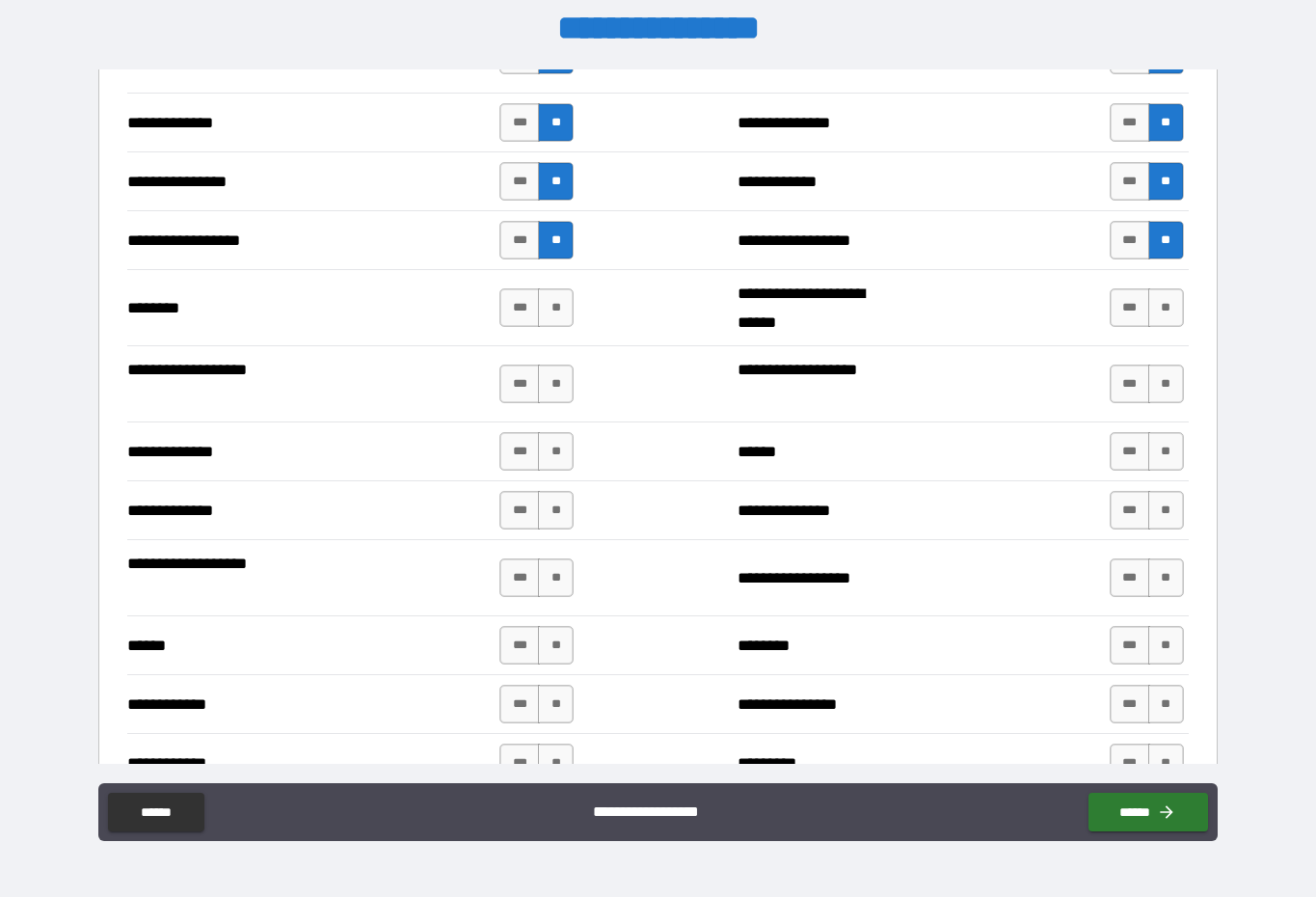 click on "**" at bounding box center [555, 308] 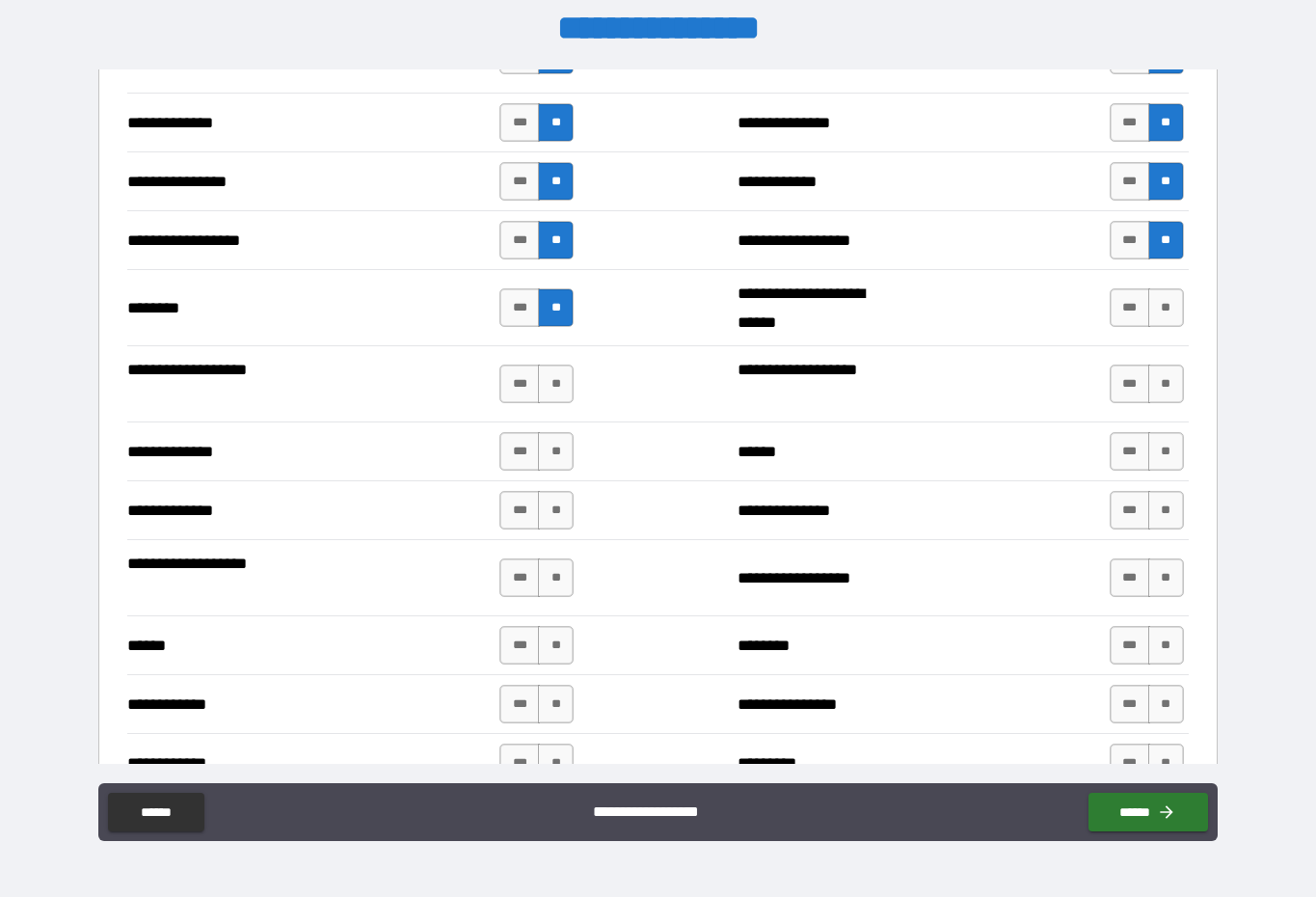 click on "**" at bounding box center (555, 384) 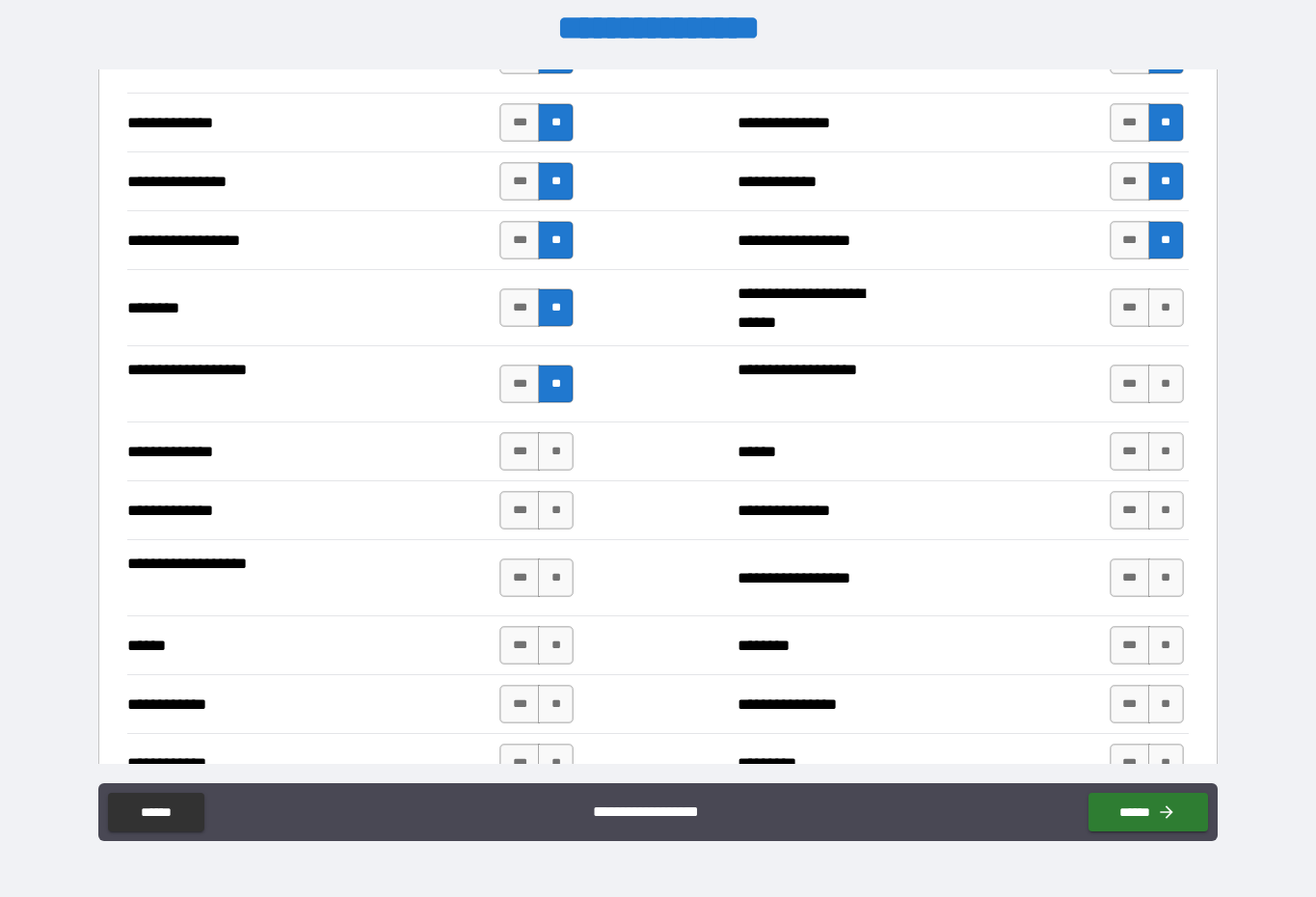 click on "**" at bounding box center (555, 451) 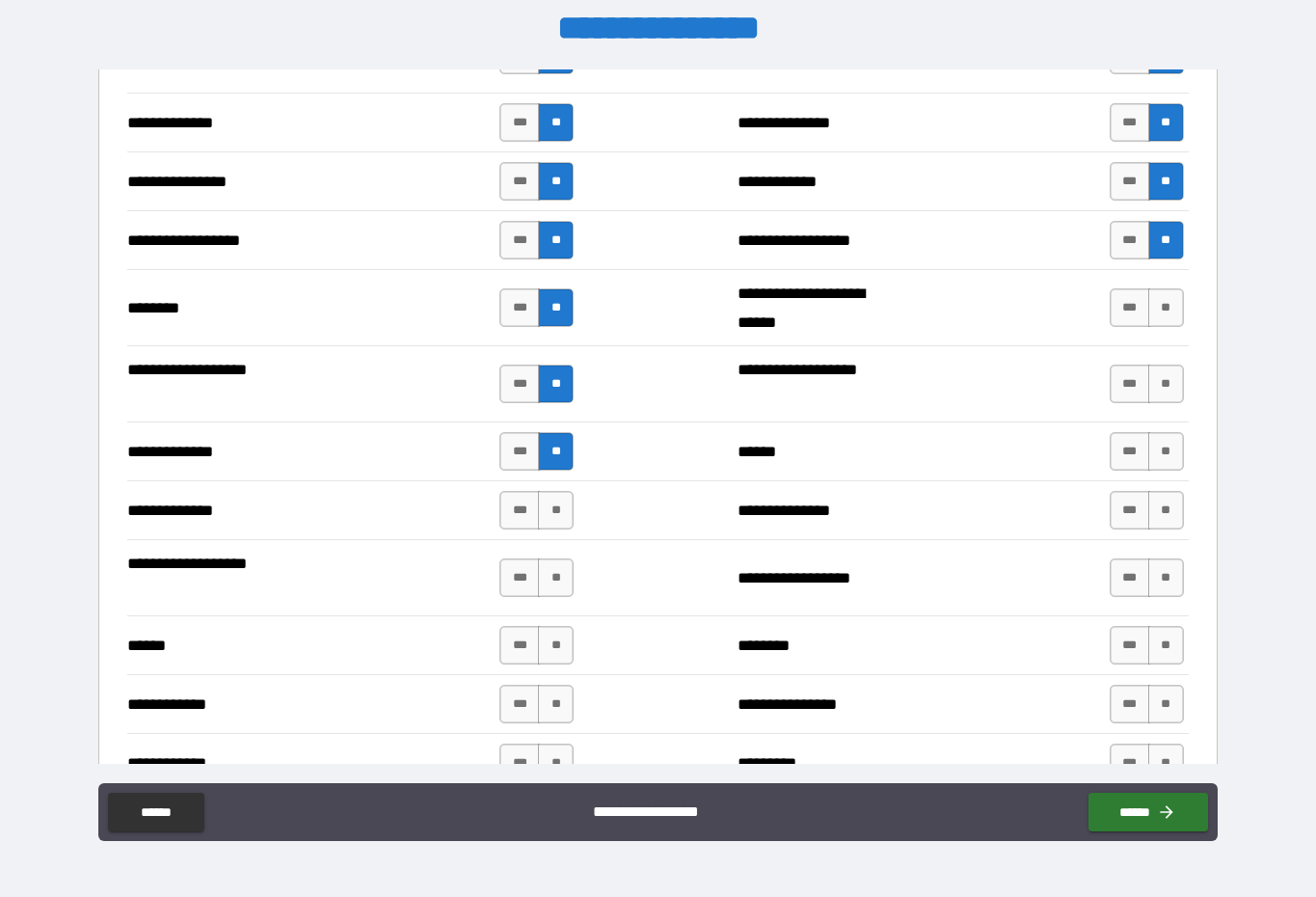 click on "**" at bounding box center (555, 451) 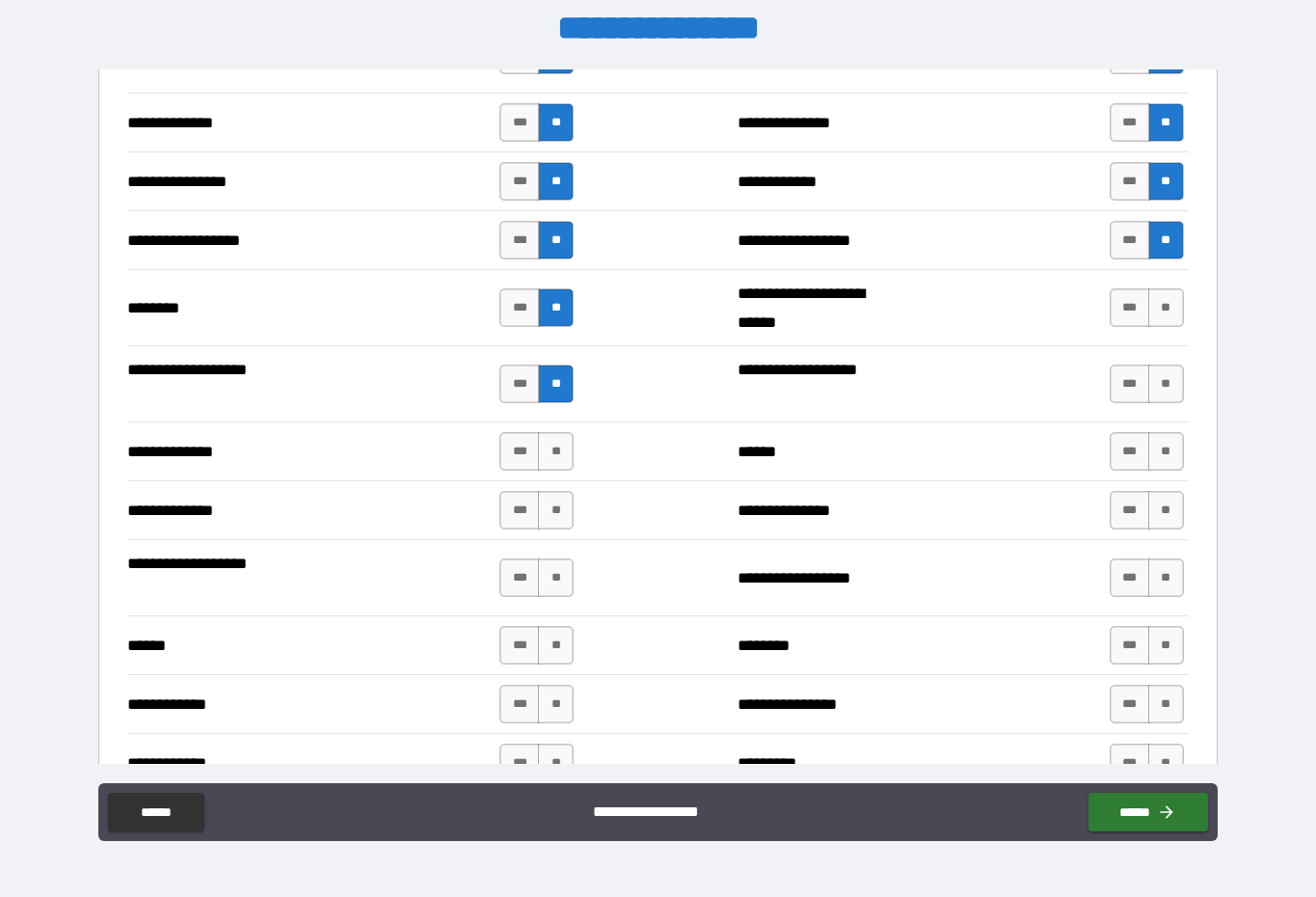 click on "**" at bounding box center (555, 578) 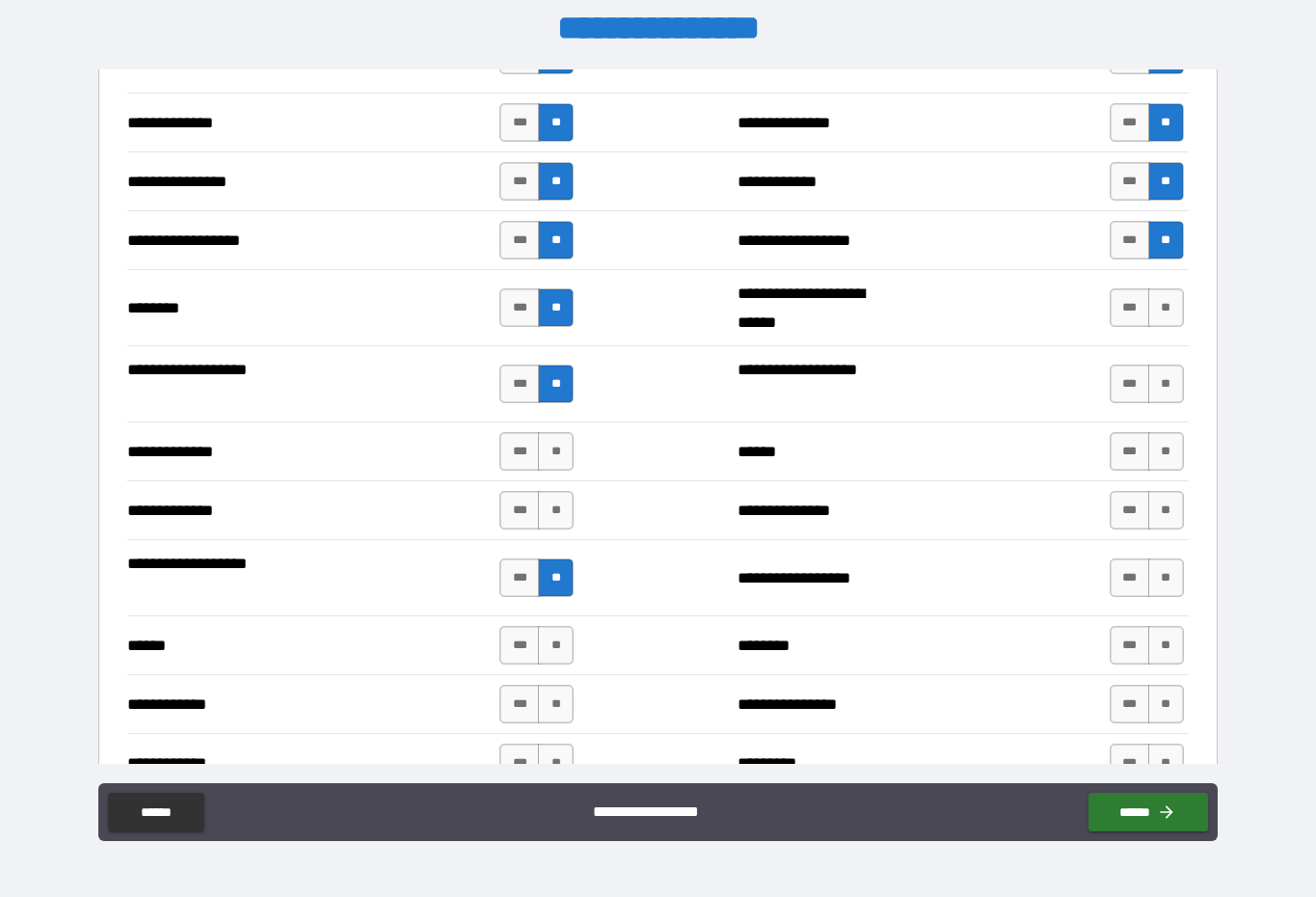click on "**" at bounding box center [555, 578] 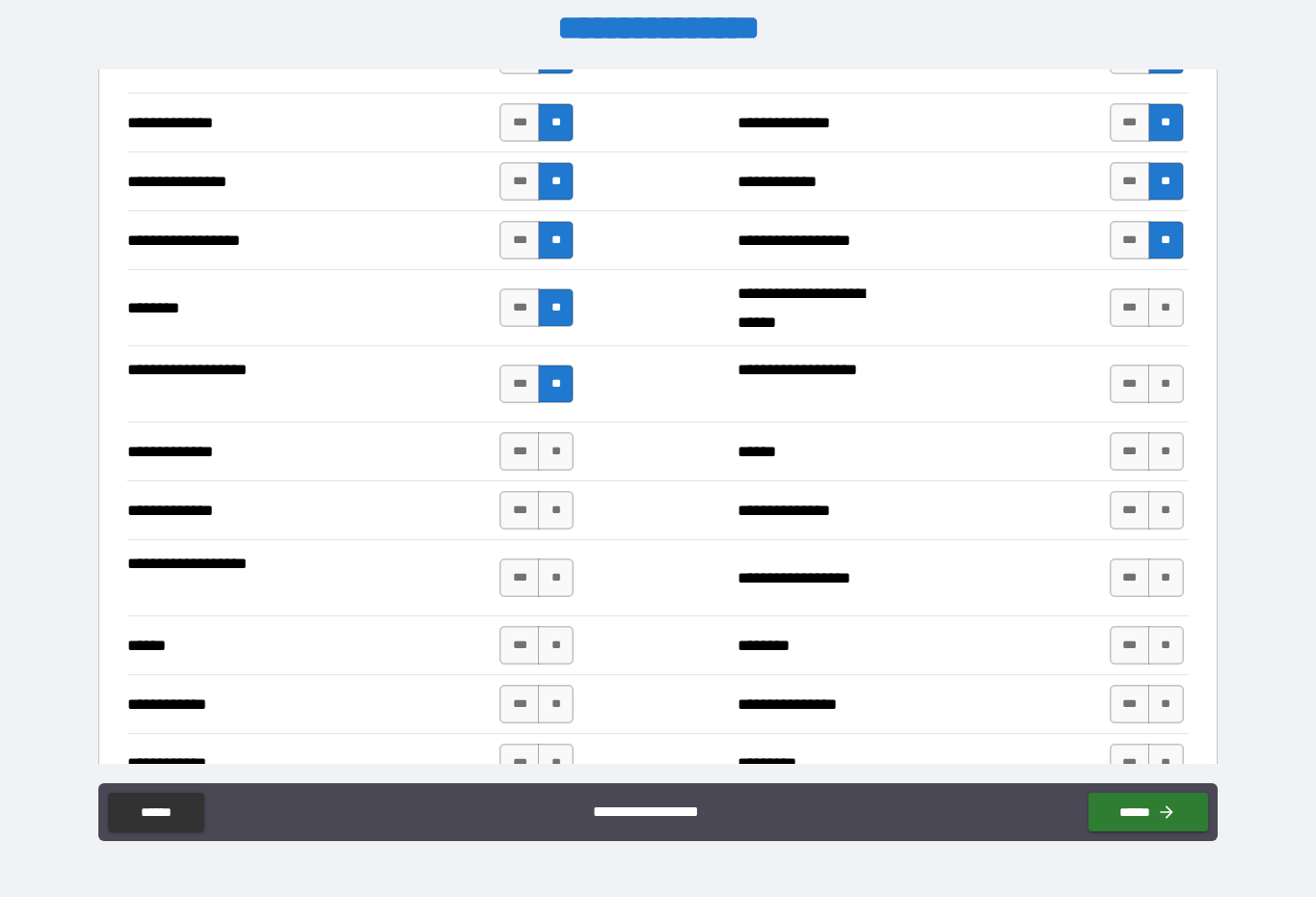 click on "**" at bounding box center (555, 451) 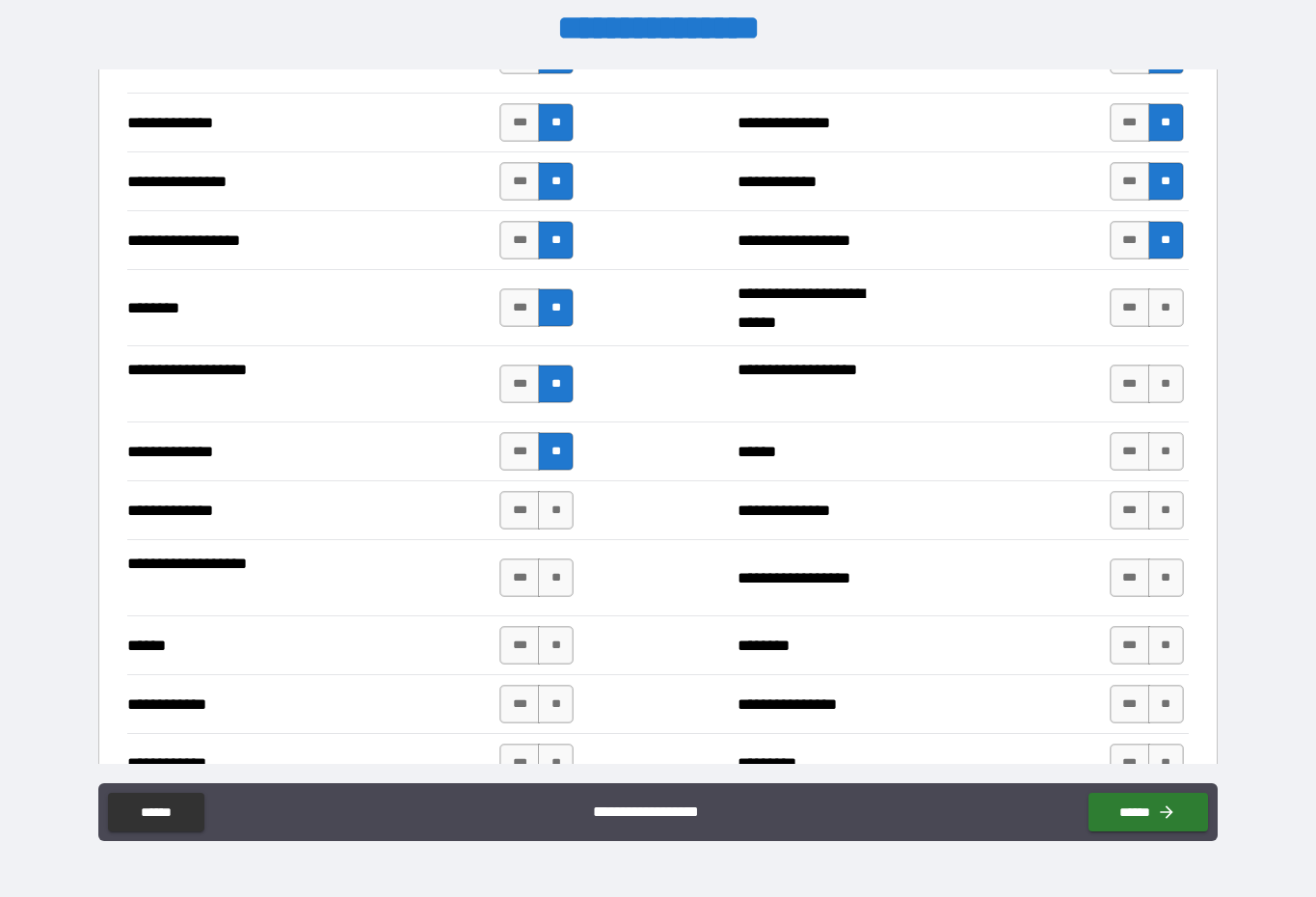click on "**" at bounding box center (555, 510) 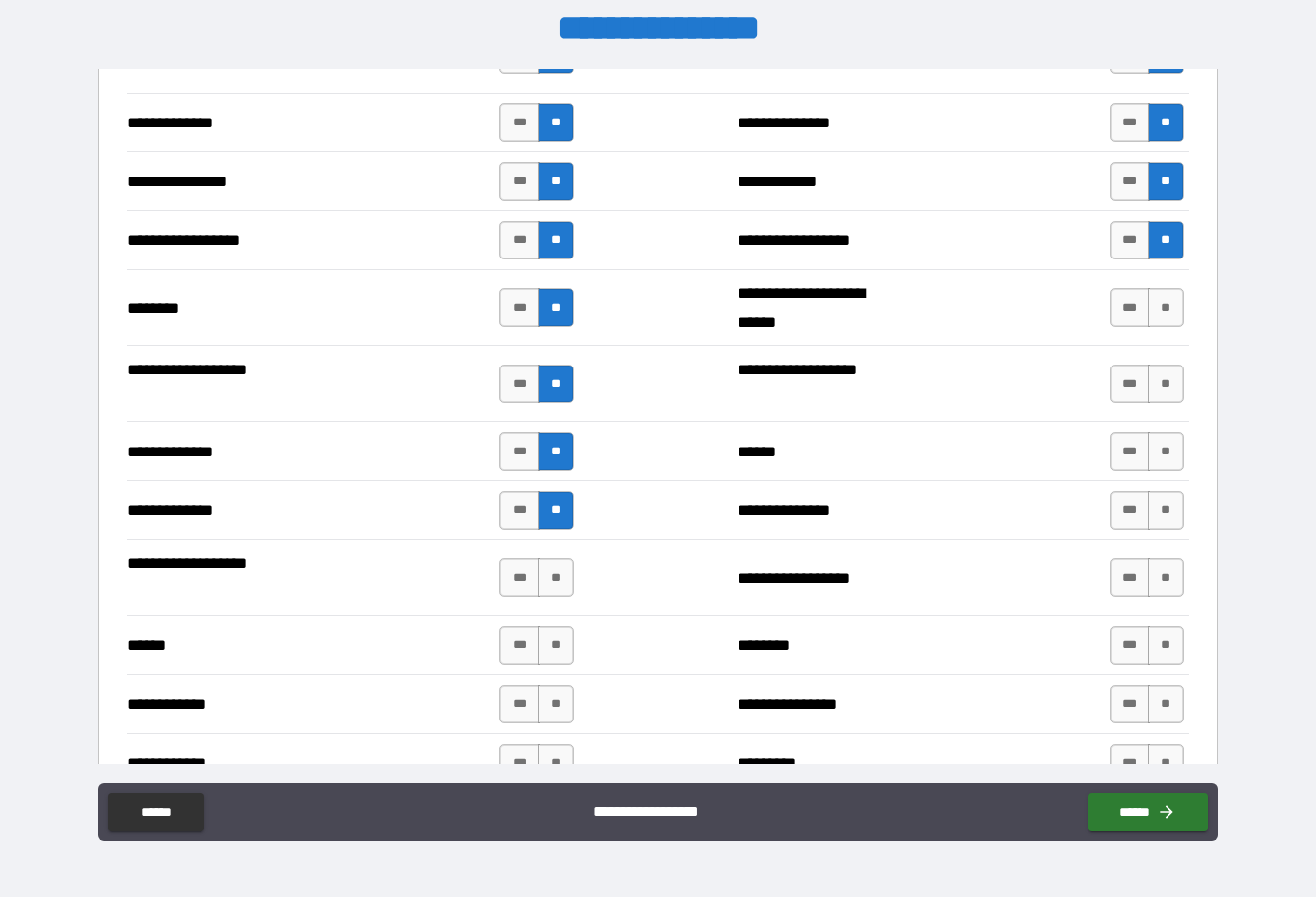 click on "**" at bounding box center [555, 578] 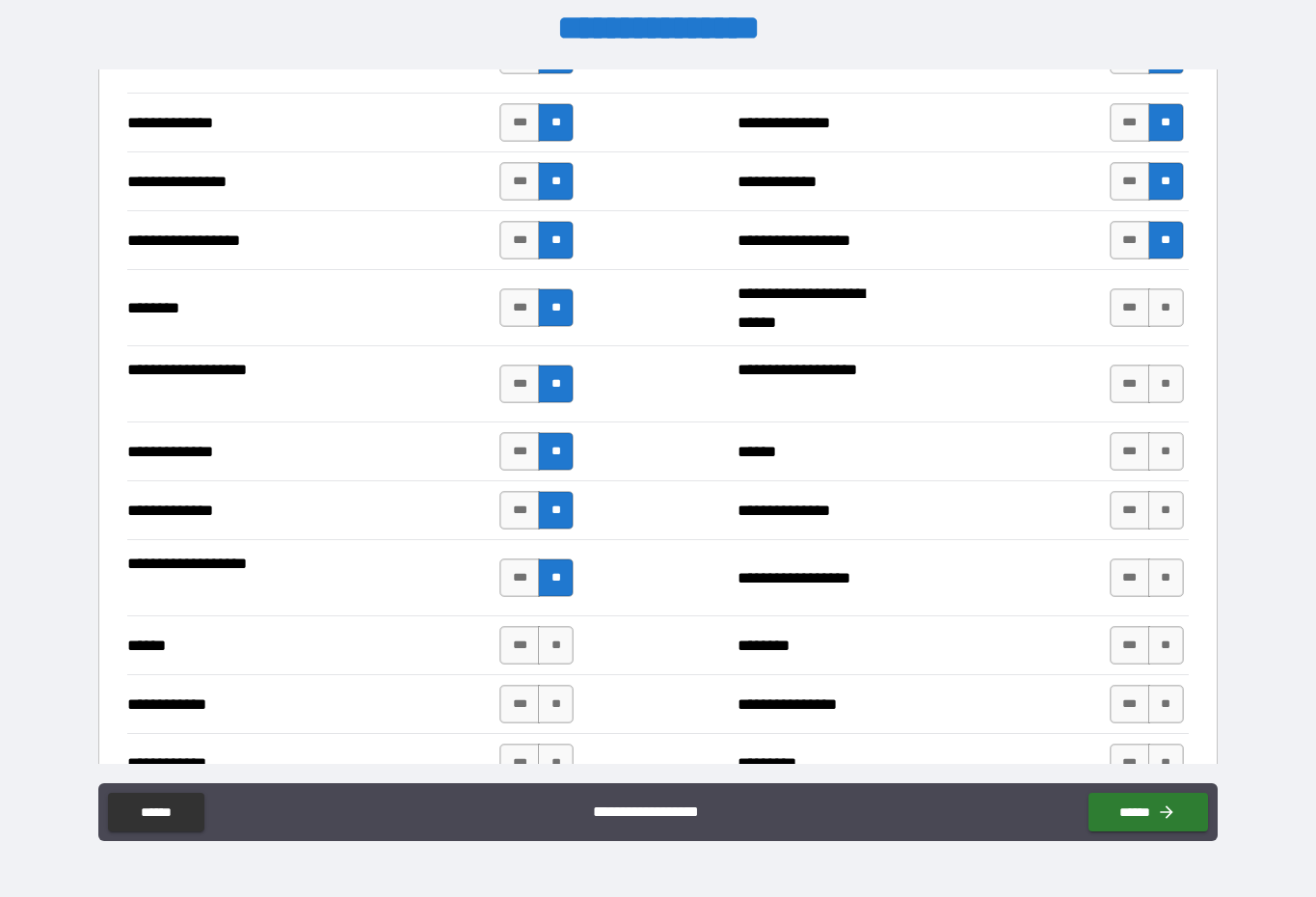 click on "**" at bounding box center [555, 645] 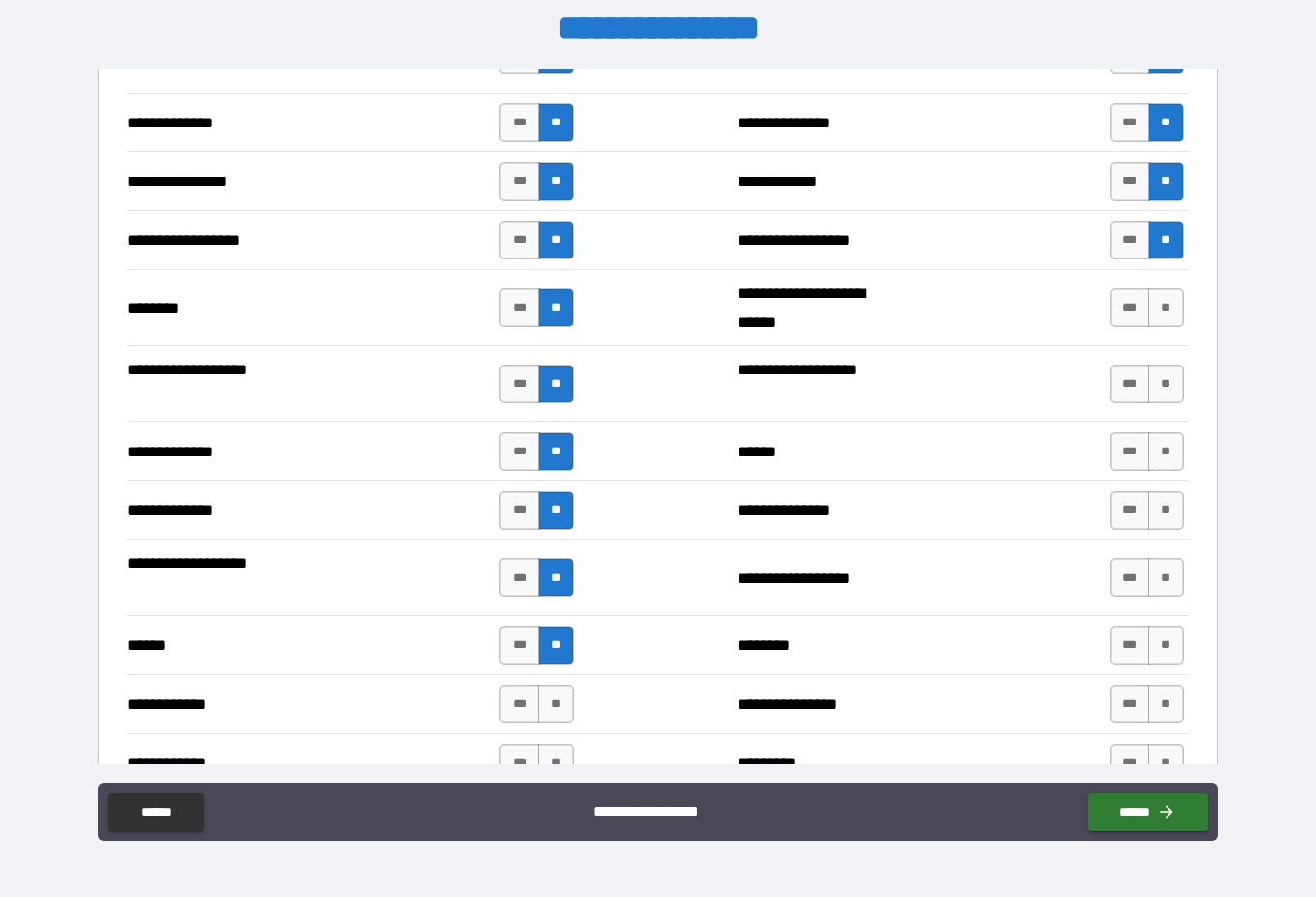 click on "**" at bounding box center [555, 704] 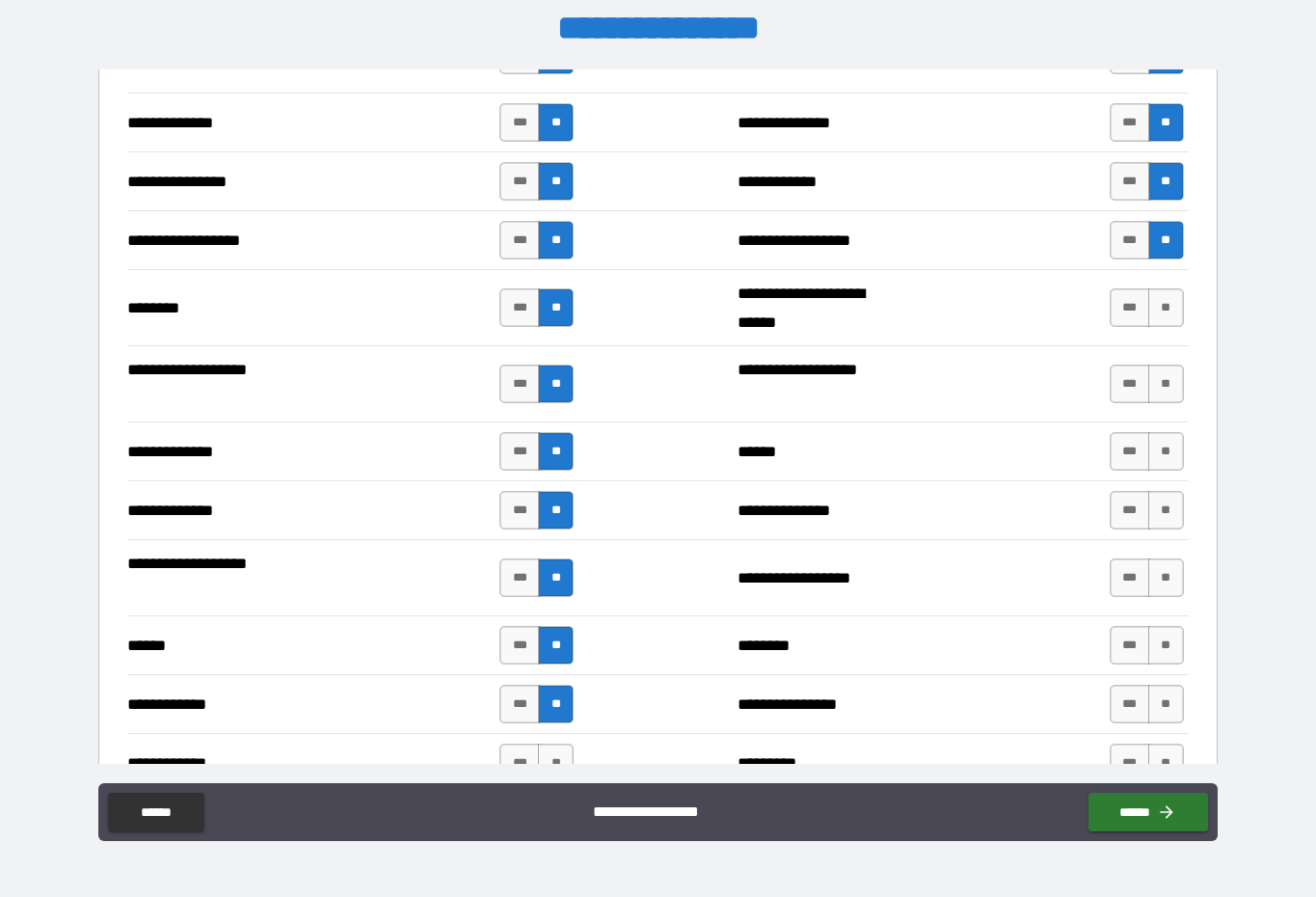 click on "**" at bounding box center (1166, 308) 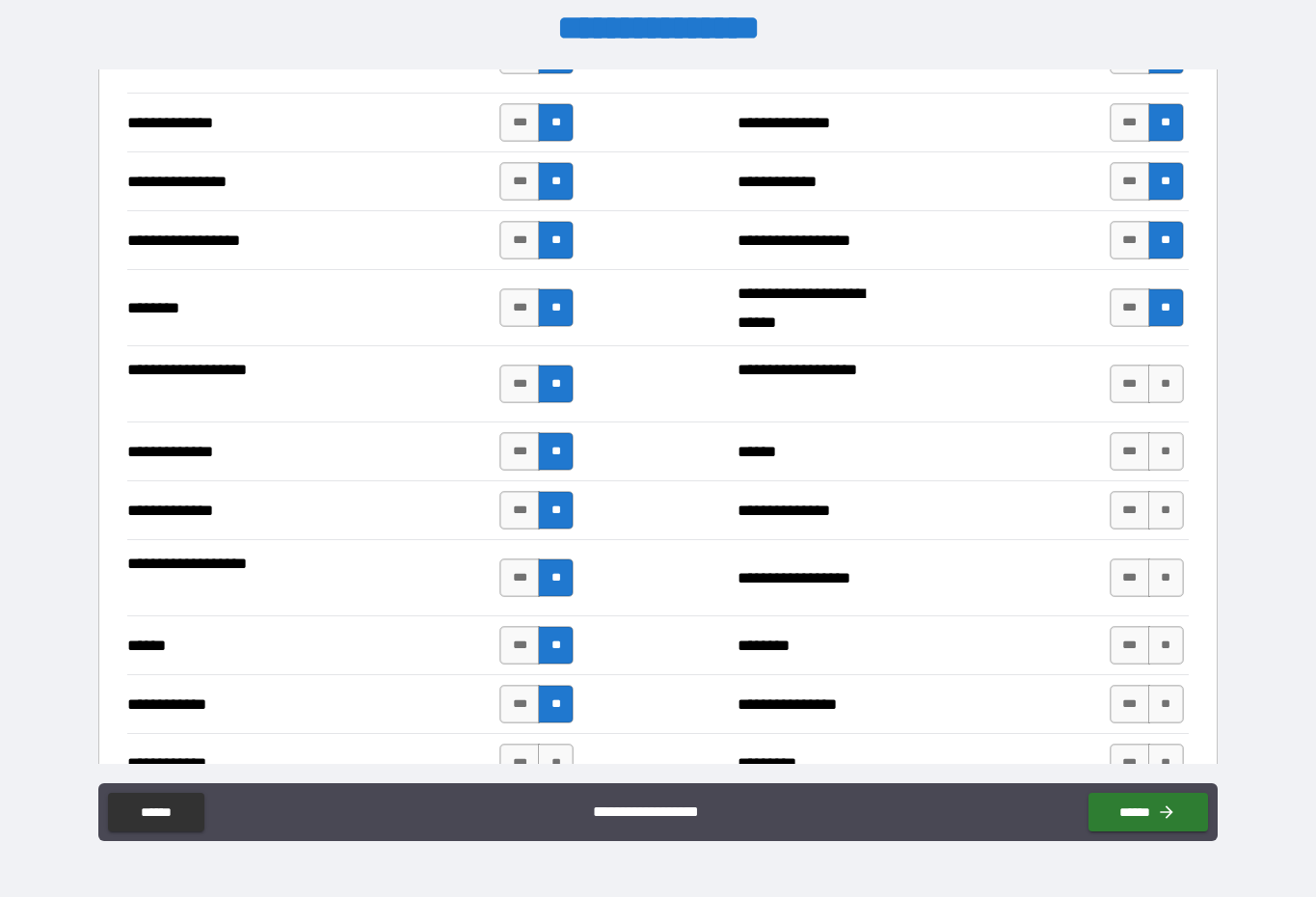 click on "**" at bounding box center (1166, 384) 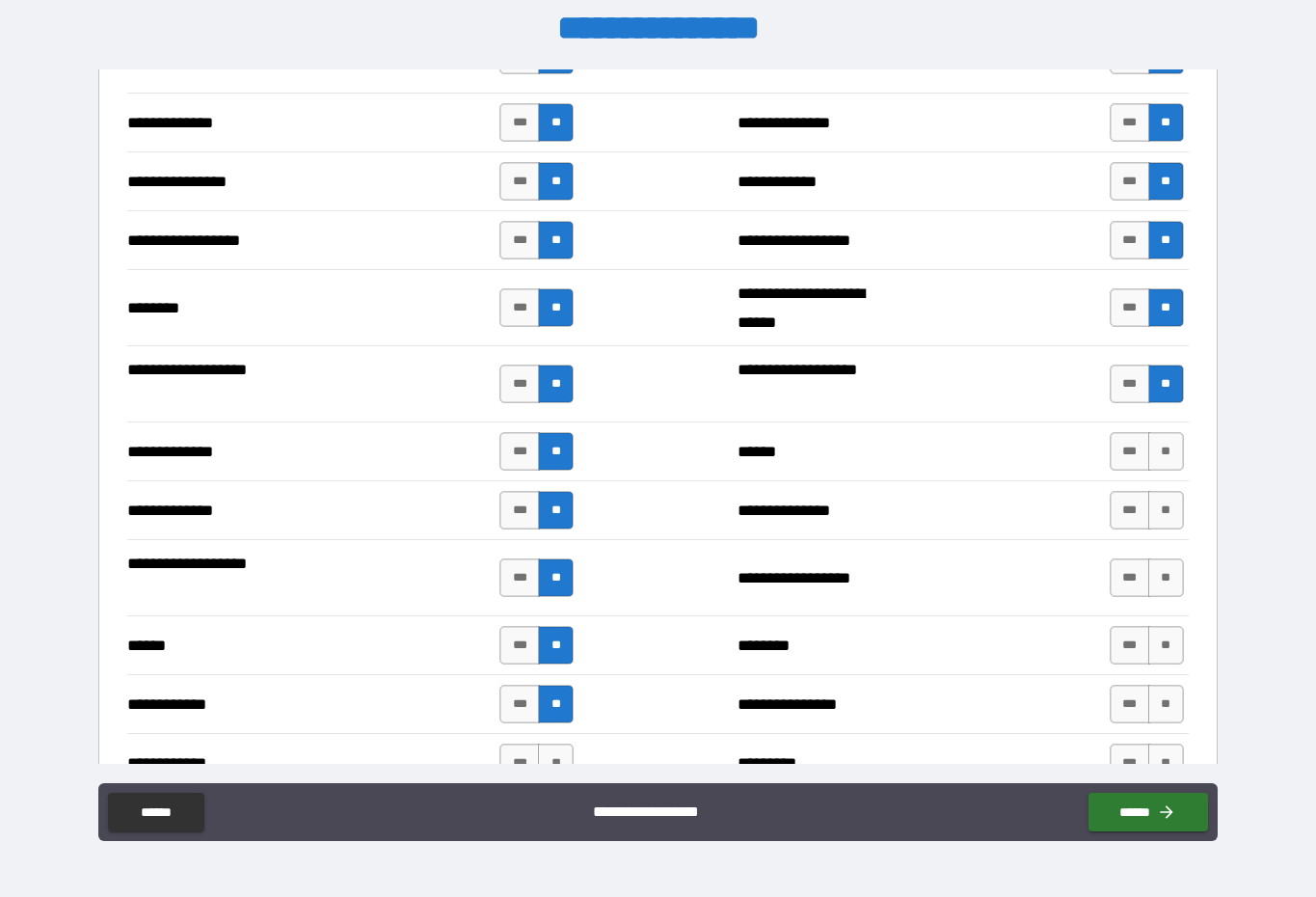 click on "**" at bounding box center (1166, 451) 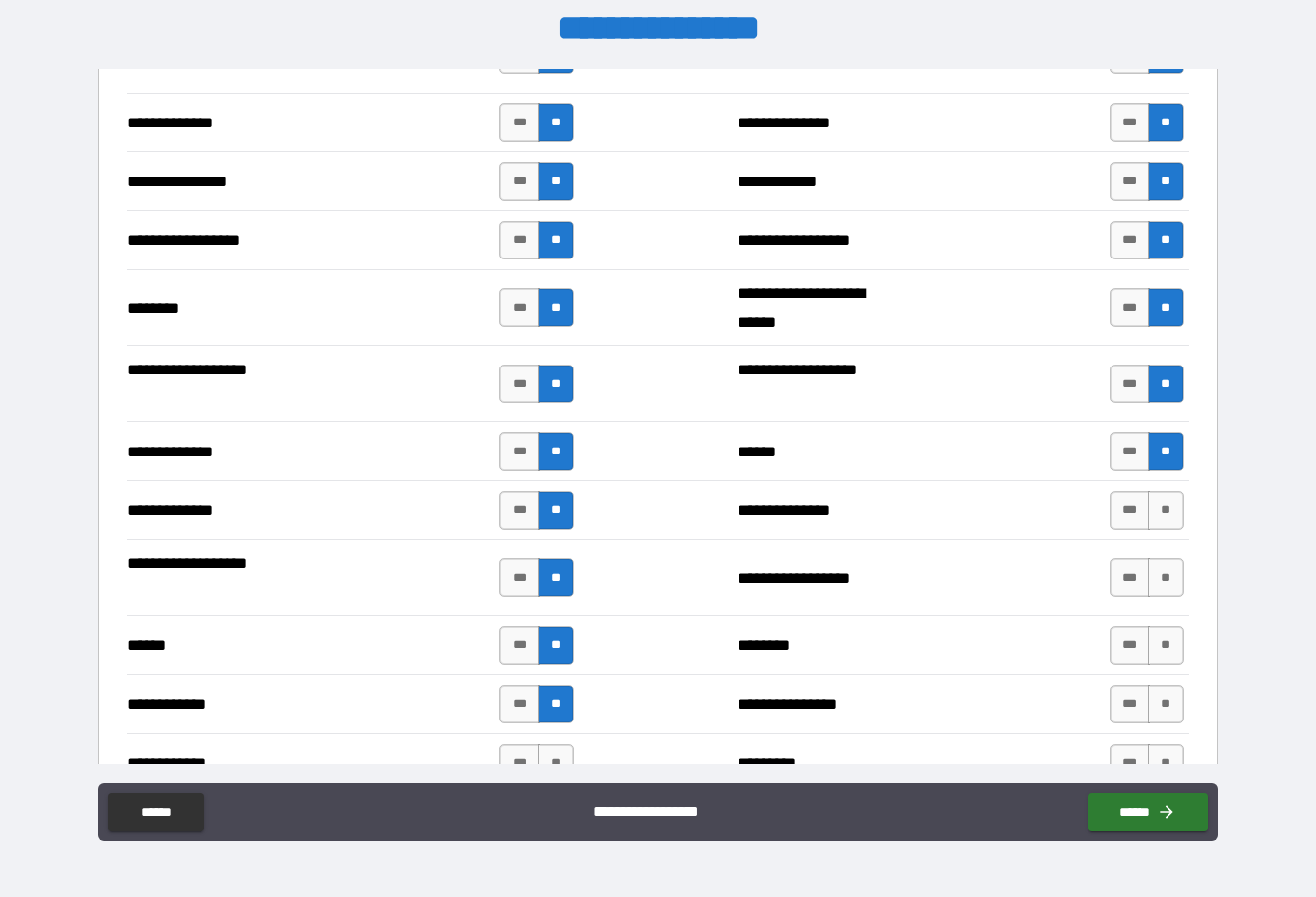 click on "**" at bounding box center (1166, 510) 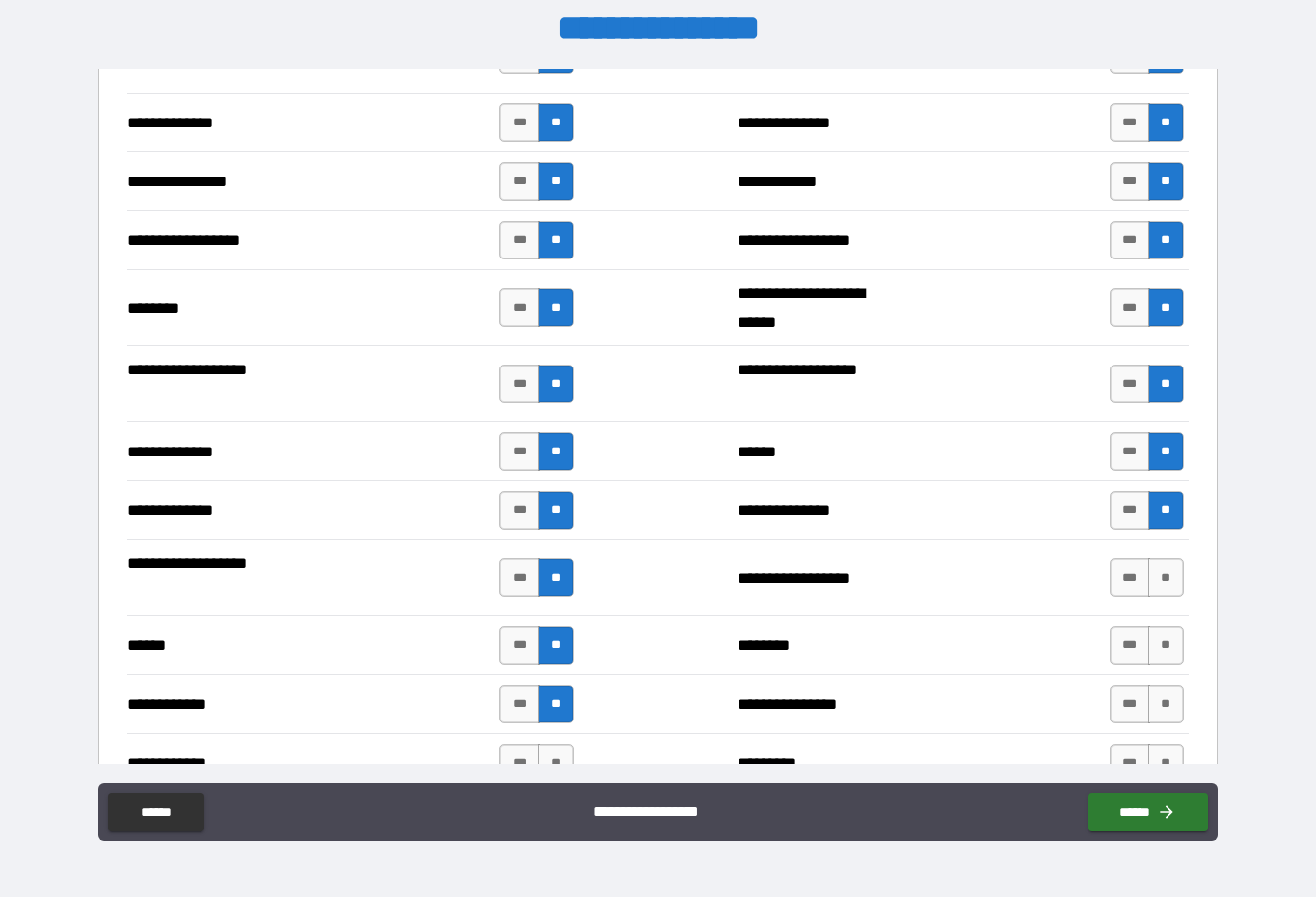 click on "**" at bounding box center [1166, 578] 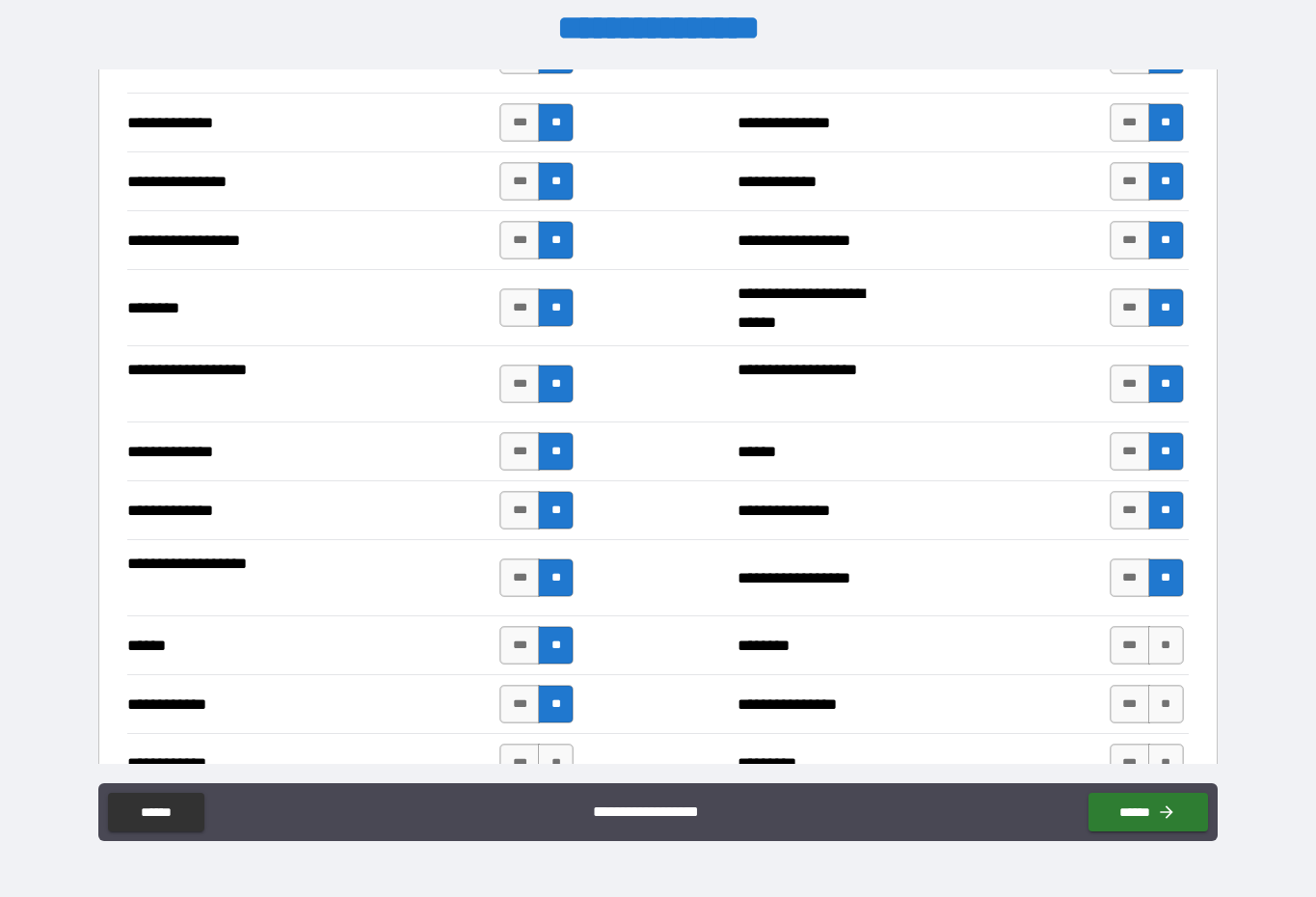 click on "**" at bounding box center (1166, 645) 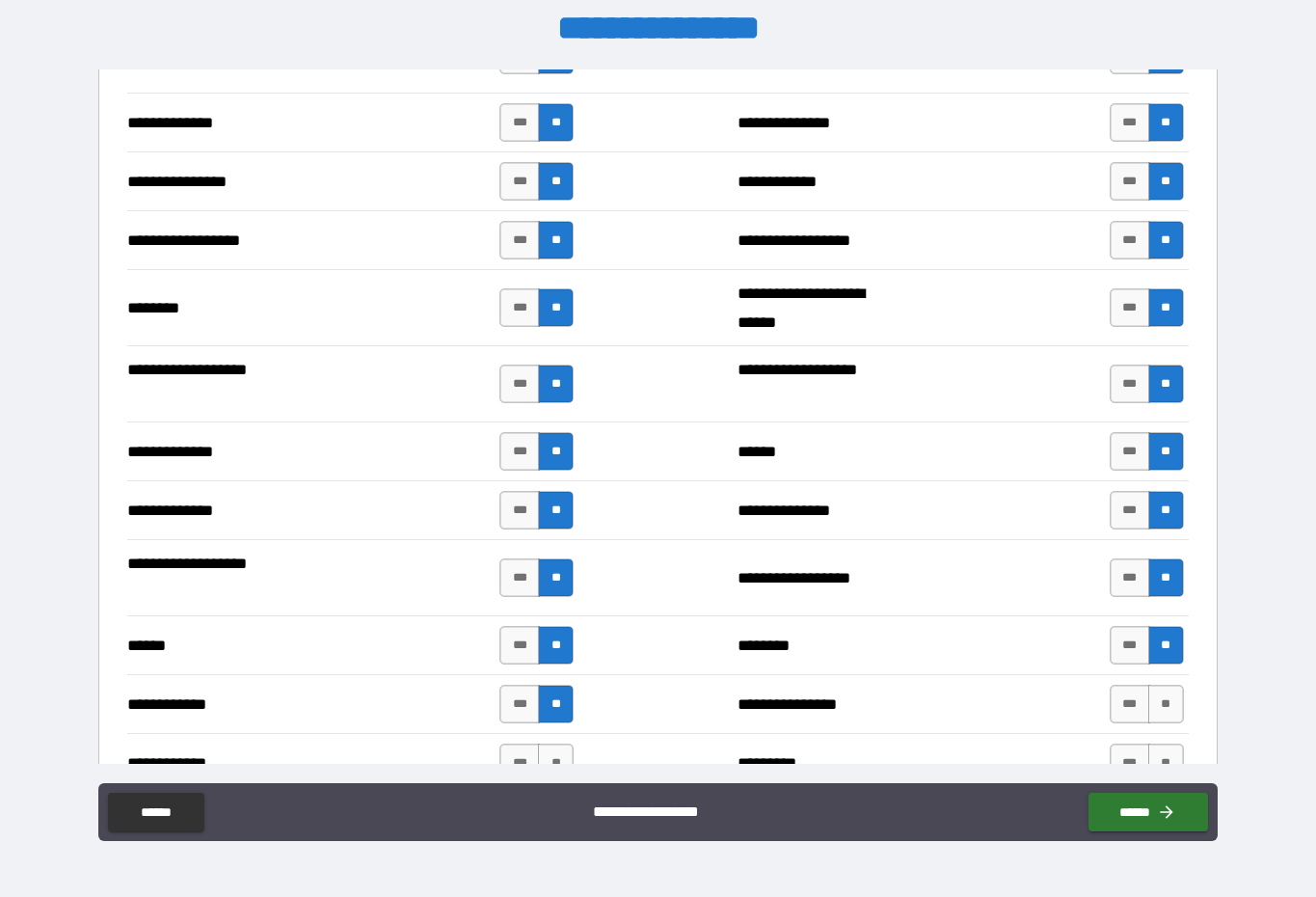 click on "**" at bounding box center (1166, 704) 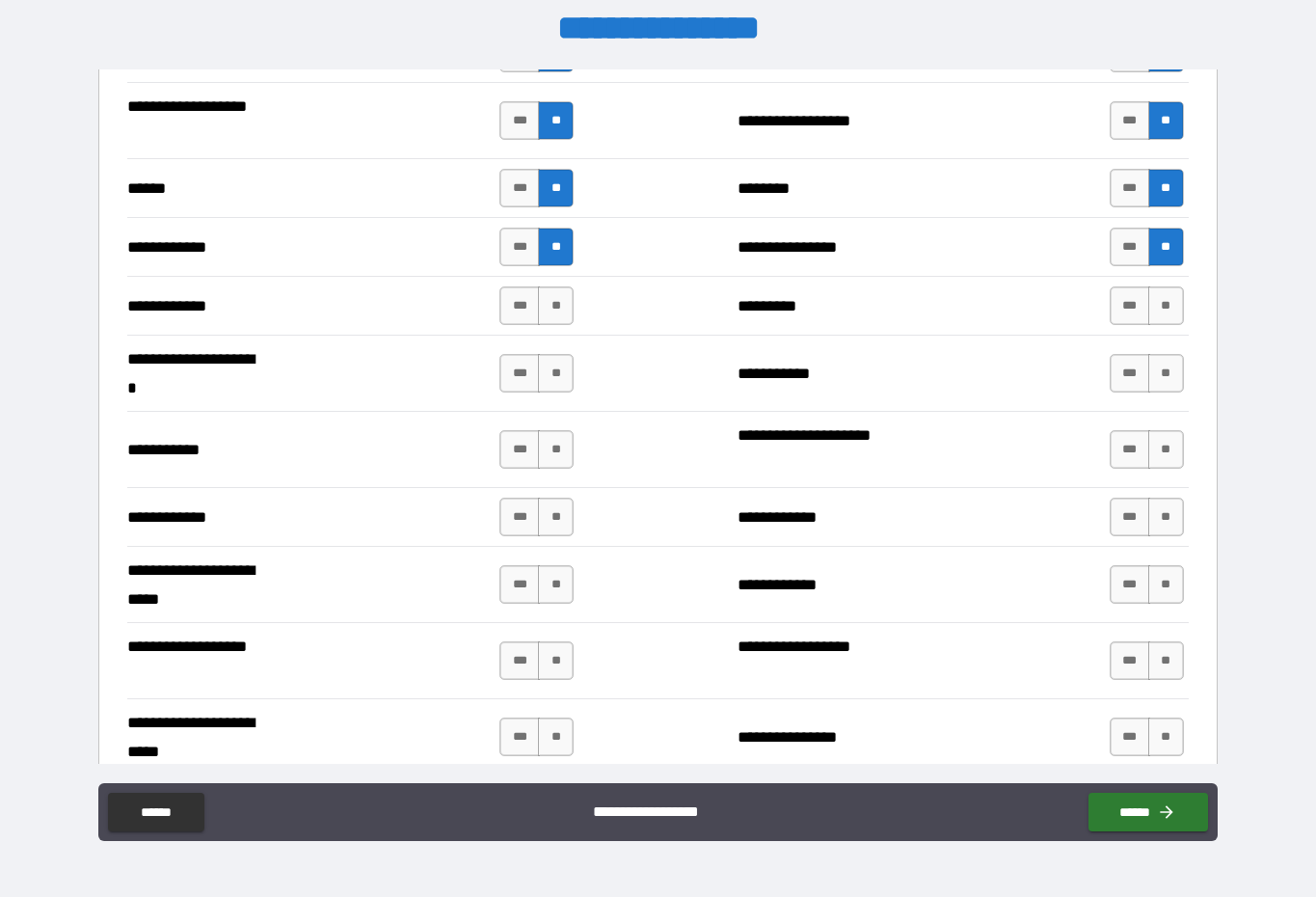 scroll, scrollTop: 3563, scrollLeft: 0, axis: vertical 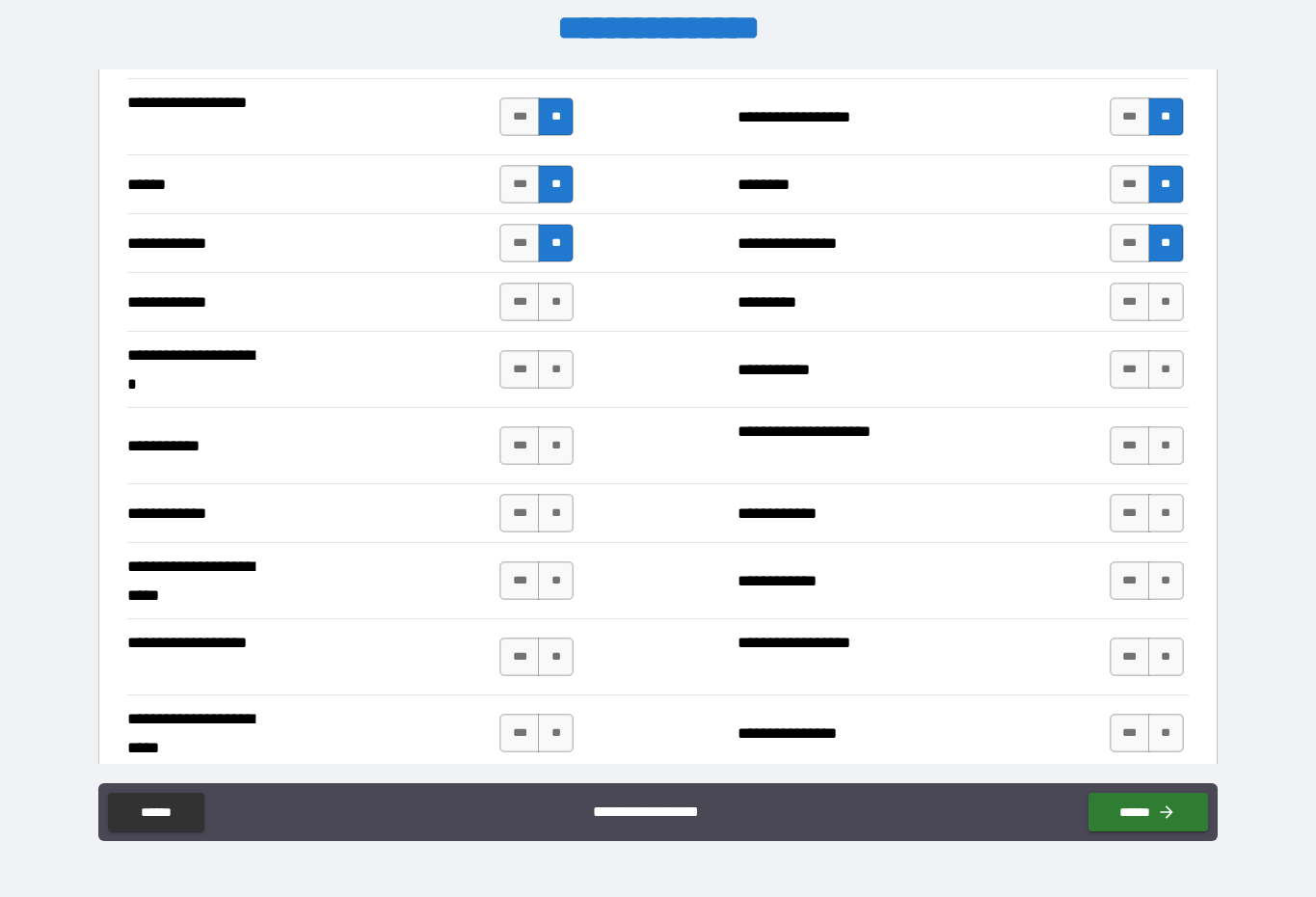 click on "**" at bounding box center (555, 302) 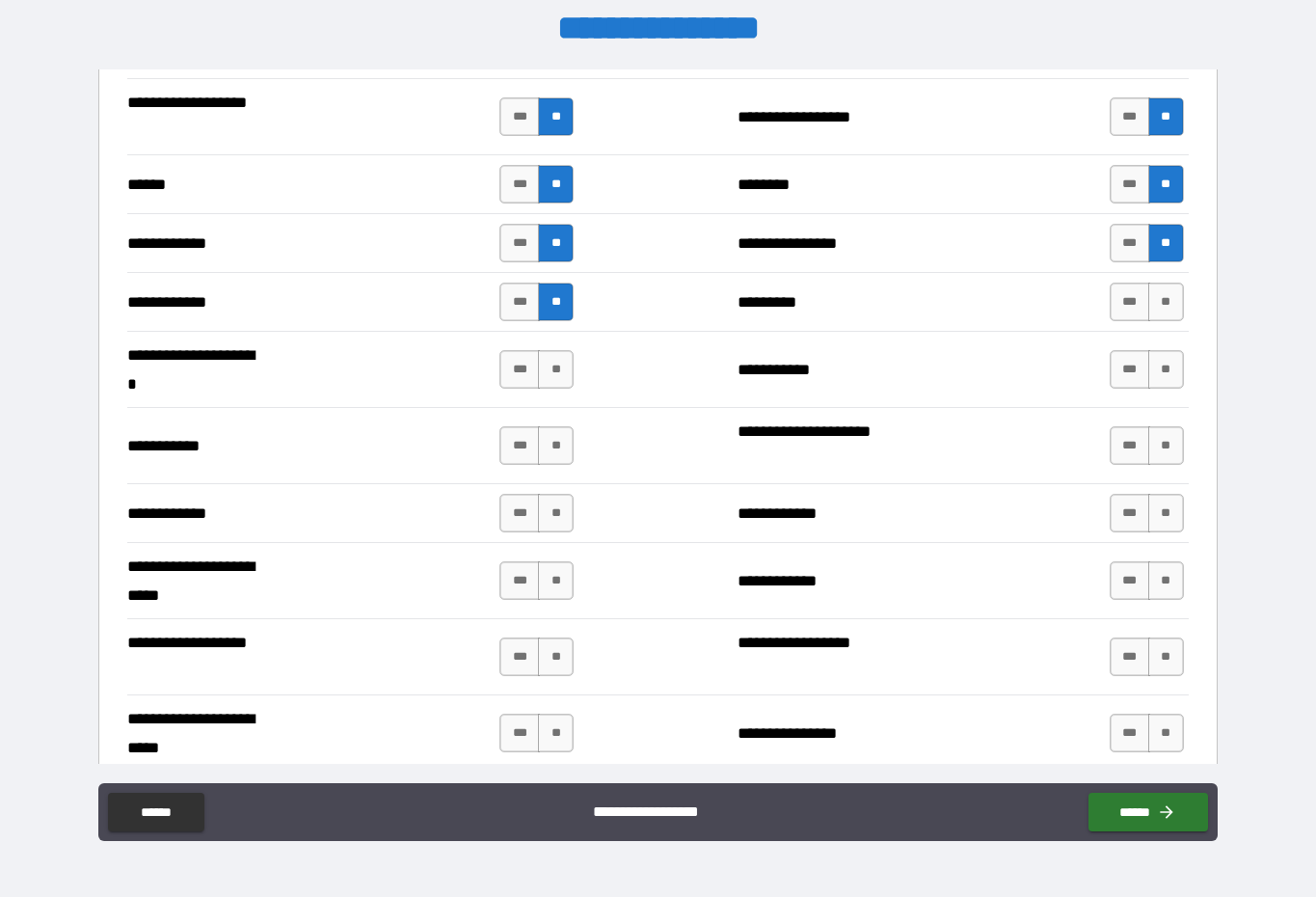 click on "**" at bounding box center [555, 369] 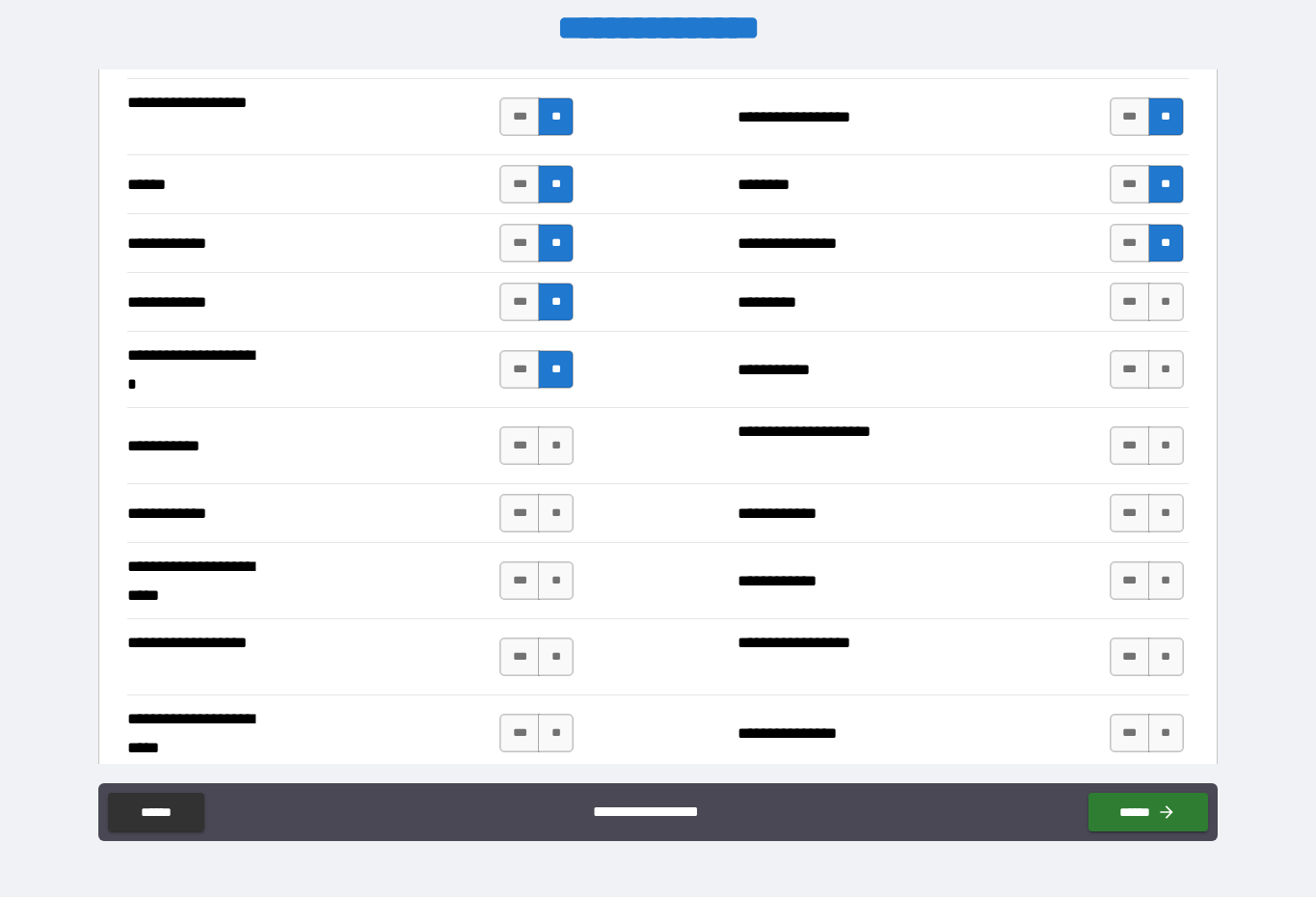 click on "**" at bounding box center [555, 446] 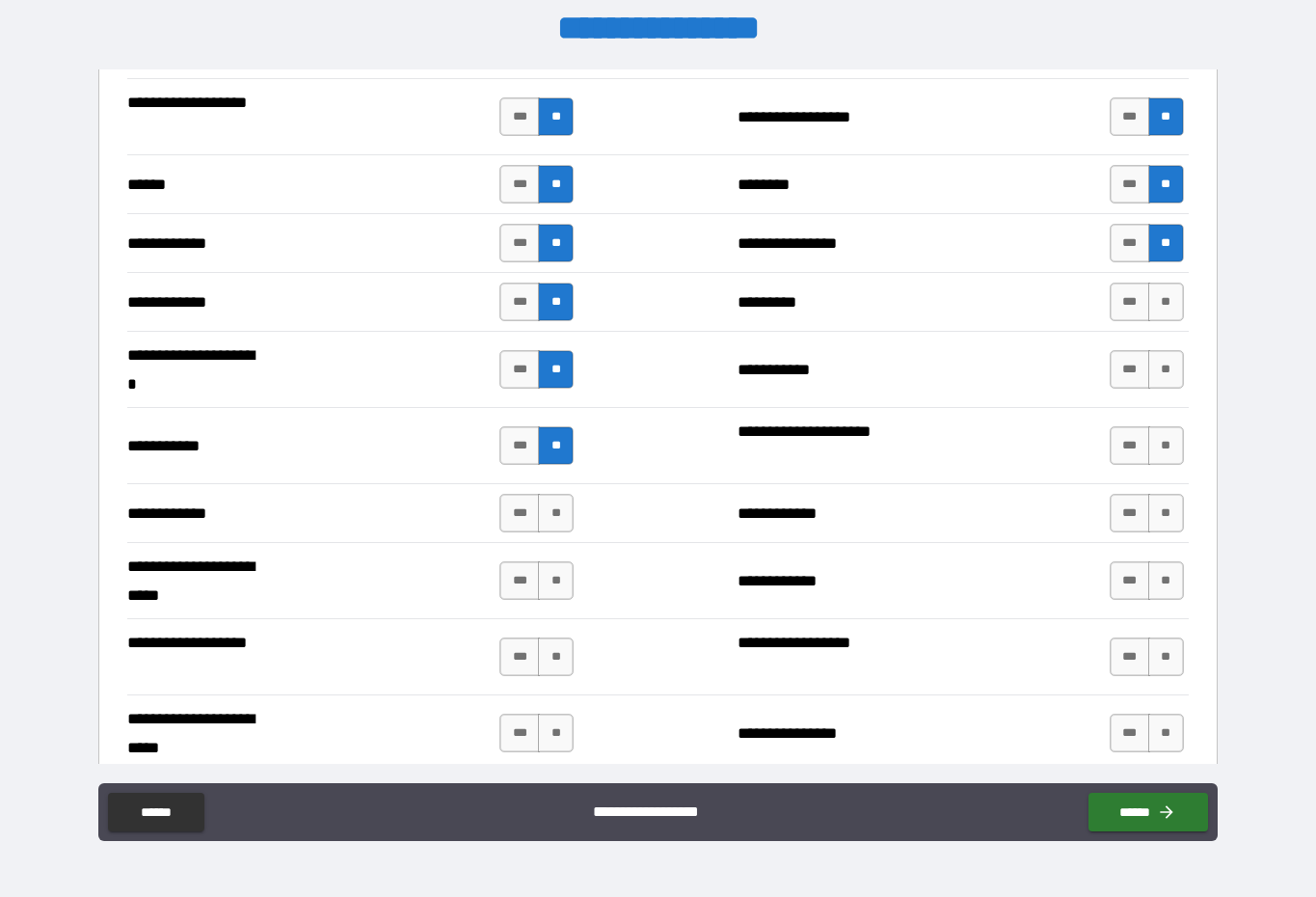 click on "**" at bounding box center (555, 513) 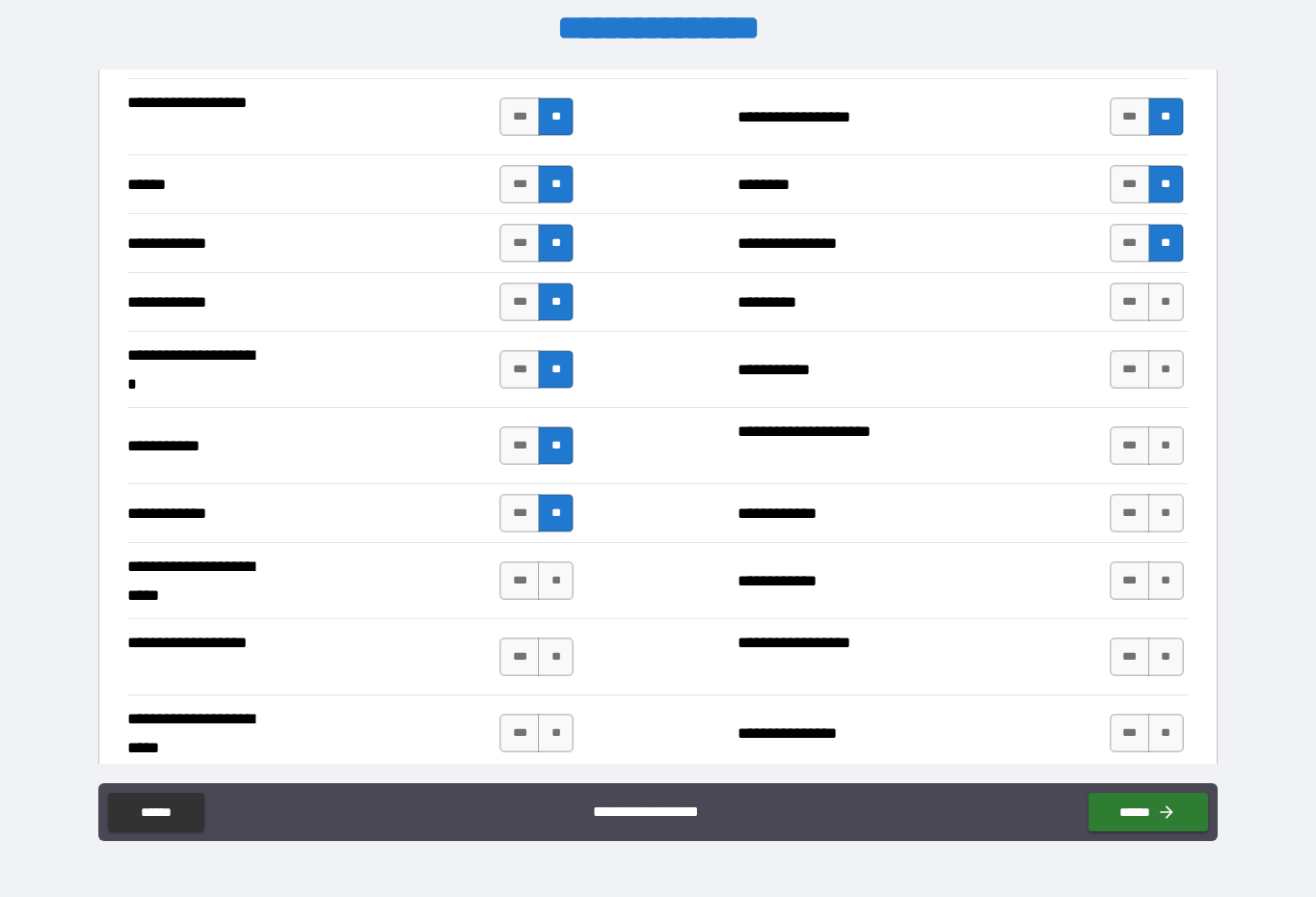 click on "**" at bounding box center (555, 581) 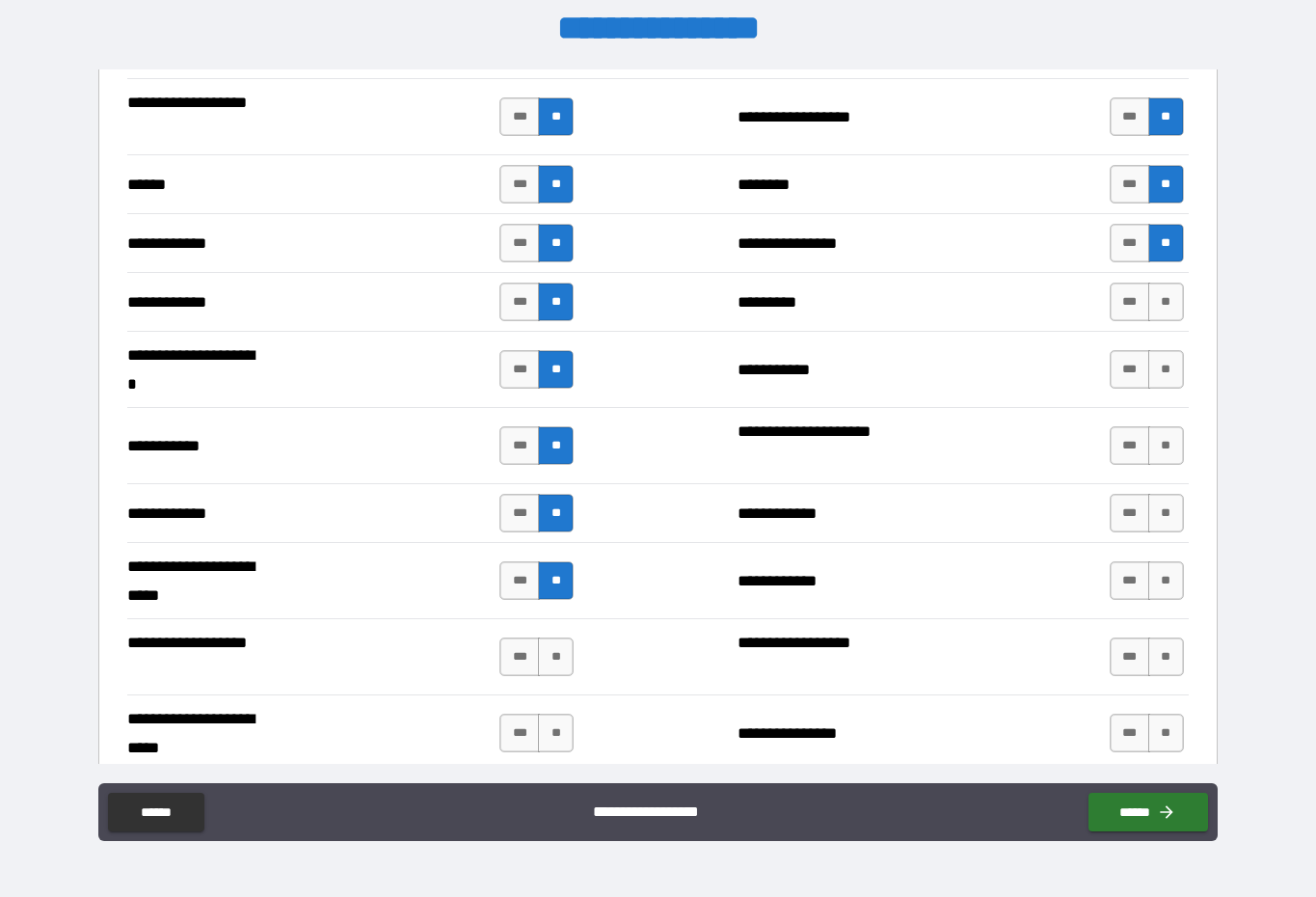click on "**" at bounding box center [555, 657] 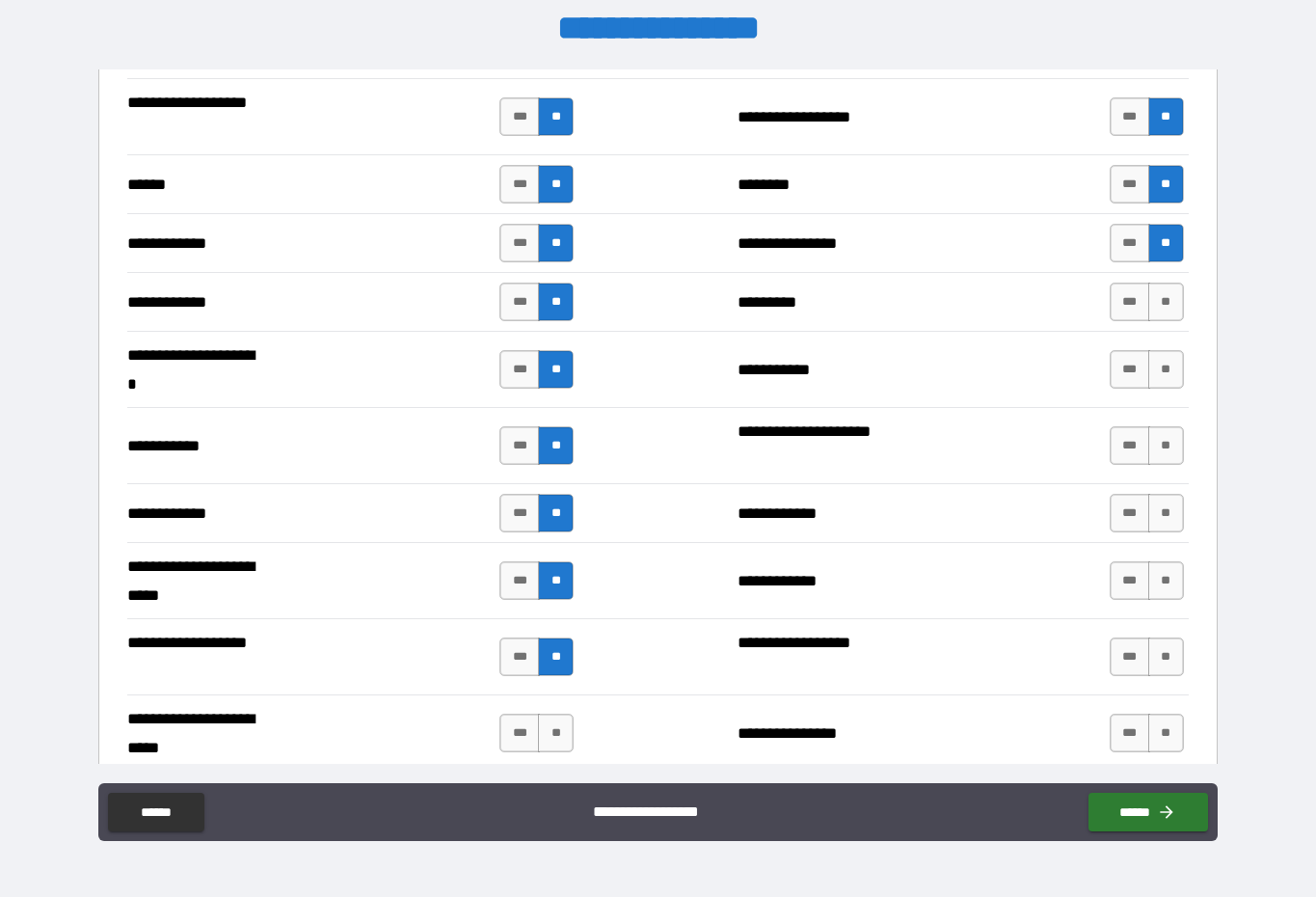 click on "**" at bounding box center (555, 733) 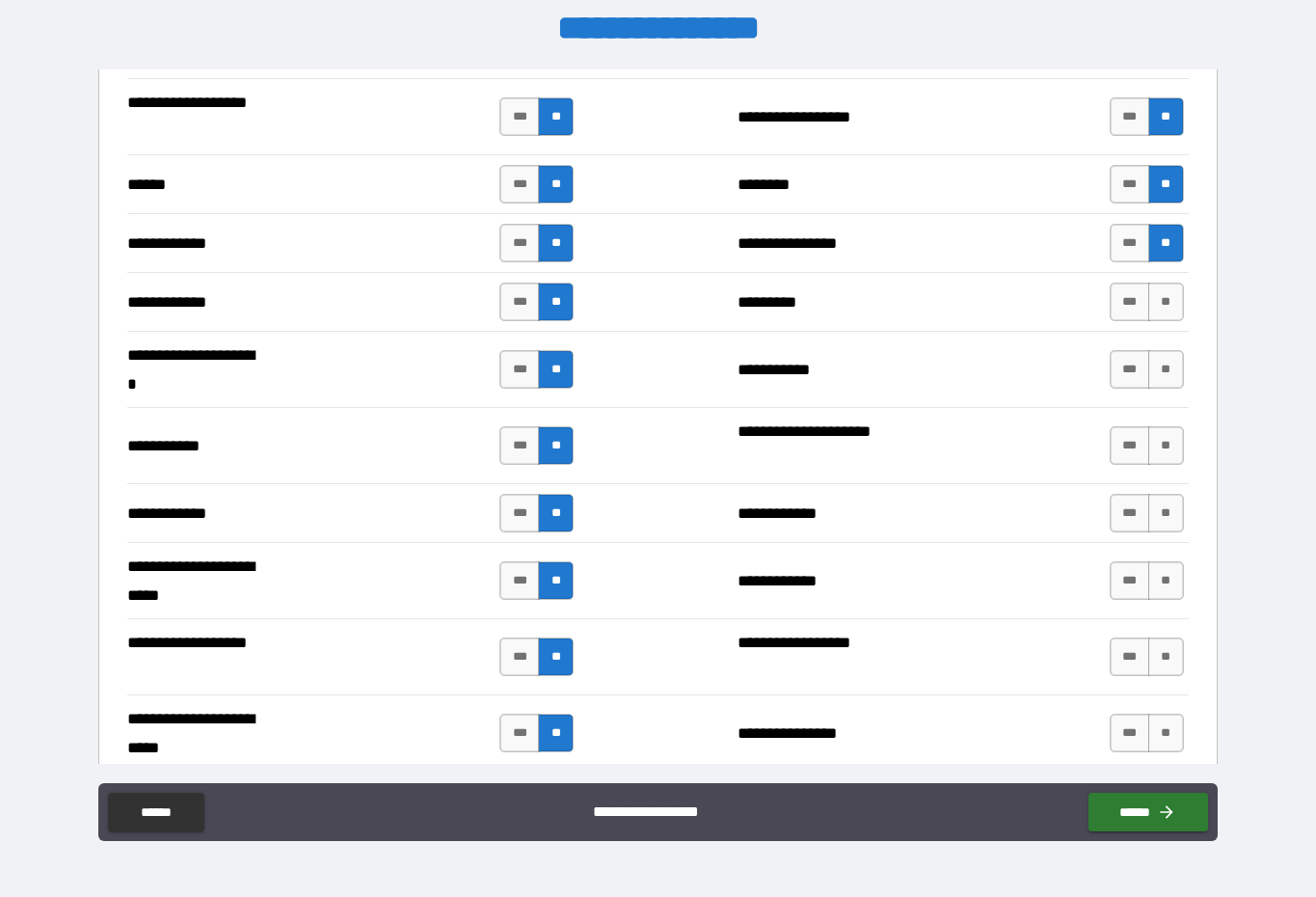 click on "**" at bounding box center [1166, 302] 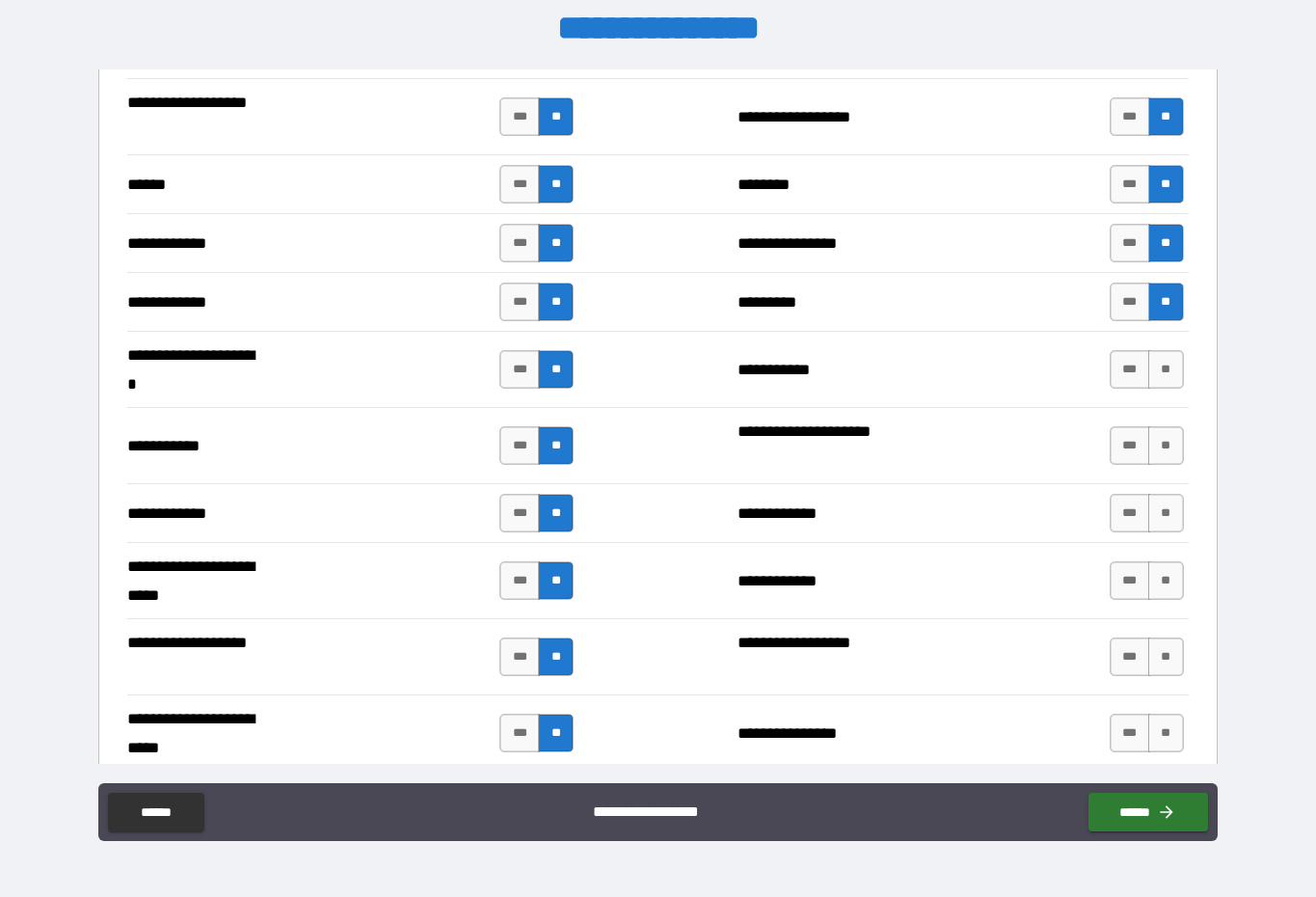 click on "**" at bounding box center (1166, 369) 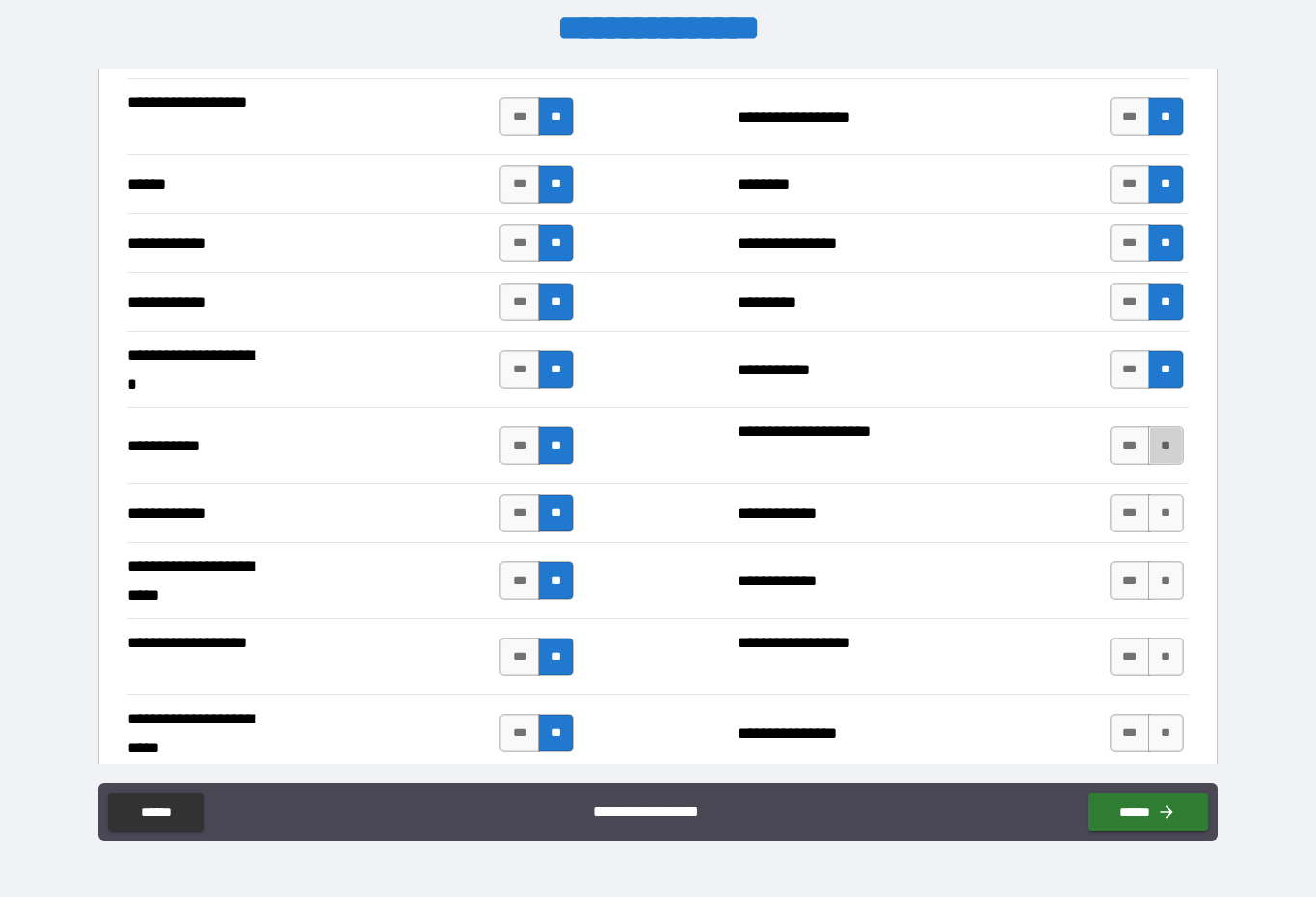 click on "**" at bounding box center [1166, 446] 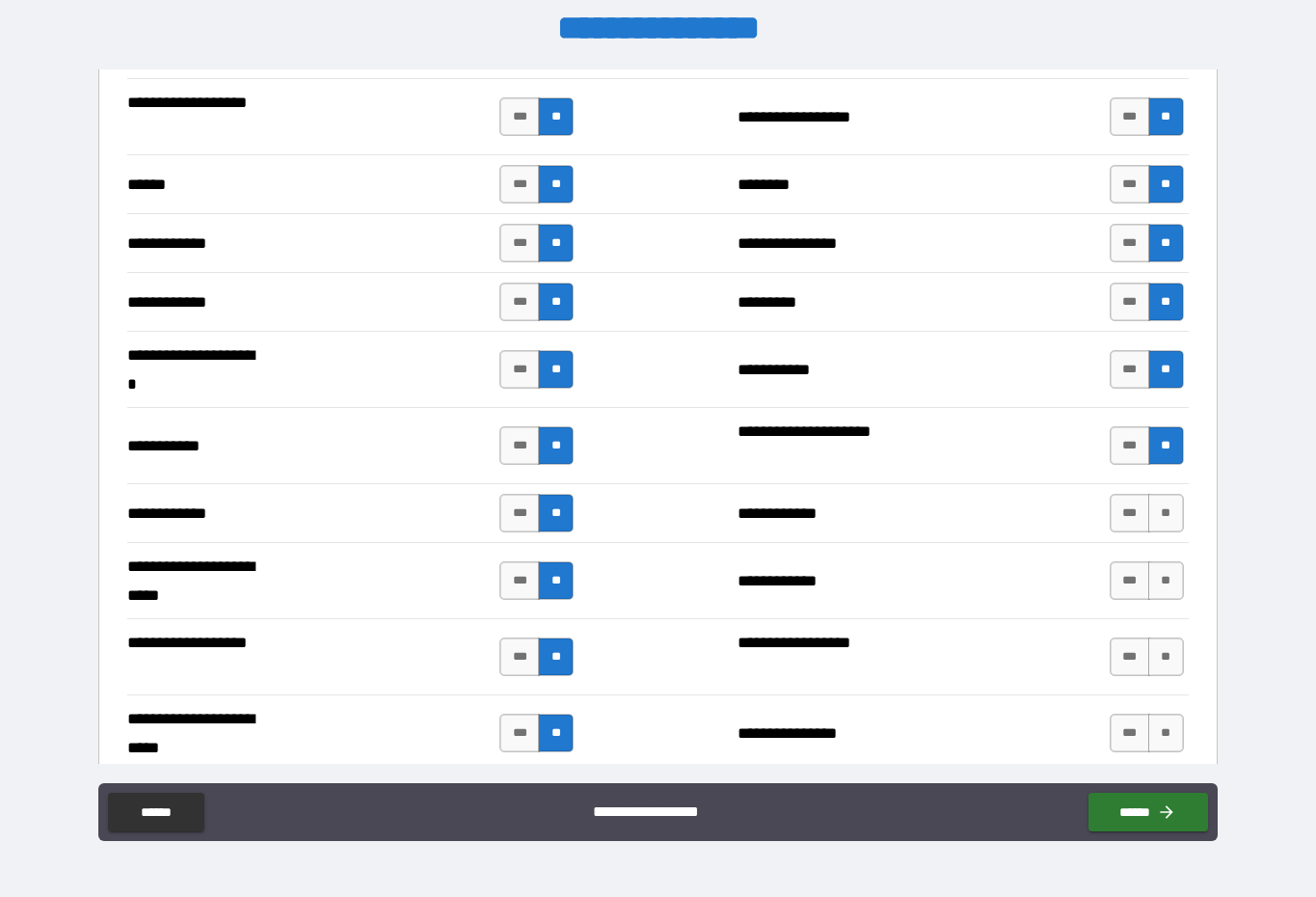 click on "**" at bounding box center (1166, 513) 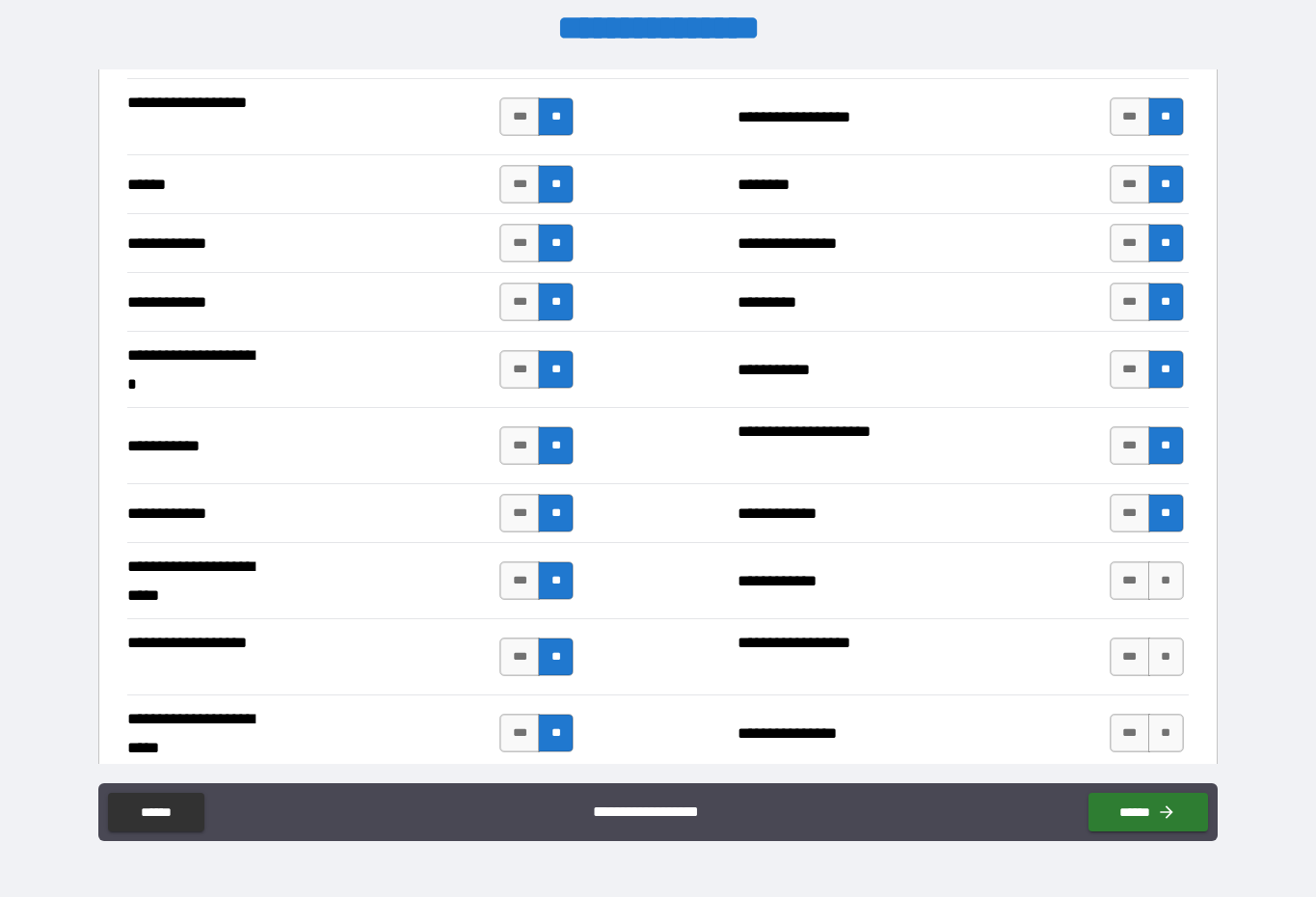 click on "**" at bounding box center [1166, 581] 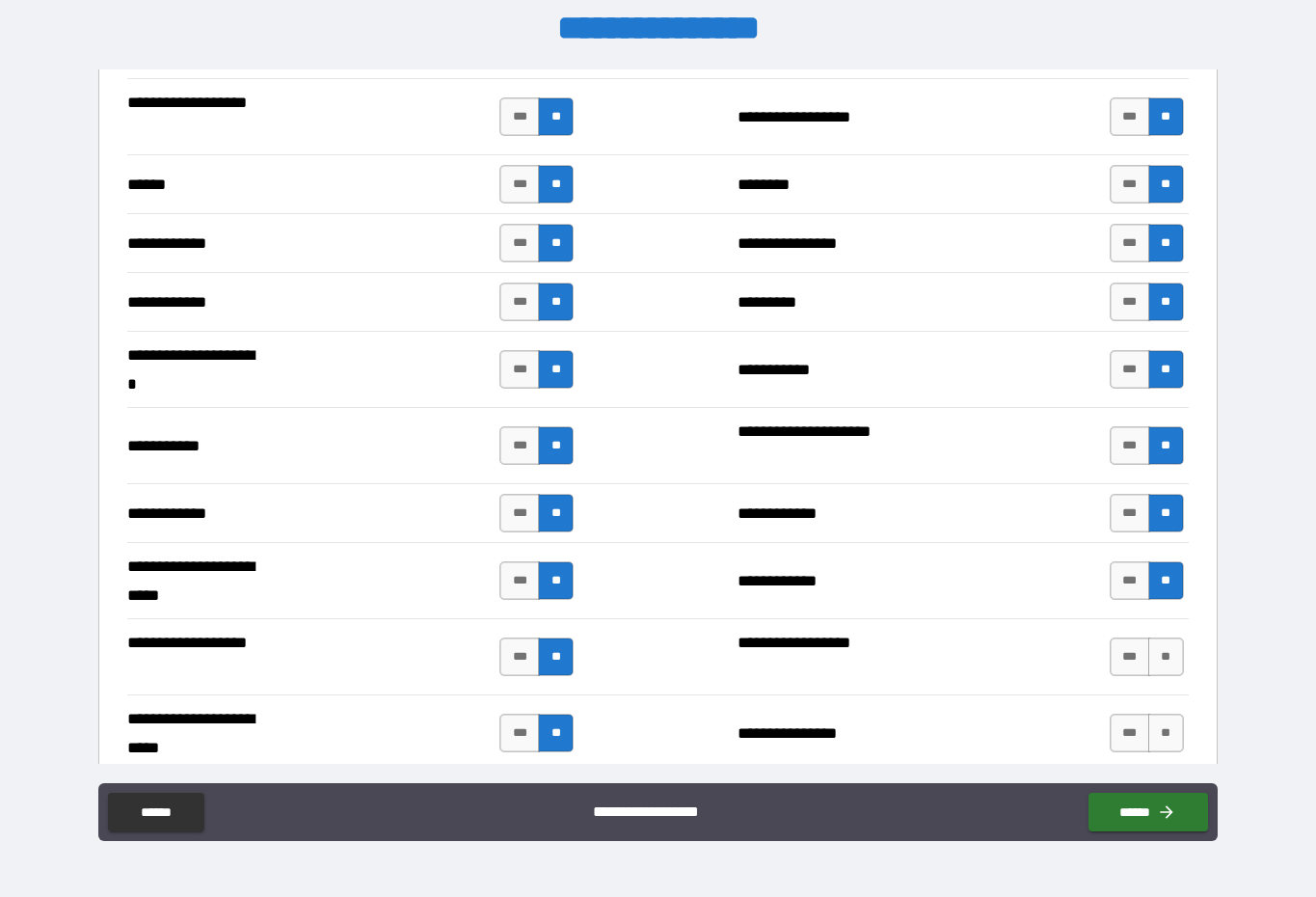 click on "**" at bounding box center [1166, 657] 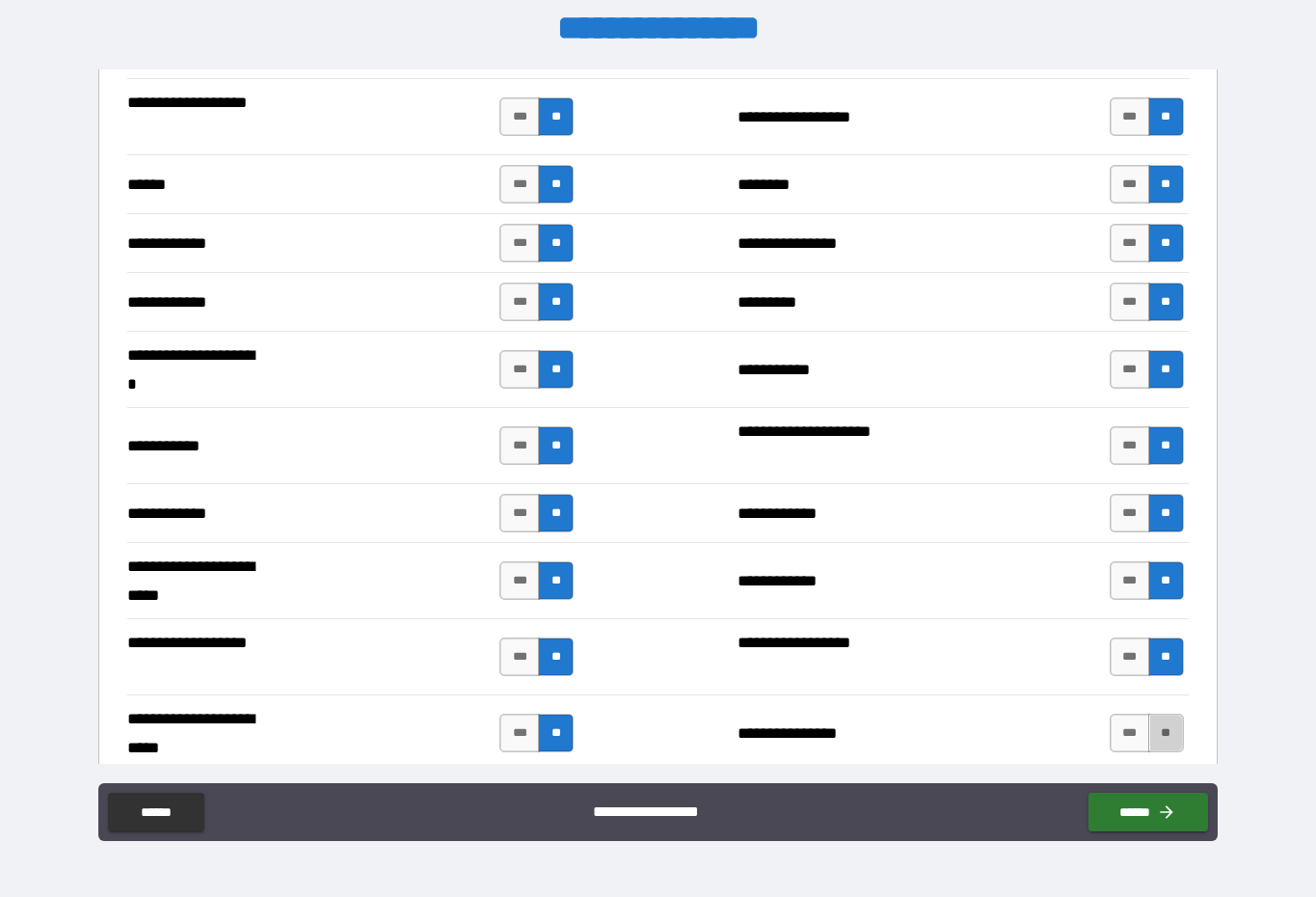 click on "**" at bounding box center [1166, 733] 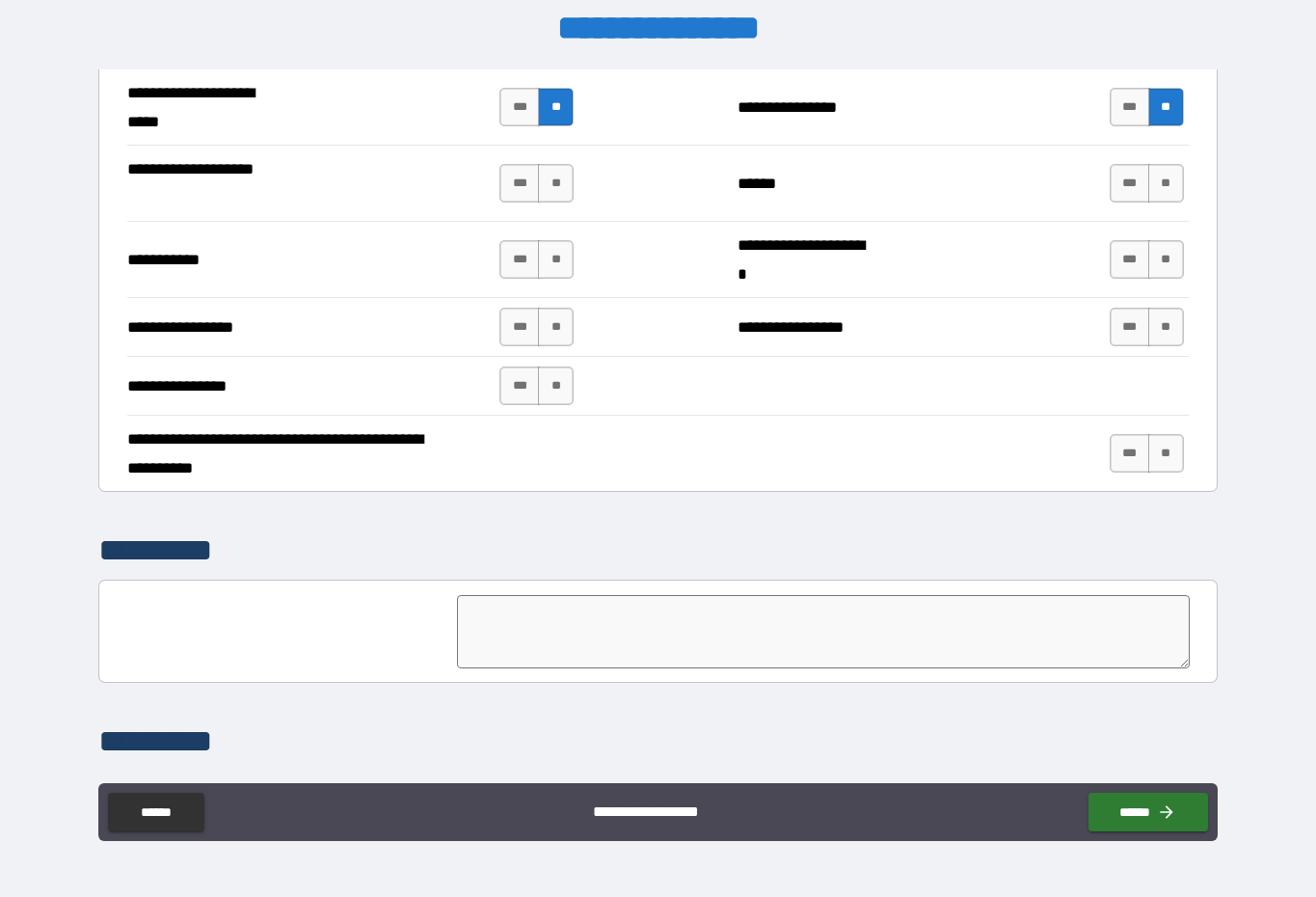 scroll, scrollTop: 4189, scrollLeft: 0, axis: vertical 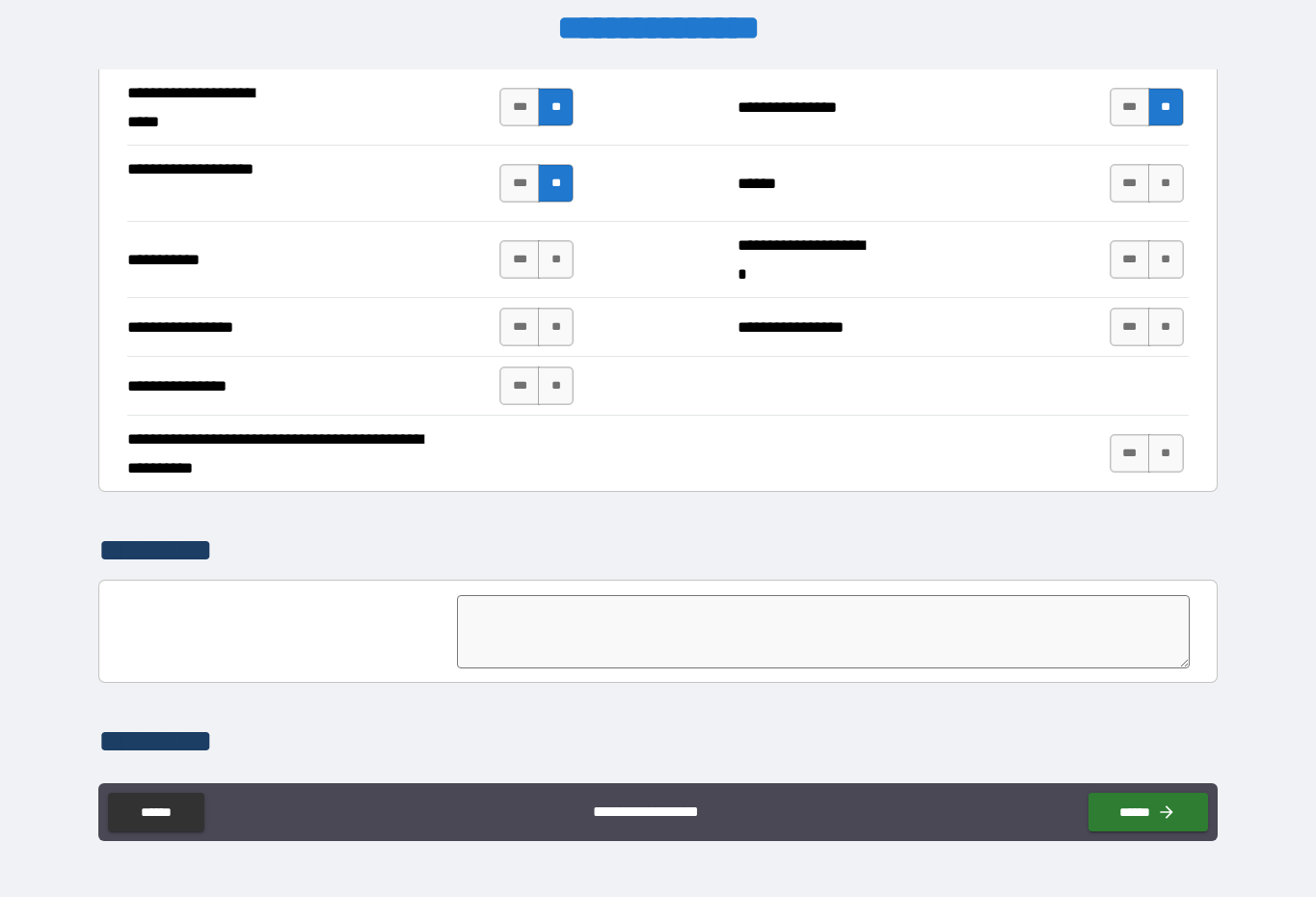 click on "**" at bounding box center [555, 259] 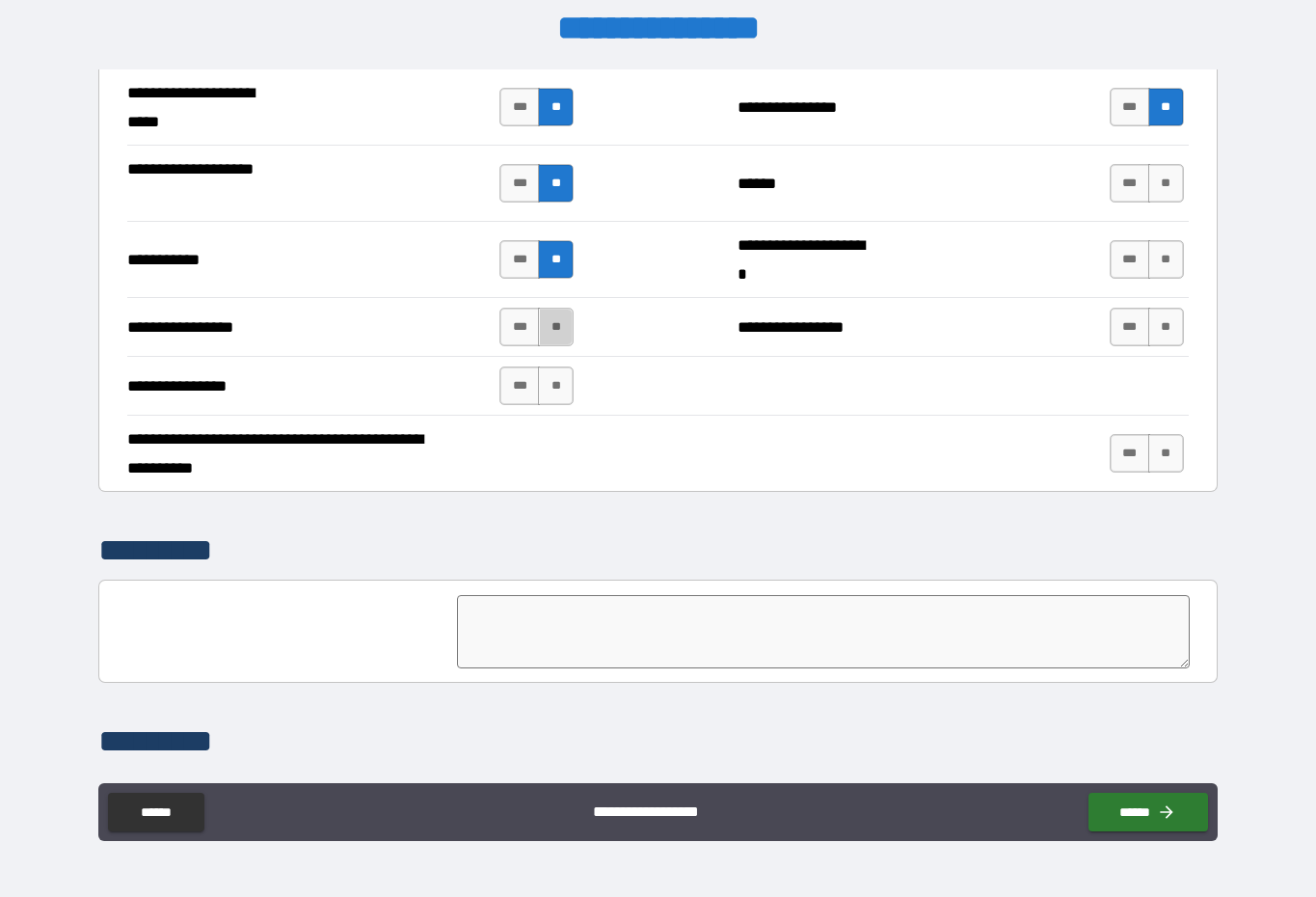 click on "**" at bounding box center [555, 327] 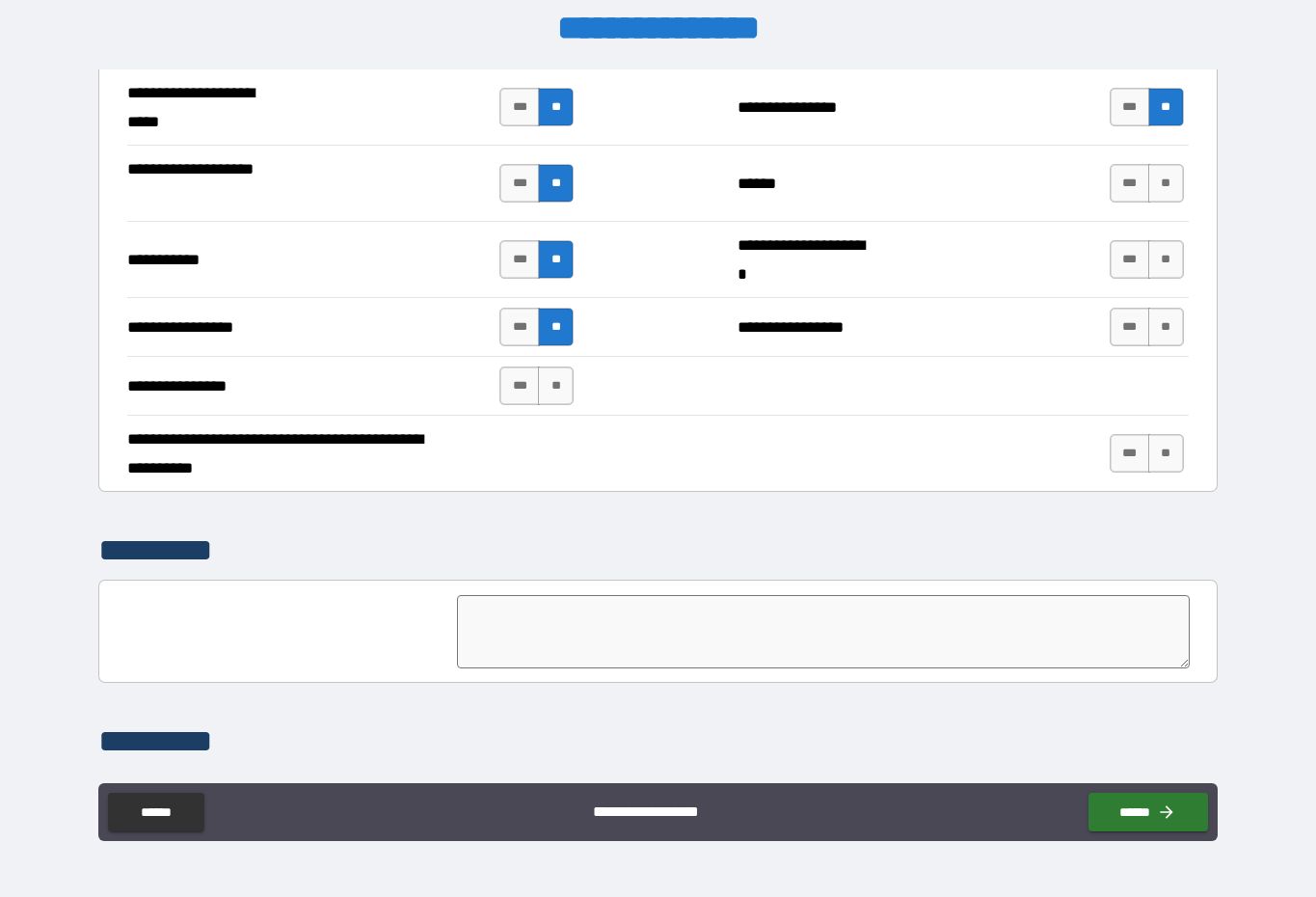 click on "**" at bounding box center (555, 327) 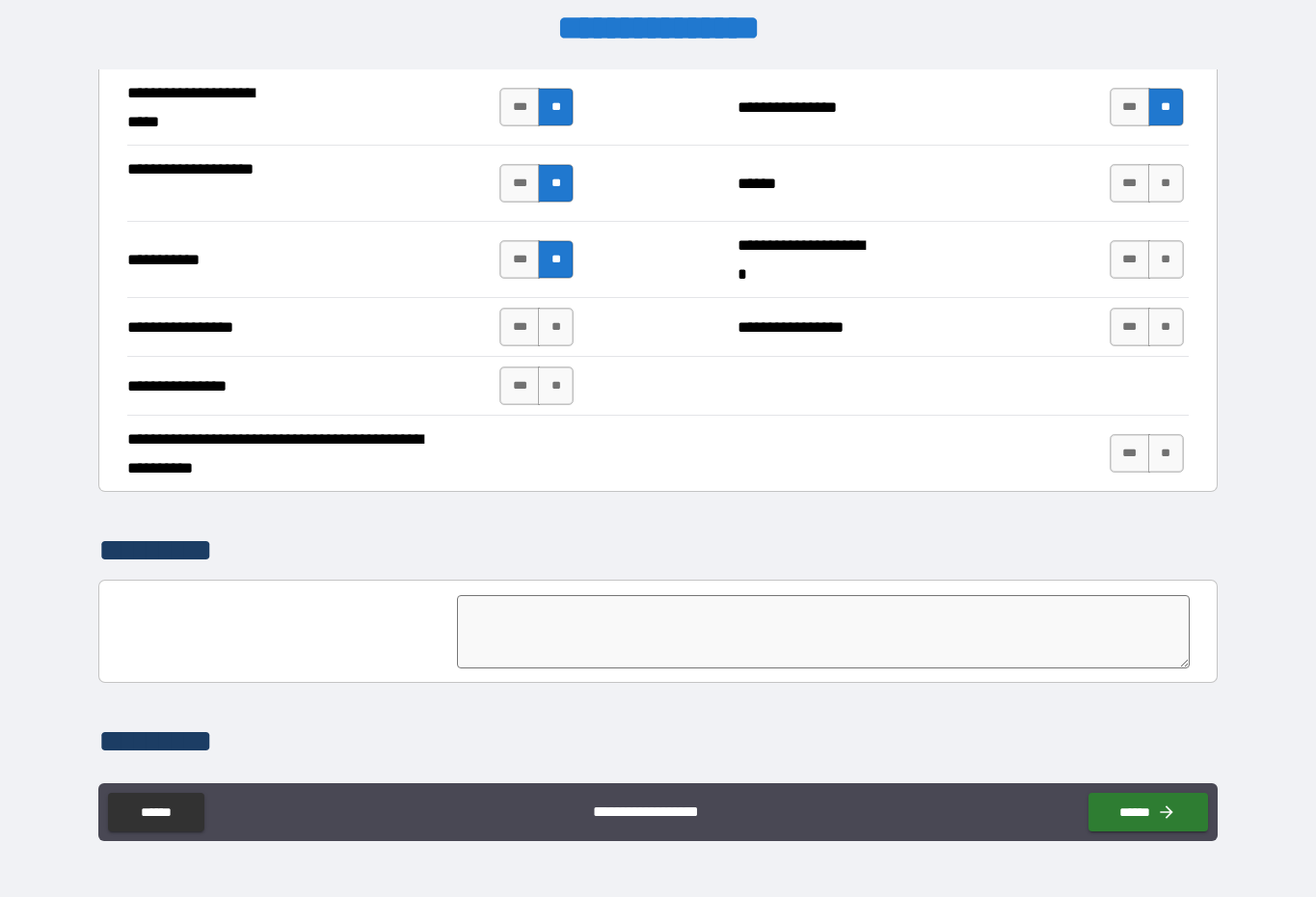 click on "**" at bounding box center [1166, 183] 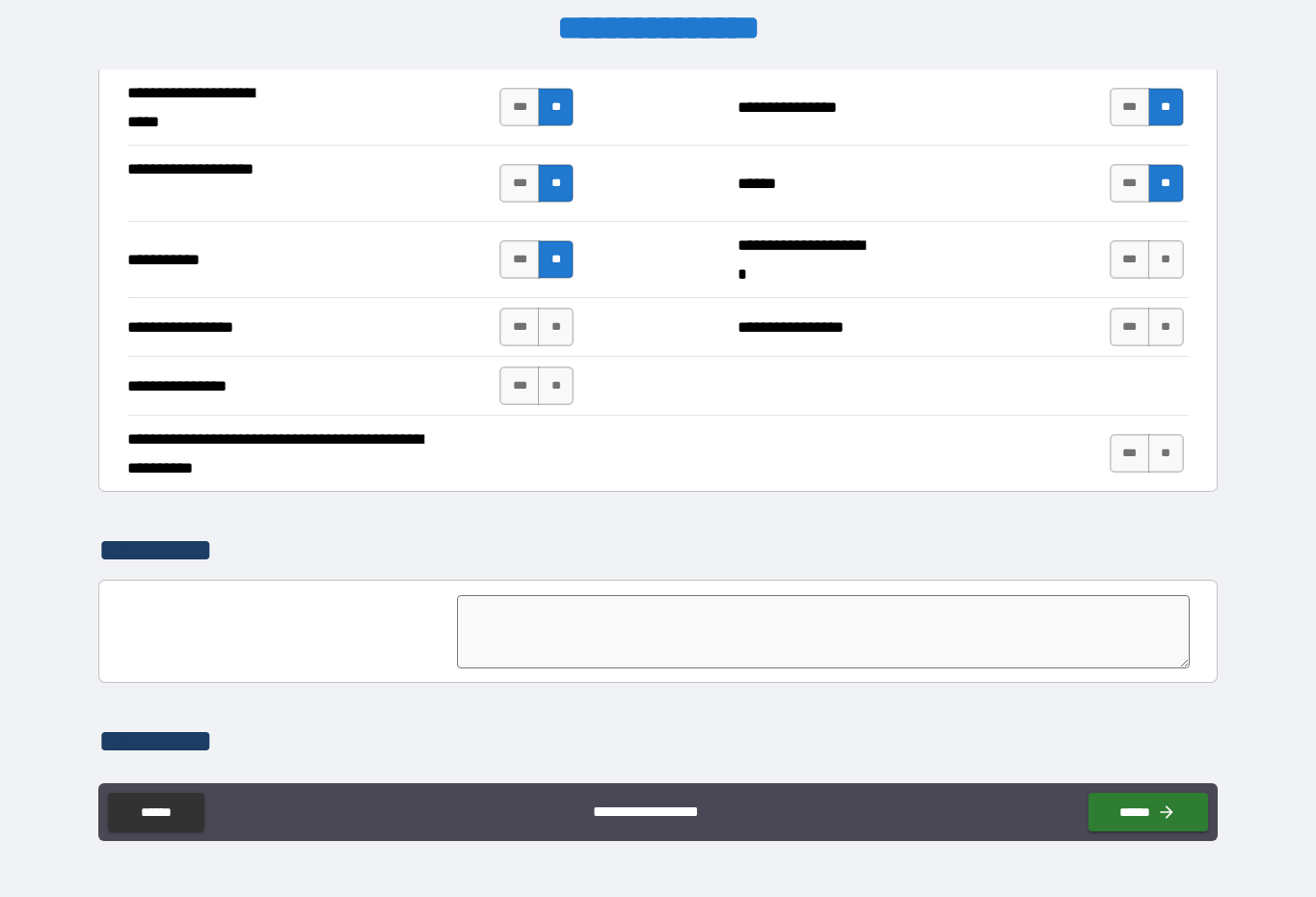 click on "**" at bounding box center [1166, 259] 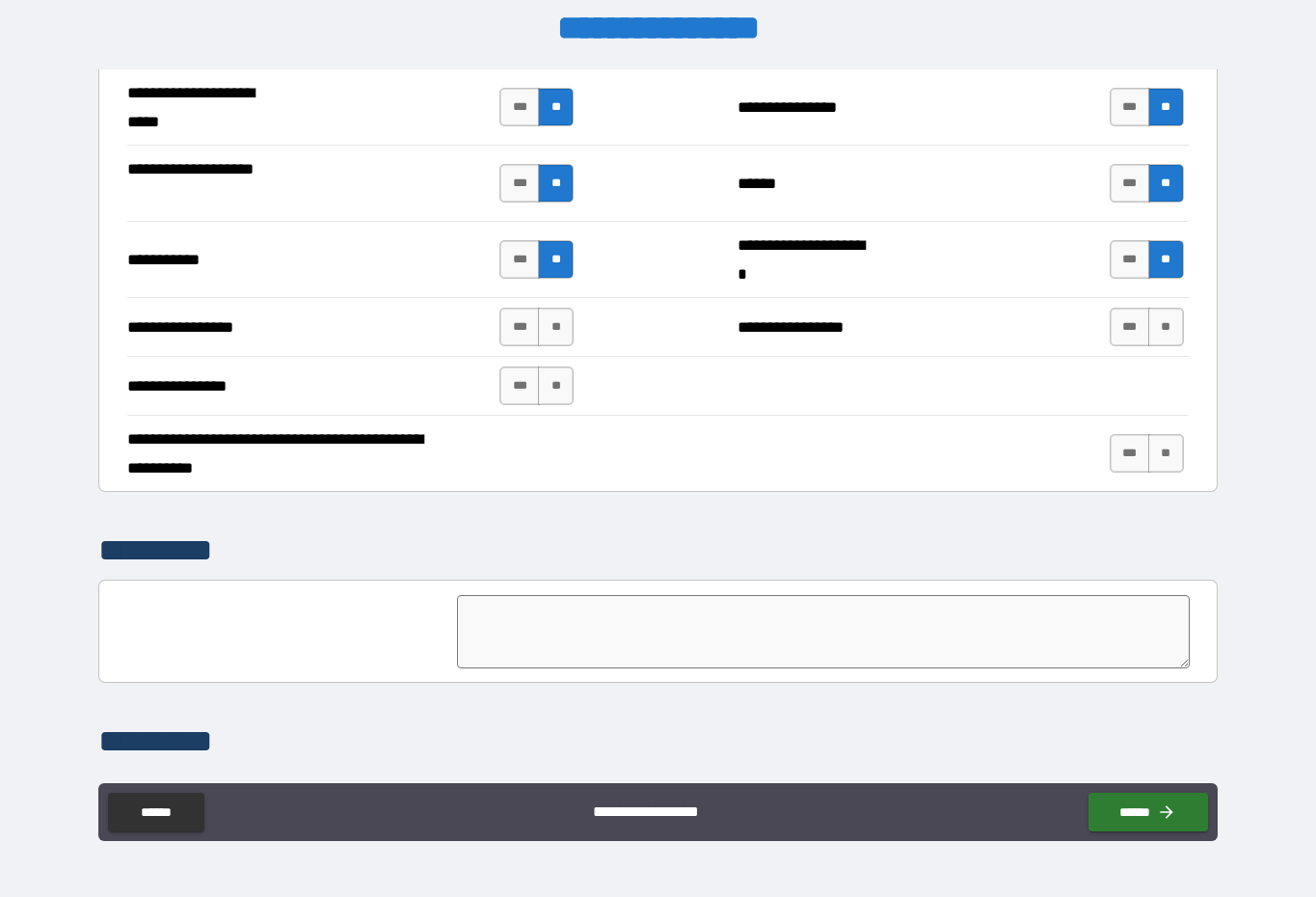 click on "**" at bounding box center (1166, 327) 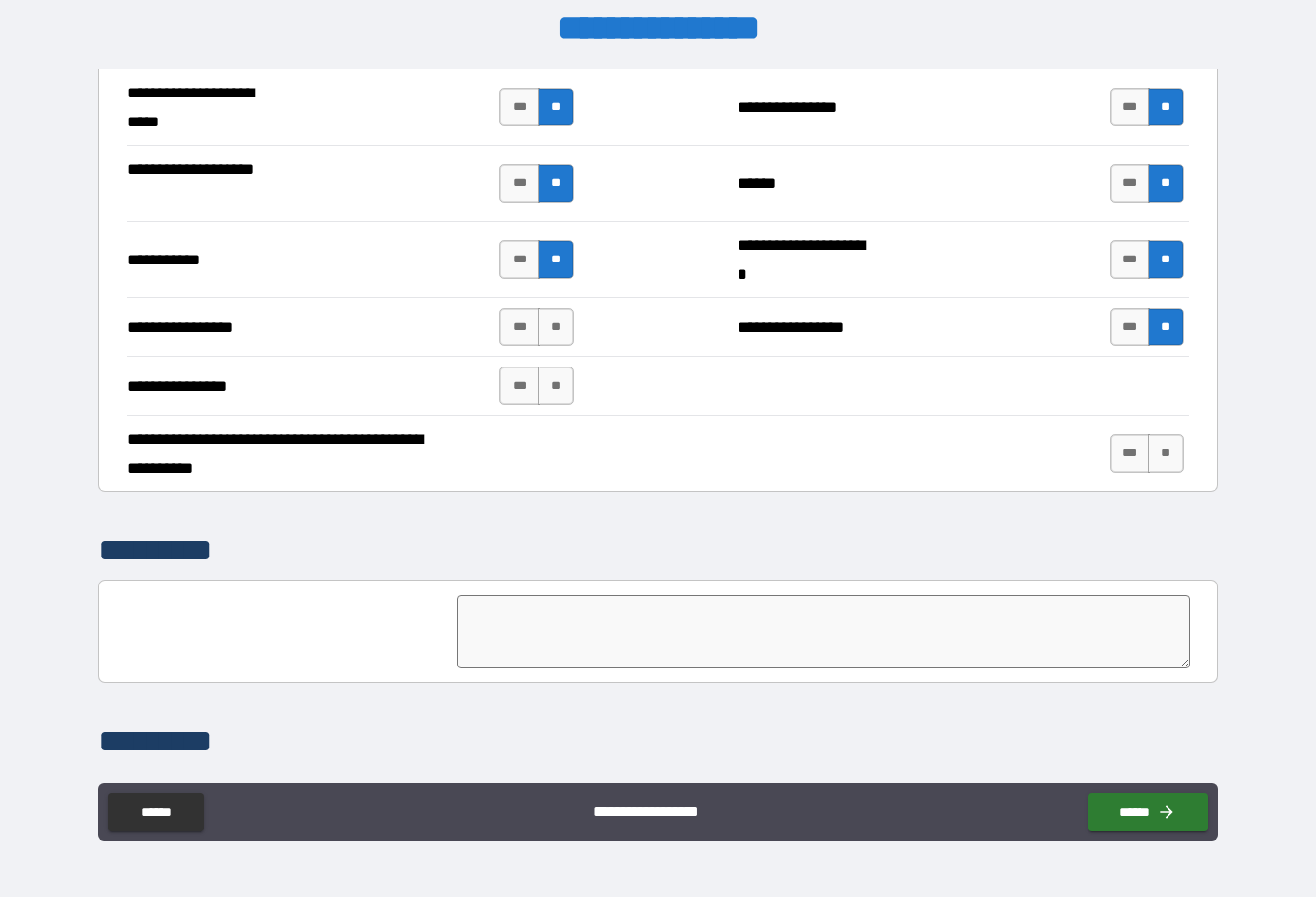 click on "**" at bounding box center (1166, 453) 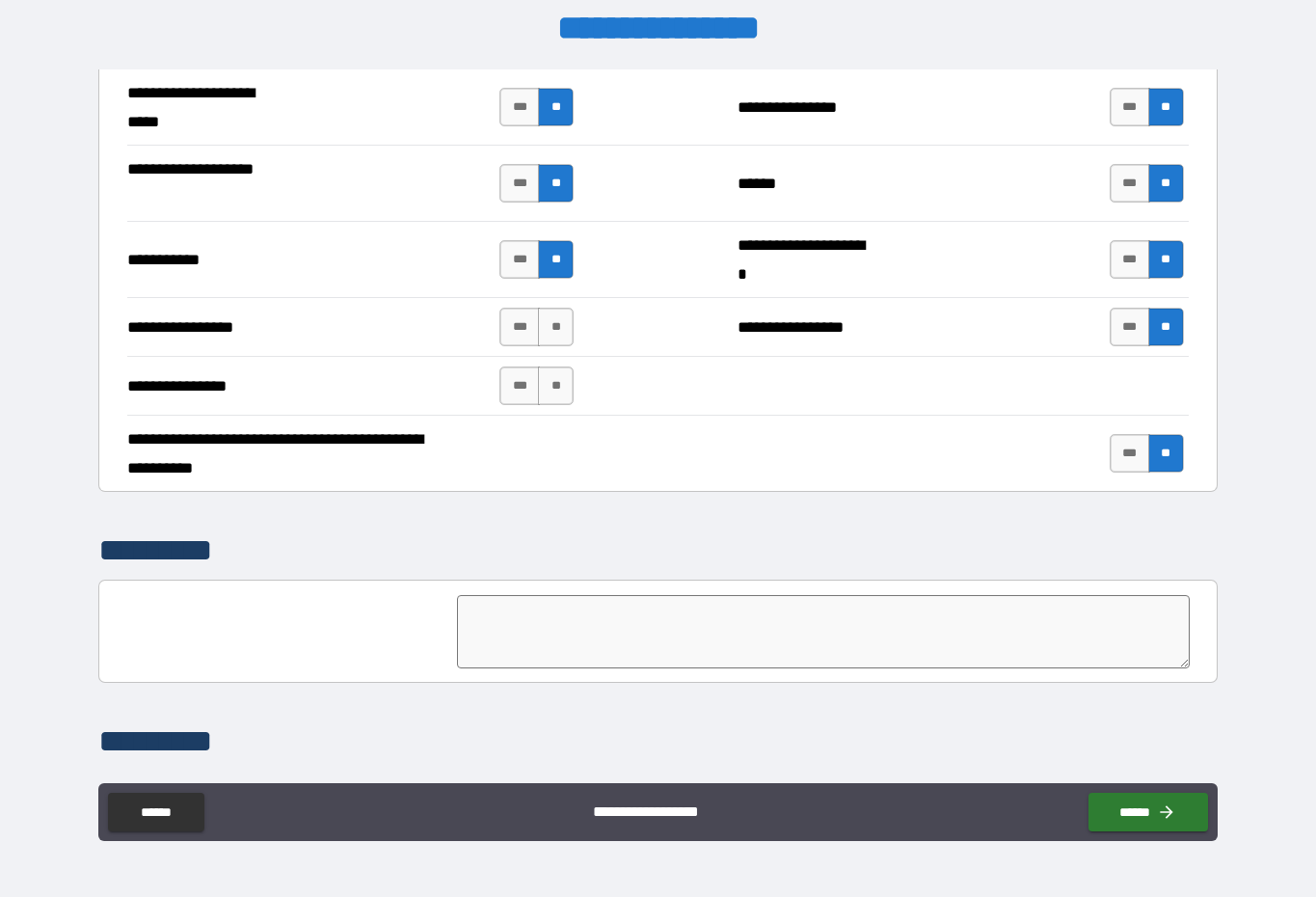 click on "**" at bounding box center [555, 386] 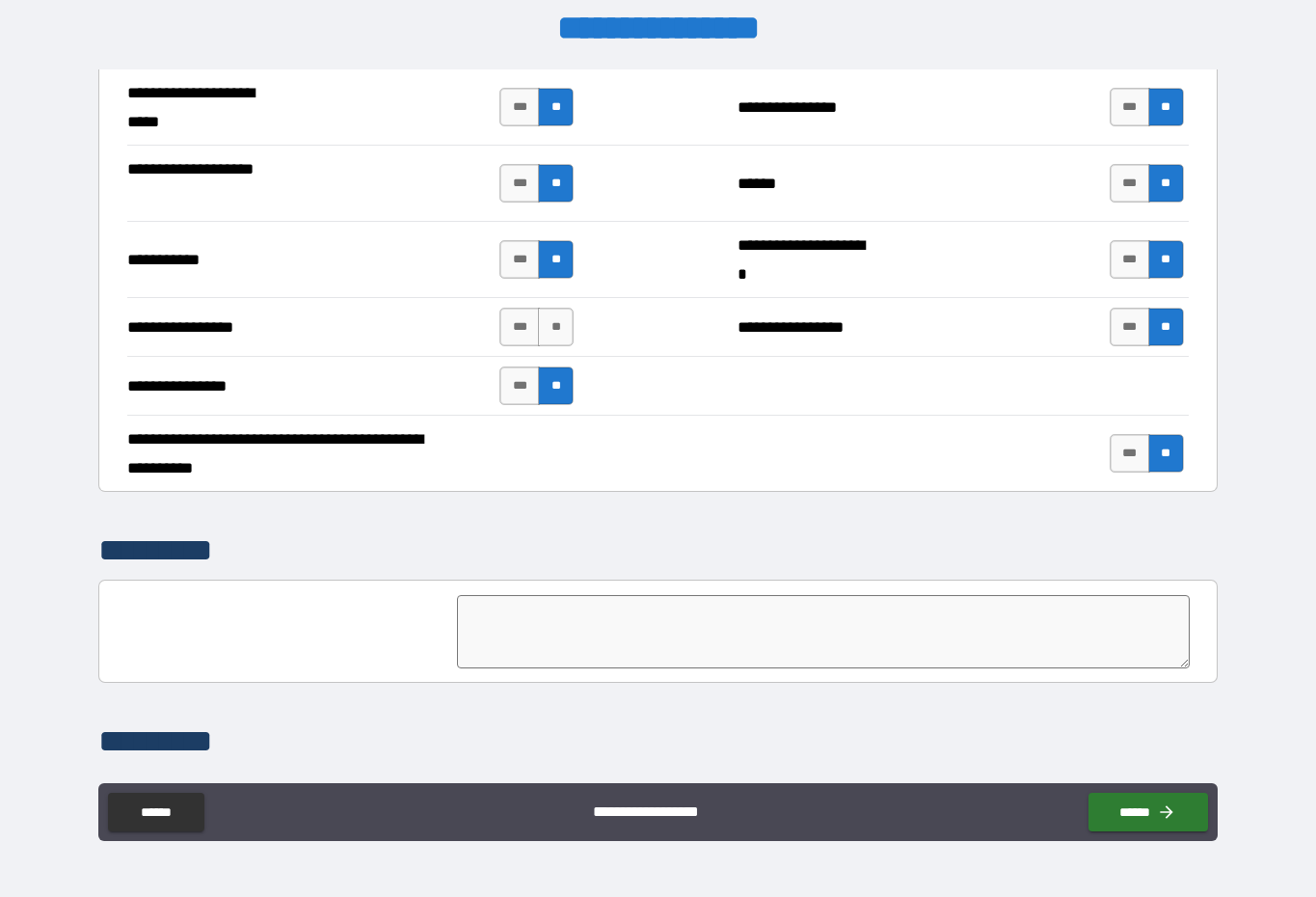 click on "**" at bounding box center [555, 327] 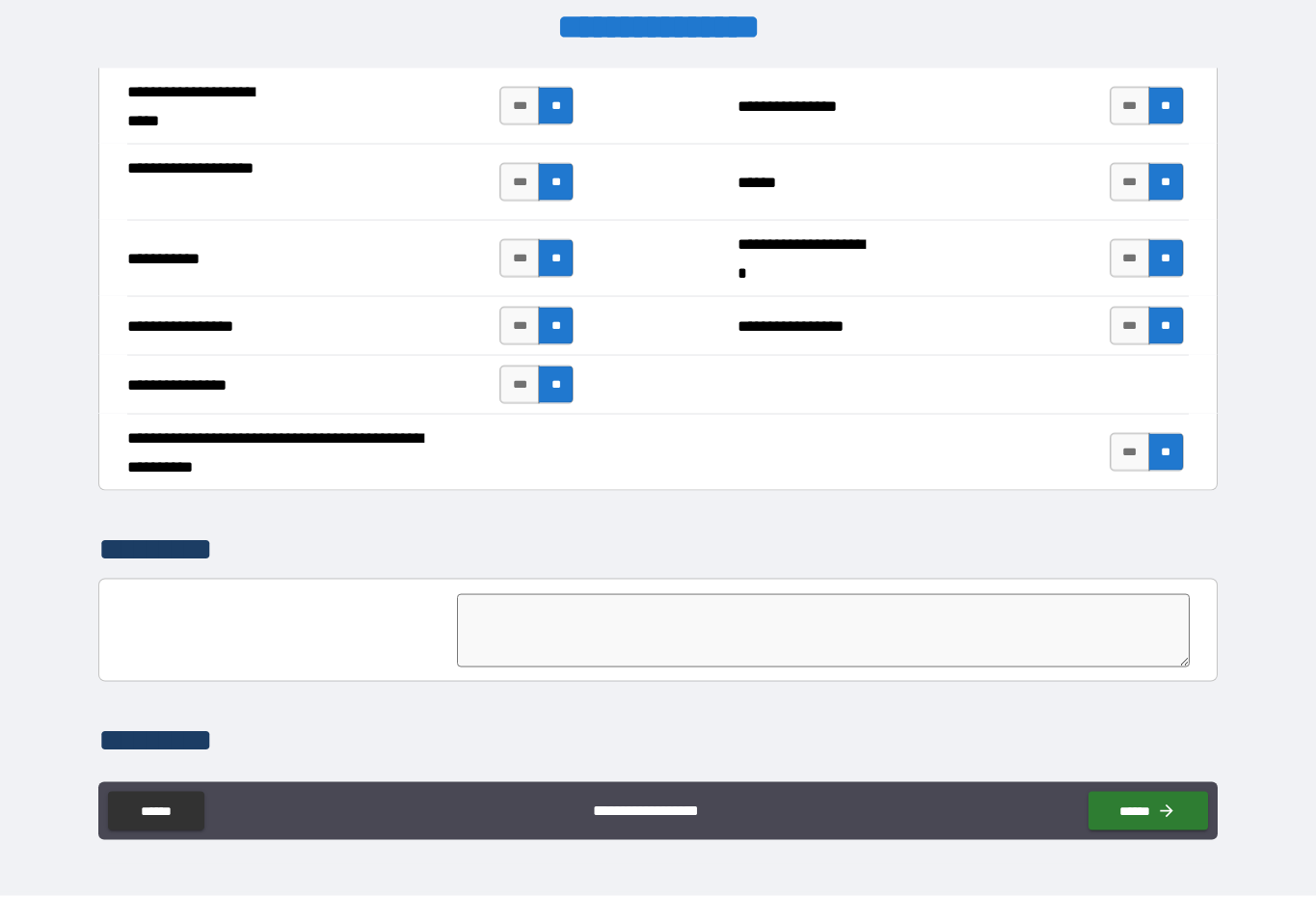 scroll, scrollTop: 40, scrollLeft: 0, axis: vertical 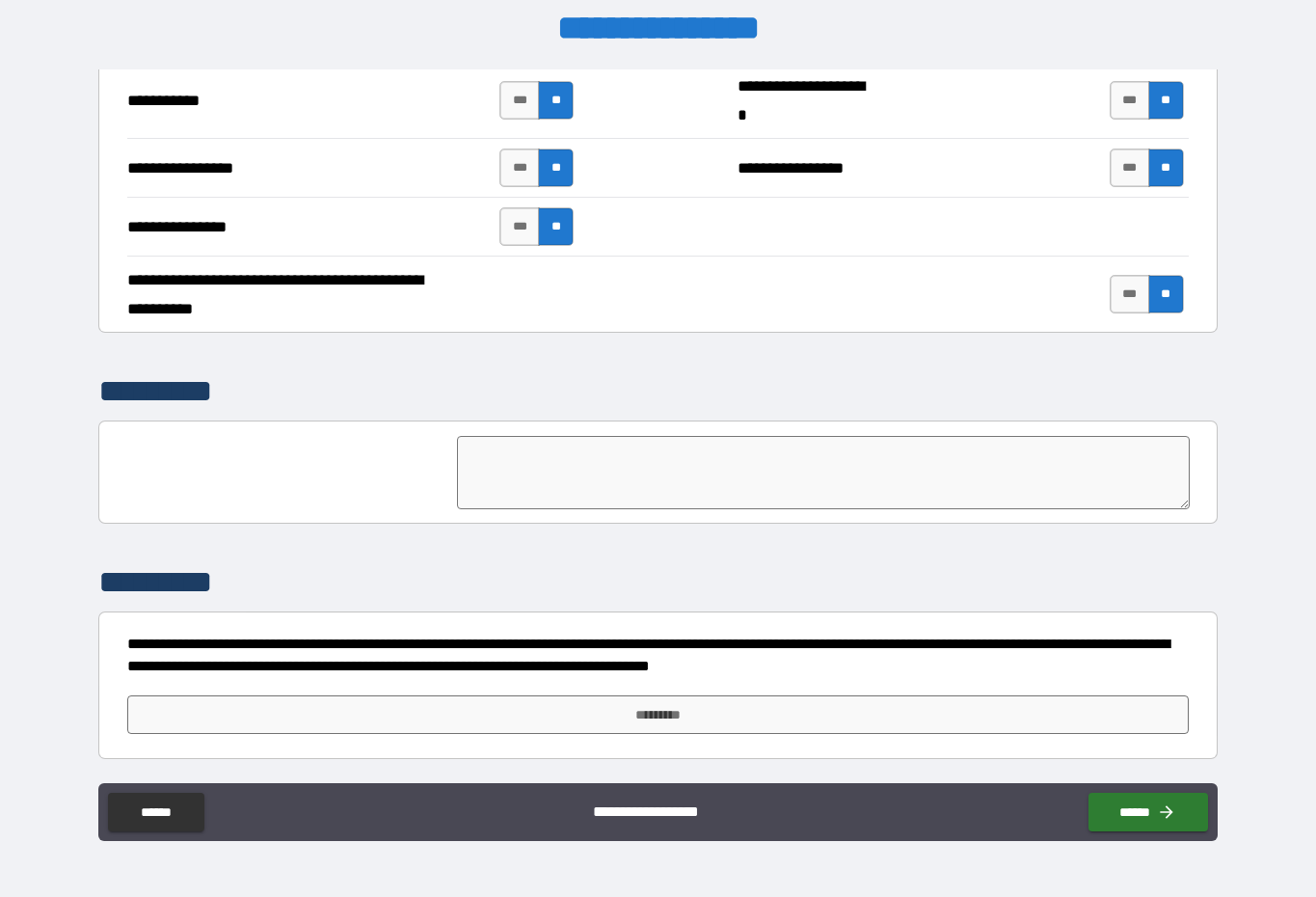 click on "*********" at bounding box center [658, 715] 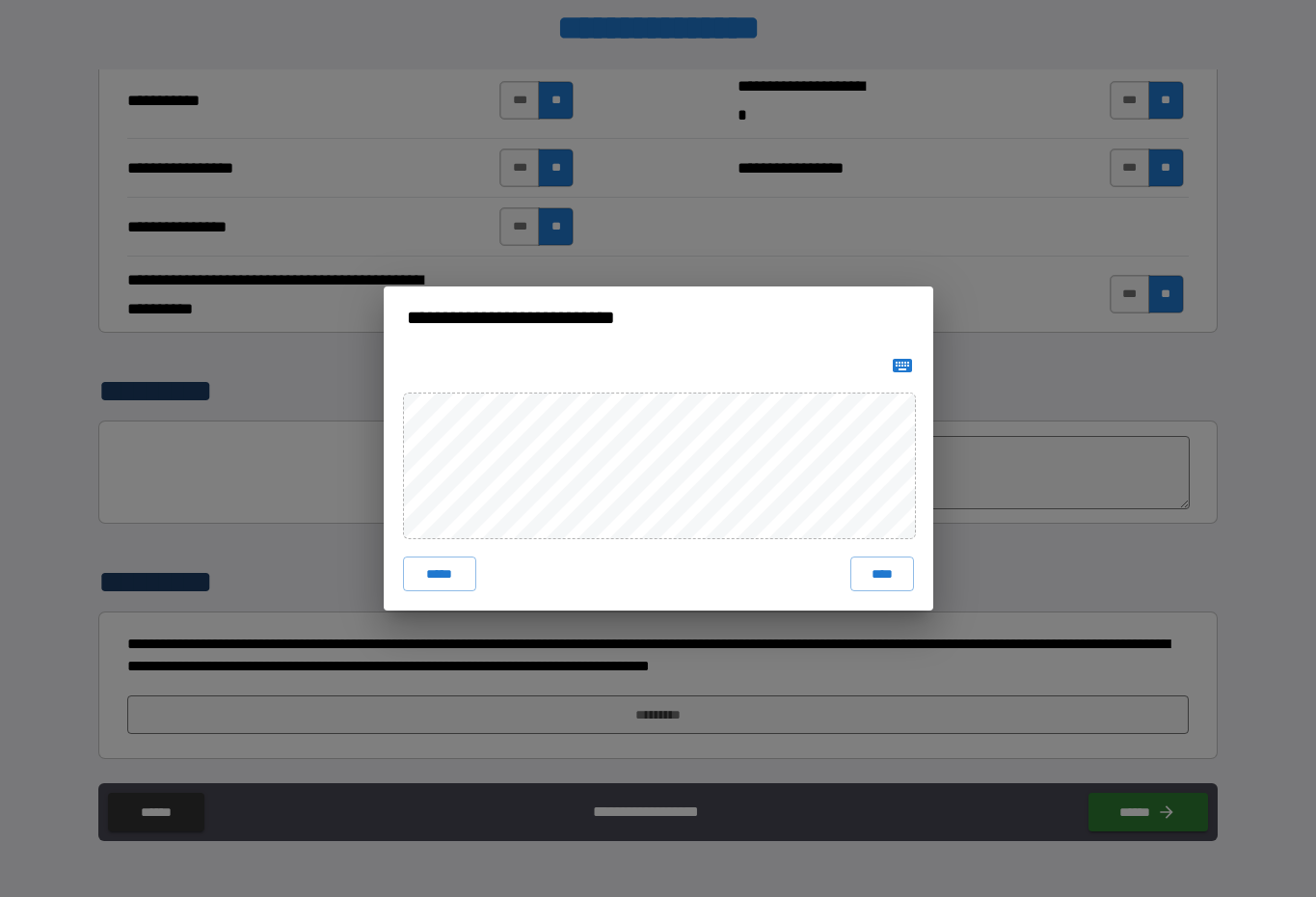click on "****" at bounding box center (882, 574) 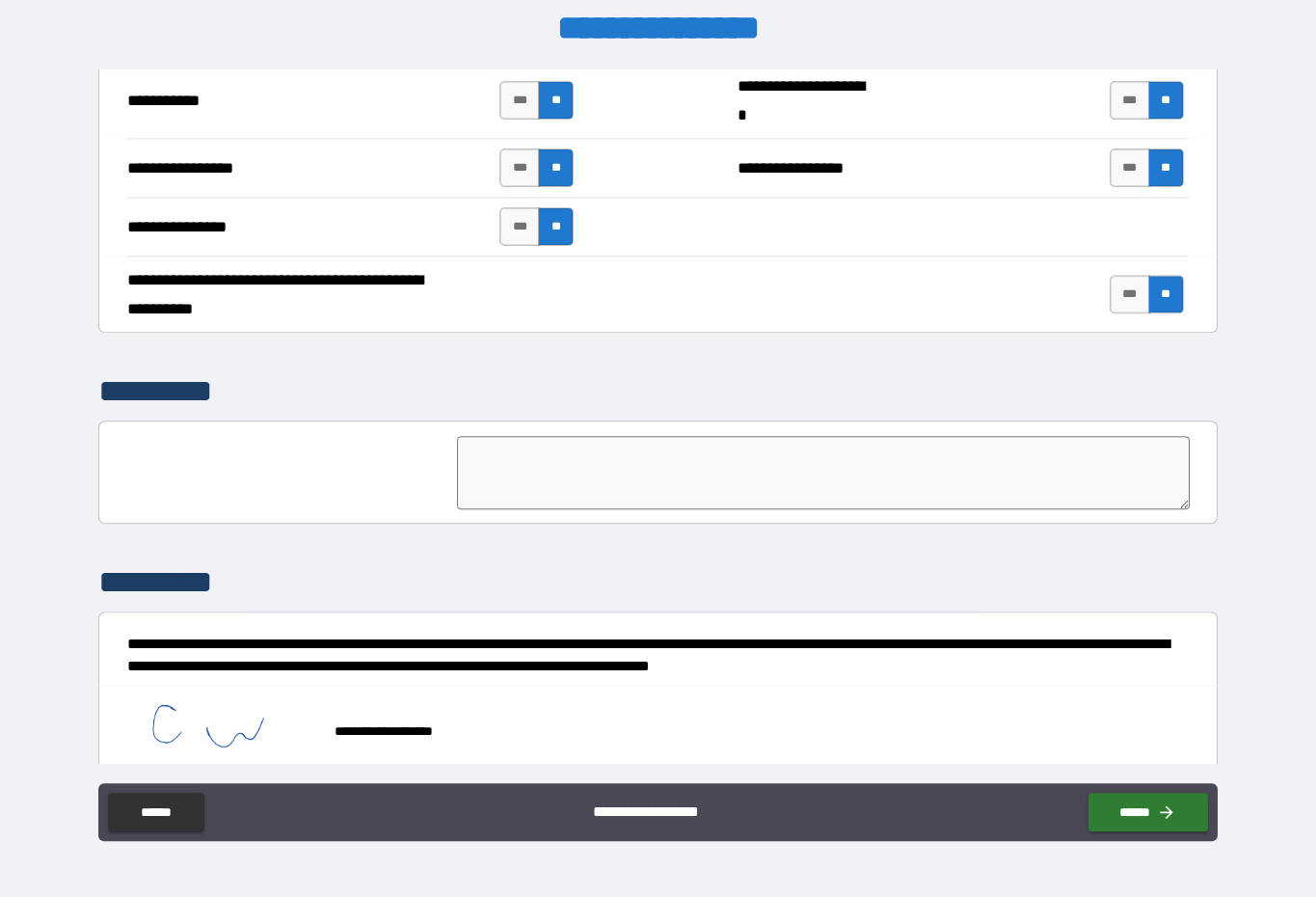 click 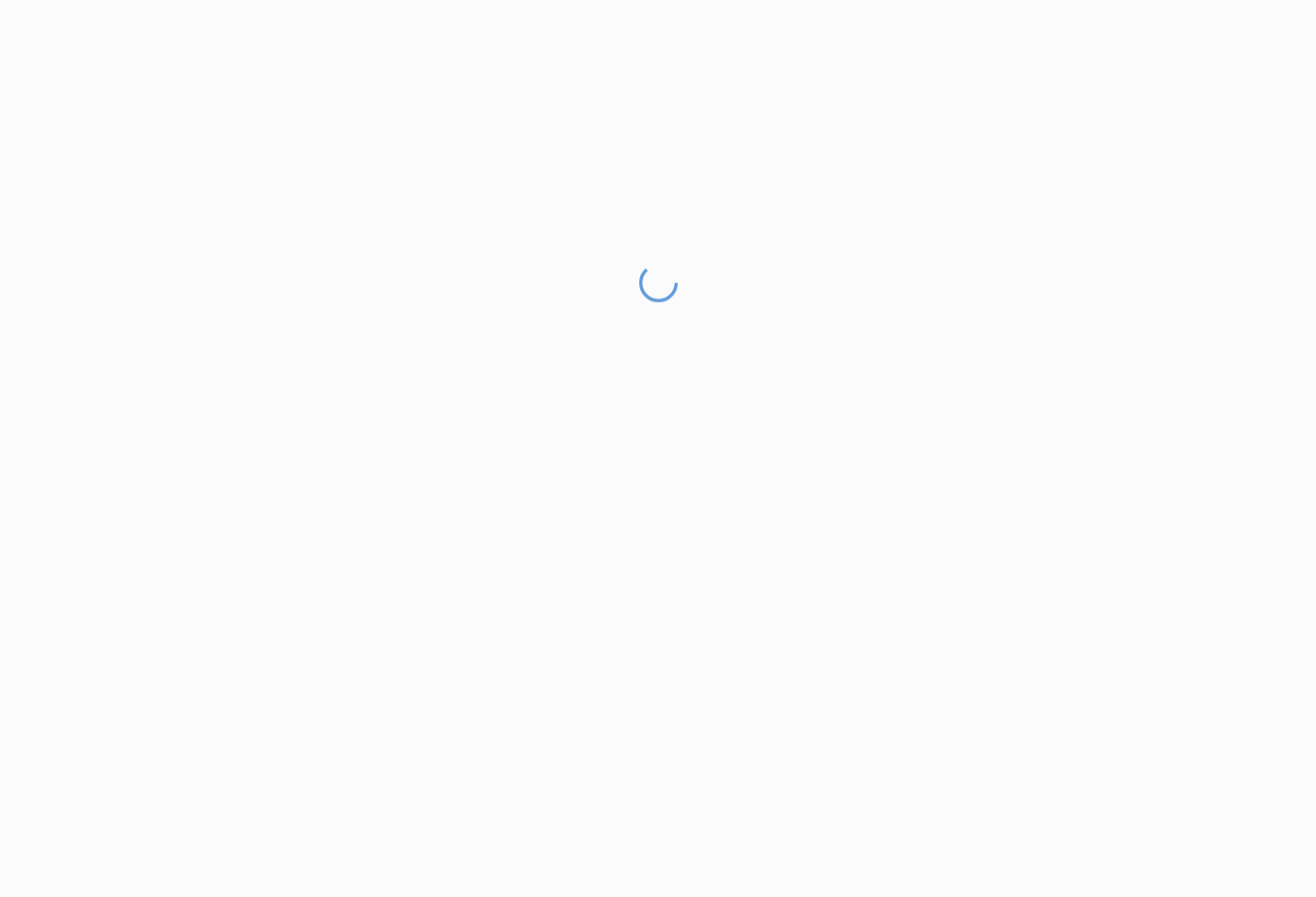 scroll, scrollTop: 40, scrollLeft: 0, axis: vertical 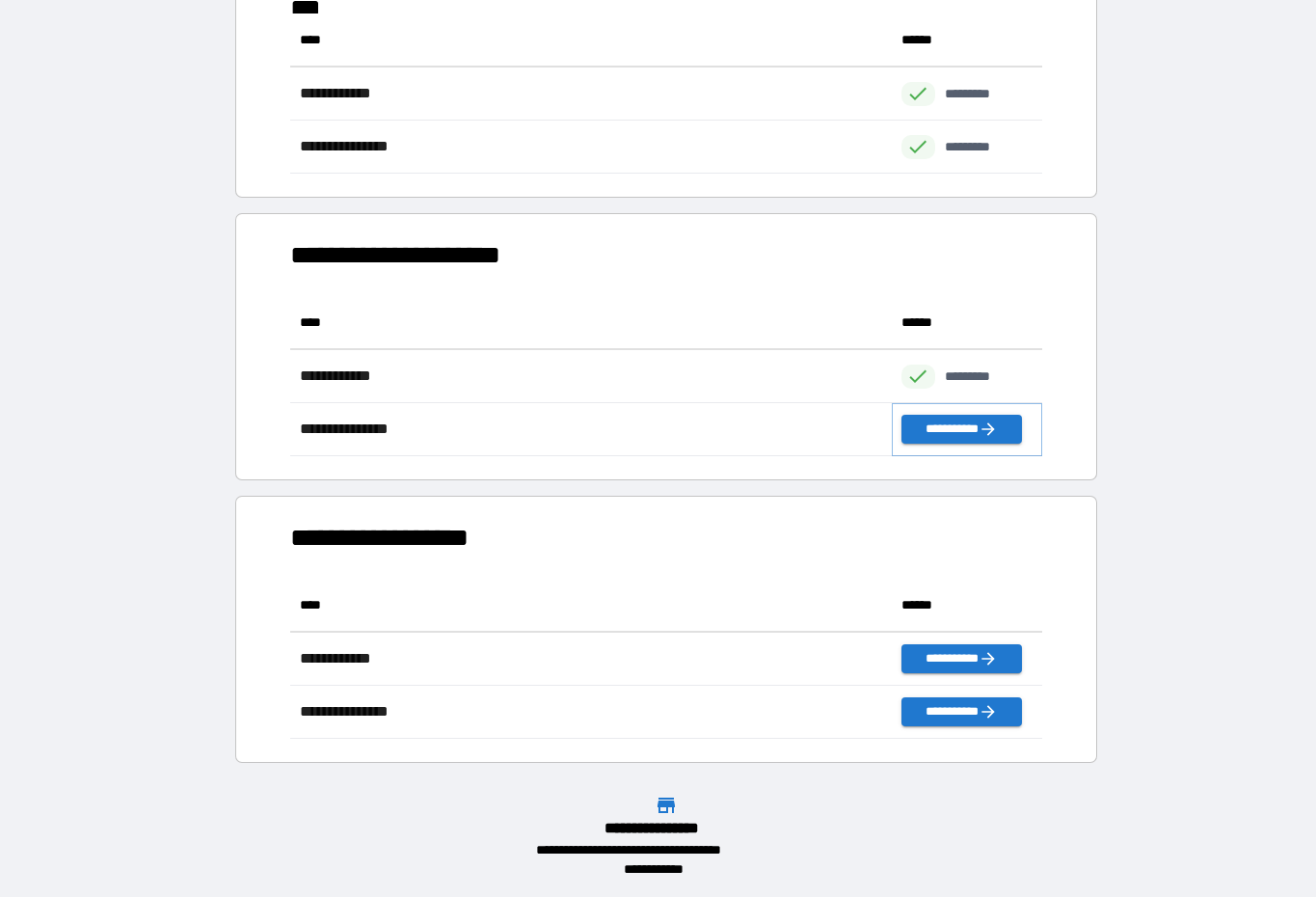 click on "**********" at bounding box center (961, 429) 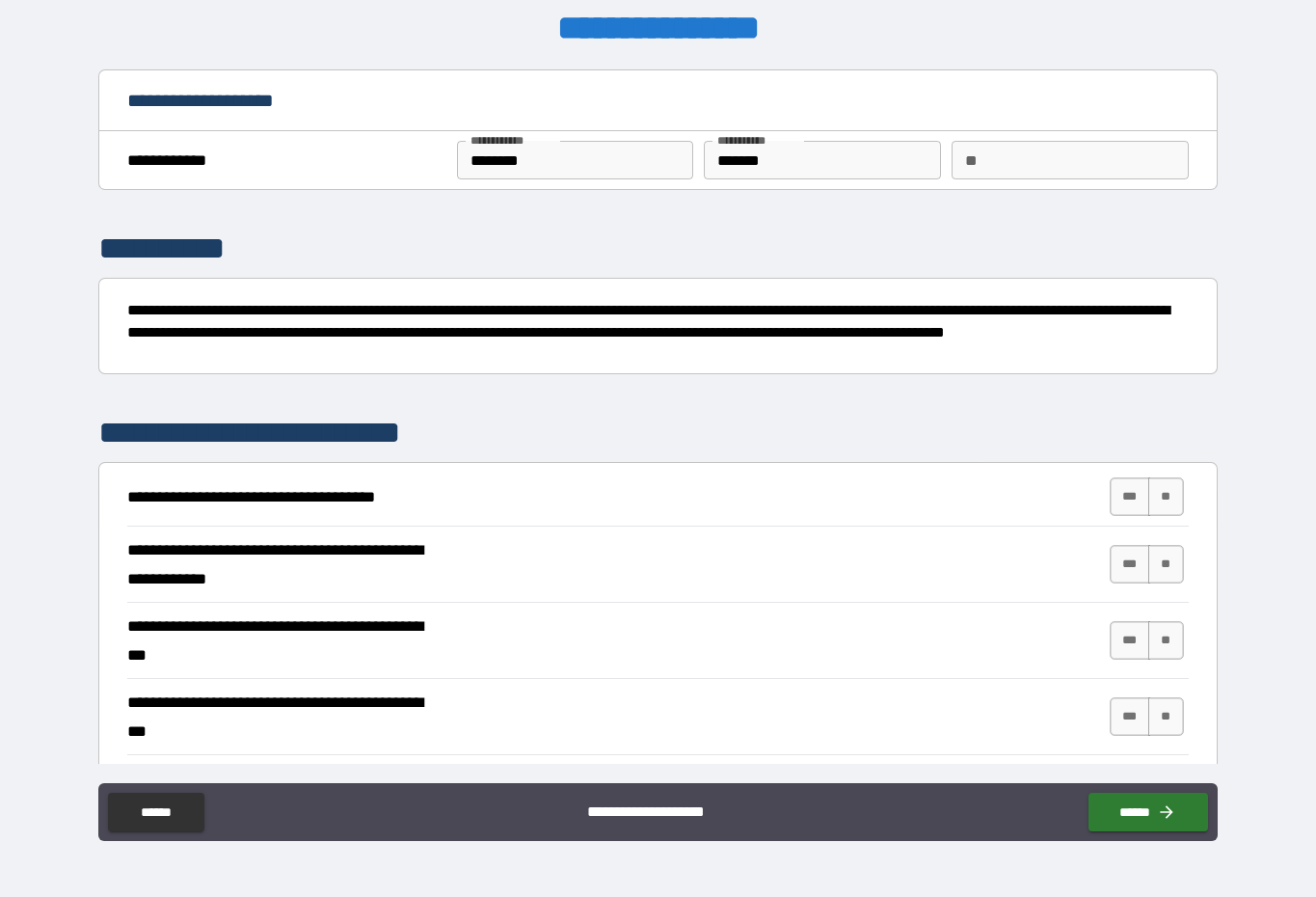 click on "**" at bounding box center [1166, 497] 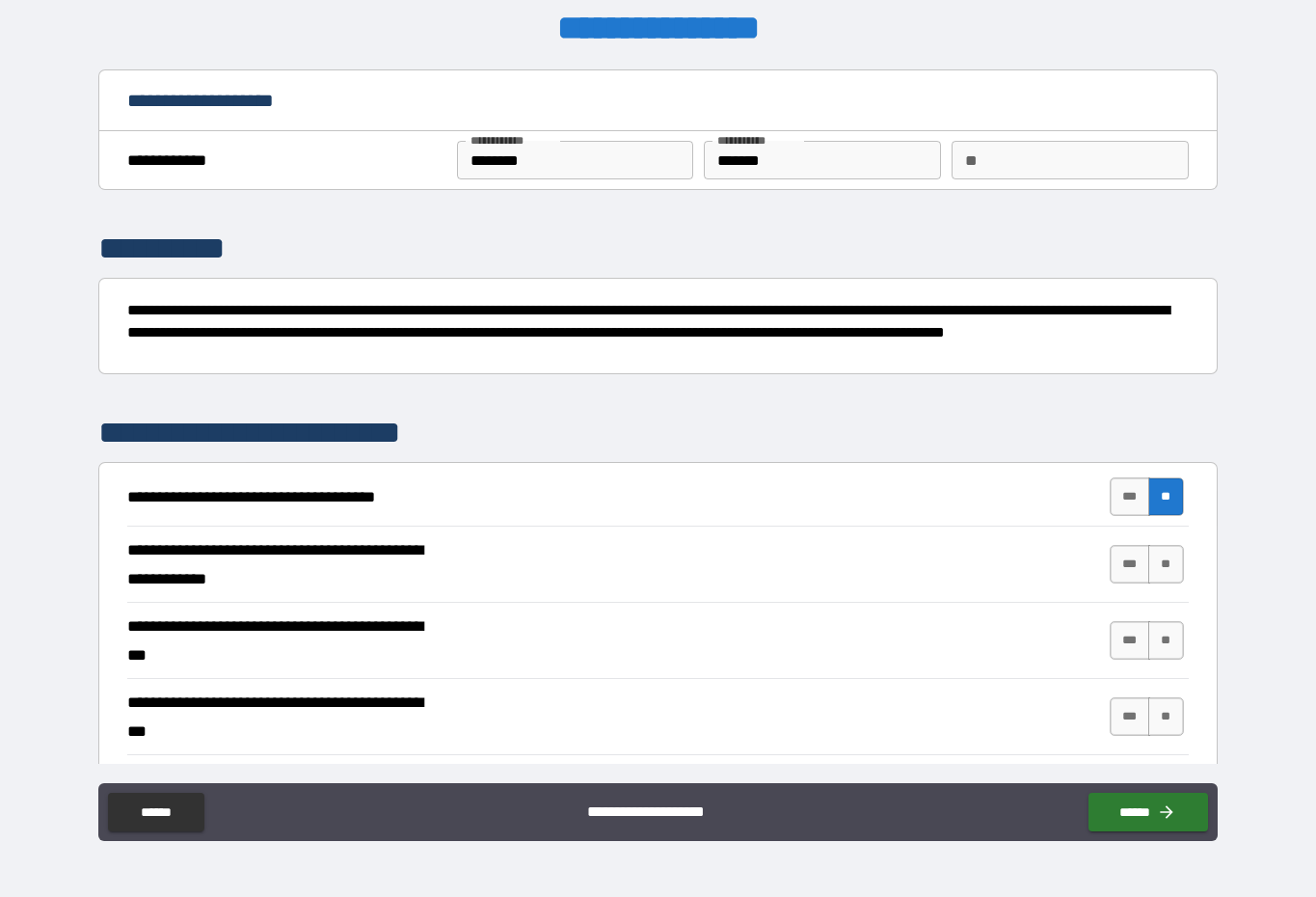 click on "**" at bounding box center [1166, 564] 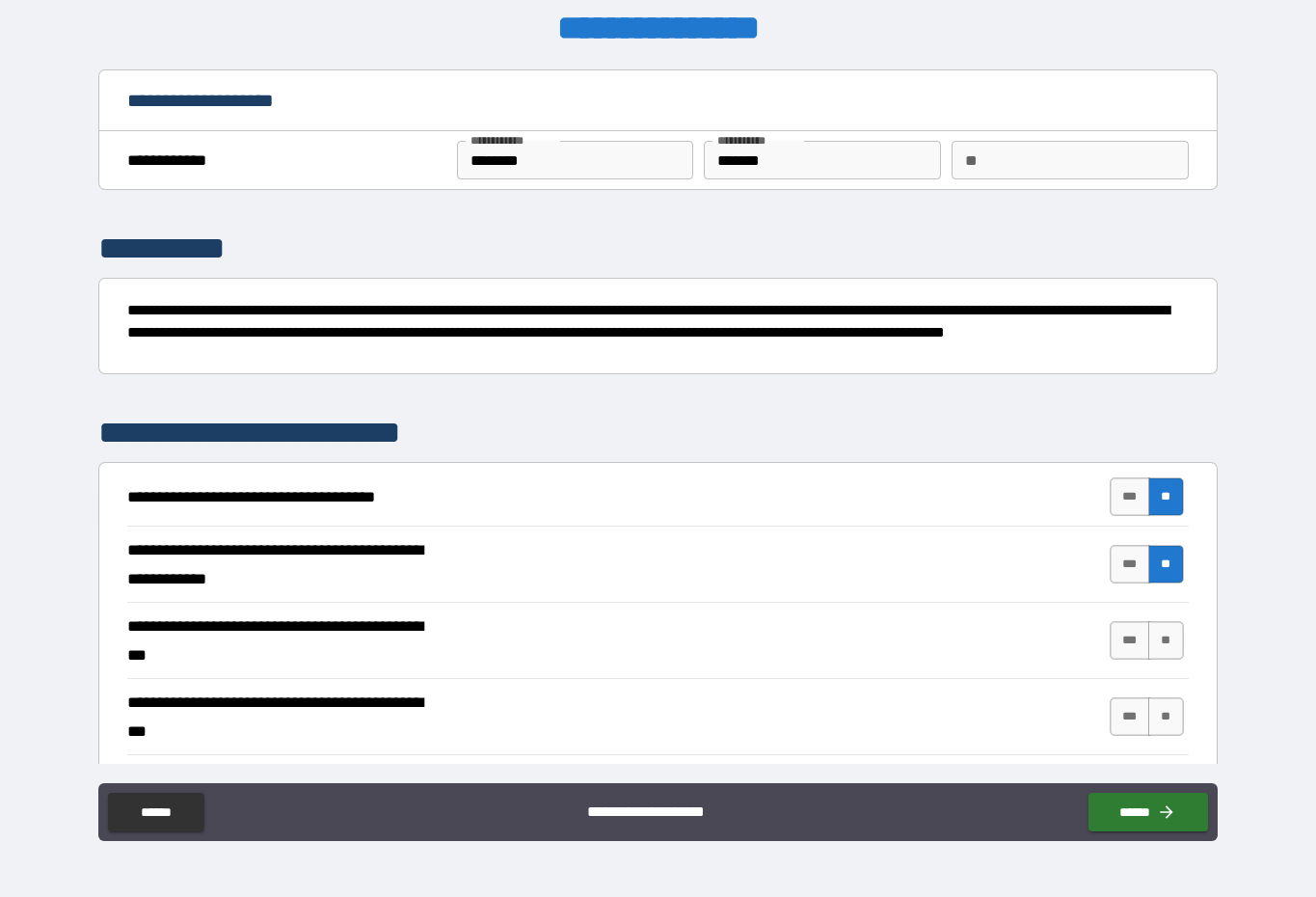 click on "**" at bounding box center (1166, 640) 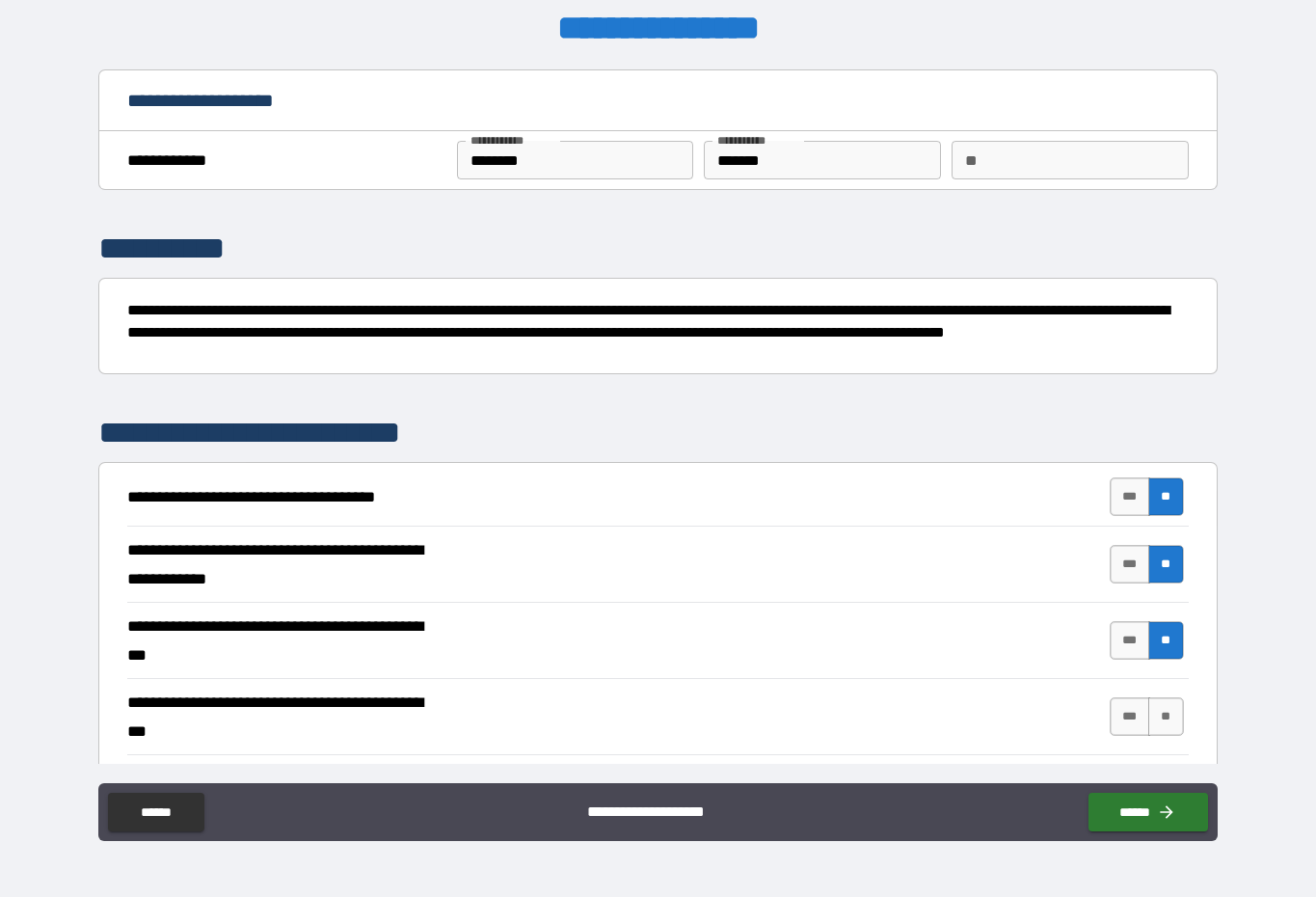 click on "**" at bounding box center [1166, 717] 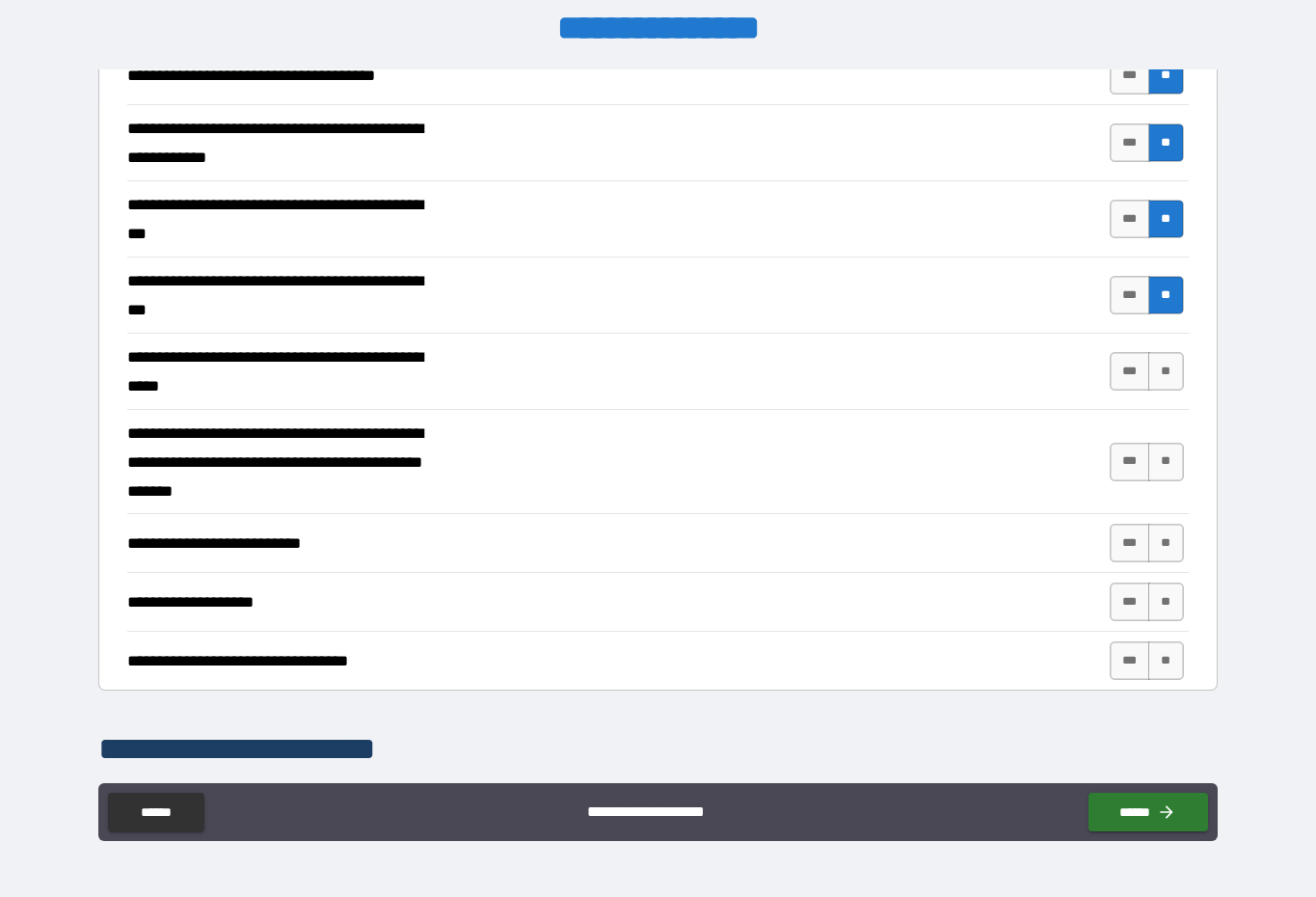 scroll, scrollTop: 422, scrollLeft: 0, axis: vertical 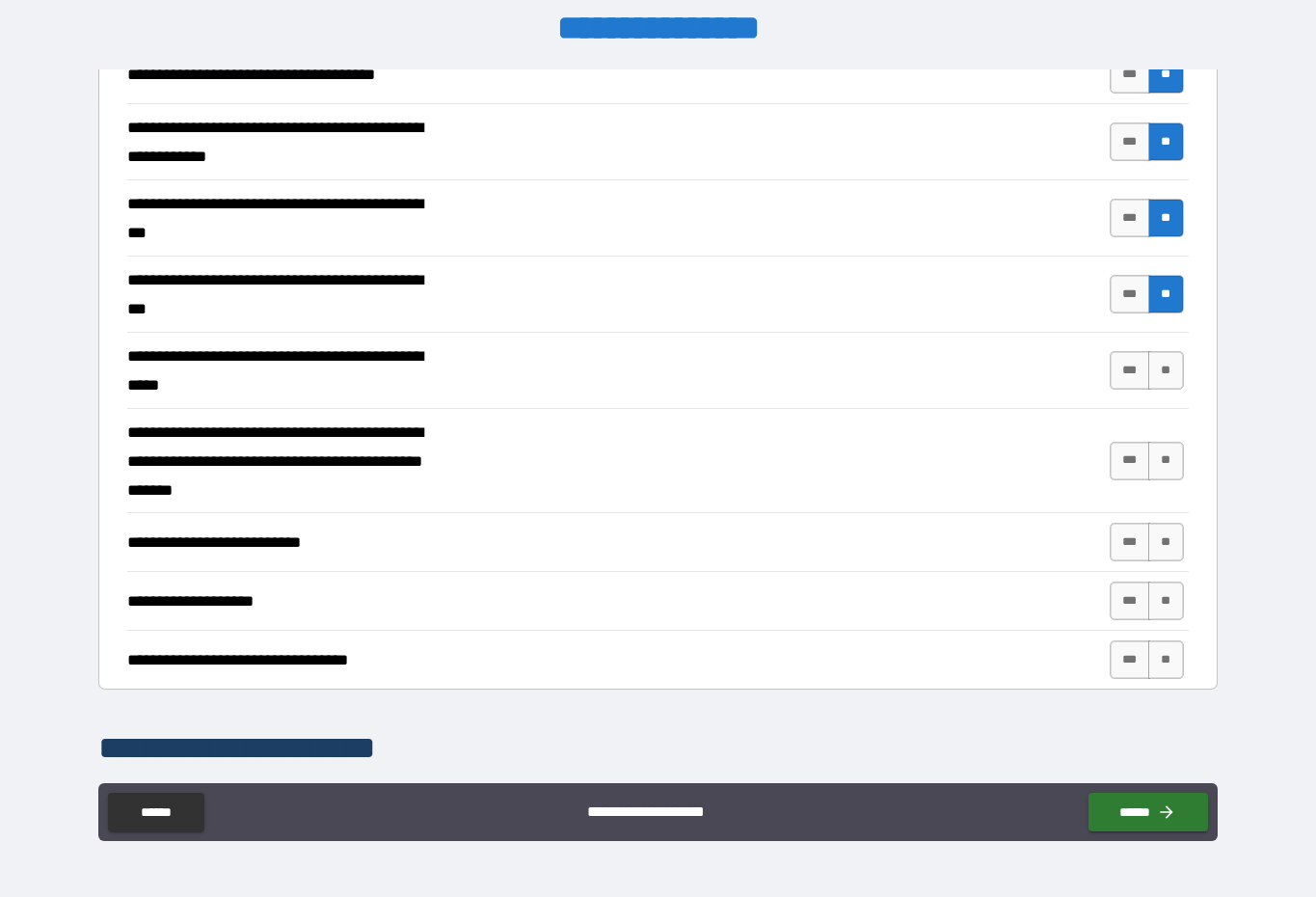click on "**" at bounding box center [1166, 370] 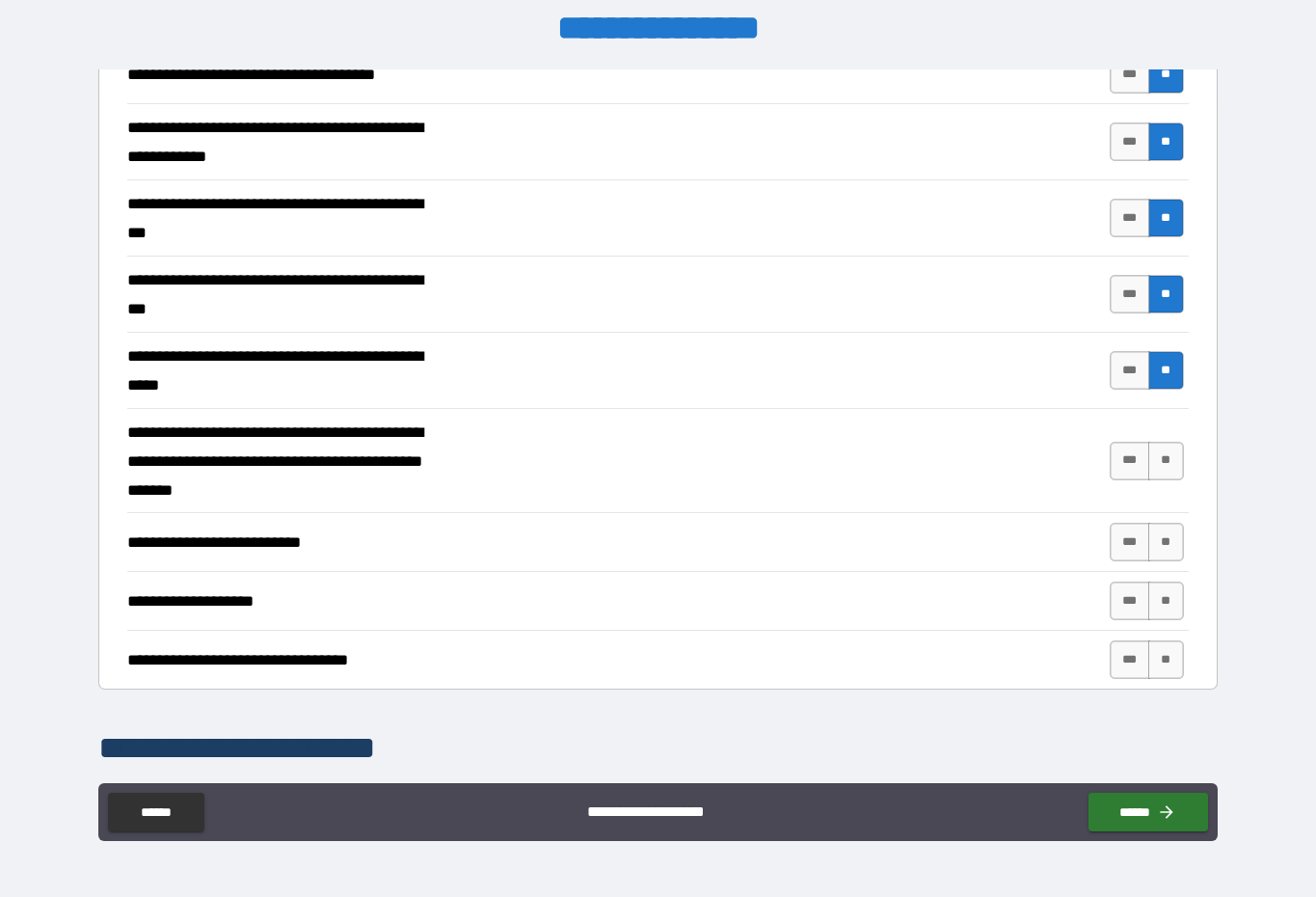 click on "**" at bounding box center (1166, 461) 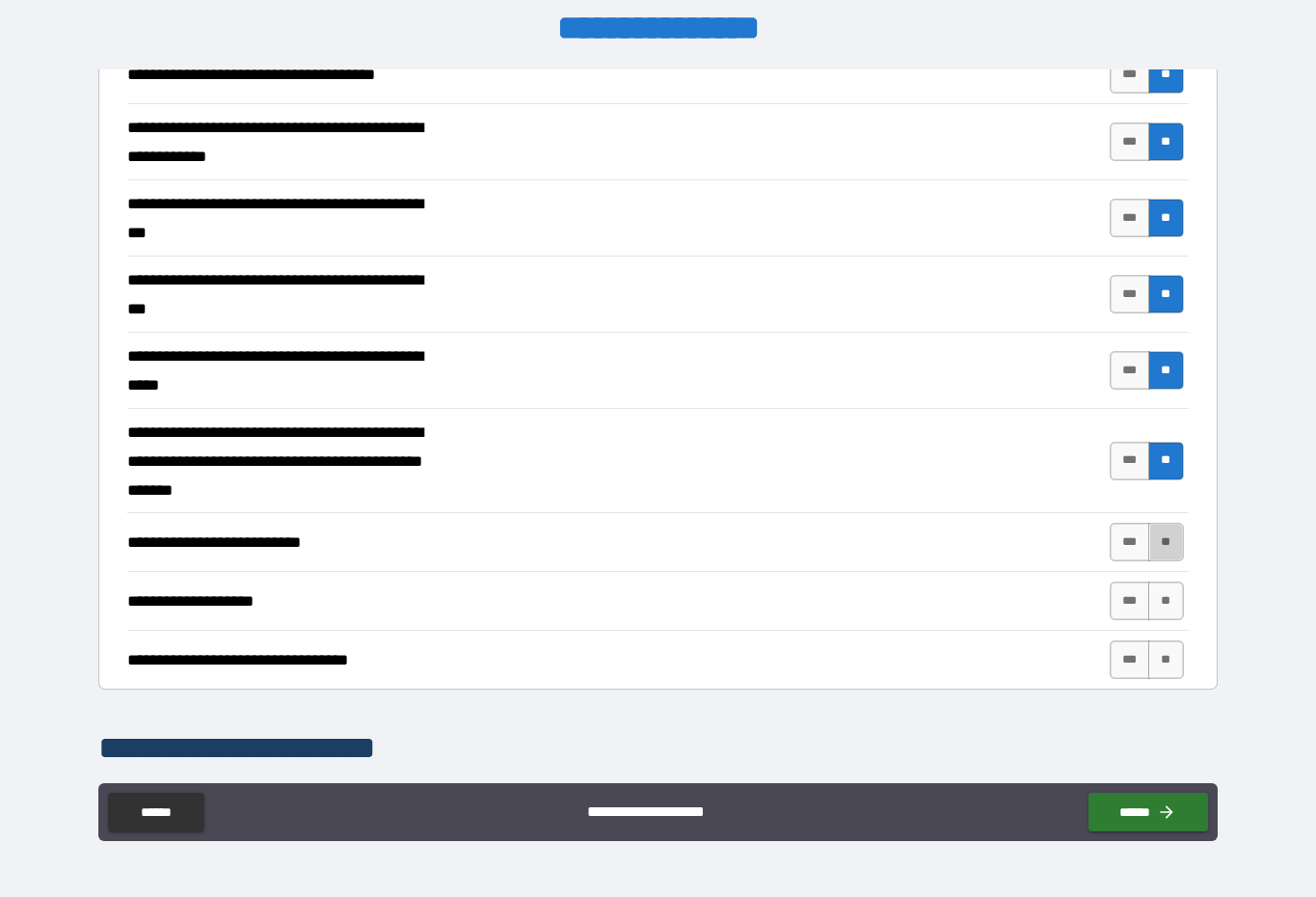 click on "**" at bounding box center (1166, 542) 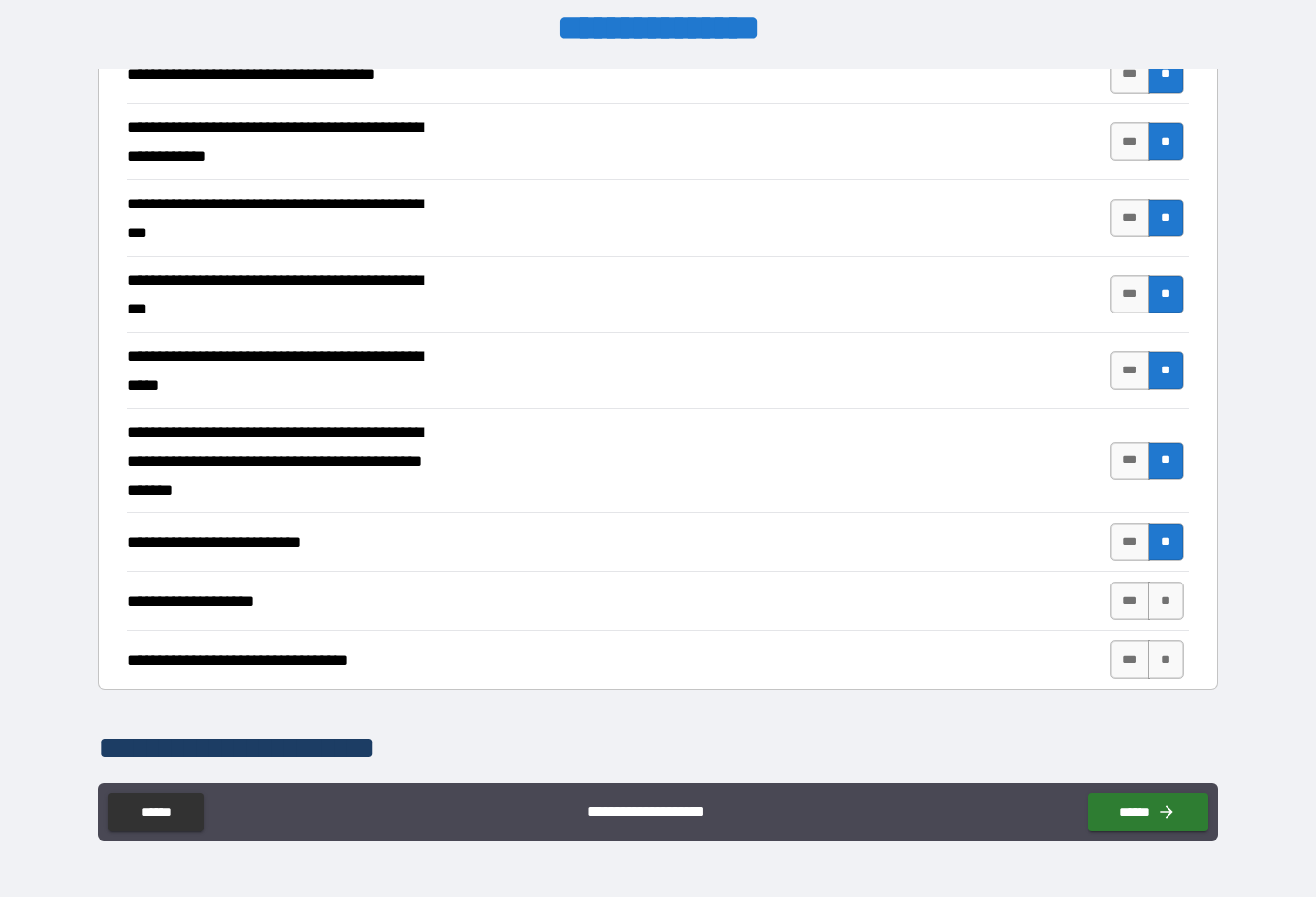 click on "**********" at bounding box center [658, 600] 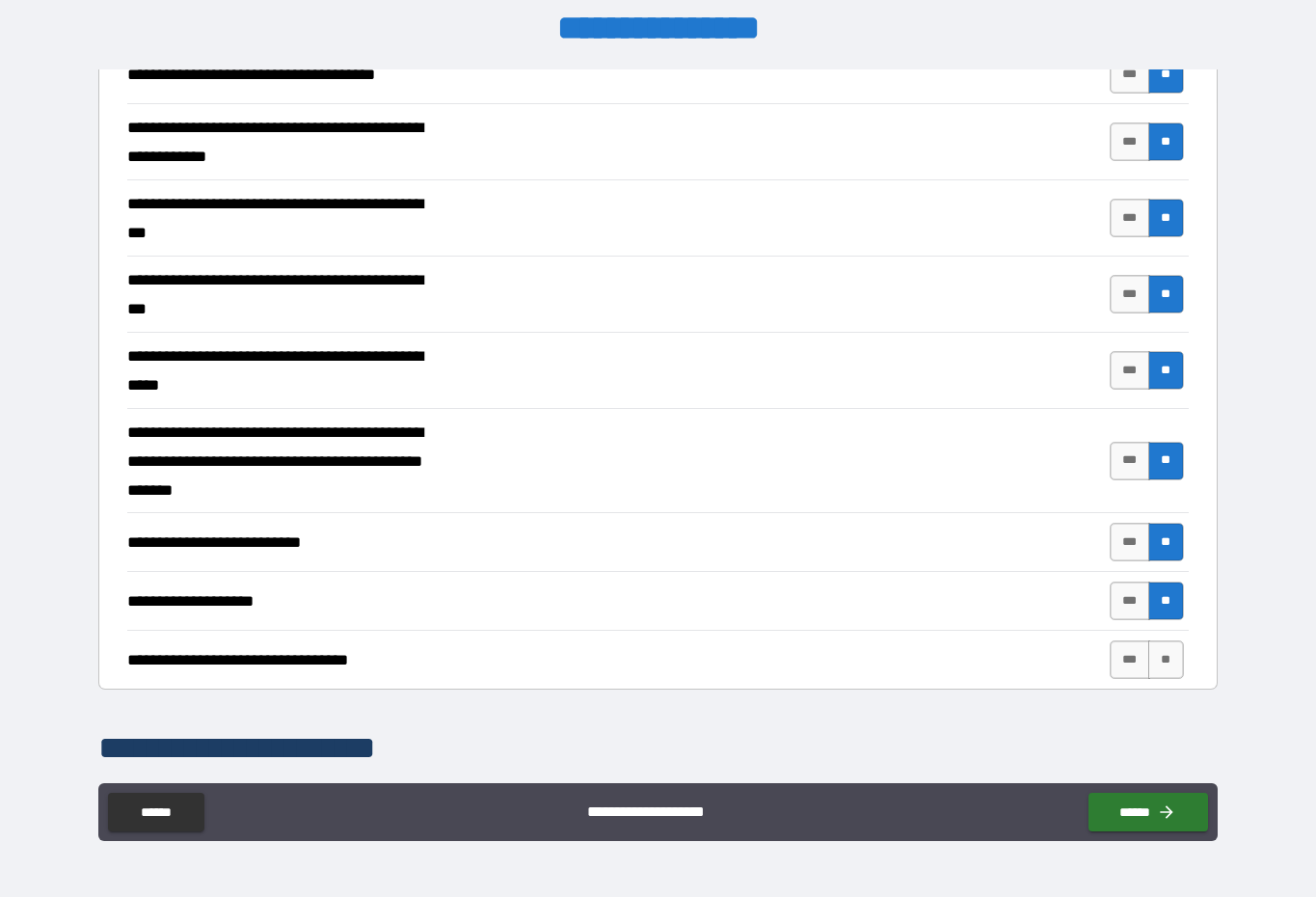 click on "**" at bounding box center [1166, 660] 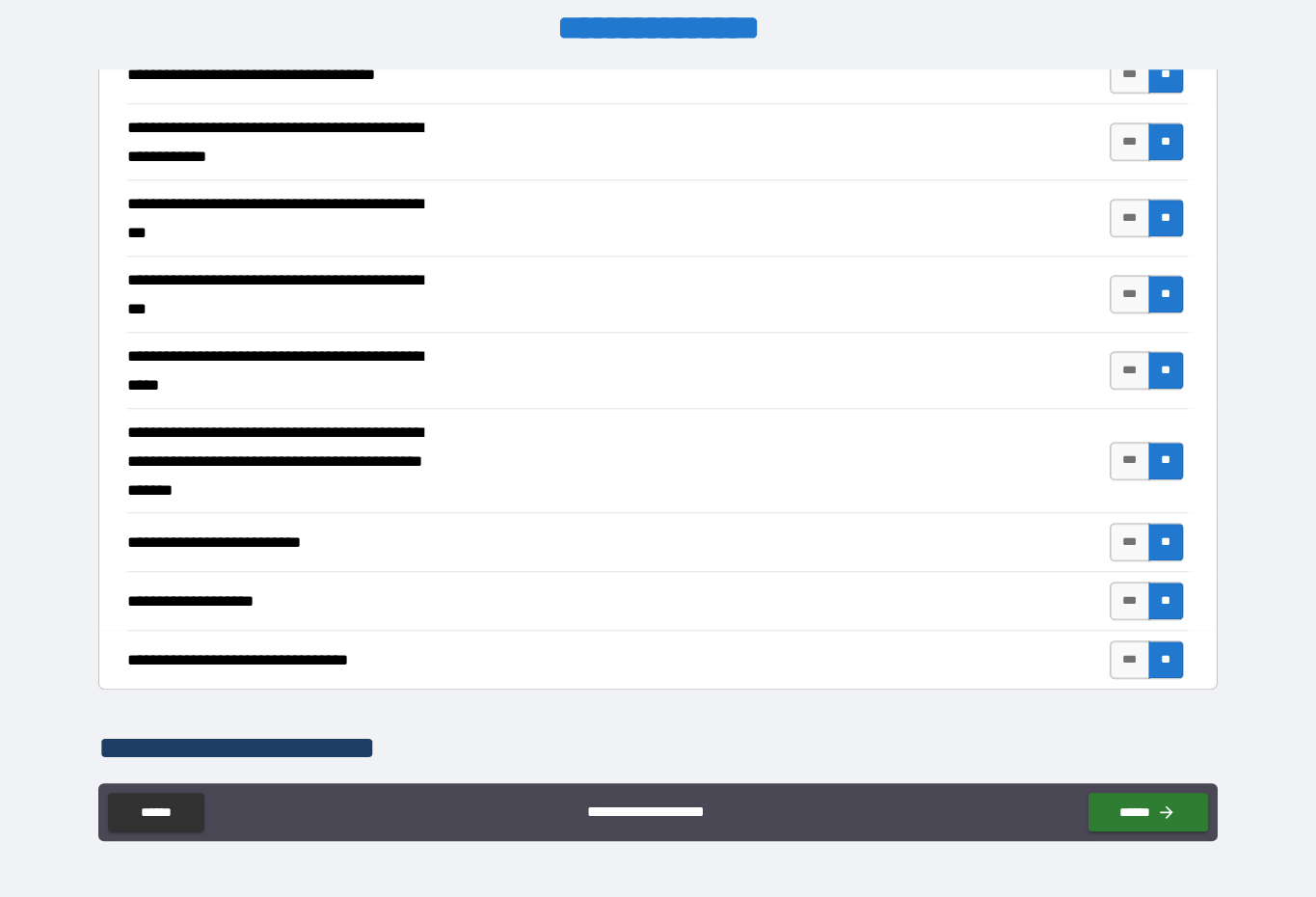 scroll, scrollTop: 40, scrollLeft: 0, axis: vertical 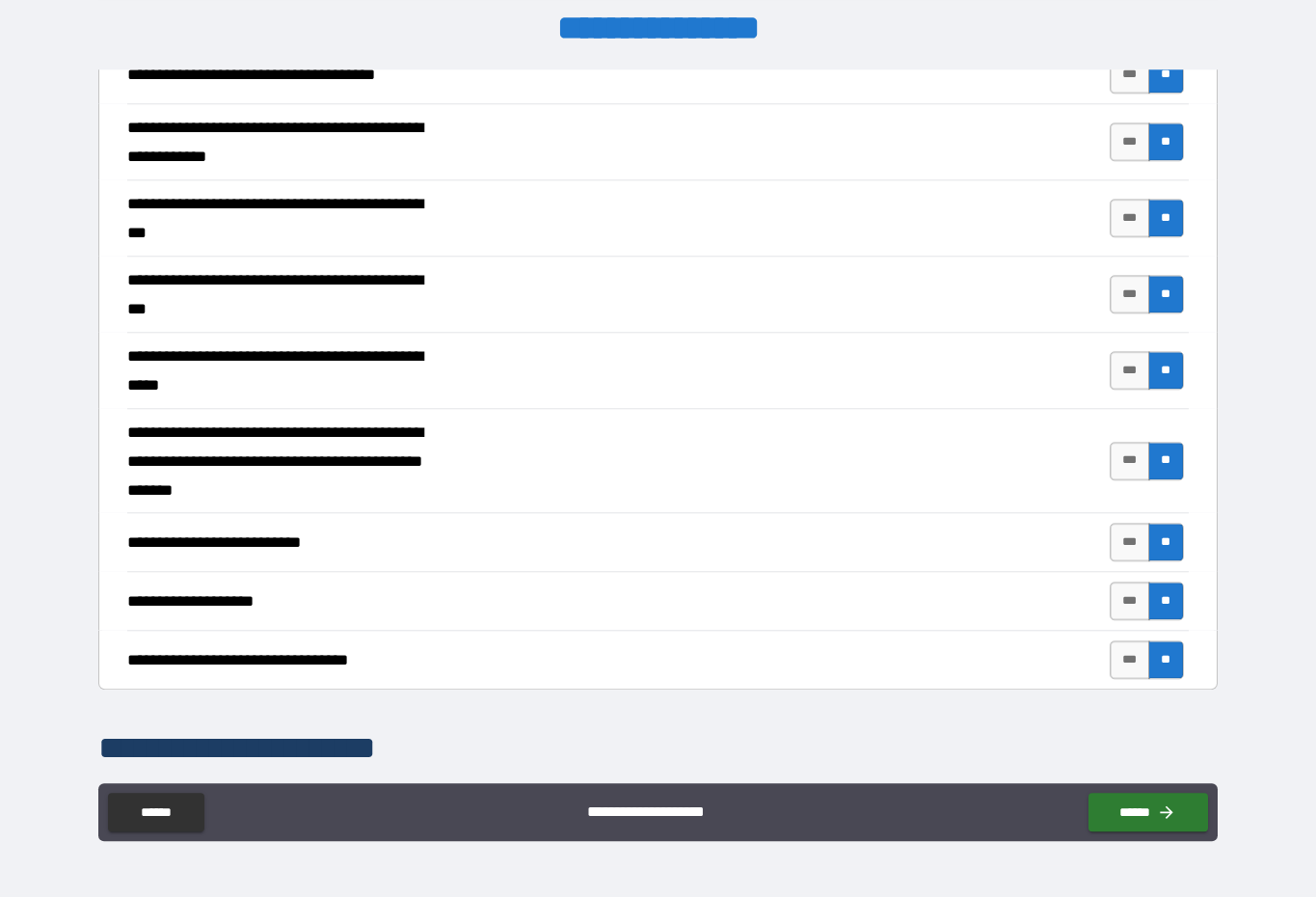 click on "******" at bounding box center (1148, 812) 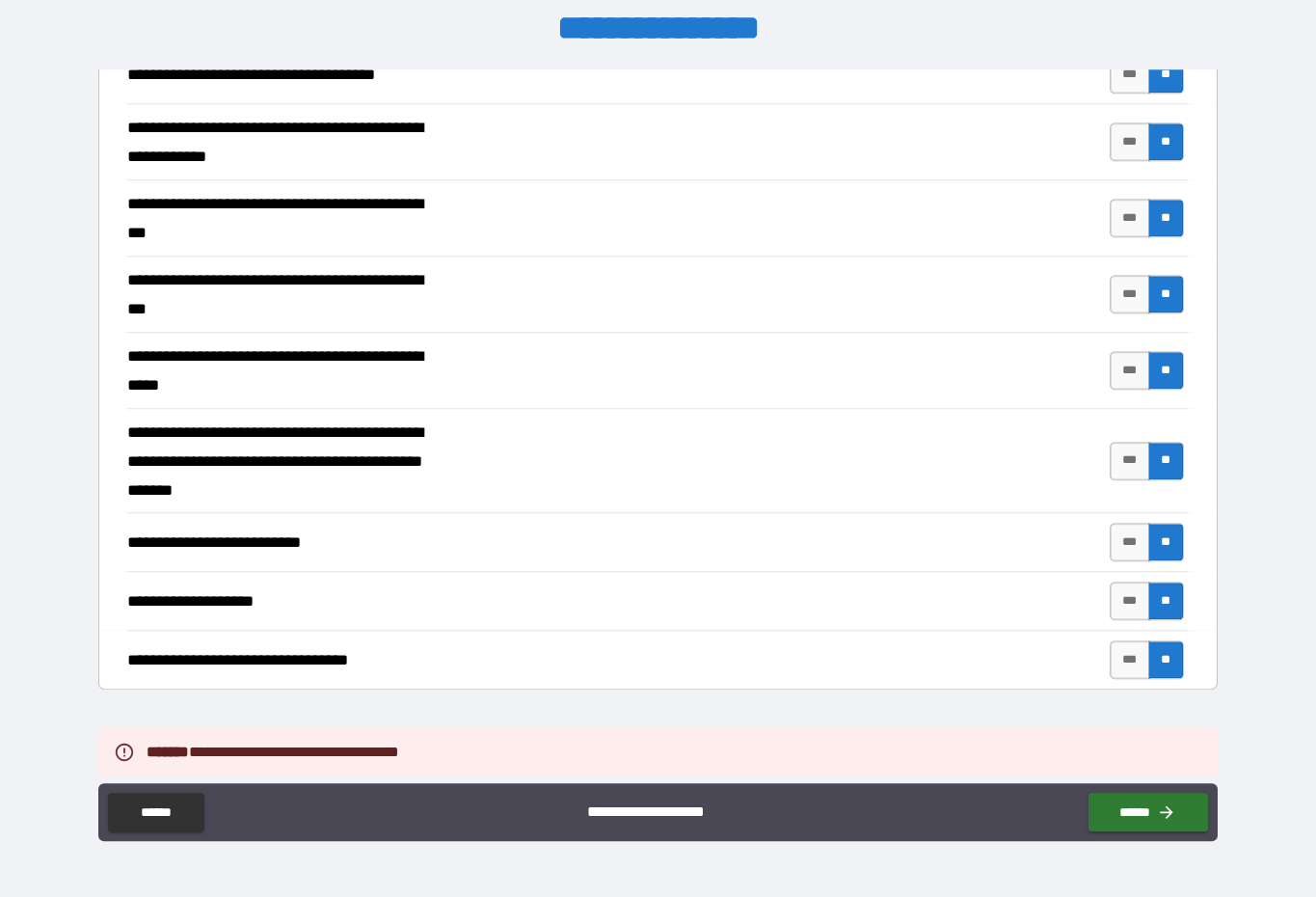 scroll, scrollTop: 40, scrollLeft: 0, axis: vertical 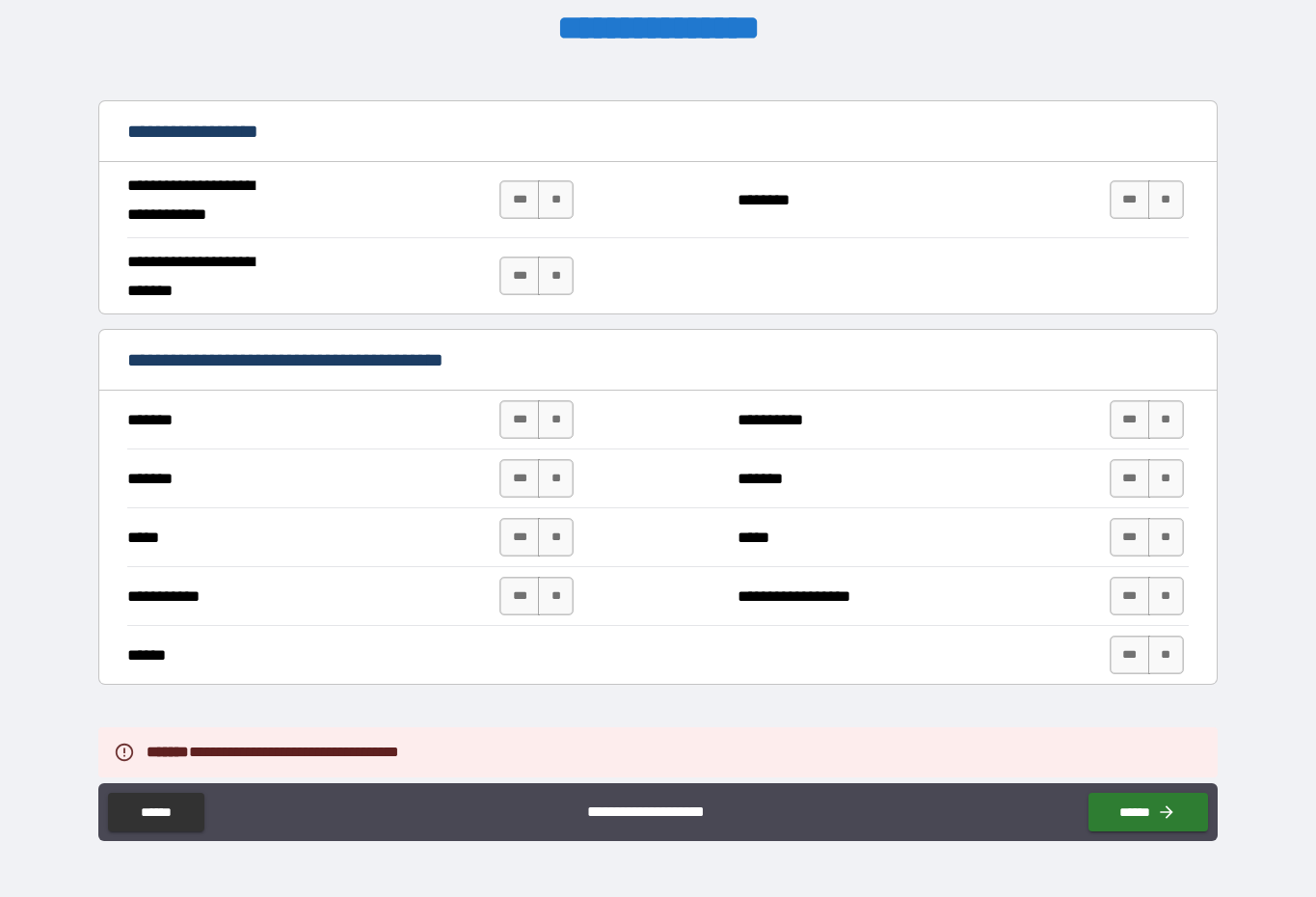 click on "**" at bounding box center [555, 276] 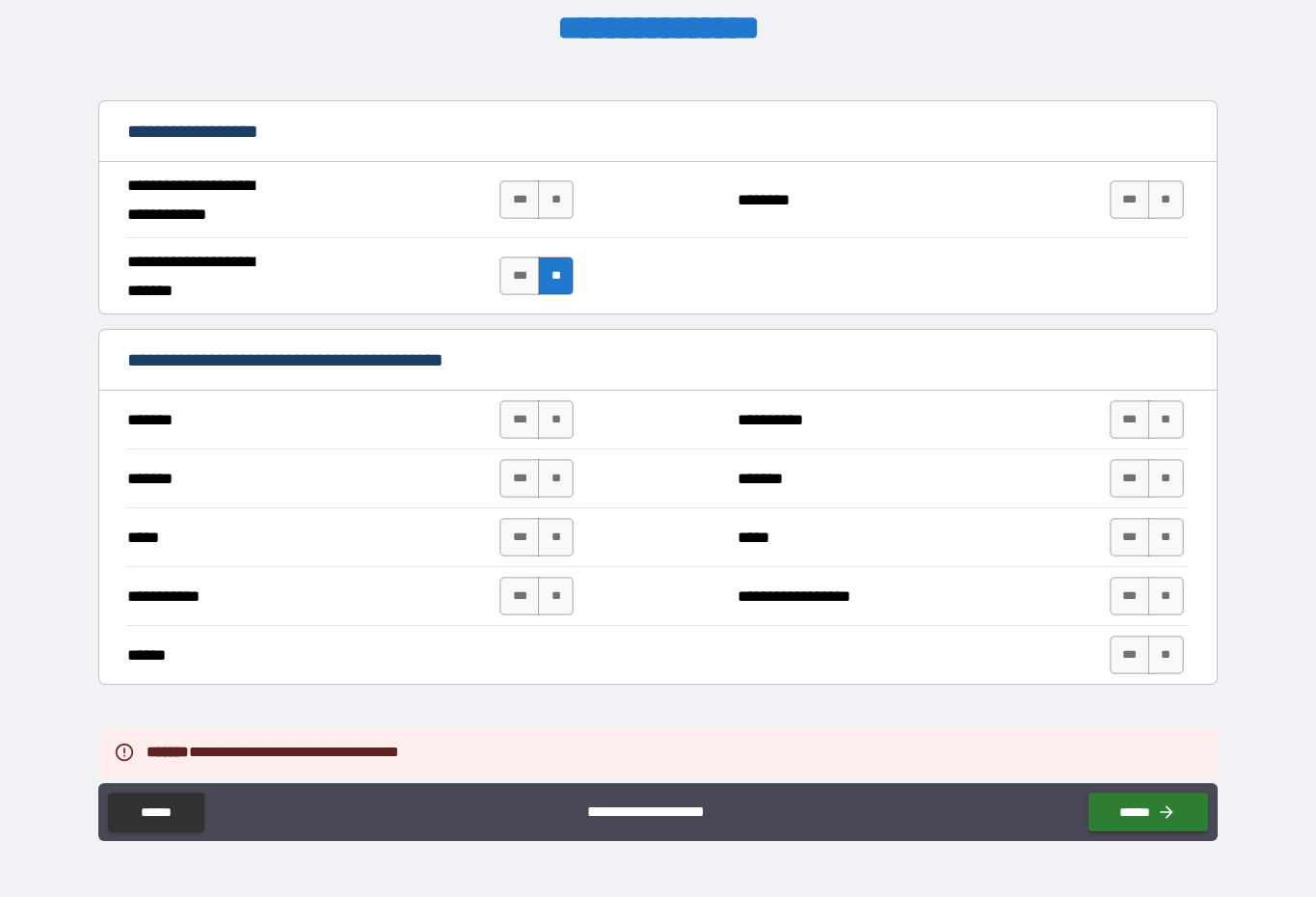 click on "**" at bounding box center [555, 200] 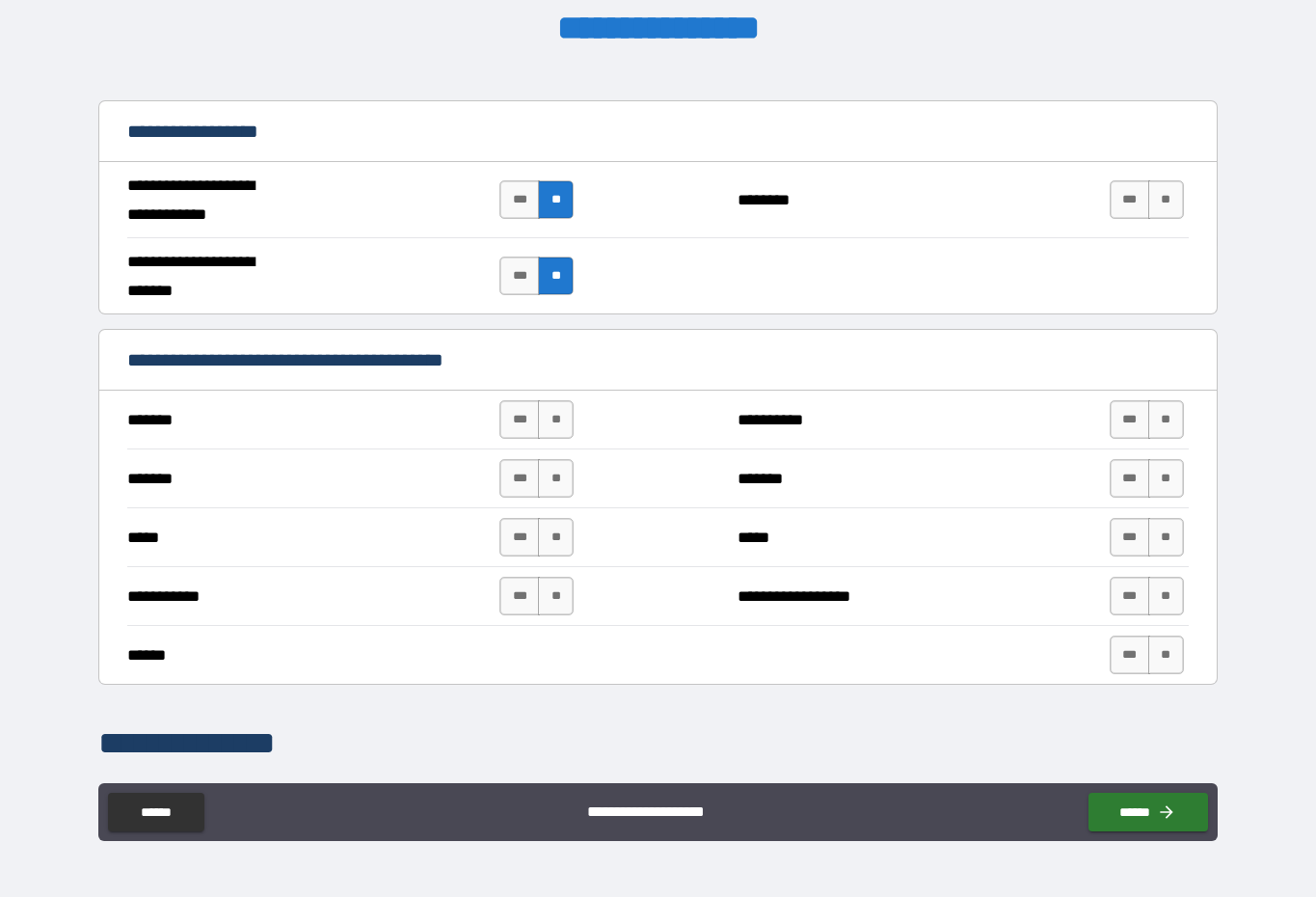 click on "**" at bounding box center [1166, 200] 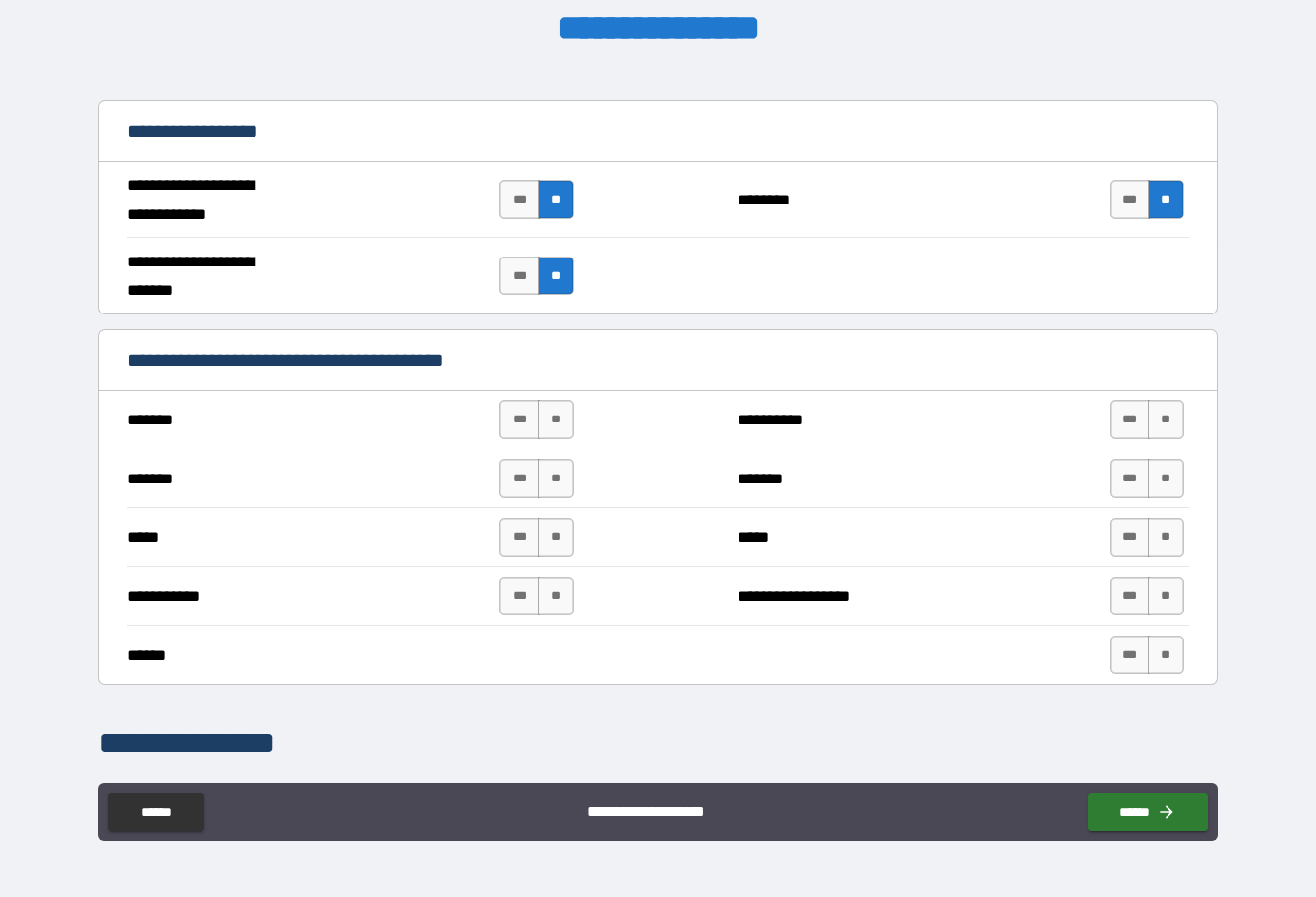 click on "**" at bounding box center [1166, 420] 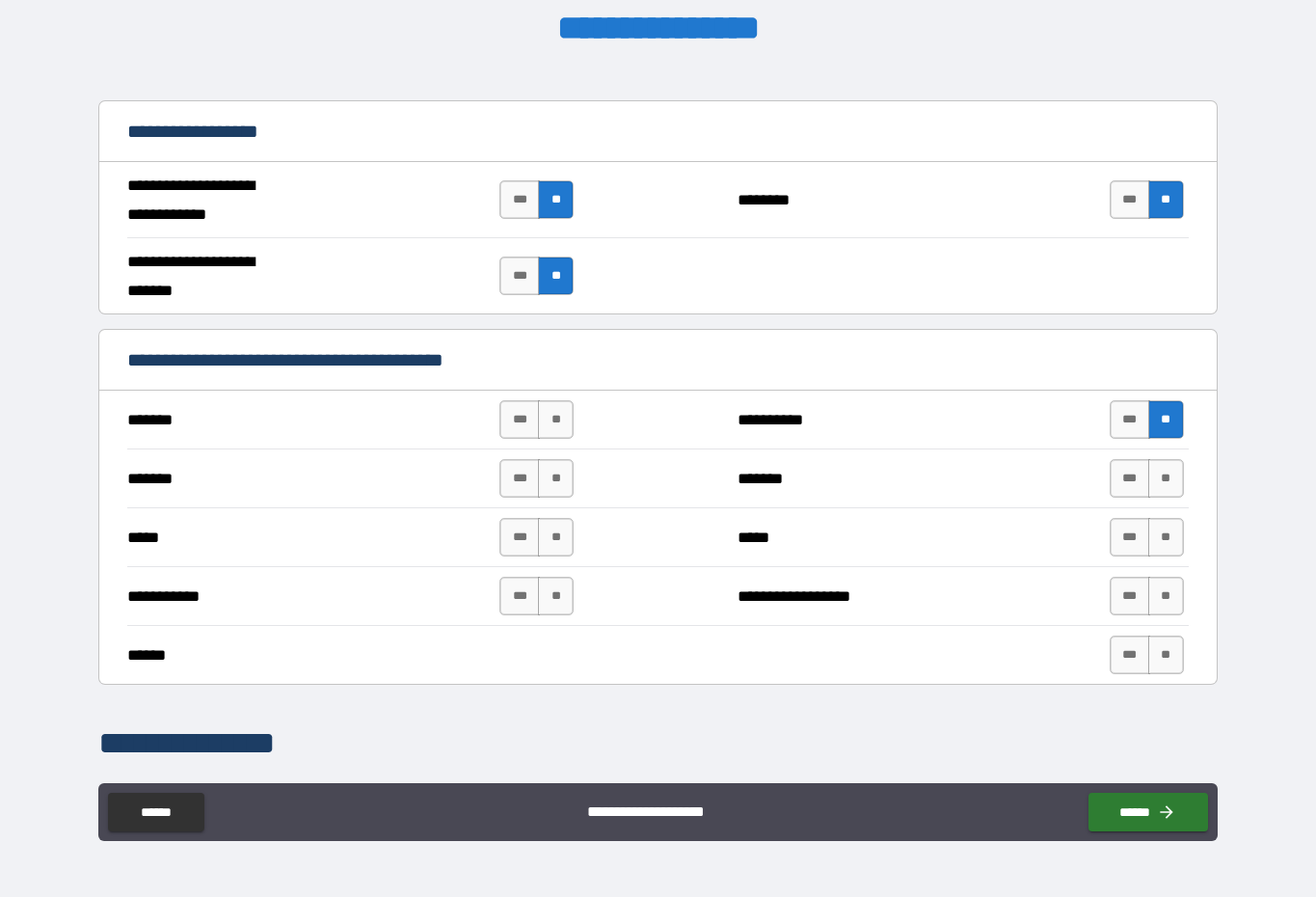 click on "**" at bounding box center (1166, 478) 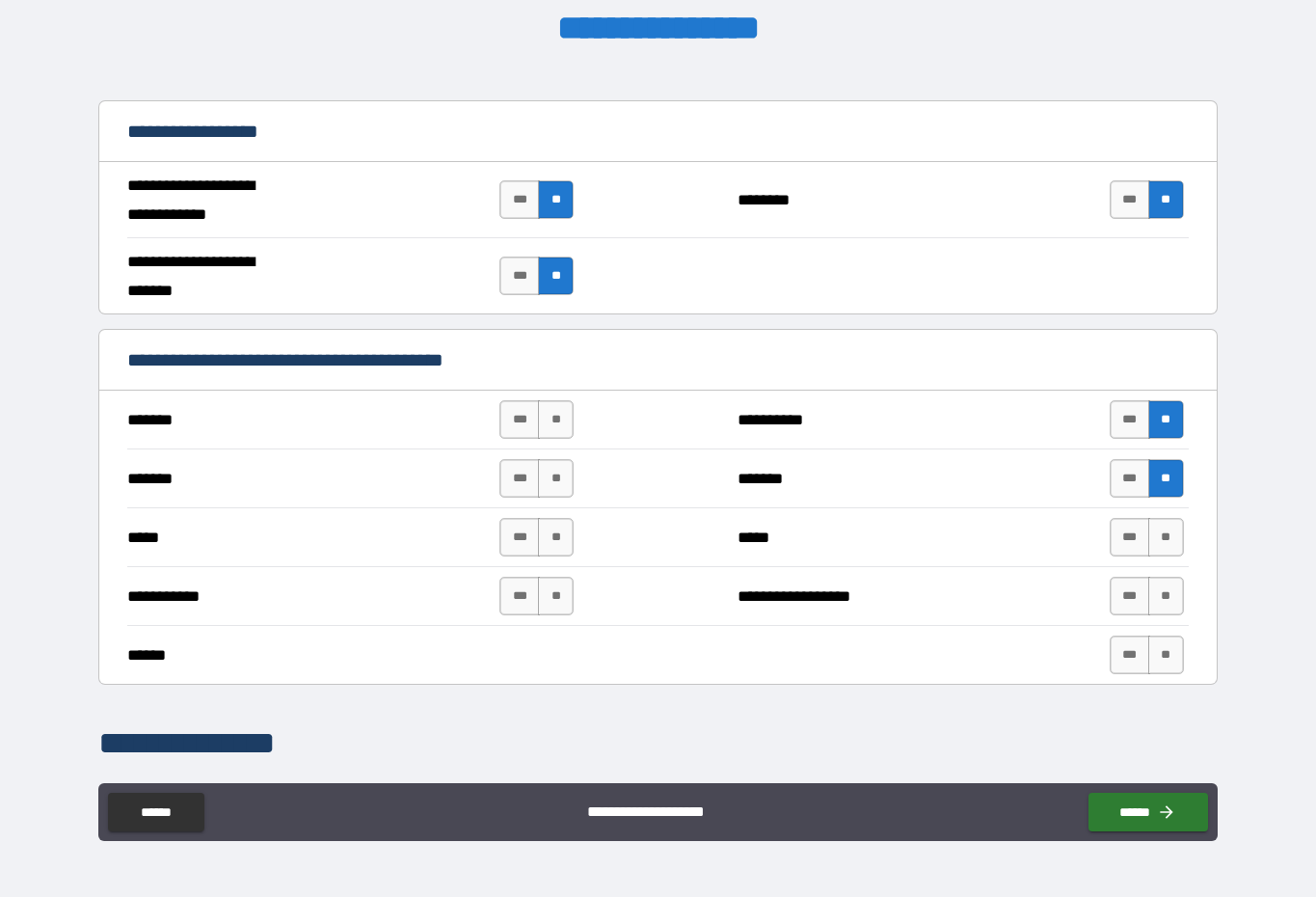 click on "**" at bounding box center [1166, 537] 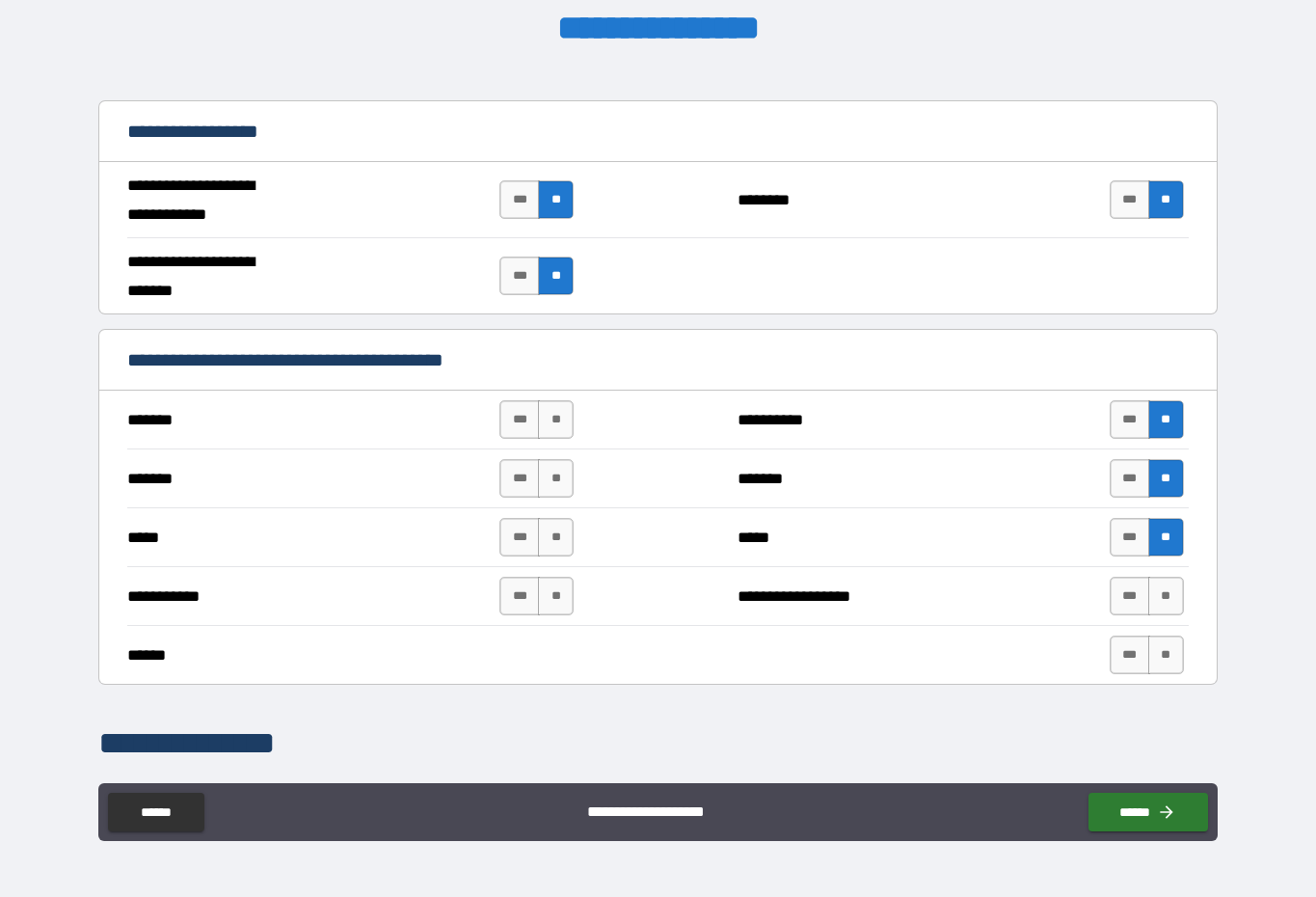 click on "**" at bounding box center (1166, 537) 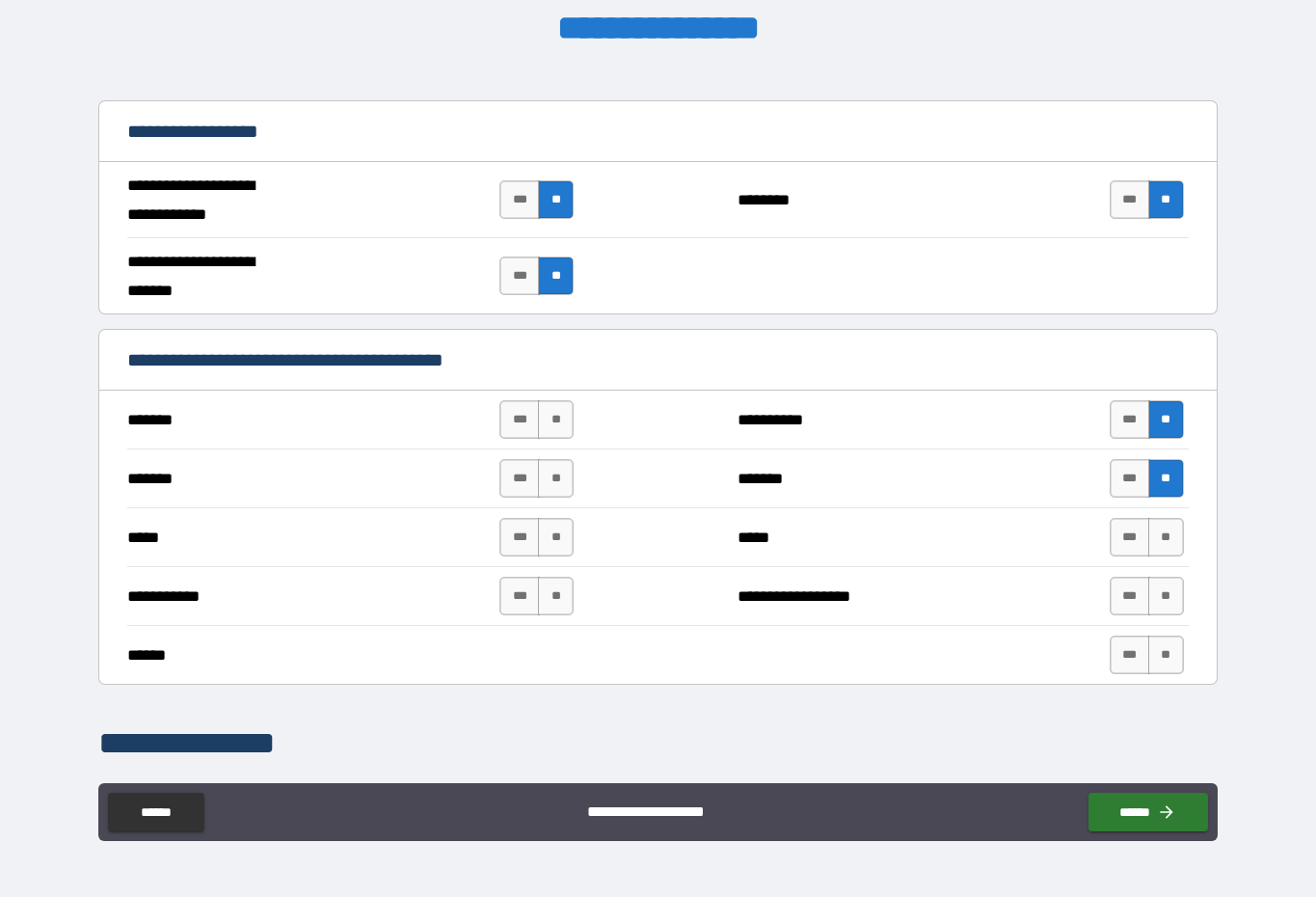 click on "**" at bounding box center [1166, 655] 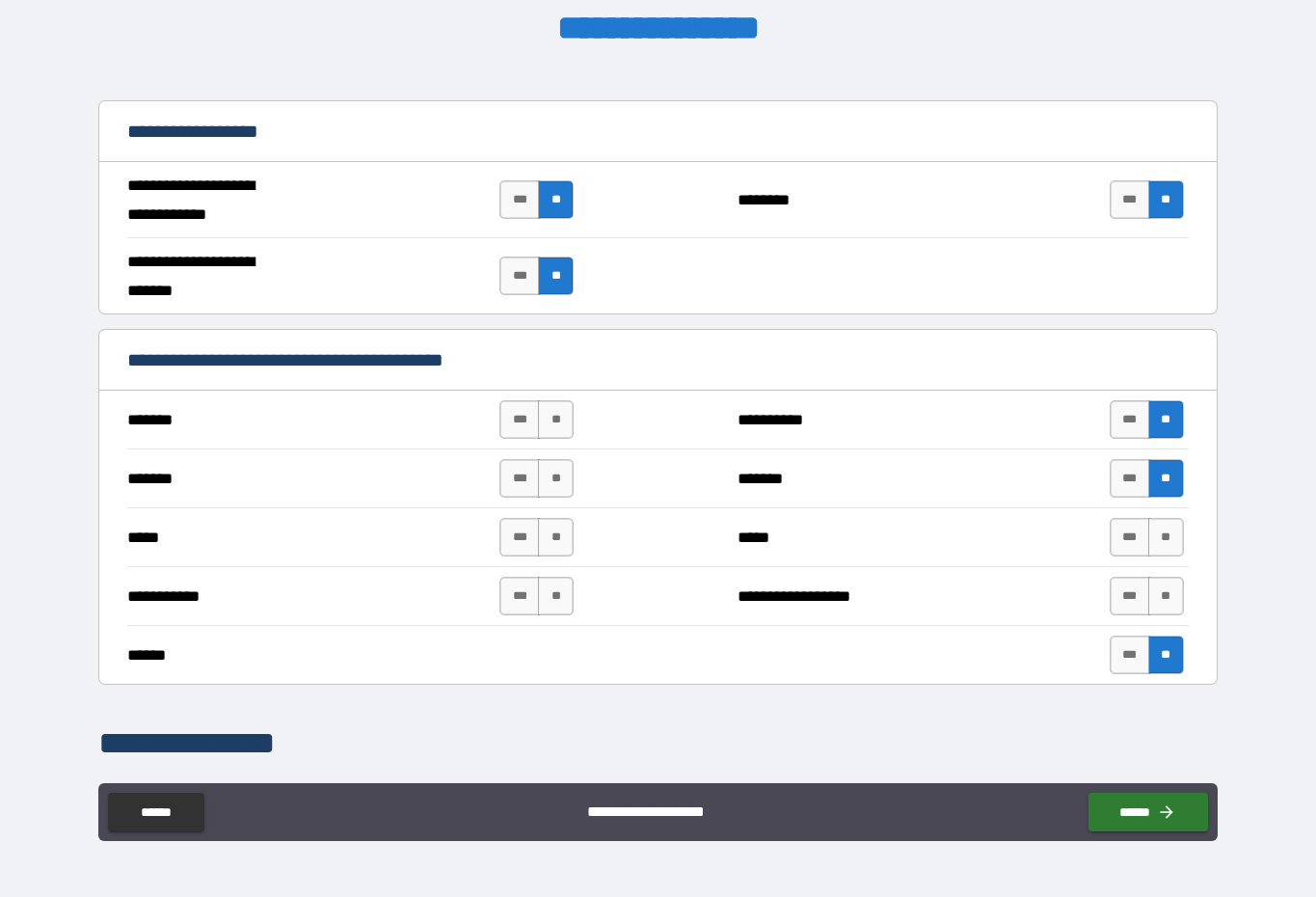 click on "**" at bounding box center (1166, 596) 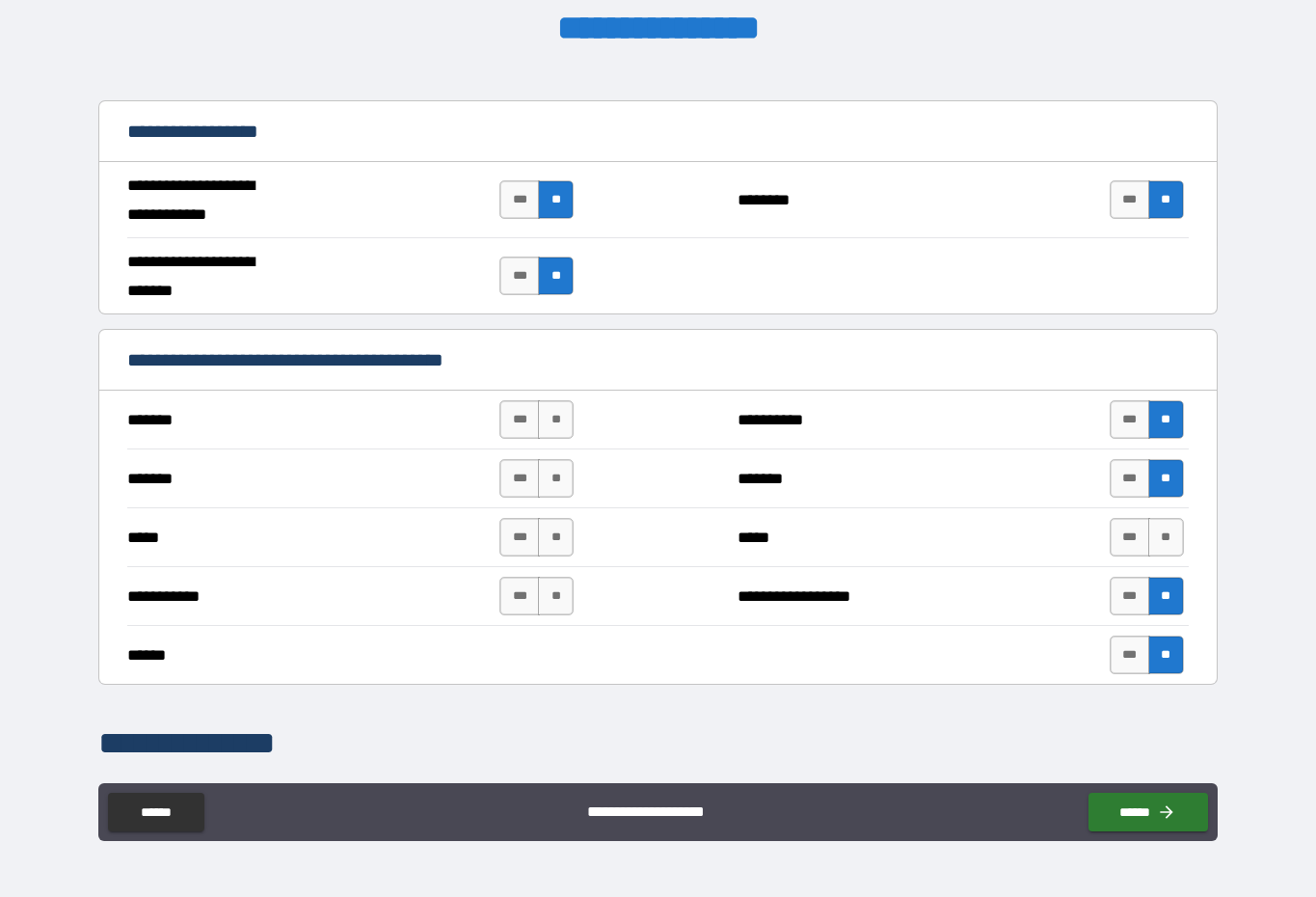 click on "**" at bounding box center [1166, 596] 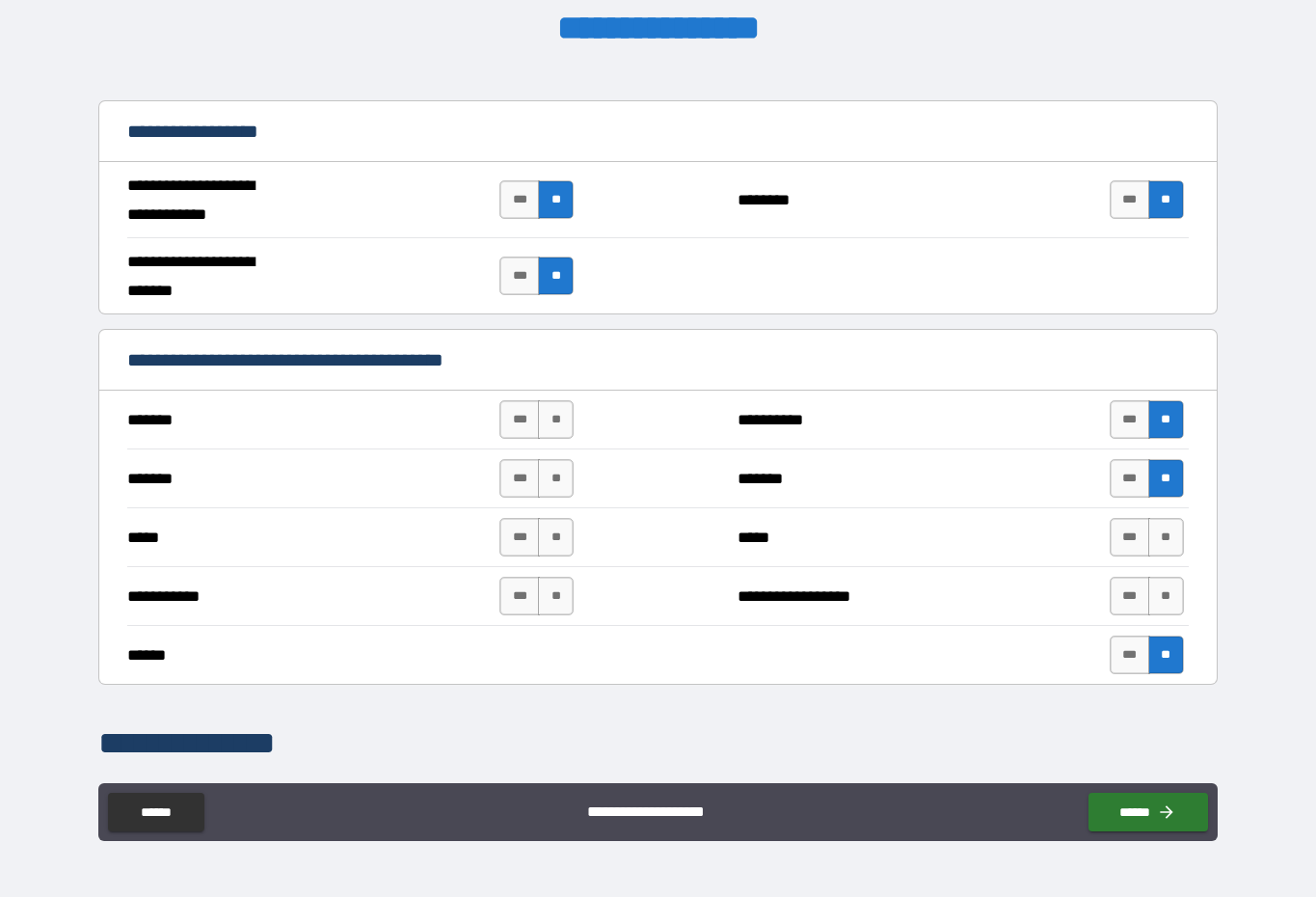 click on "**" at bounding box center [1166, 537] 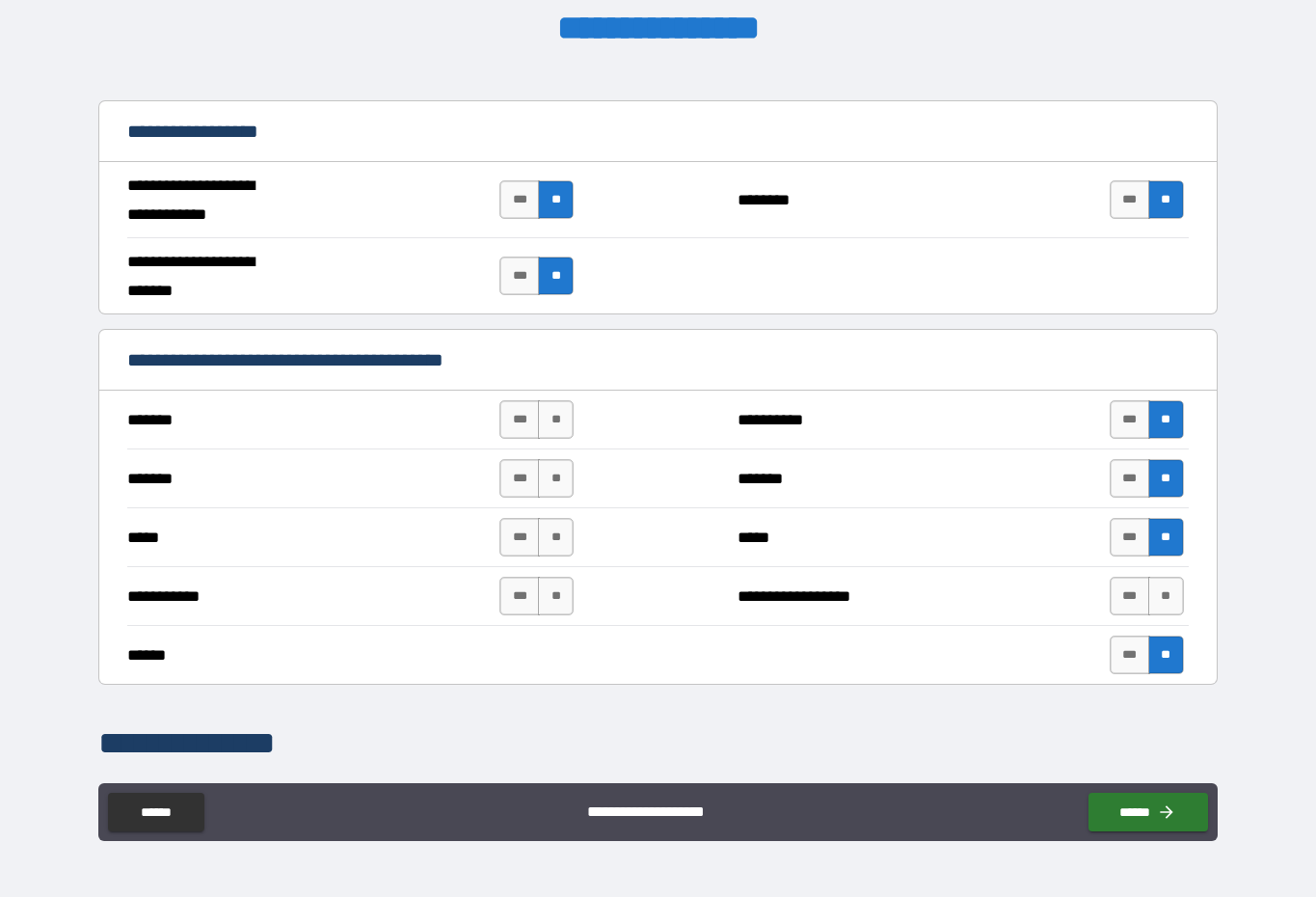 click on "**" at bounding box center [1166, 537] 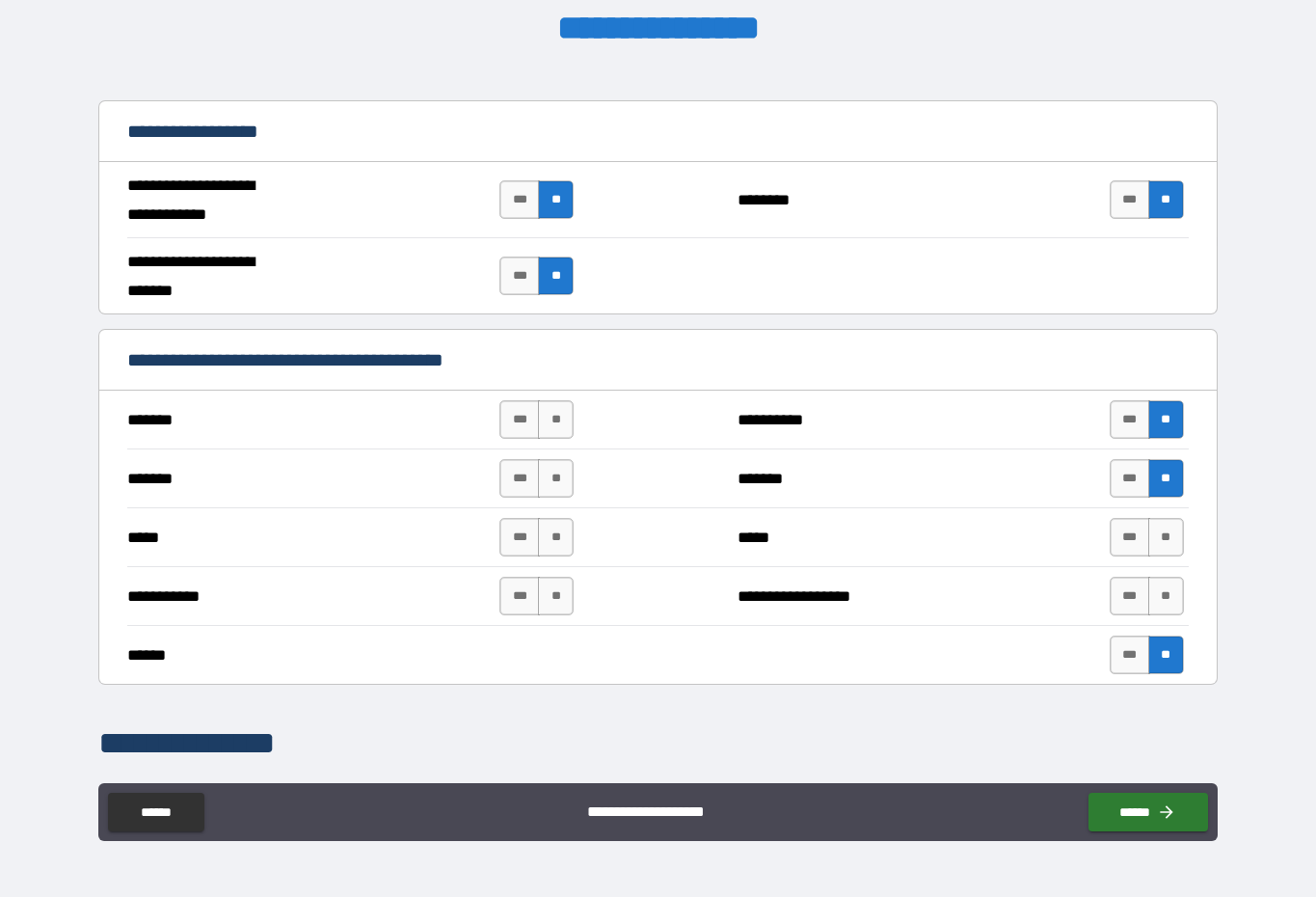 click on "**" at bounding box center [1166, 537] 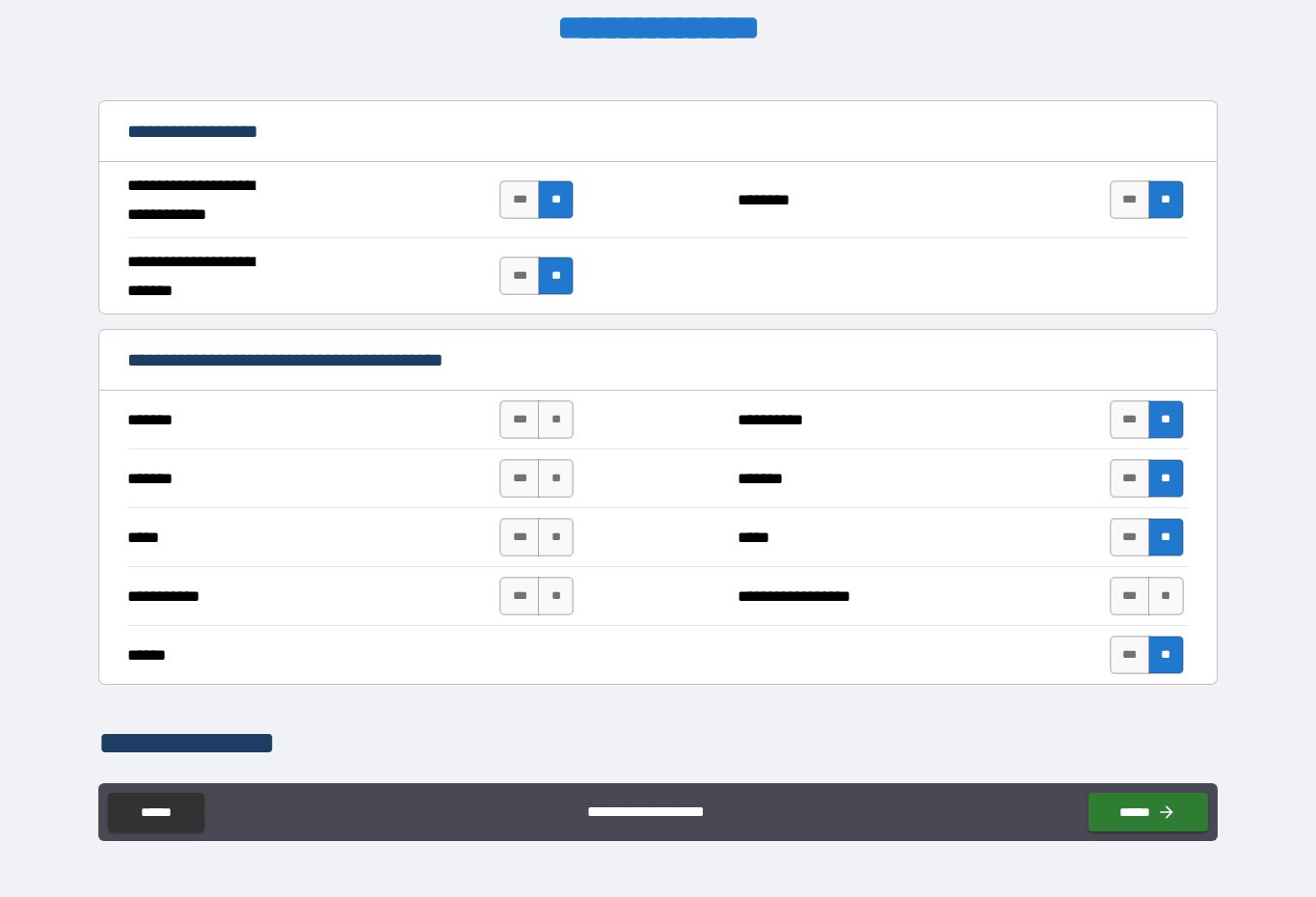 click on "**" at bounding box center (1166, 596) 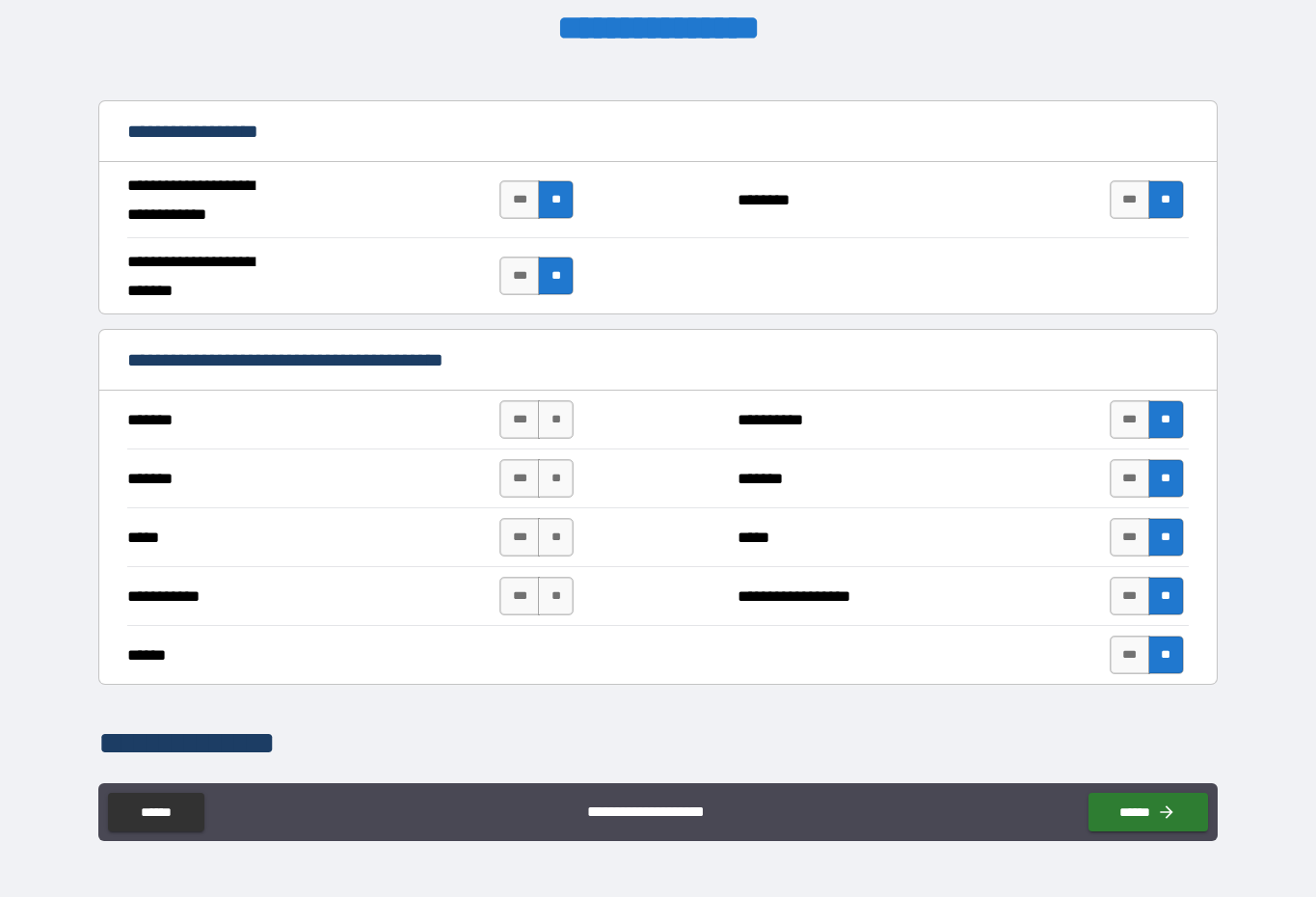 click on "**" at bounding box center [555, 596] 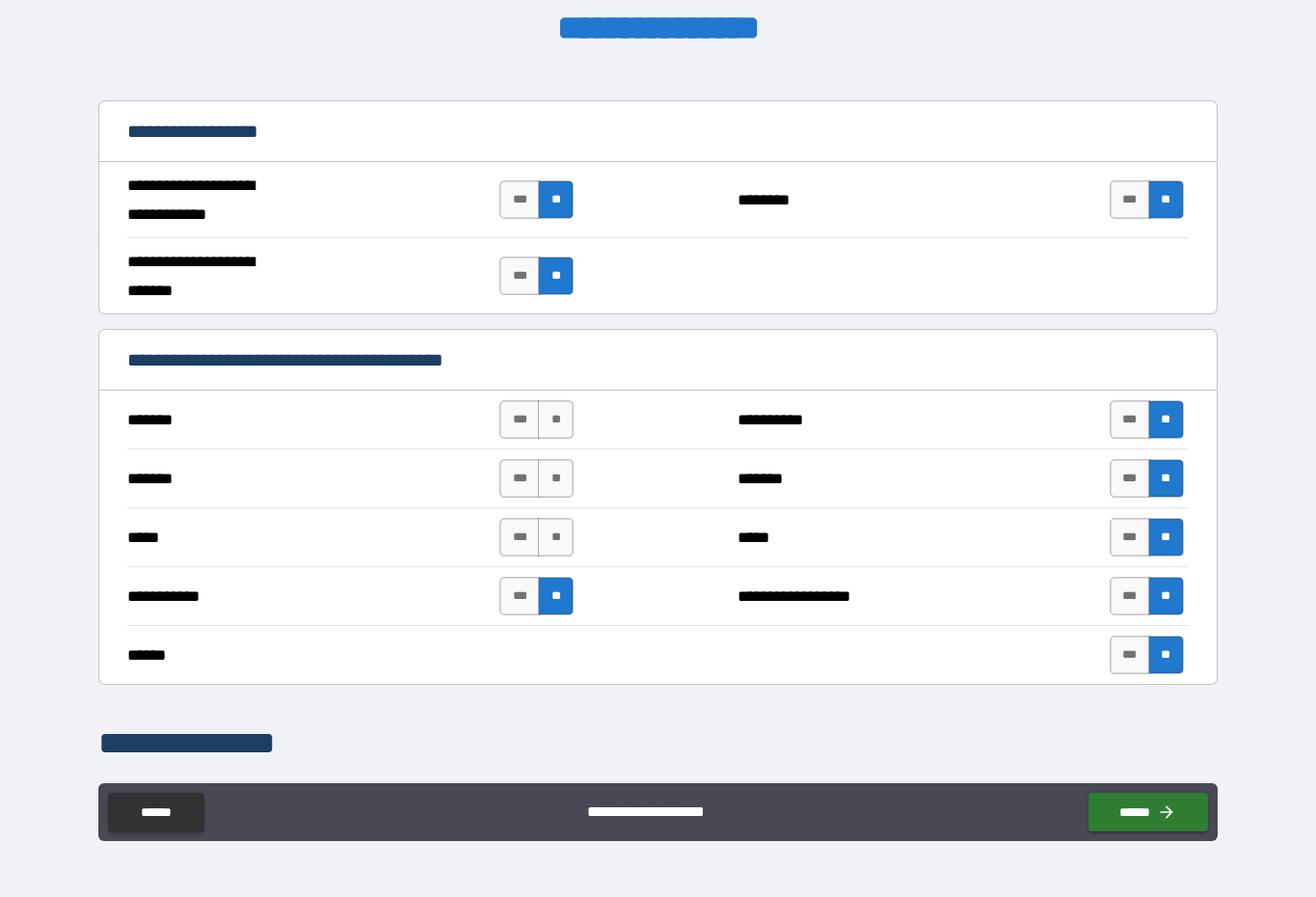 click on "**" at bounding box center (555, 537) 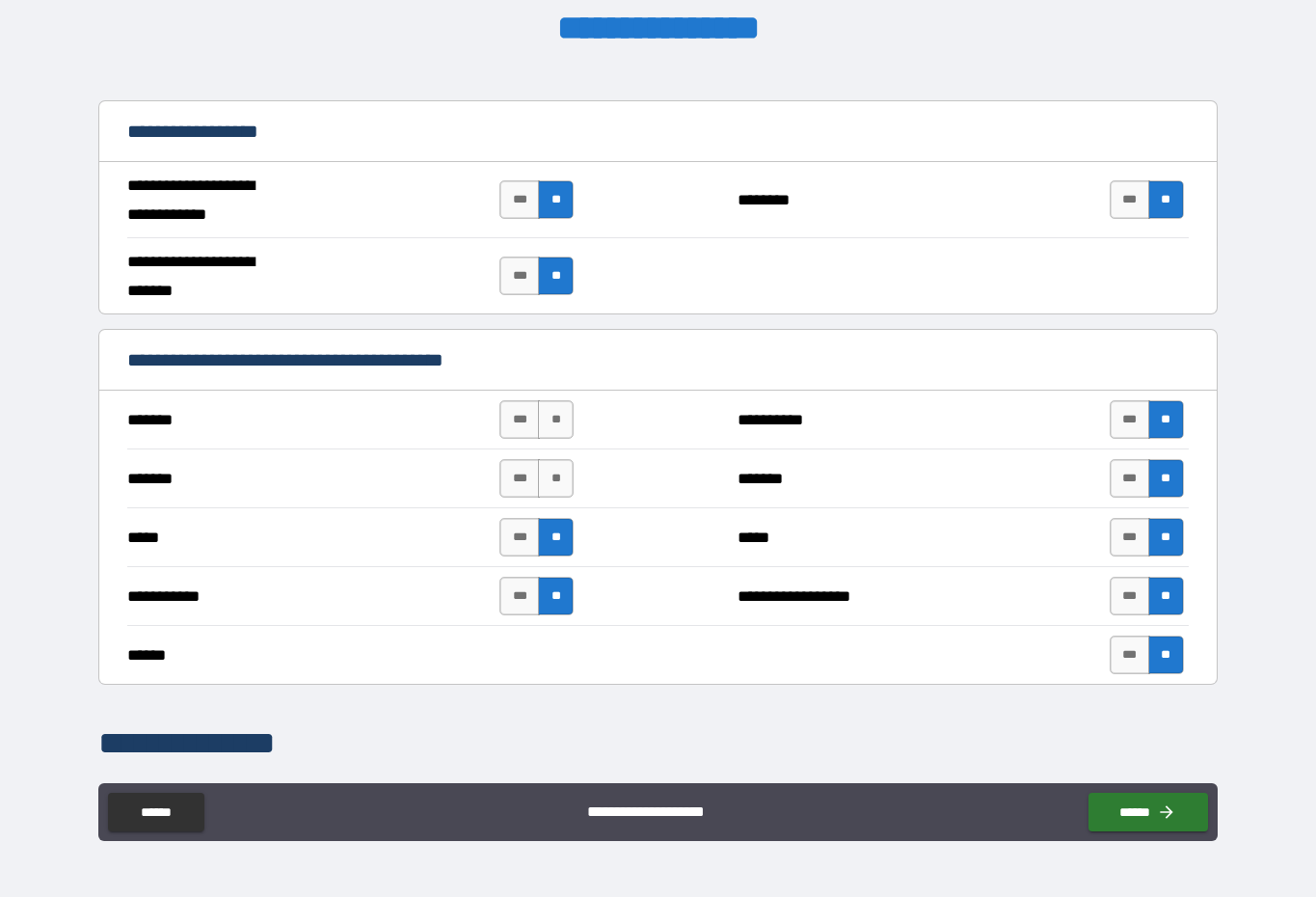 click on "**" at bounding box center (555, 478) 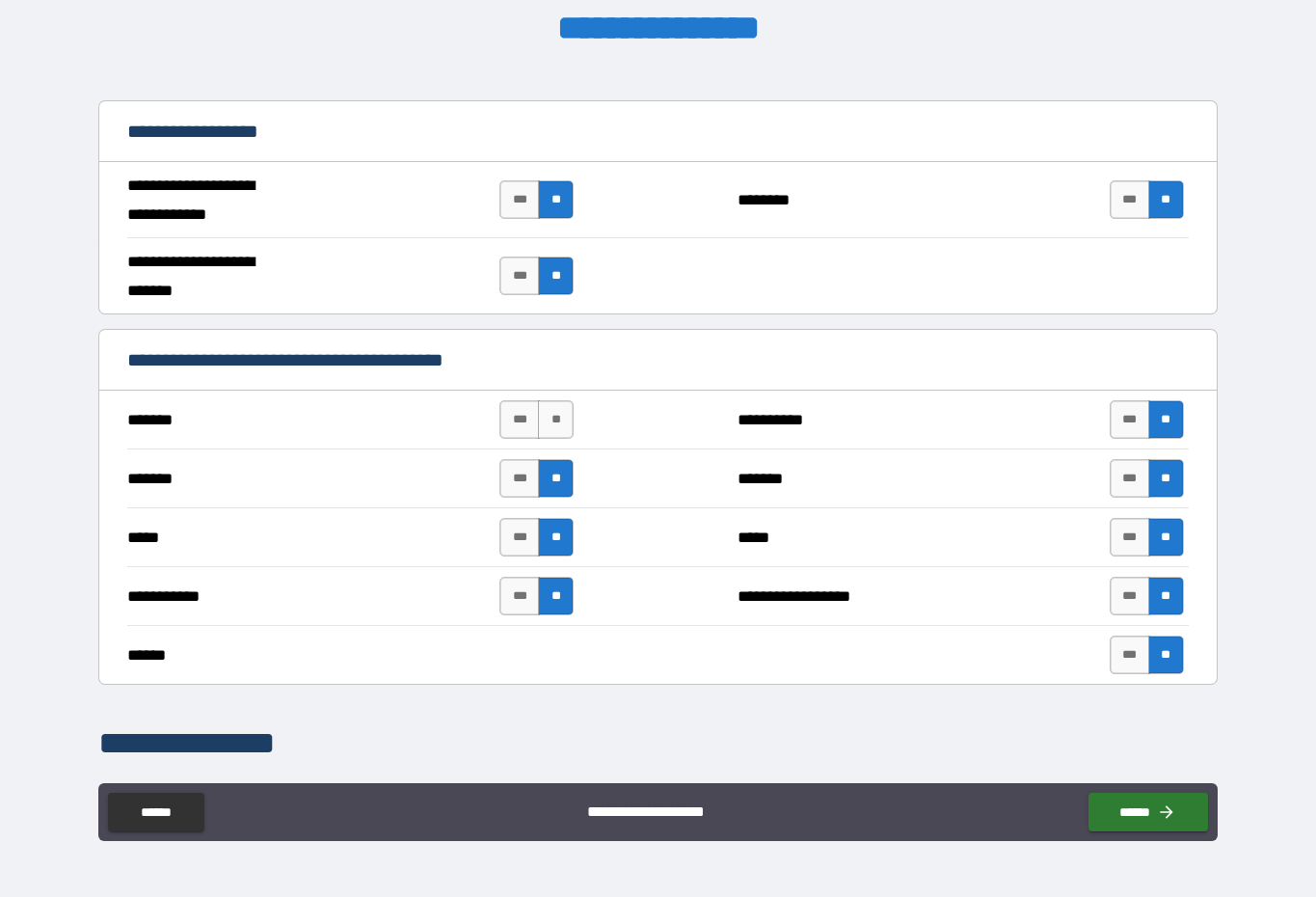 click on "*** **" at bounding box center (536, 420) 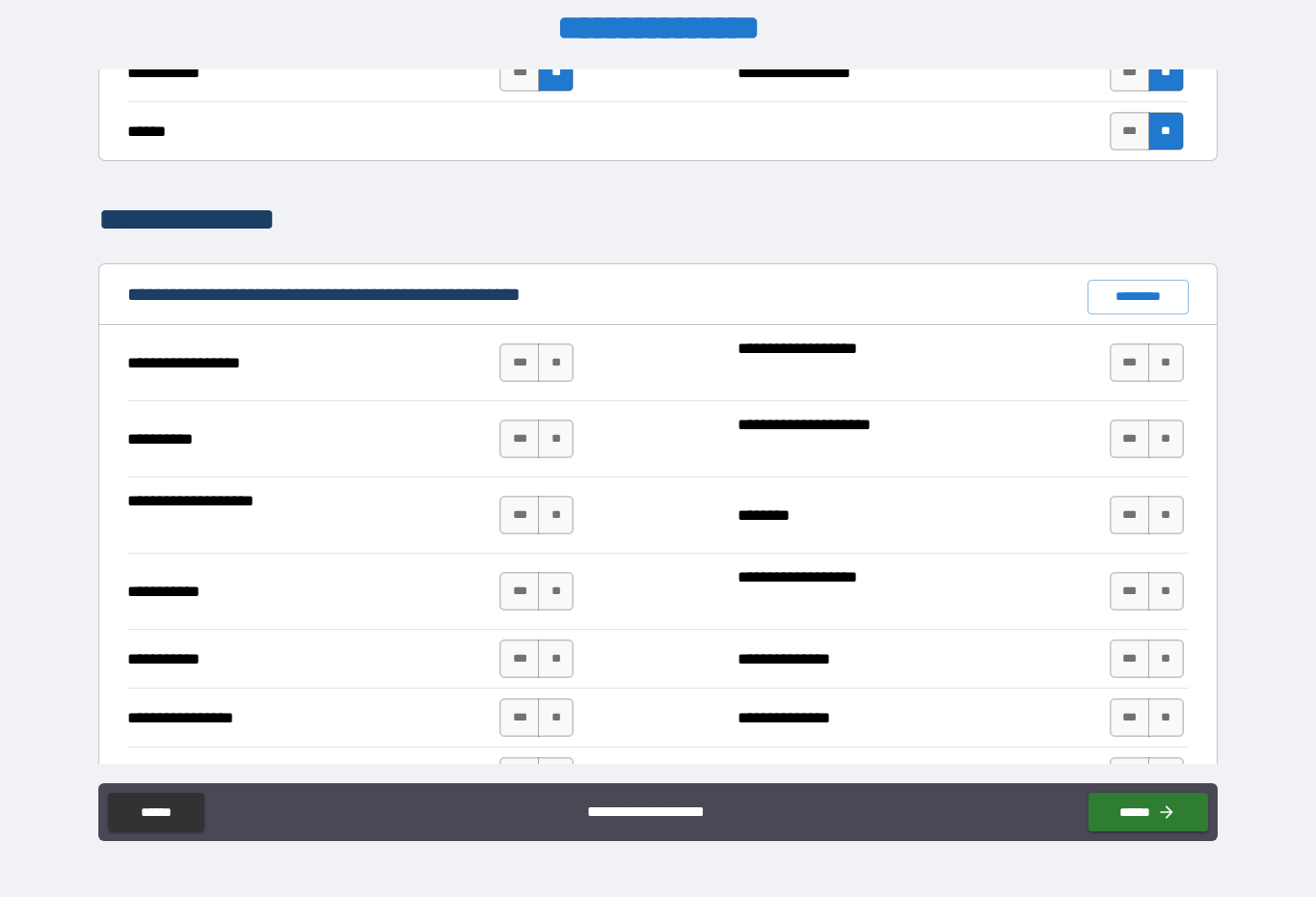 scroll, scrollTop: 1638, scrollLeft: 0, axis: vertical 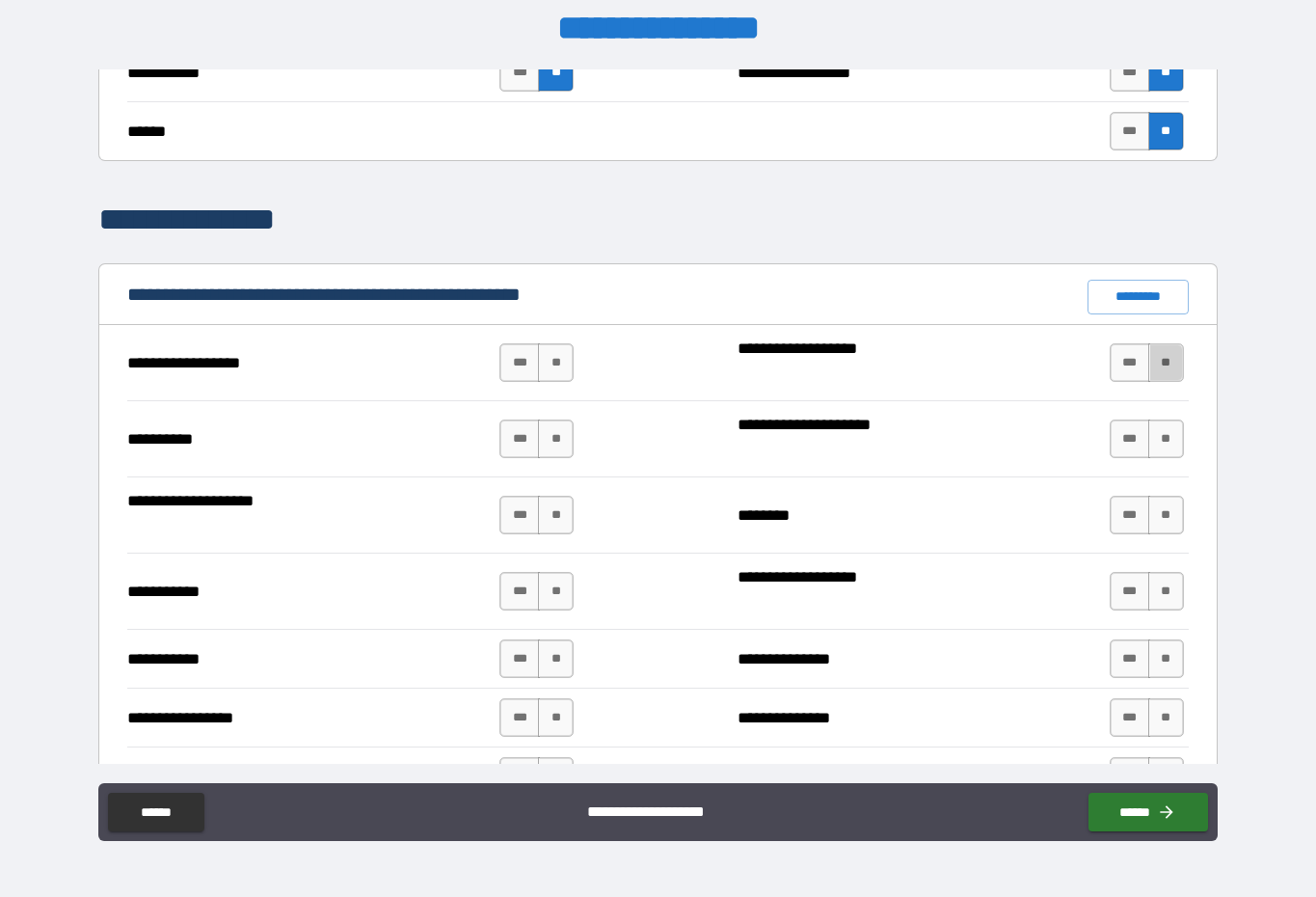 click on "**" at bounding box center [1166, 363] 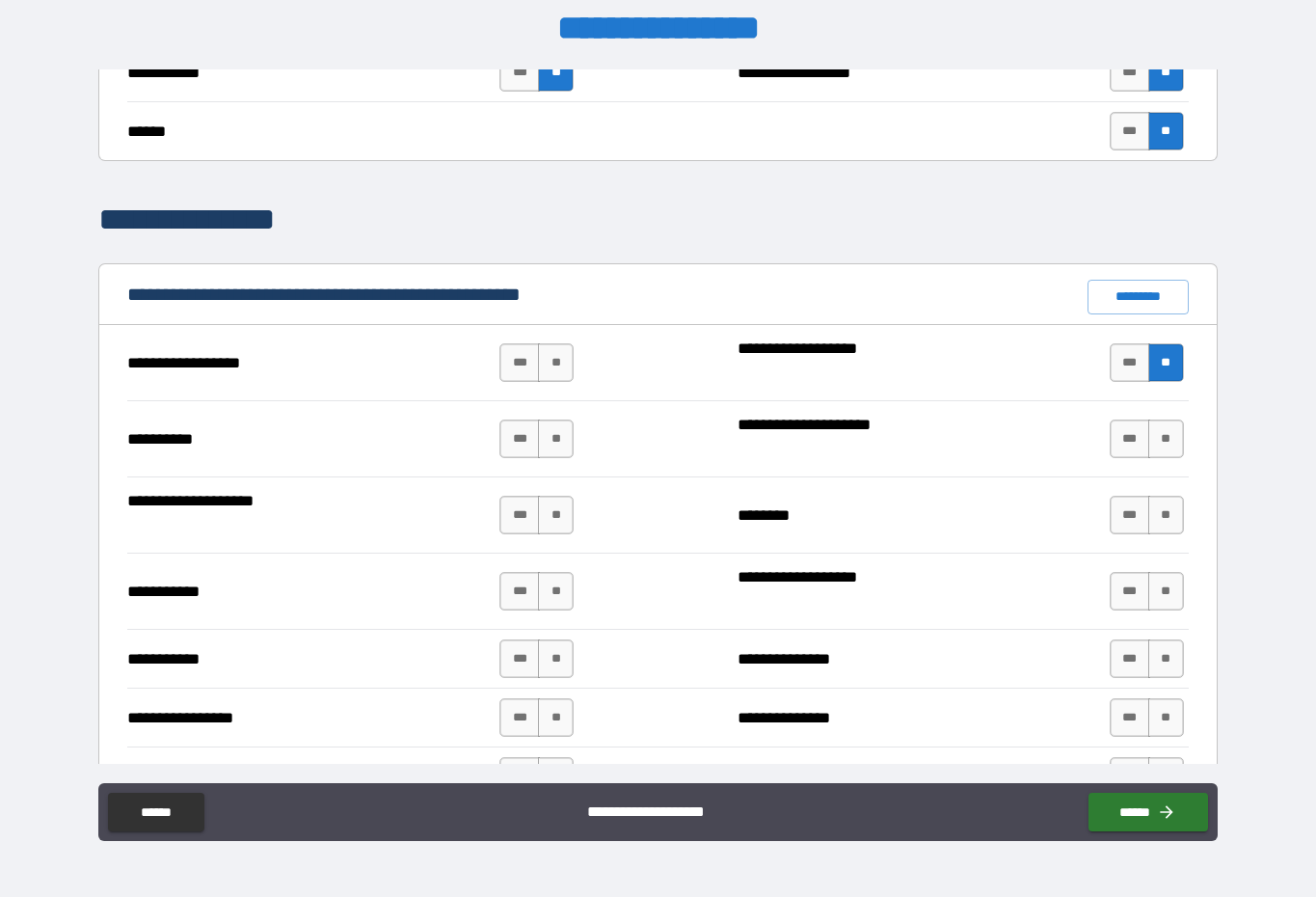 click on "**" at bounding box center [1166, 439] 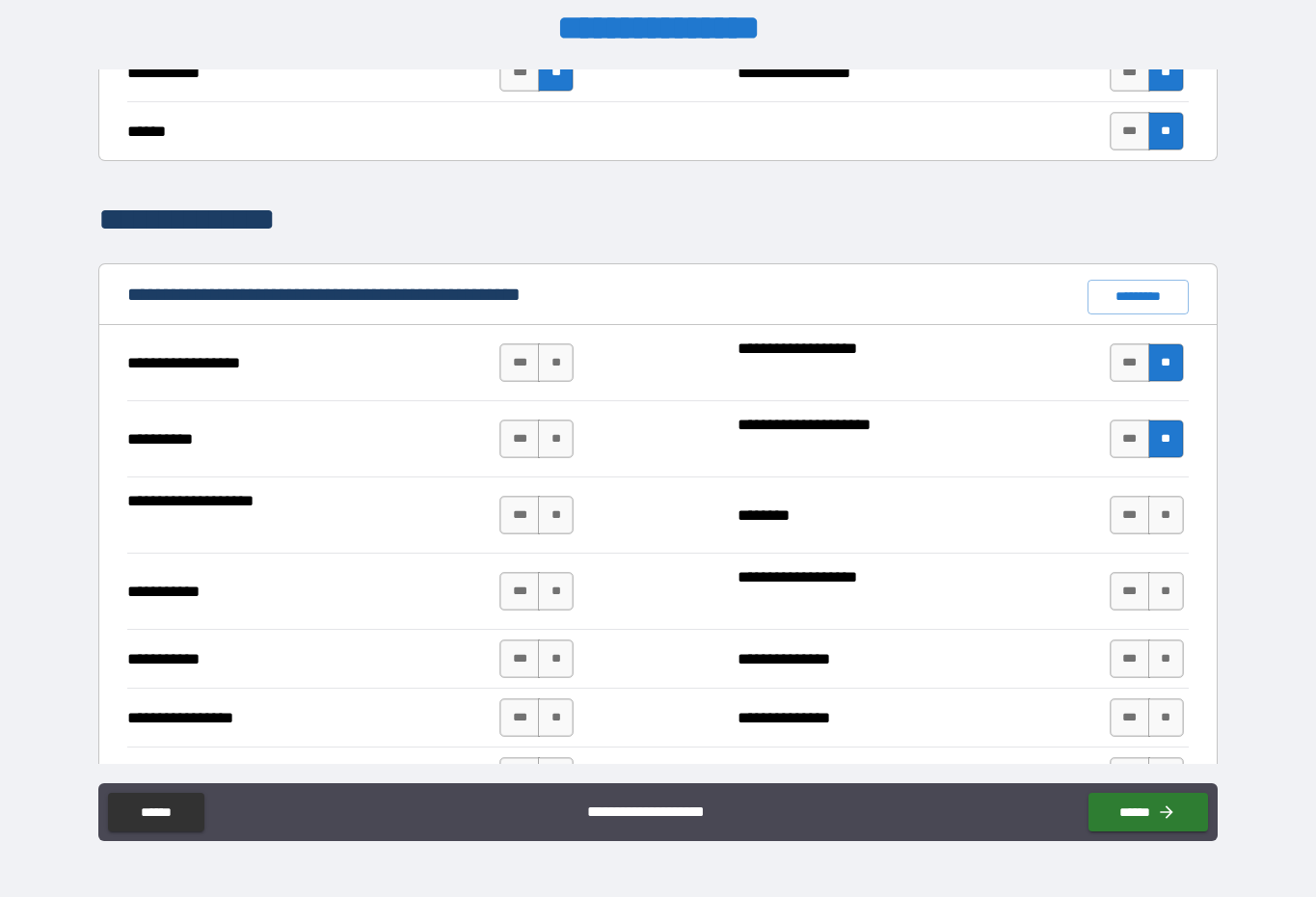 click on "**" at bounding box center [1166, 515] 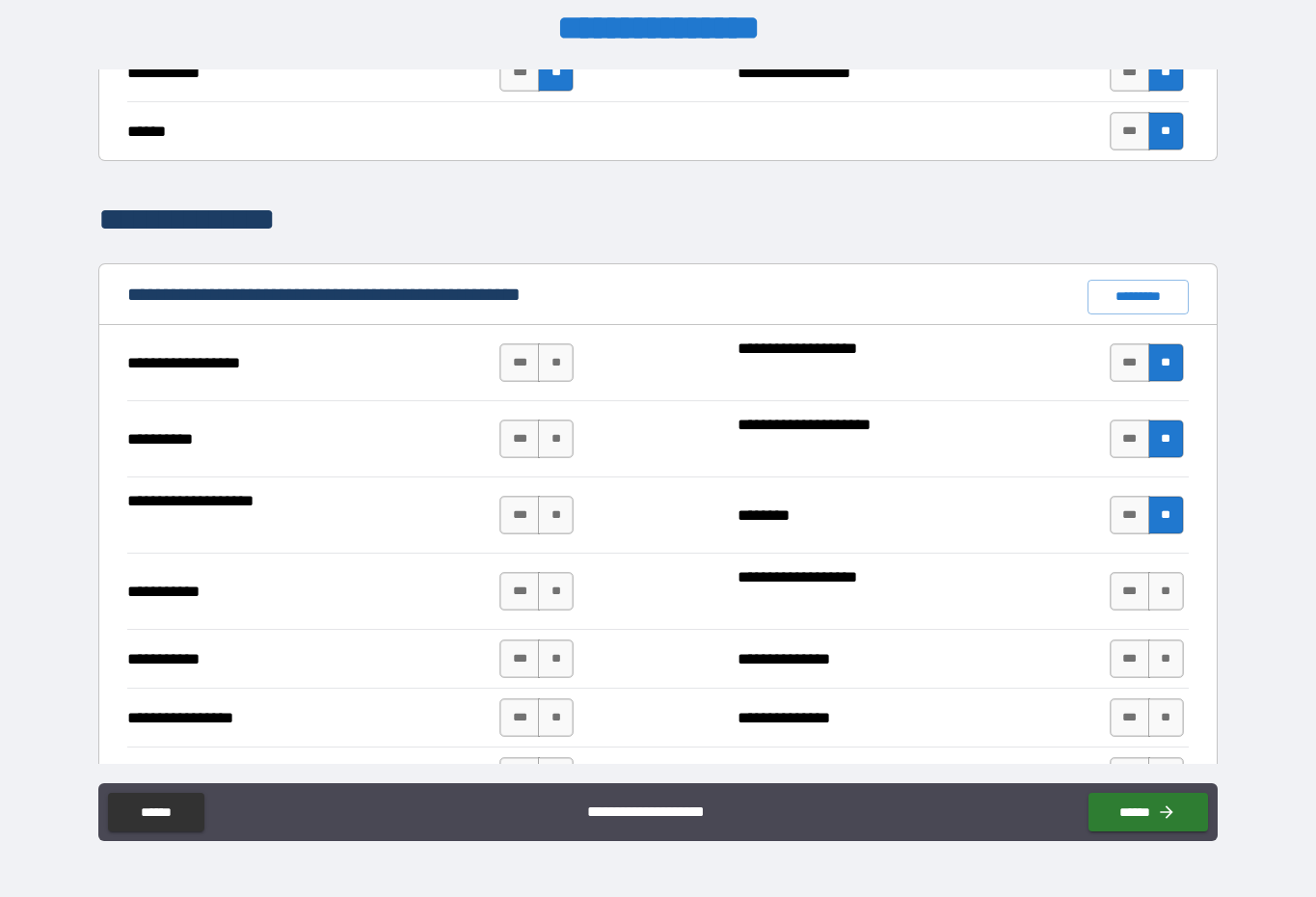 click on "**" at bounding box center [1166, 591] 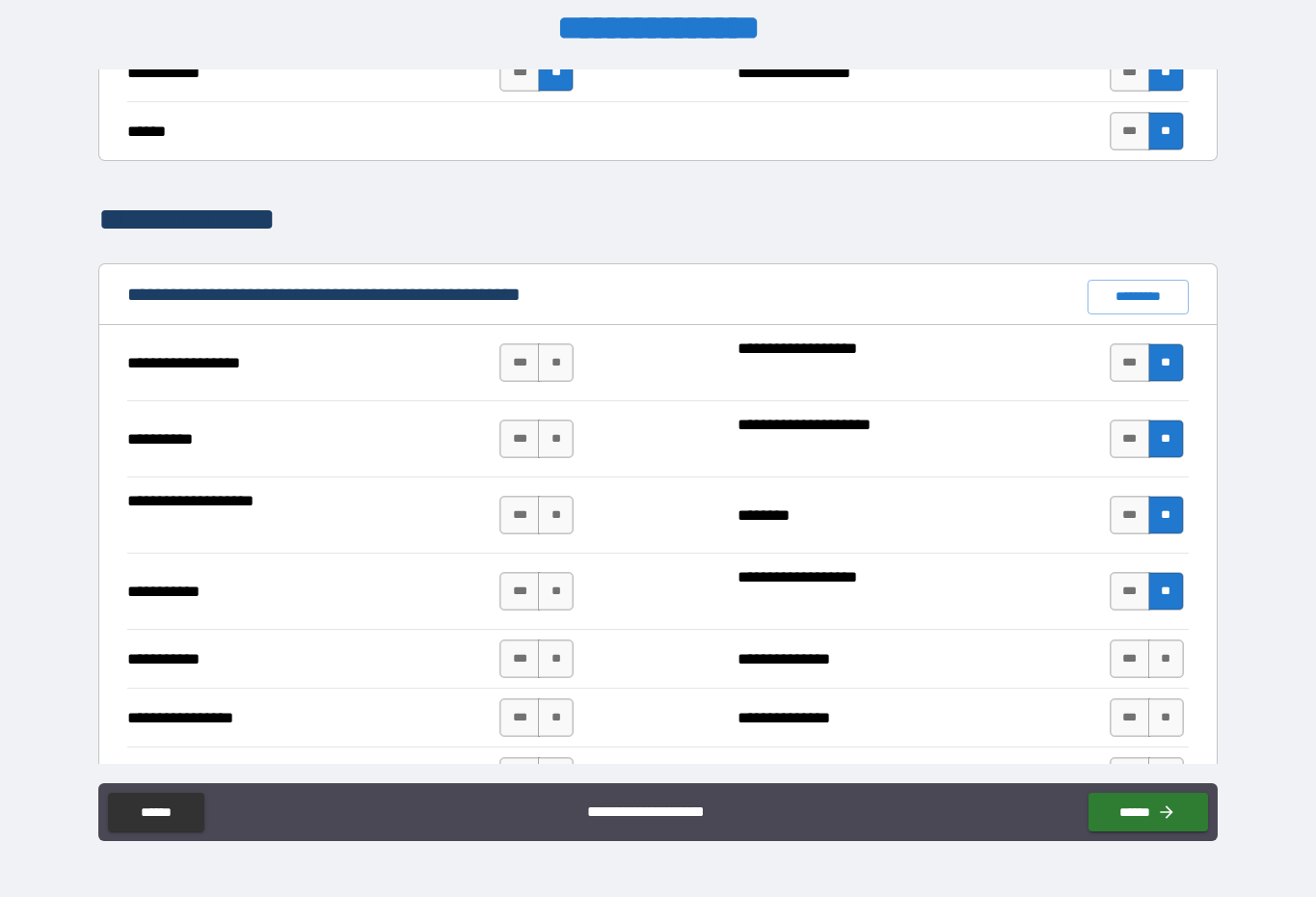 click on "**" at bounding box center (1166, 659) 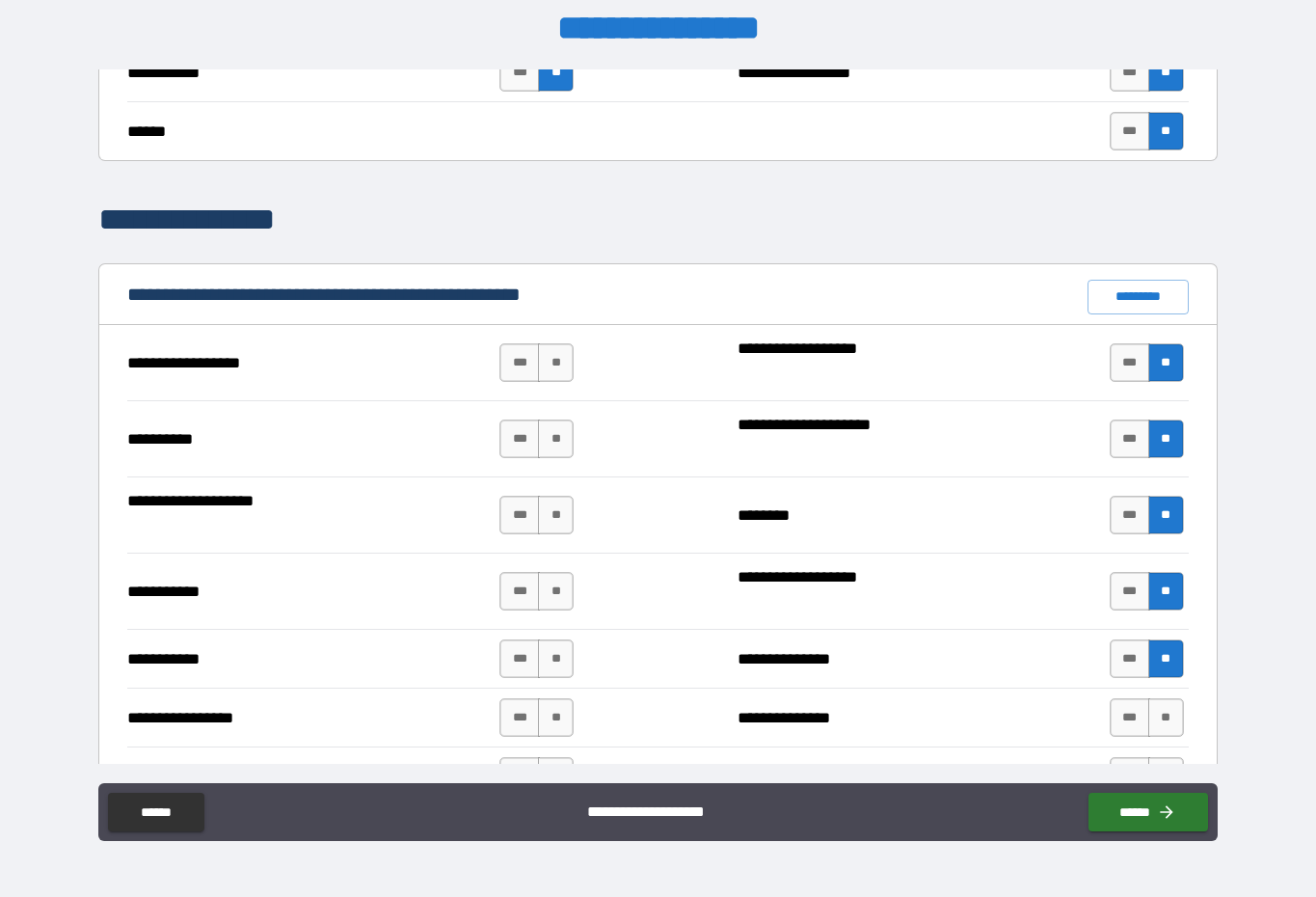 click on "**" at bounding box center [1166, 659] 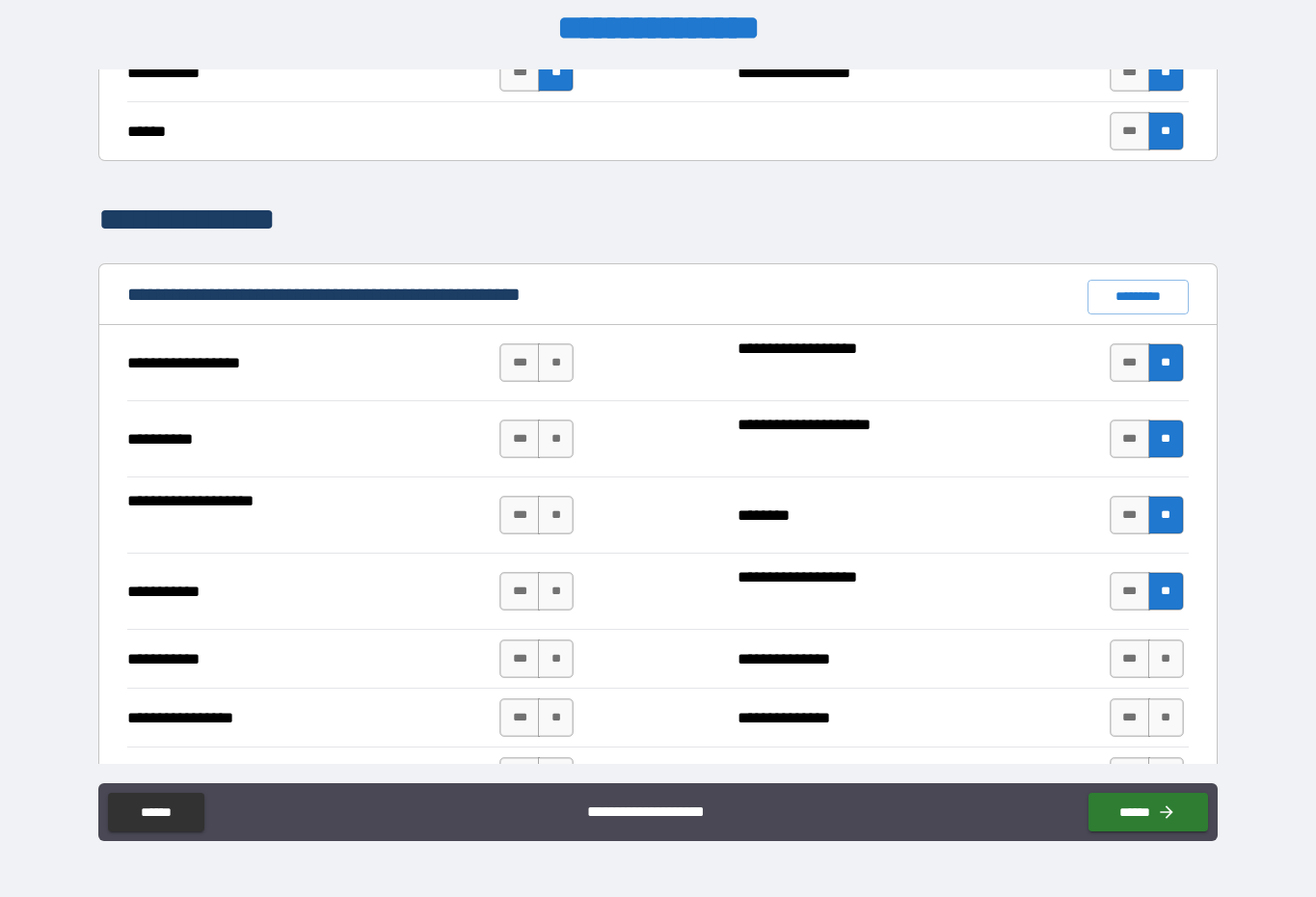 click on "**" at bounding box center (1166, 659) 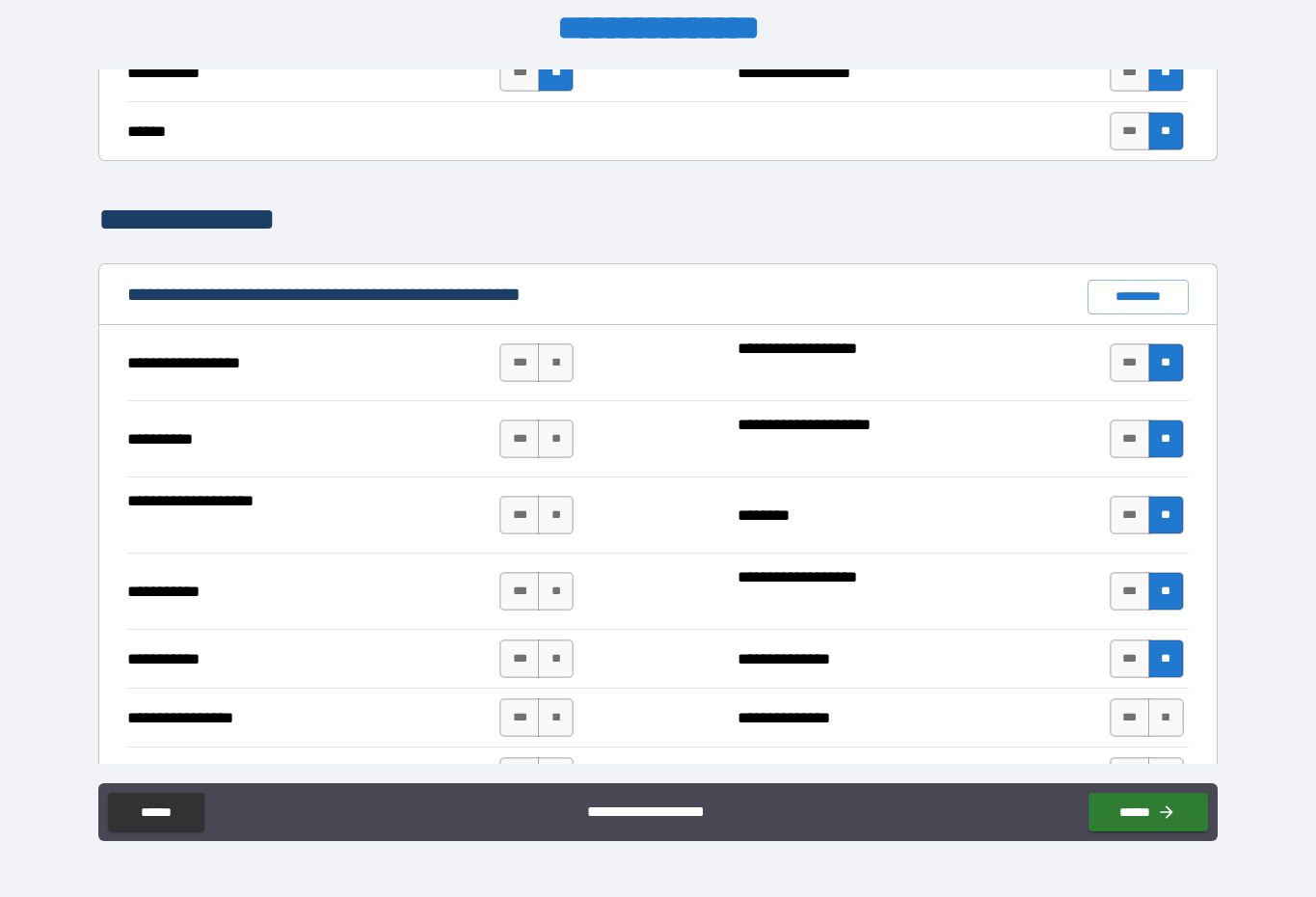click on "**" at bounding box center [1166, 718] 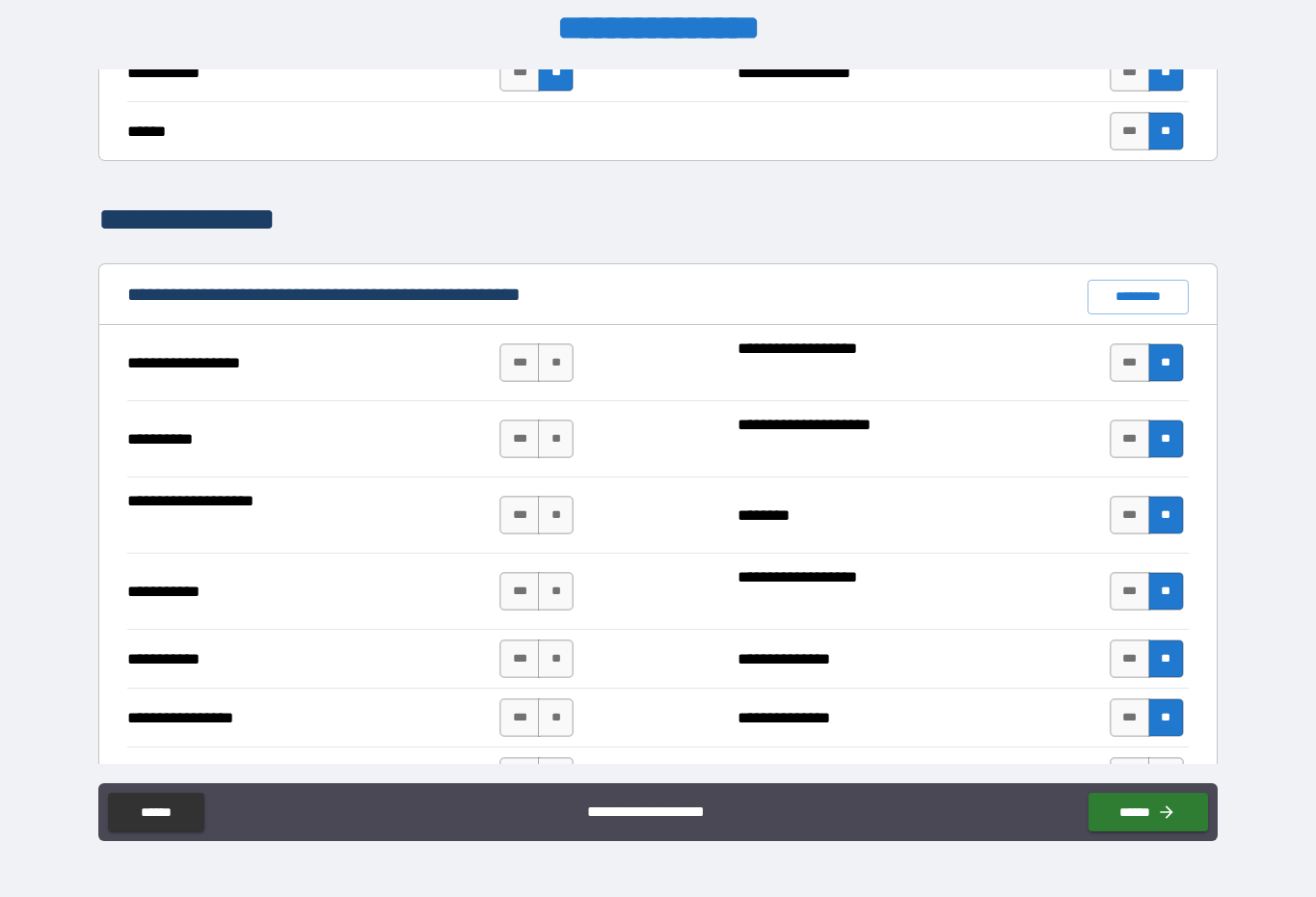 click on "**" at bounding box center (555, 363) 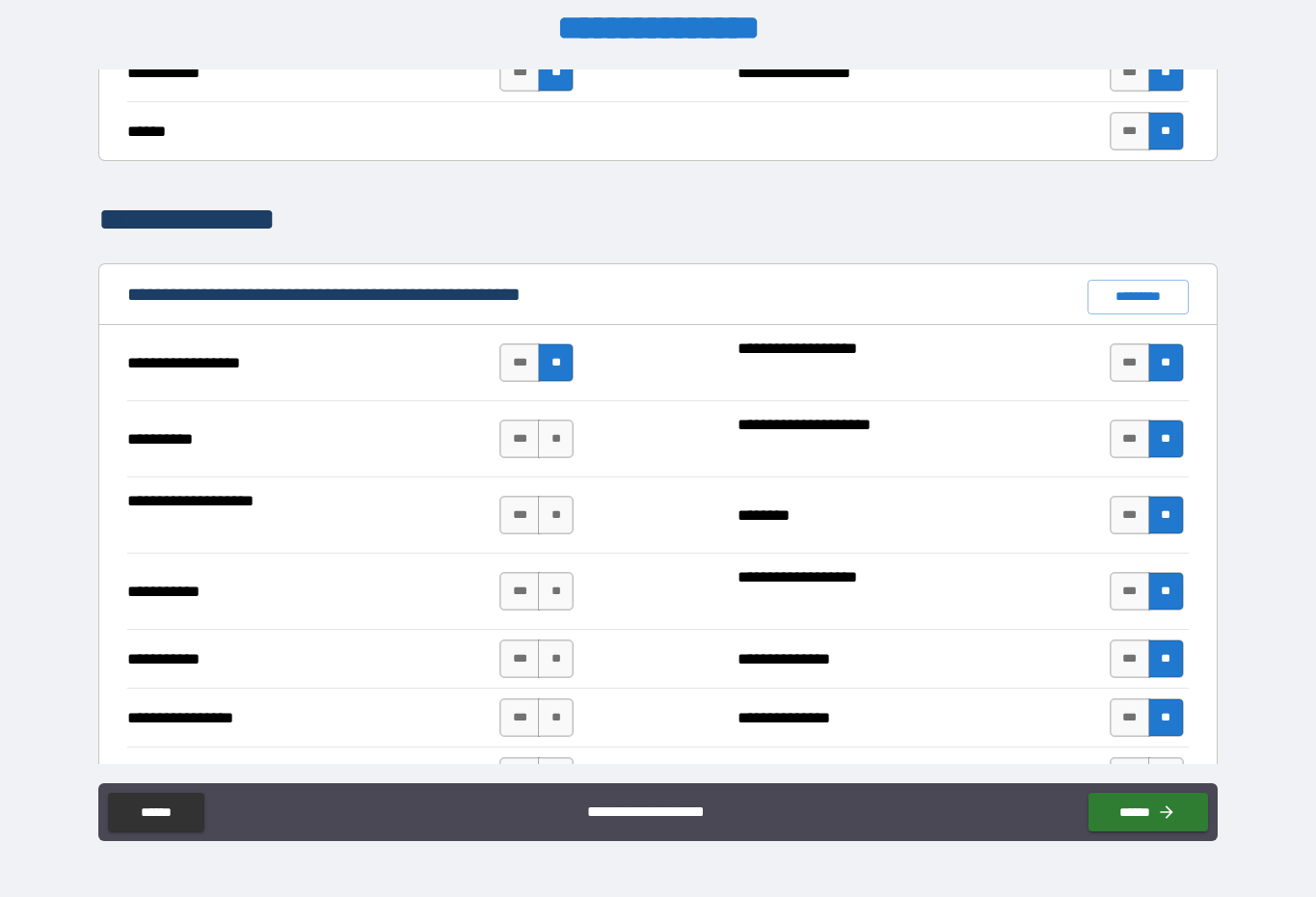 click on "*** **" at bounding box center [536, 439] 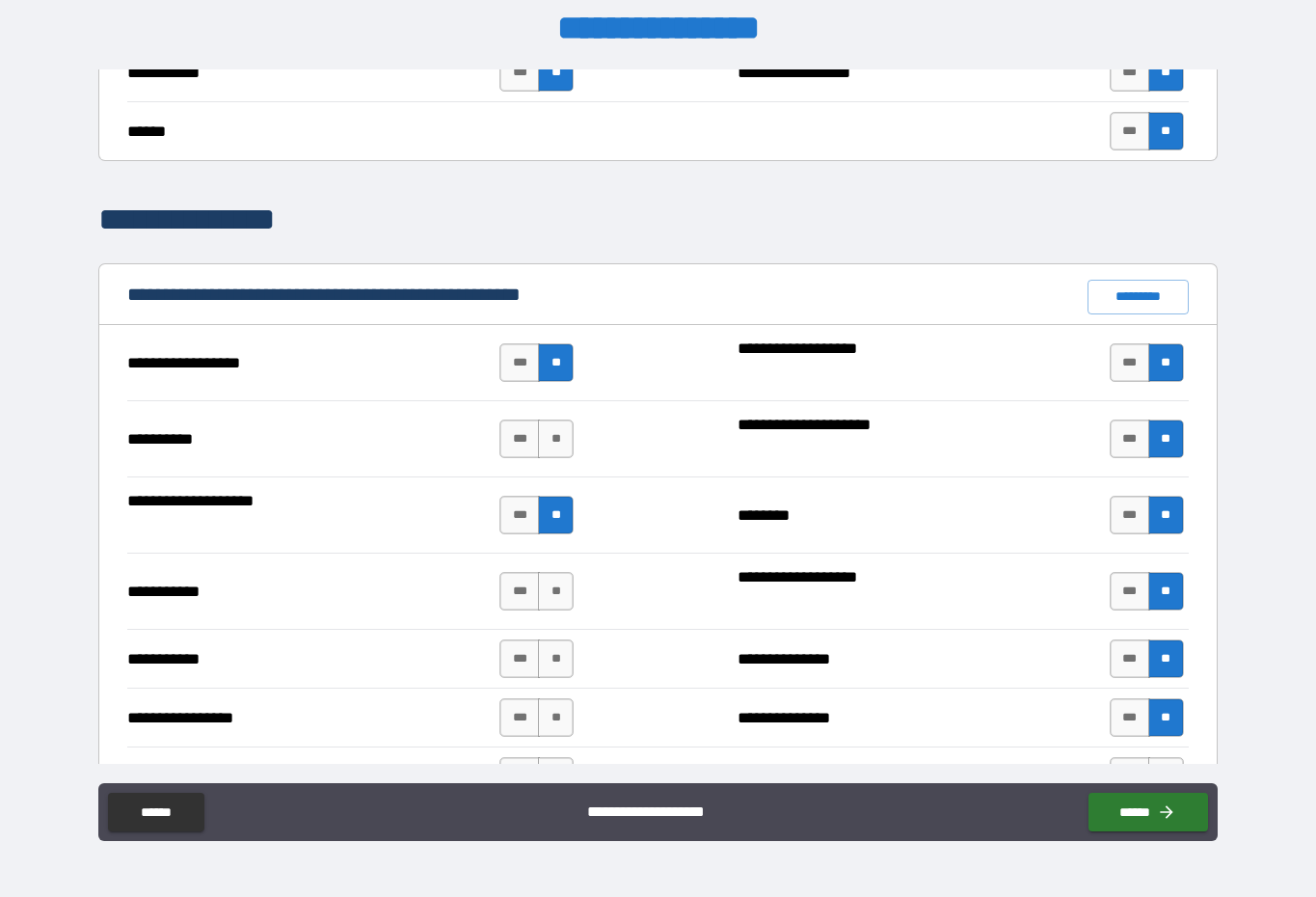 click on "**" at bounding box center [555, 439] 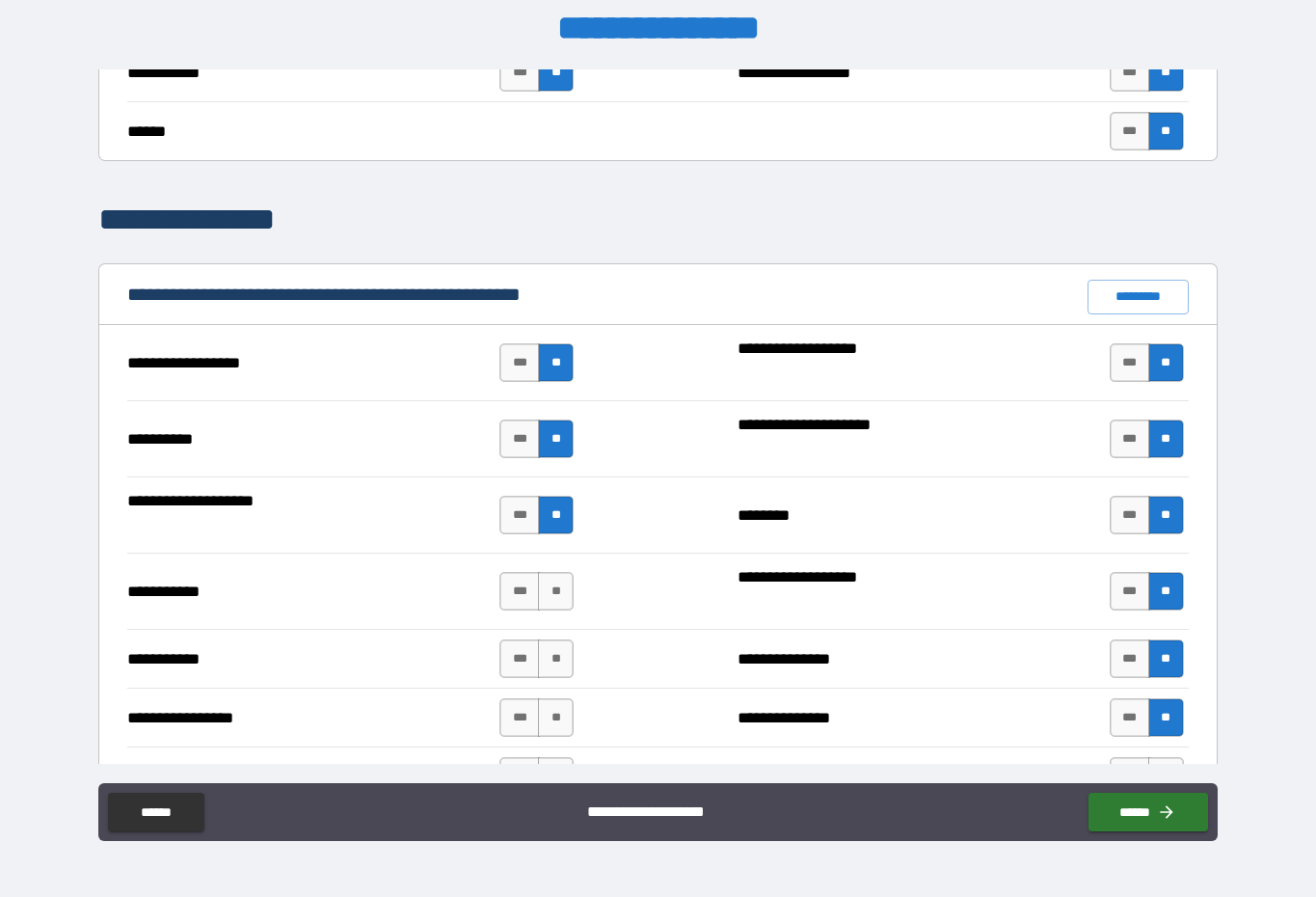 click on "**" at bounding box center [555, 591] 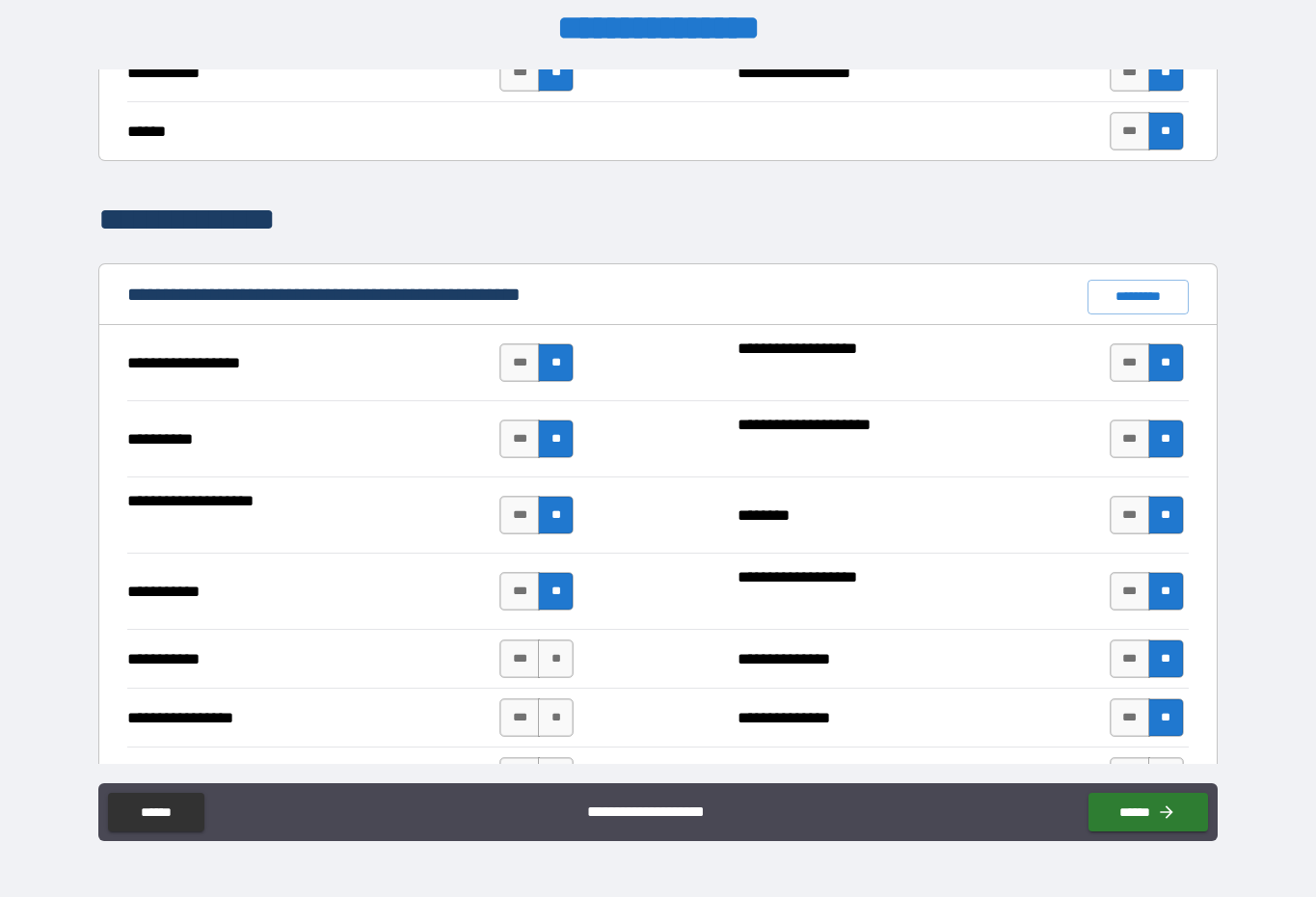 click on "**" at bounding box center (555, 659) 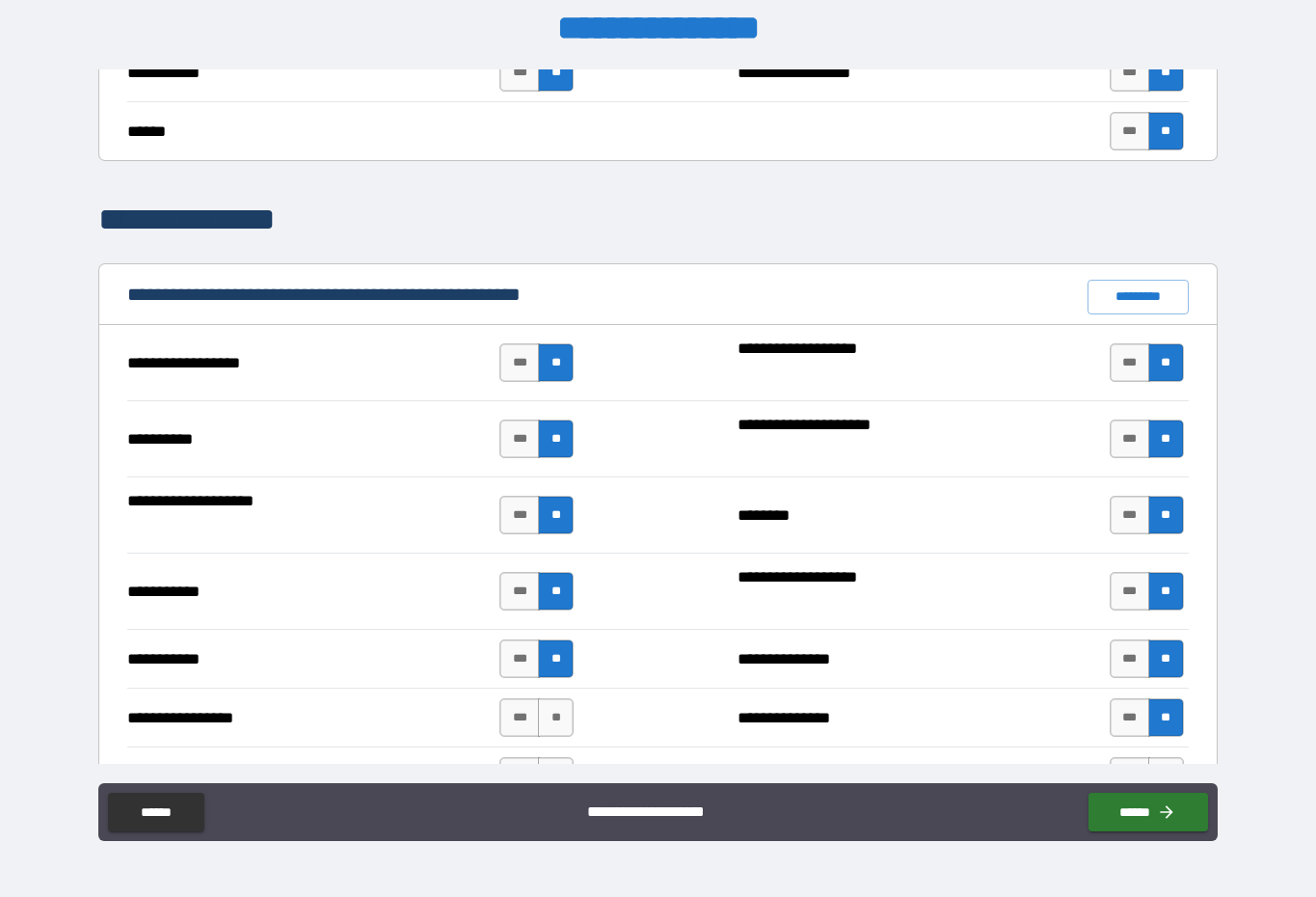 click on "**" at bounding box center [555, 718] 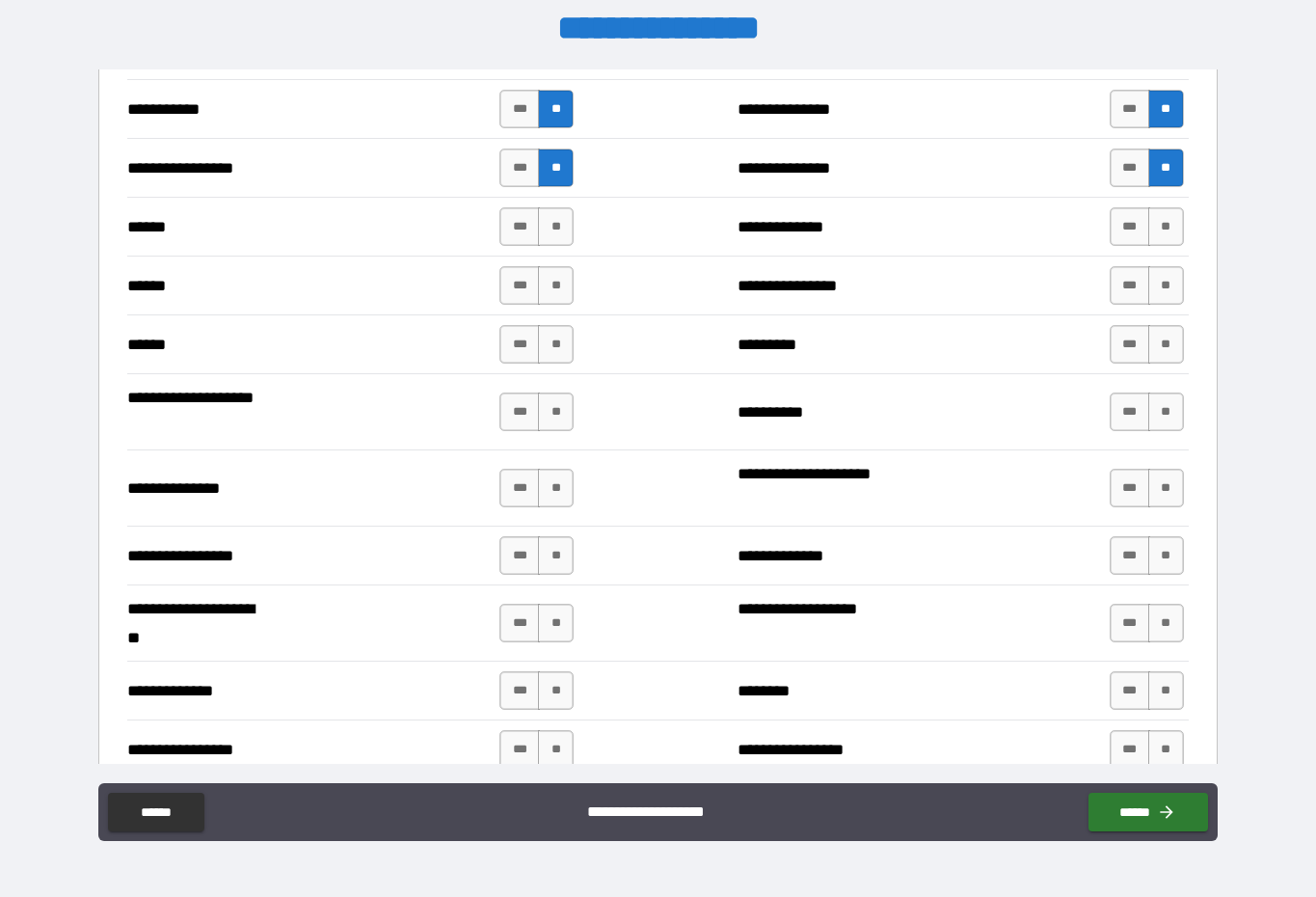 scroll, scrollTop: 2211, scrollLeft: 0, axis: vertical 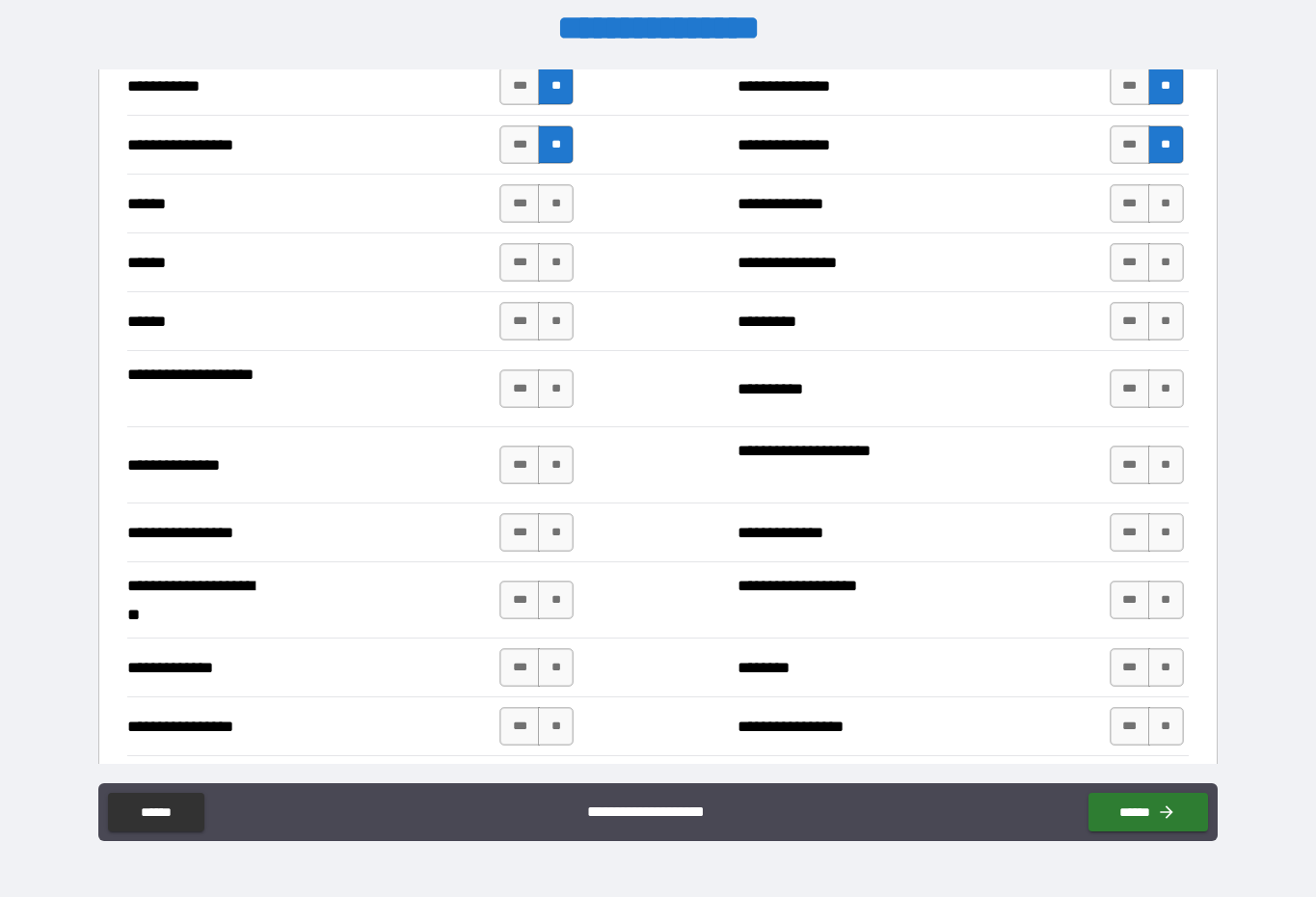 click on "**" at bounding box center (1166, 204) 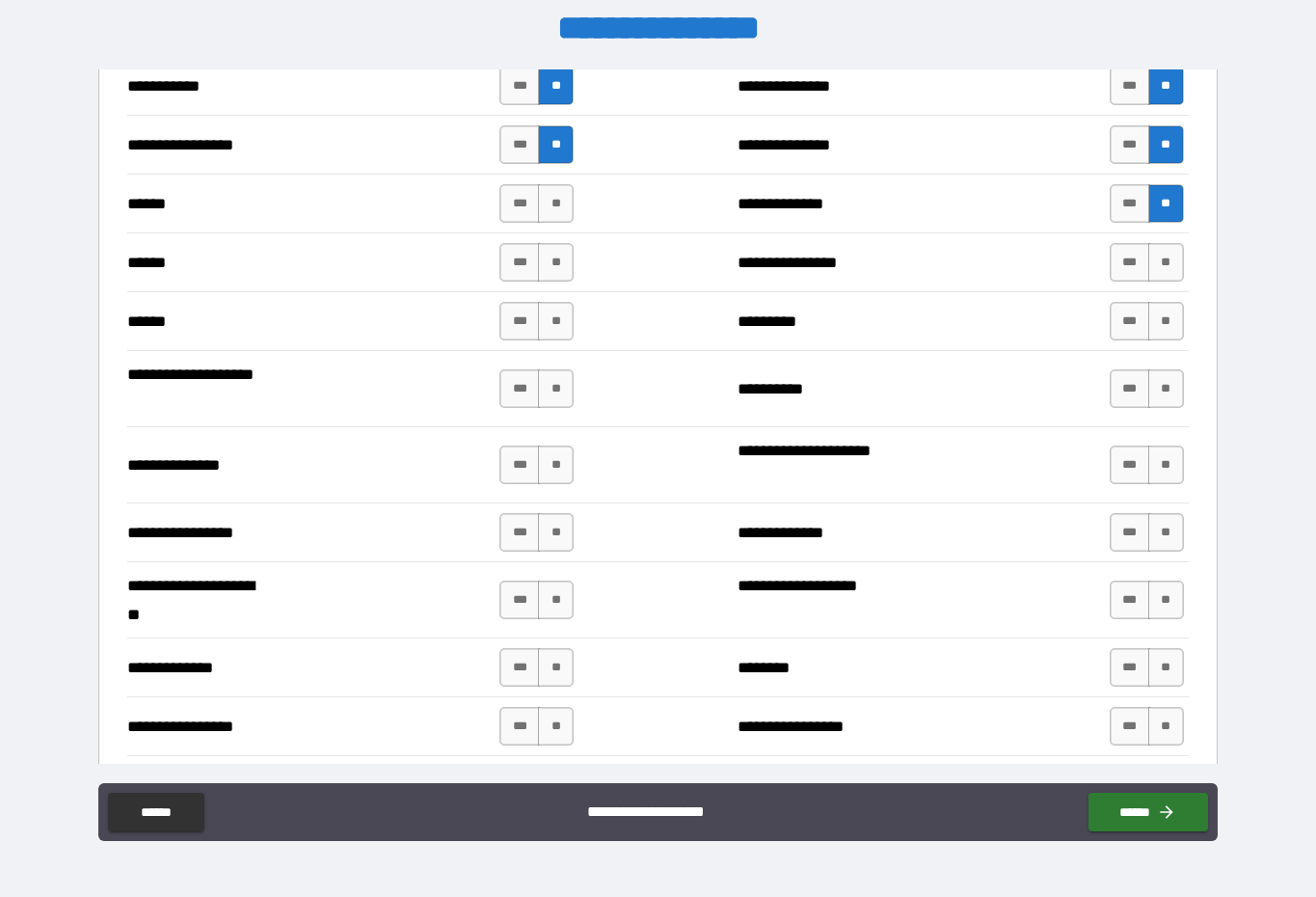 click on "**" at bounding box center (1166, 262) 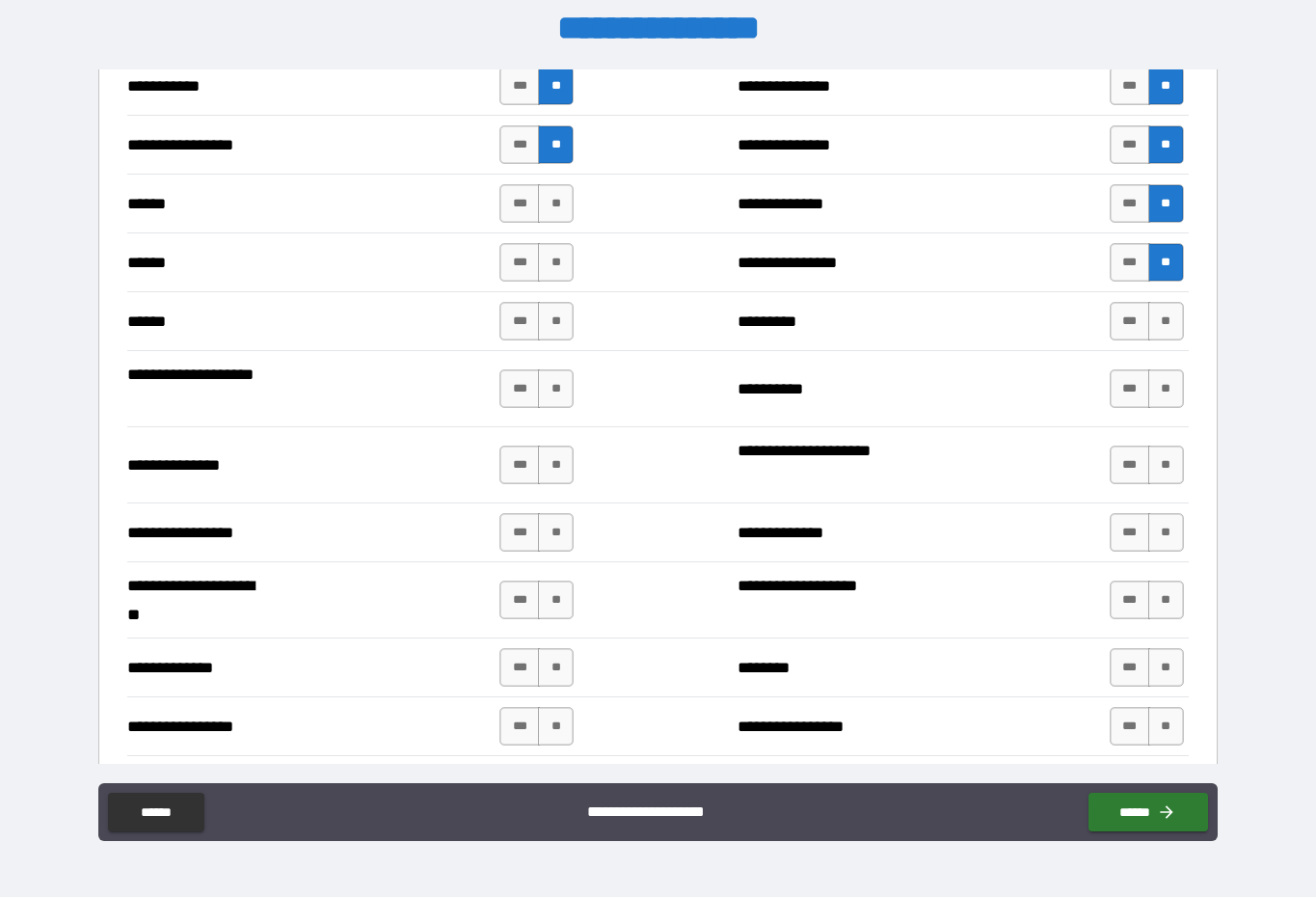 click on "**" at bounding box center (1166, 321) 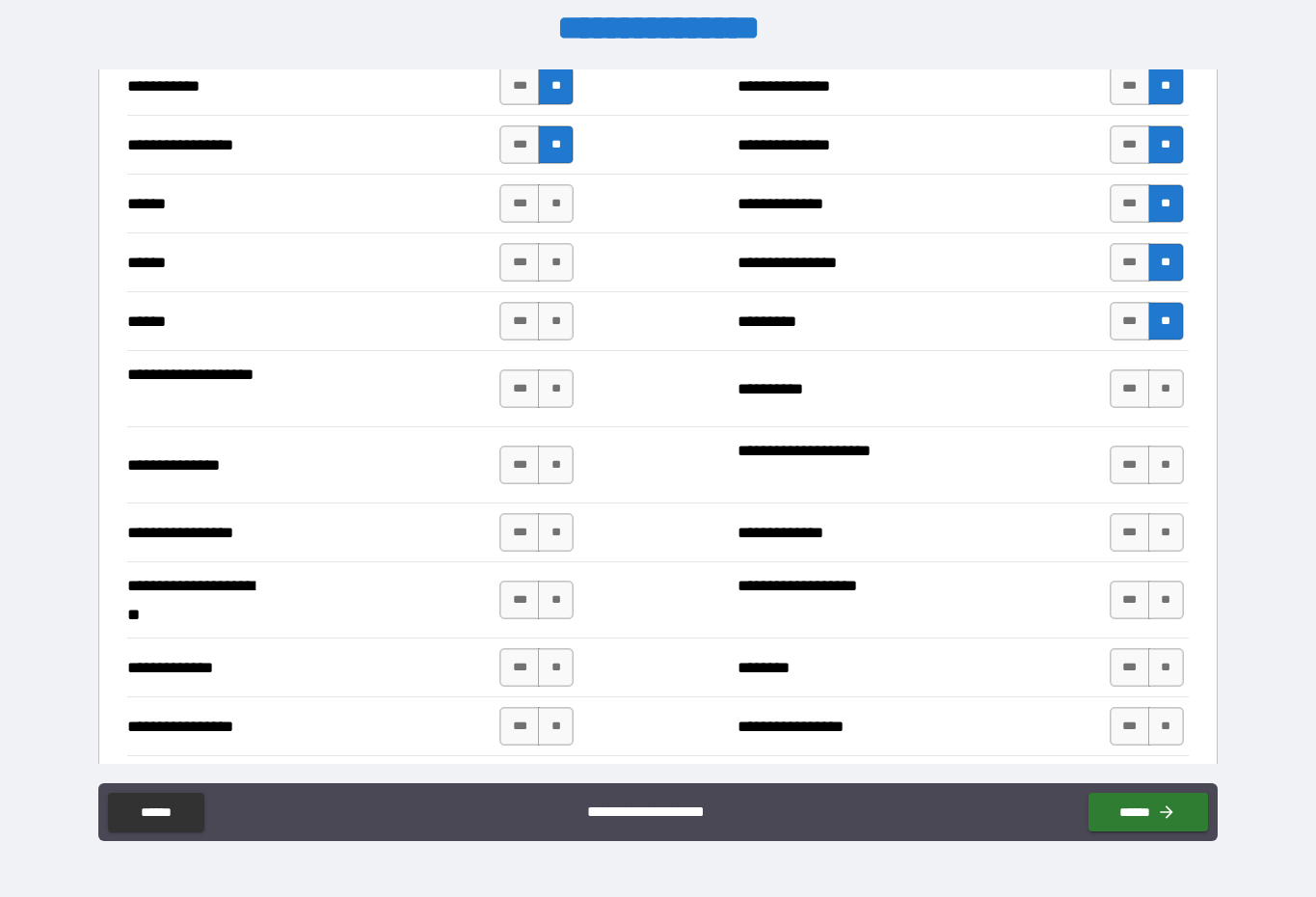 click on "**" at bounding box center [1166, 389] 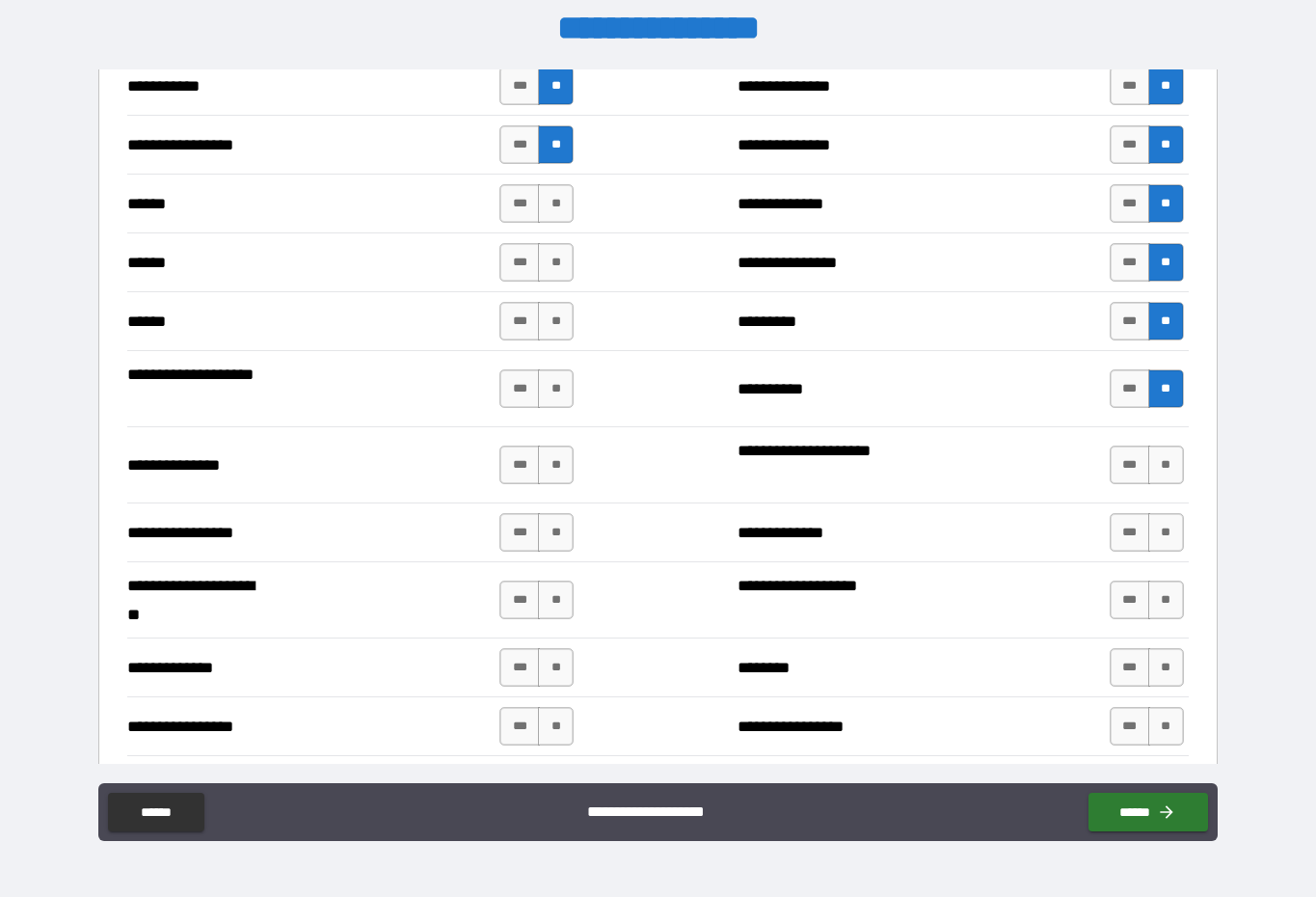 click on "**" at bounding box center [1166, 465] 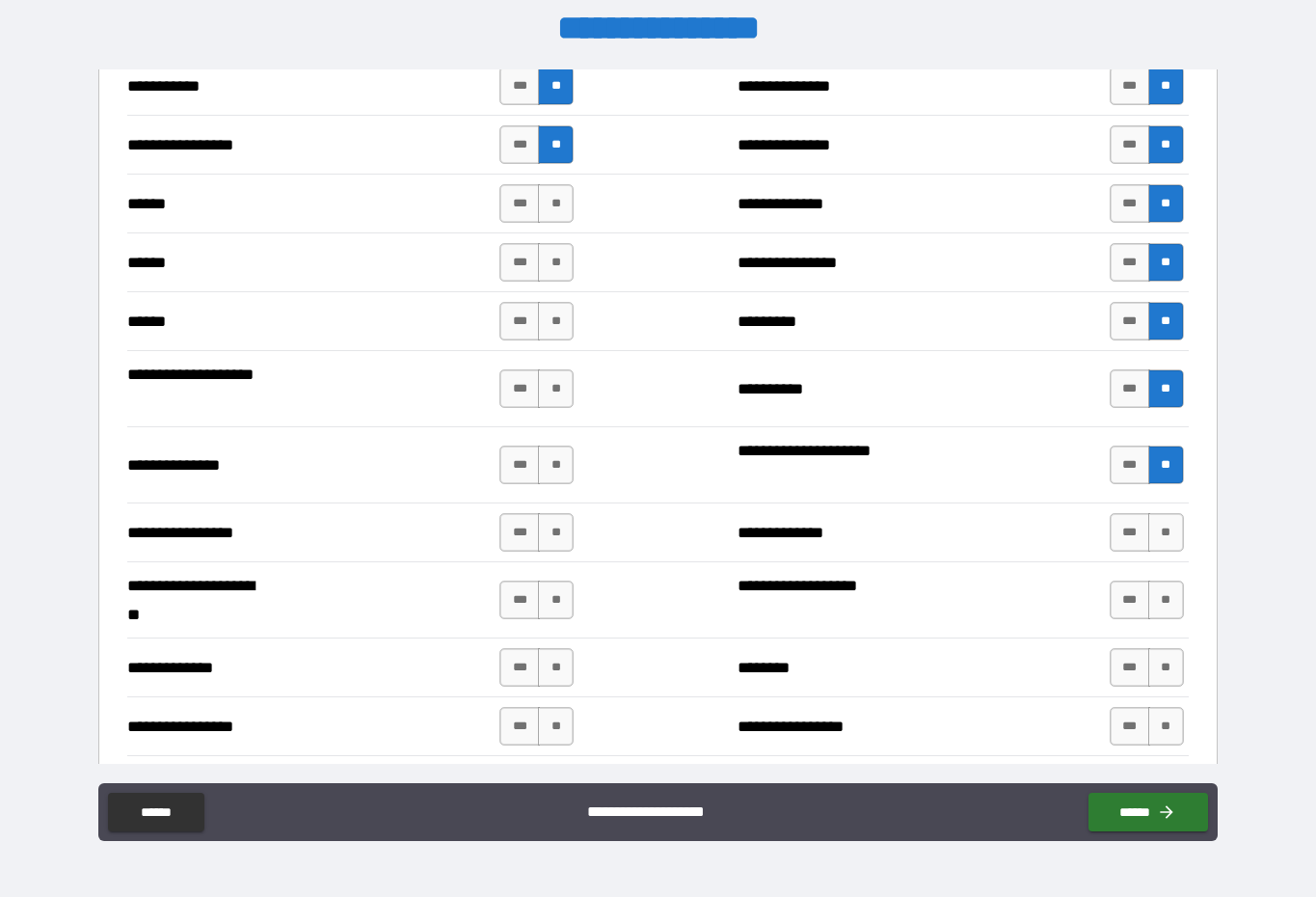 click on "**" at bounding box center [1166, 532] 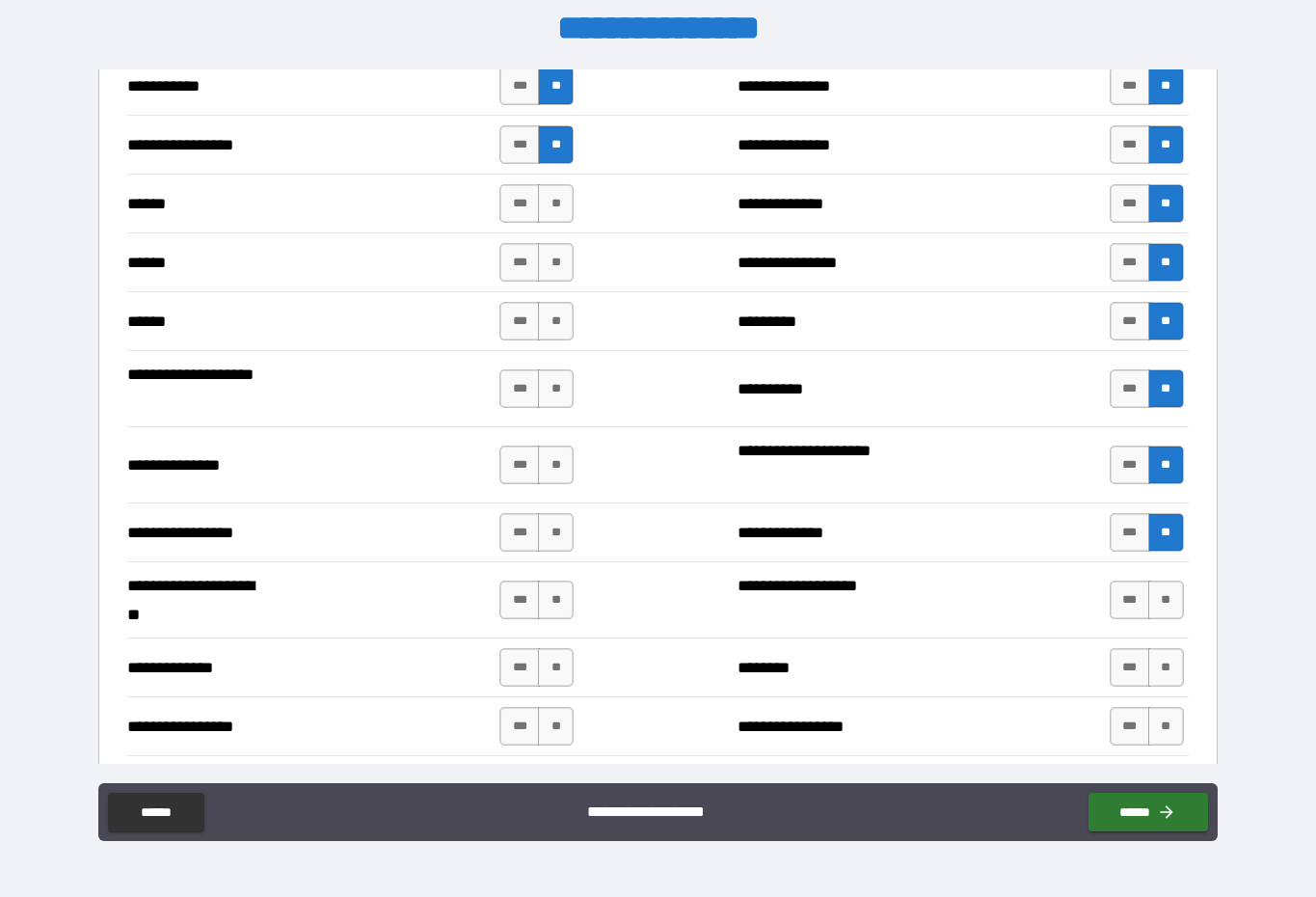 click on "**" at bounding box center (1166, 600) 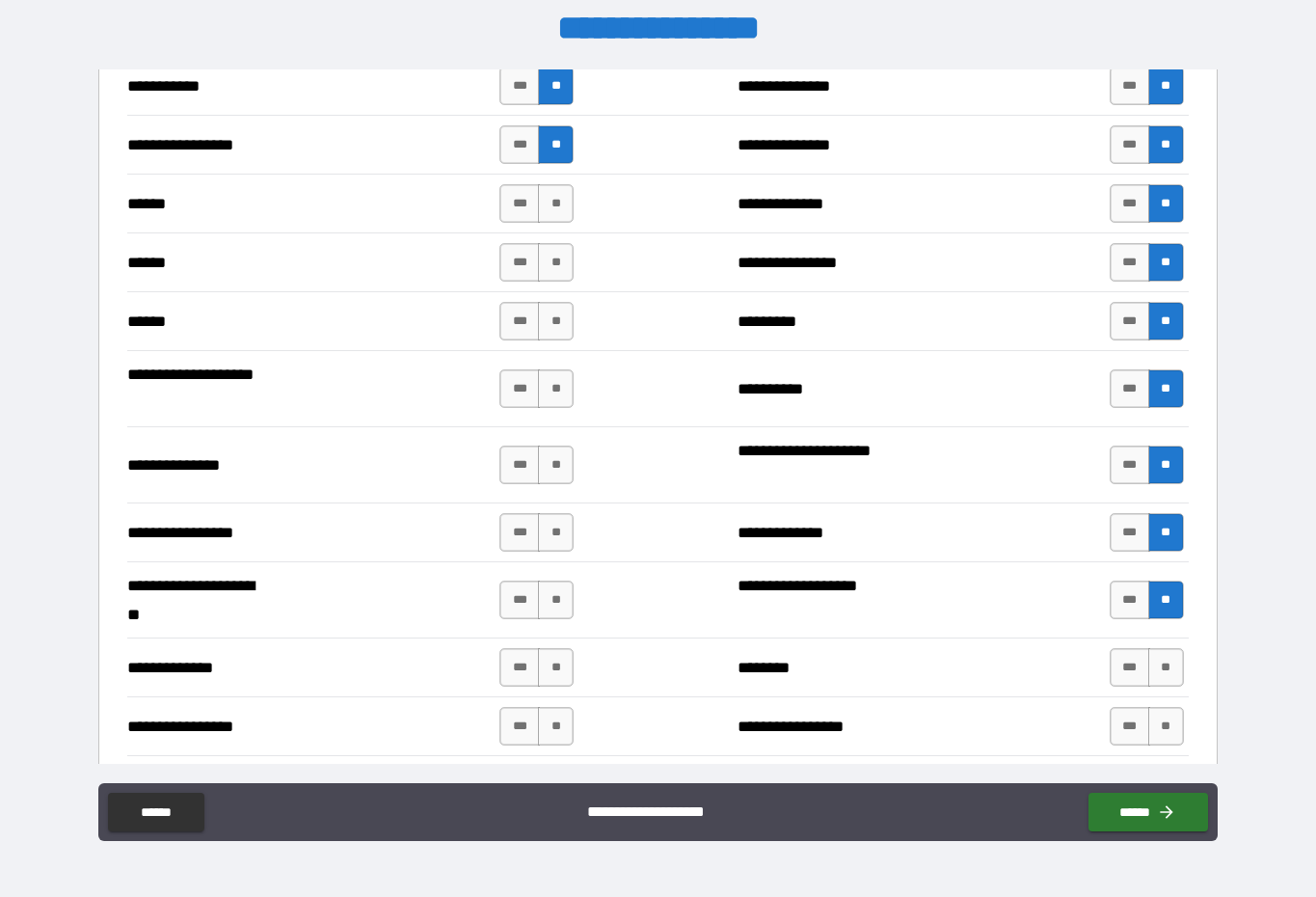click on "**" at bounding box center [1166, 667] 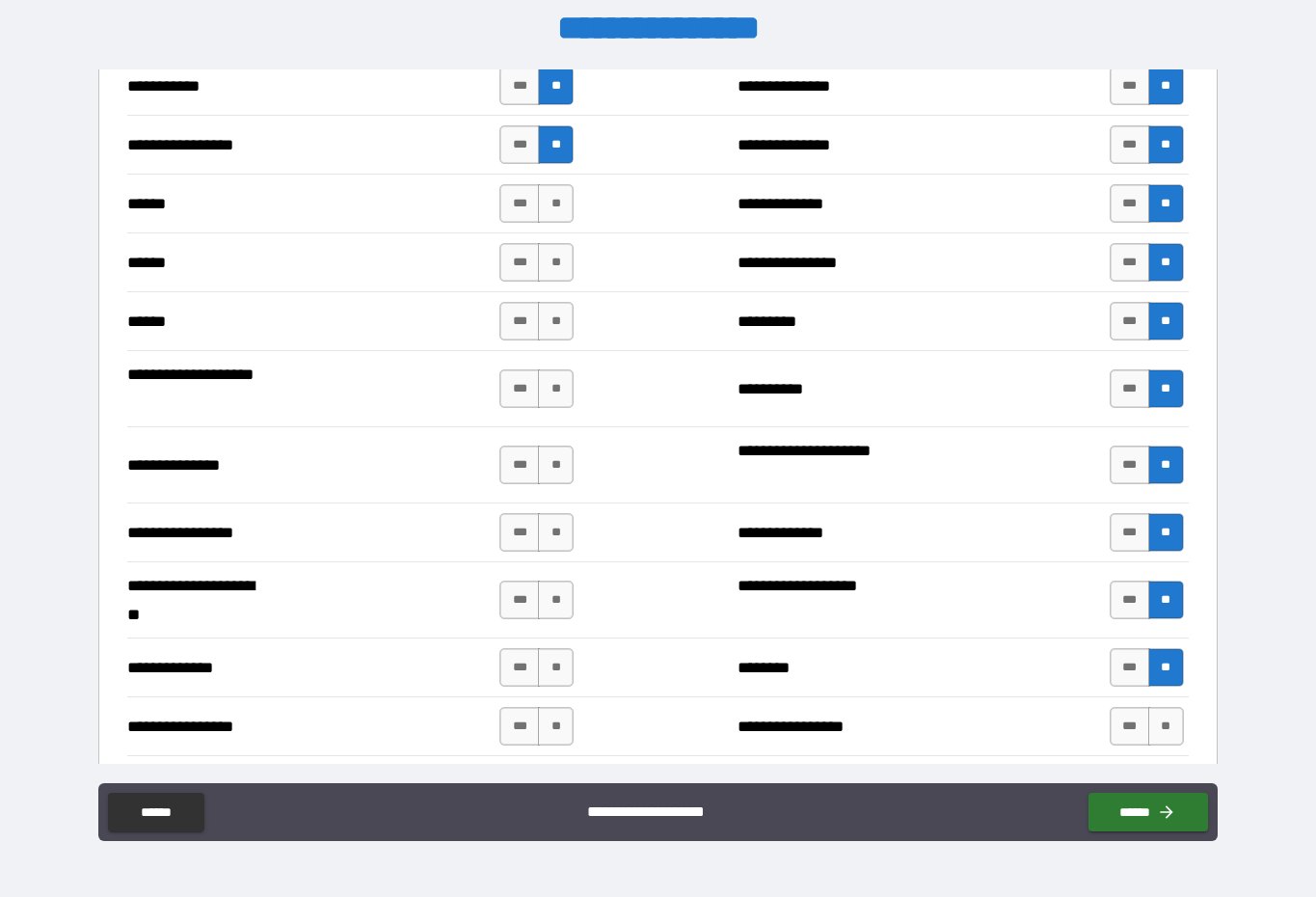 click on "**" at bounding box center [1166, 726] 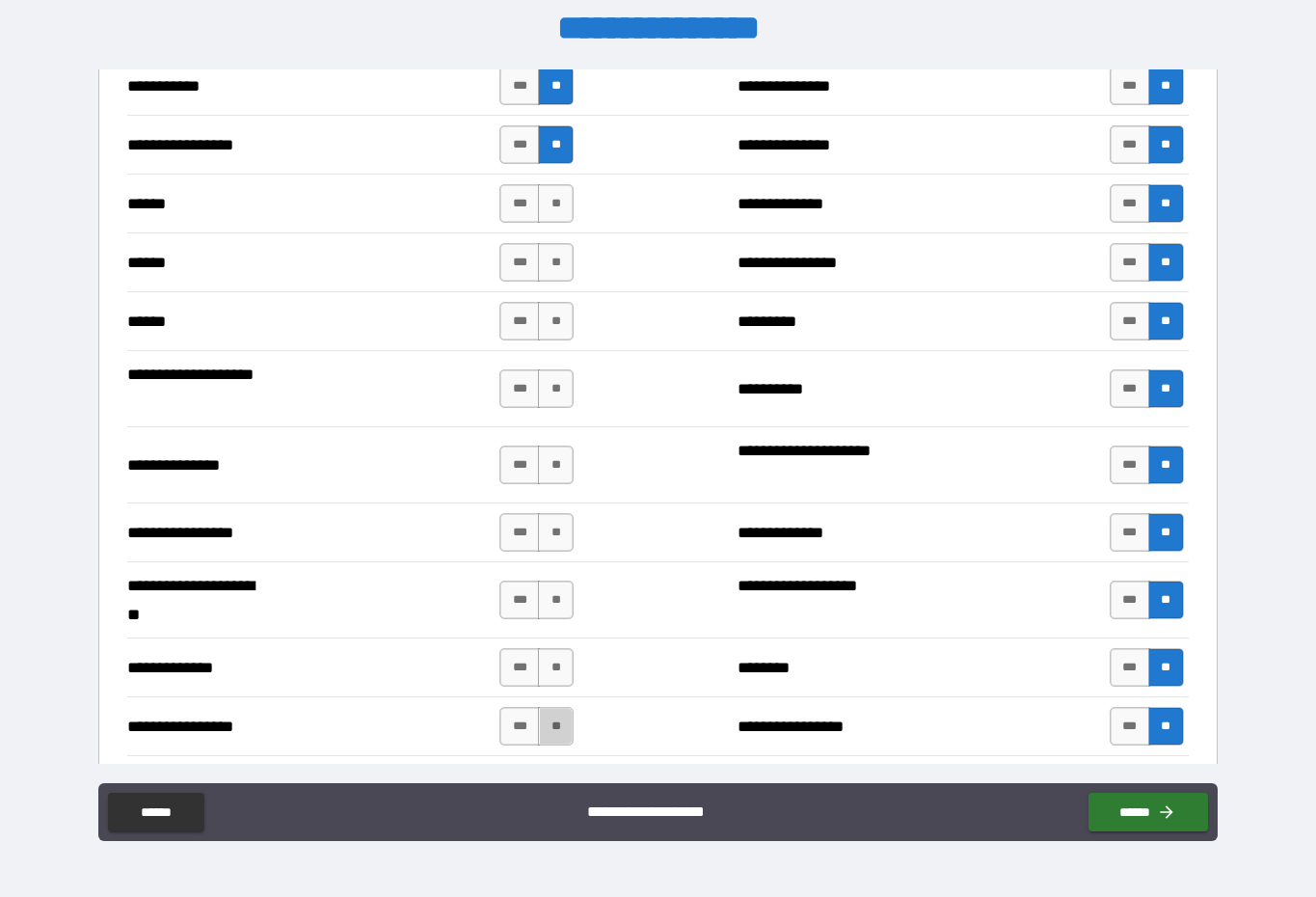click on "**" at bounding box center (555, 726) 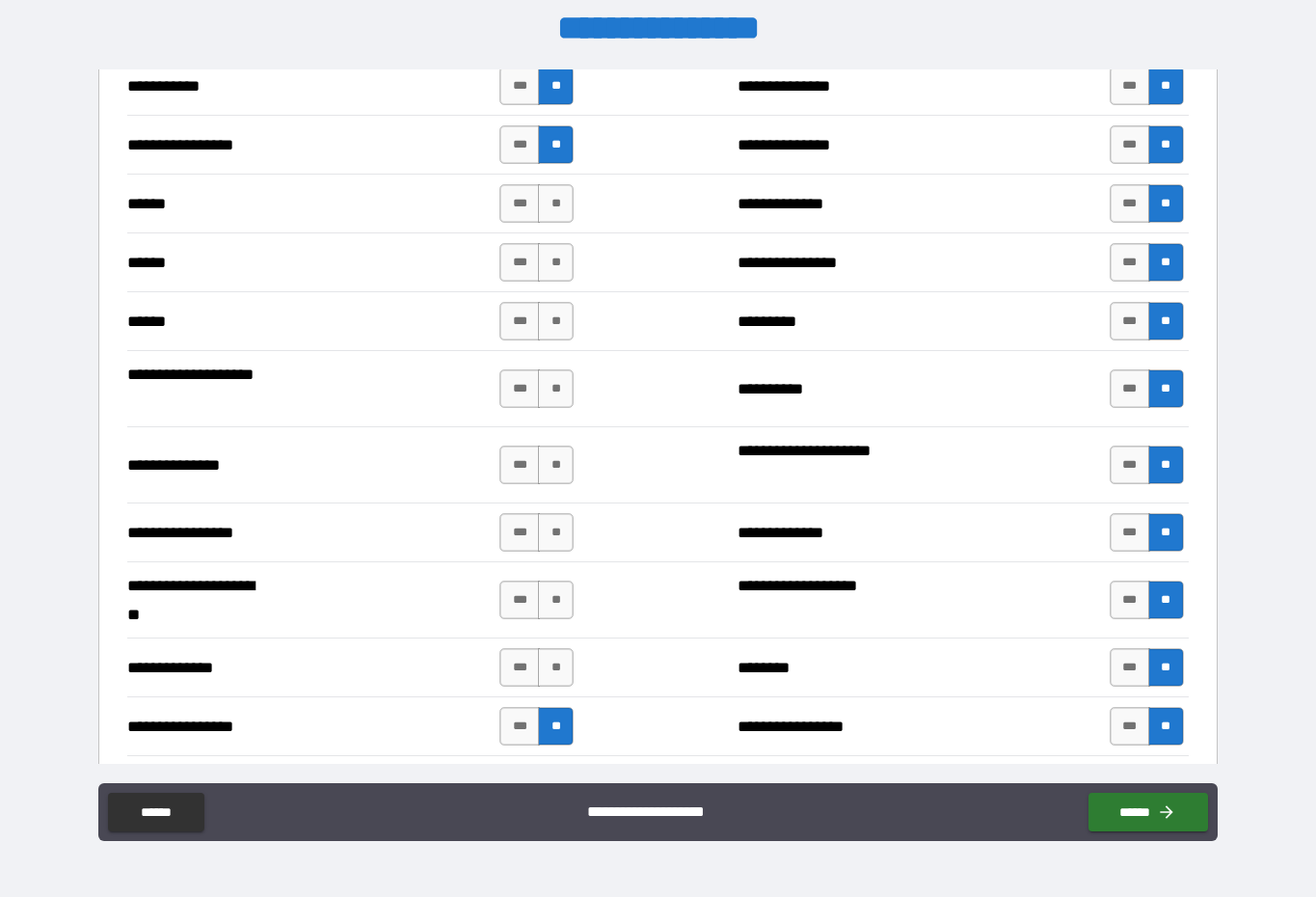 click on "**" at bounding box center (555, 726) 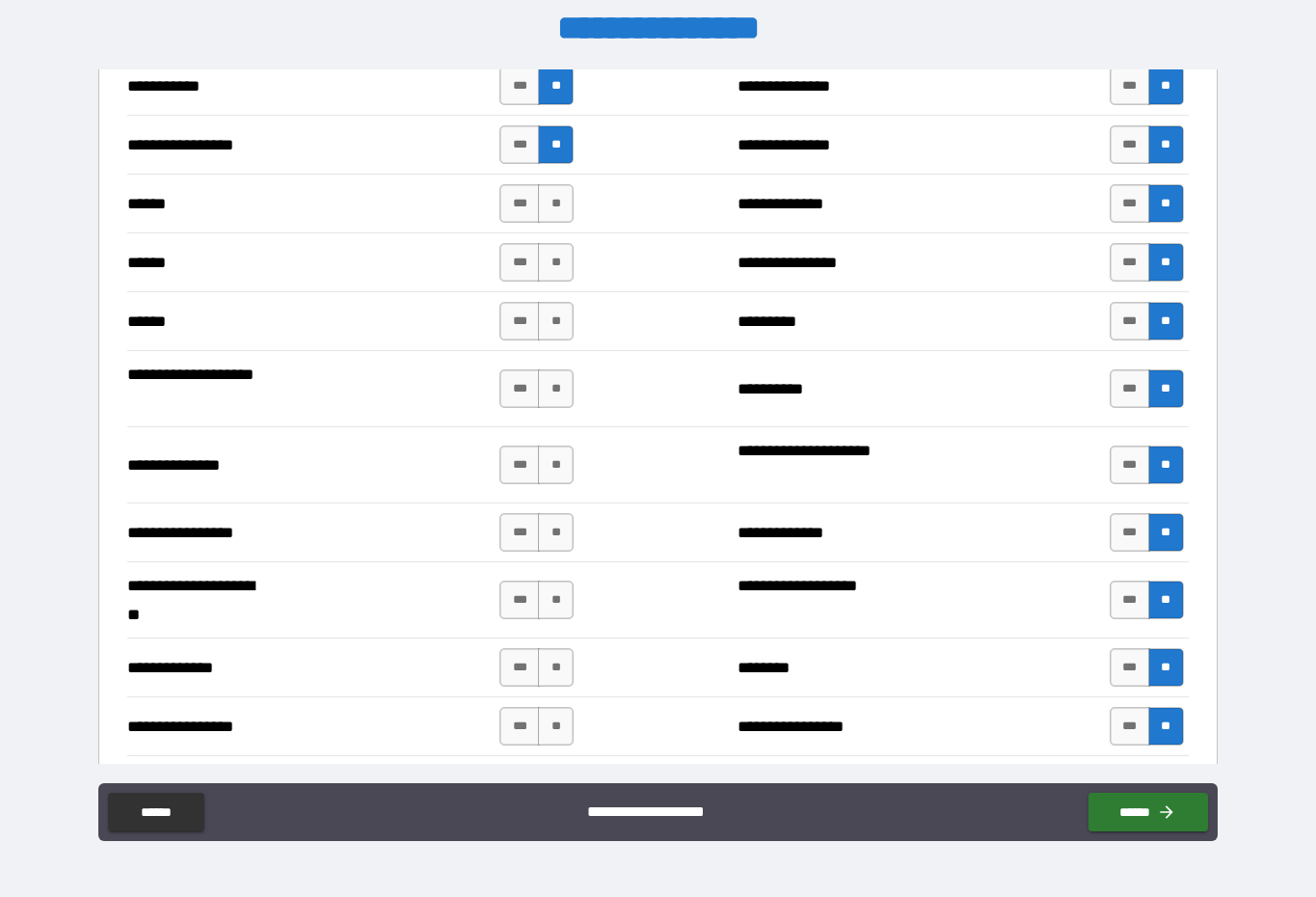 click on "**" at bounding box center [555, 600] 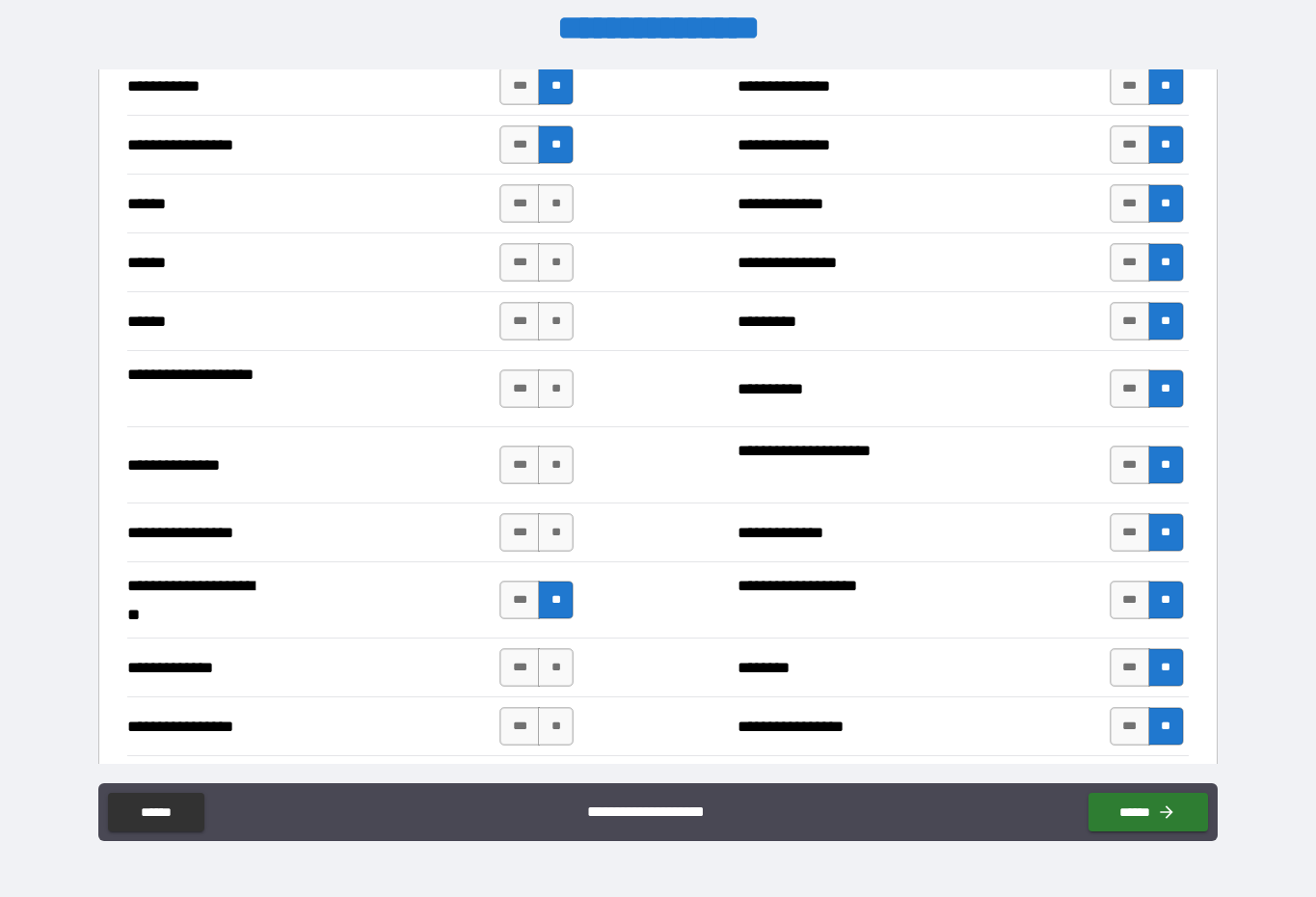 click on "**" at bounding box center [555, 532] 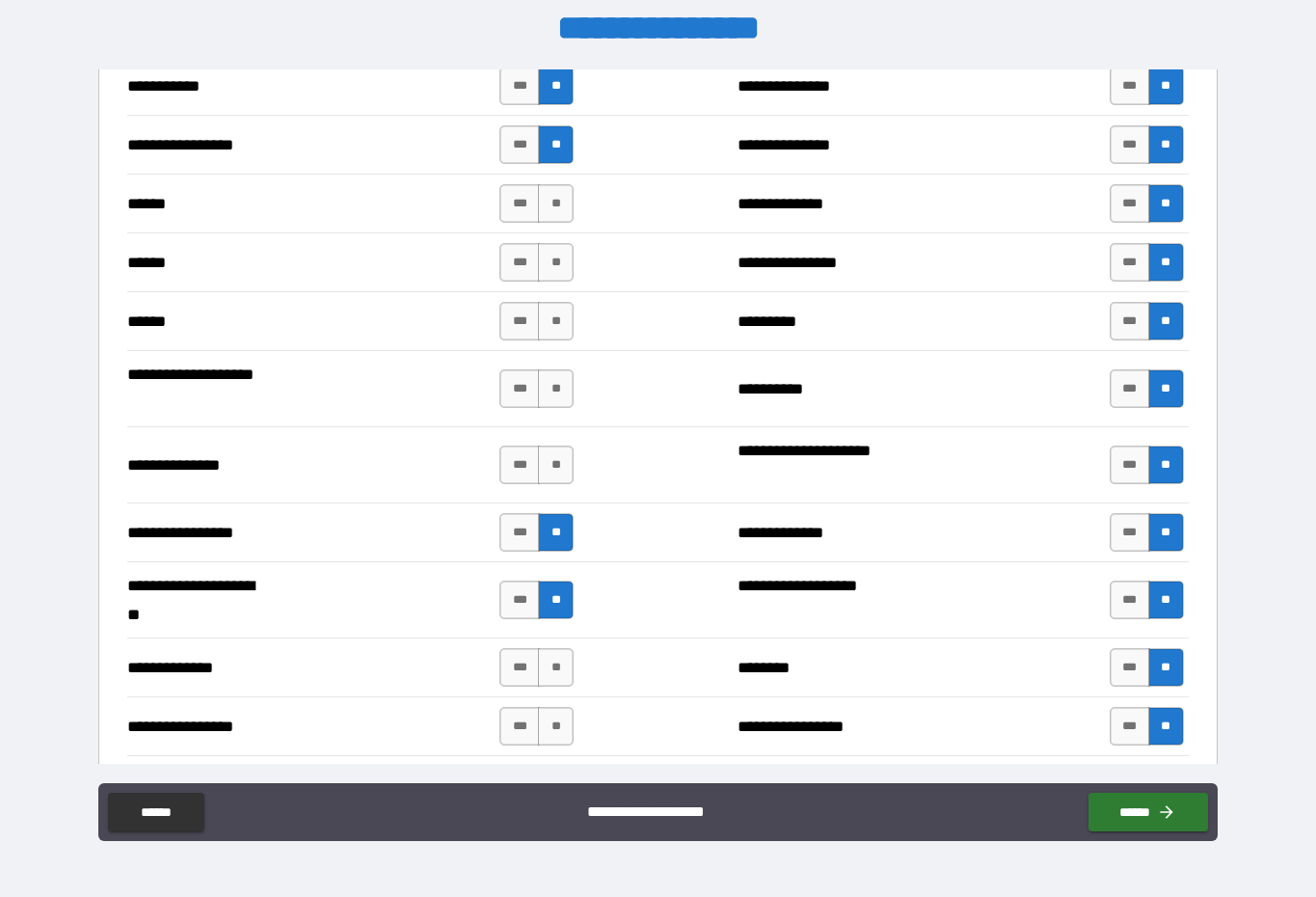 click on "**" at bounding box center (555, 465) 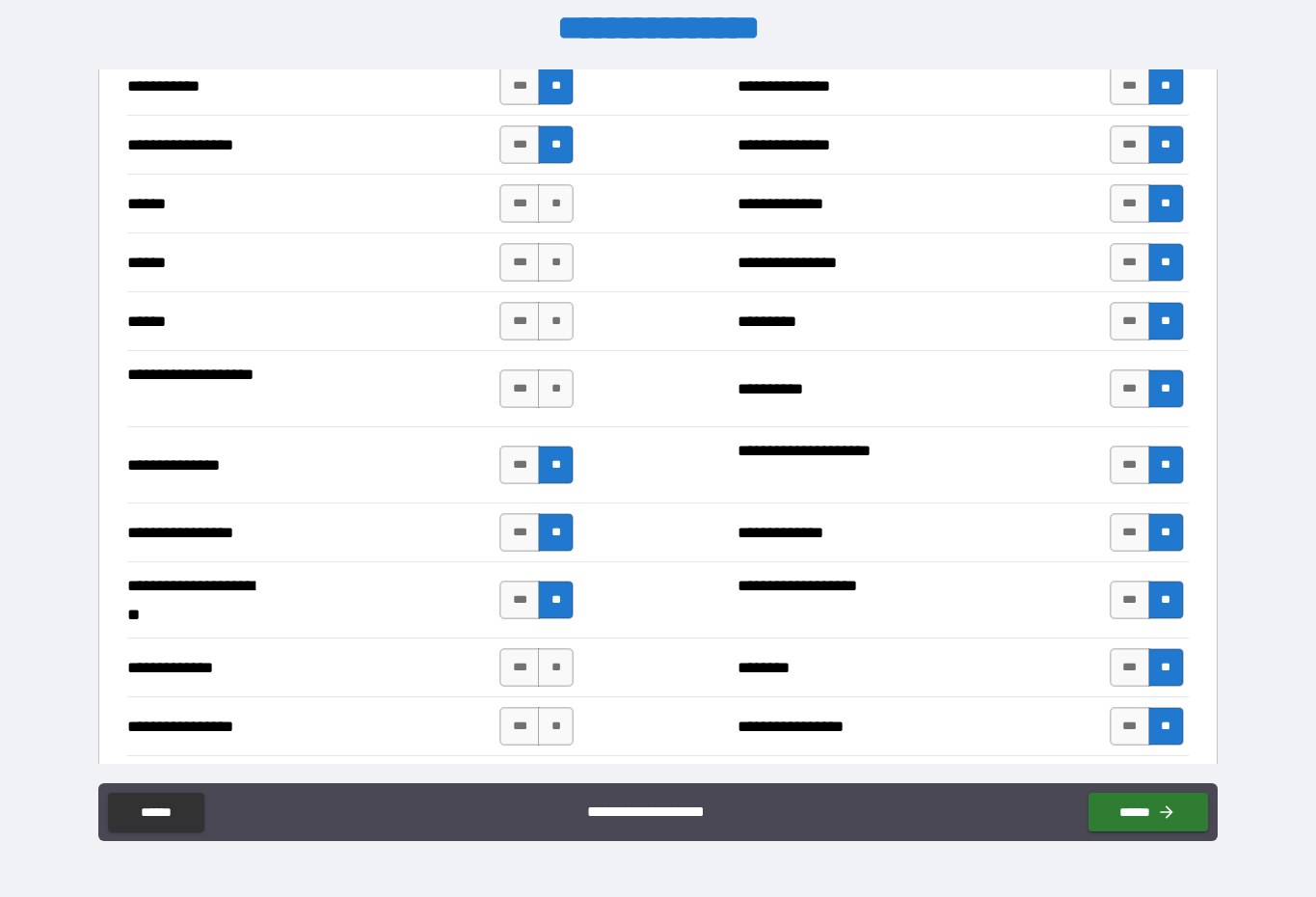 click on "**" at bounding box center (555, 389) 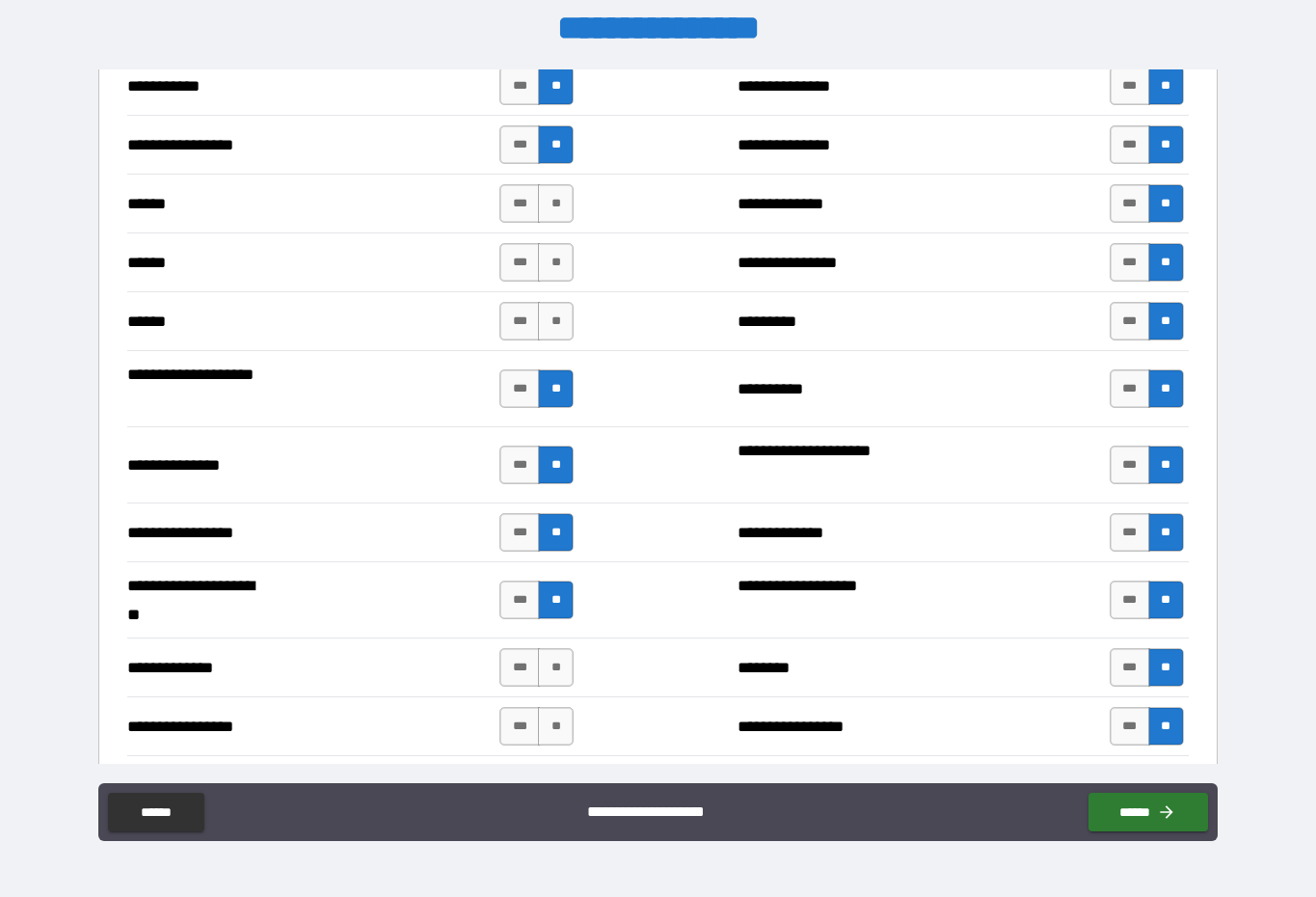 click on "**" at bounding box center [555, 321] 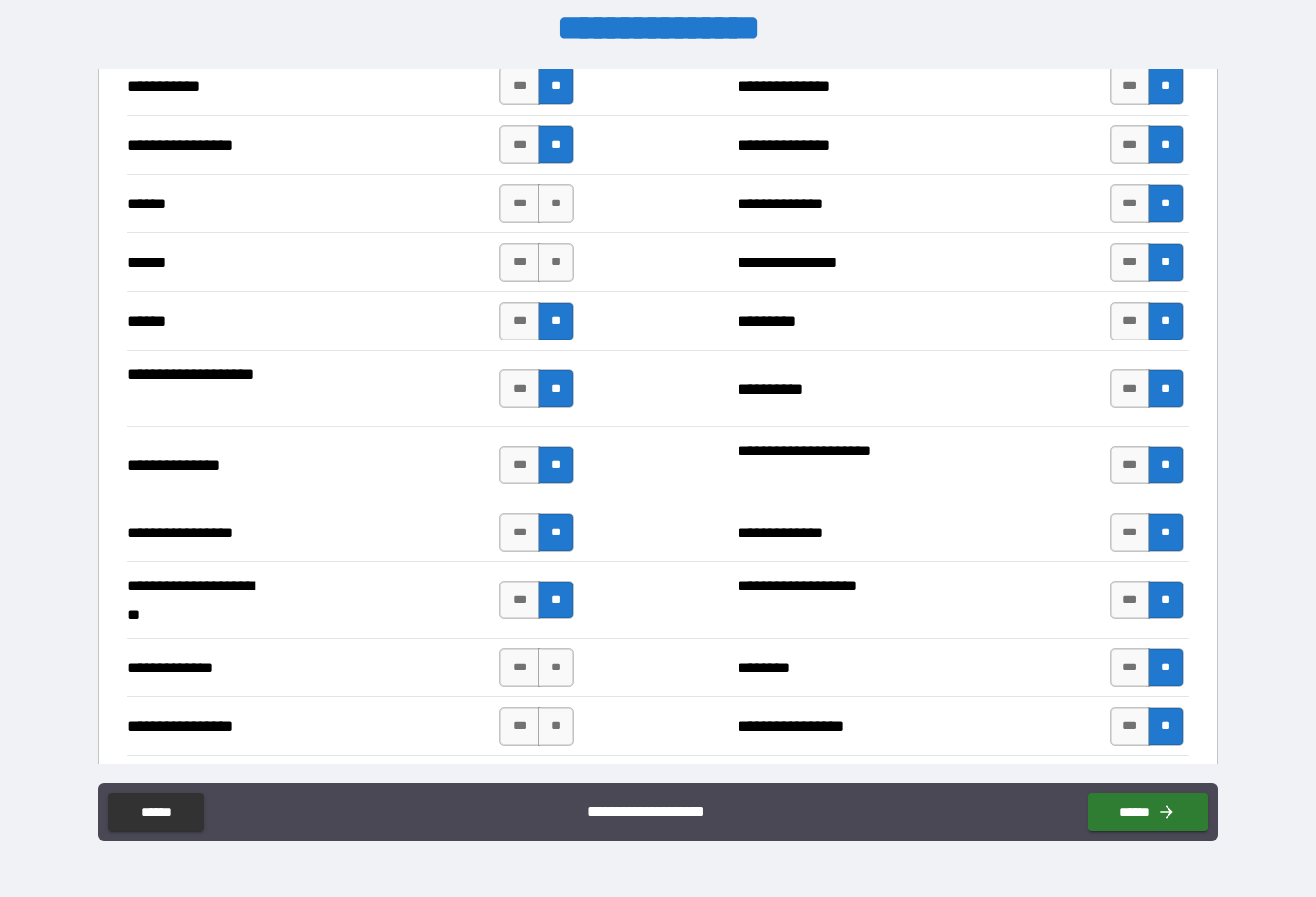 click on "**" at bounding box center [555, 262] 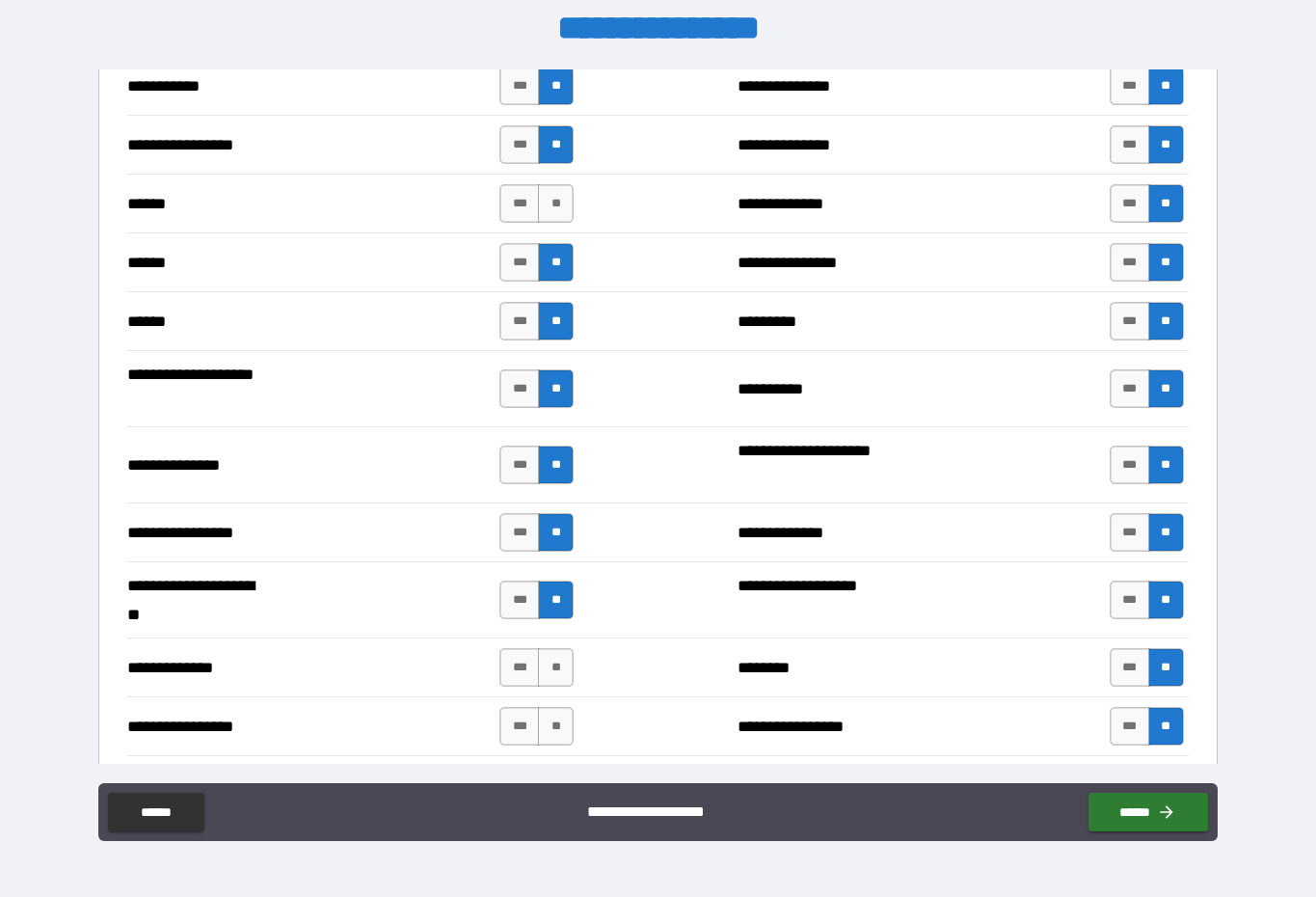 click on "**" at bounding box center [555, 204] 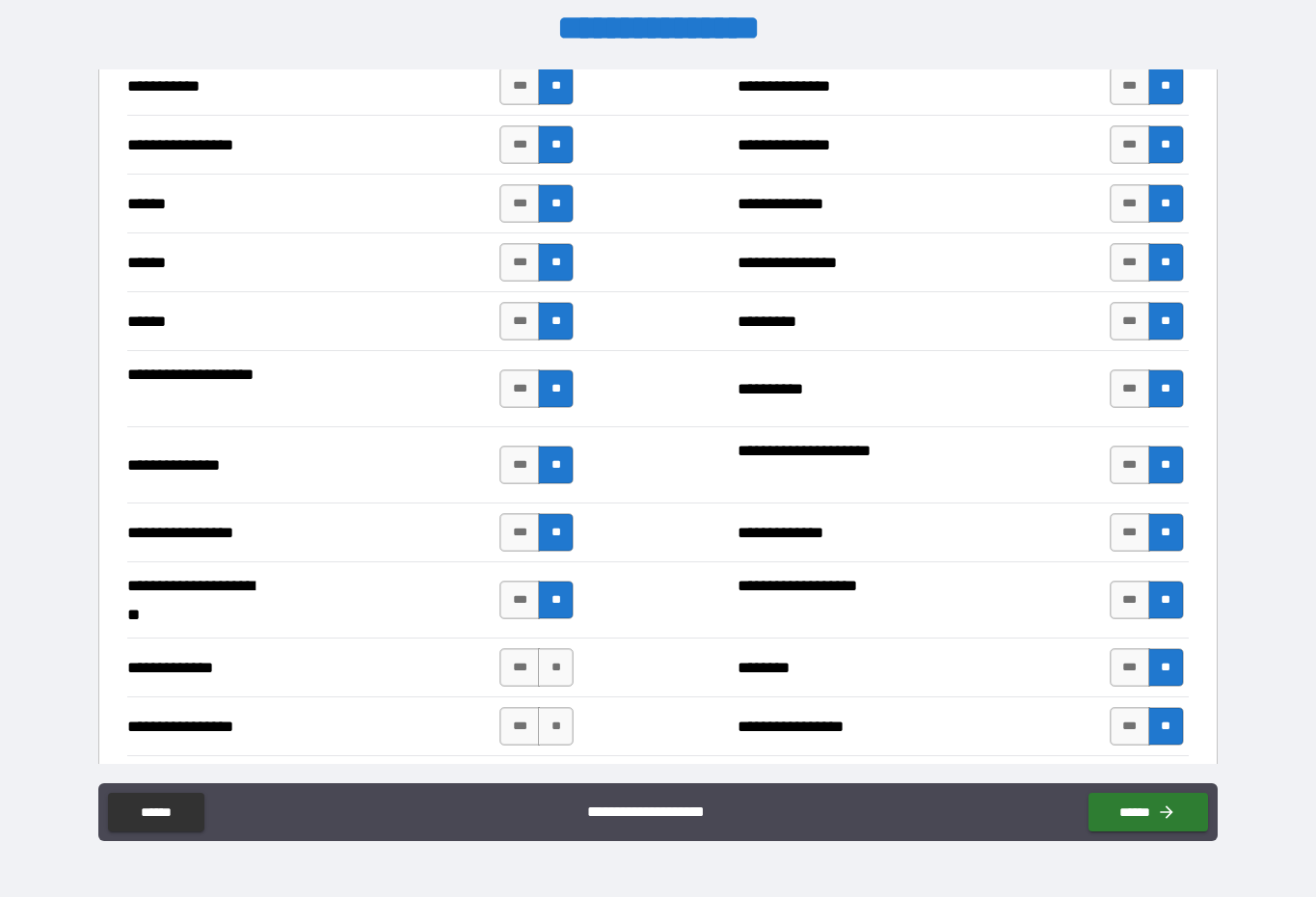 click on "**" at bounding box center (555, 667) 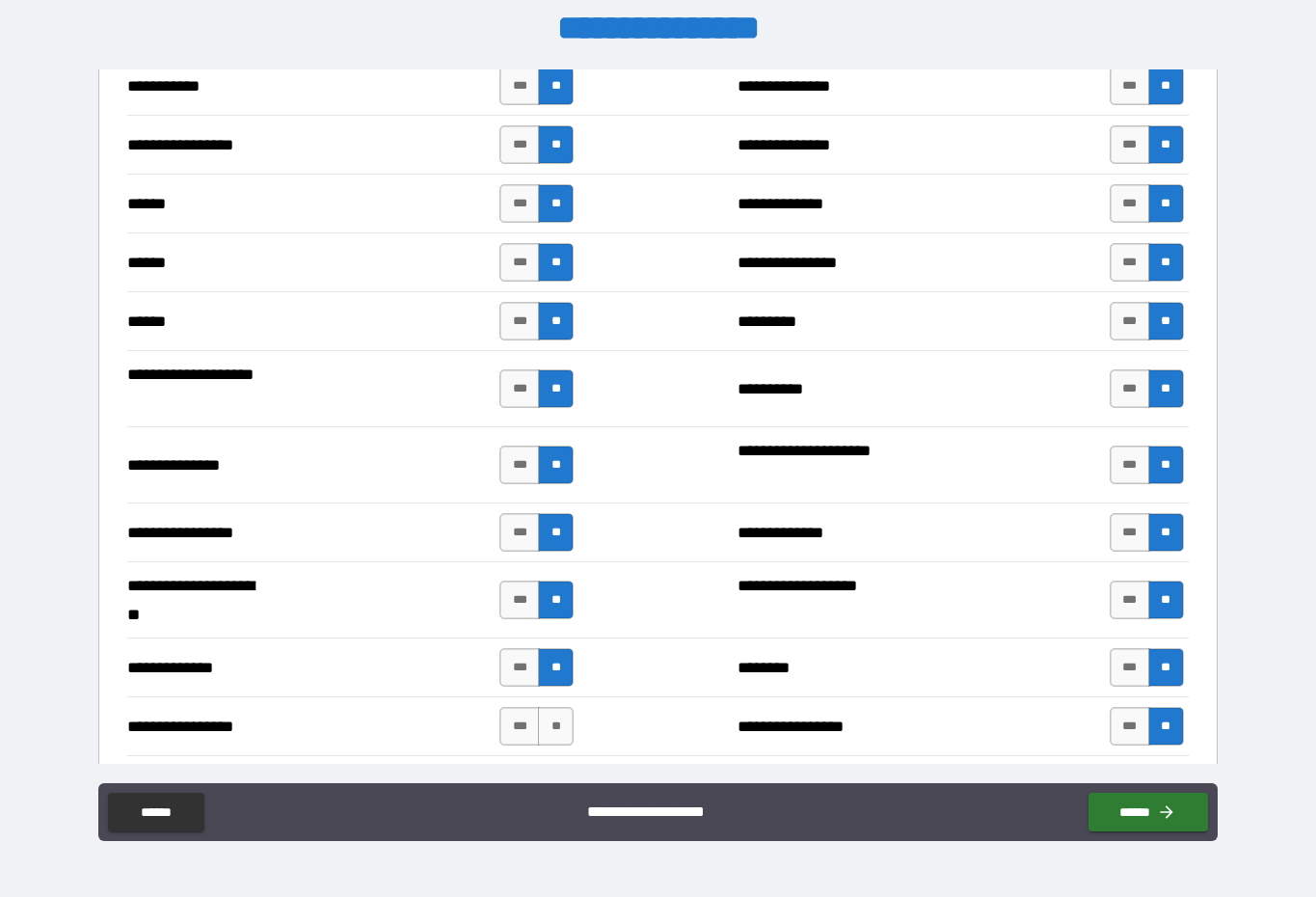 click on "**" at bounding box center [555, 667] 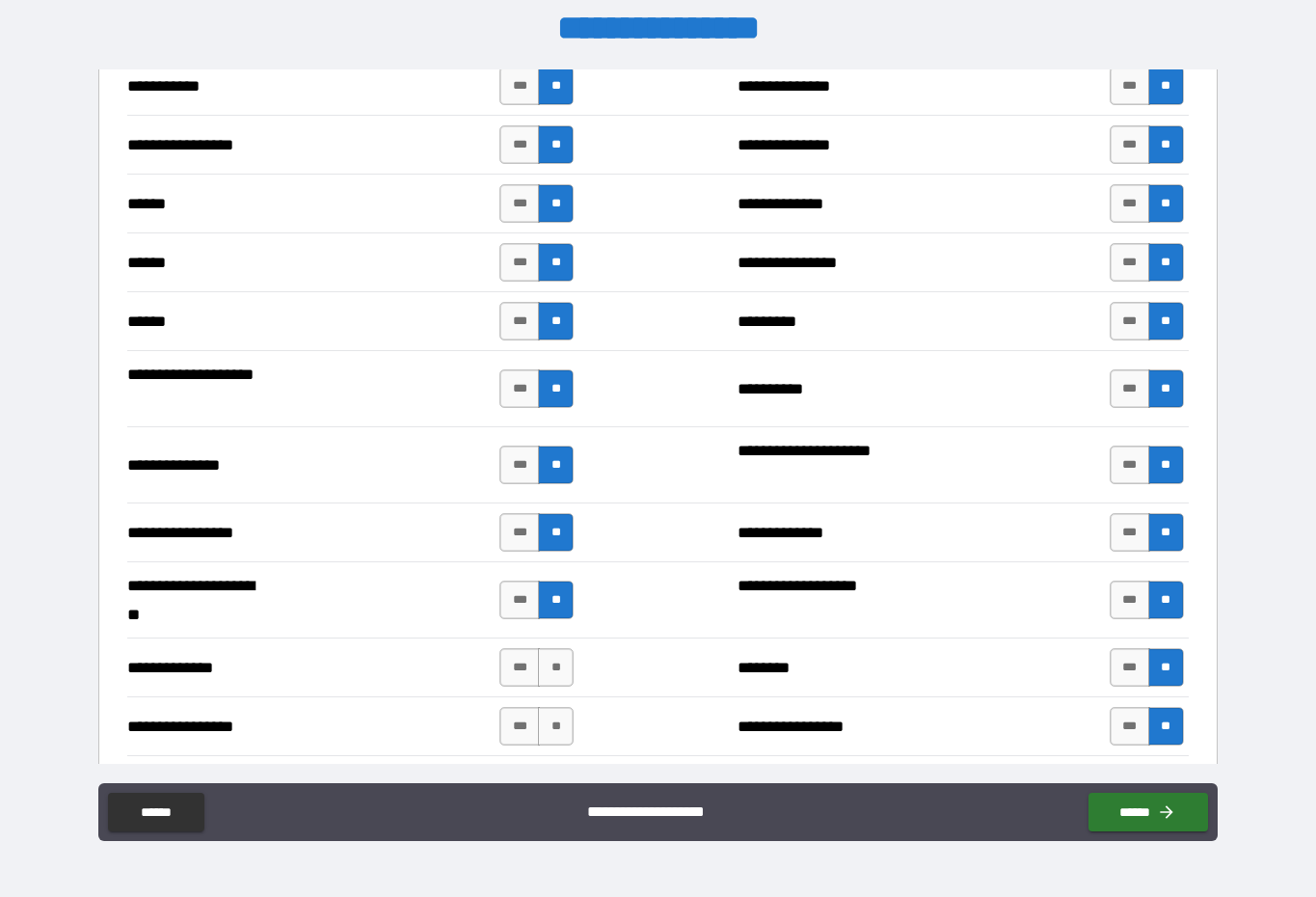 click on "**" at bounding box center [555, 667] 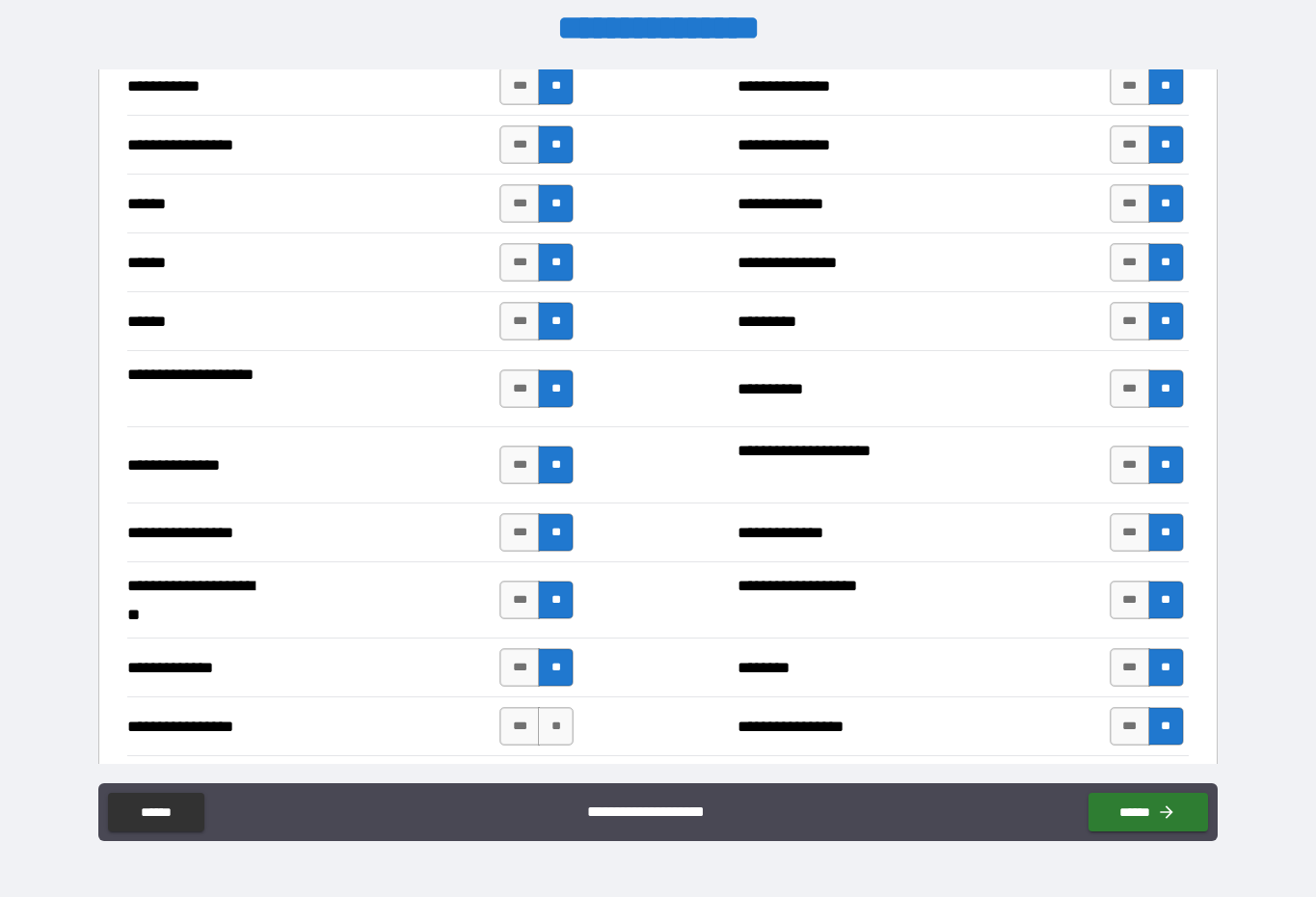 click on "**" at bounding box center [555, 726] 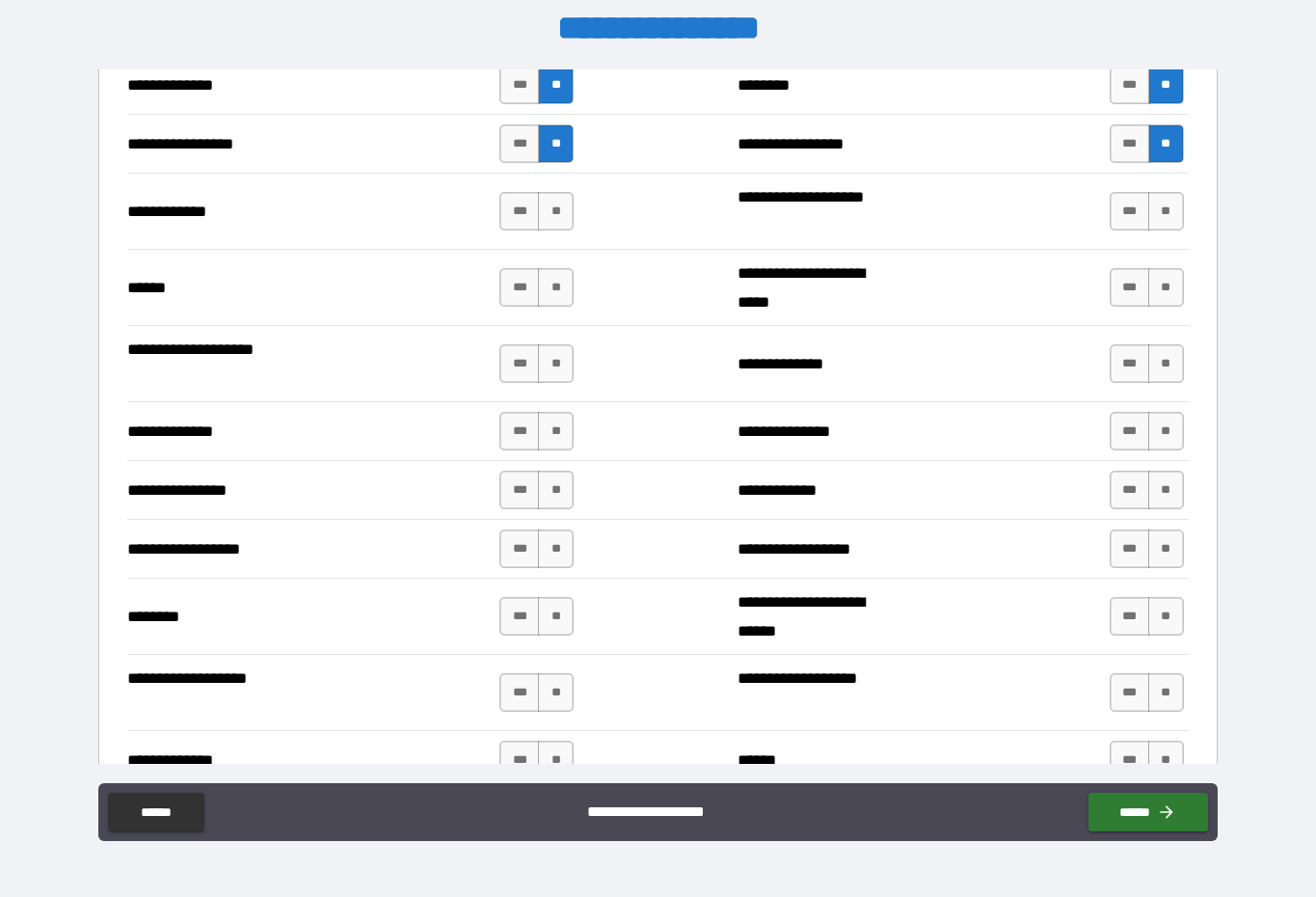 scroll, scrollTop: 2794, scrollLeft: 0, axis: vertical 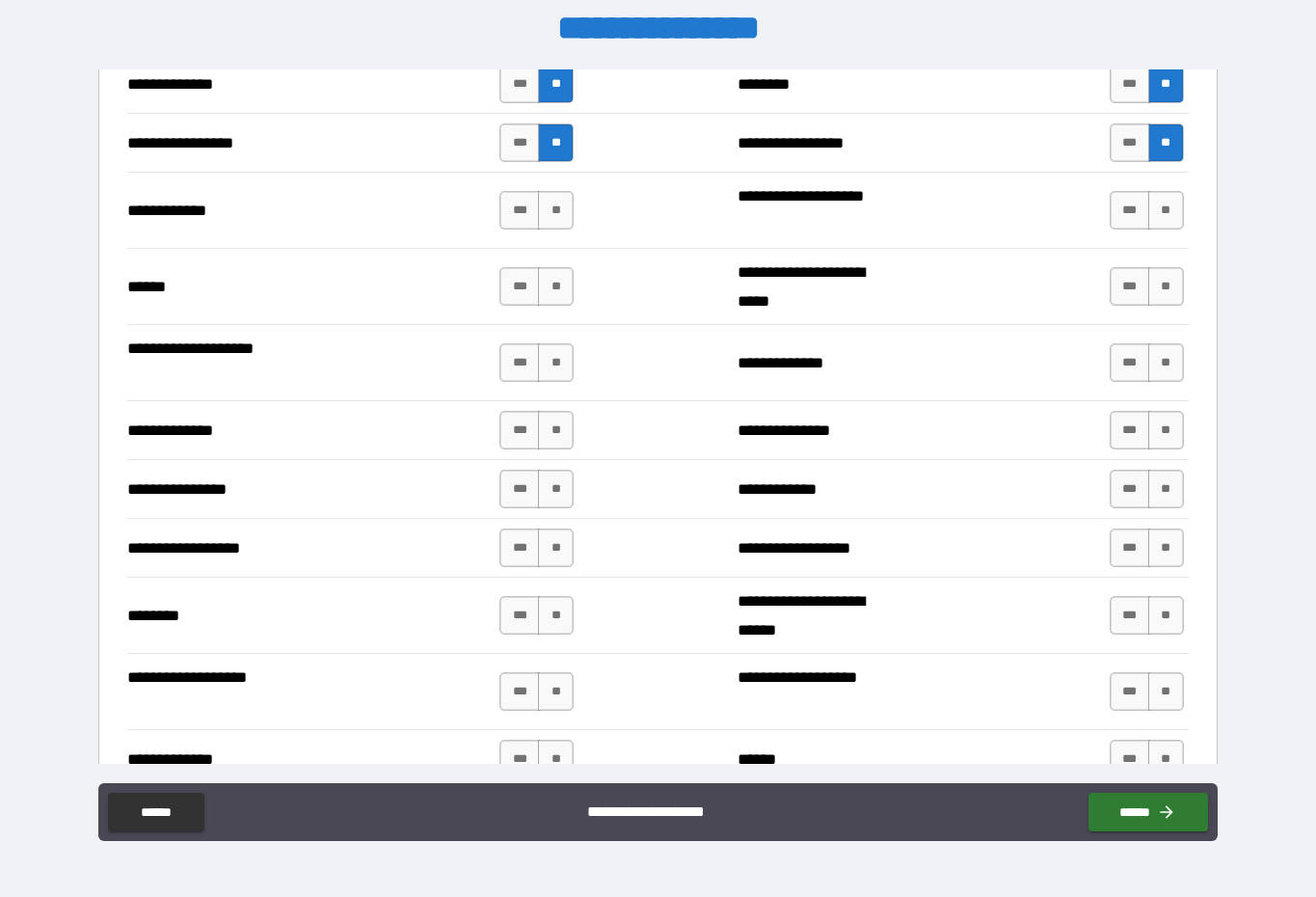 click on "**" at bounding box center (1166, 210) 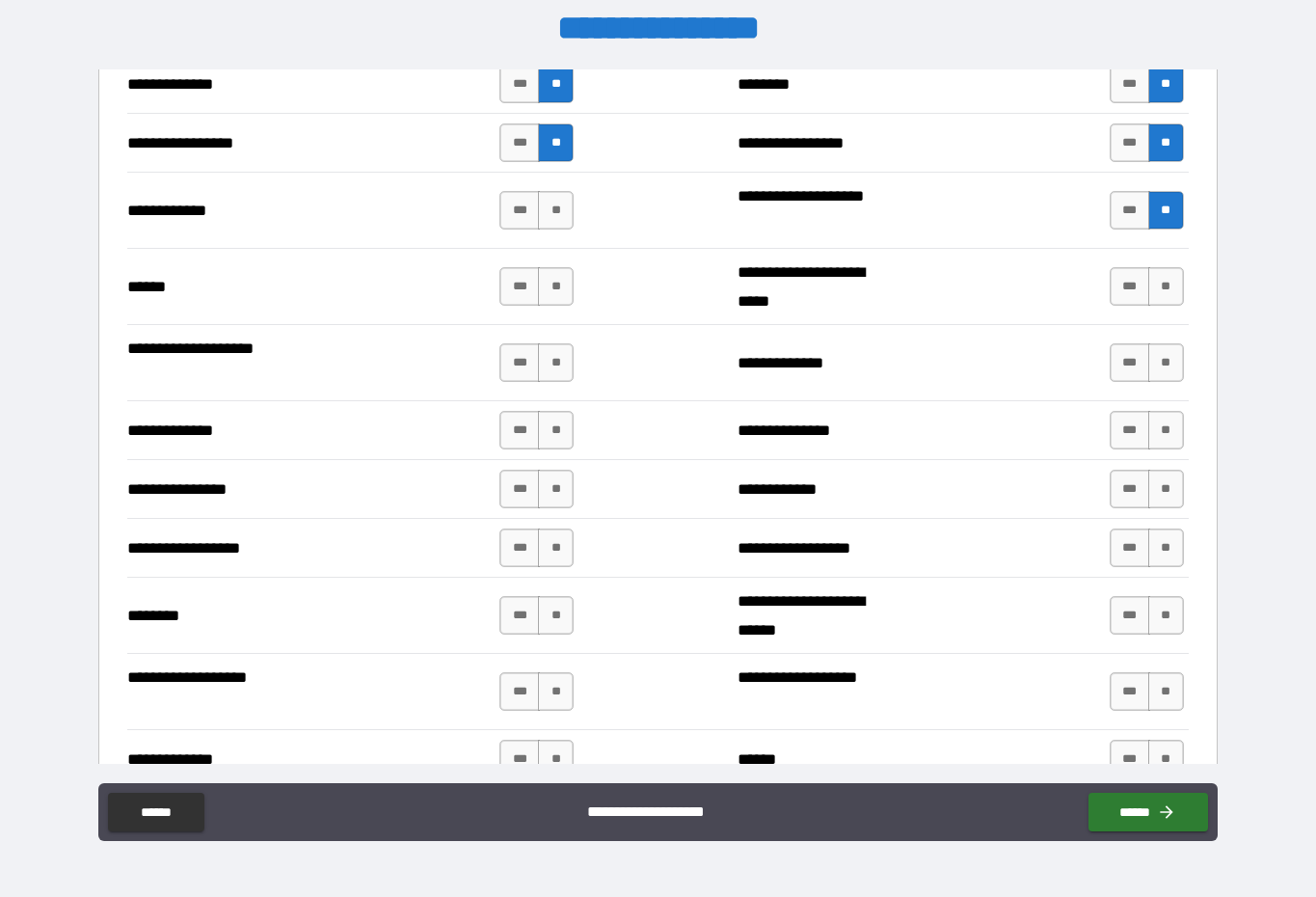 click on "**" at bounding box center (1166, 286) 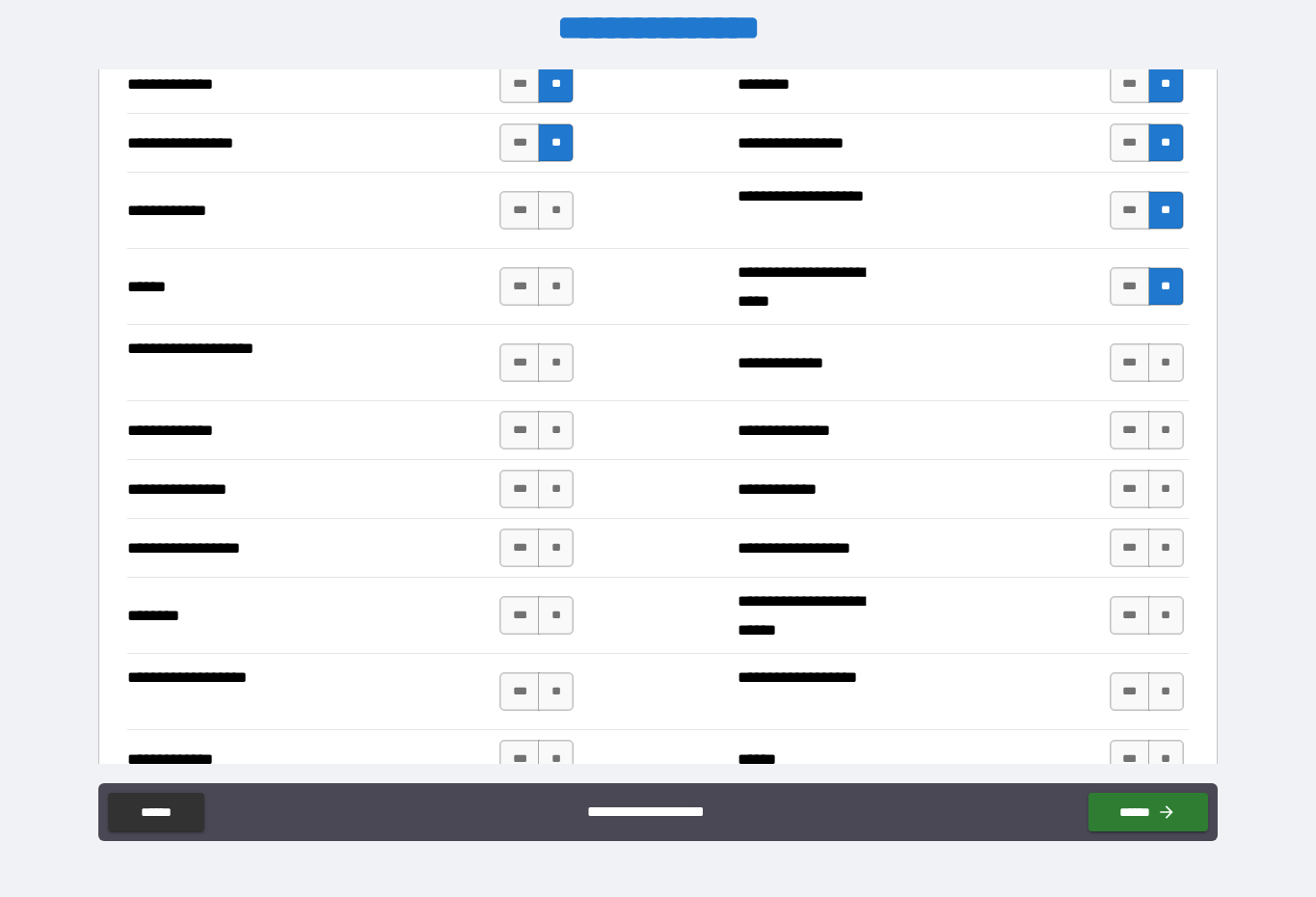 click on "**" at bounding box center (1166, 363) 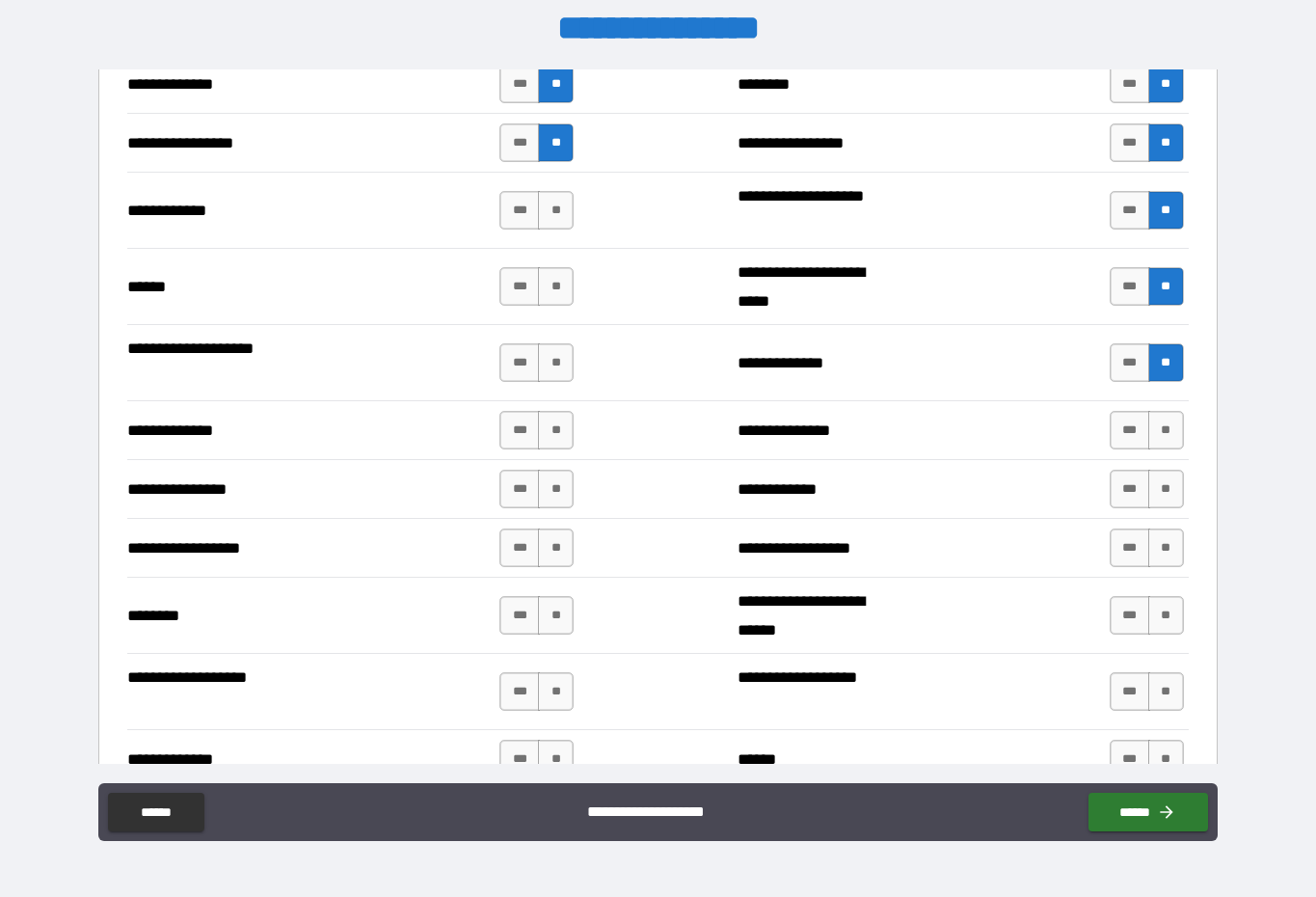 click on "**" at bounding box center (1166, 430) 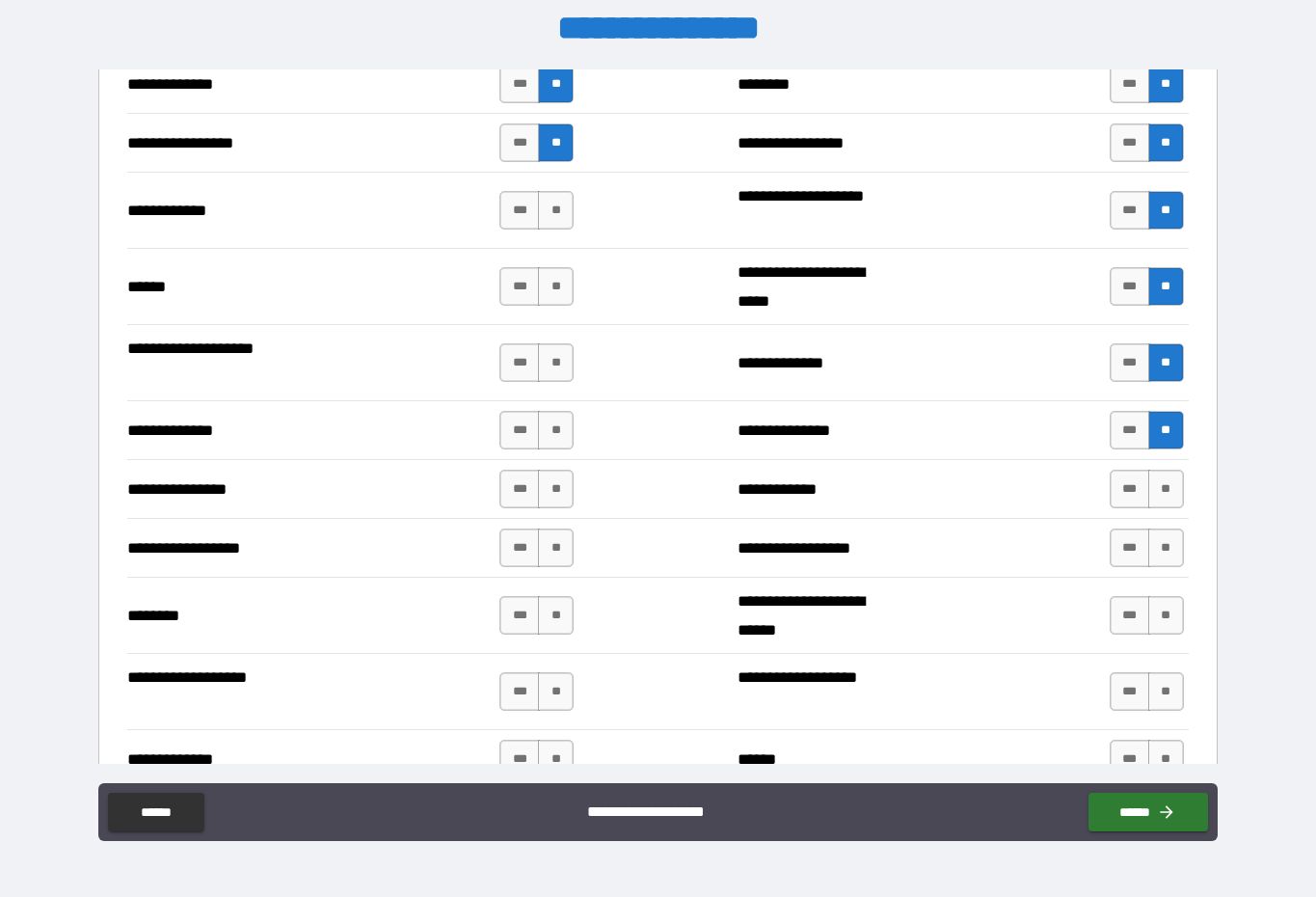click on "**" at bounding box center (1166, 489) 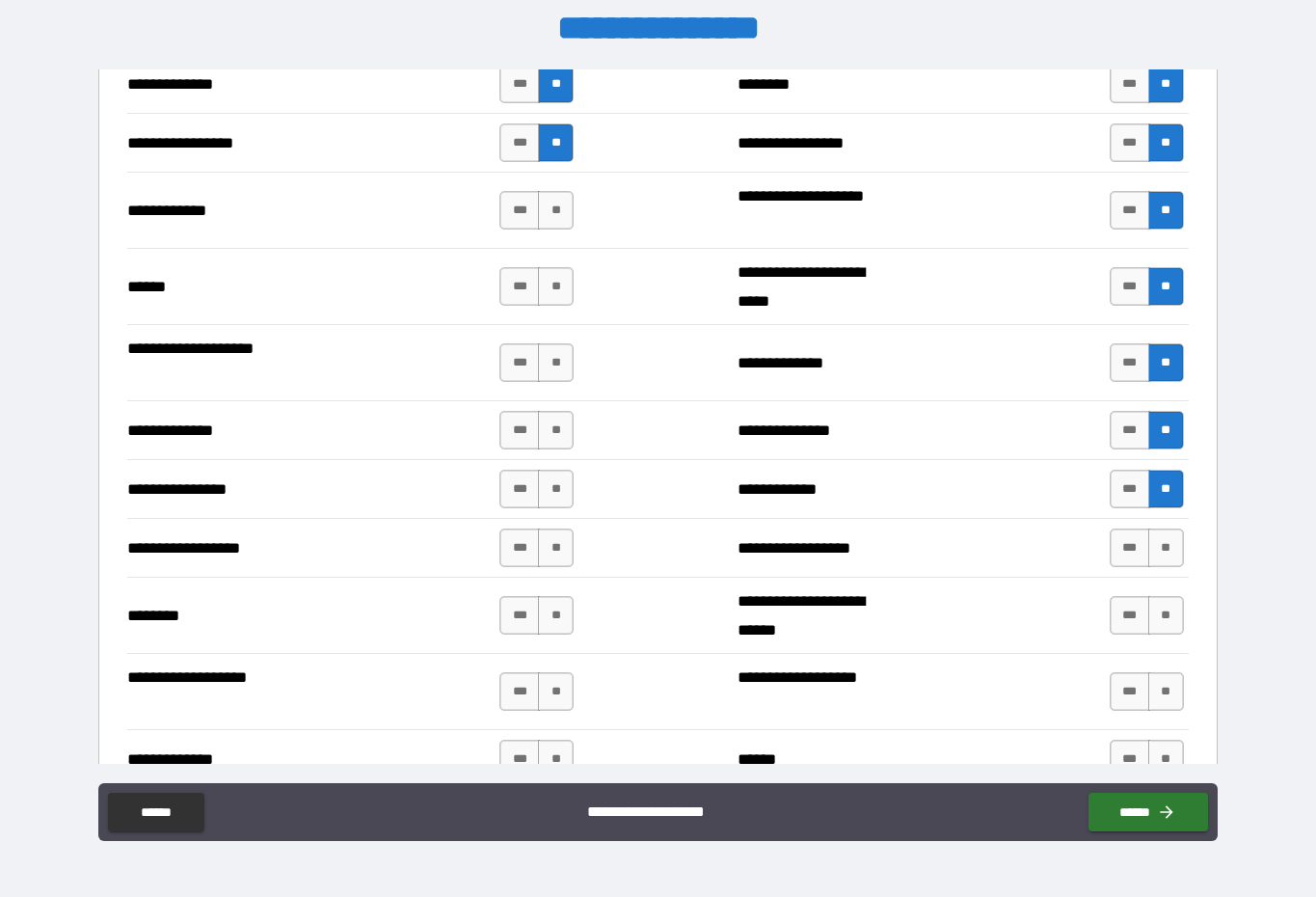 click on "**" at bounding box center (1166, 548) 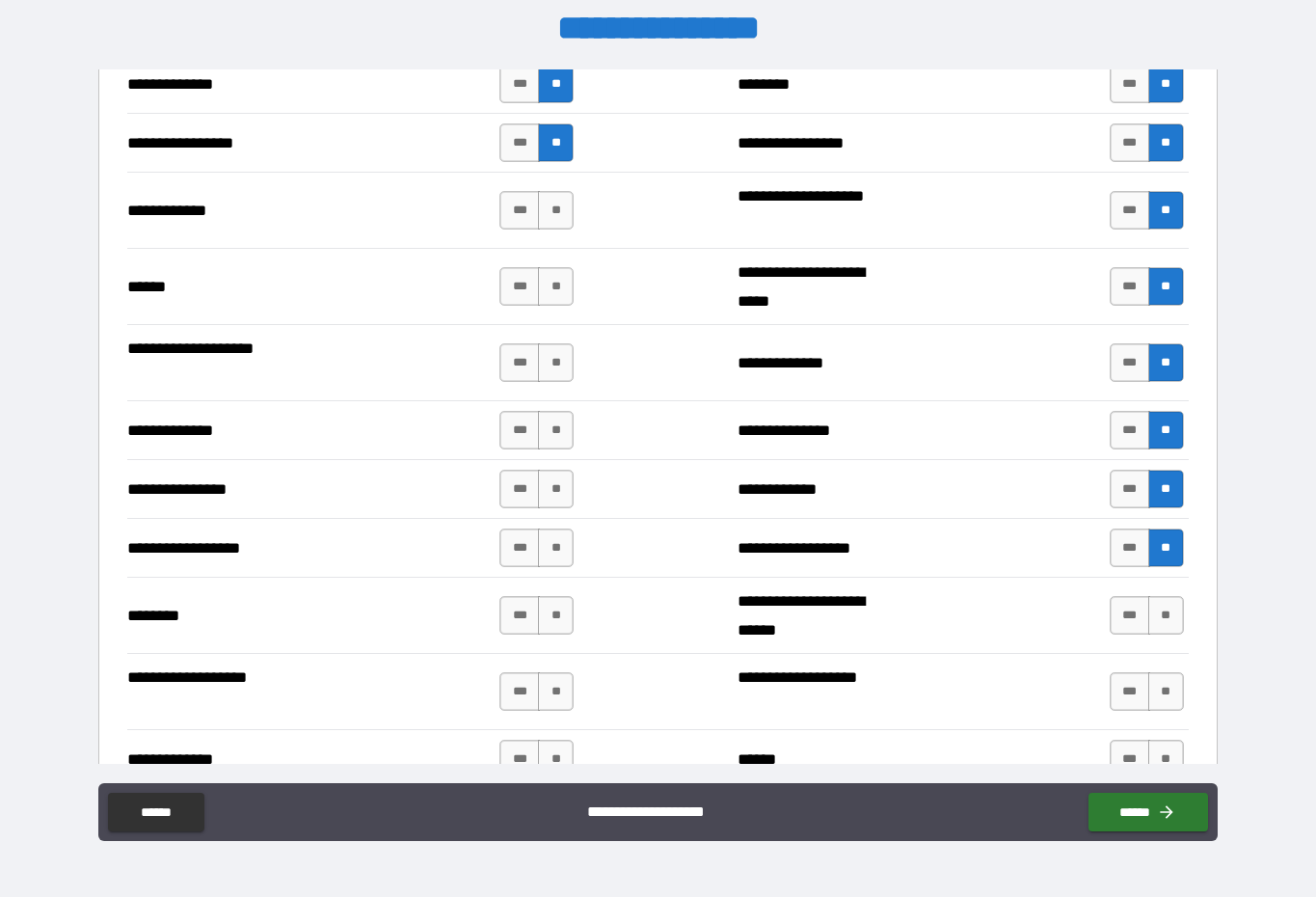 click on "**" at bounding box center (1166, 615) 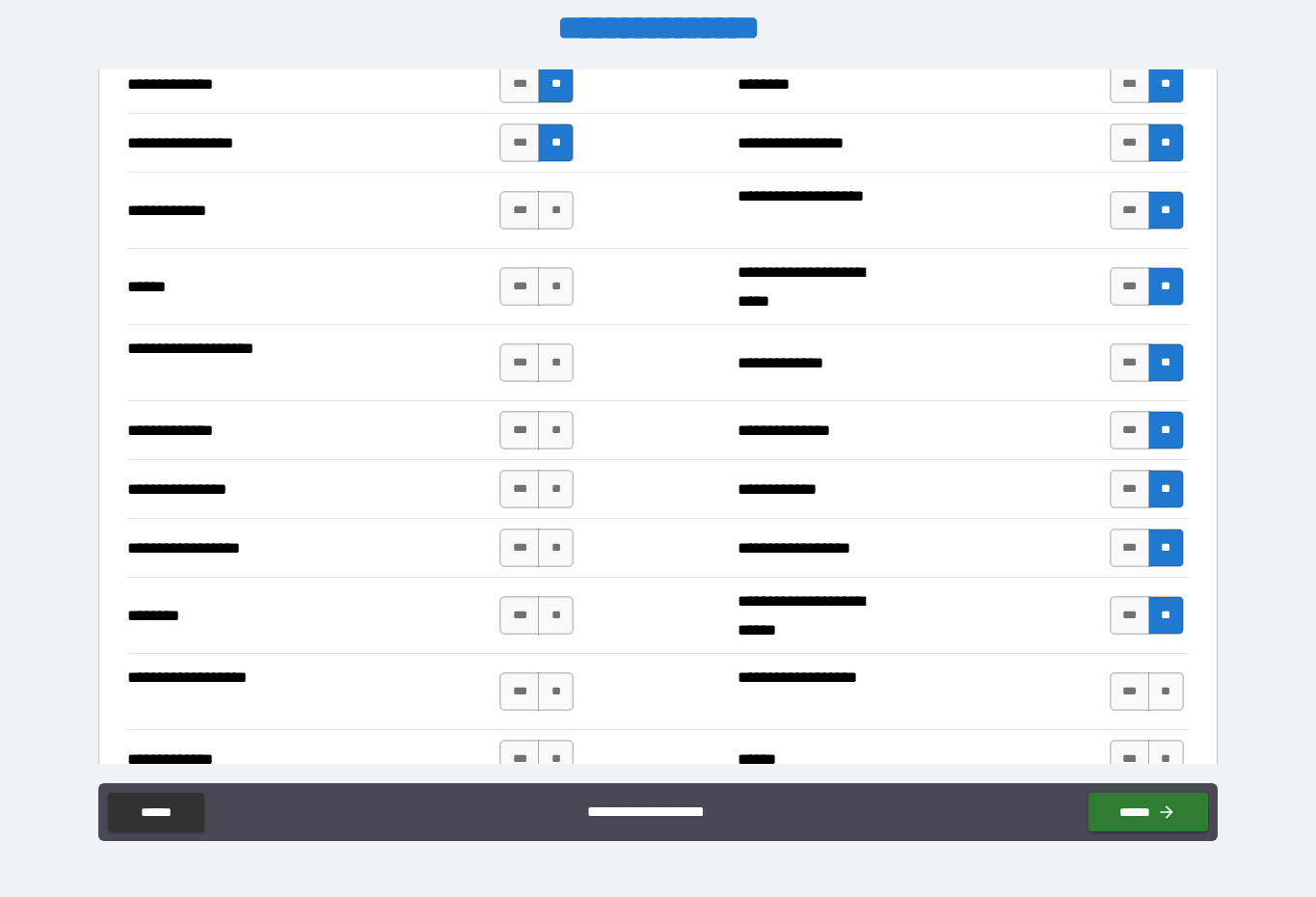 click on "**" at bounding box center [1166, 692] 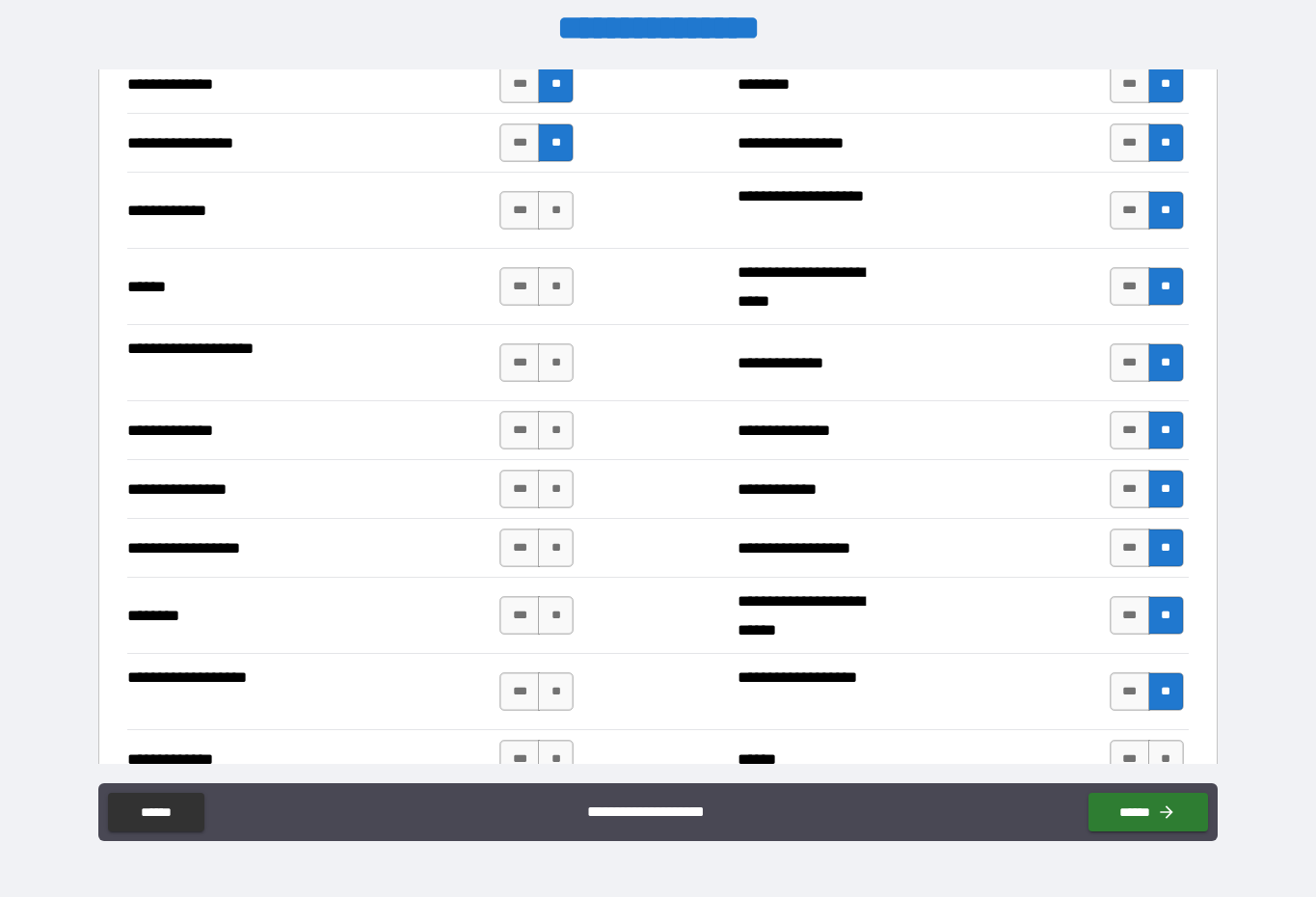 click on "**" at bounding box center (555, 210) 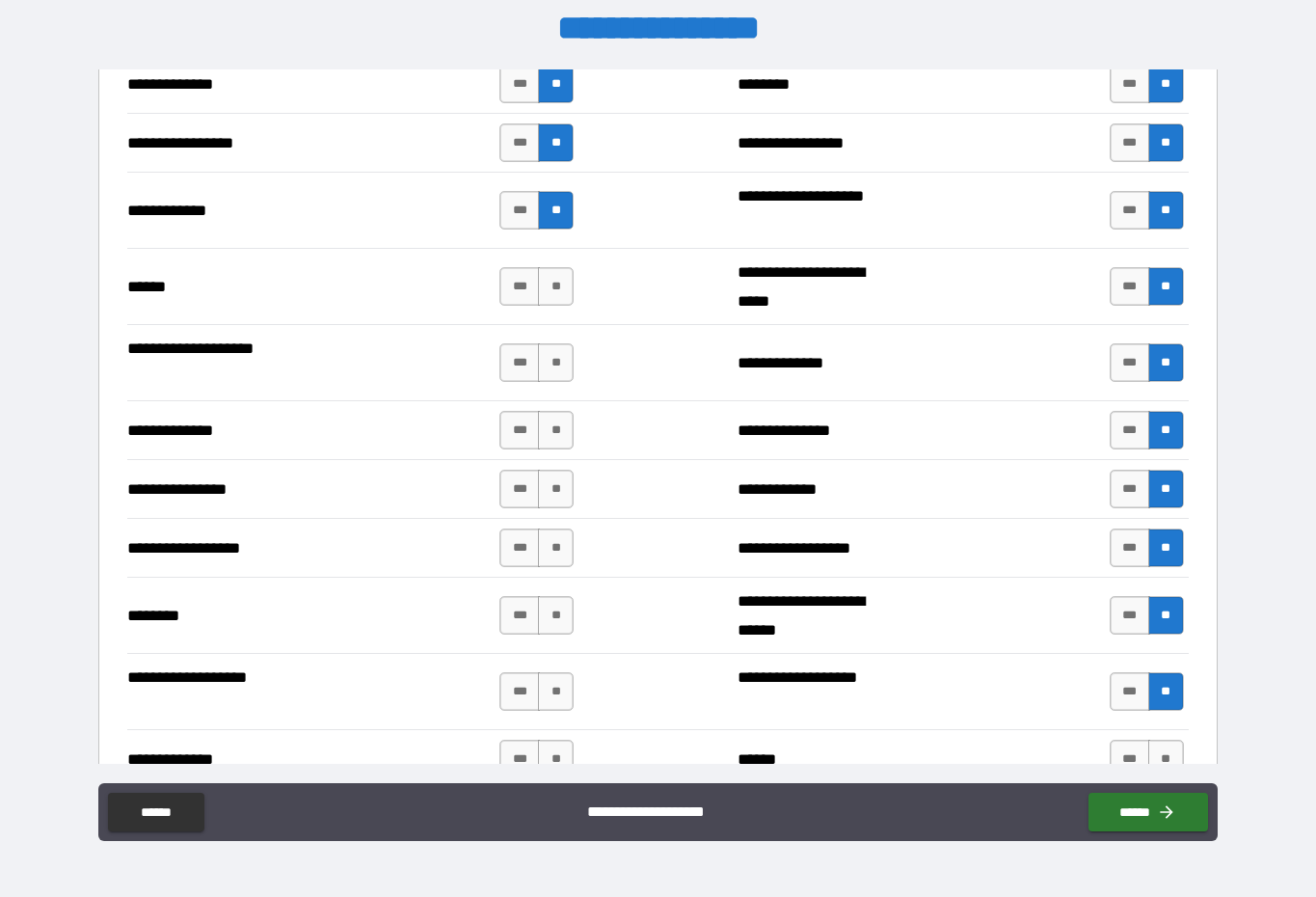 click on "**" at bounding box center (555, 286) 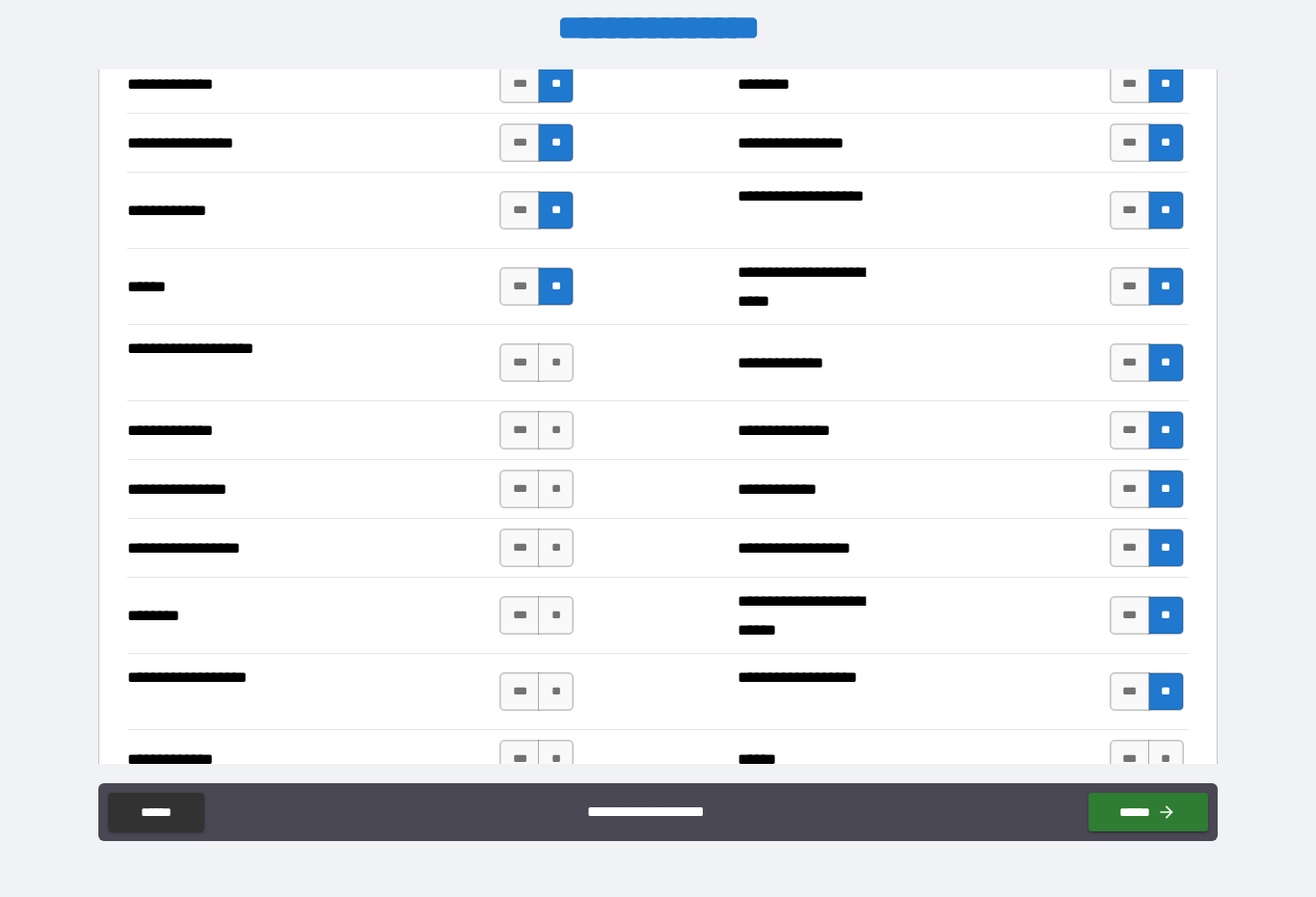 click on "**" at bounding box center [555, 363] 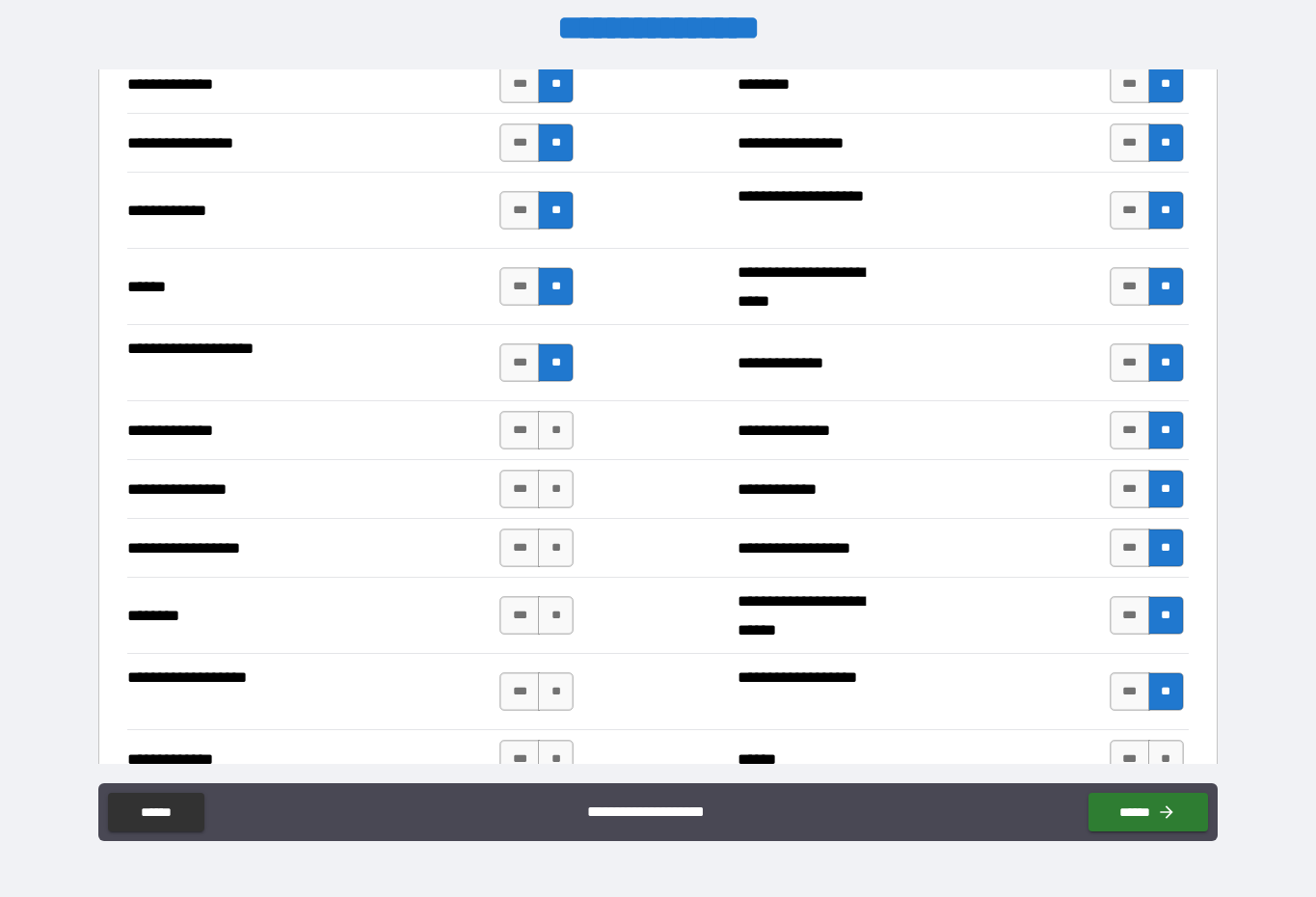 click on "**" at bounding box center (555, 430) 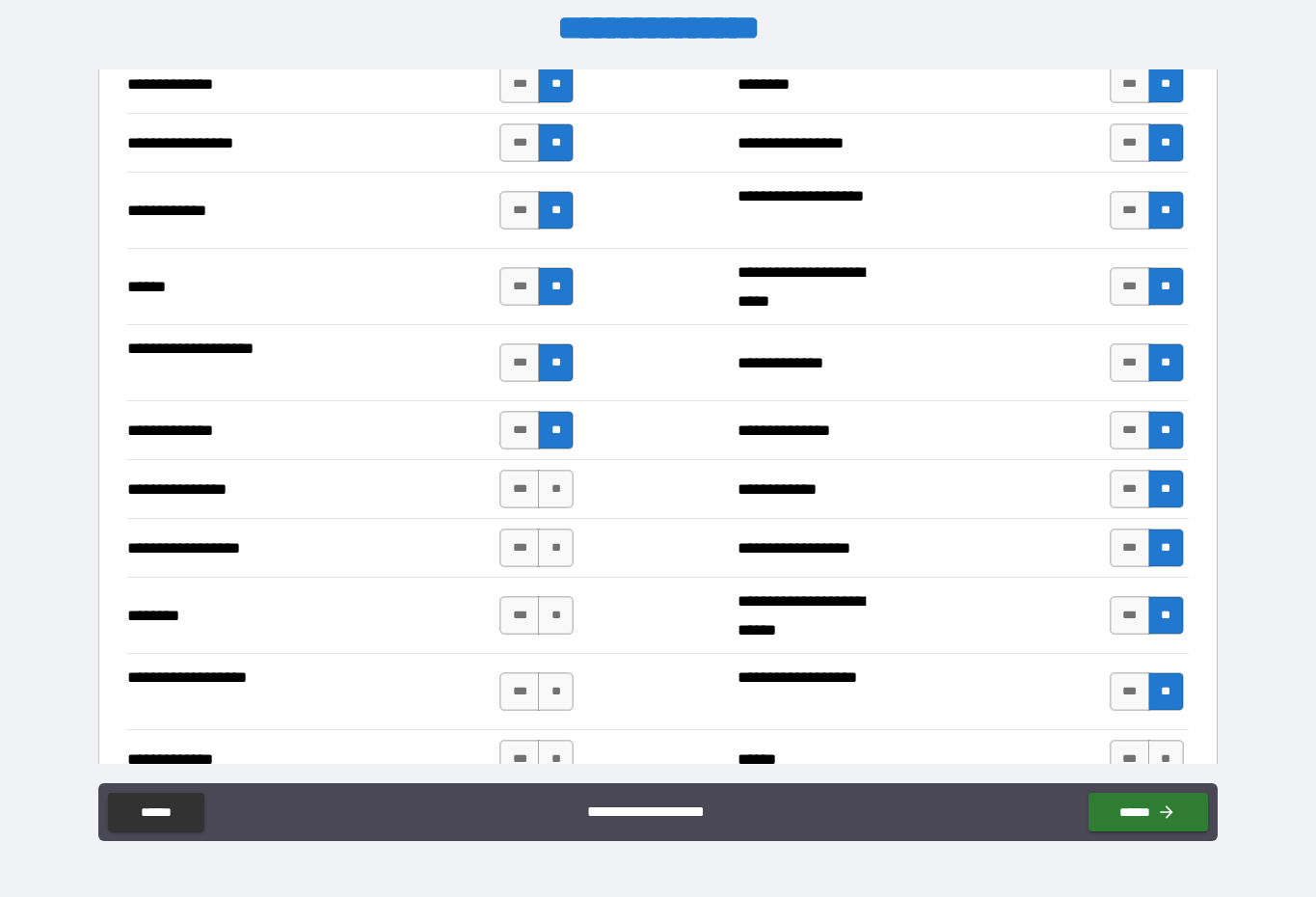 click on "**" at bounding box center [555, 489] 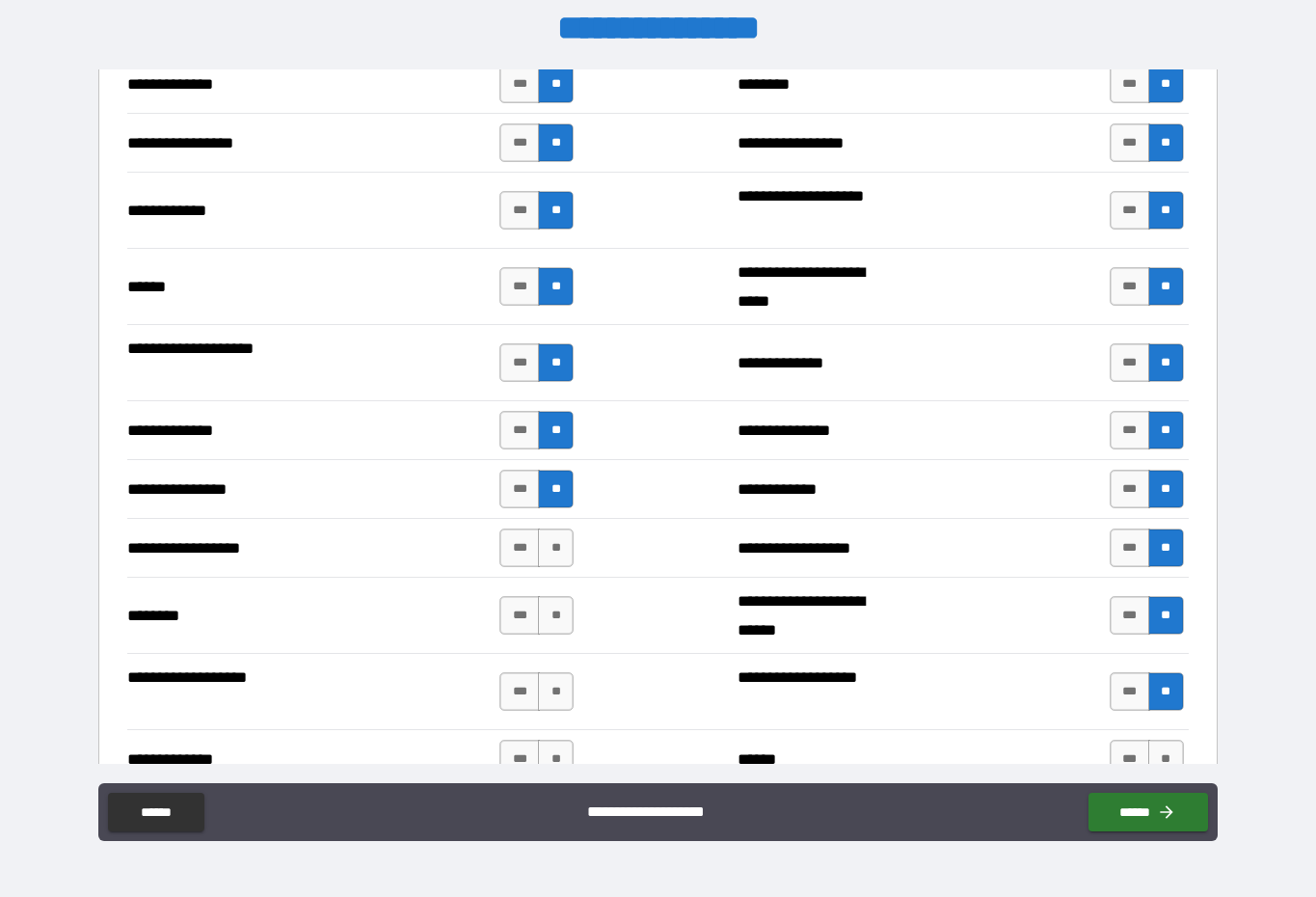 click on "**" at bounding box center [555, 548] 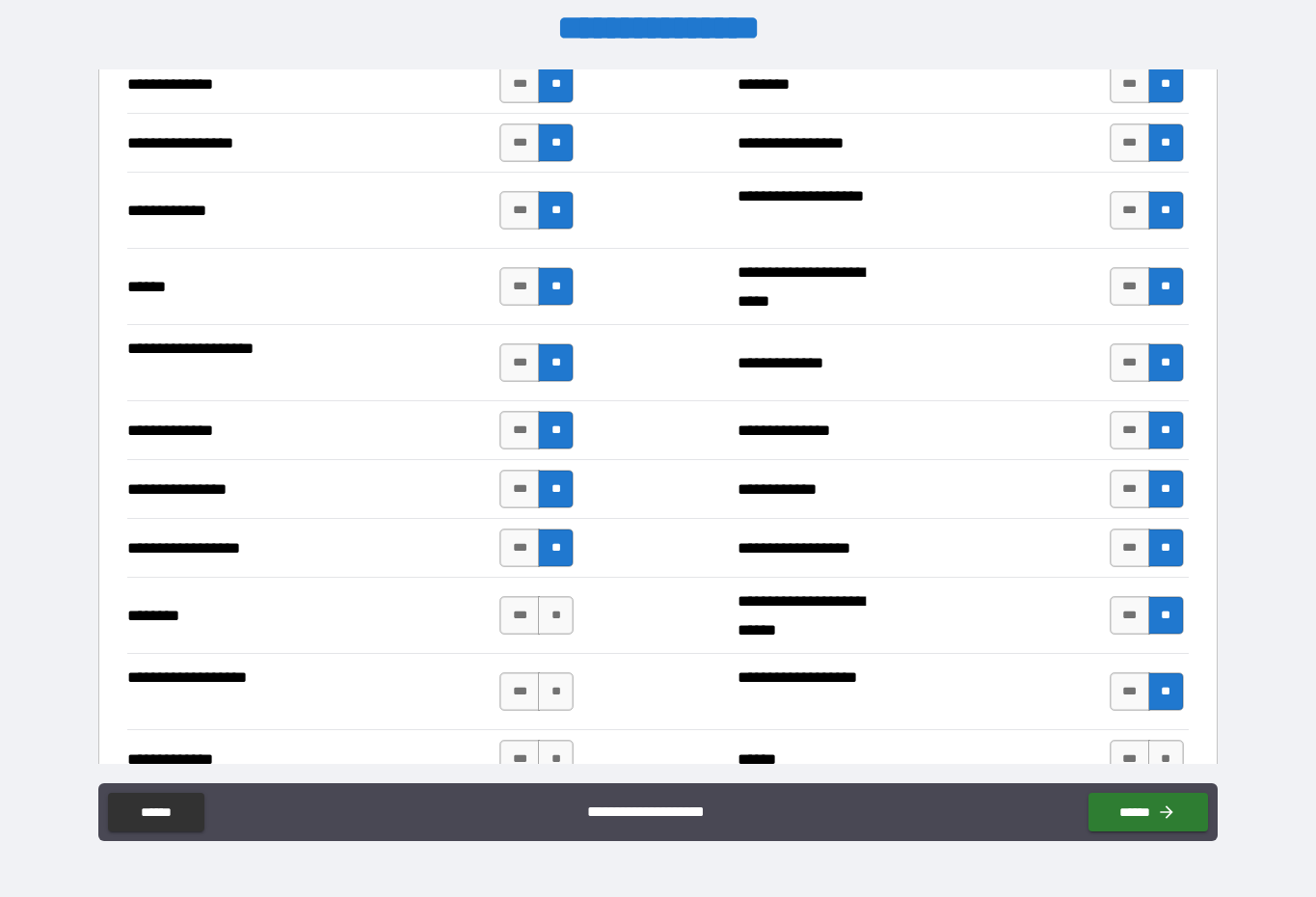 click on "**" at bounding box center (555, 615) 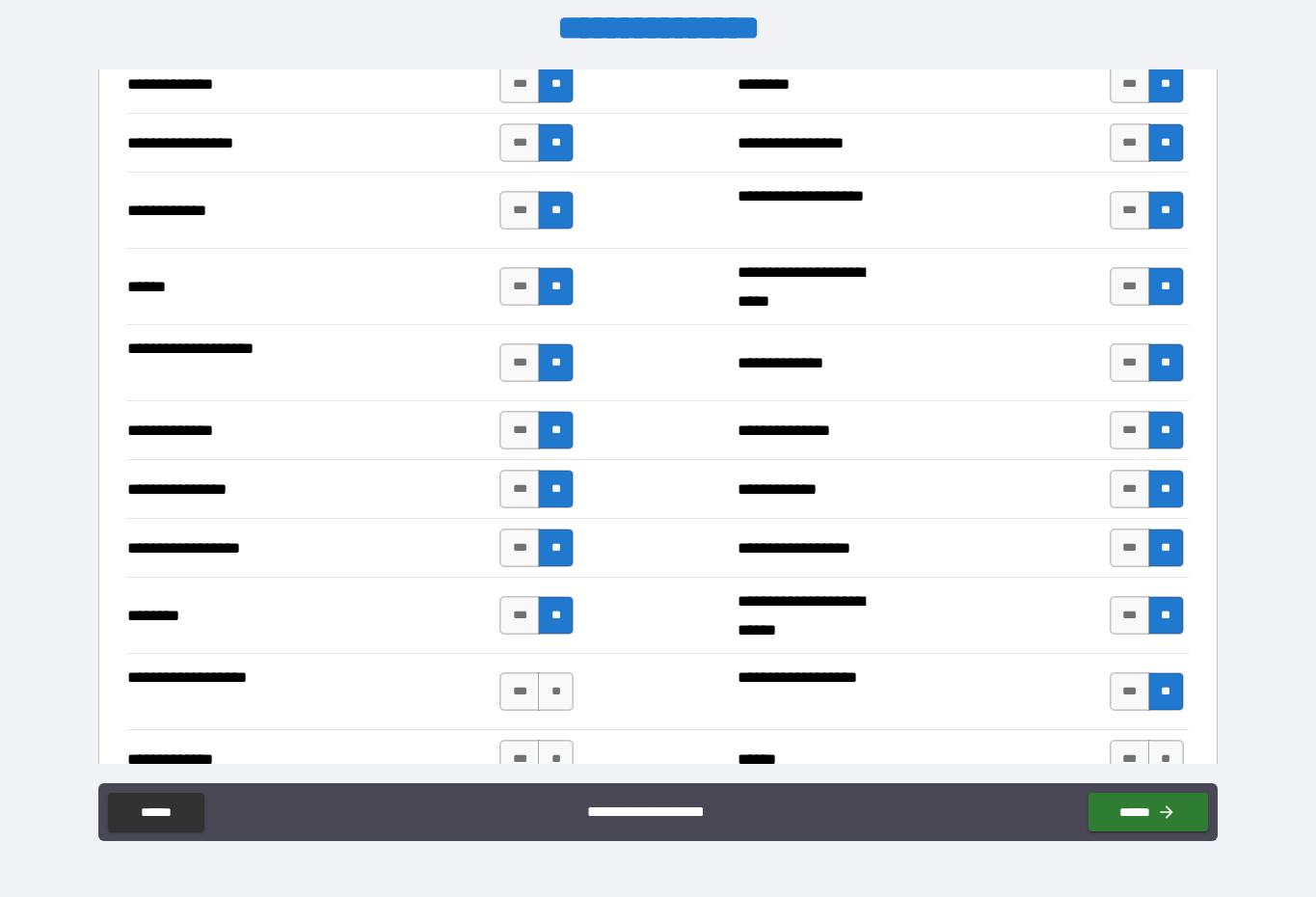click on "**" at bounding box center (555, 692) 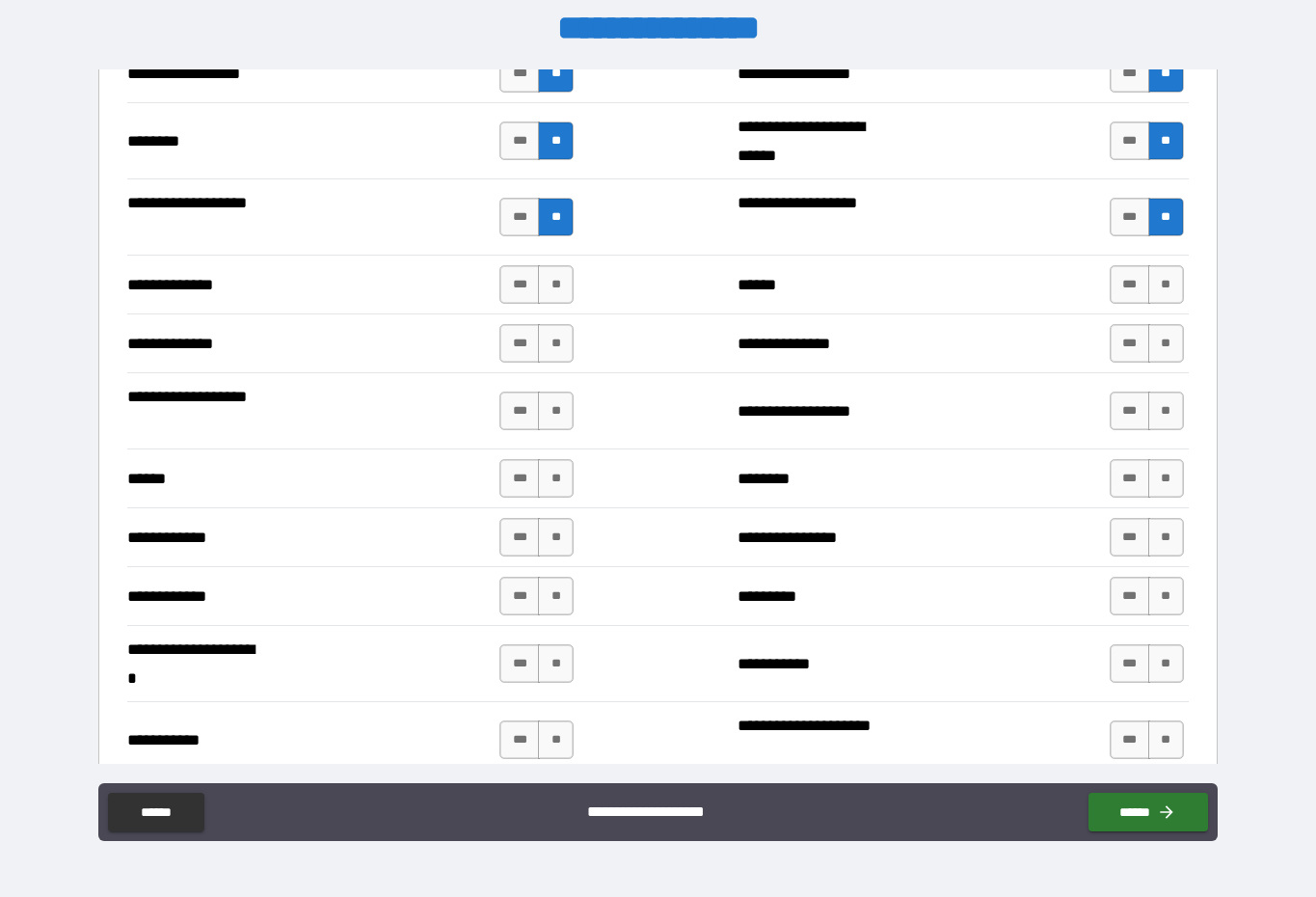 scroll, scrollTop: 3275, scrollLeft: 0, axis: vertical 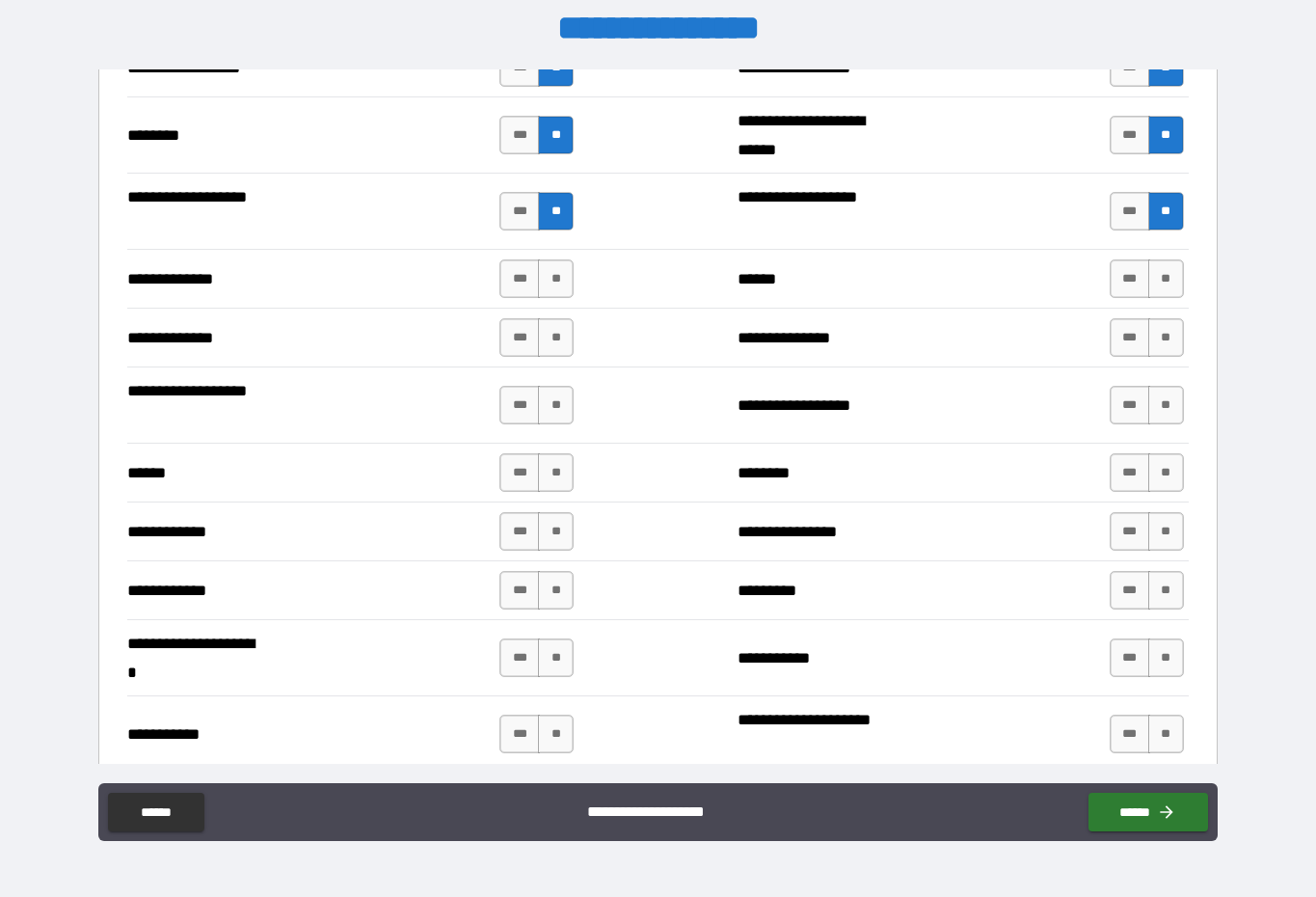 click on "**" at bounding box center [555, 279] 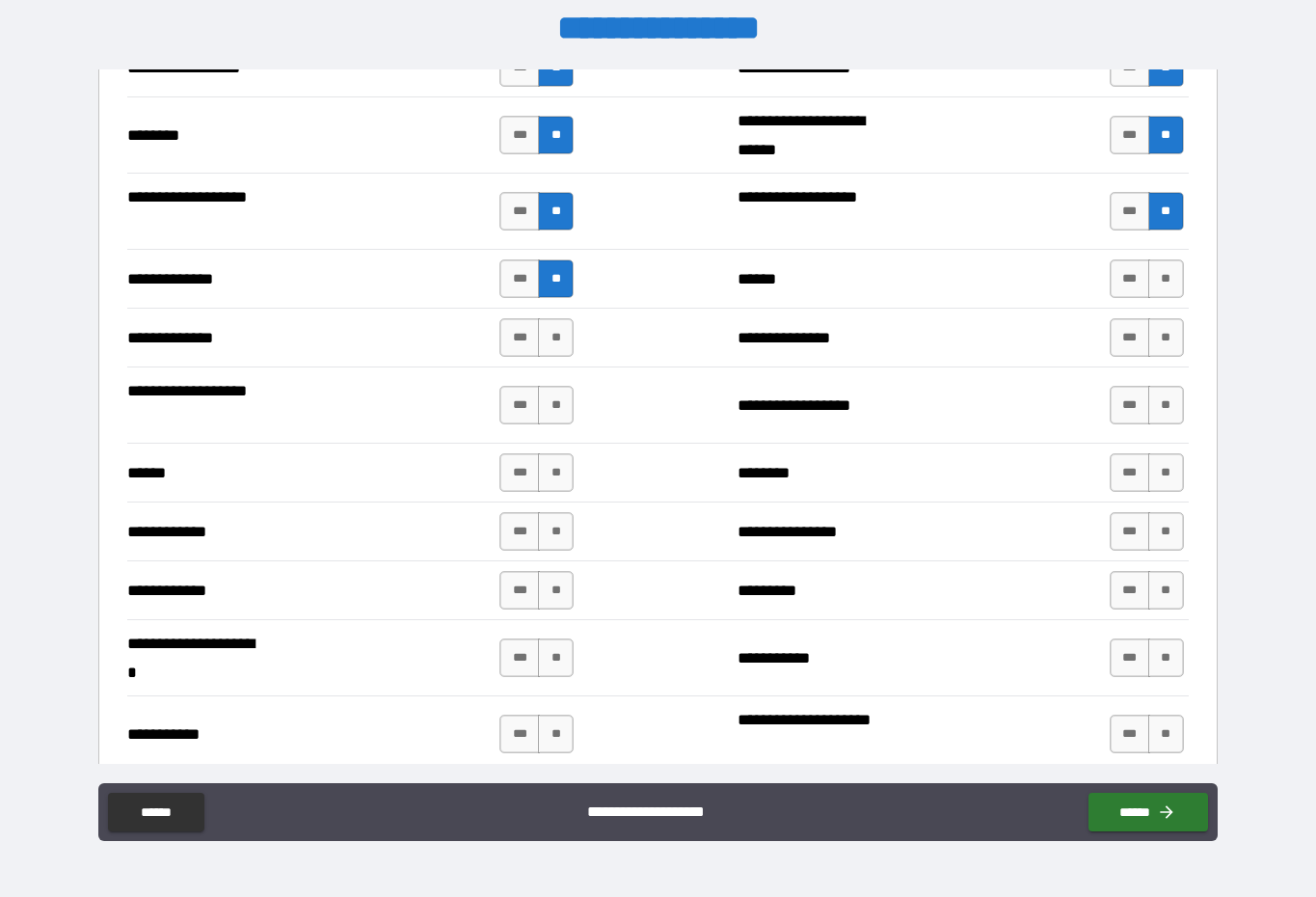 click on "**" at bounding box center [555, 338] 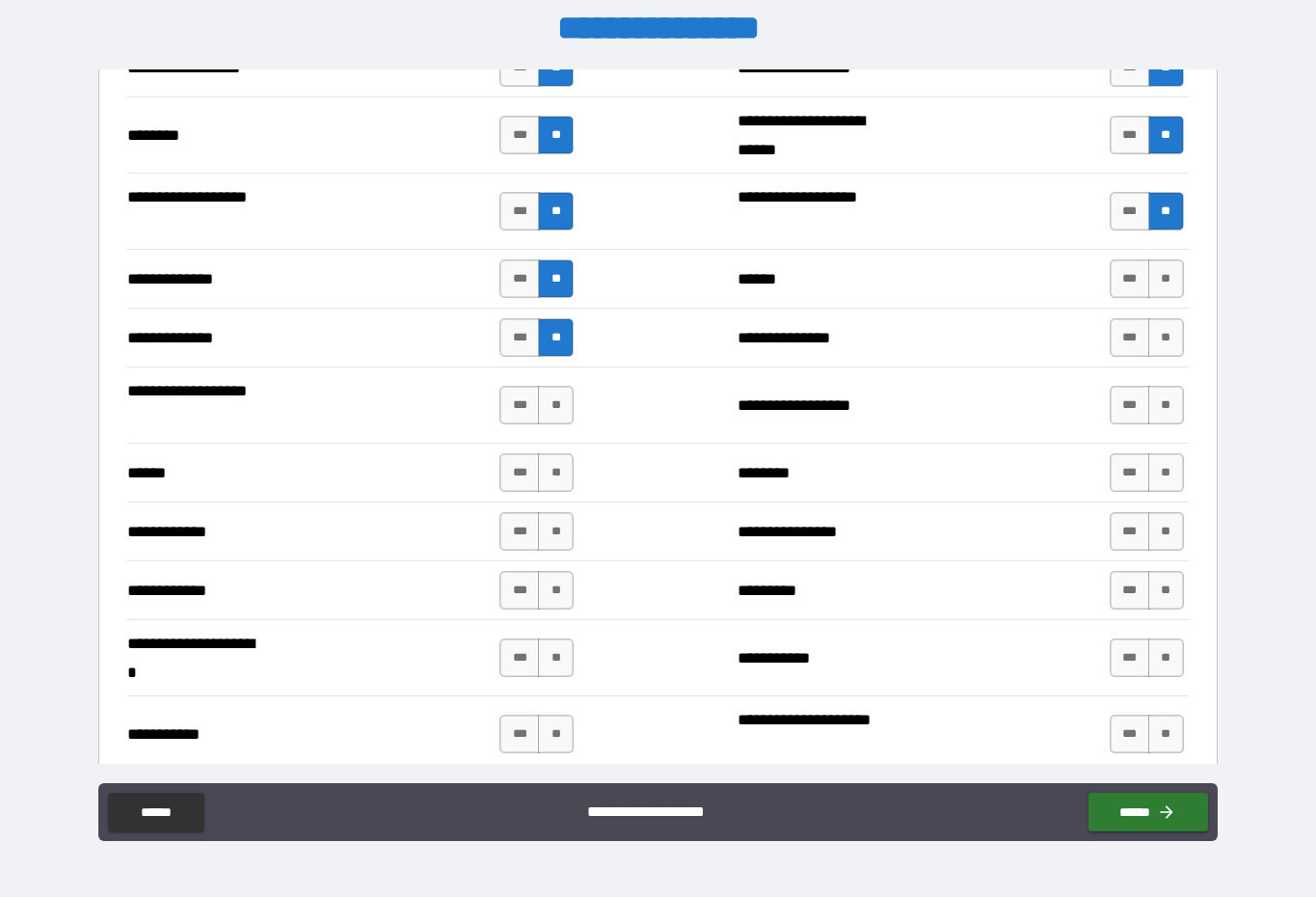 click on "**" at bounding box center [555, 405] 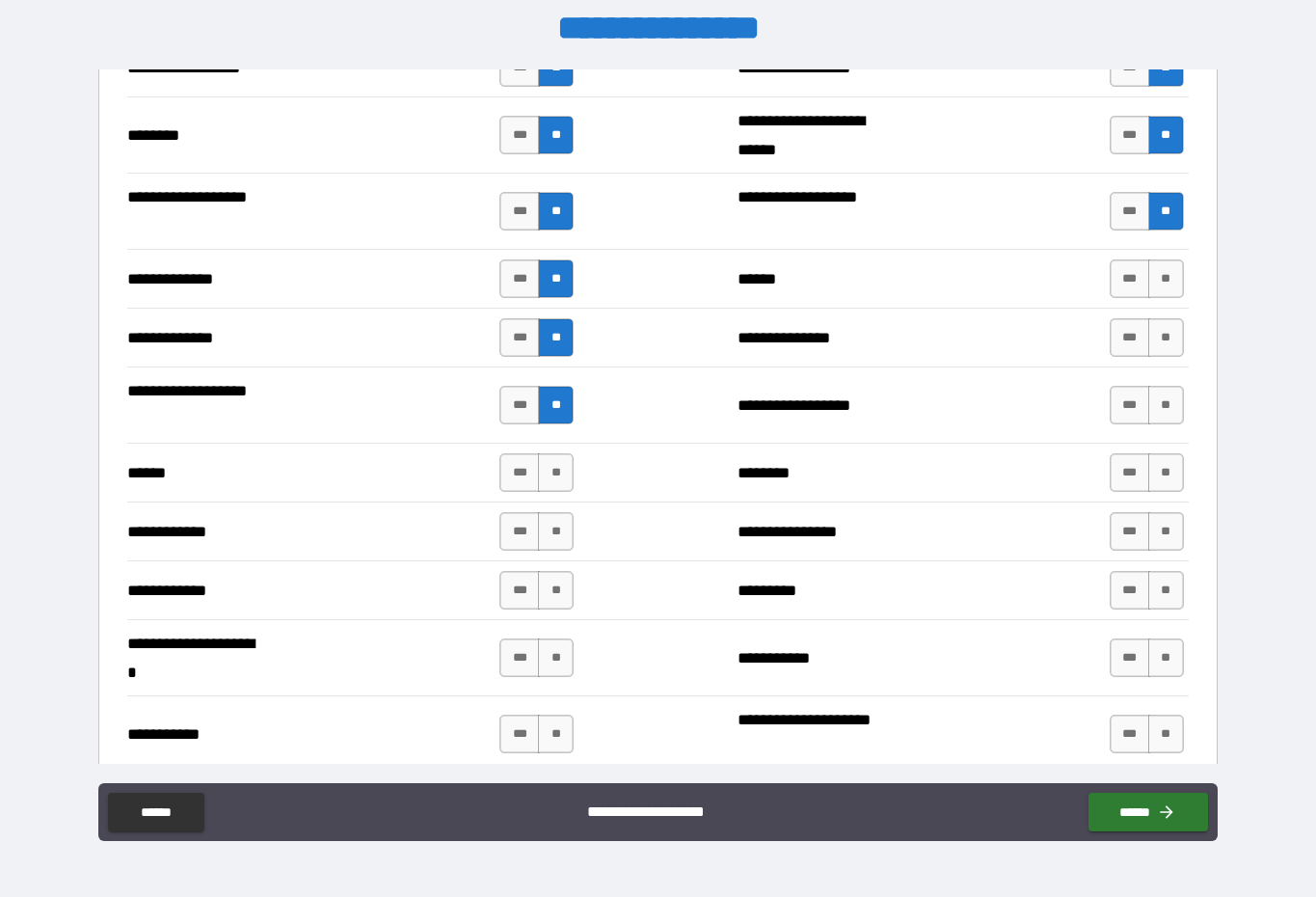 click on "**" at bounding box center (555, 473) 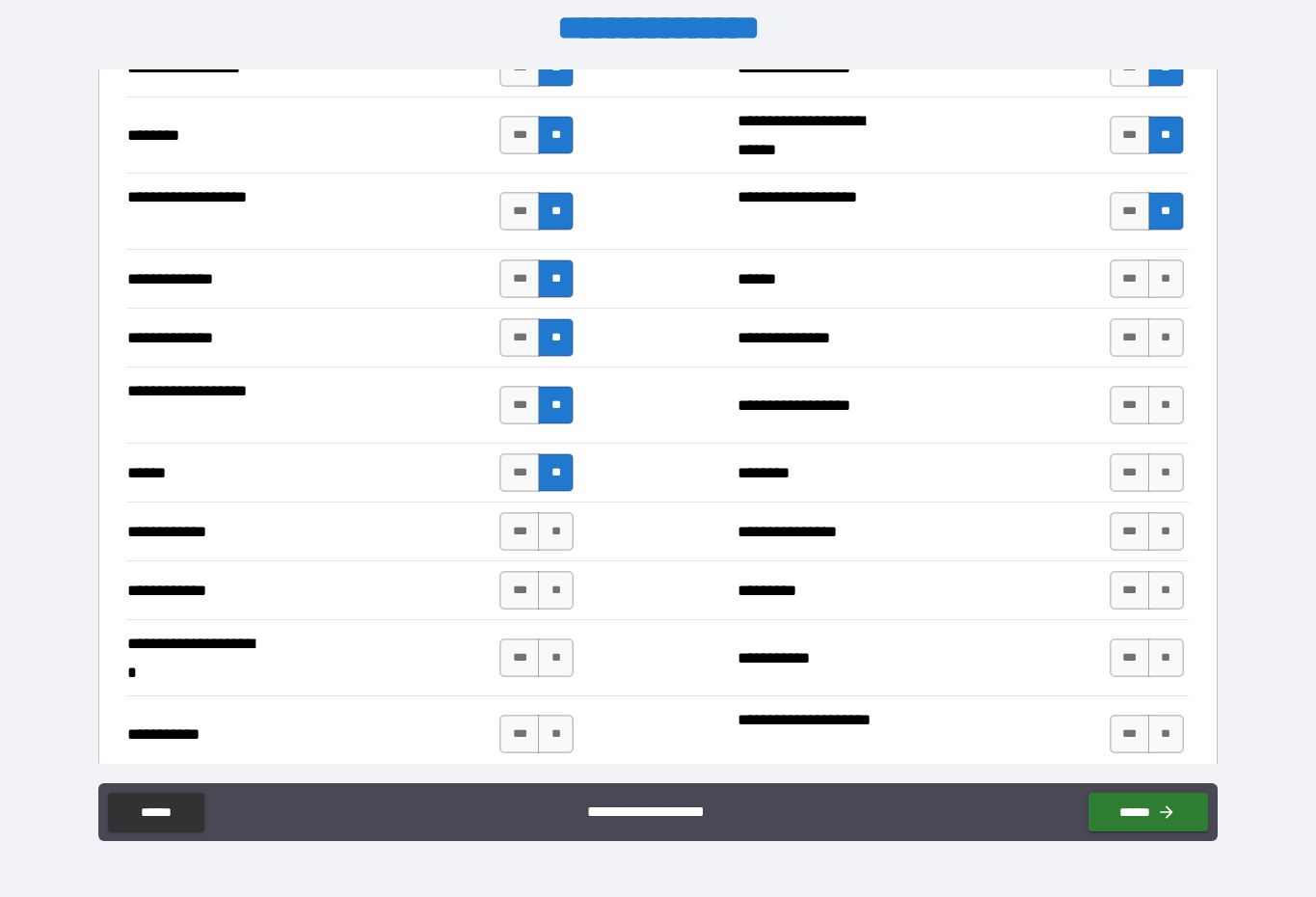 click on "**" at bounding box center [555, 531] 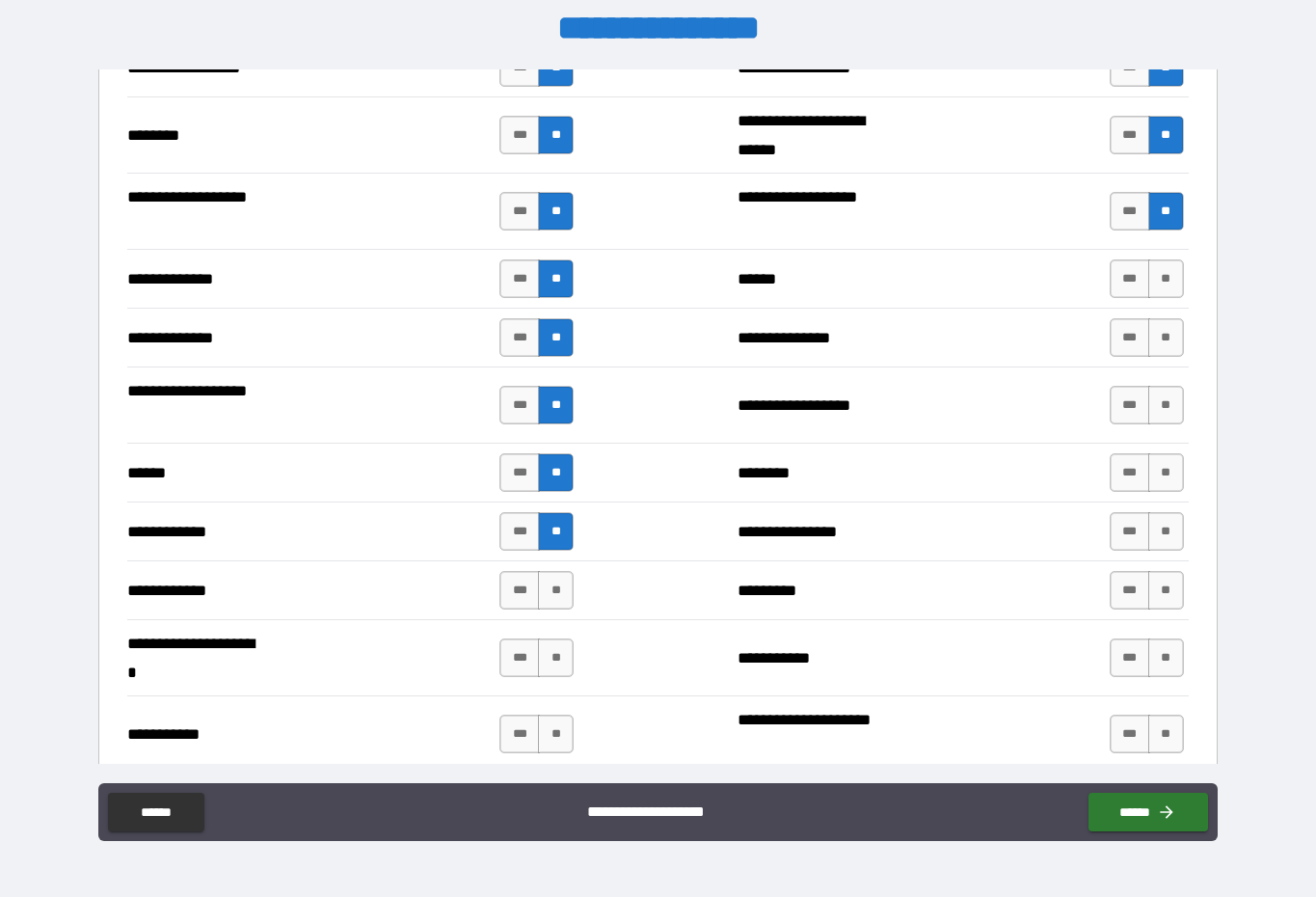 click on "**" at bounding box center (555, 590) 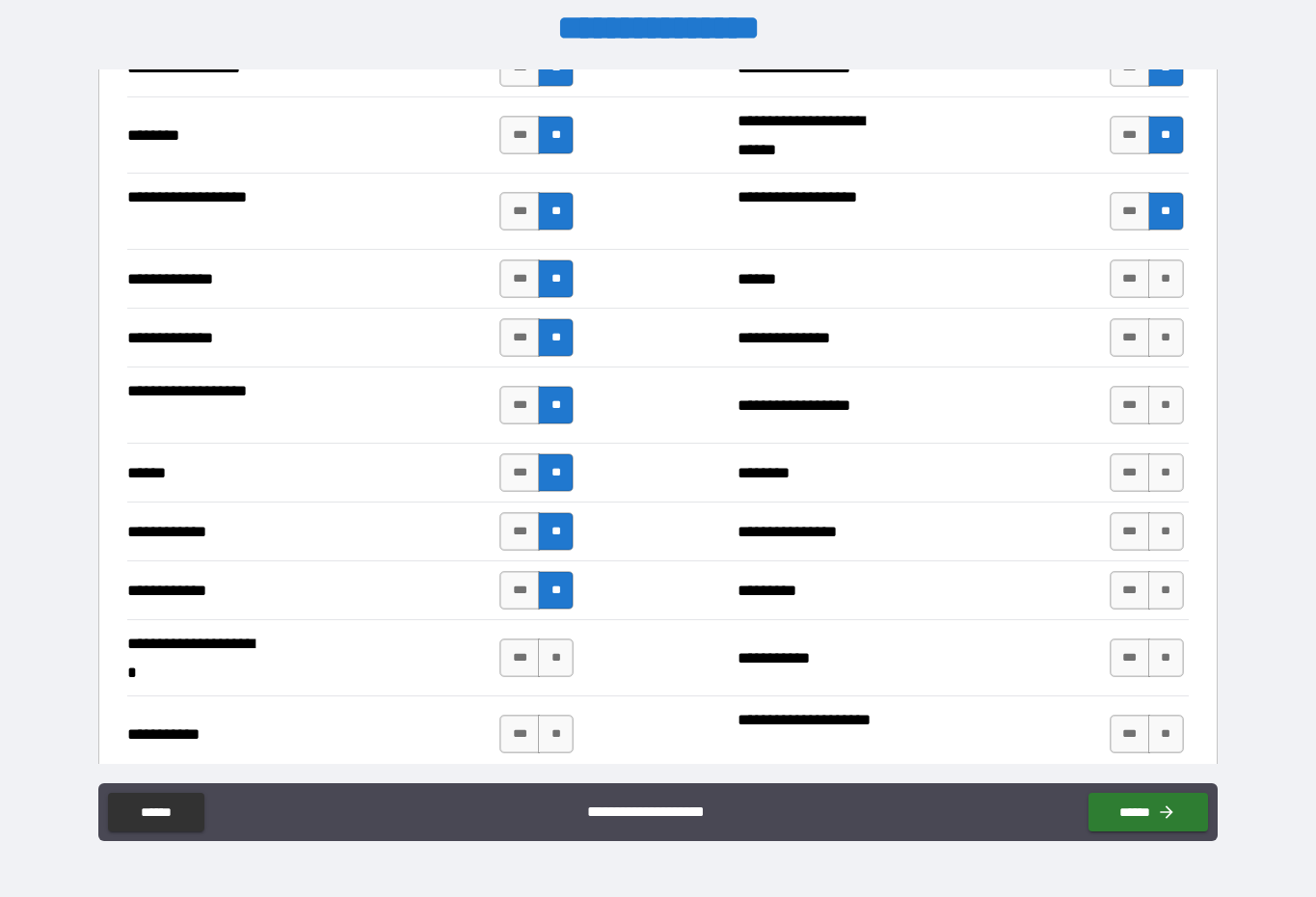 click on "**" at bounding box center [555, 658] 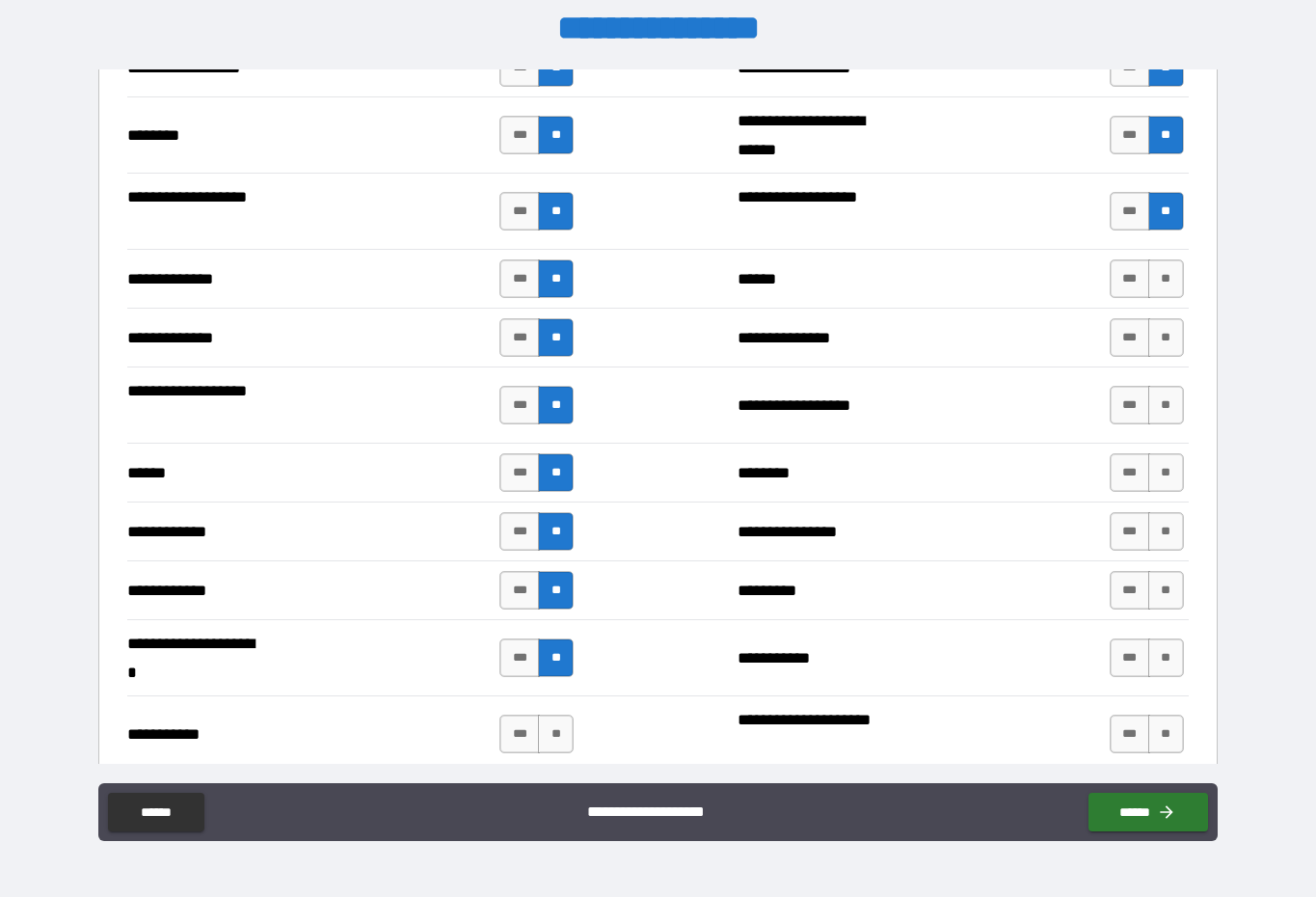 click on "**" at bounding box center [1166, 279] 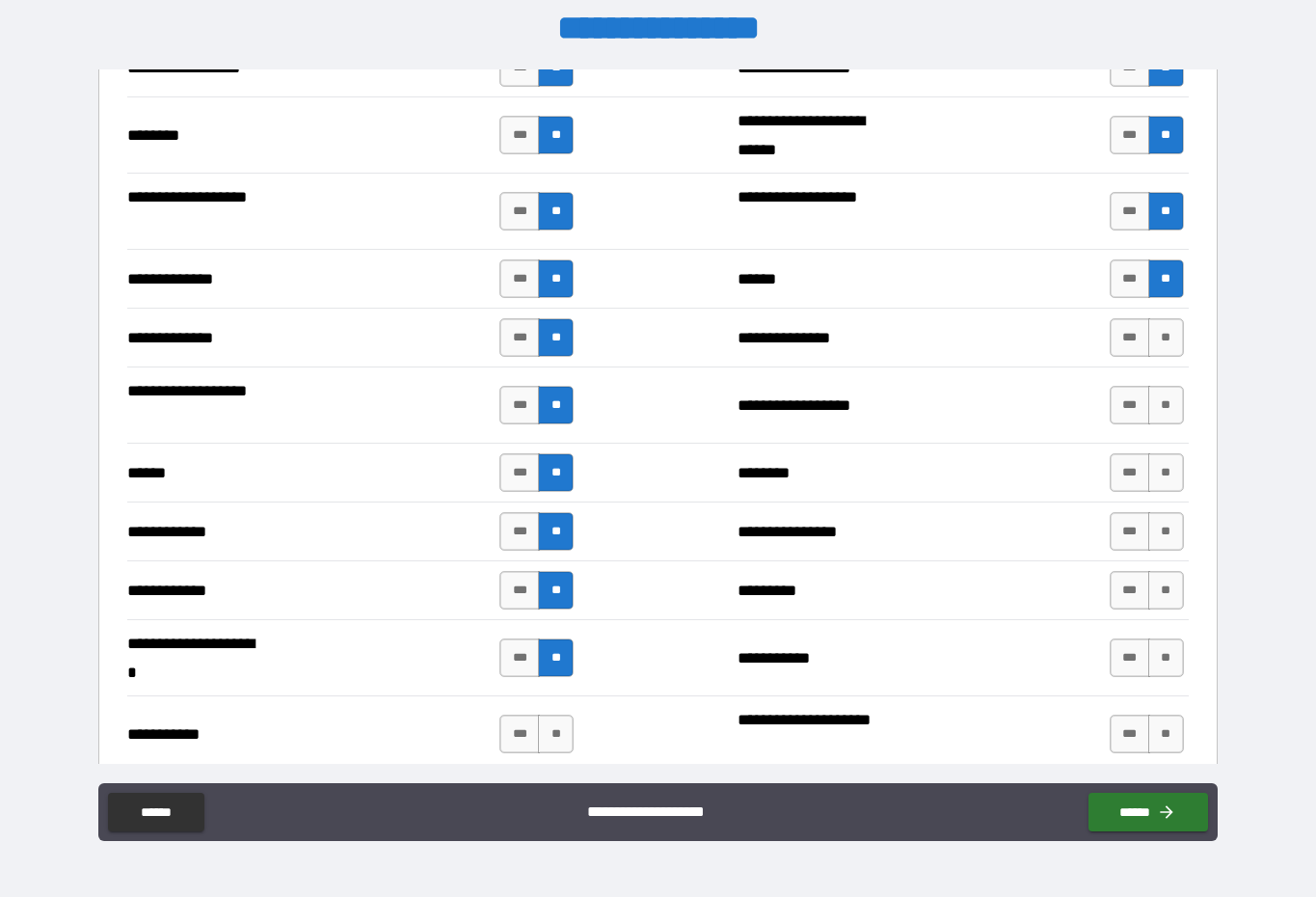click on "**" at bounding box center [1166, 338] 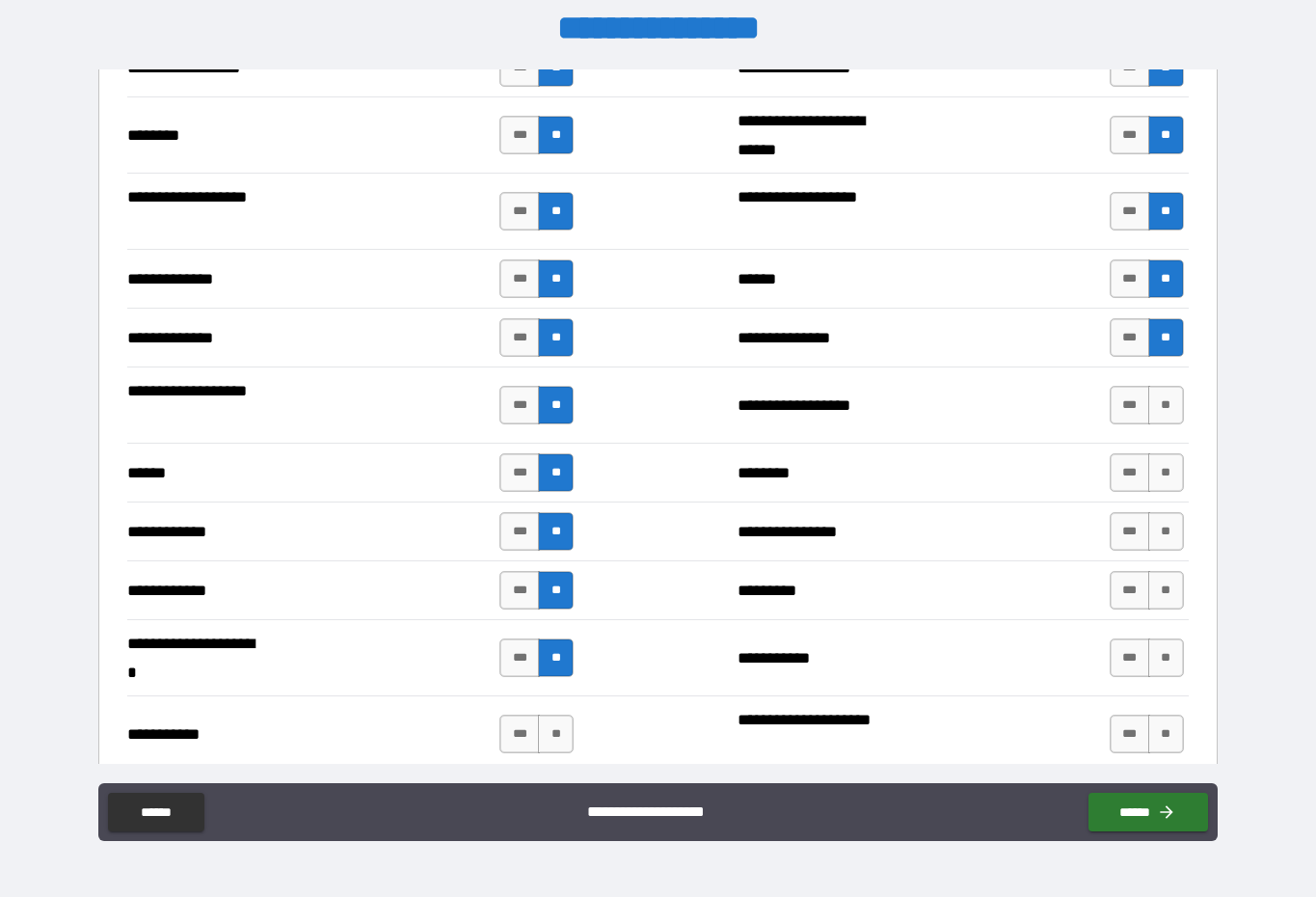 click on "**" at bounding box center [1166, 405] 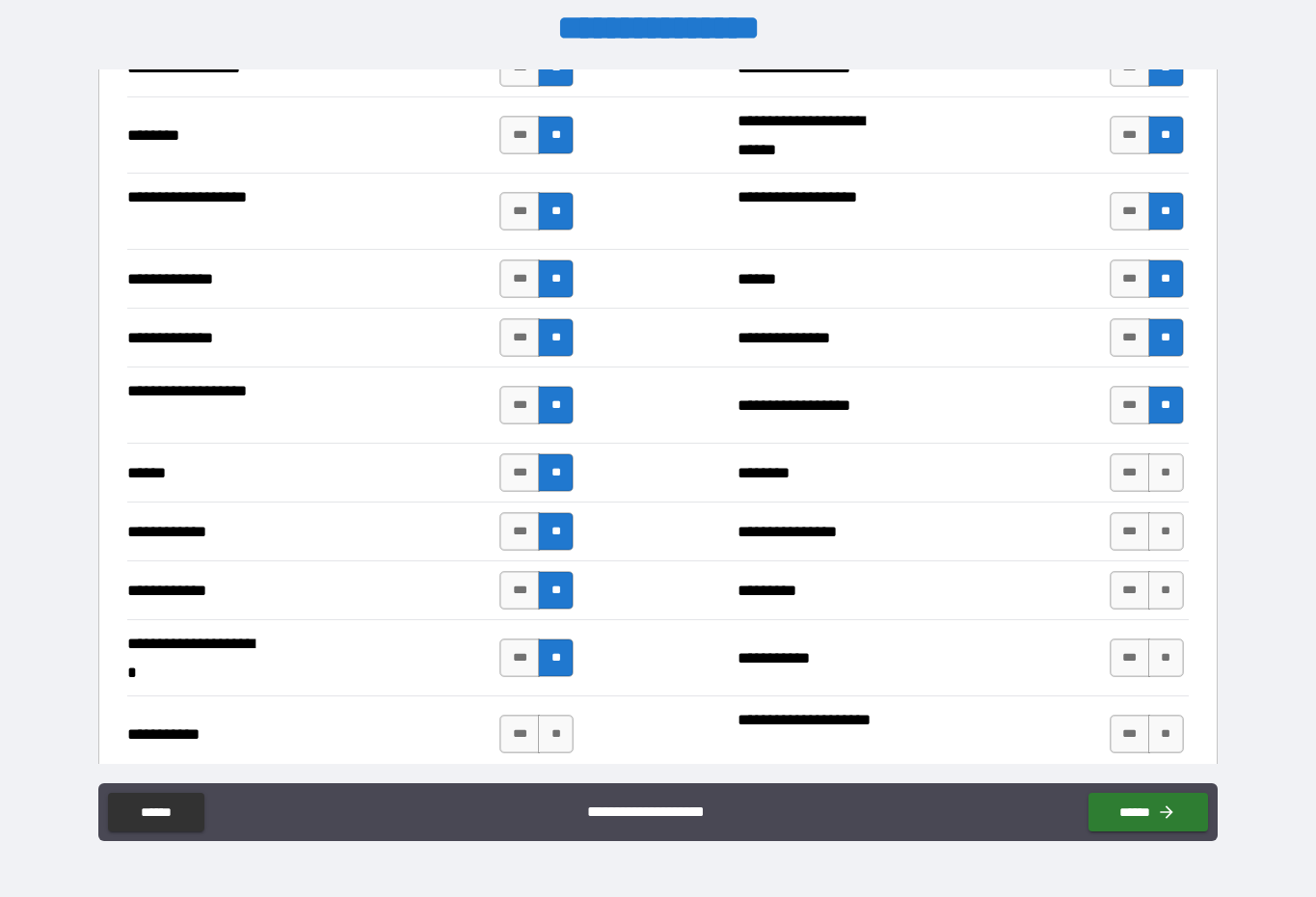 click on "**" at bounding box center [1166, 473] 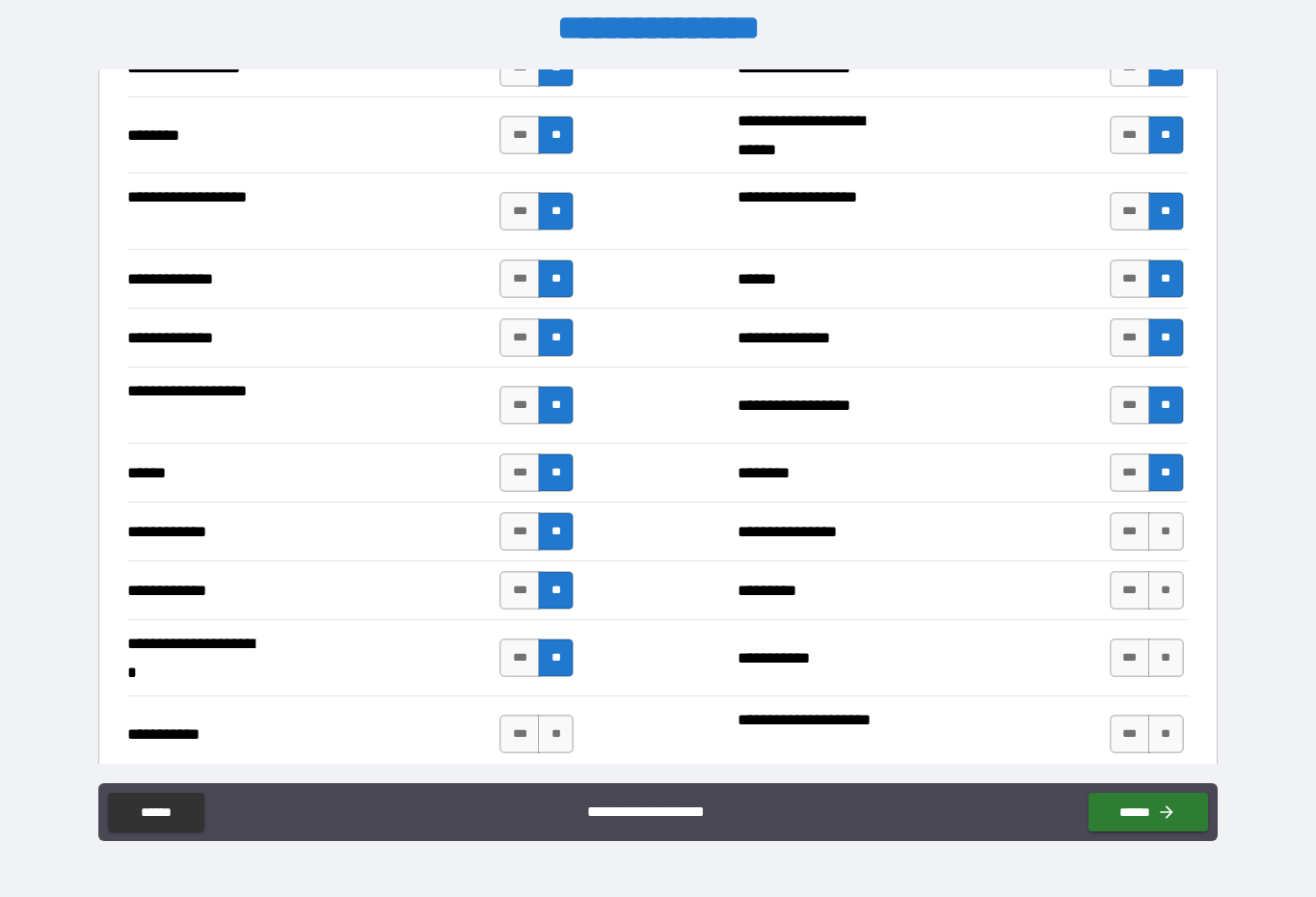 click on "**" at bounding box center [1166, 531] 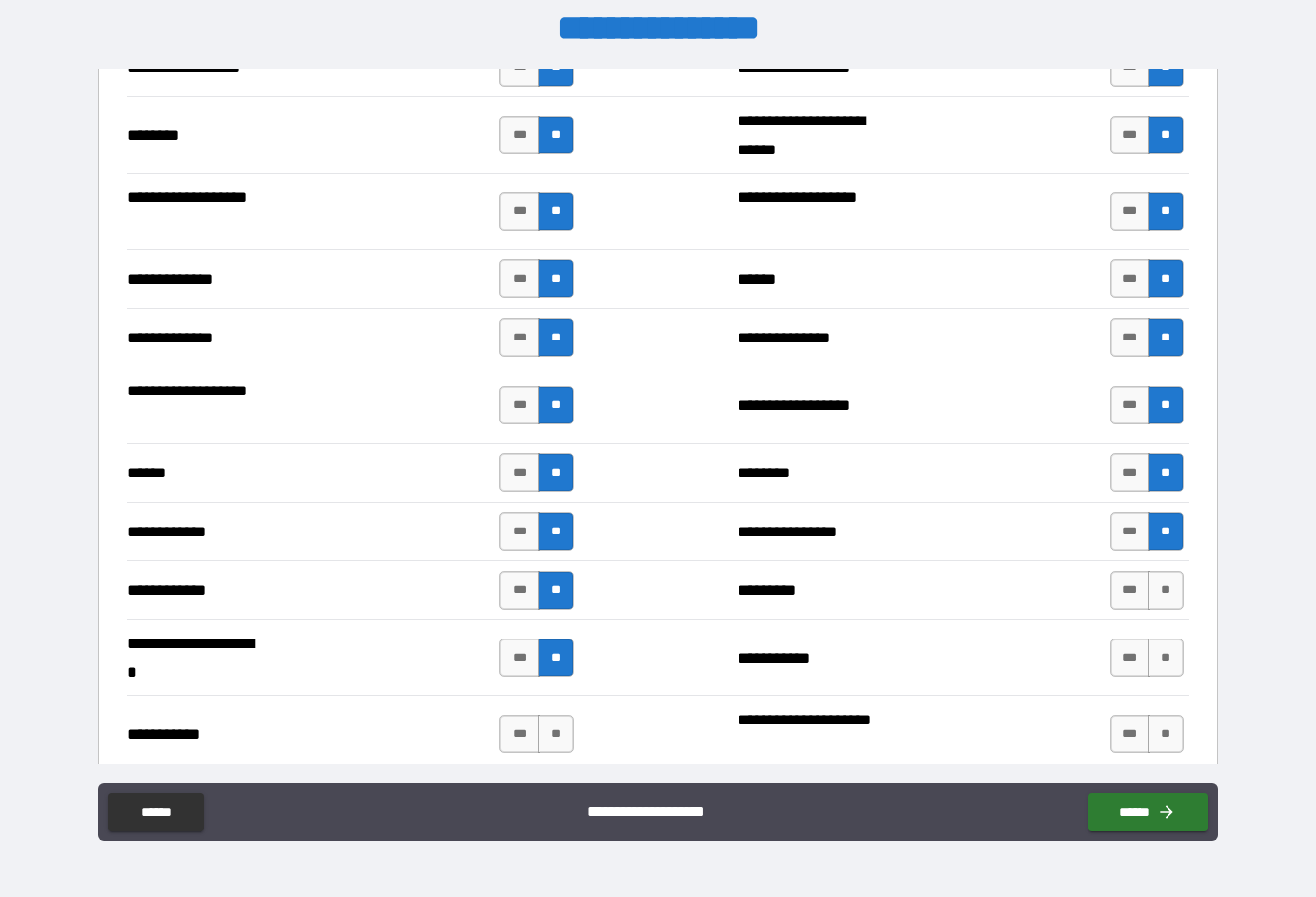 click on "**" at bounding box center (1166, 590) 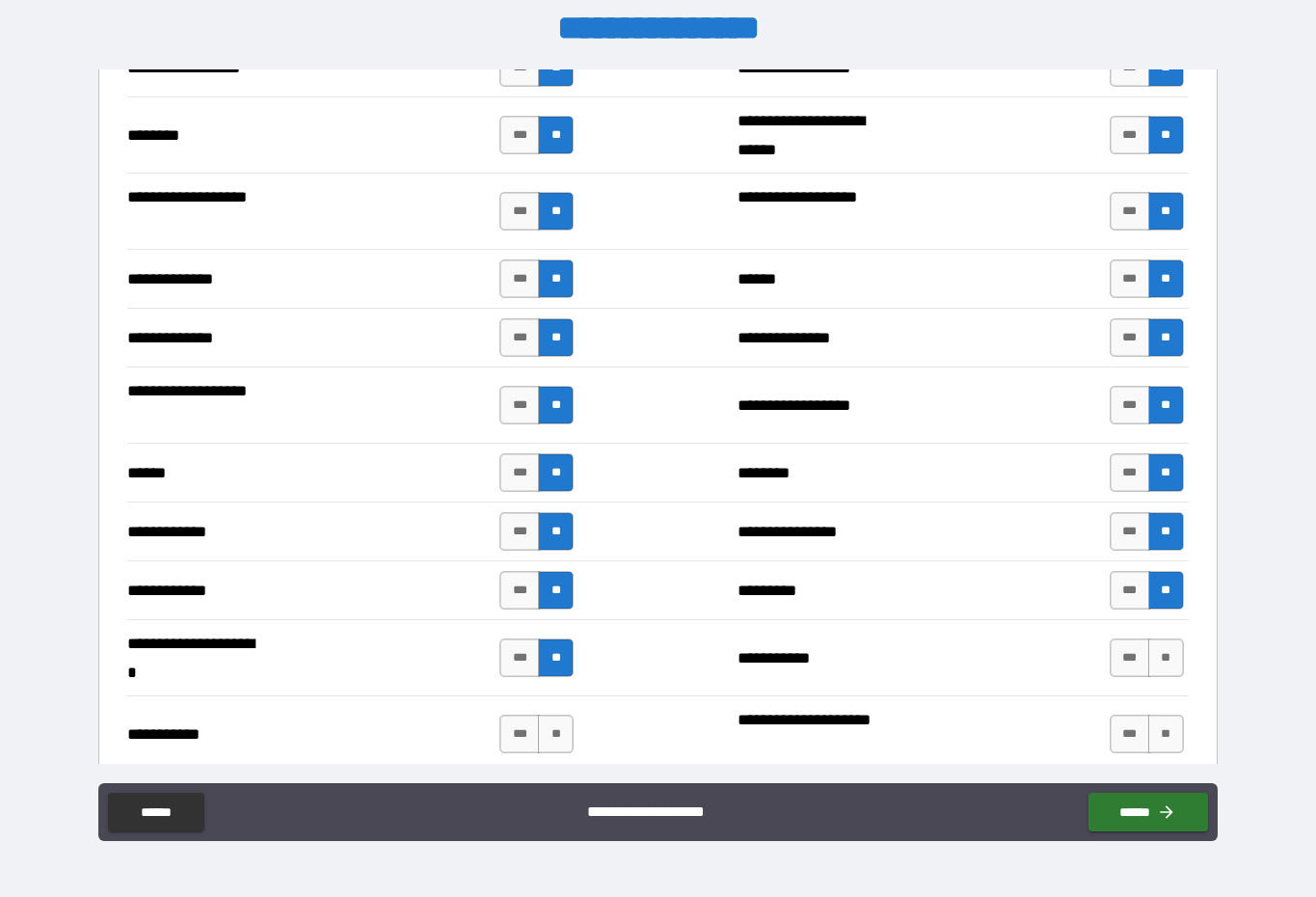 click on "**" at bounding box center [1166, 658] 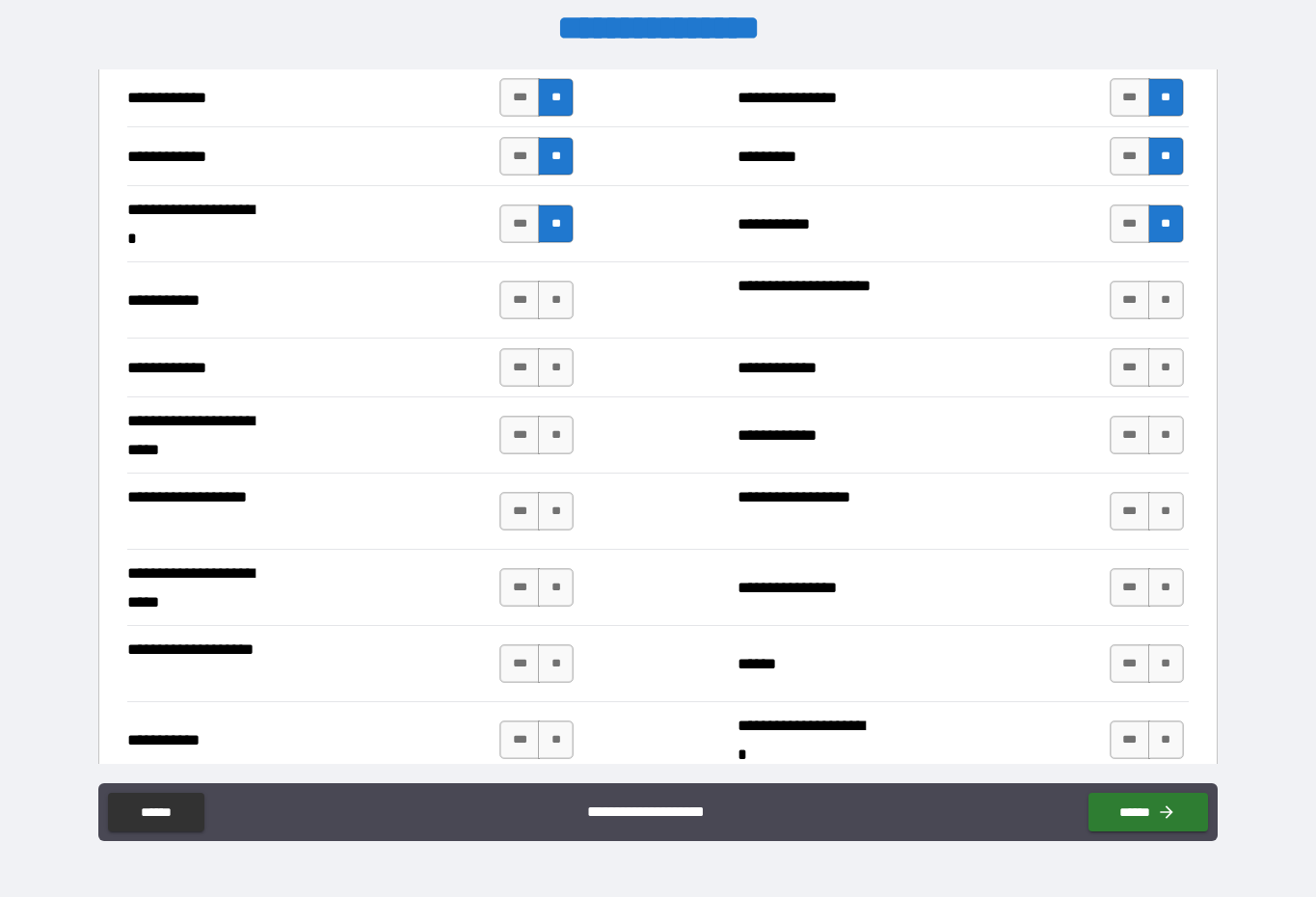 scroll, scrollTop: 3709, scrollLeft: 0, axis: vertical 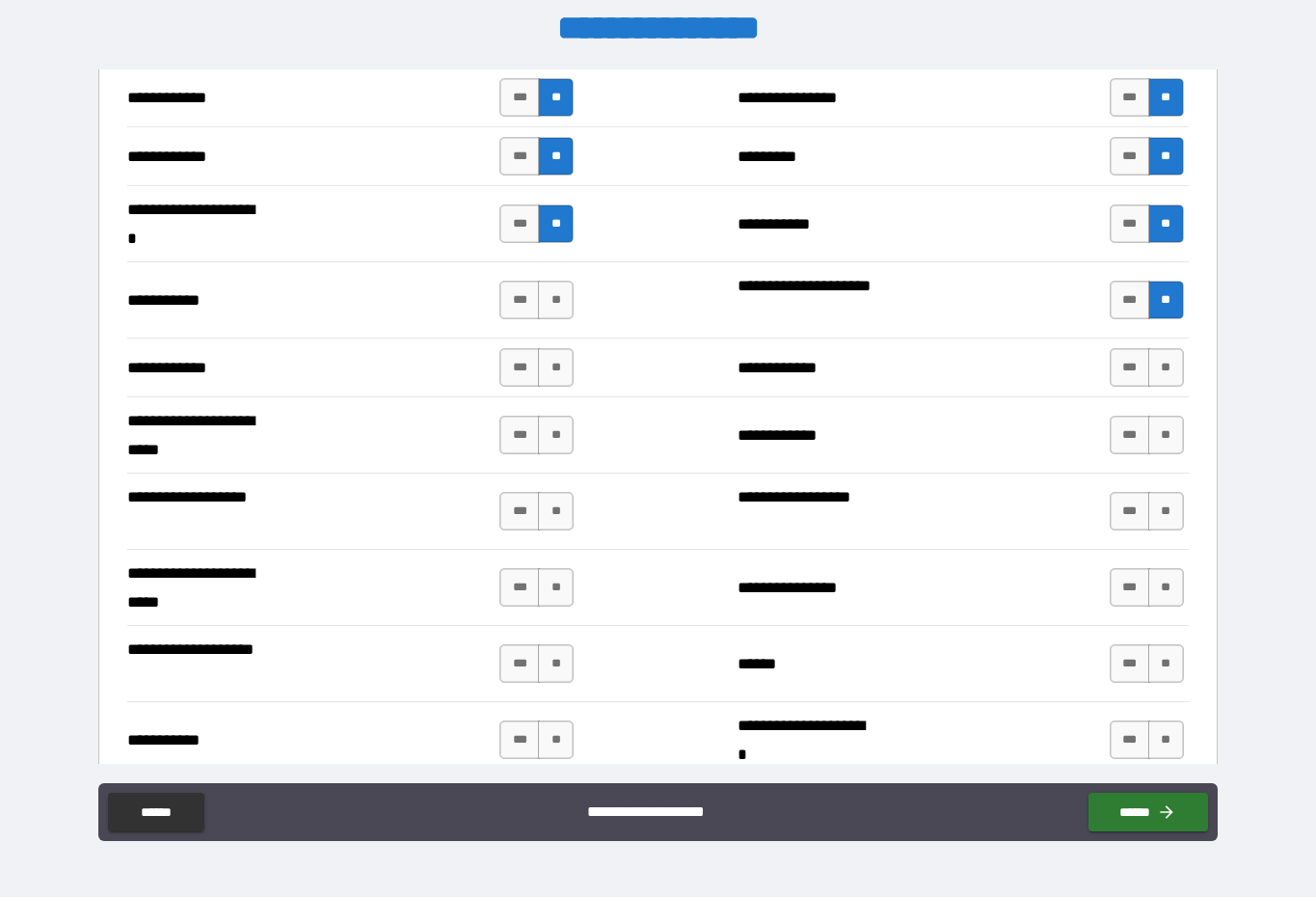 click on "**" at bounding box center [1166, 367] 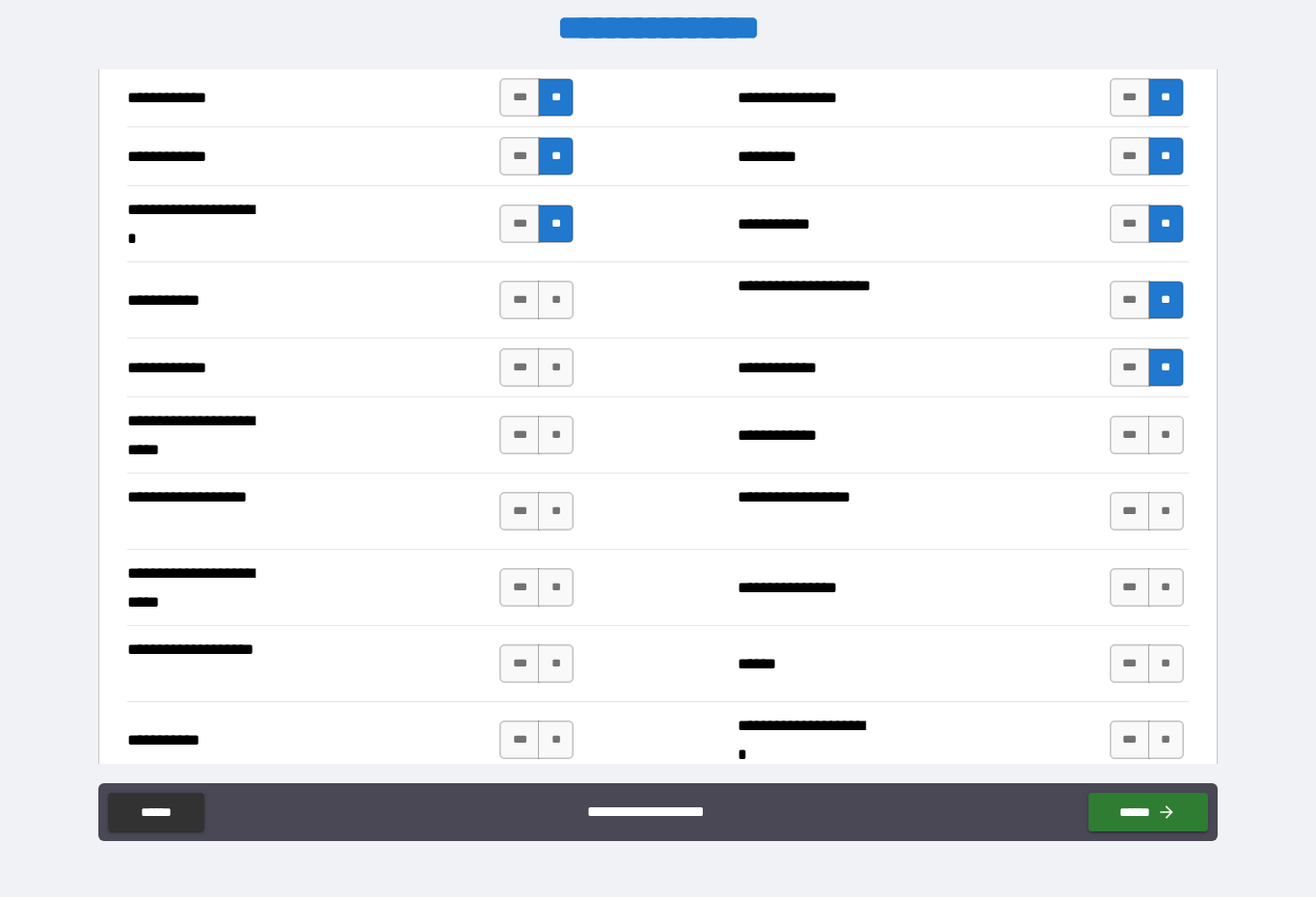click on "**" at bounding box center [1166, 435] 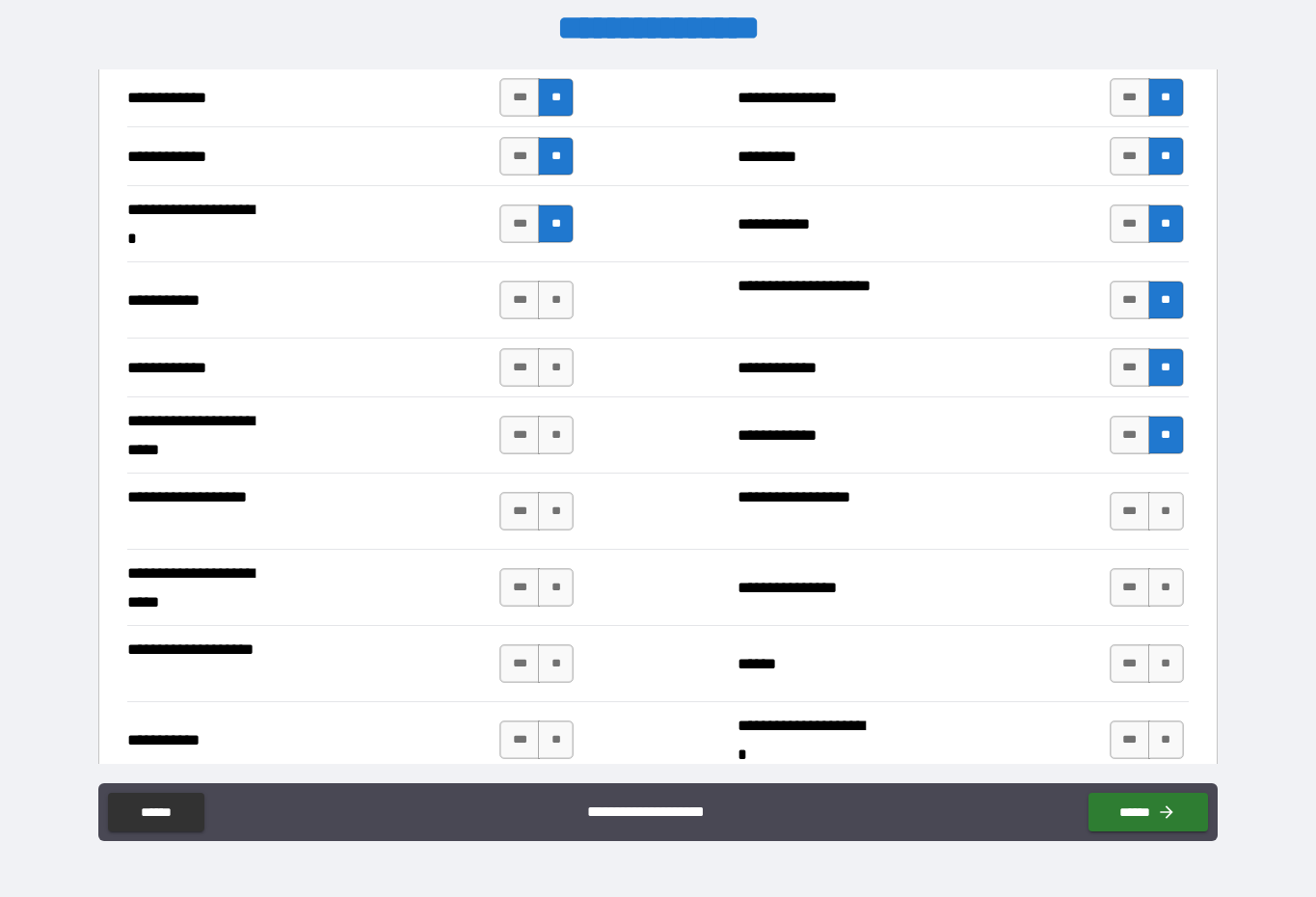 click on "**" at bounding box center [1166, 511] 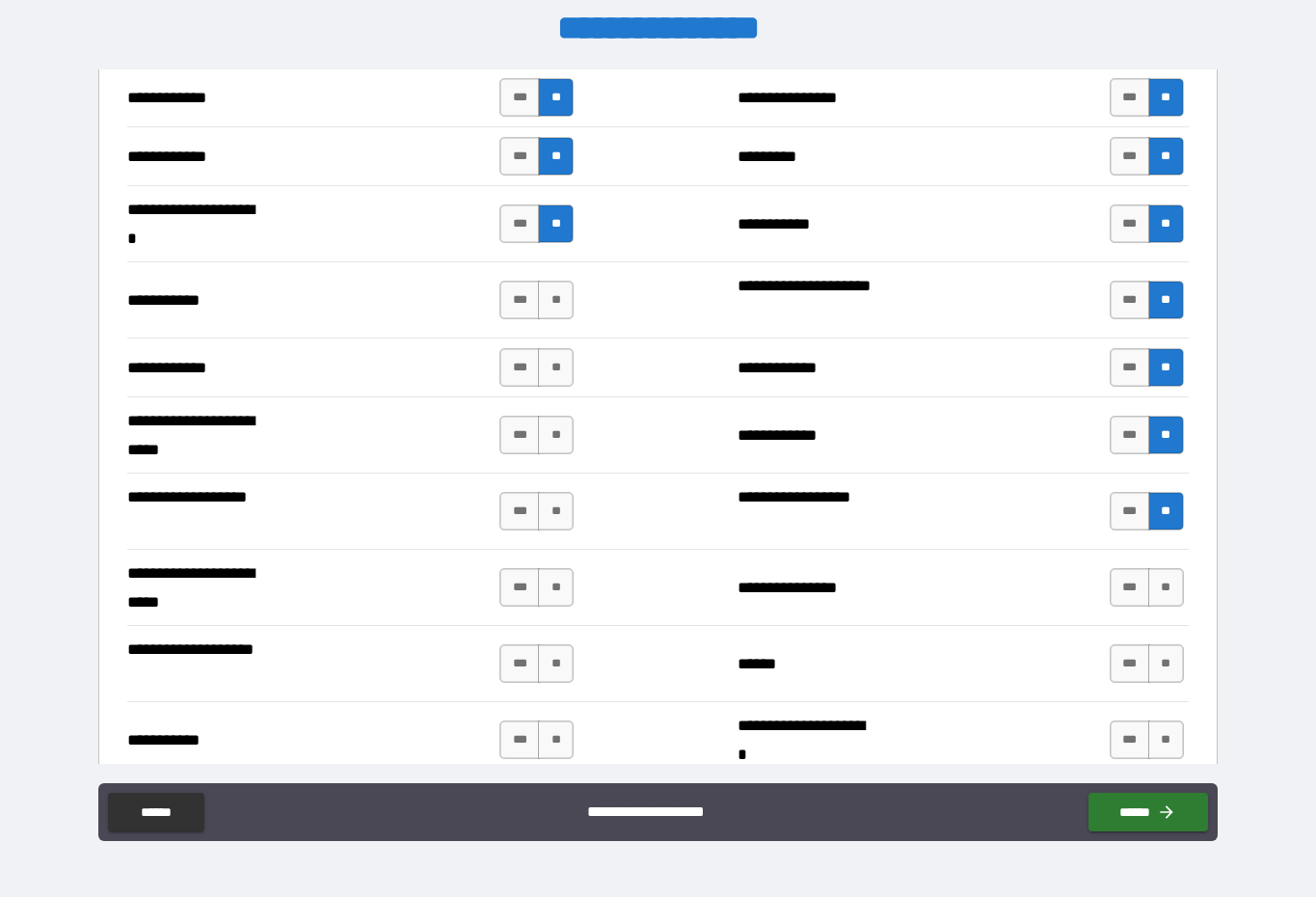 click on "**" at bounding box center [1166, 587] 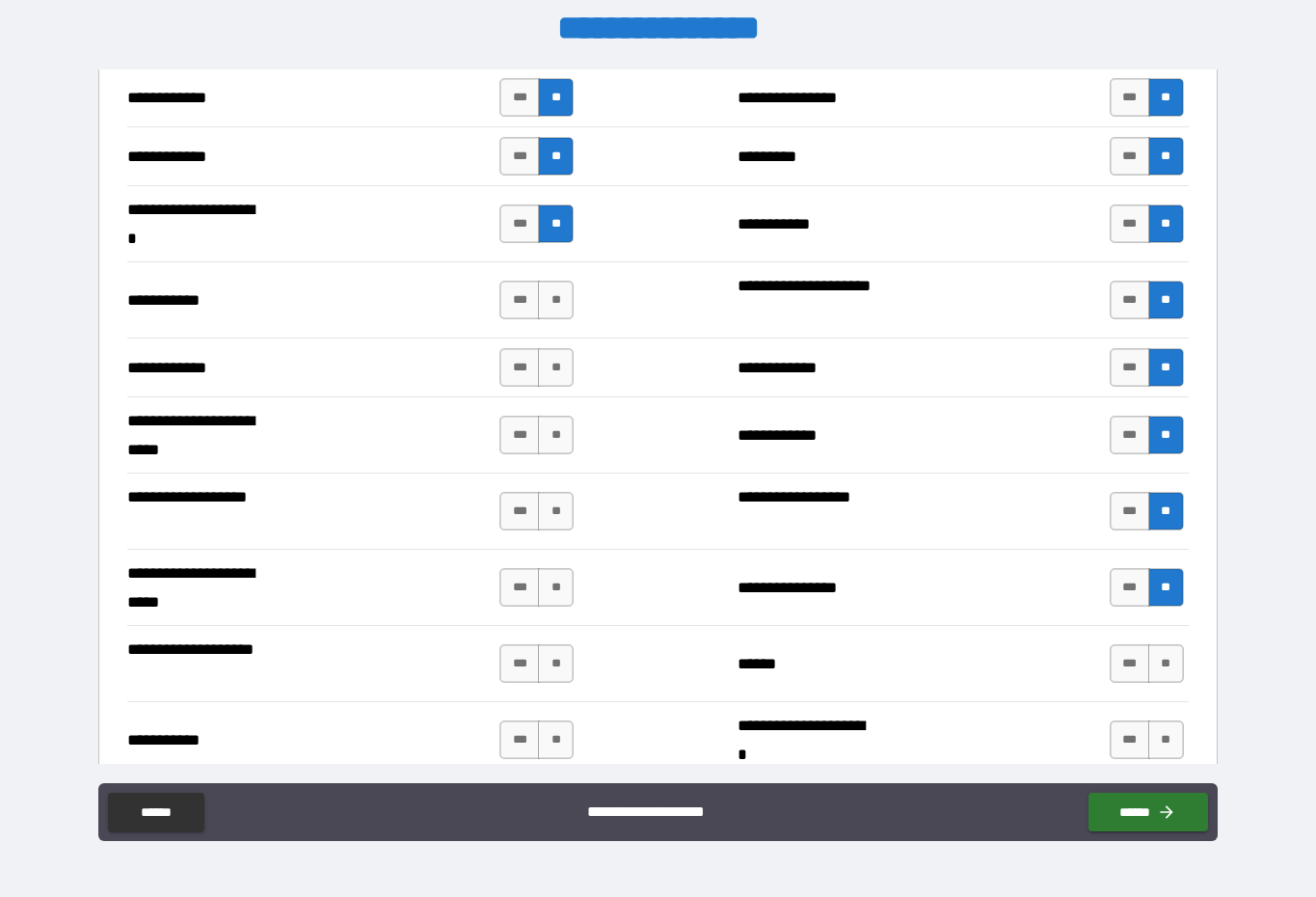 click on "**" at bounding box center (1166, 664) 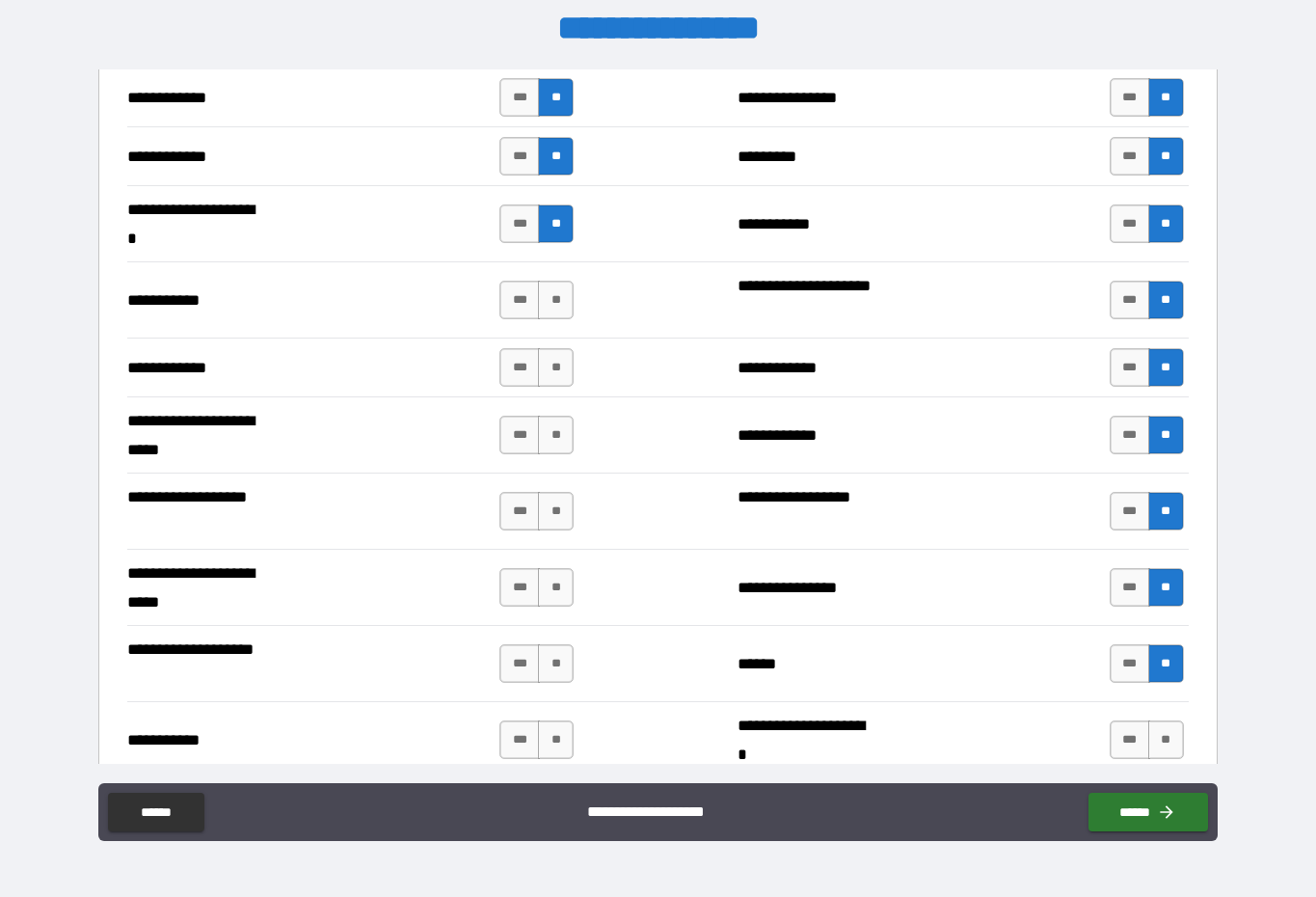 click on "**" at bounding box center [1166, 740] 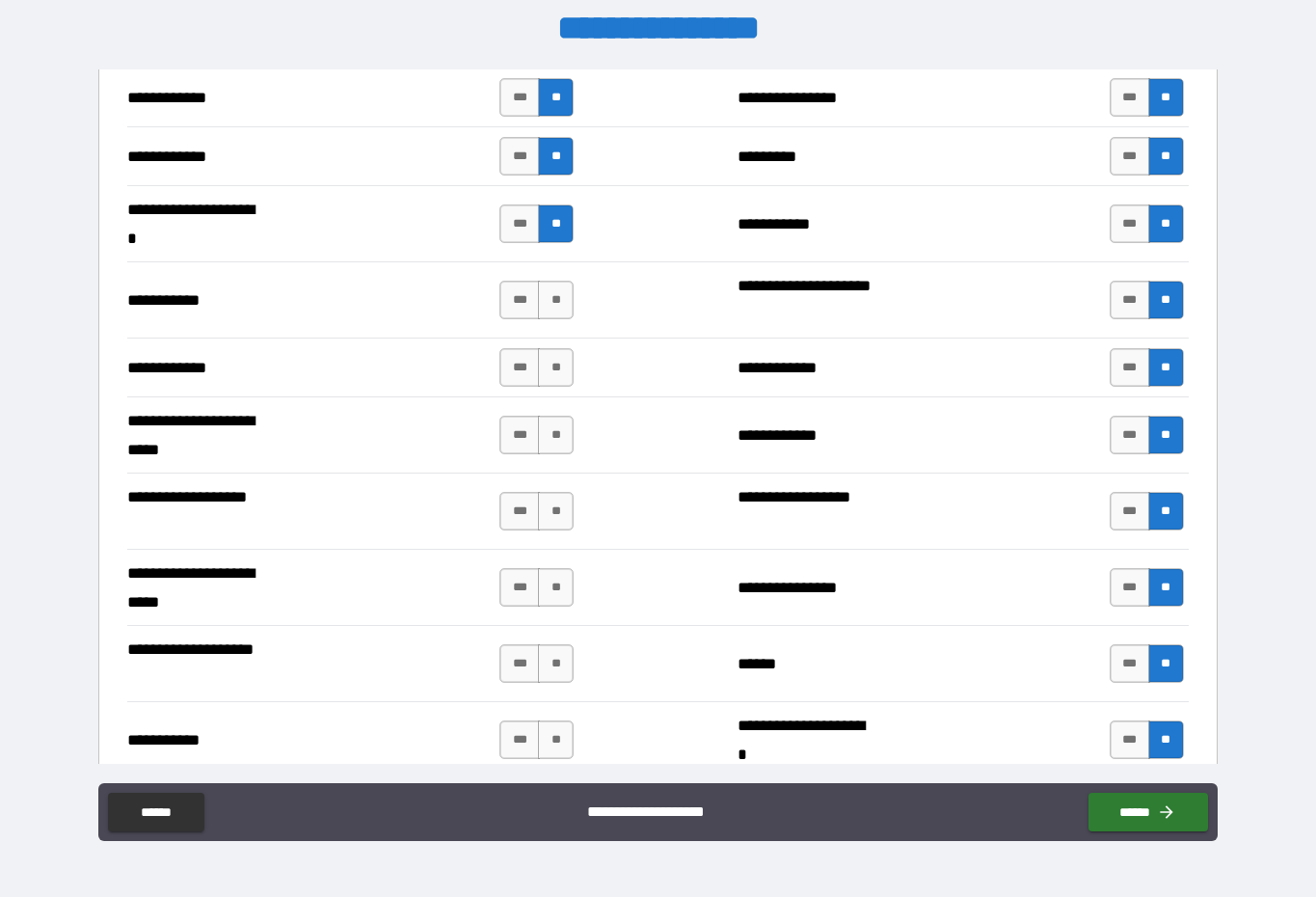 click on "**" at bounding box center [555, 740] 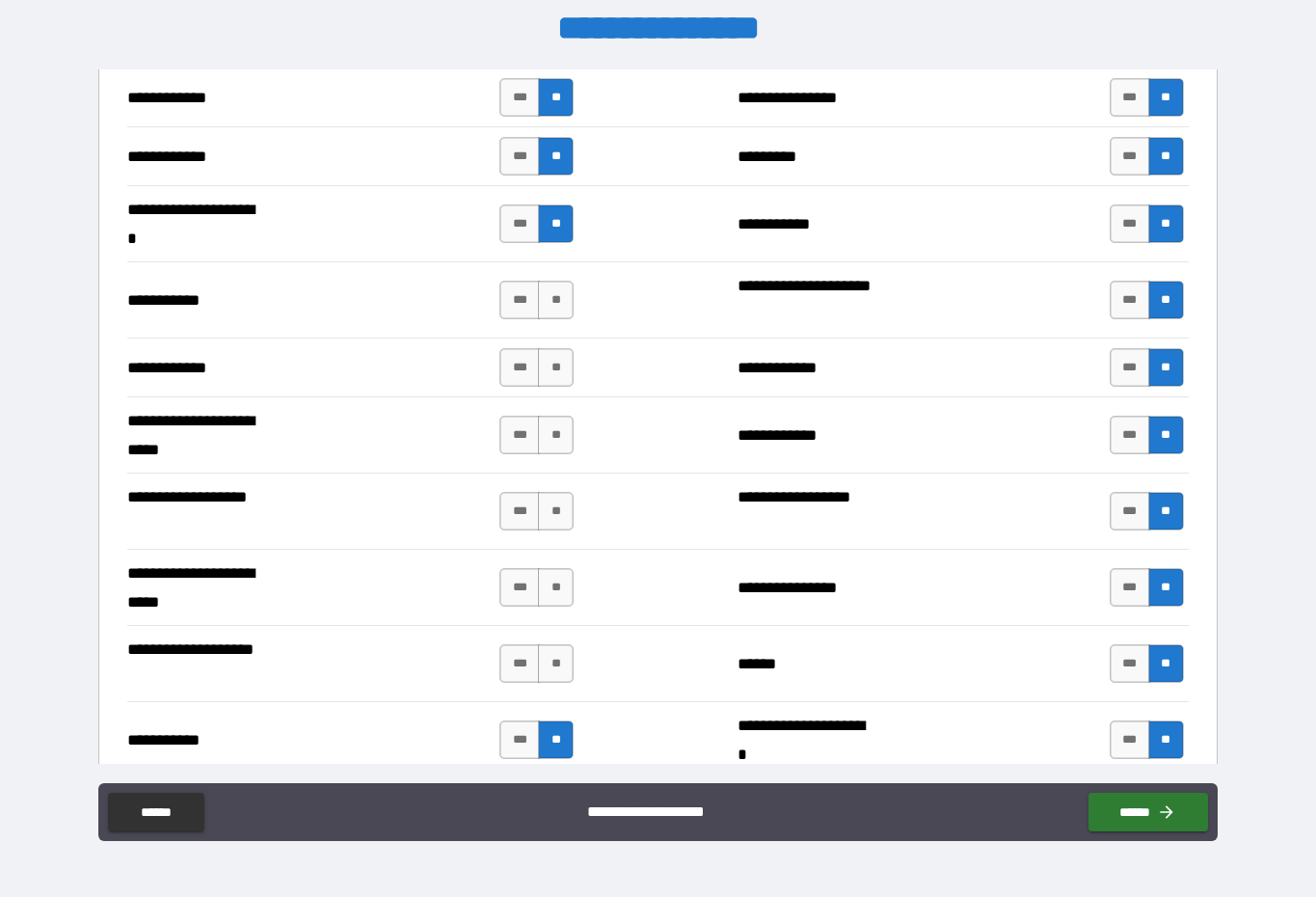 click on "**" at bounding box center [555, 664] 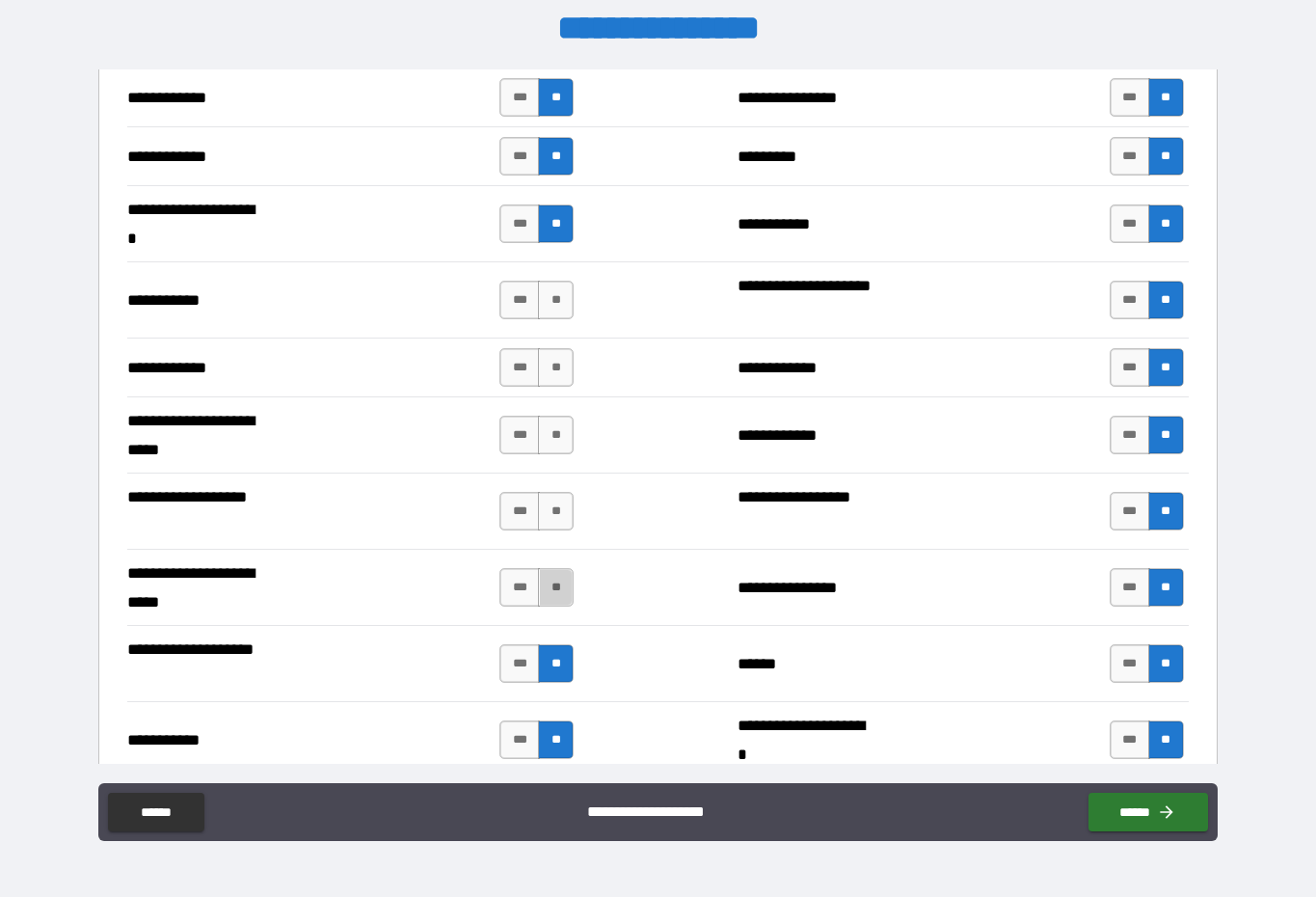 click on "**" at bounding box center [555, 587] 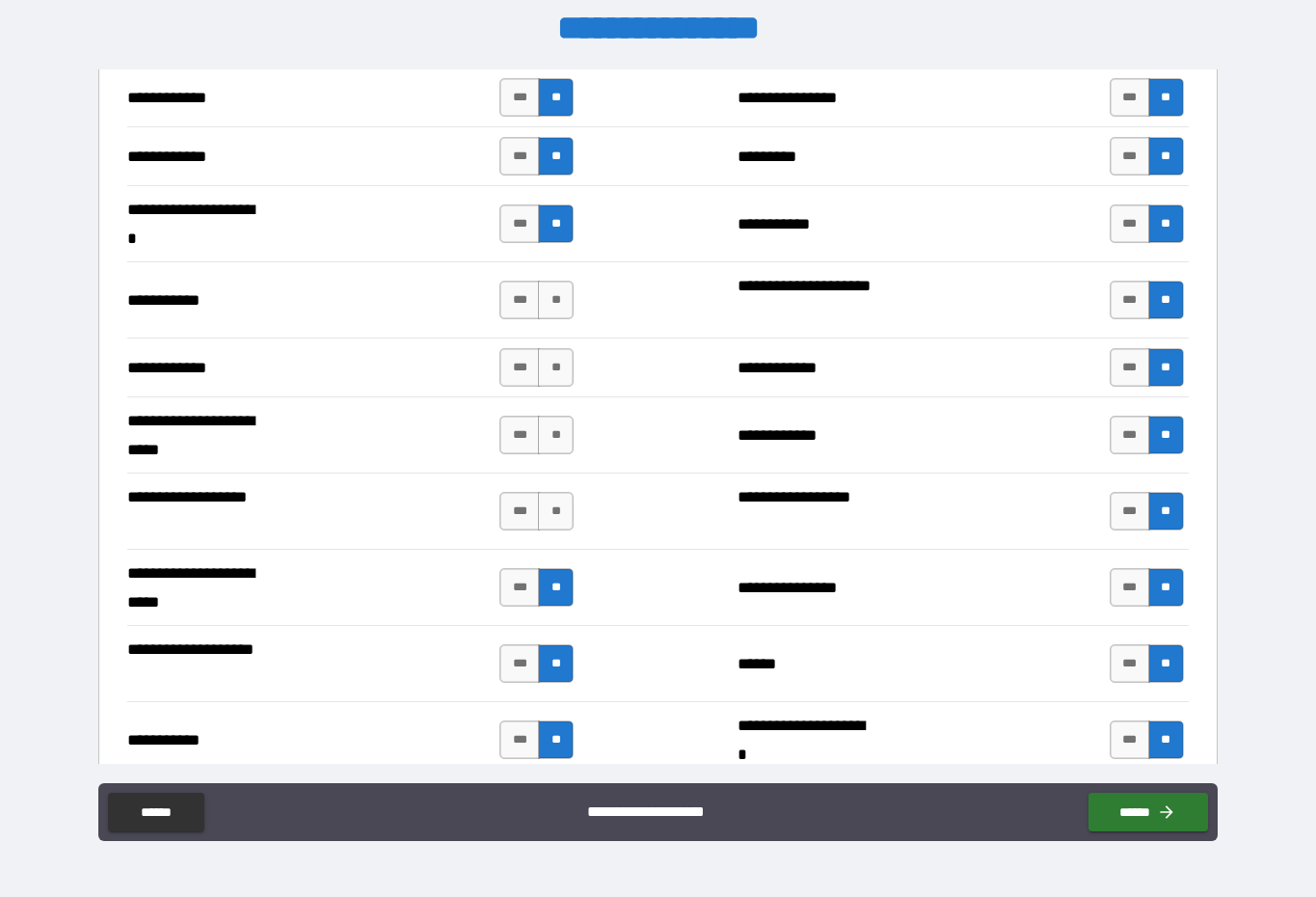 click on "**" at bounding box center (555, 511) 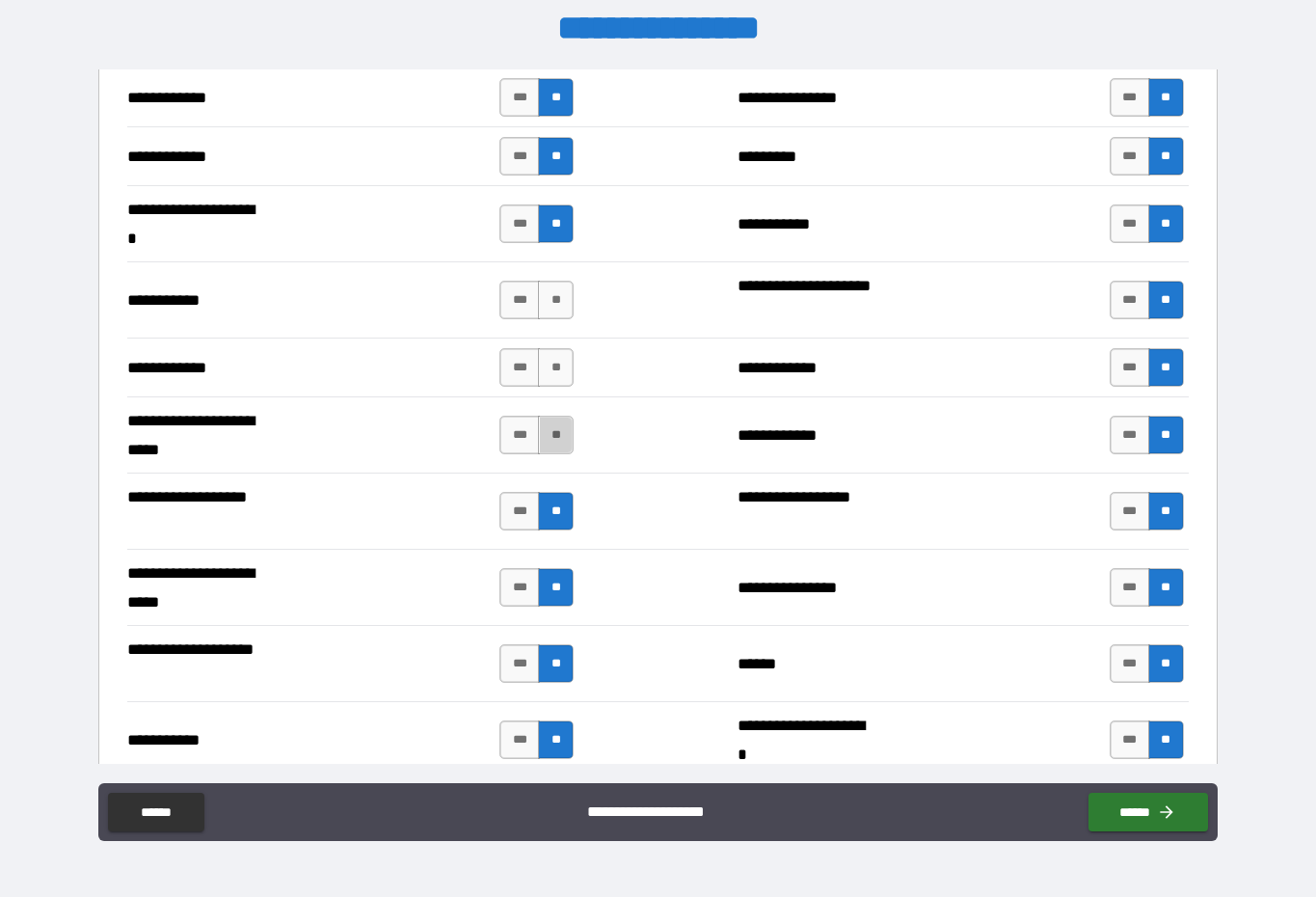 click on "**" at bounding box center [555, 435] 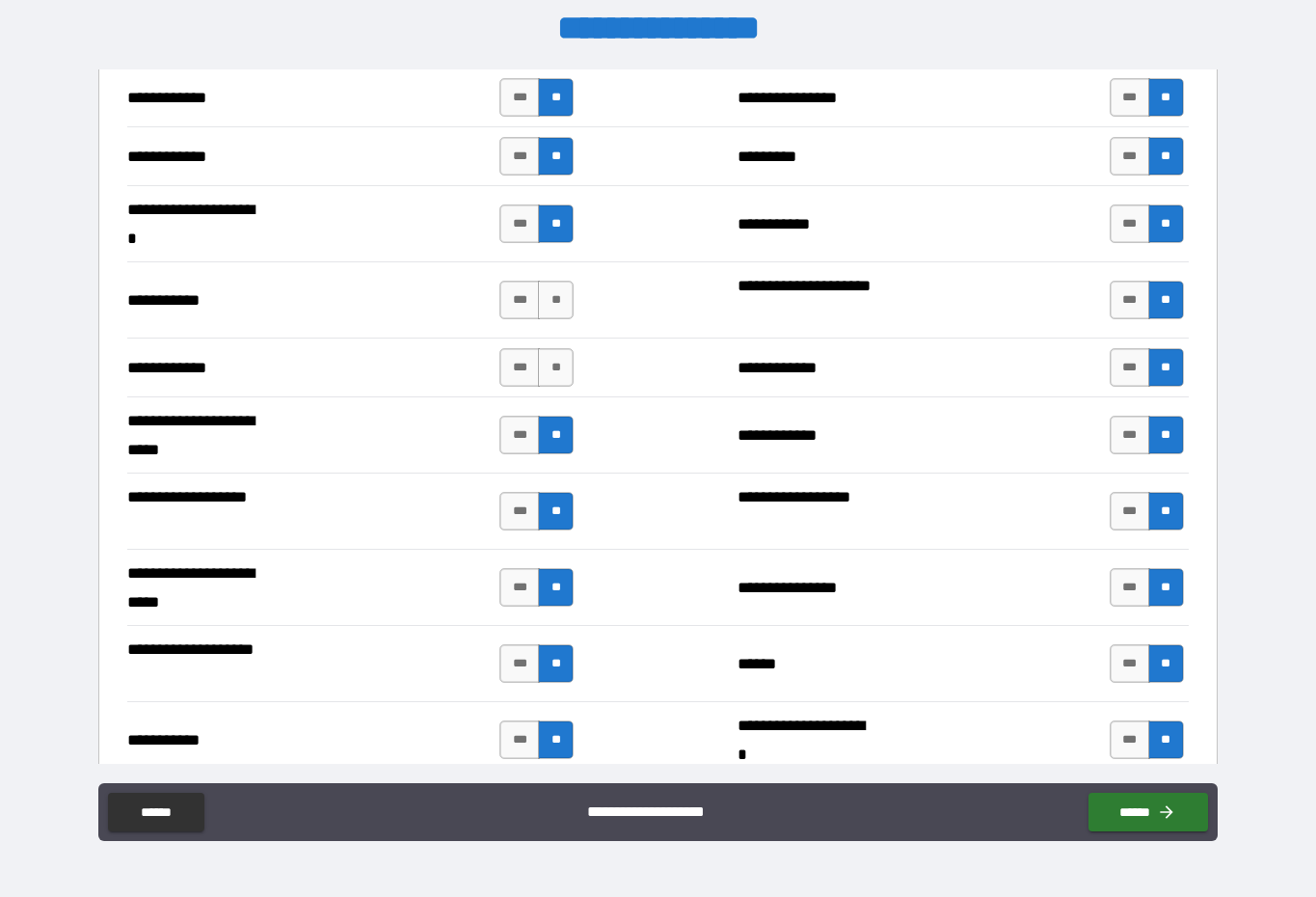 click on "**" at bounding box center [555, 367] 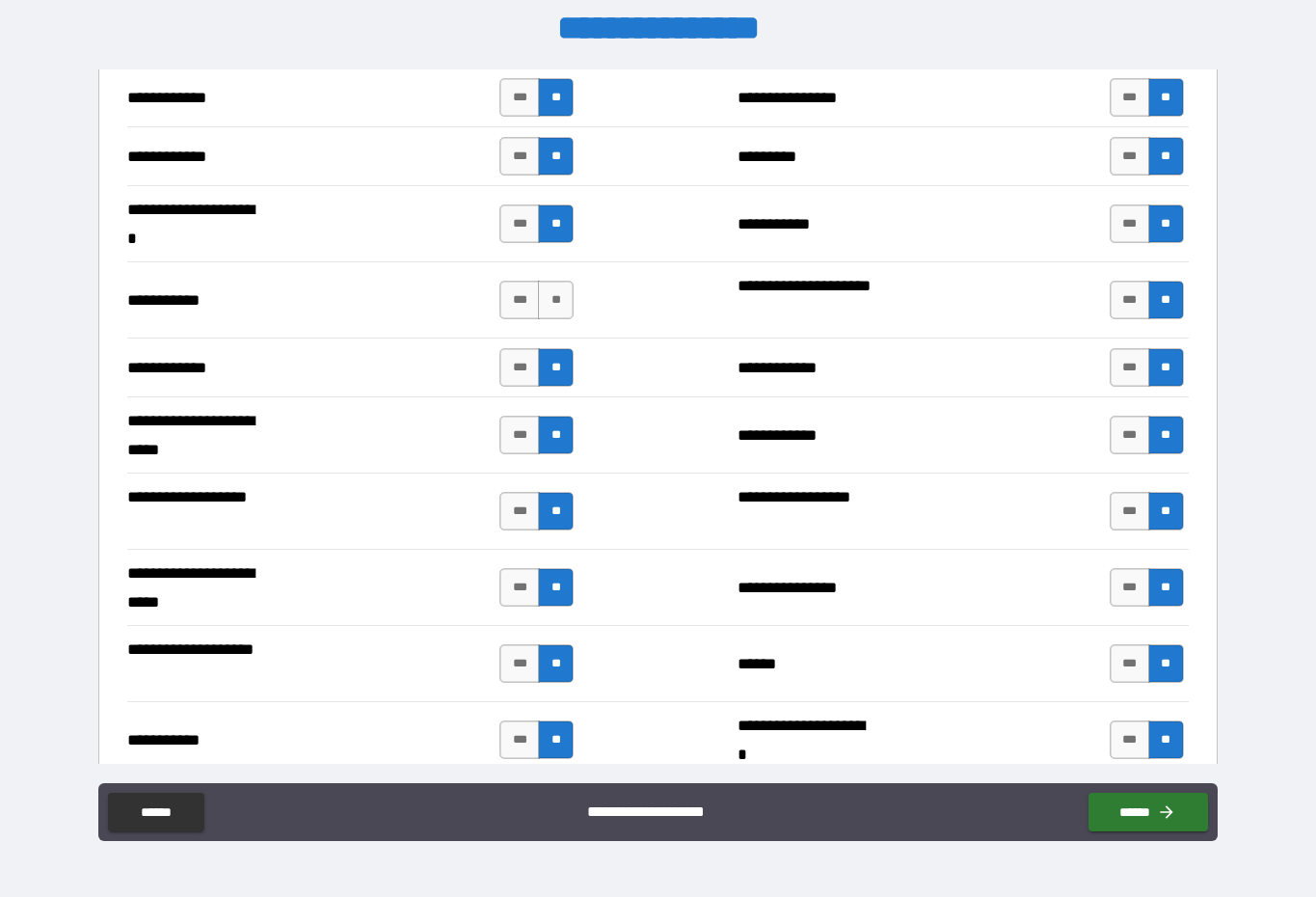 click on "**" at bounding box center [555, 300] 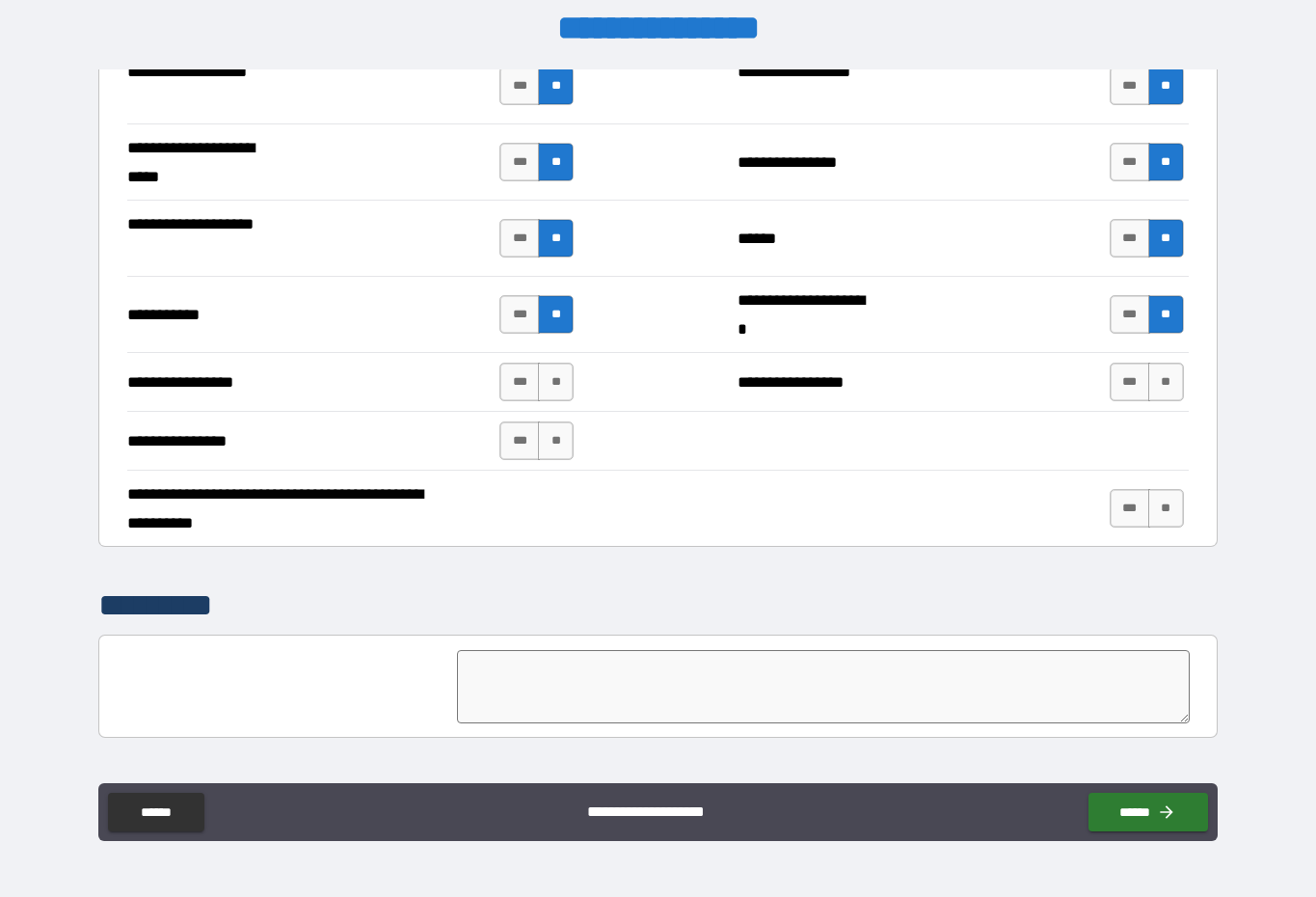 scroll, scrollTop: 4142, scrollLeft: 0, axis: vertical 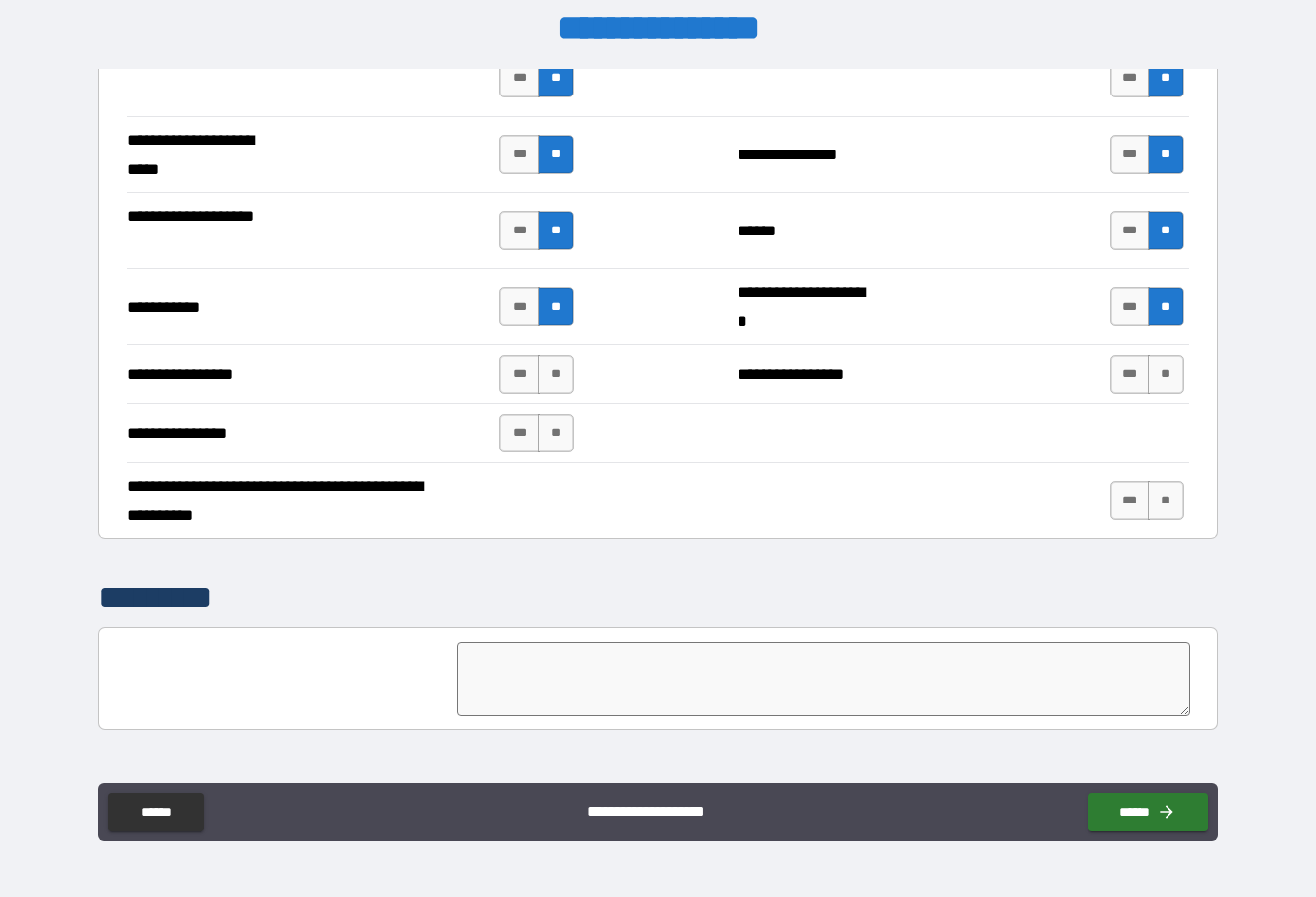 click on "**" at bounding box center [1166, 374] 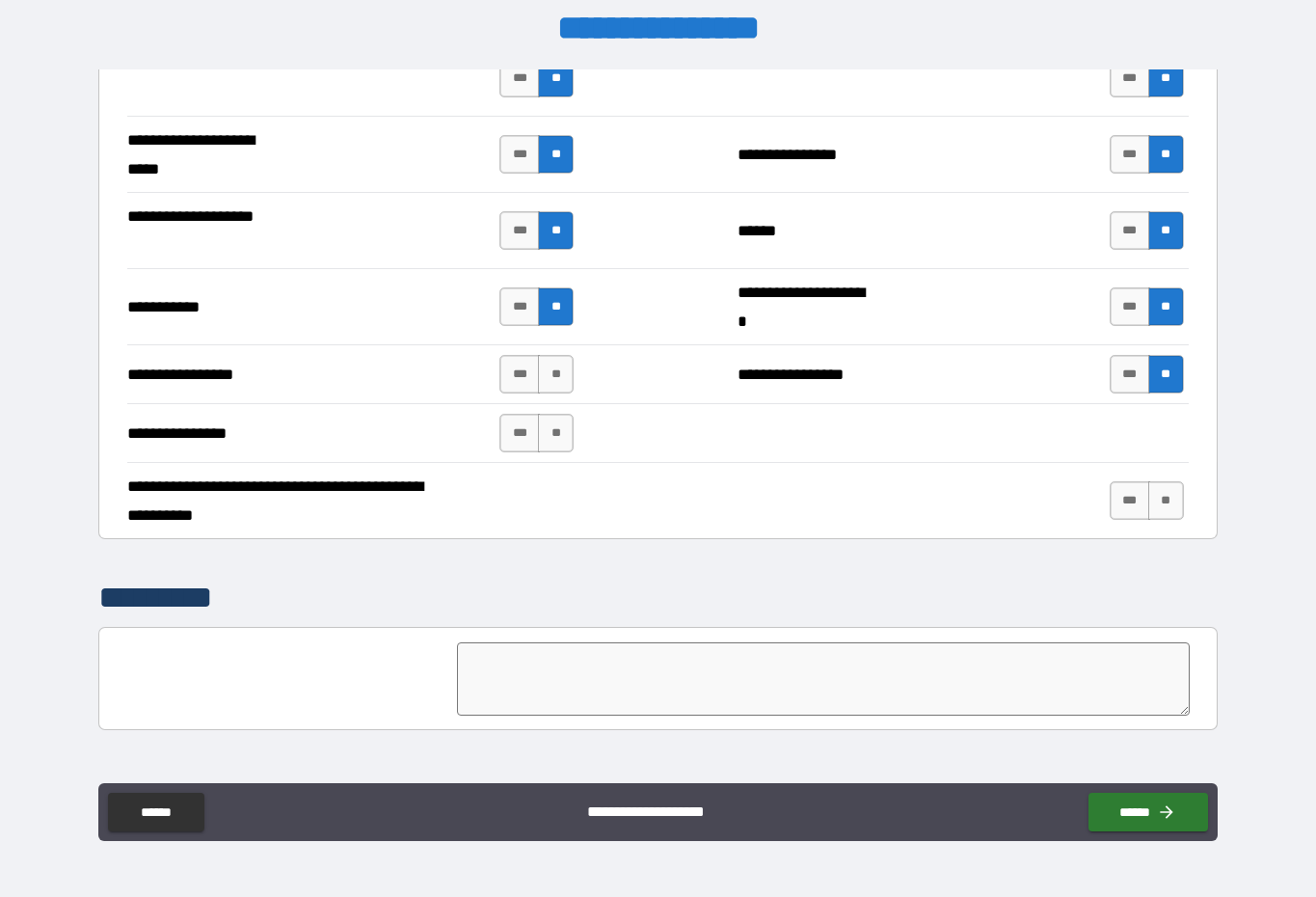 click on "**" at bounding box center [555, 374] 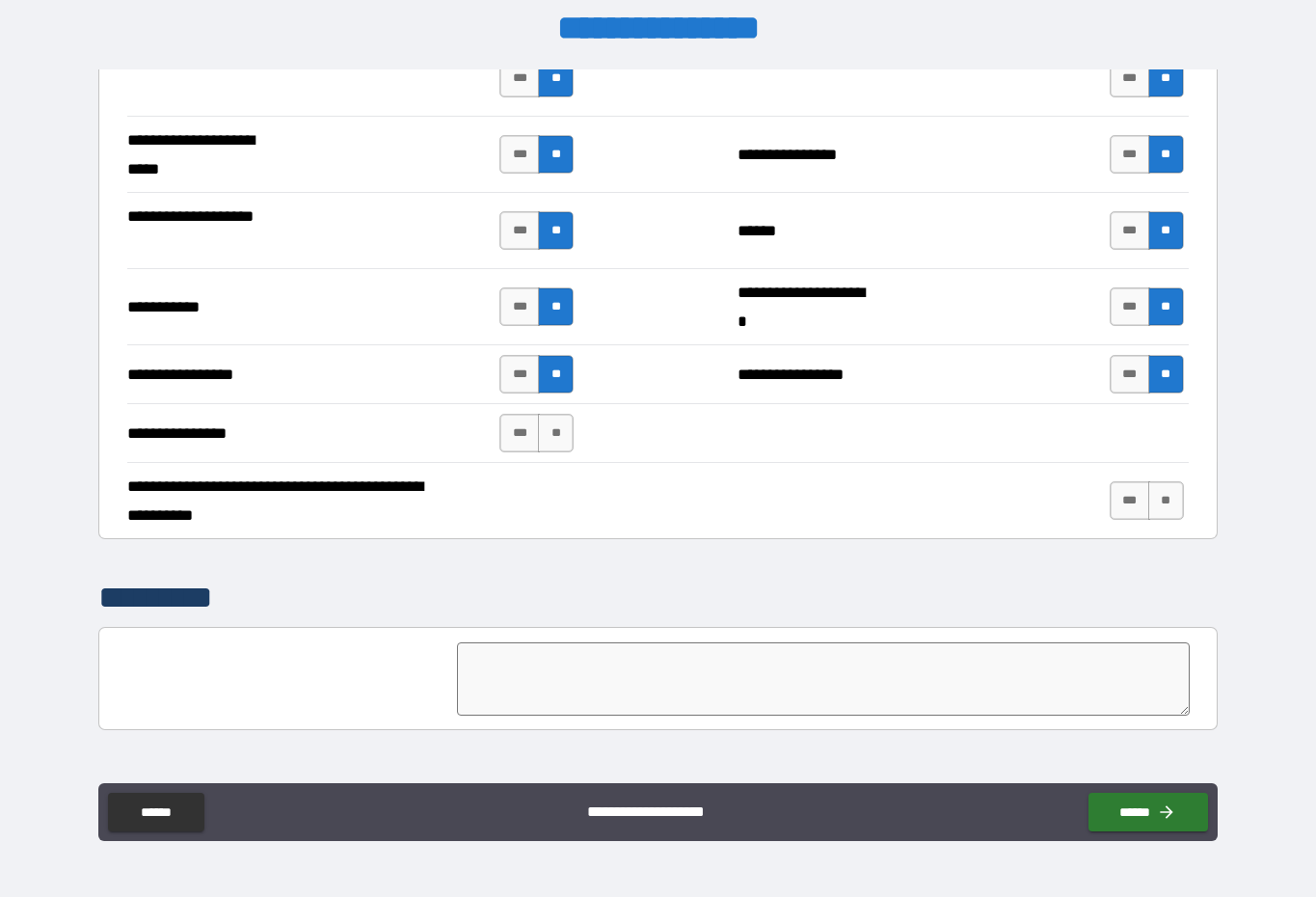 click on "**" at bounding box center (555, 374) 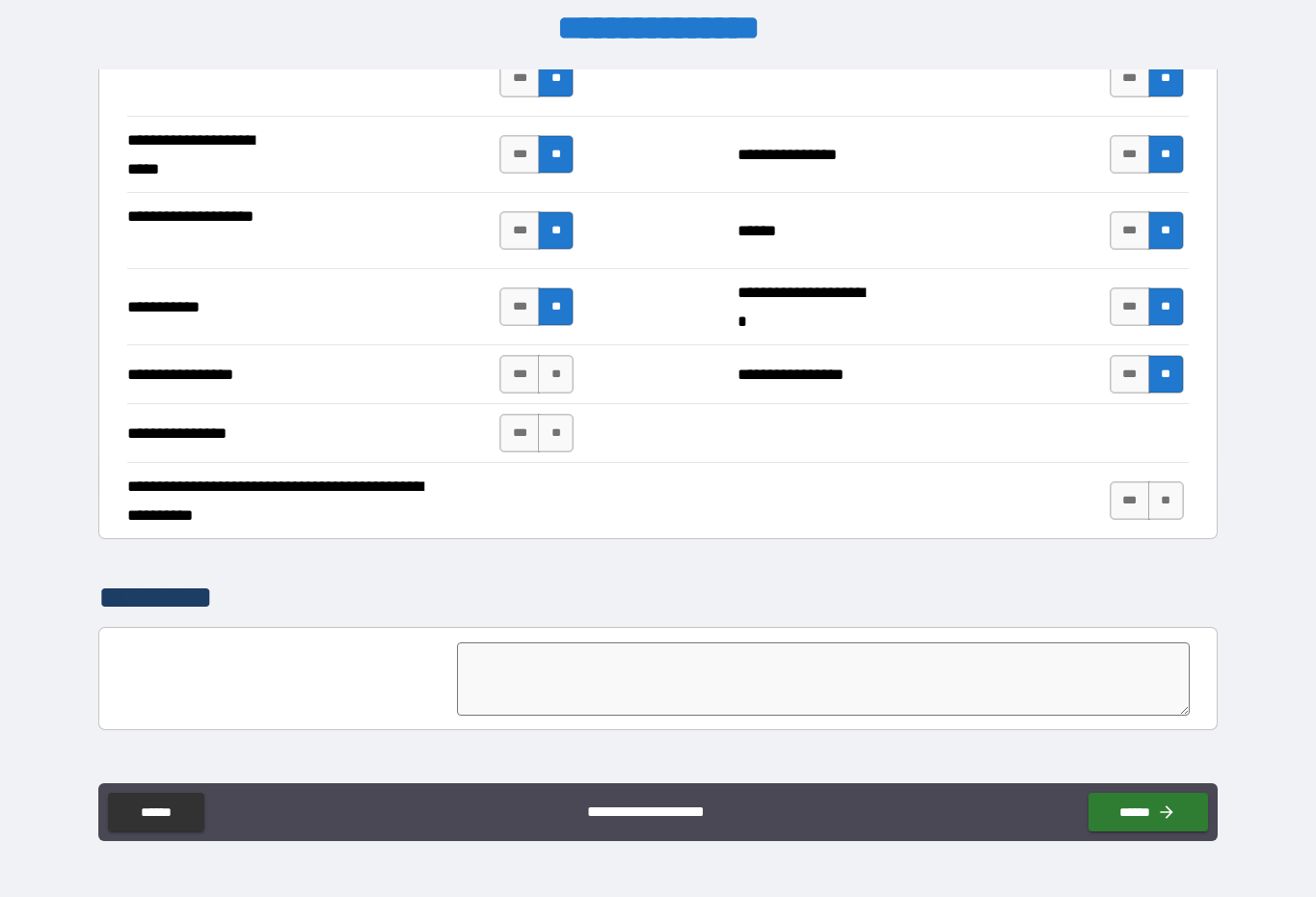 click on "**" at bounding box center [555, 433] 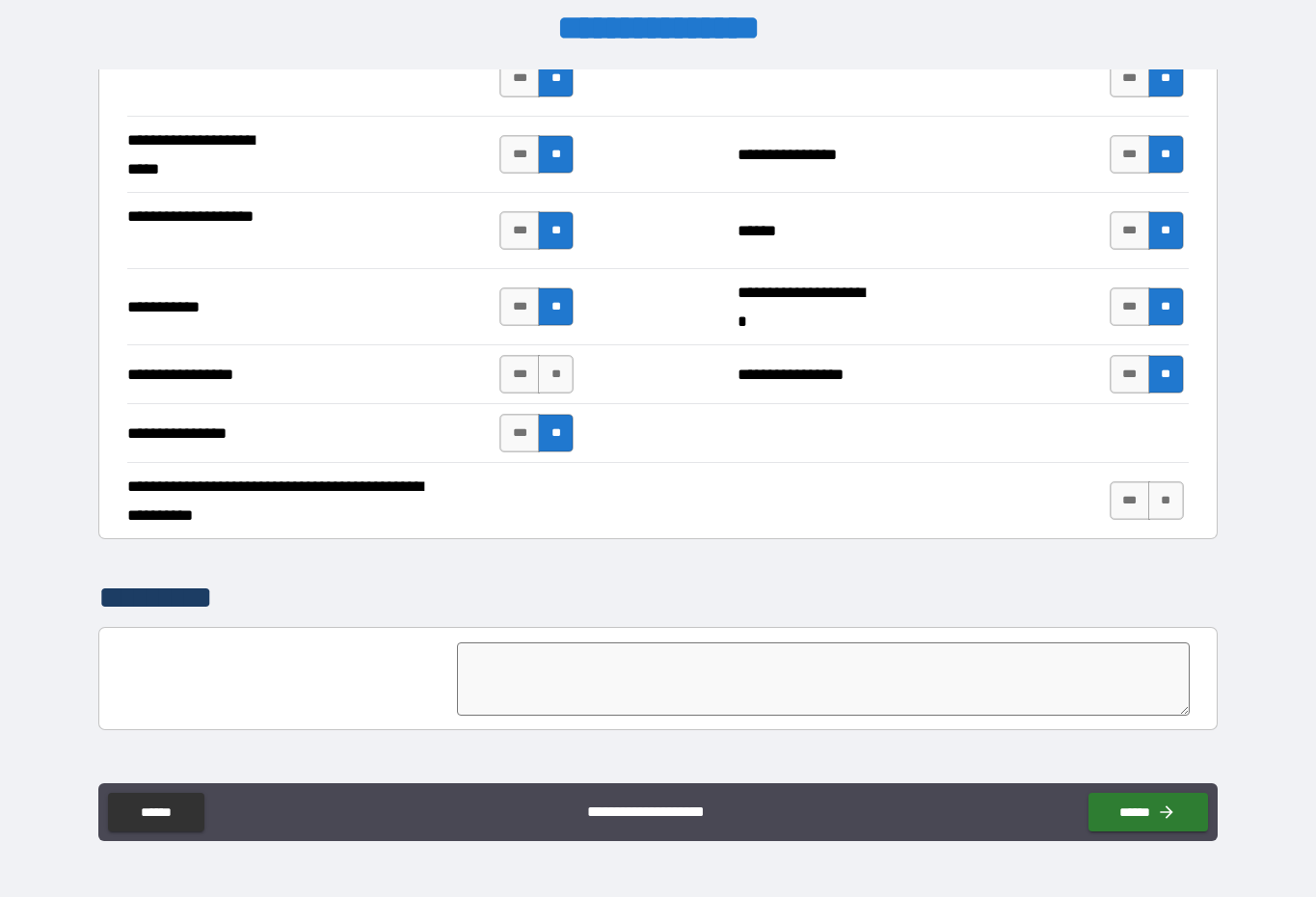 click on "**" at bounding box center [555, 374] 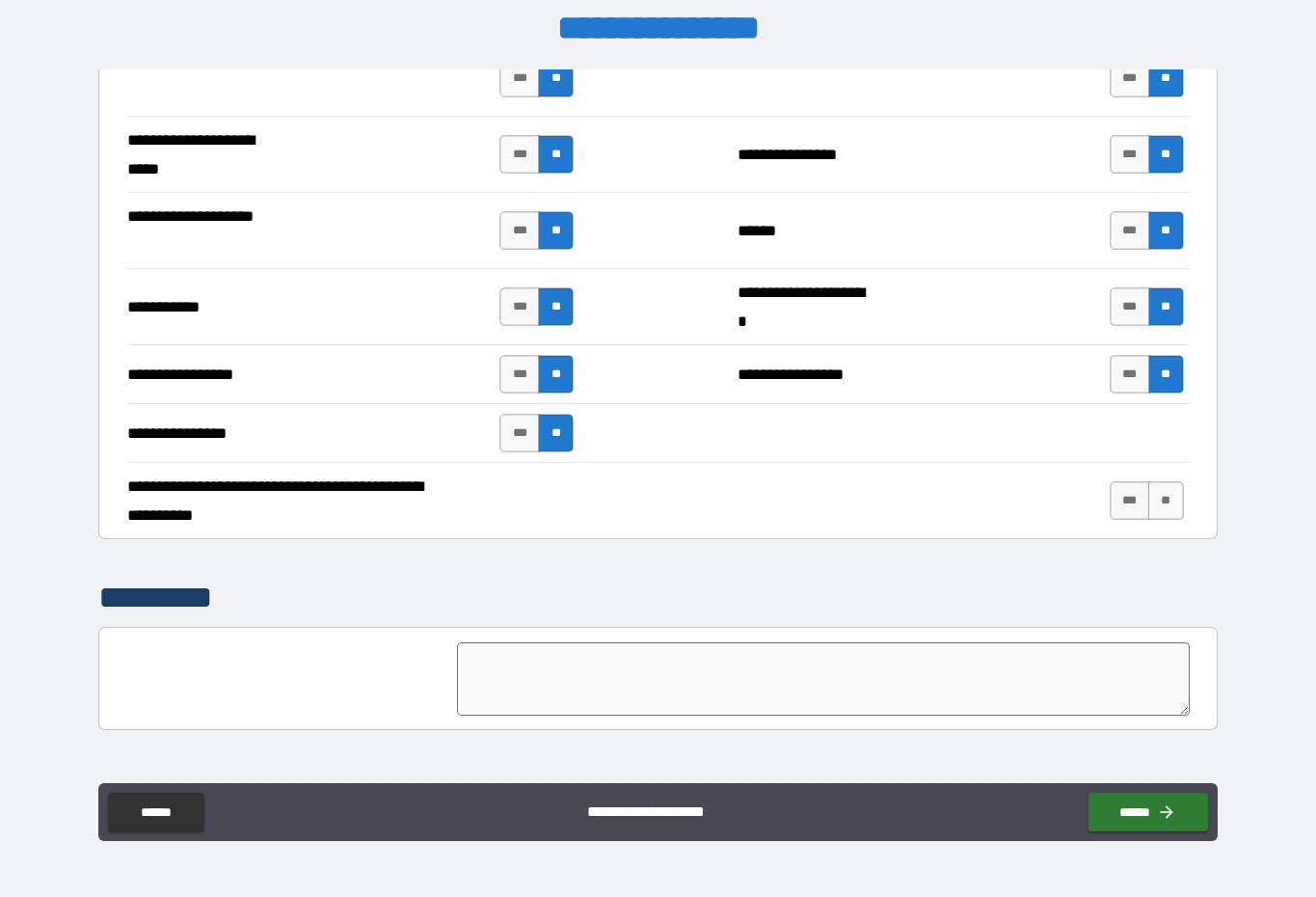click on "**" at bounding box center (1166, 501) 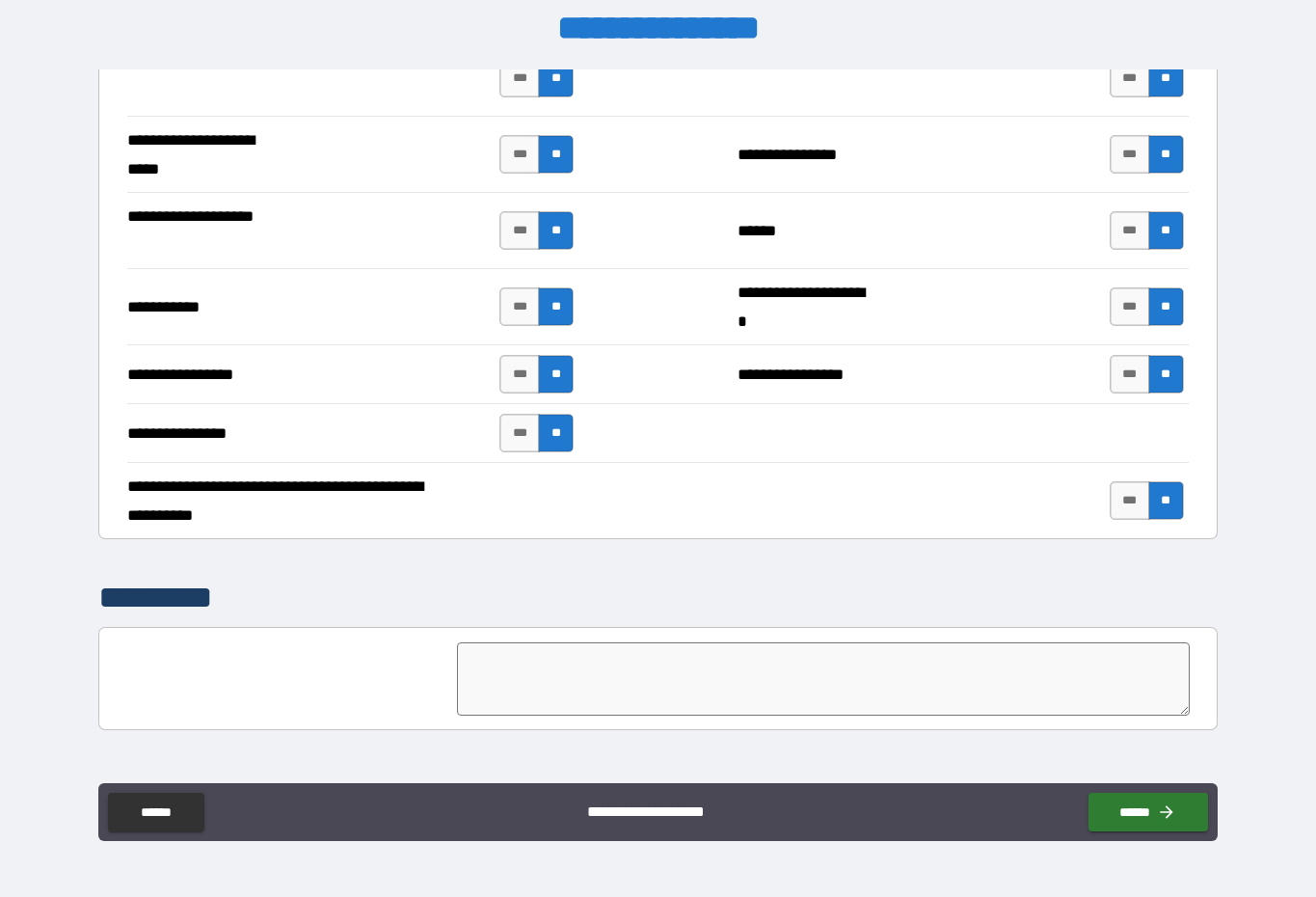 scroll, scrollTop: 40, scrollLeft: 0, axis: vertical 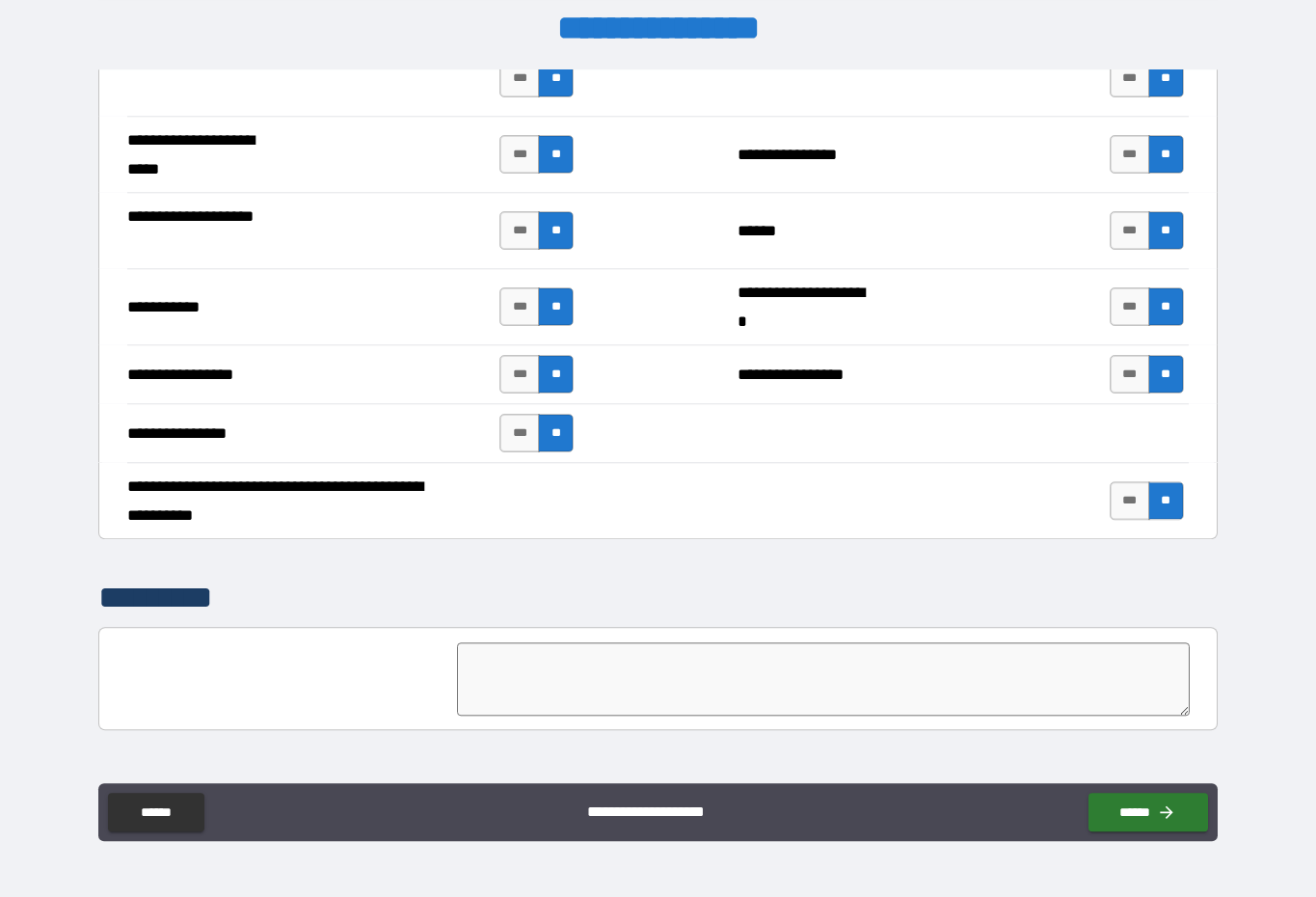 click on "******" at bounding box center (1148, 812) 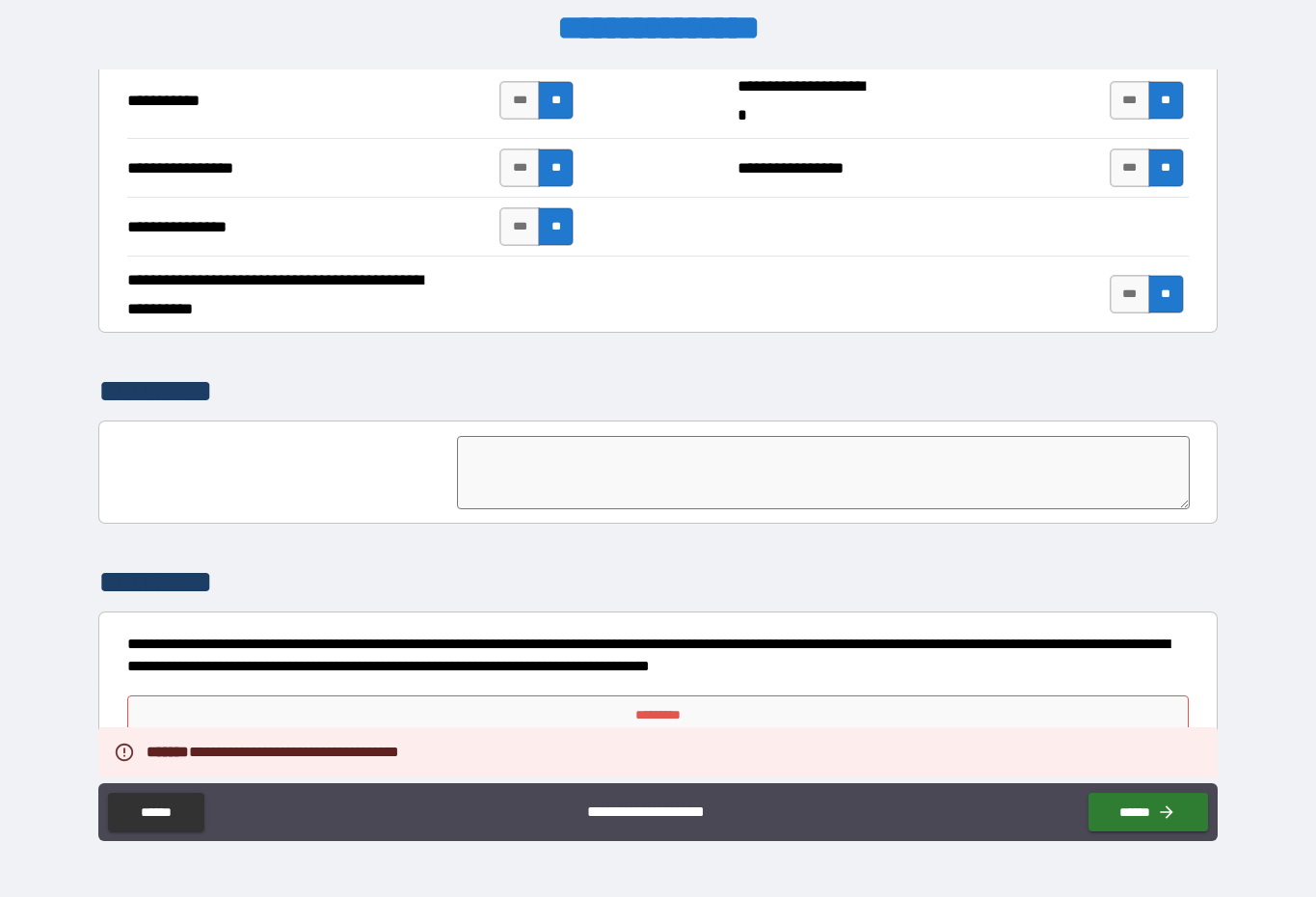 scroll, scrollTop: 4348, scrollLeft: 0, axis: vertical 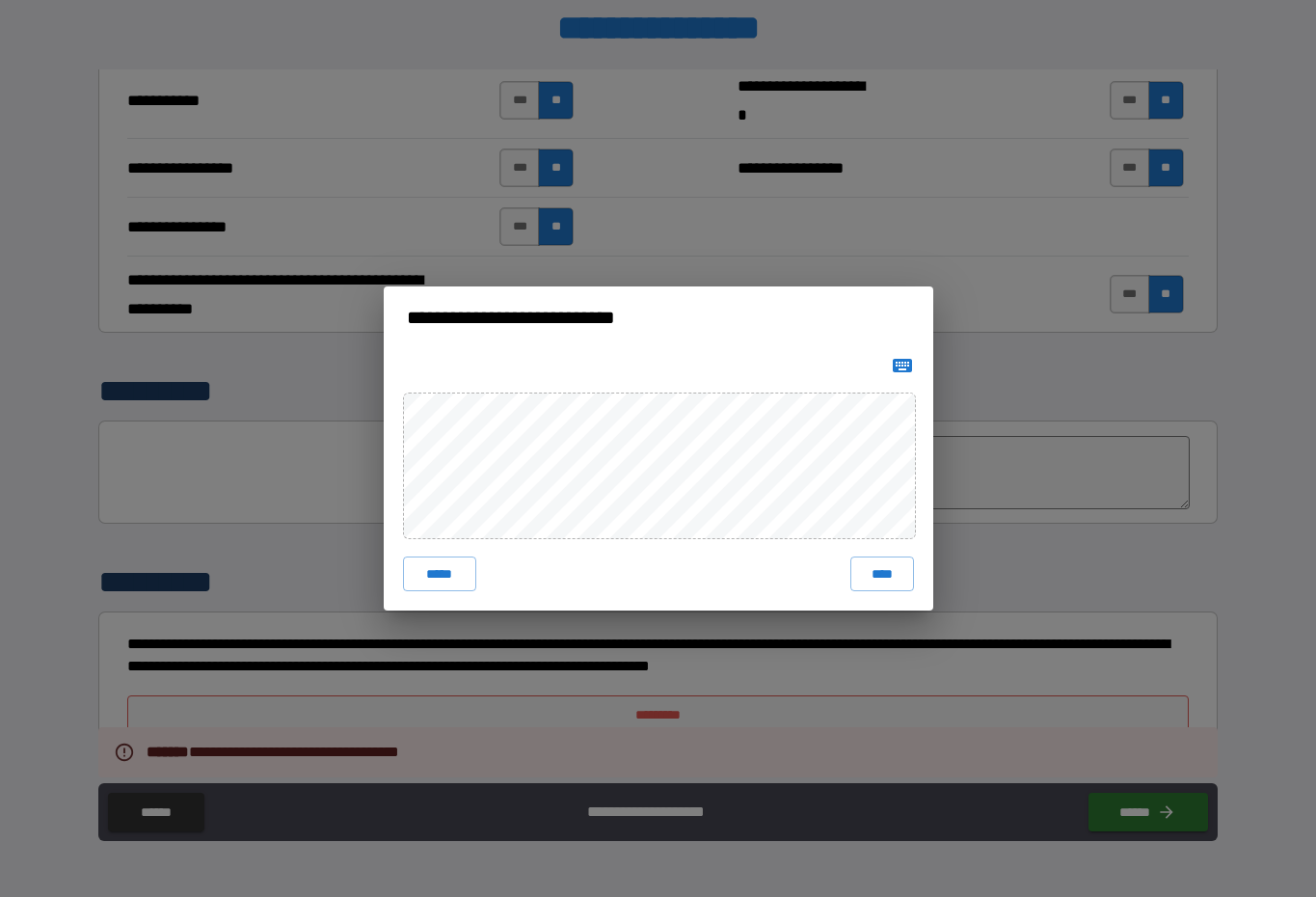 click on "****" at bounding box center (882, 574) 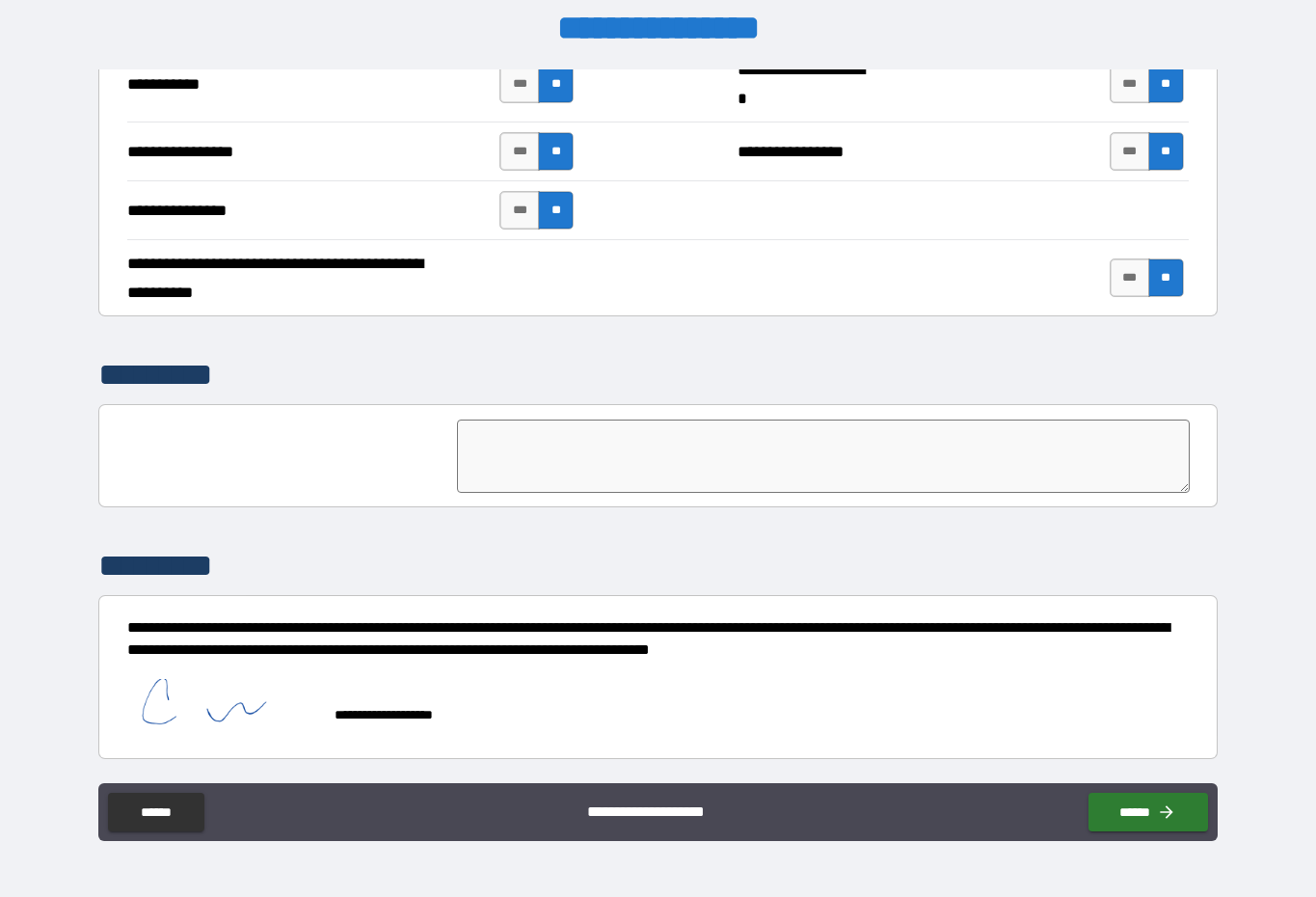 scroll, scrollTop: 4364, scrollLeft: 0, axis: vertical 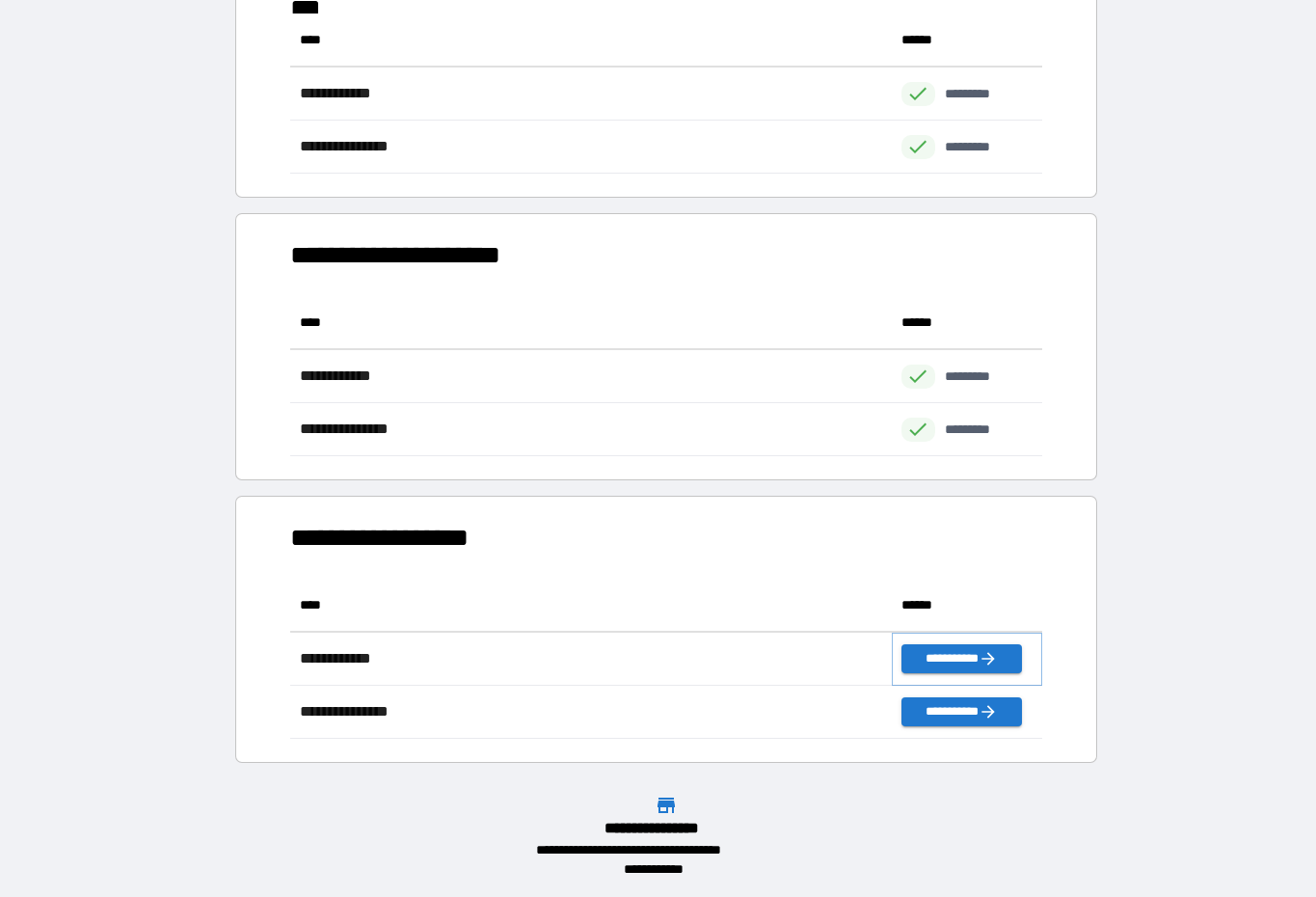click on "**********" at bounding box center (961, 659) 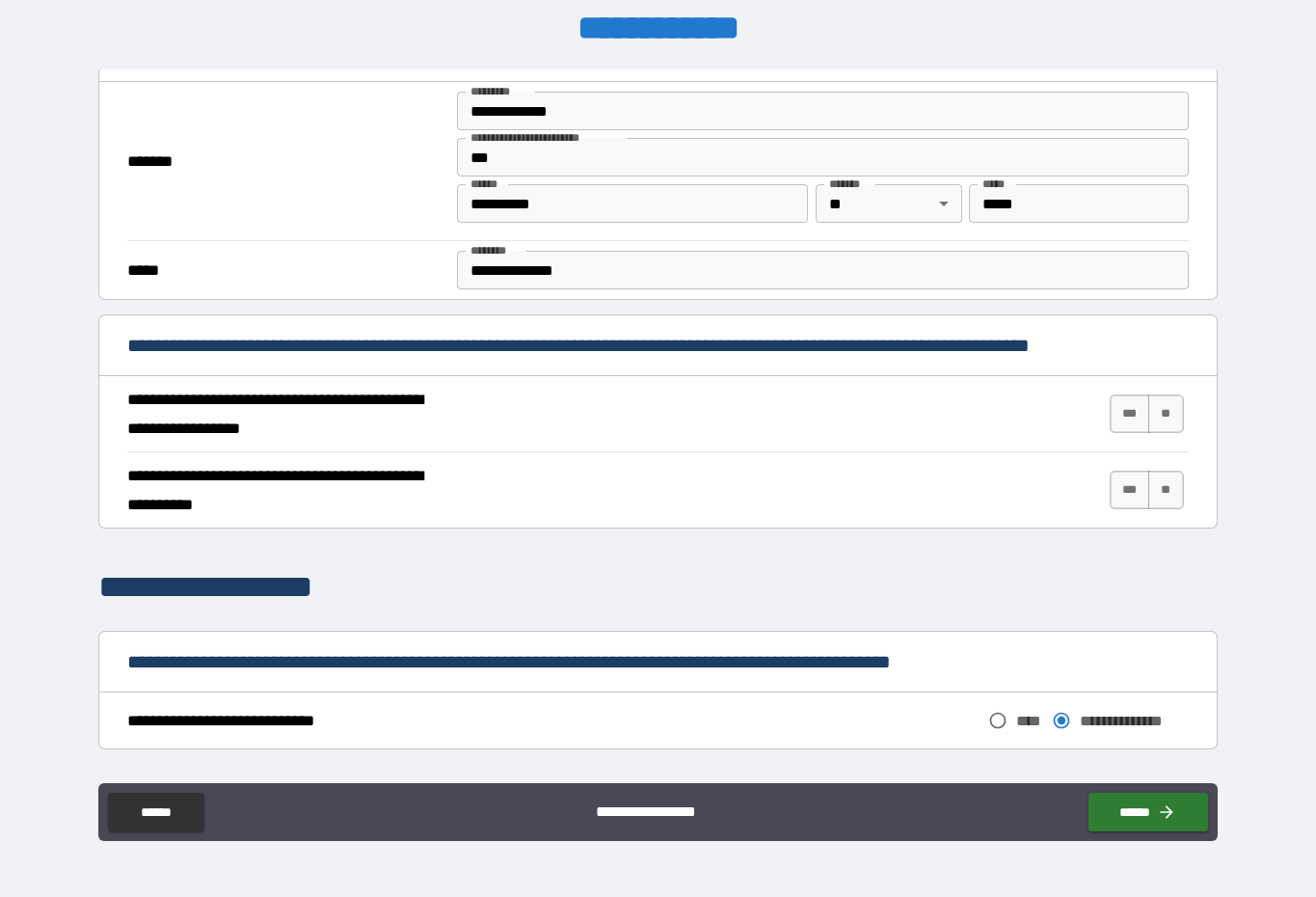 scroll, scrollTop: 375, scrollLeft: 0, axis: vertical 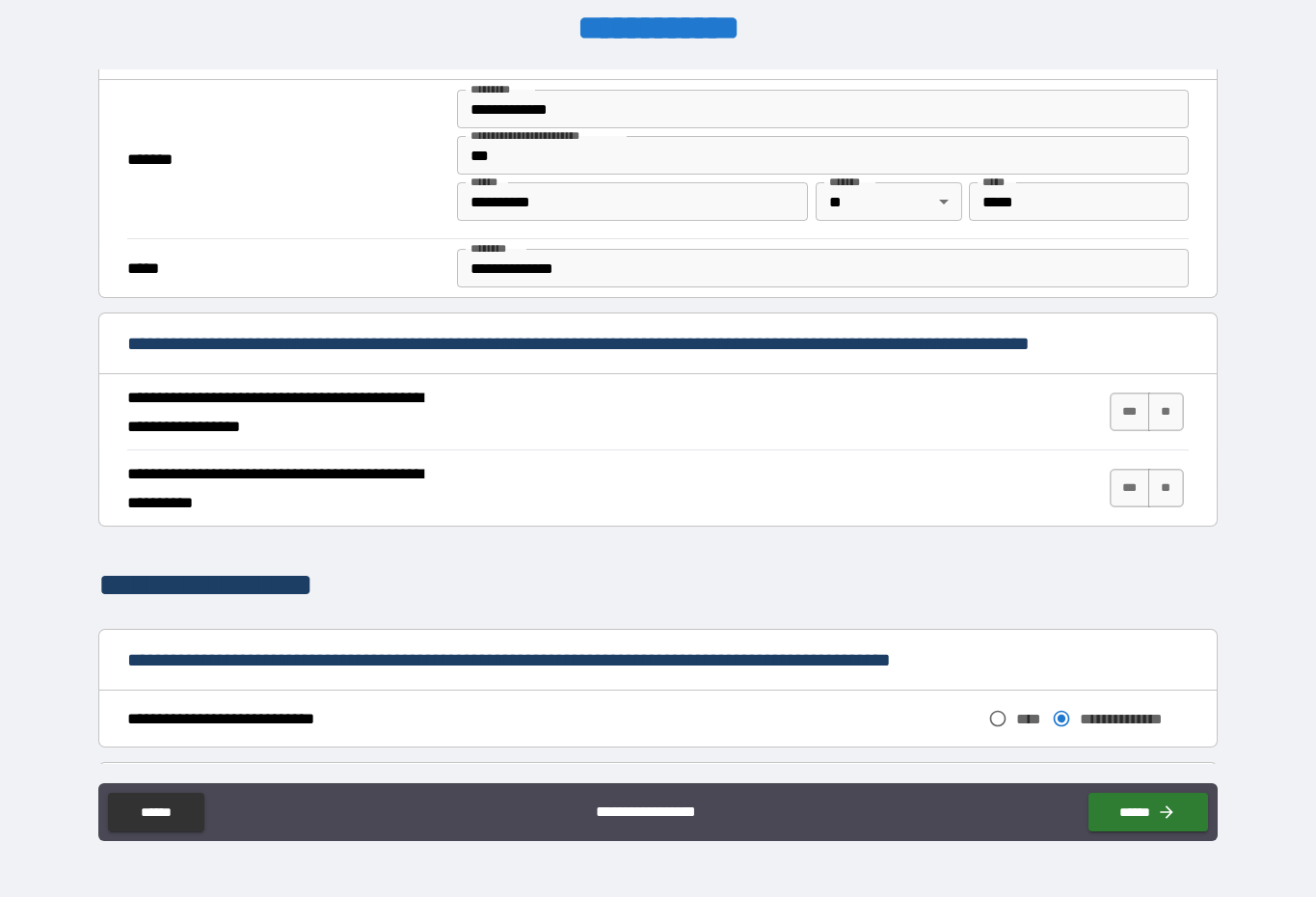click on "***" at bounding box center (1130, 412) 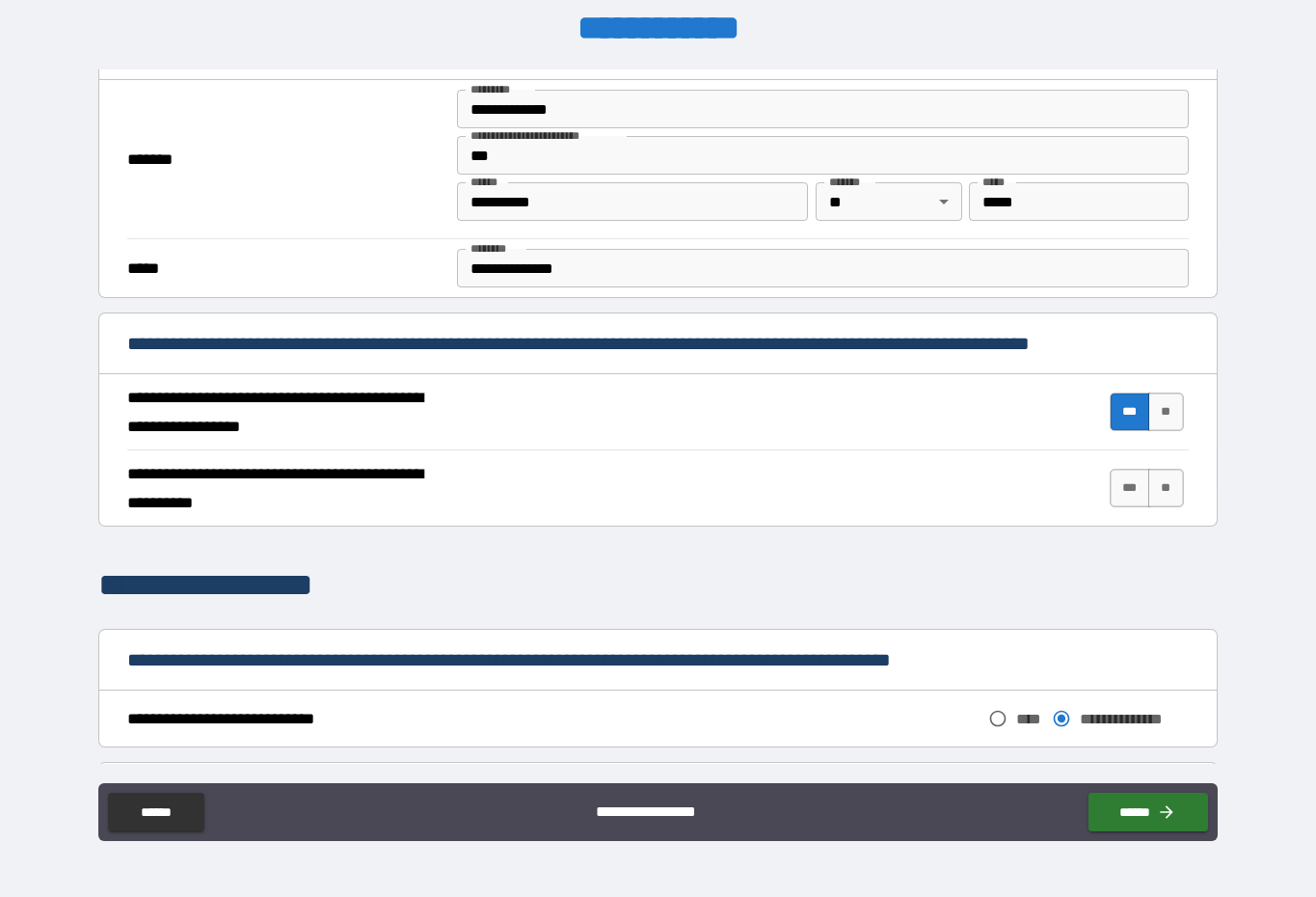 click on "***" at bounding box center [1130, 488] 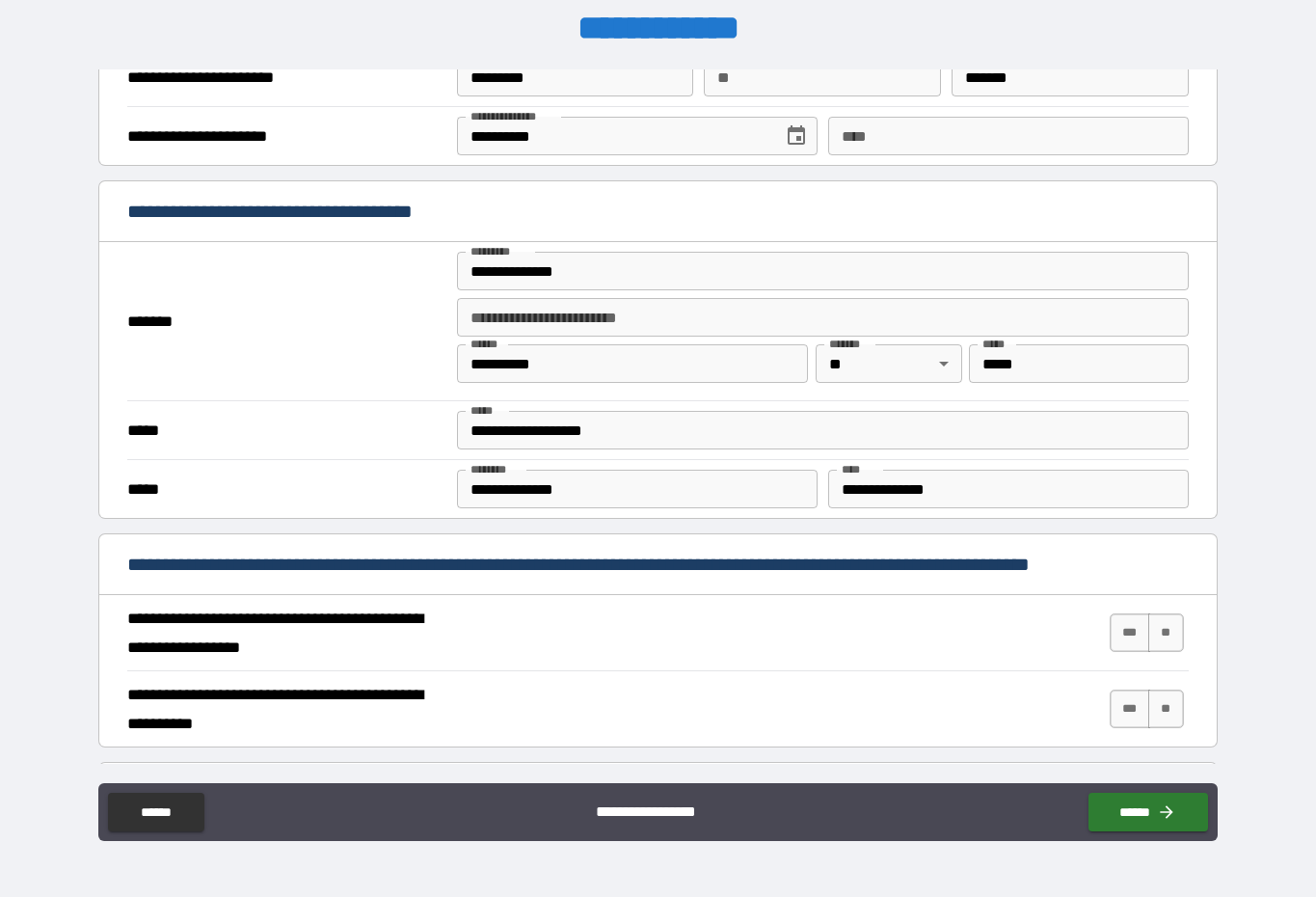 scroll, scrollTop: 1155, scrollLeft: 0, axis: vertical 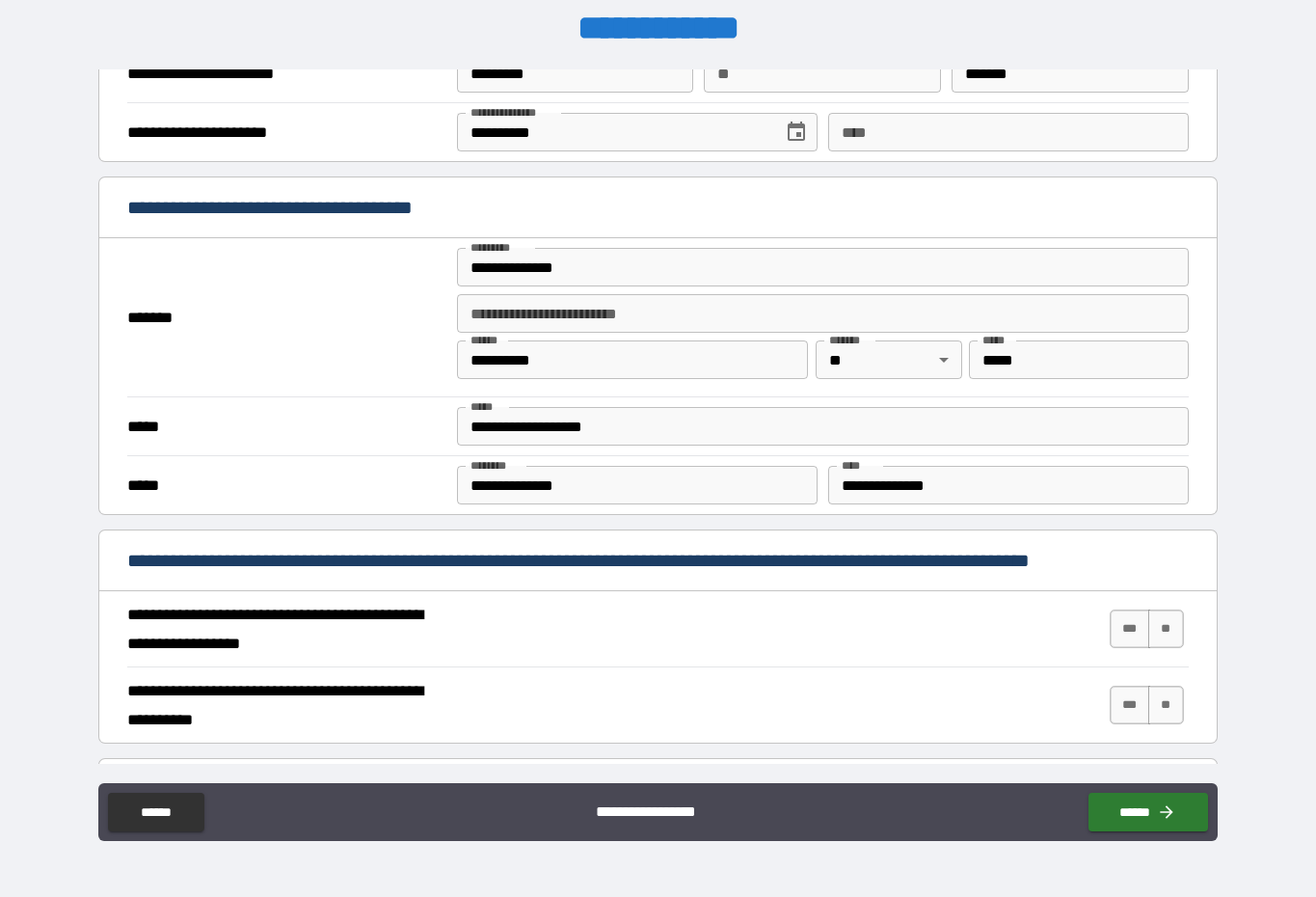 click on "**********" at bounding box center (822, 267) 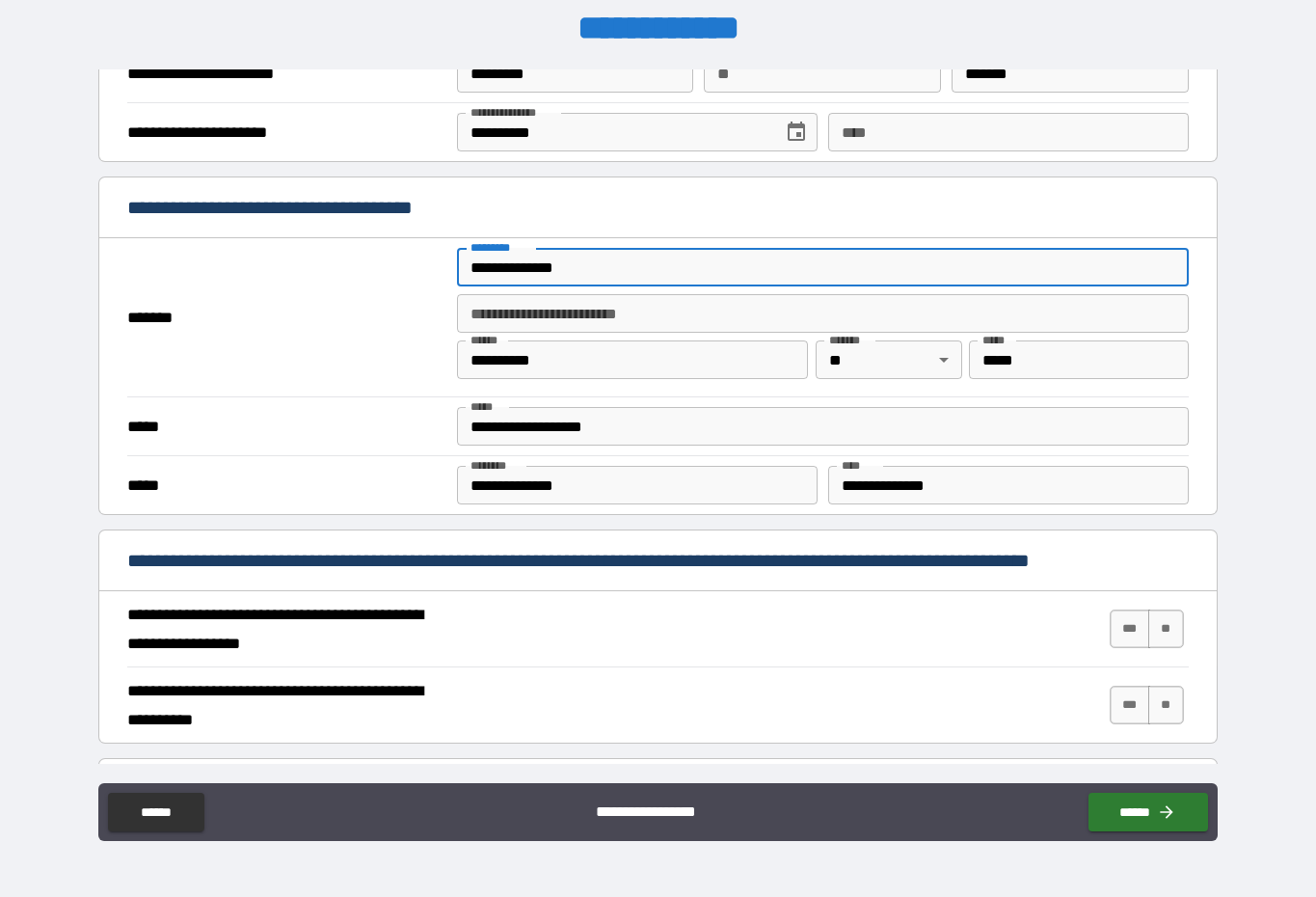 scroll, scrollTop: 40, scrollLeft: 0, axis: vertical 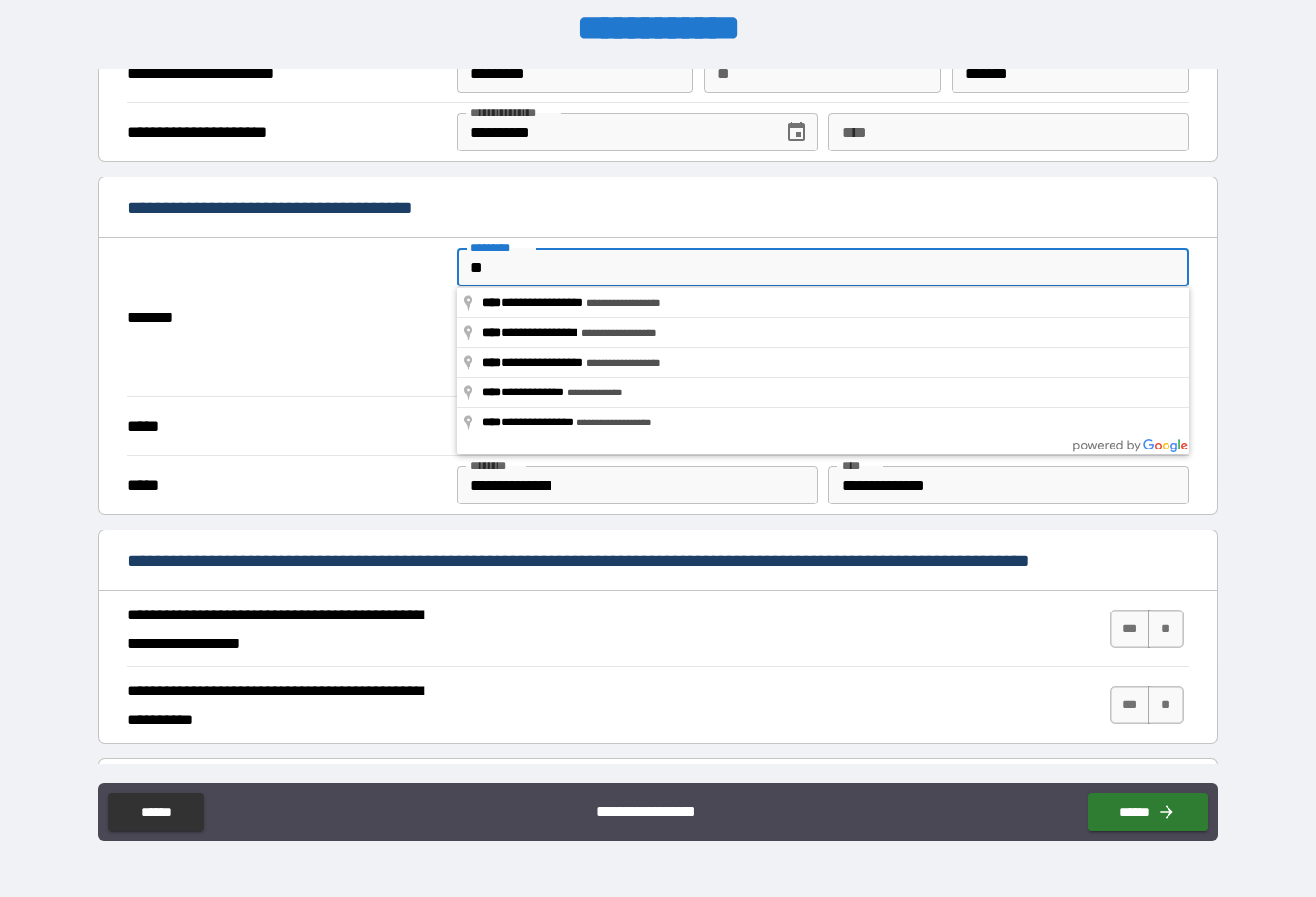 type on "*" 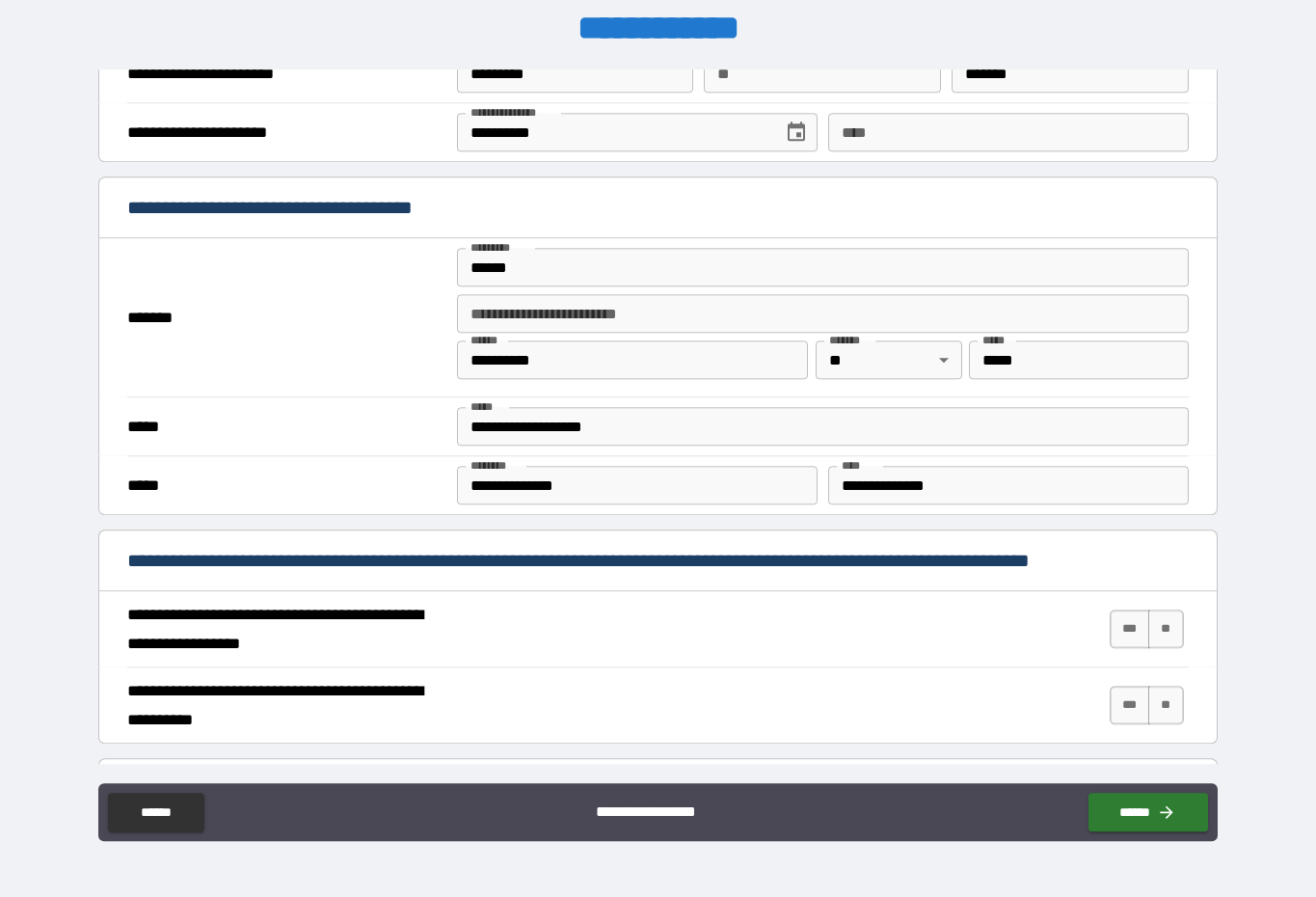 type on "**********" 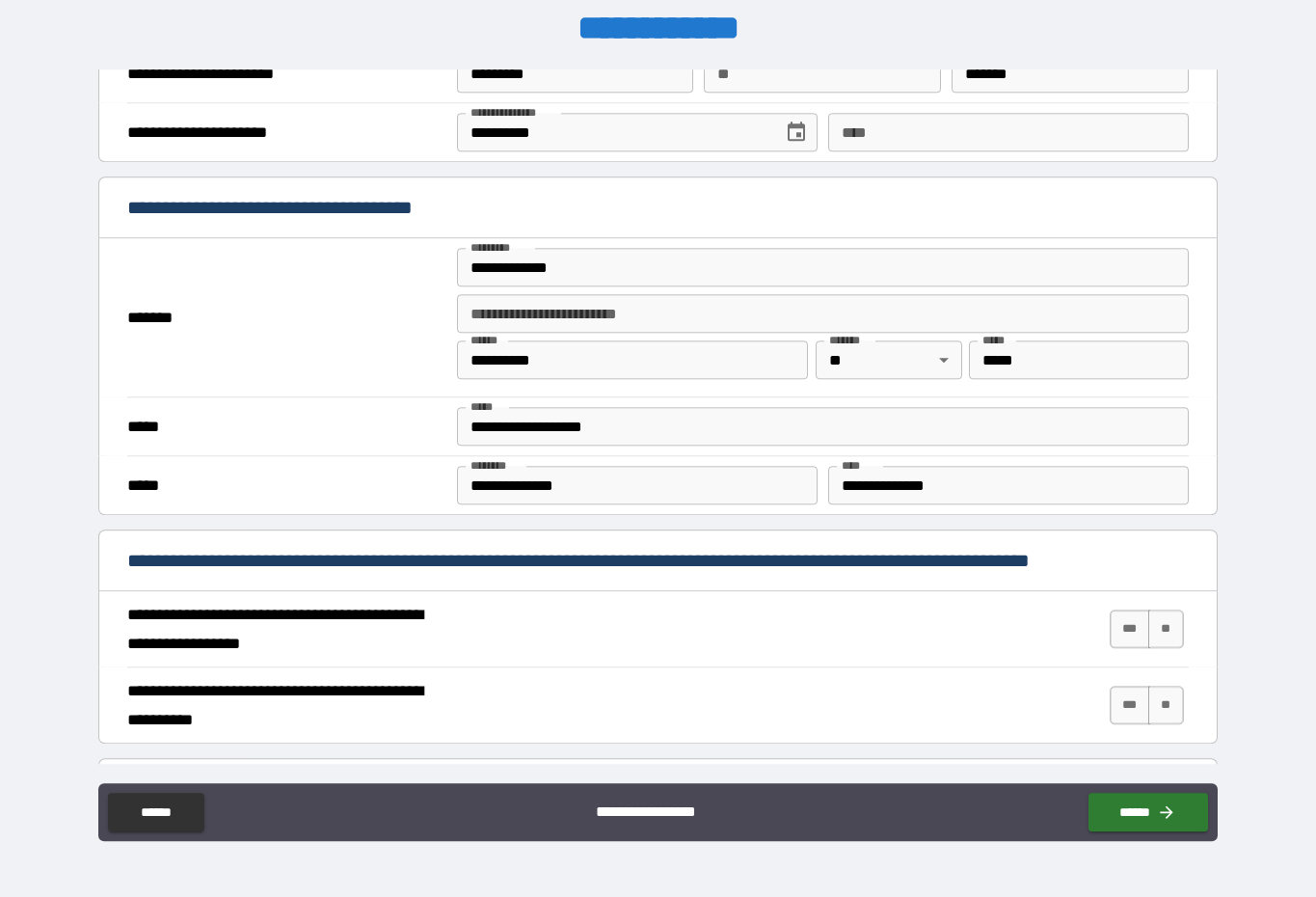 scroll, scrollTop: 40, scrollLeft: 0, axis: vertical 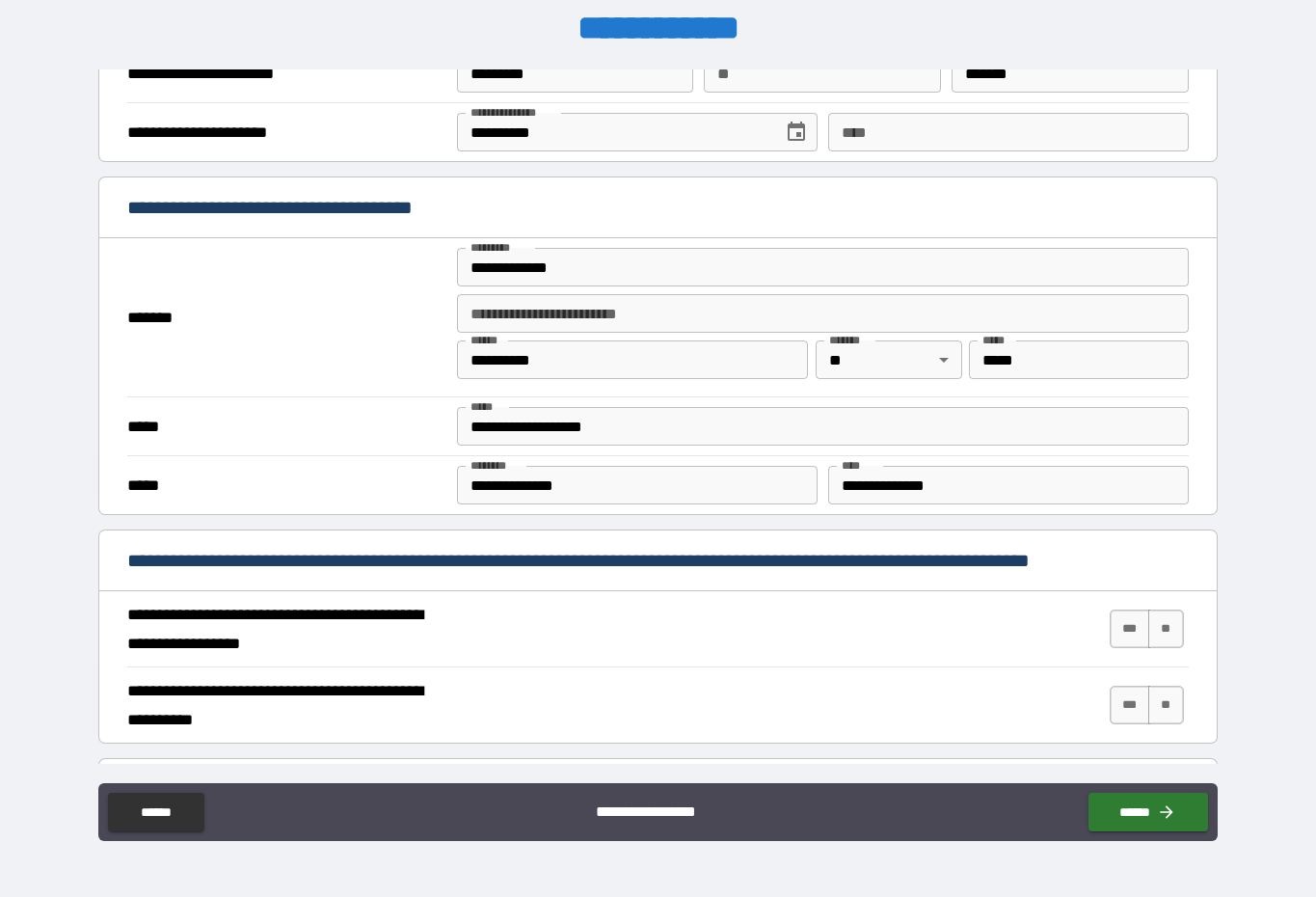 click on "**********" at bounding box center [1008, 485] 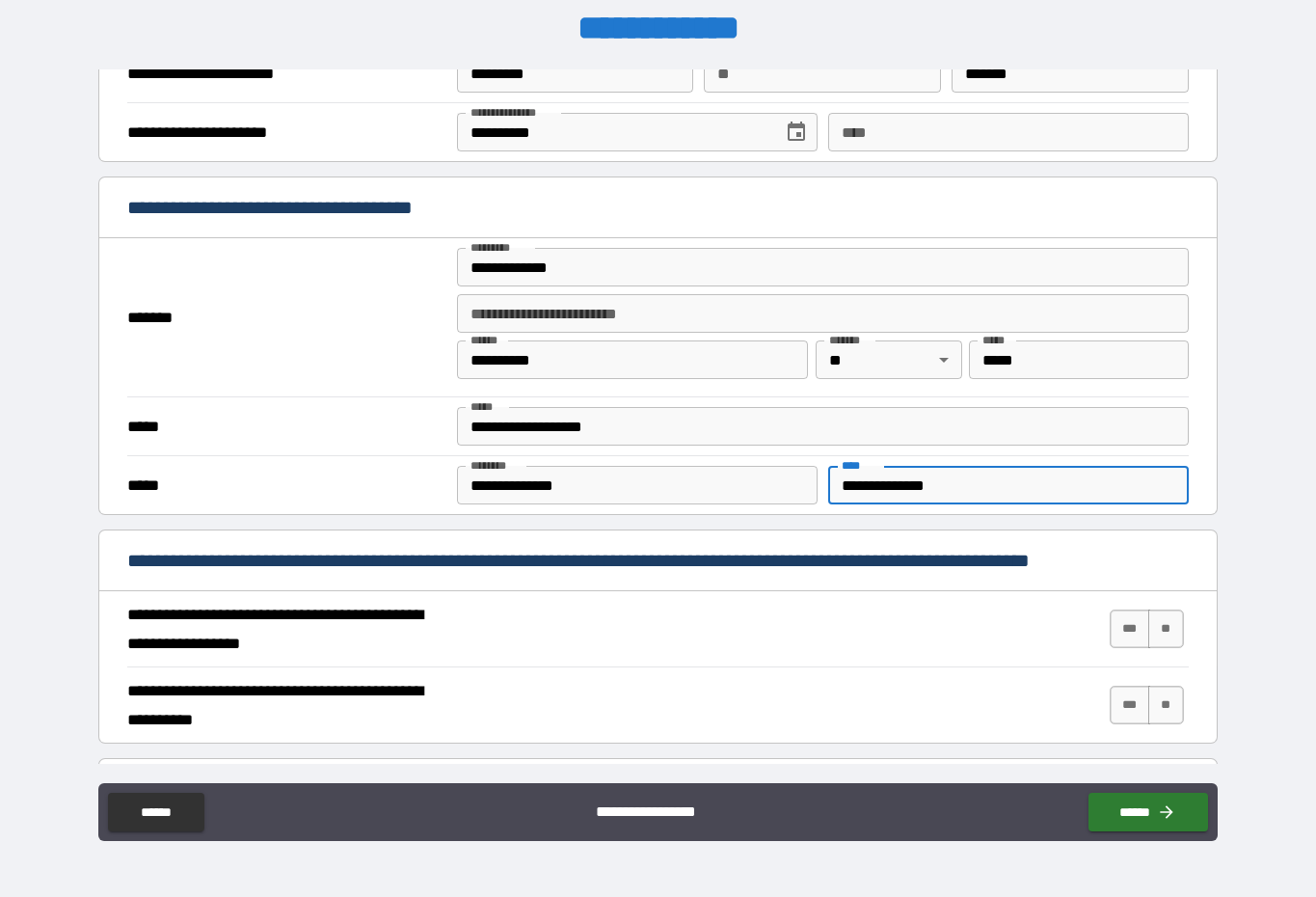 scroll, scrollTop: 40, scrollLeft: 0, axis: vertical 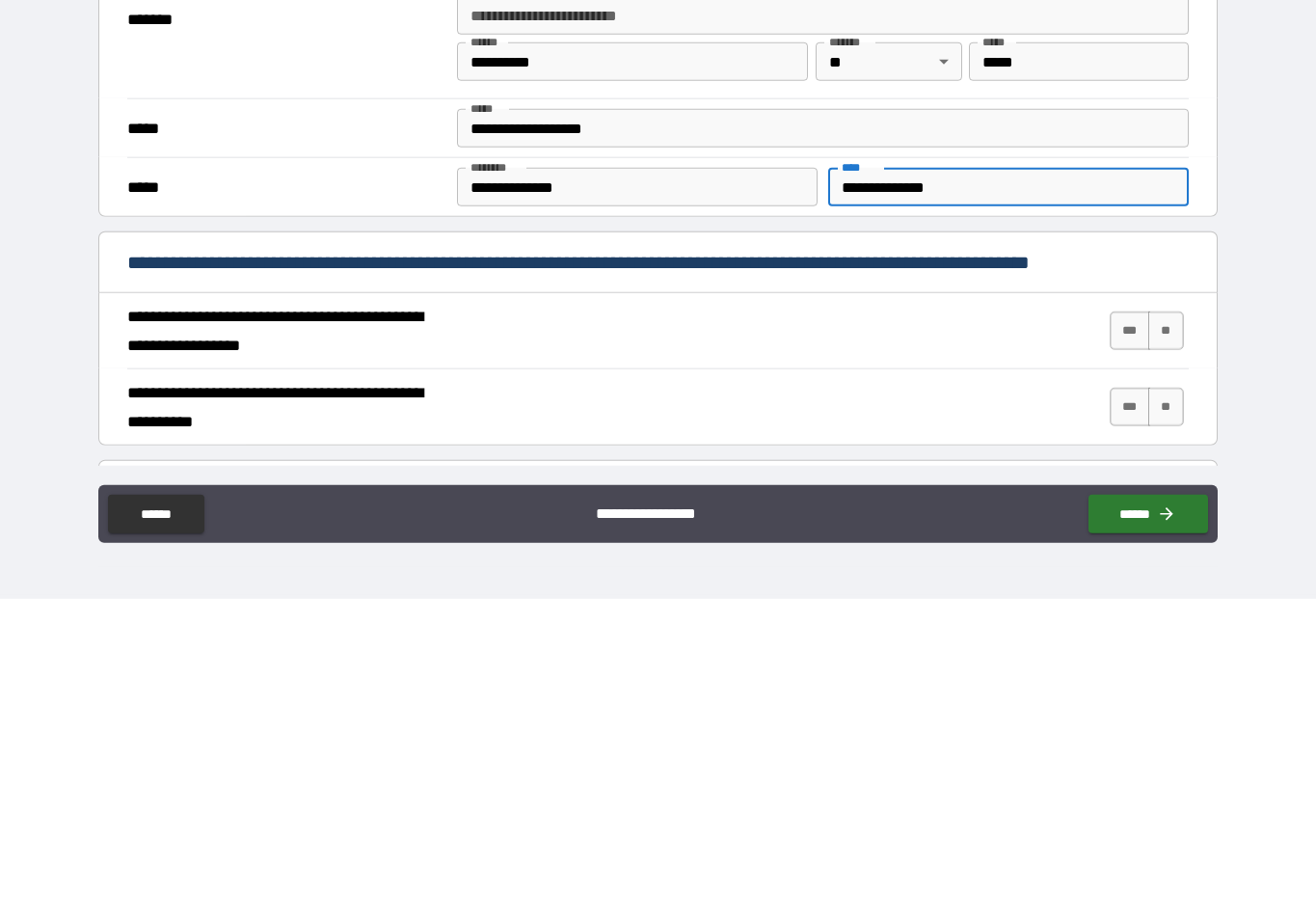 type on "**********" 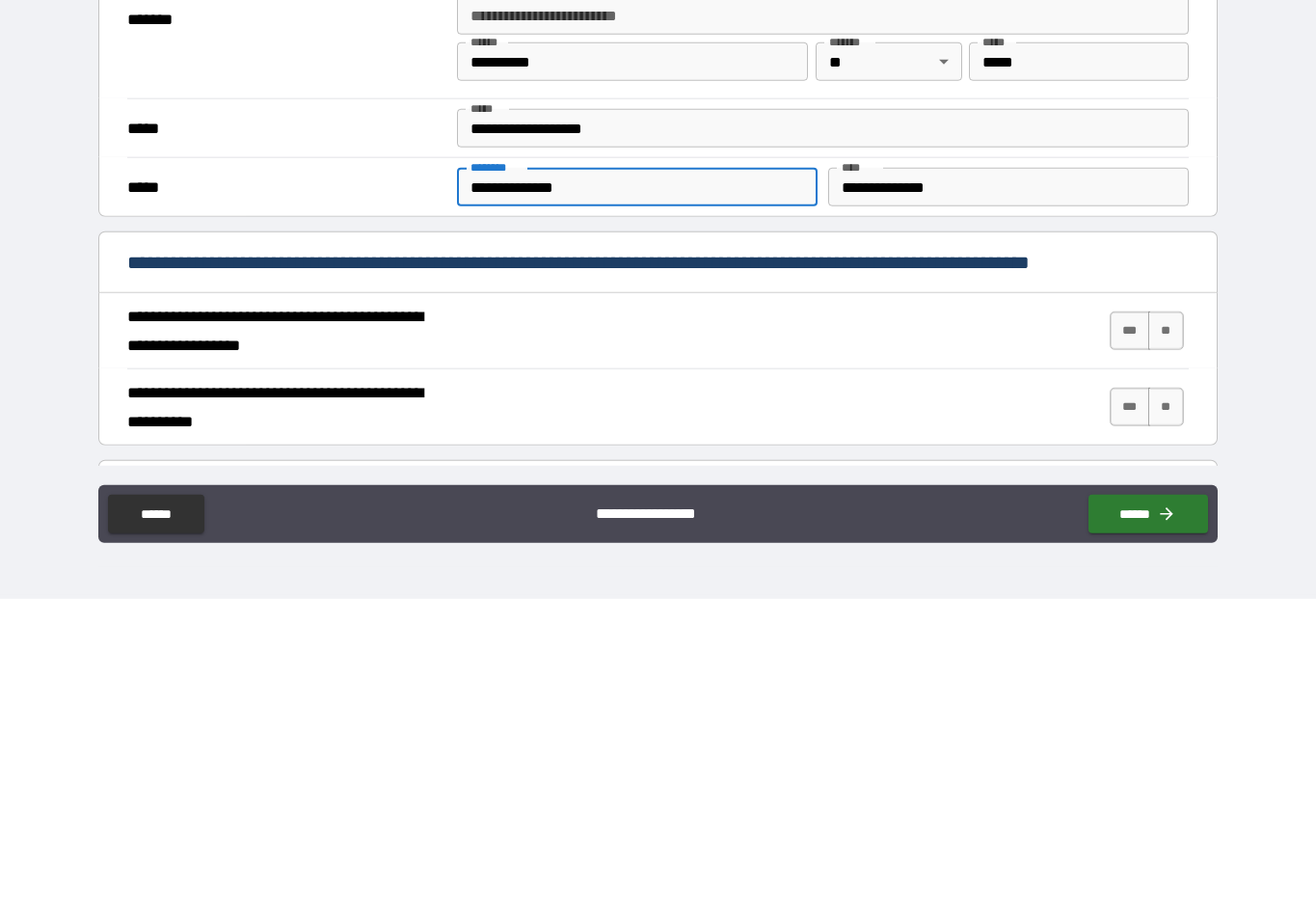 click on "**********" at bounding box center (637, 485) 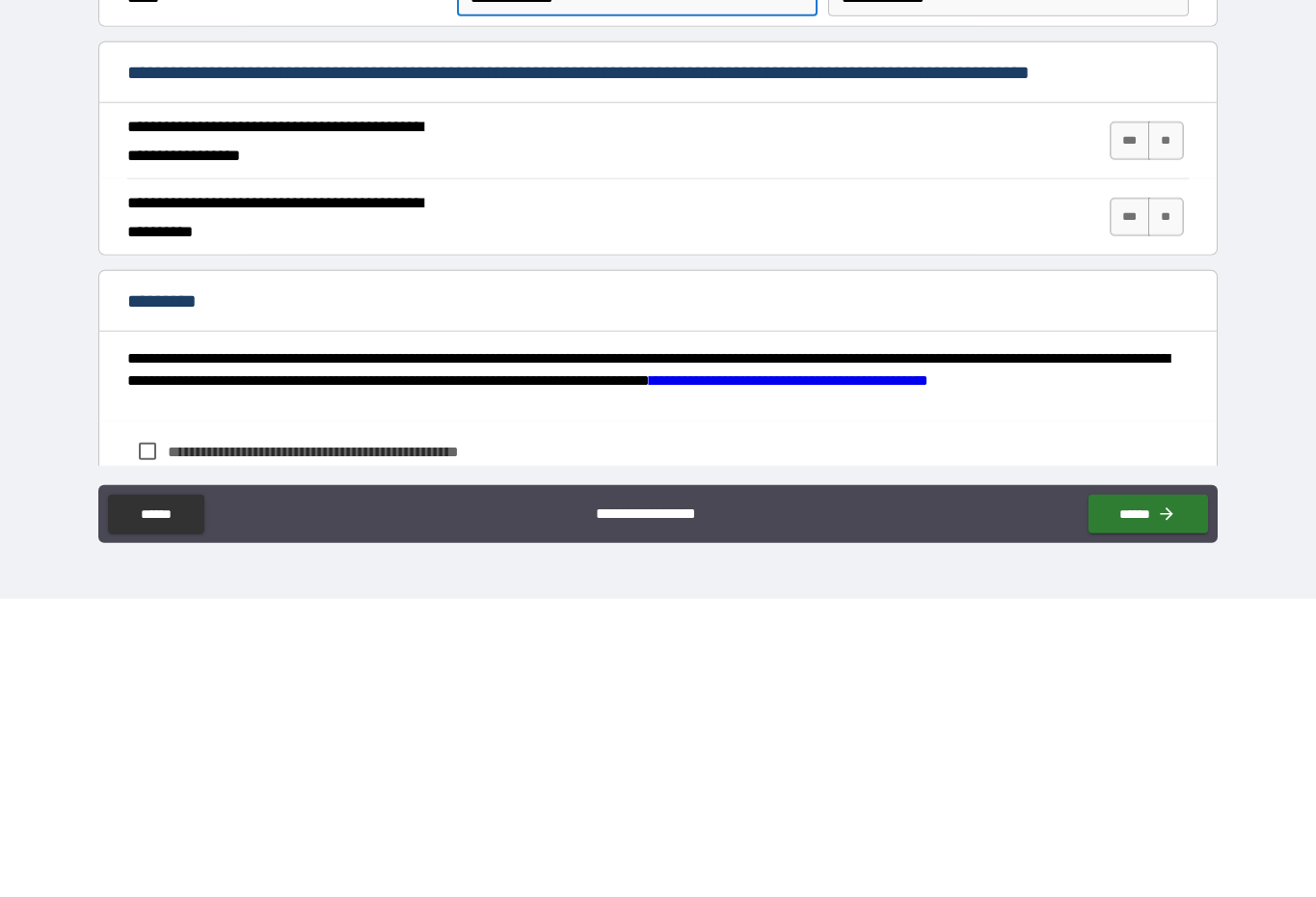 scroll, scrollTop: 1347, scrollLeft: 0, axis: vertical 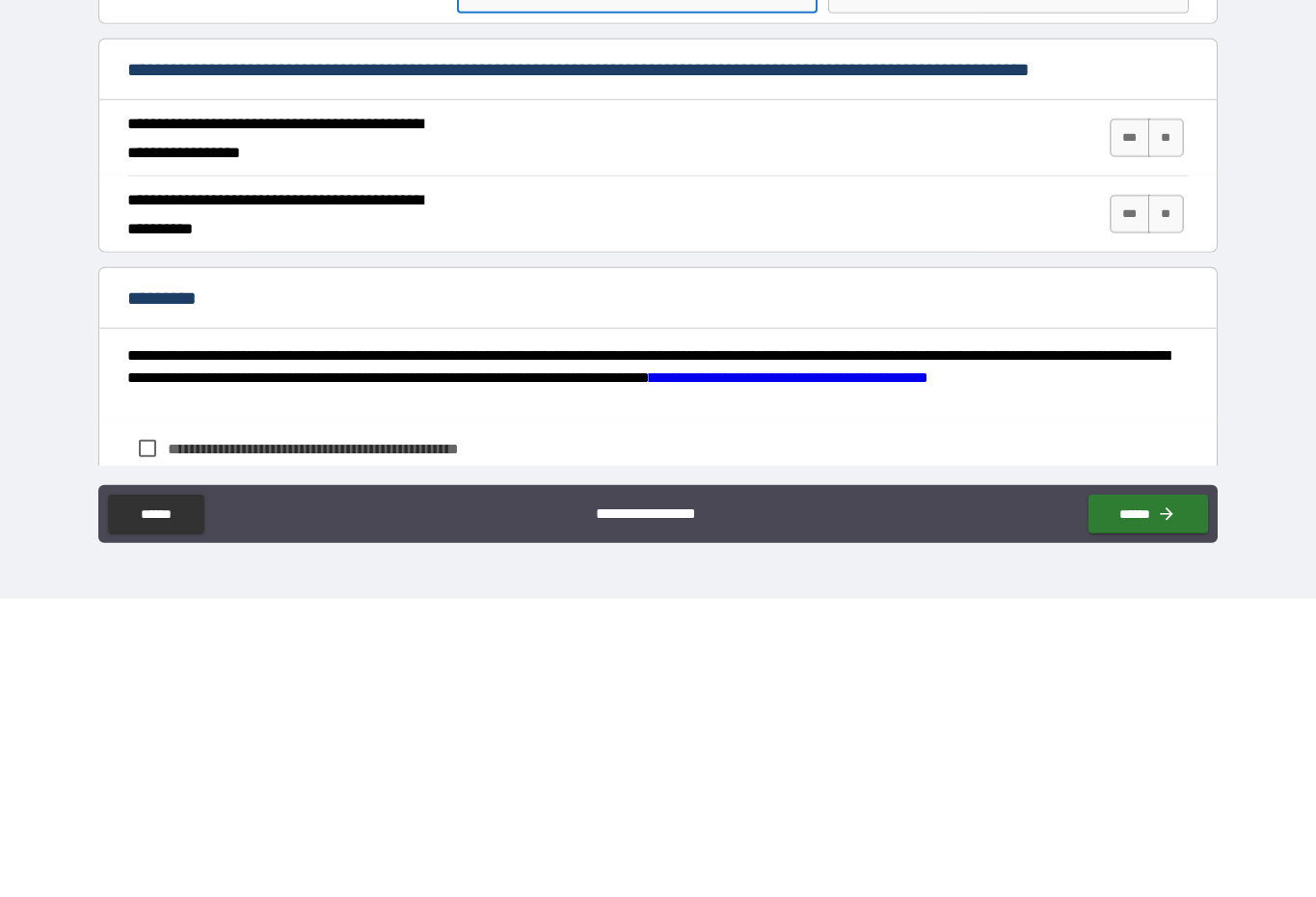 type on "**********" 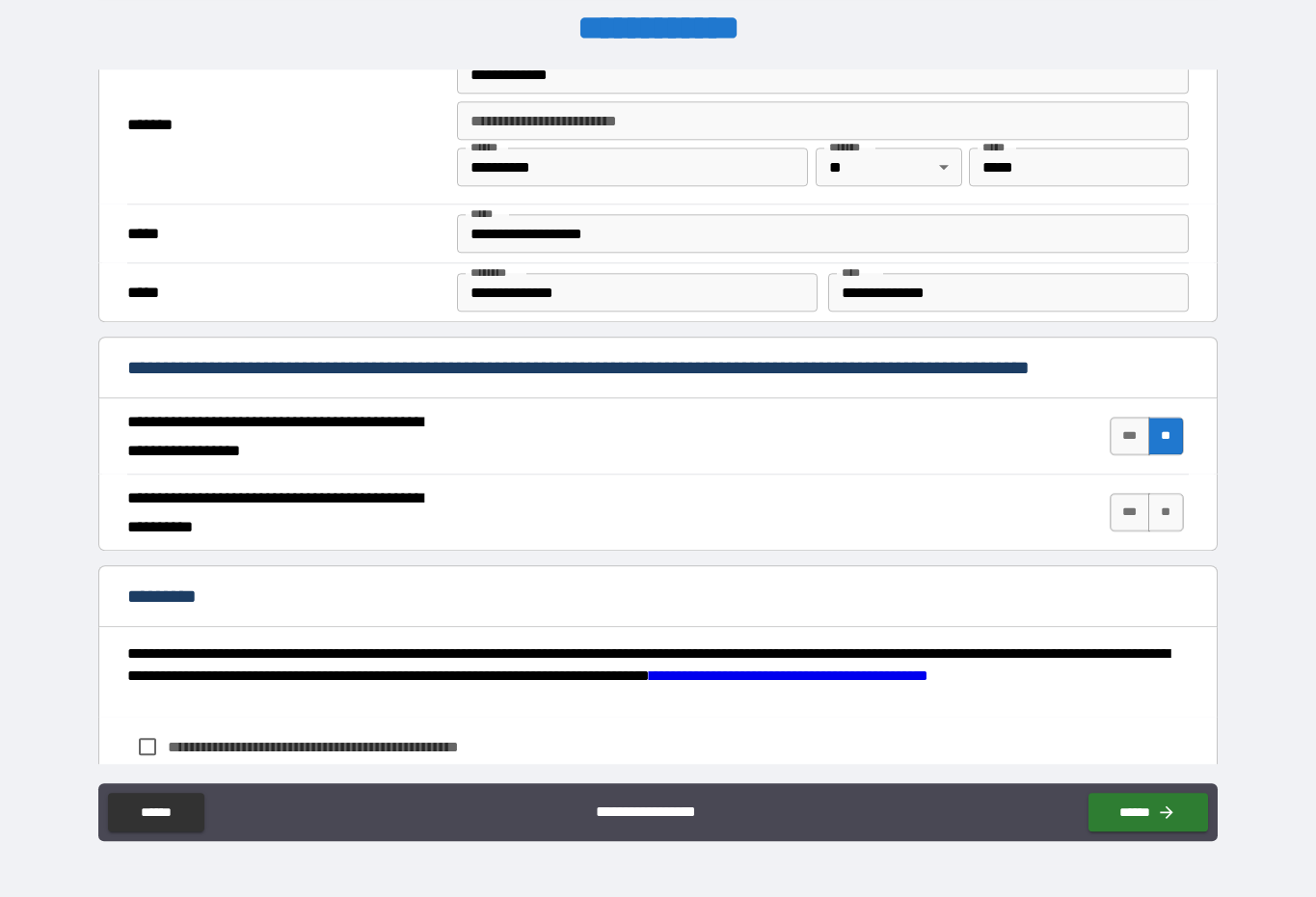 scroll, scrollTop: 40, scrollLeft: 0, axis: vertical 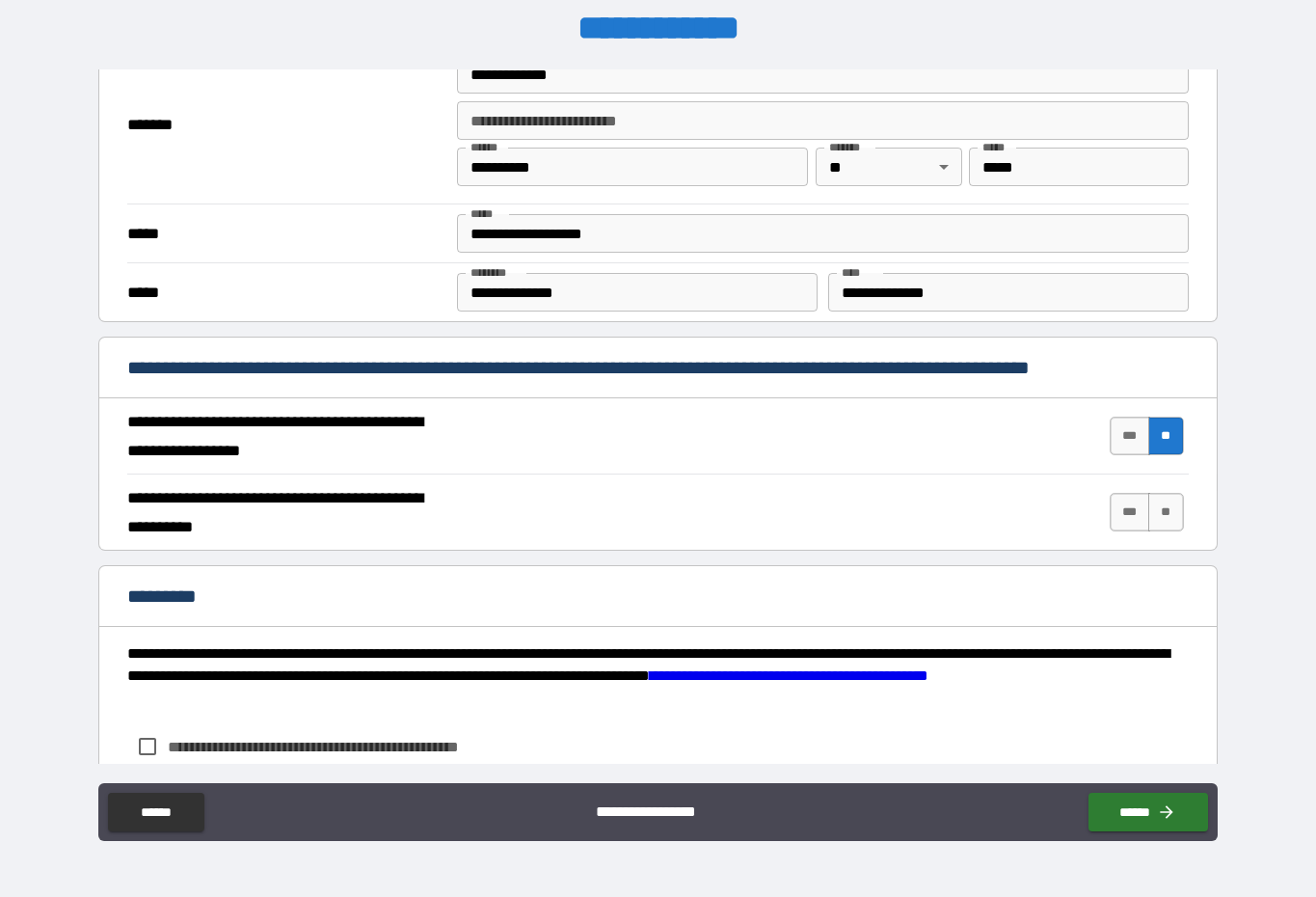 click on "***" at bounding box center (1130, 436) 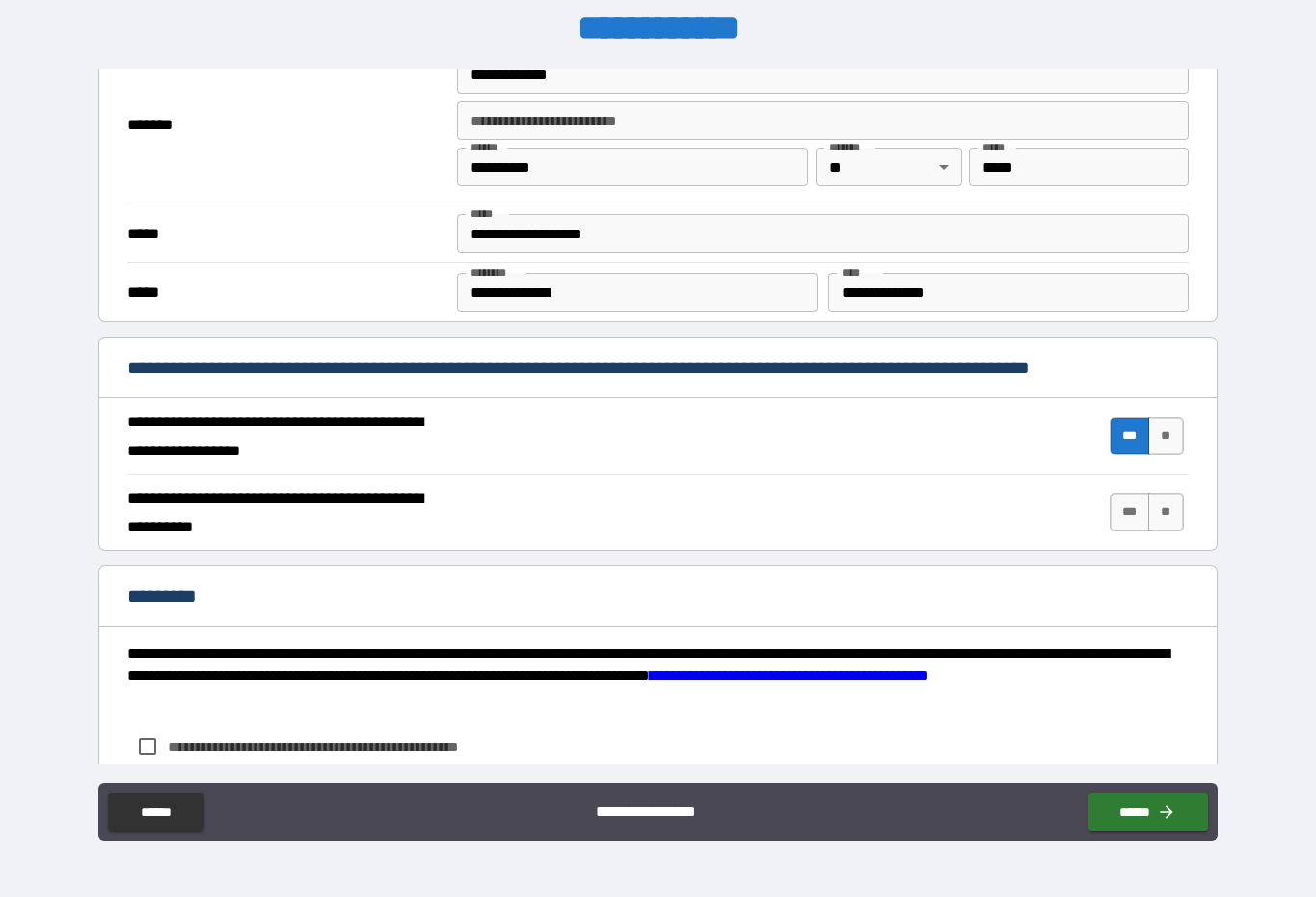 click on "***" at bounding box center (1130, 512) 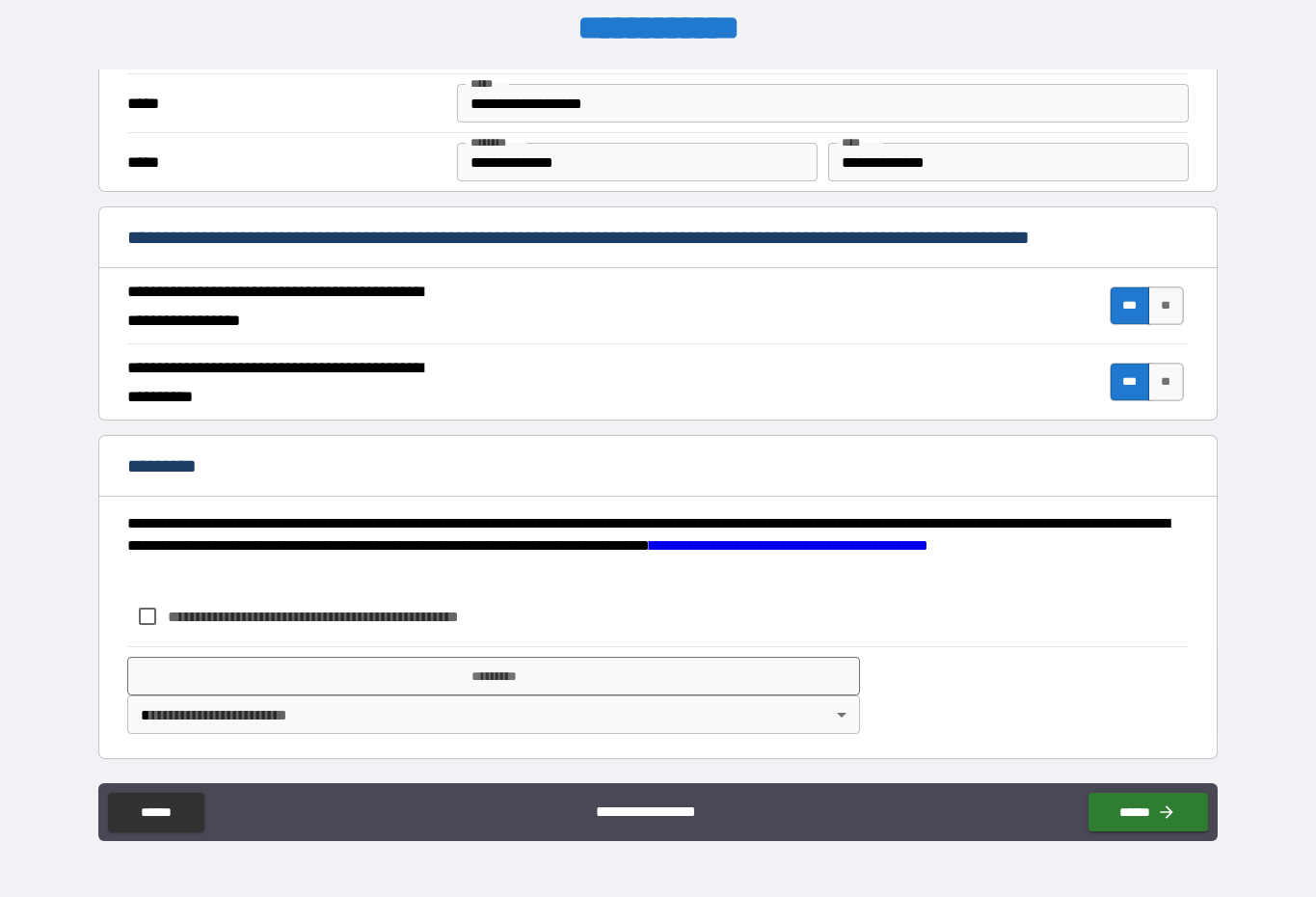 scroll, scrollTop: 1478, scrollLeft: 0, axis: vertical 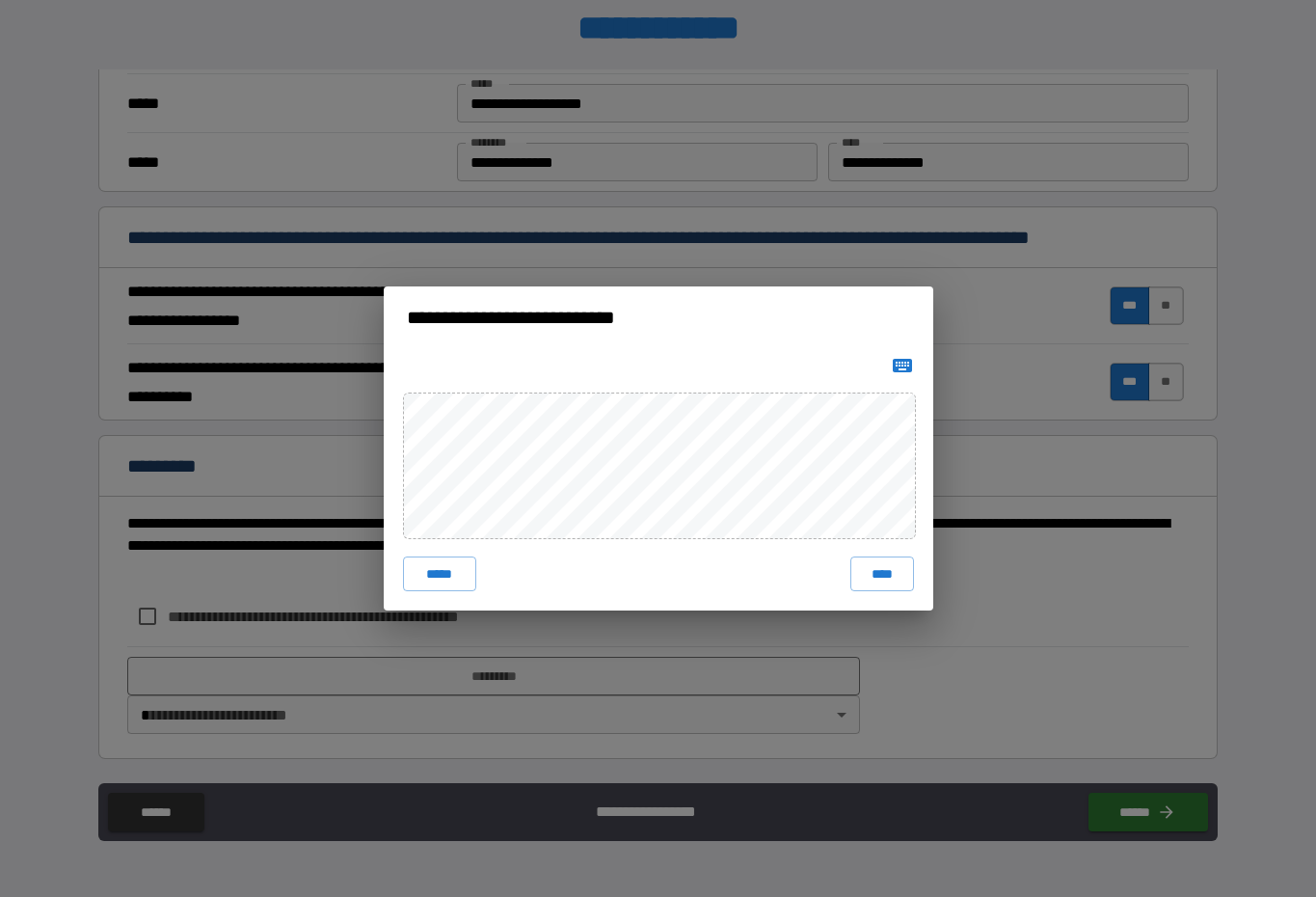 click on "****" at bounding box center (882, 574) 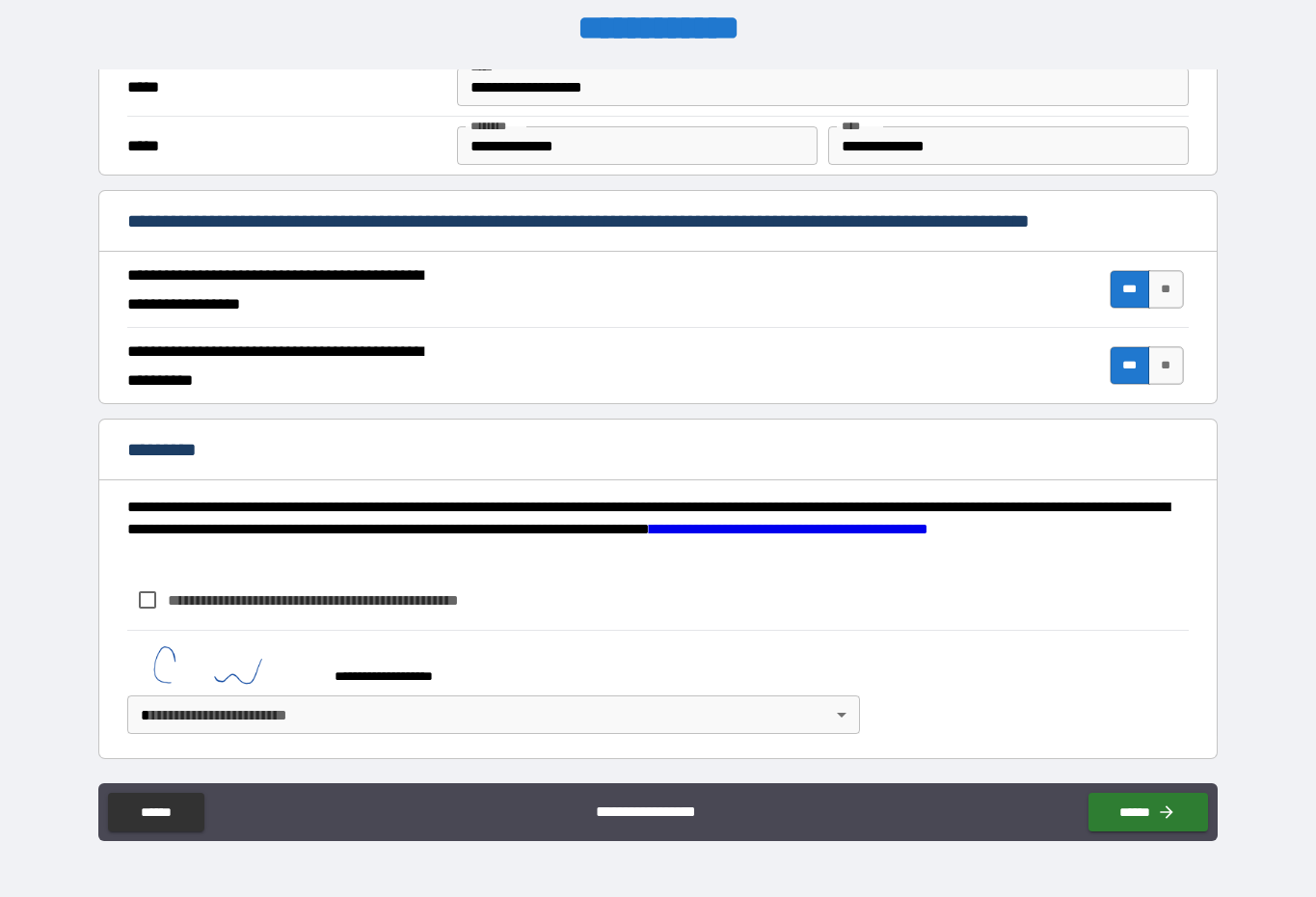 scroll, scrollTop: 1494, scrollLeft: 0, axis: vertical 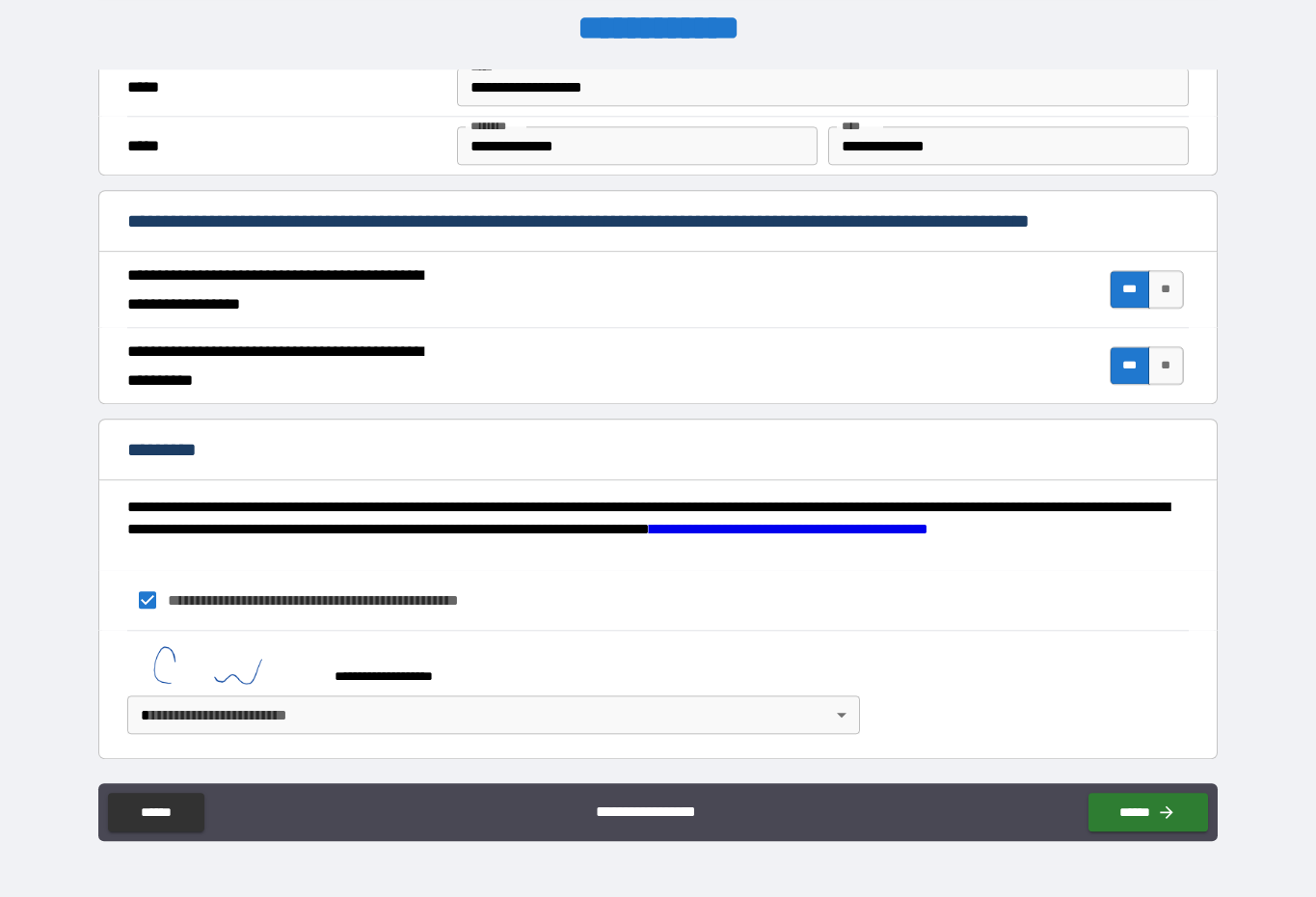 click on "**********" at bounding box center [658, 429] 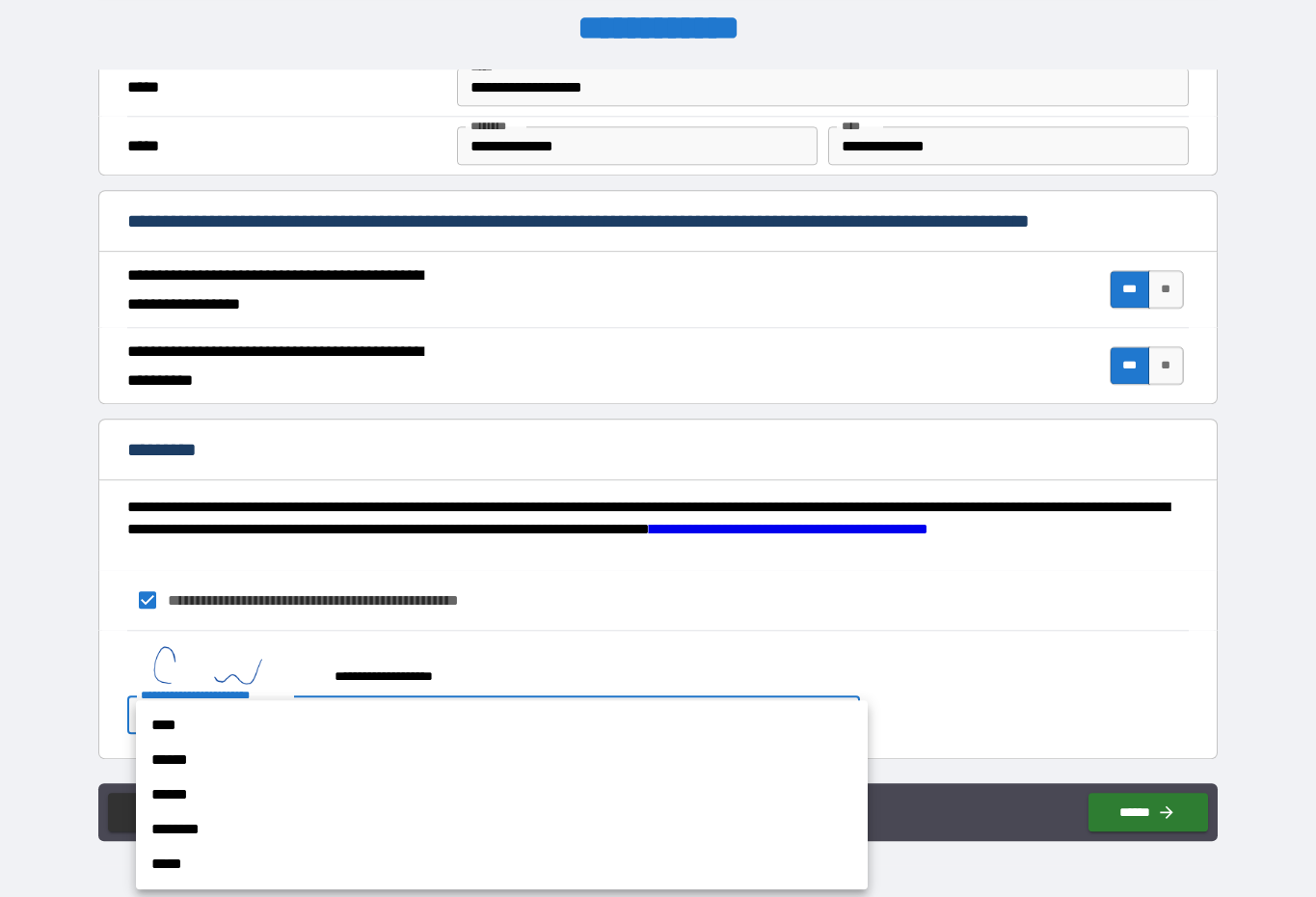 scroll, scrollTop: 40, scrollLeft: 0, axis: vertical 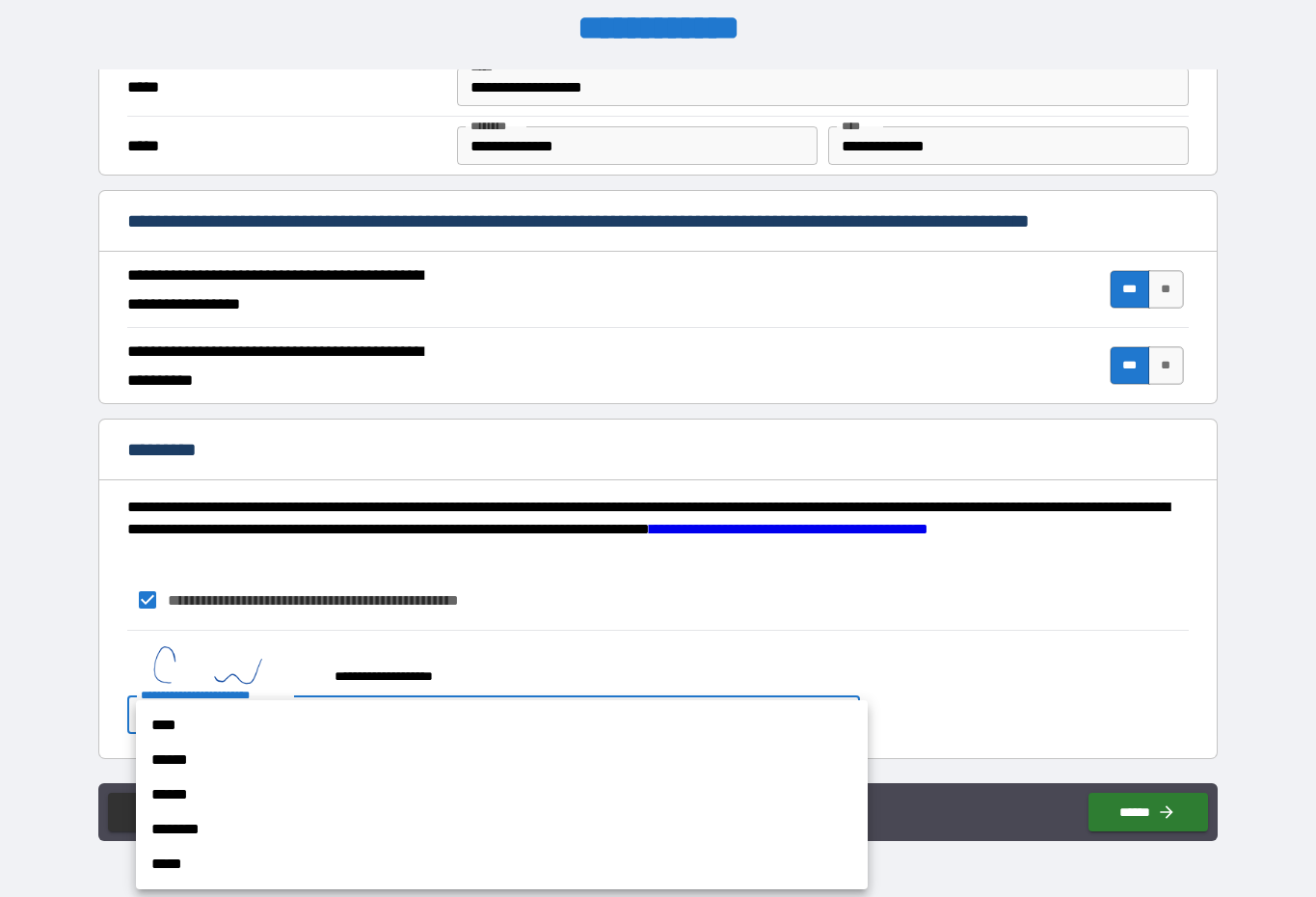 click on "******" at bounding box center (501, 760) 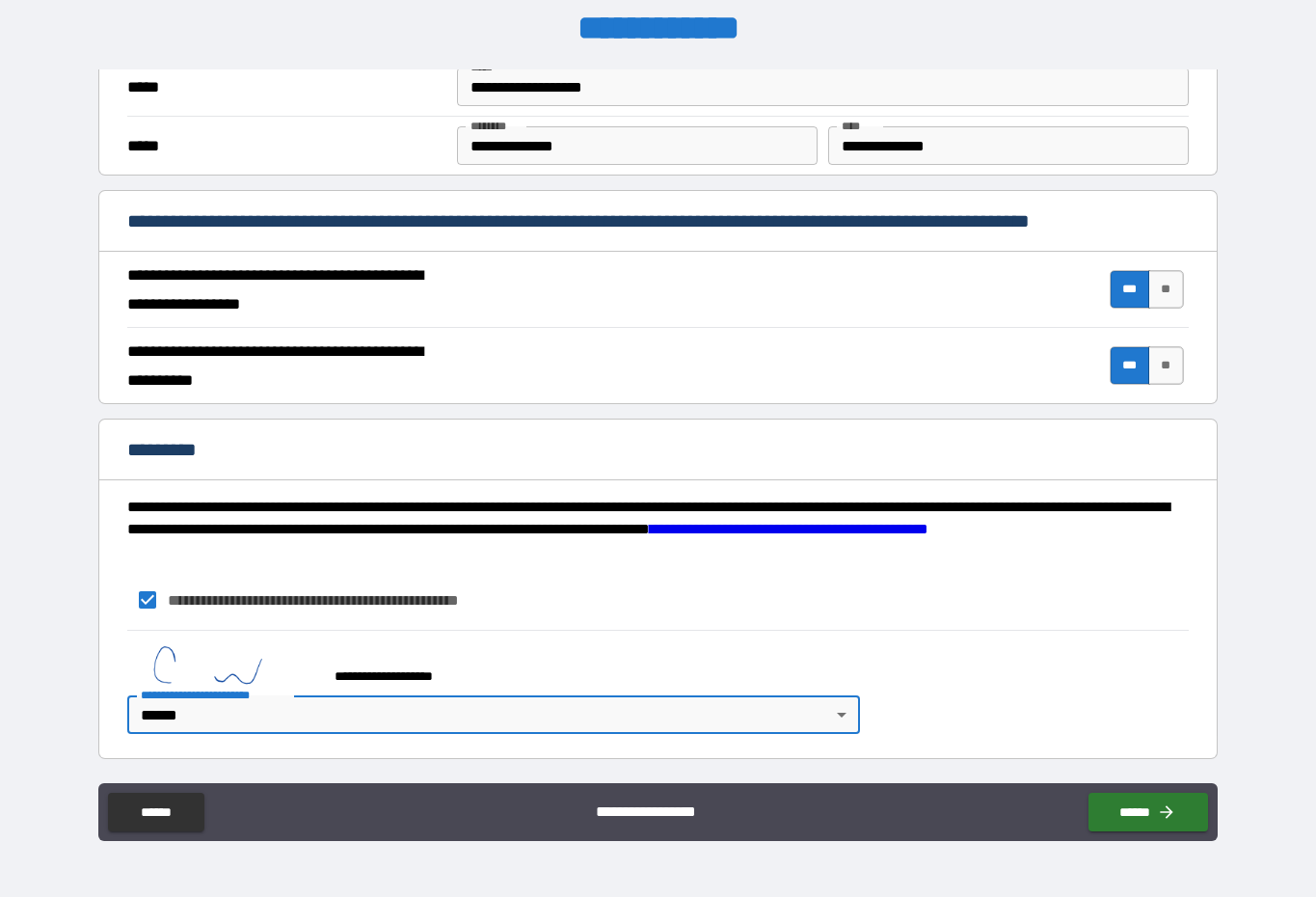 click on "******" at bounding box center [1148, 812] 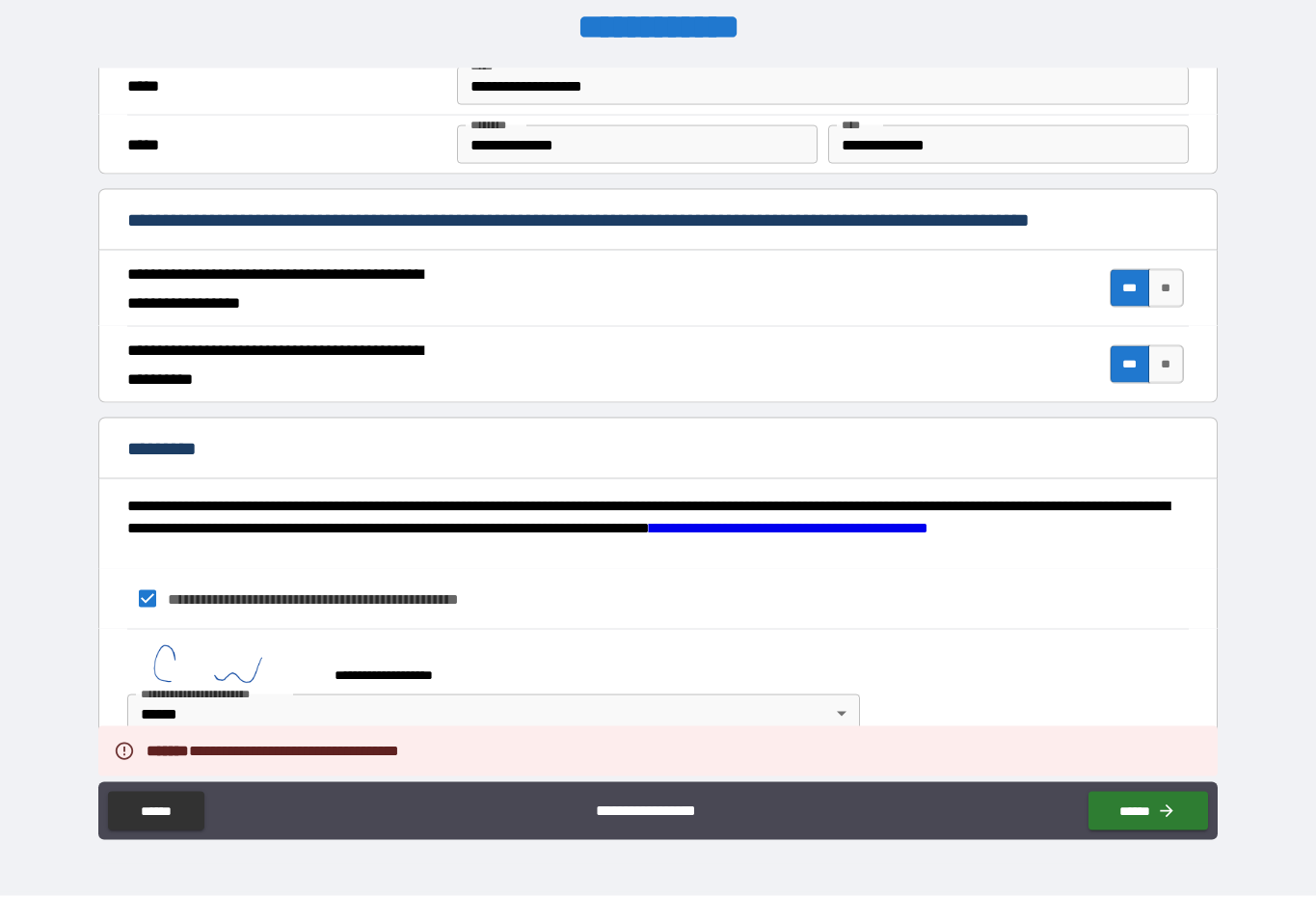 scroll, scrollTop: 40, scrollLeft: 0, axis: vertical 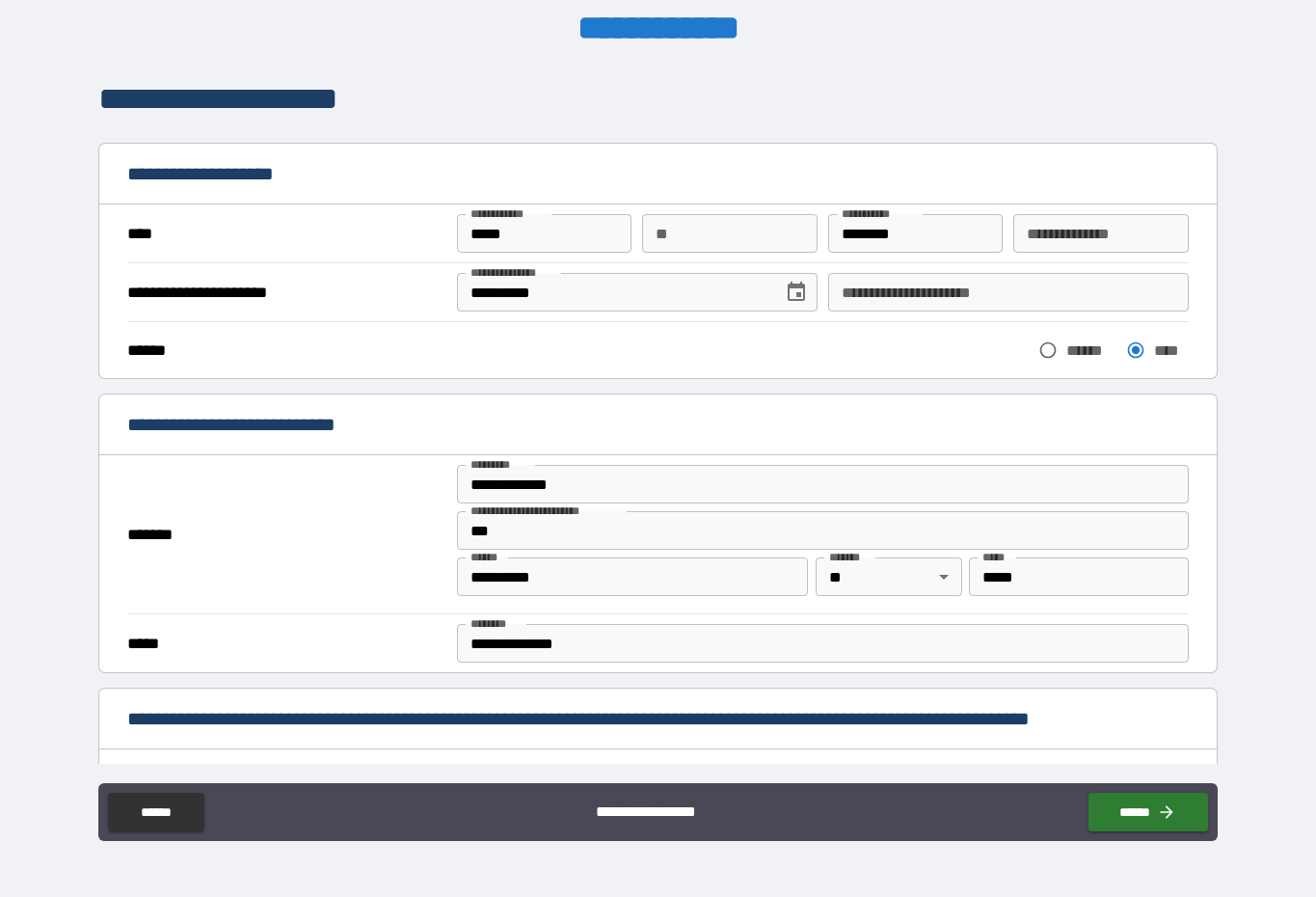 click on "******" at bounding box center (1148, 812) 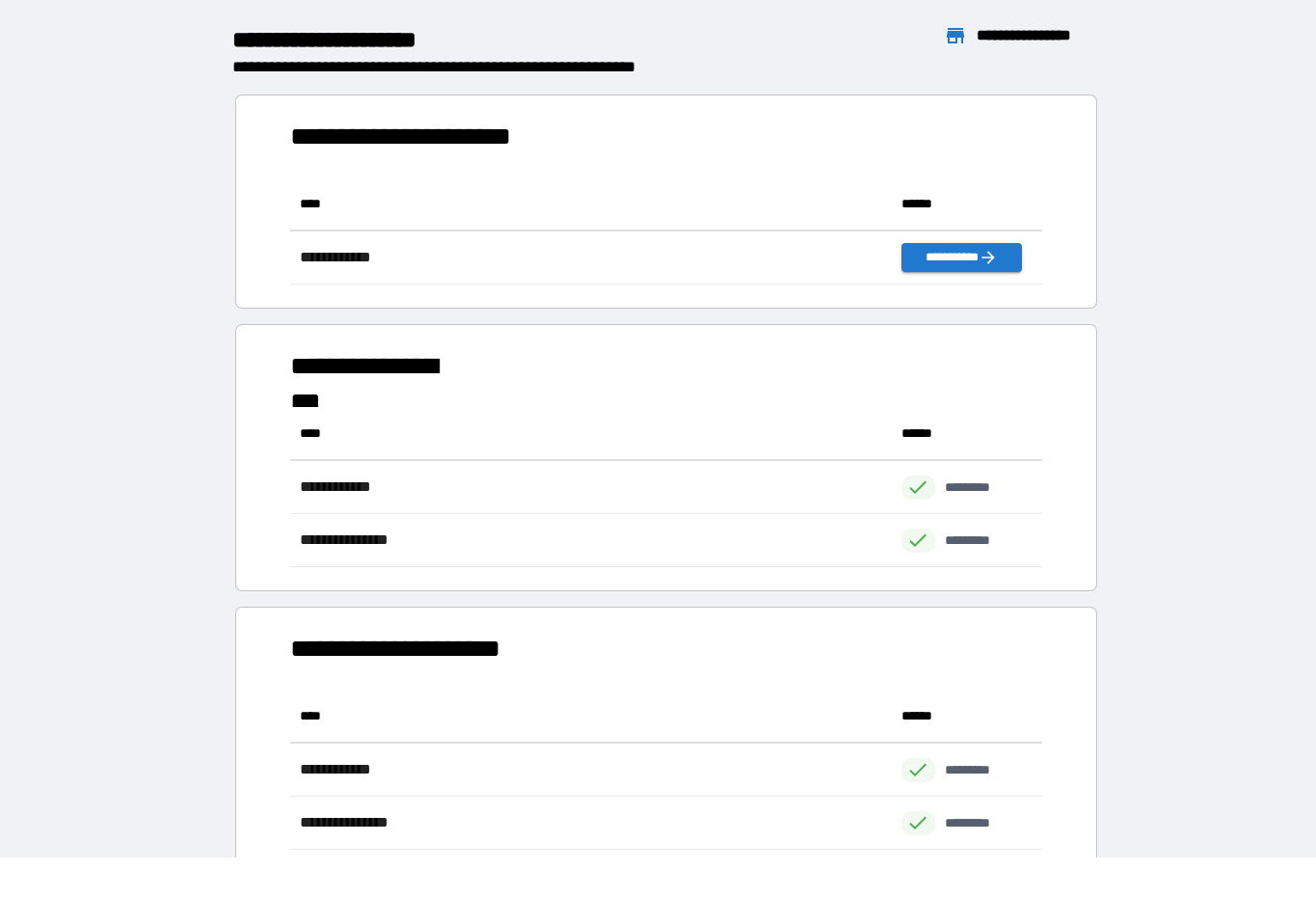 scroll, scrollTop: 107, scrollLeft: 752, axis: both 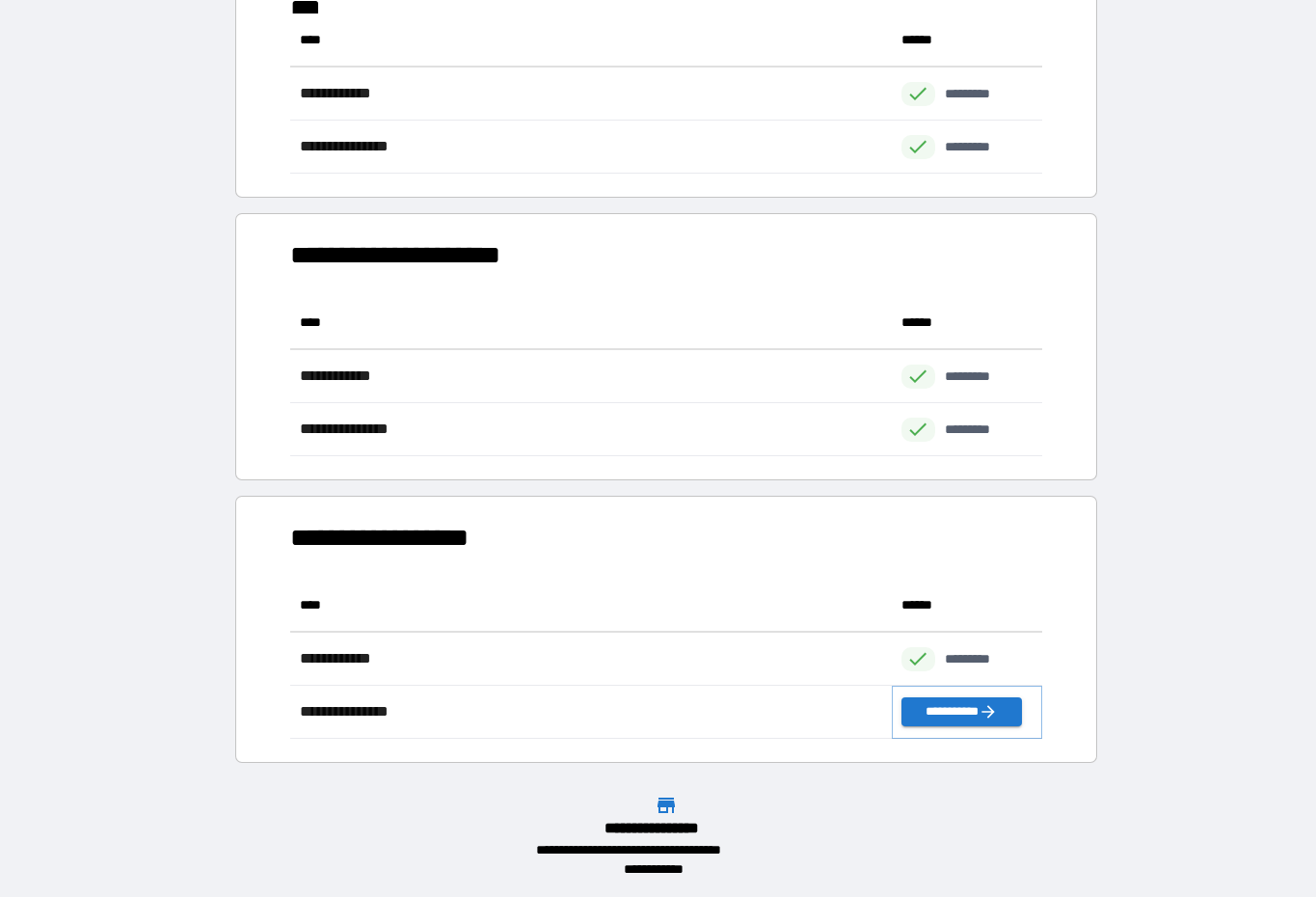 click on "**********" at bounding box center [961, 712] 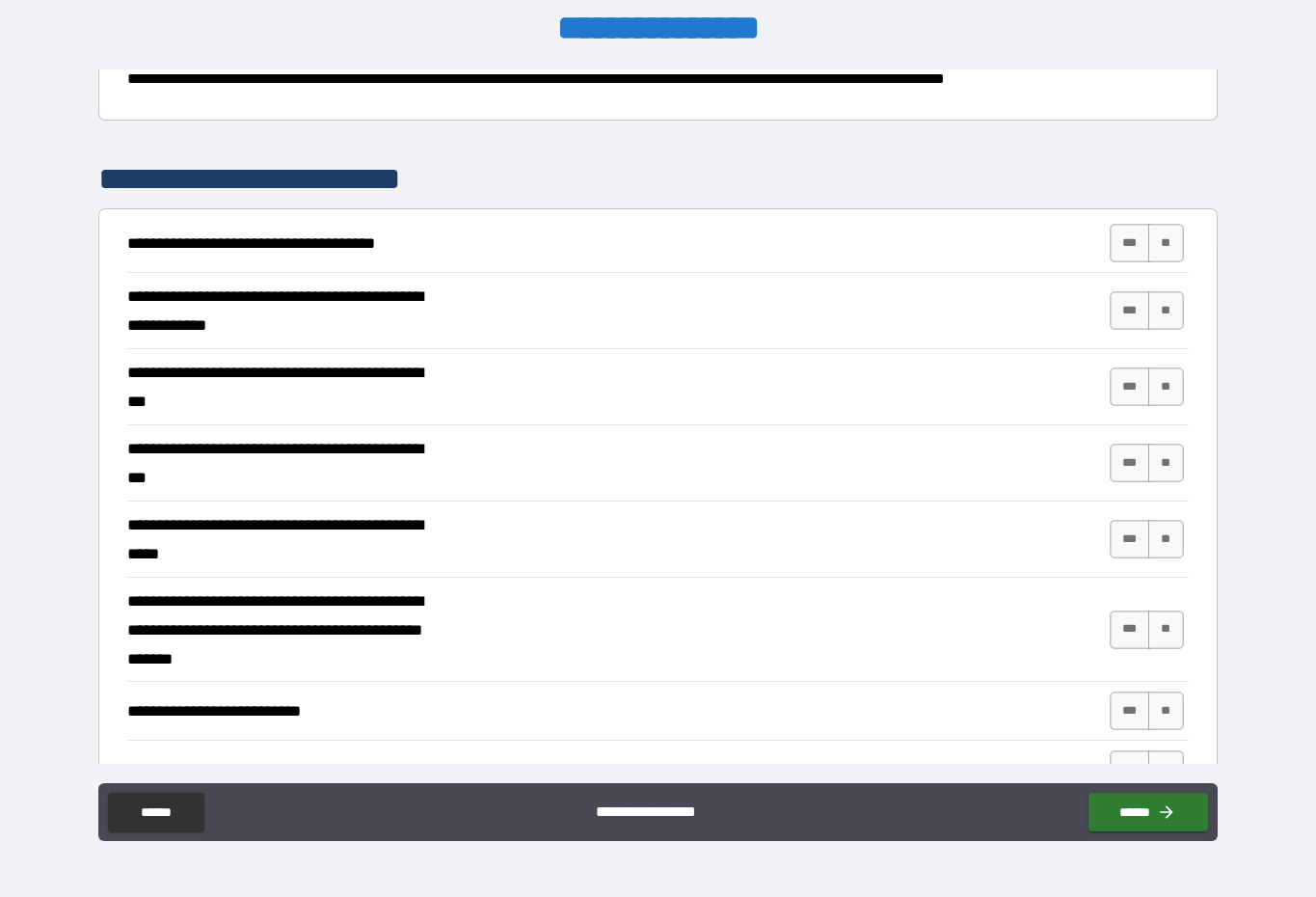 scroll, scrollTop: 259, scrollLeft: 0, axis: vertical 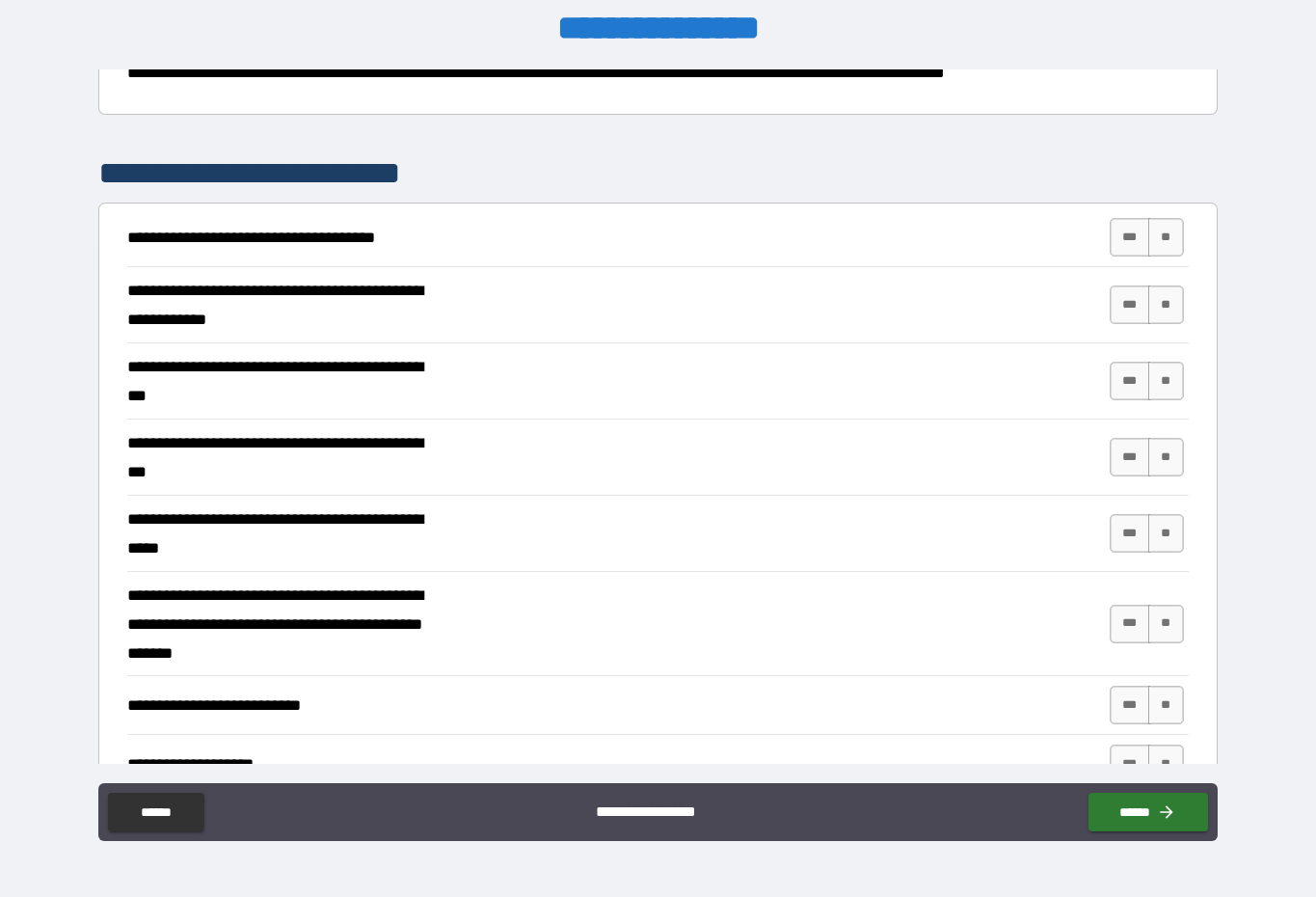 click on "**" at bounding box center (1166, 237) 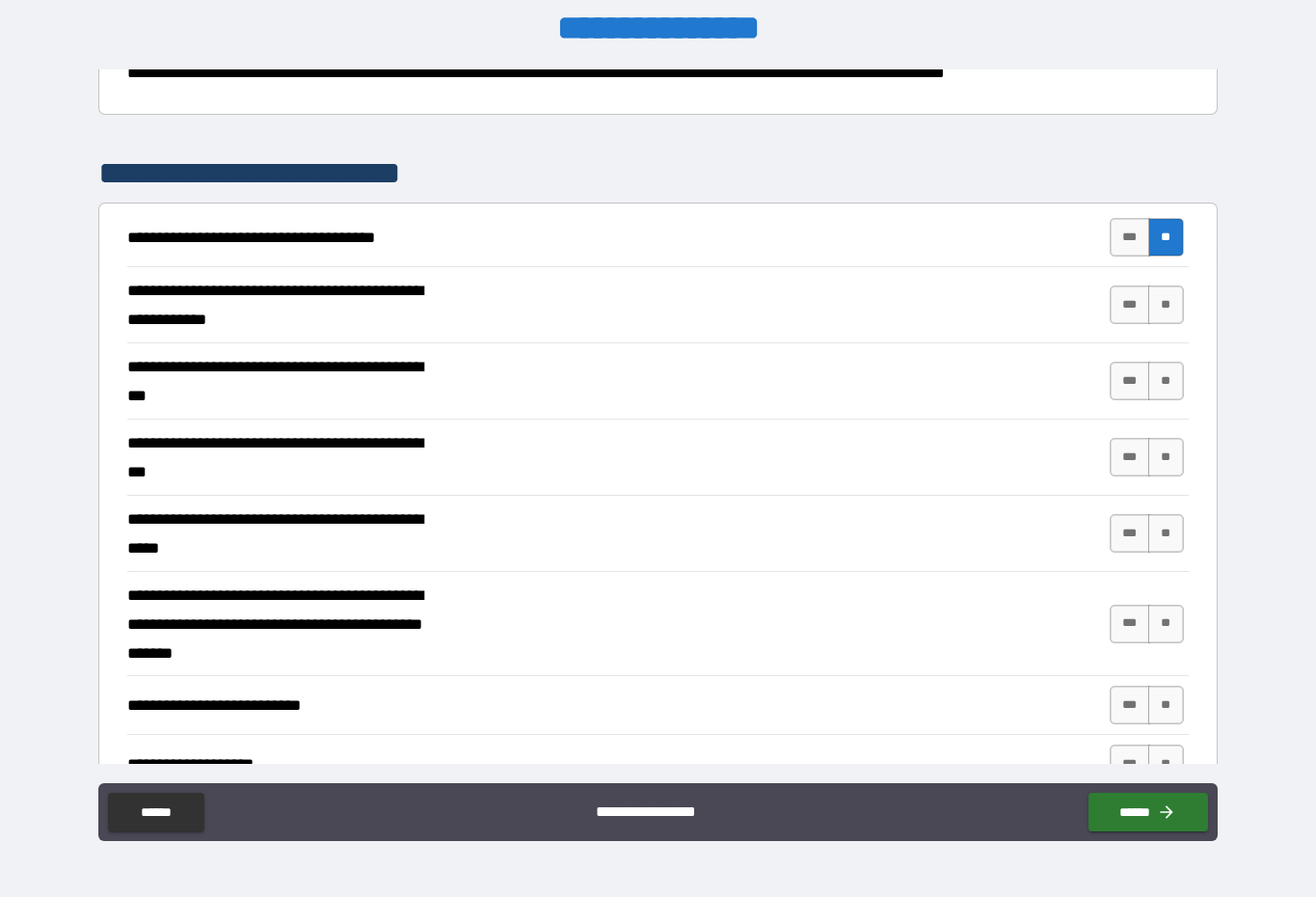 click on "**" at bounding box center (1166, 305) 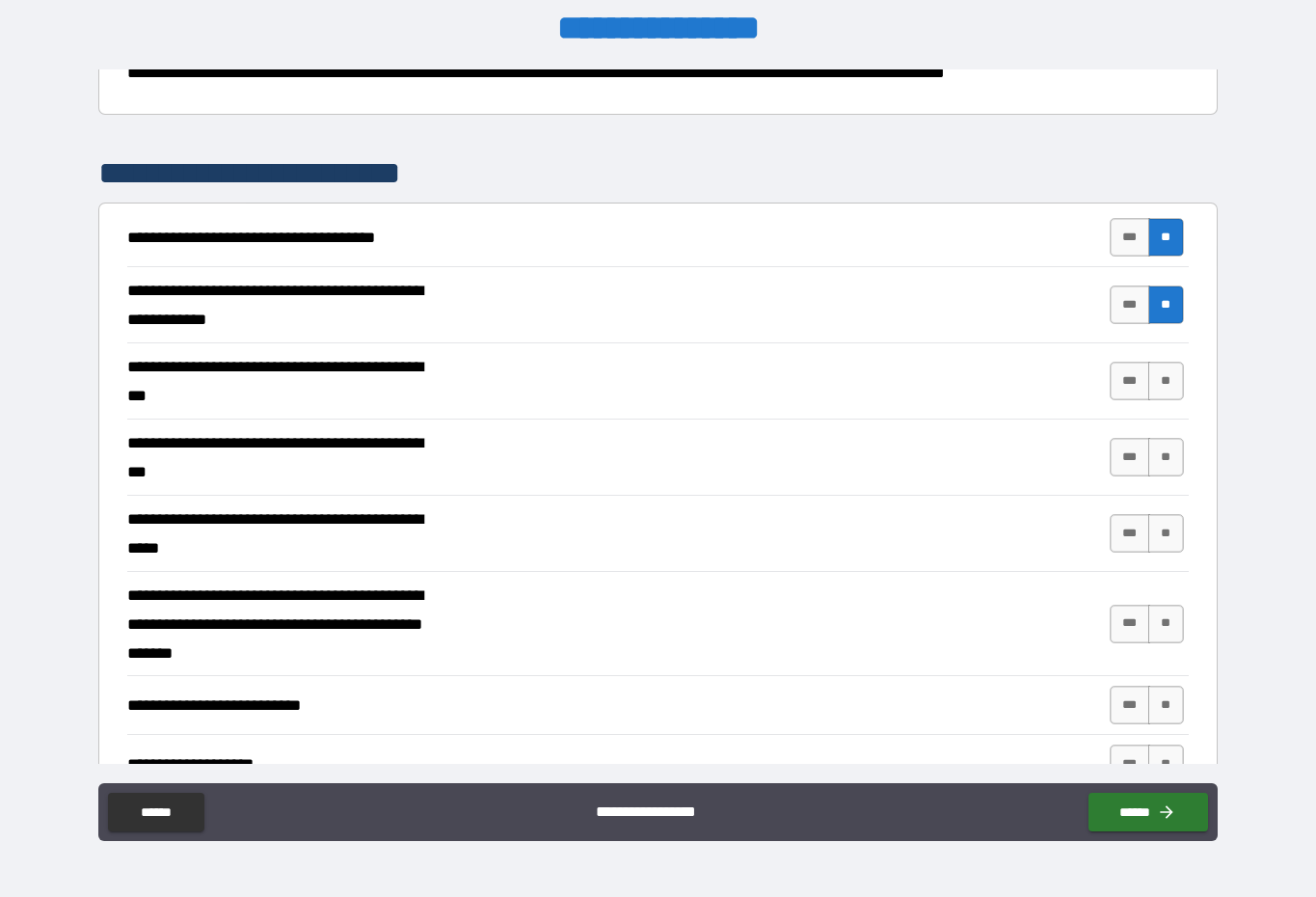 click on "**" at bounding box center (1166, 381) 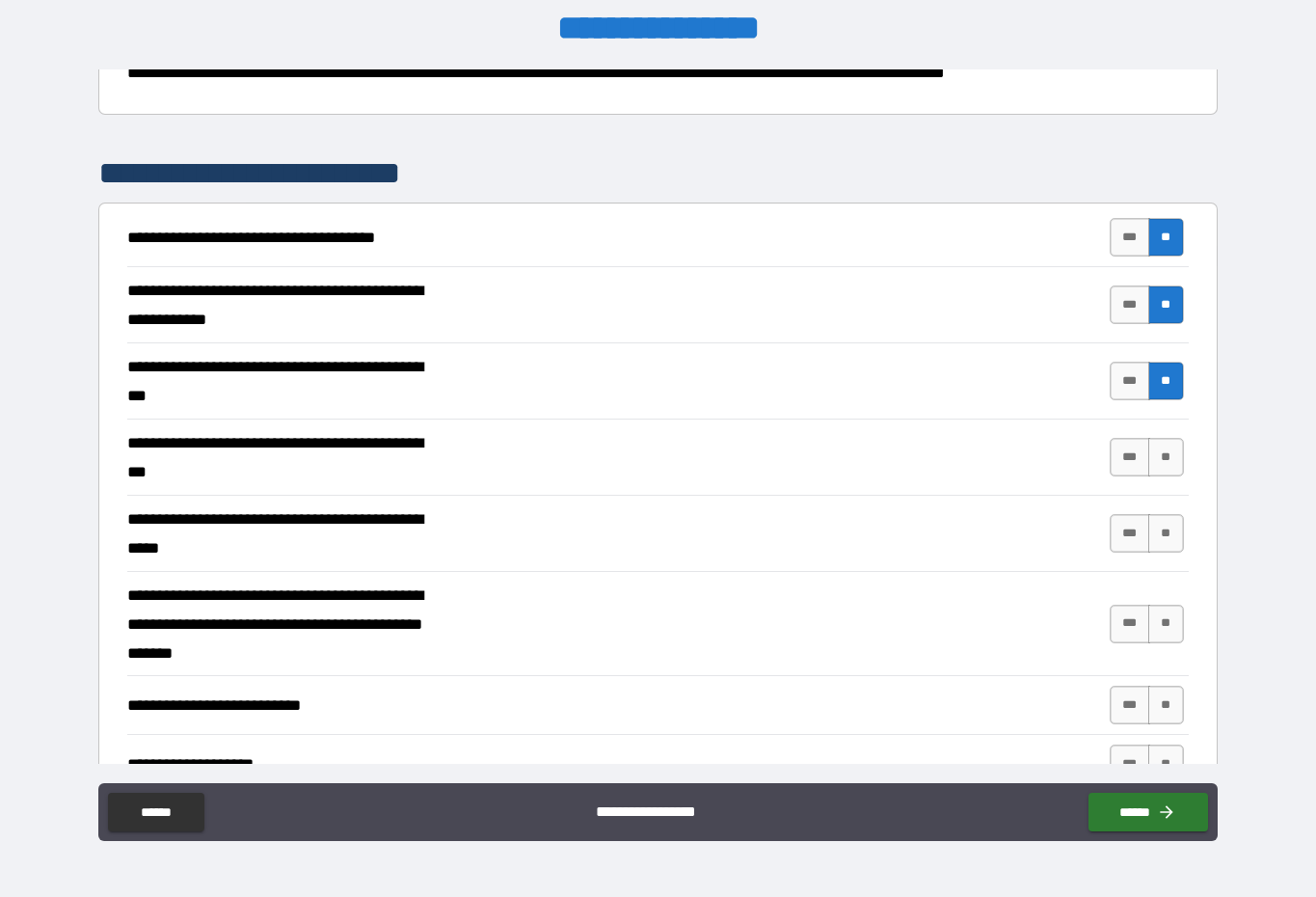 click on "**" at bounding box center [1166, 457] 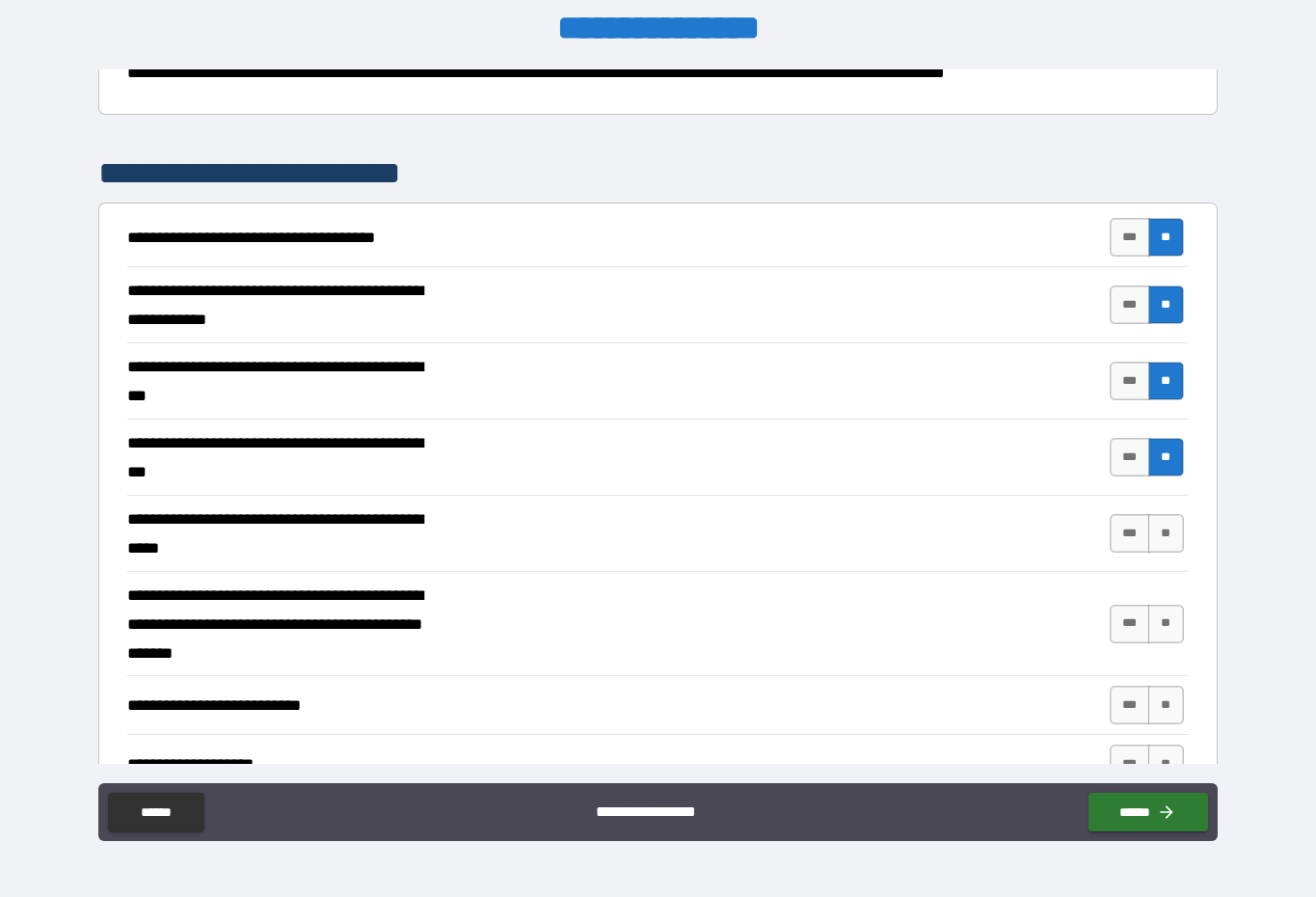 click on "**" at bounding box center (1166, 533) 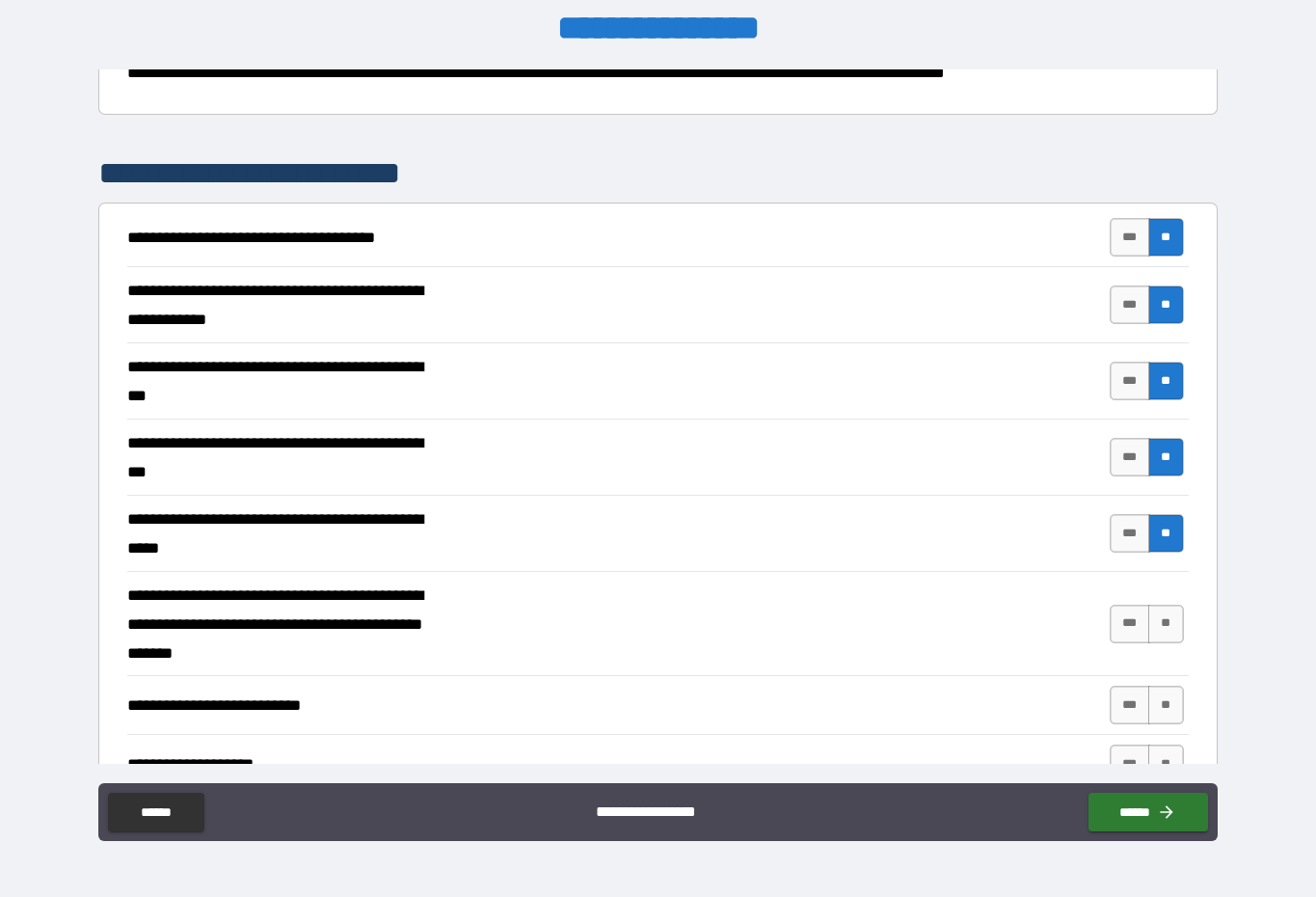 click on "**" at bounding box center [1166, 624] 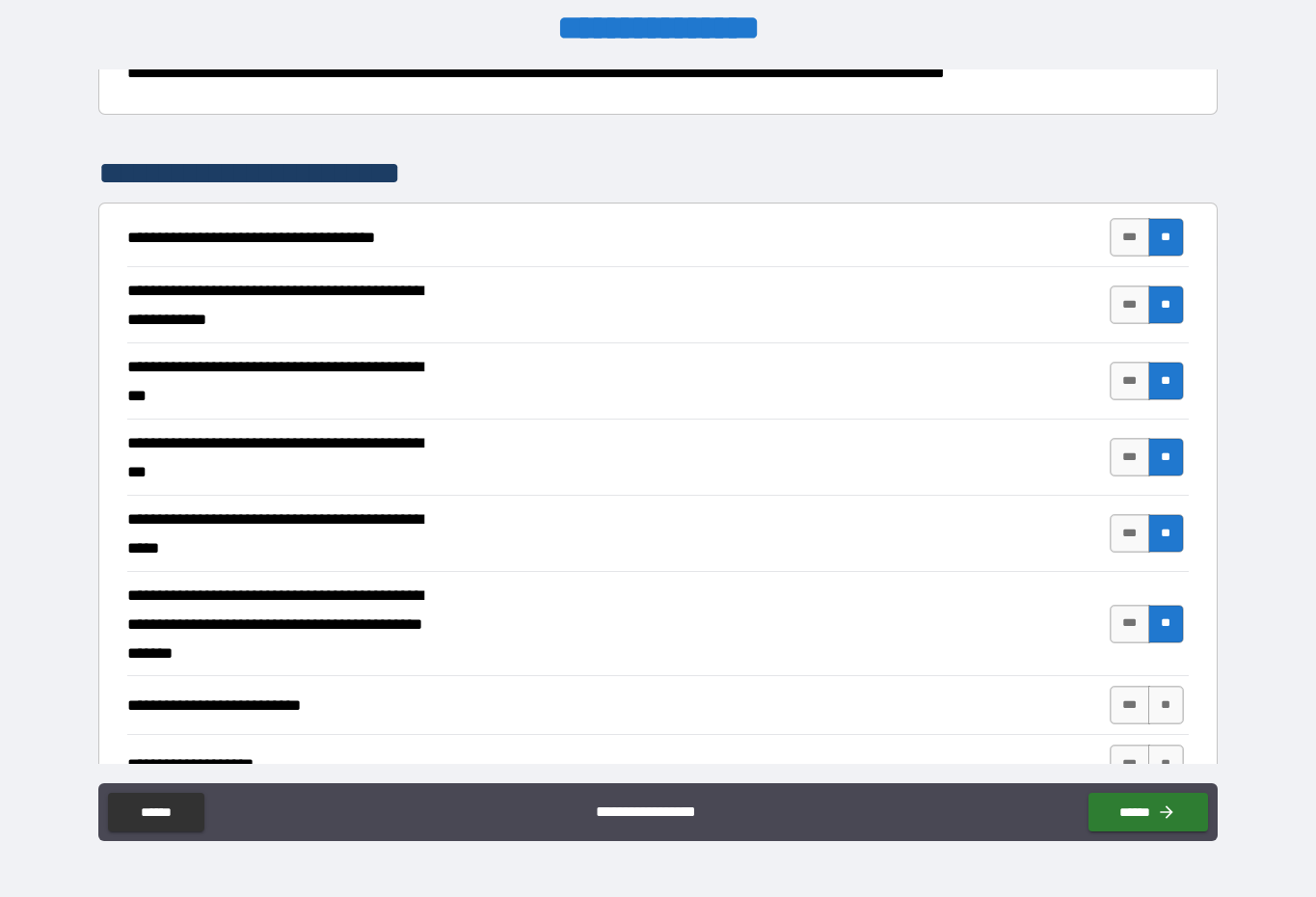 click on "**" at bounding box center [1166, 705] 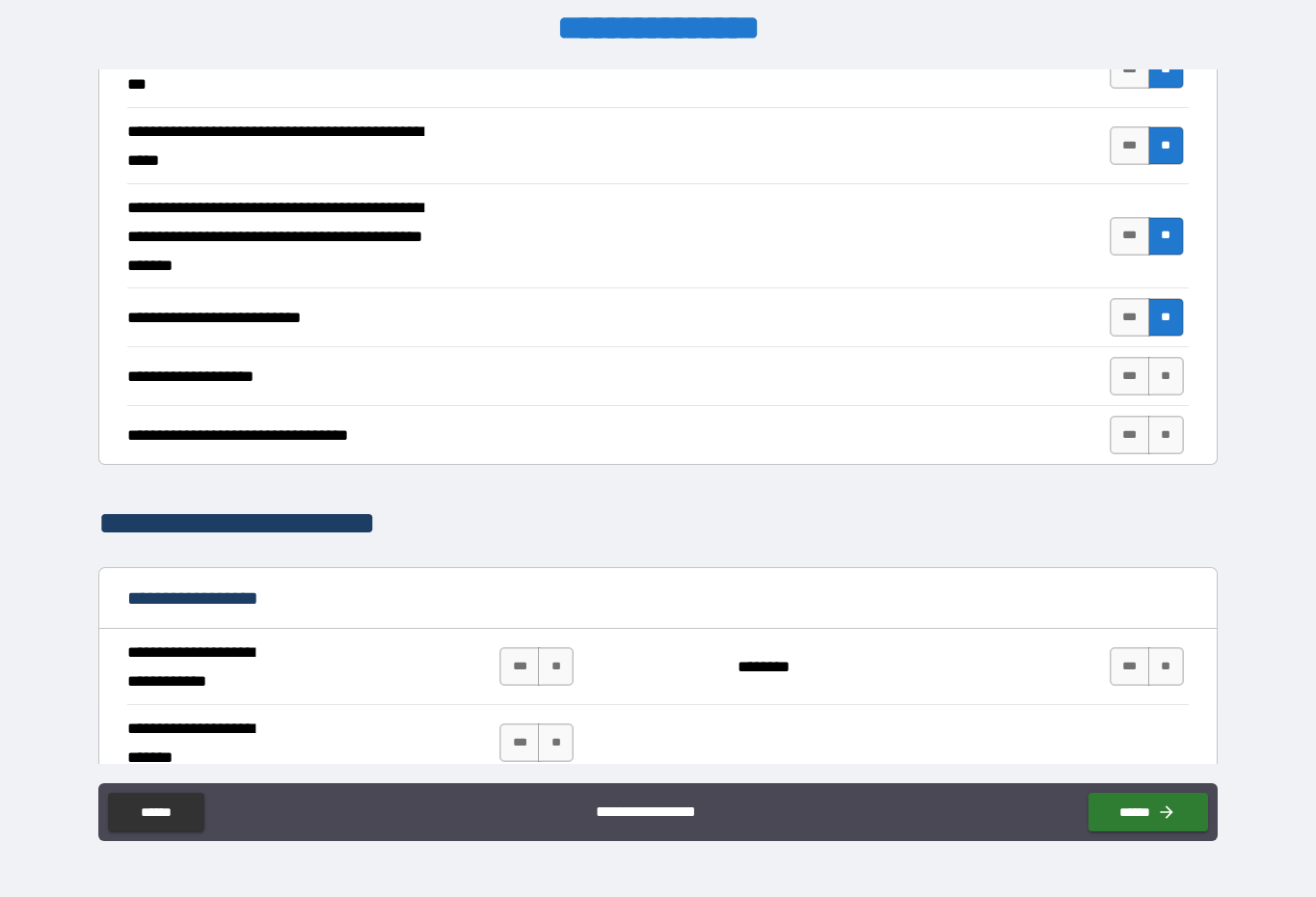 scroll, scrollTop: 646, scrollLeft: 0, axis: vertical 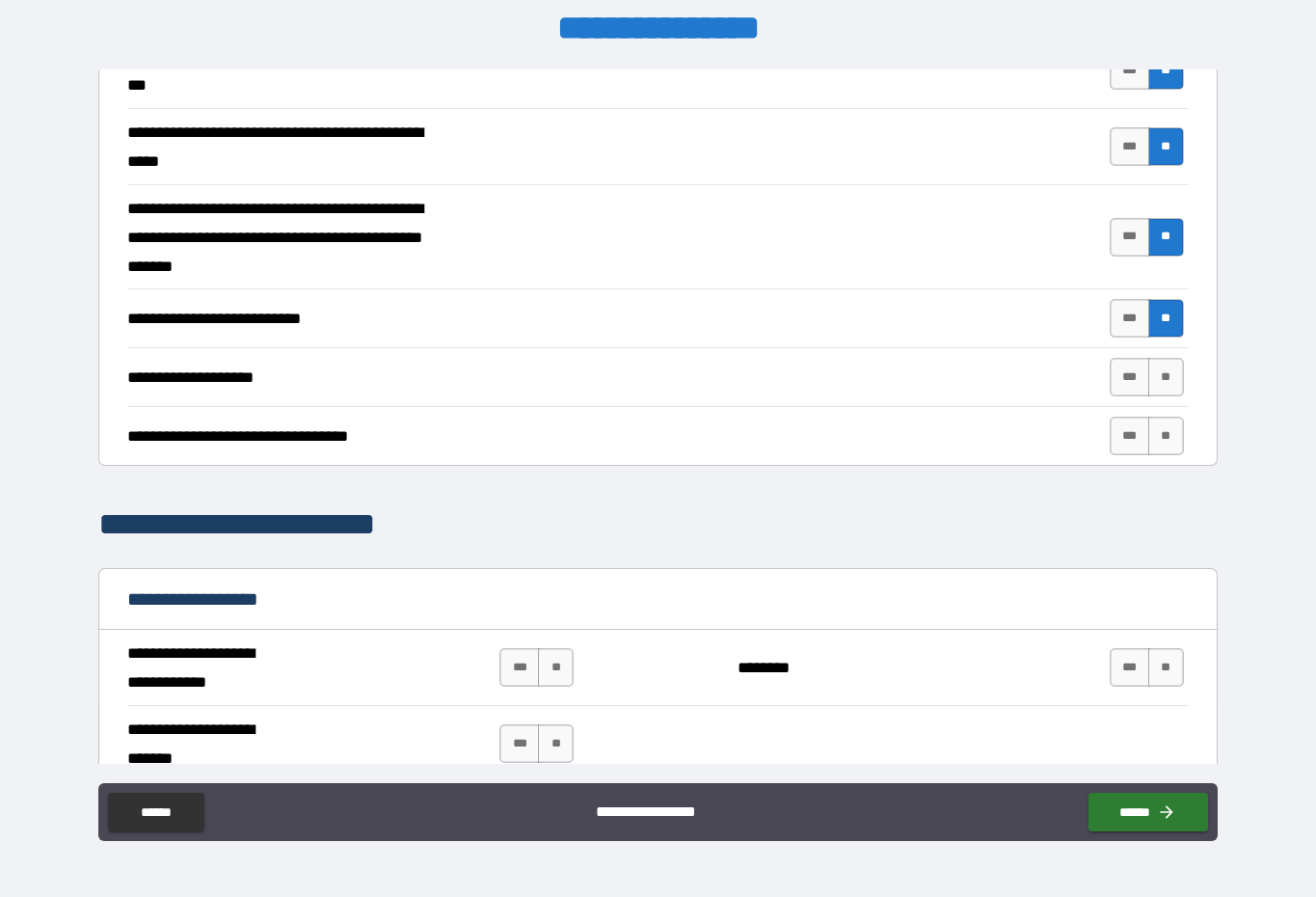 click on "**" at bounding box center (1166, 377) 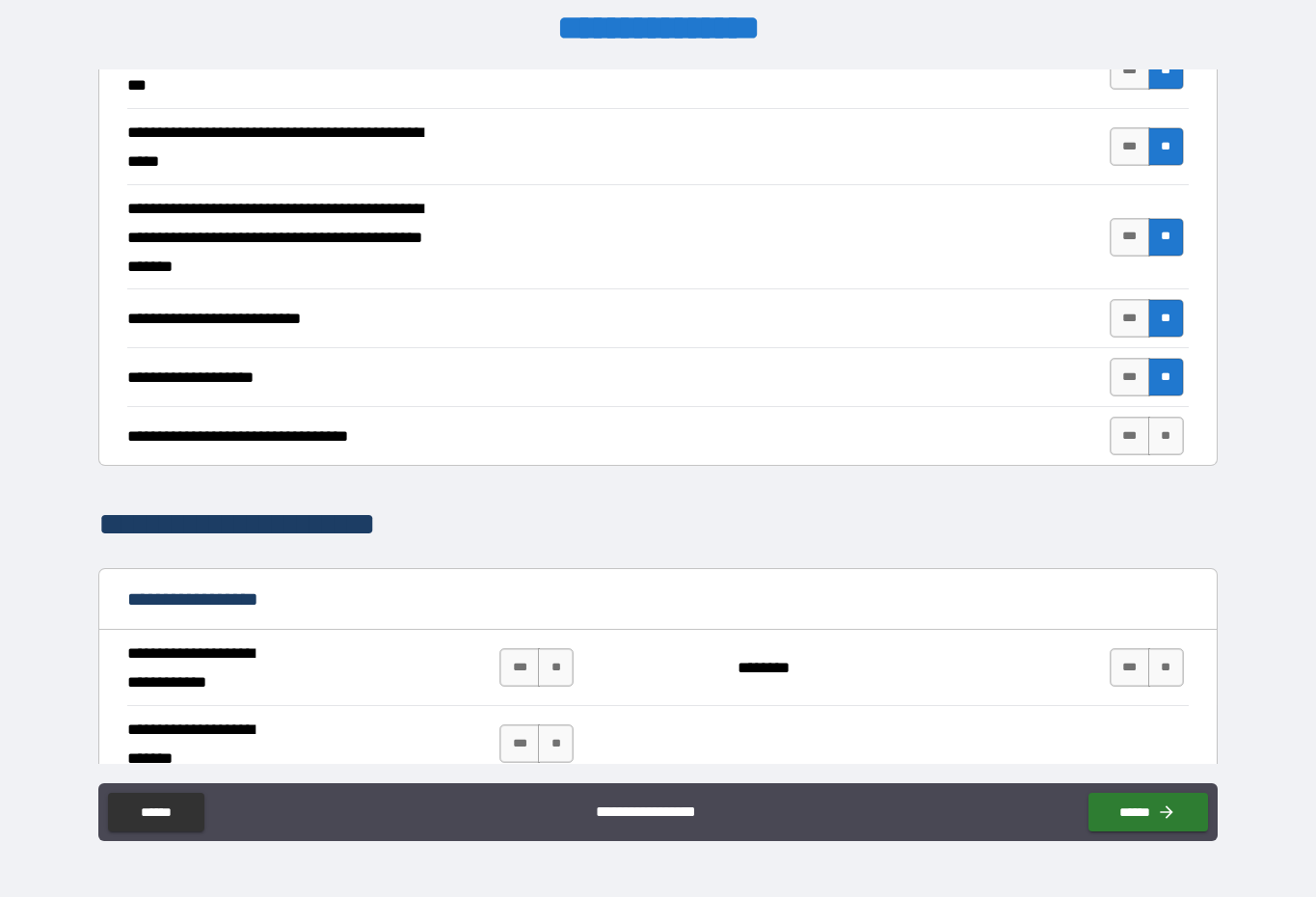 click on "**" at bounding box center [1166, 436] 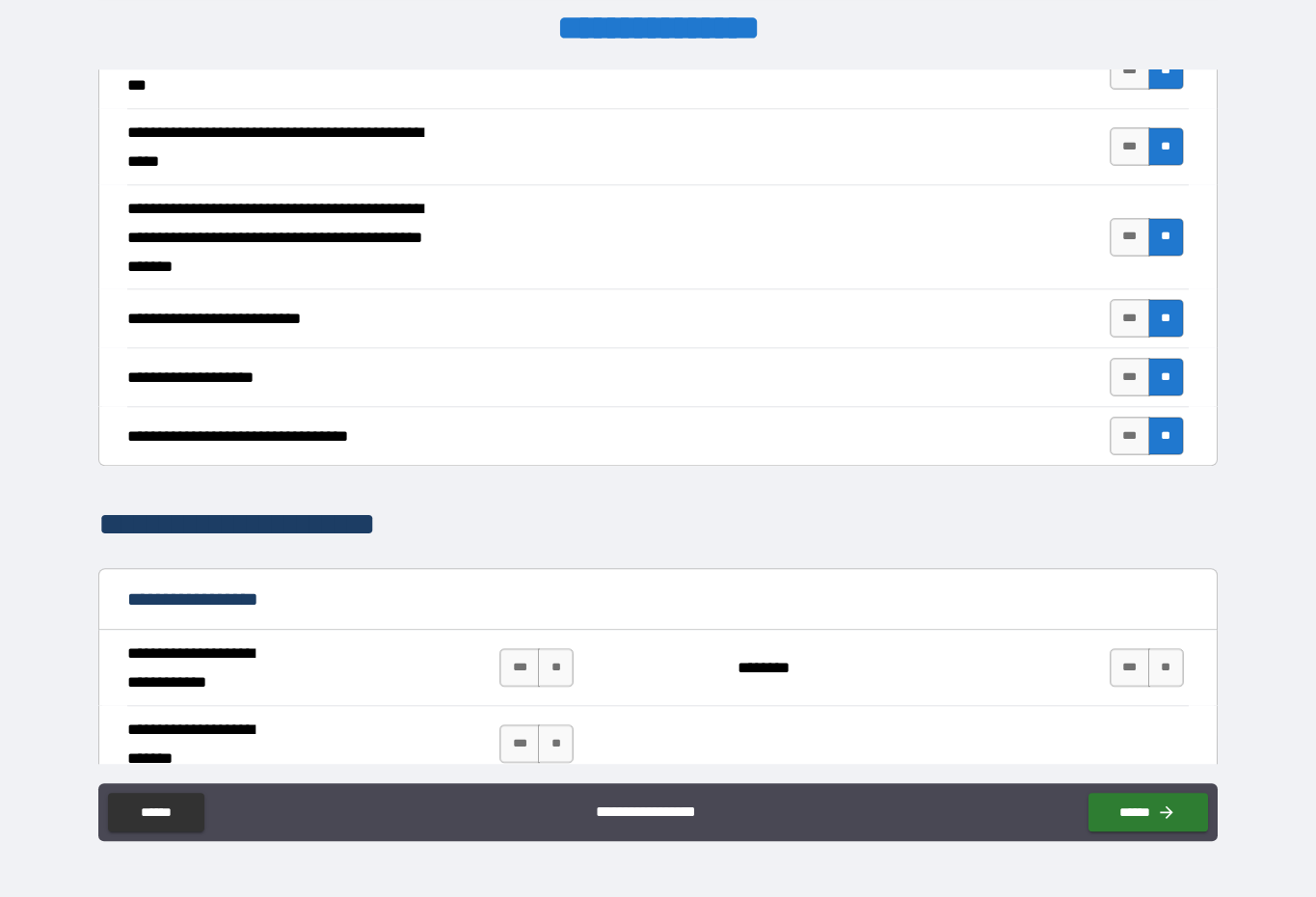 scroll, scrollTop: 40, scrollLeft: 0, axis: vertical 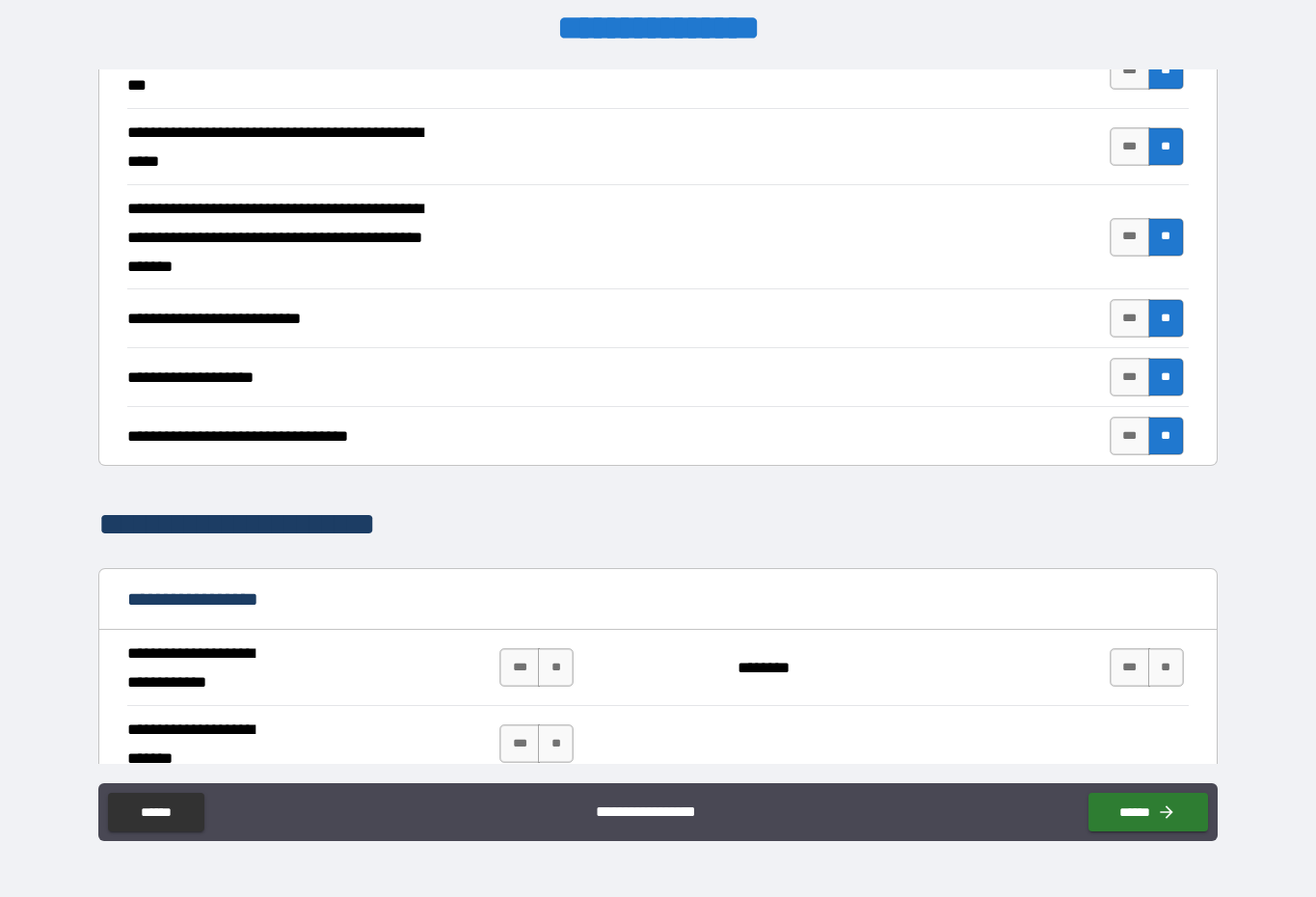 click on "**" at bounding box center [1166, 667] 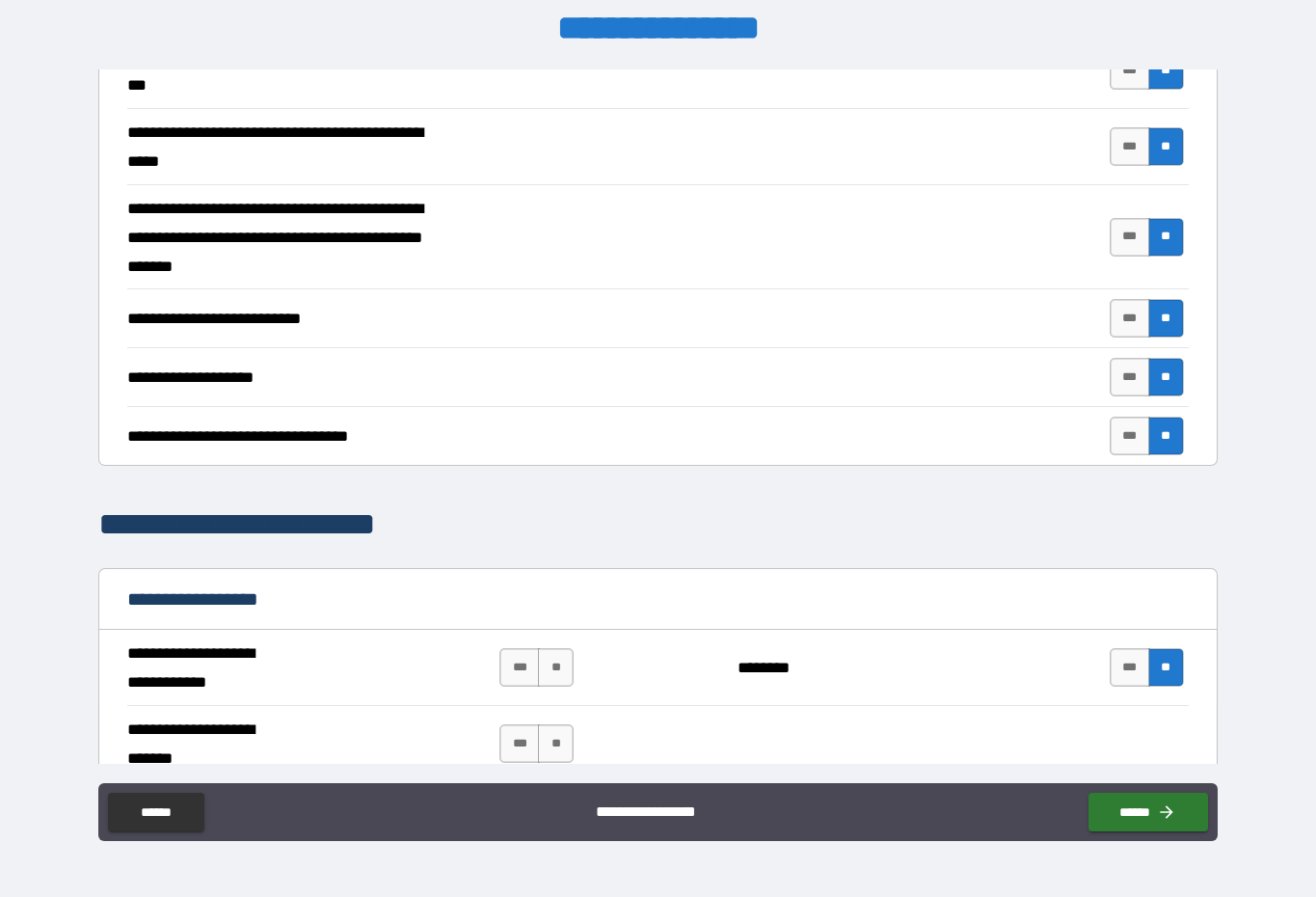 click on "**" at bounding box center (555, 667) 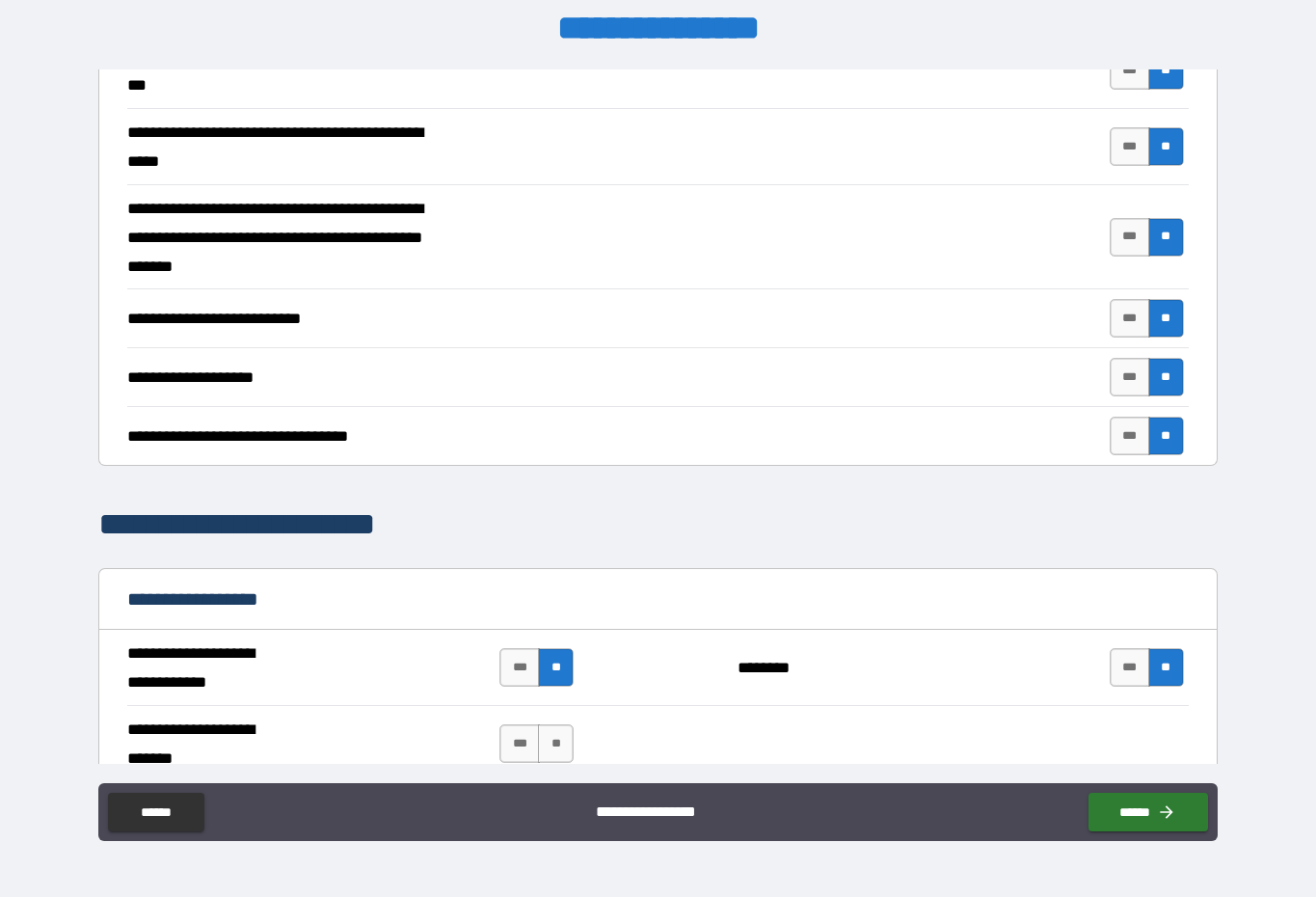 click on "**" at bounding box center [555, 744] 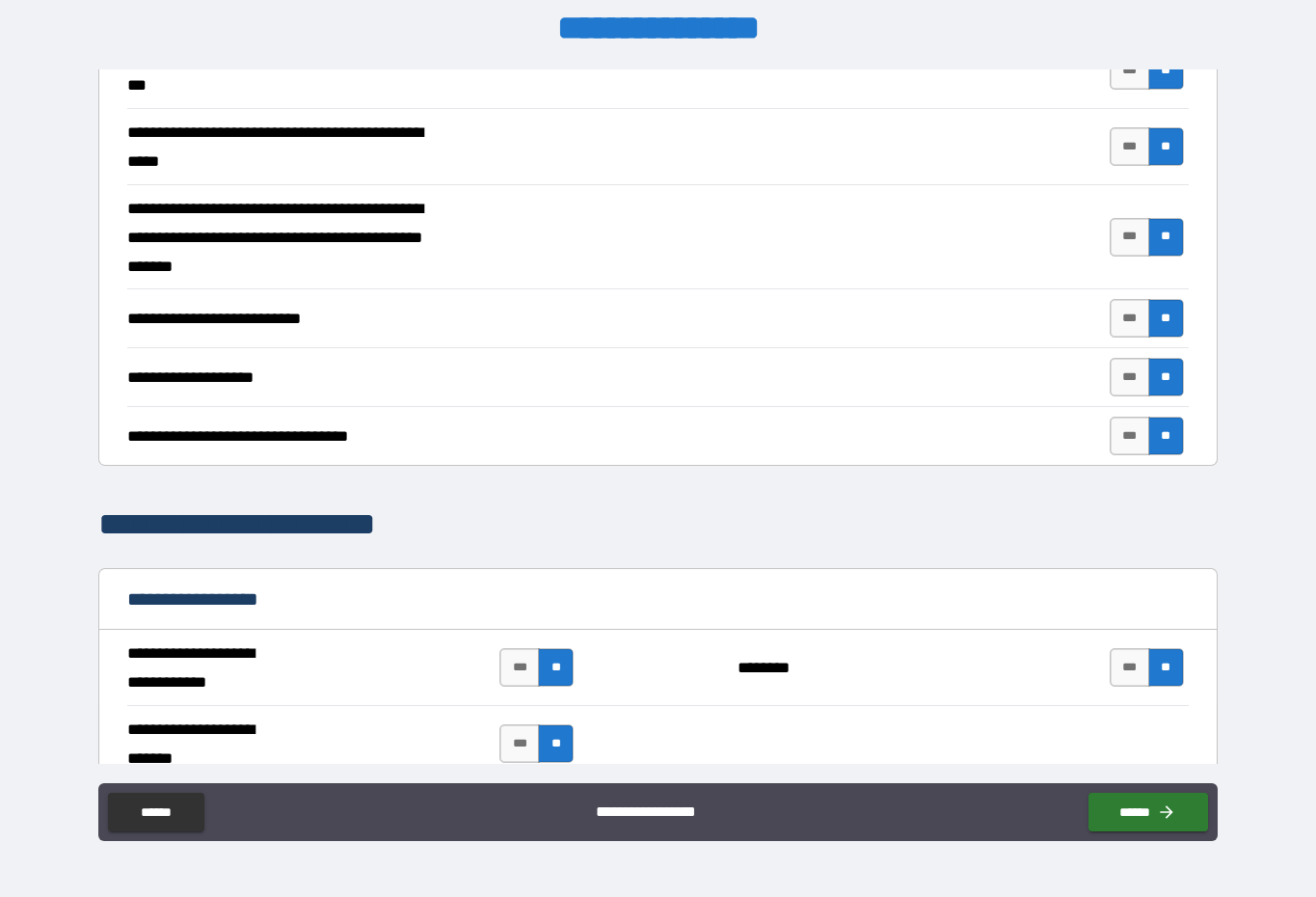 click on "******" at bounding box center (1148, 812) 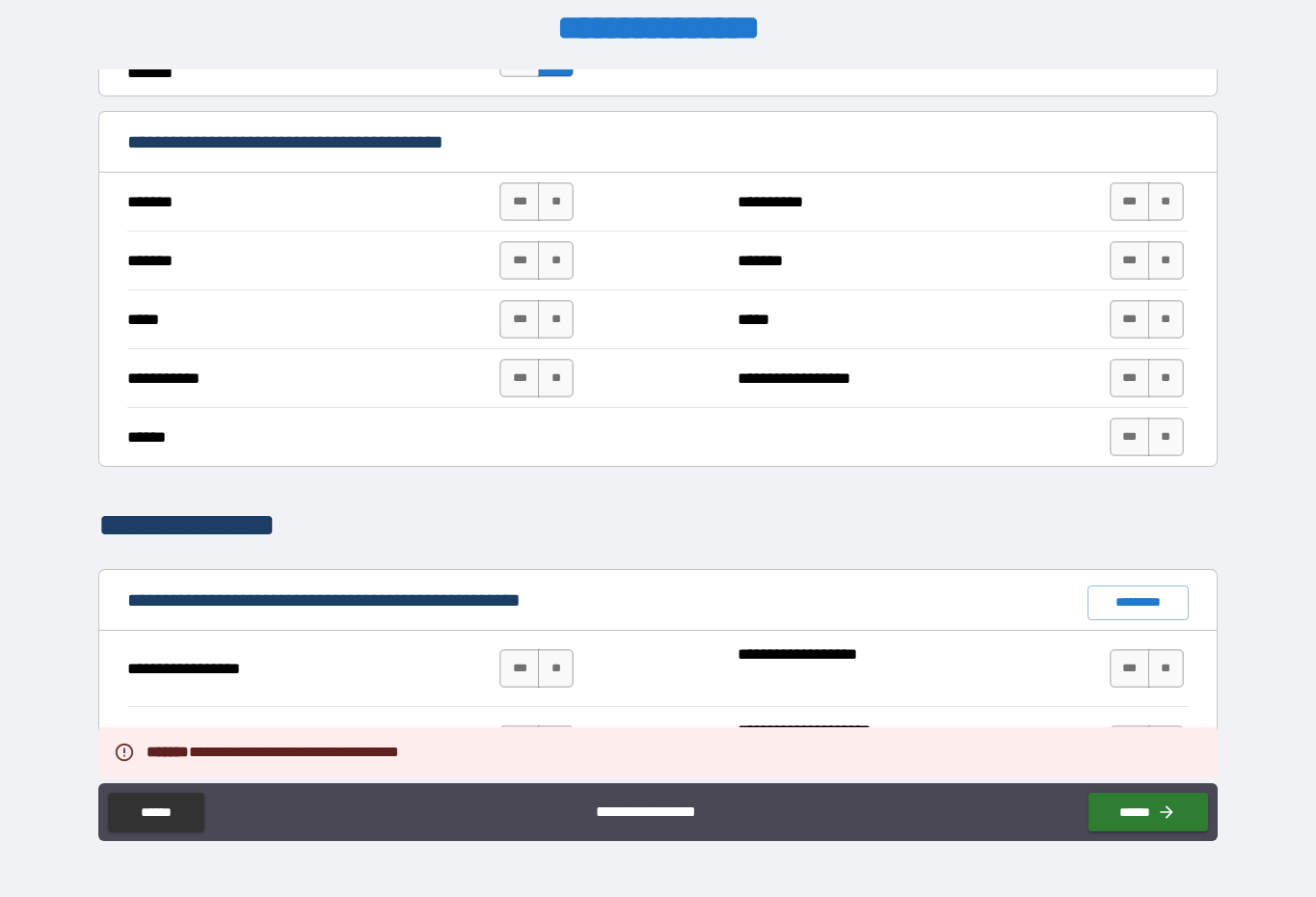 scroll, scrollTop: 1350, scrollLeft: 0, axis: vertical 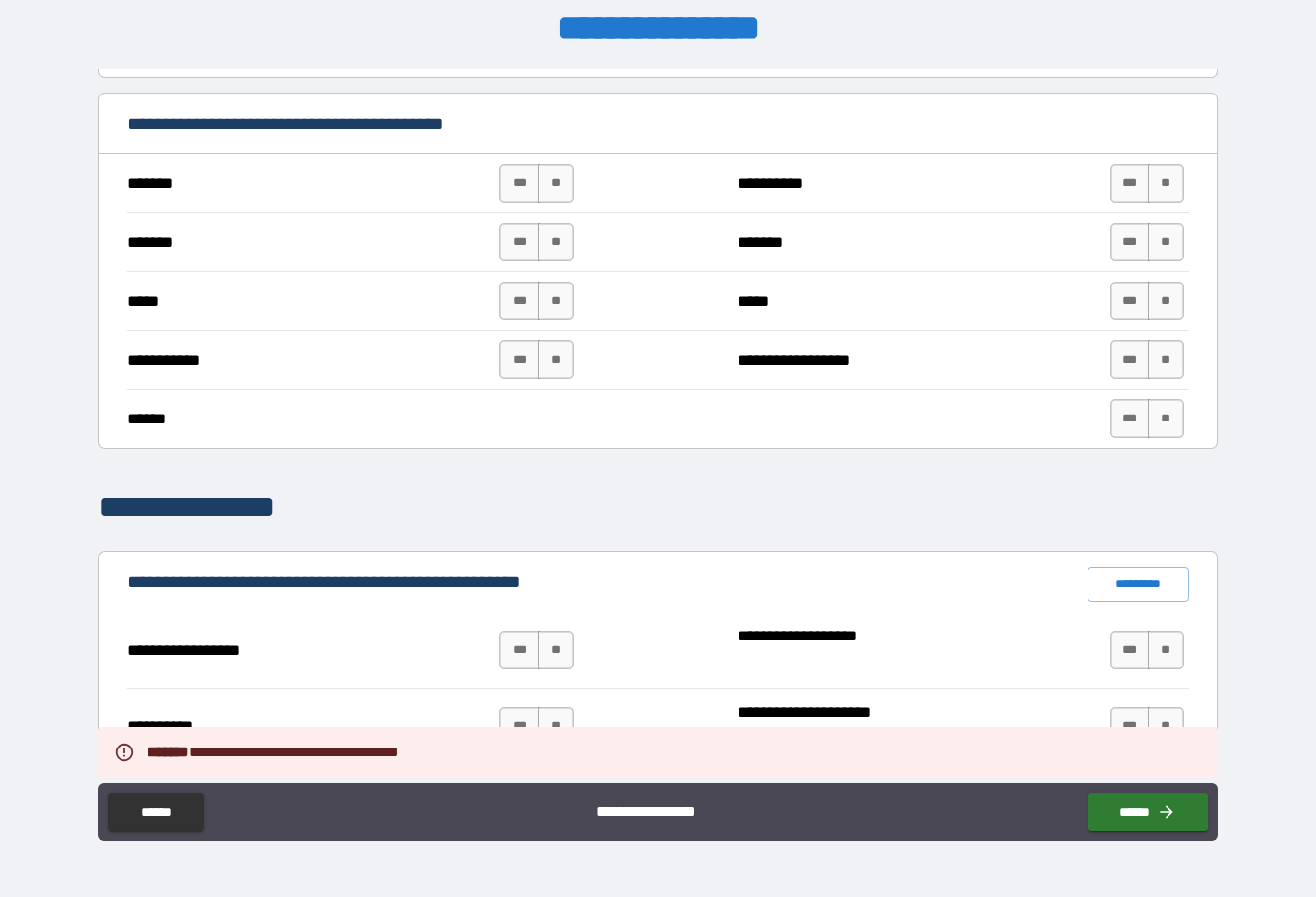 click on "**" at bounding box center (1166, 183) 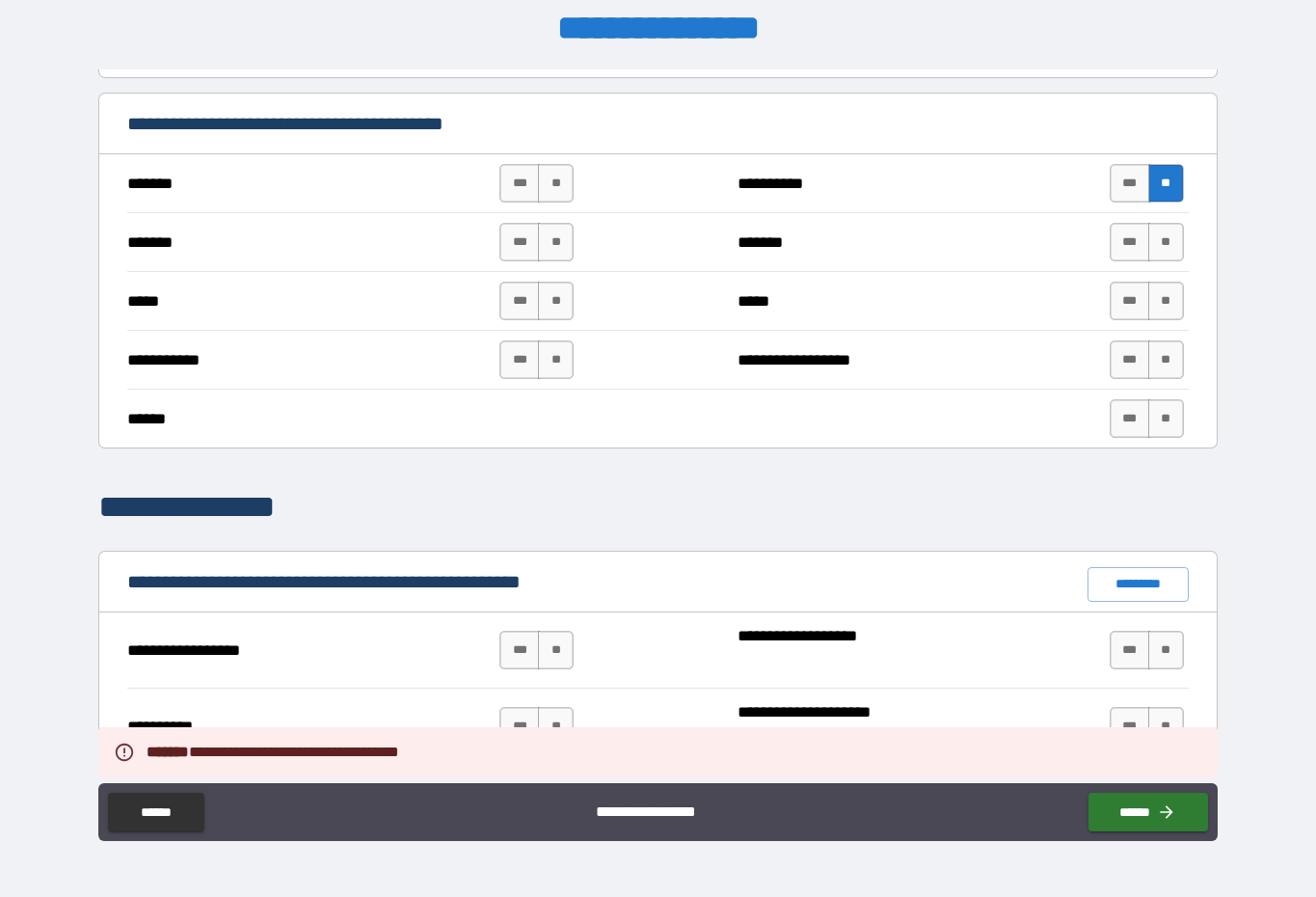 click on "**" at bounding box center (1166, 242) 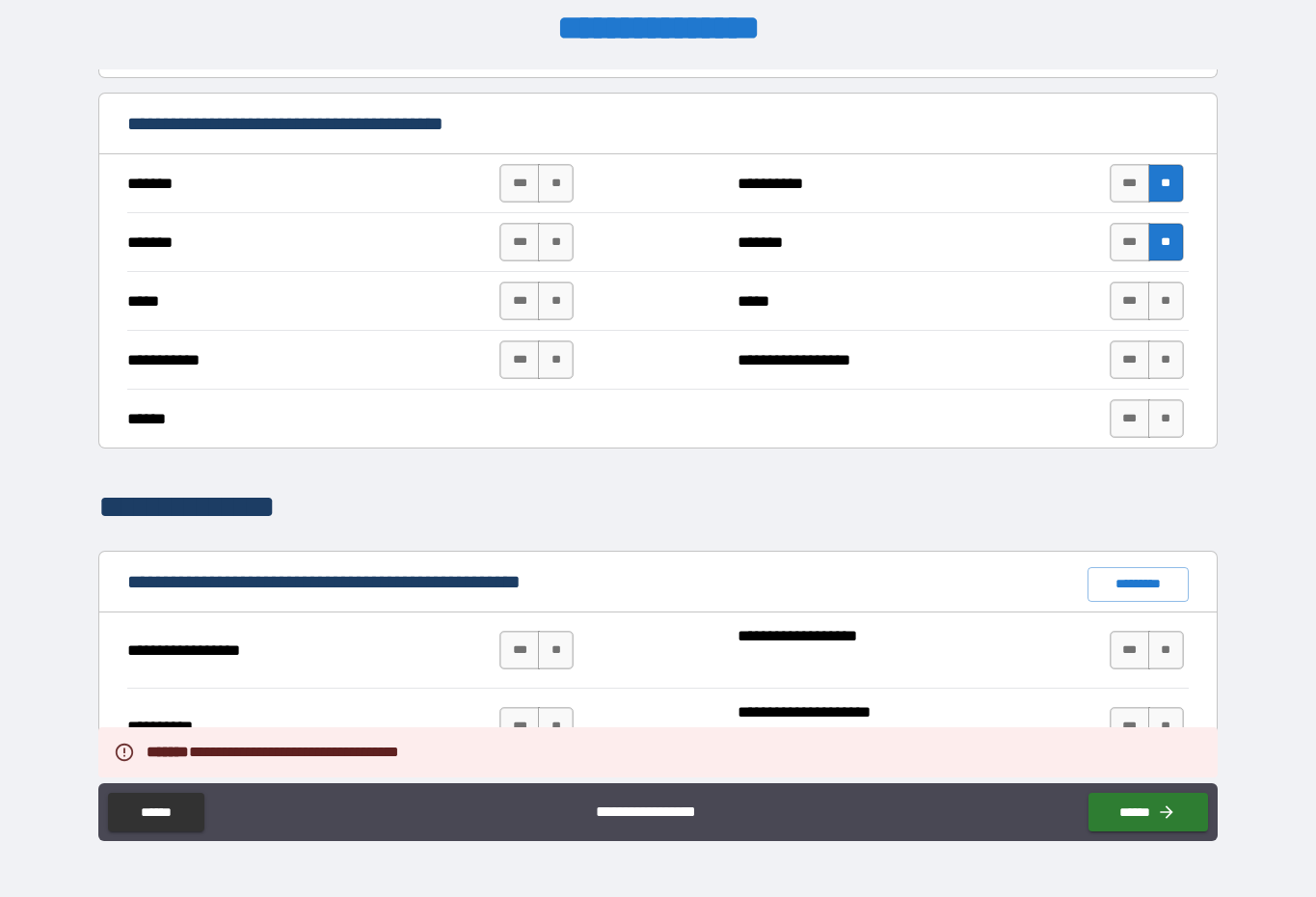 click on "**" at bounding box center (1166, 242) 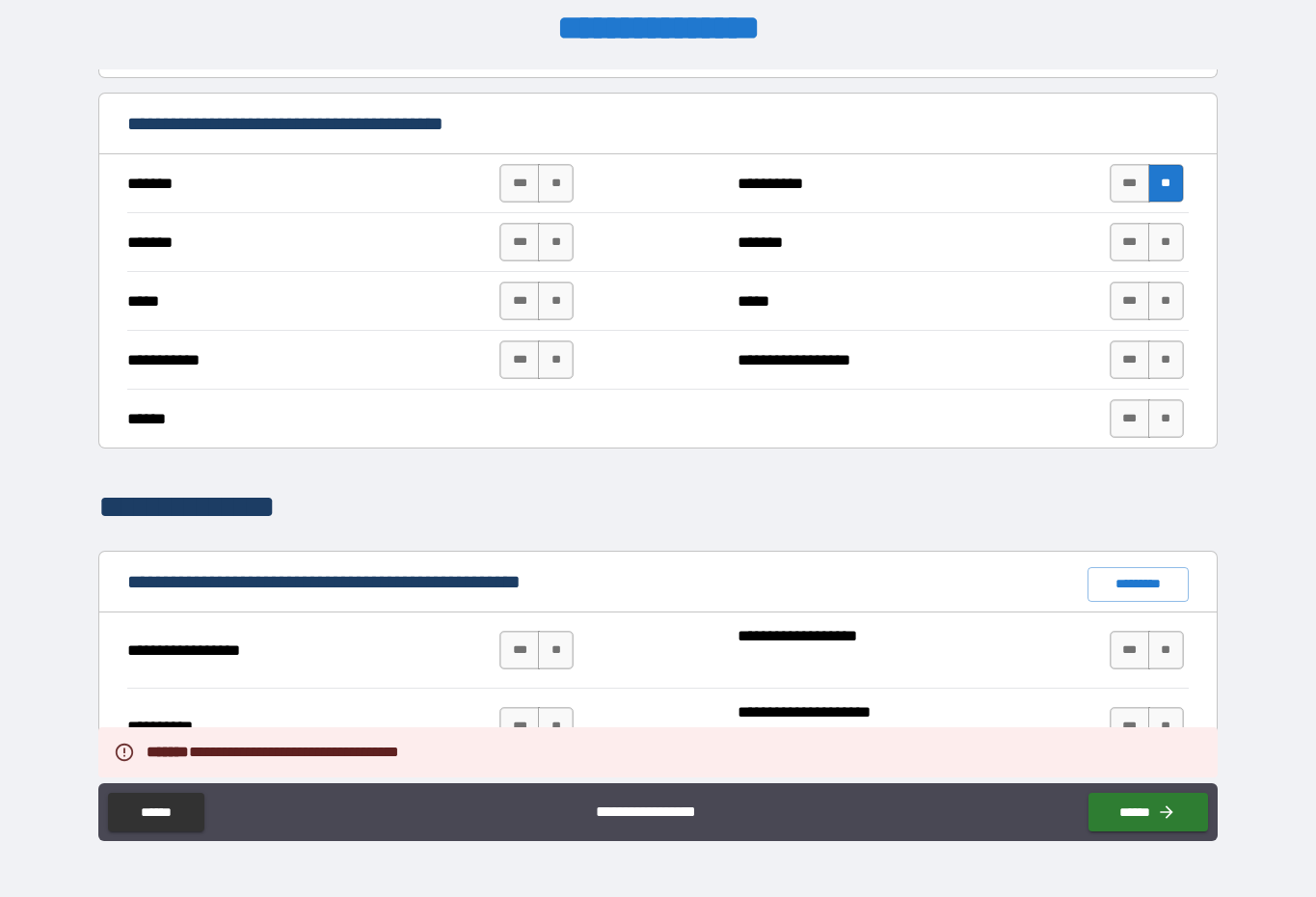 click on "**" at bounding box center [1166, 360] 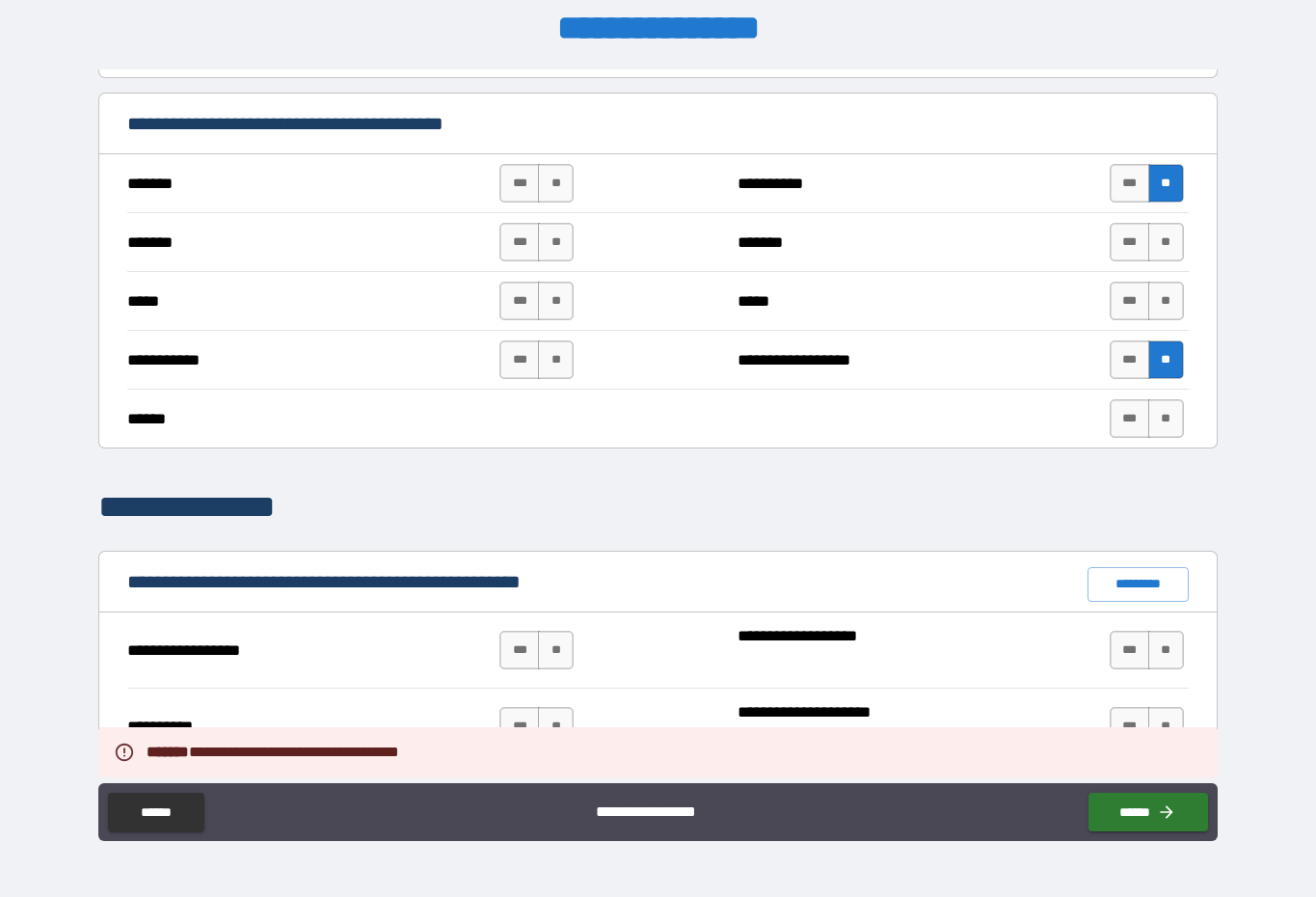 click on "**" at bounding box center [1166, 301] 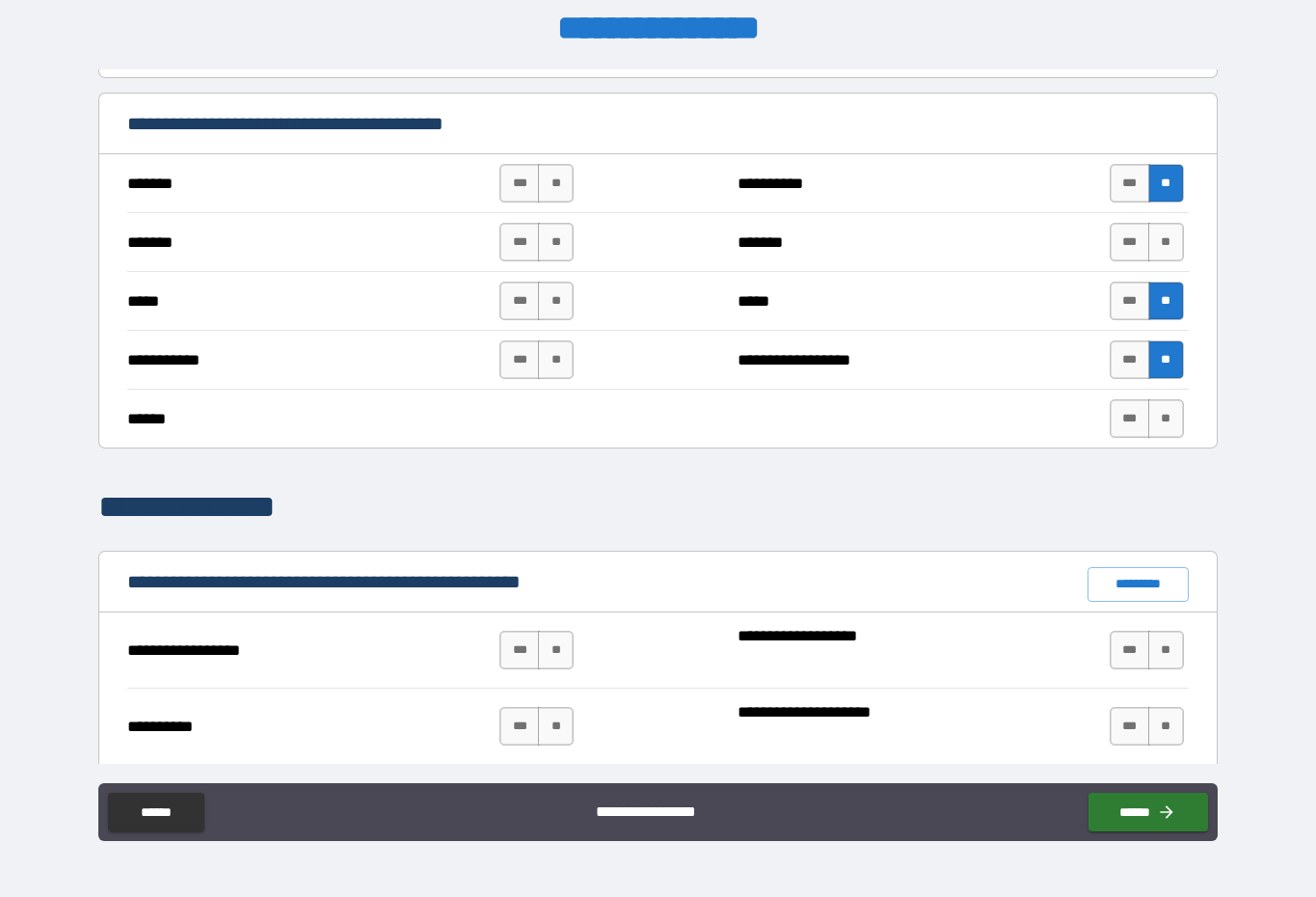 click on "**" at bounding box center (1166, 242) 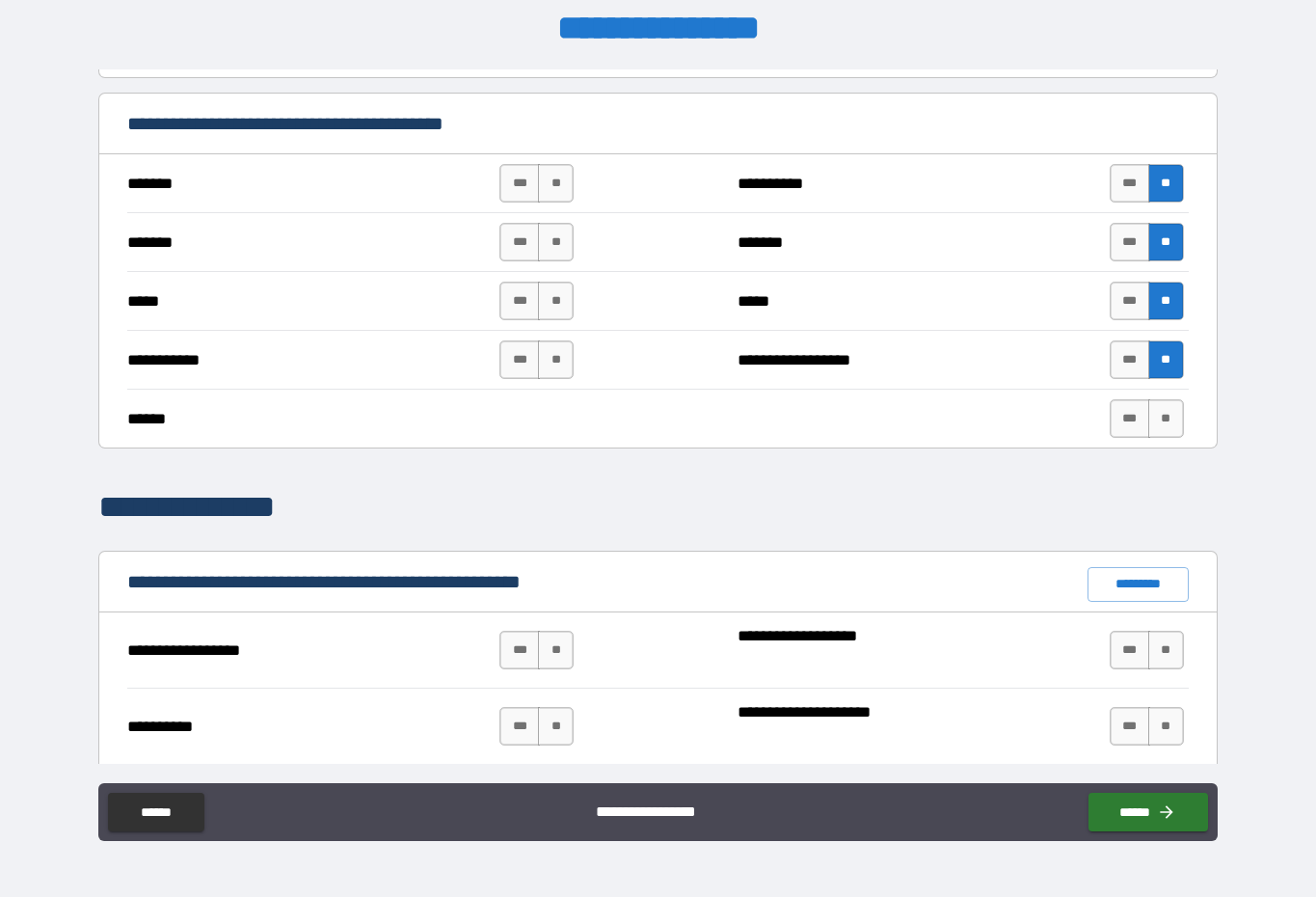 click on "**" at bounding box center (1166, 419) 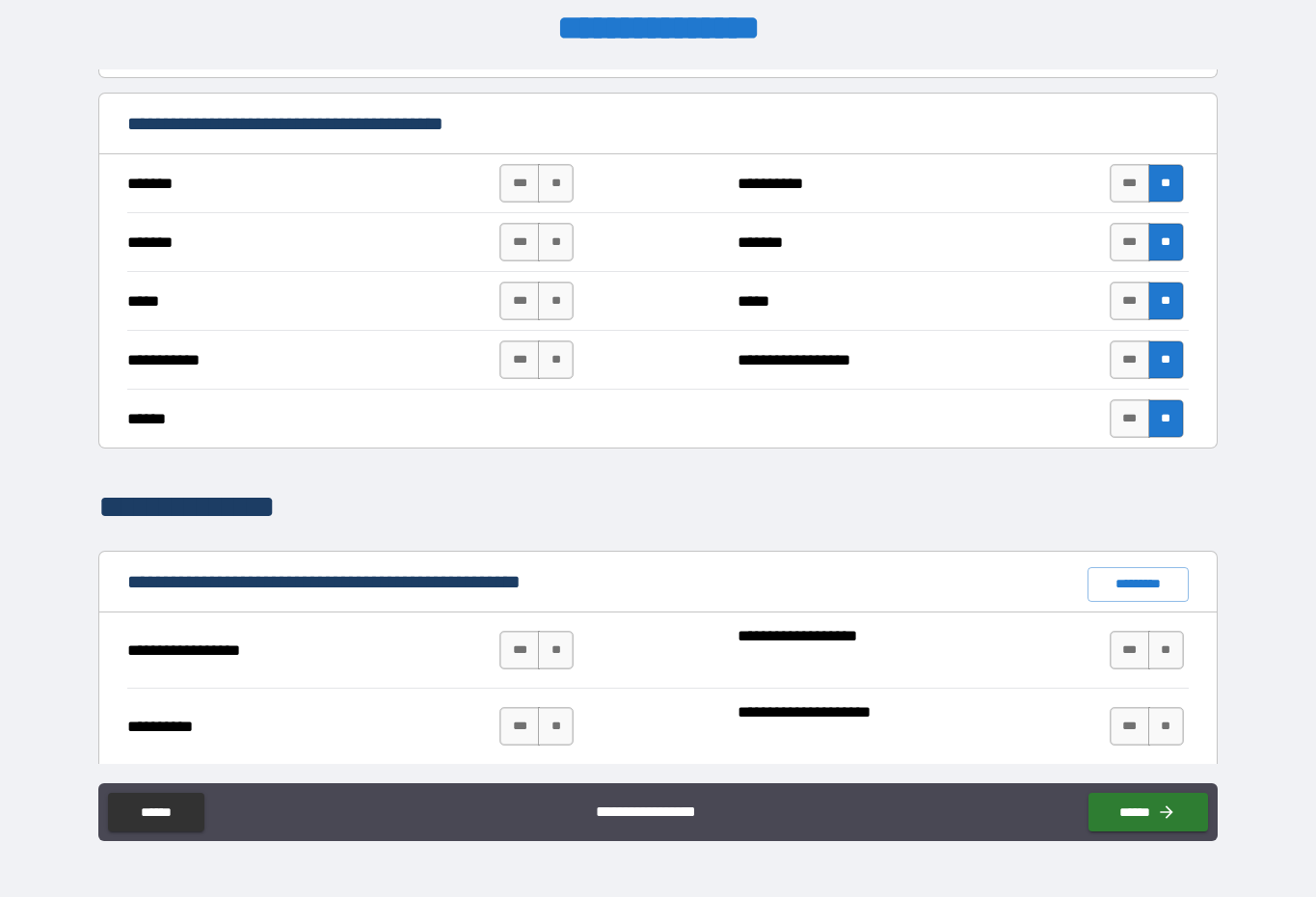 click on "**" at bounding box center [555, 360] 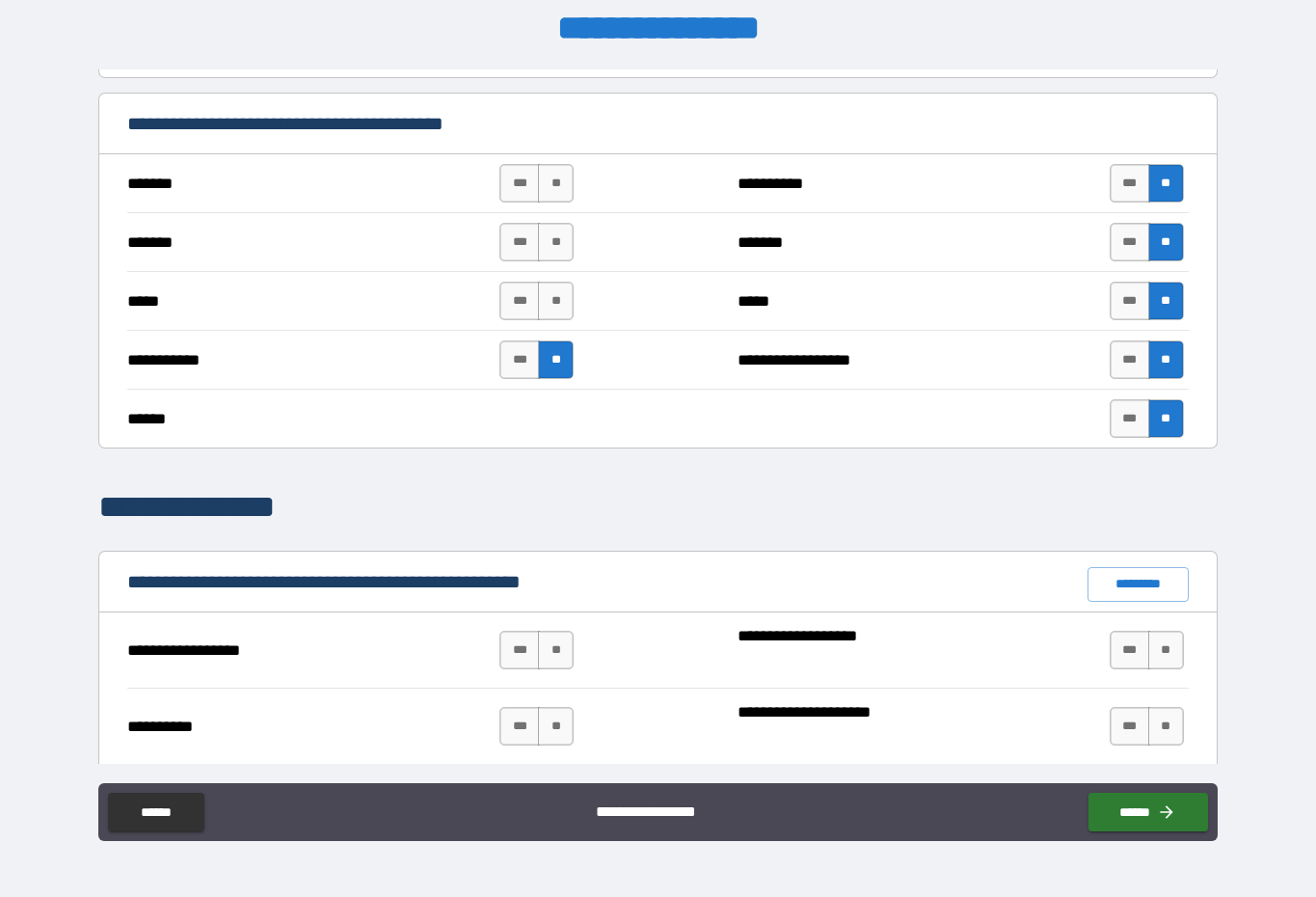 click on "**" at bounding box center [555, 301] 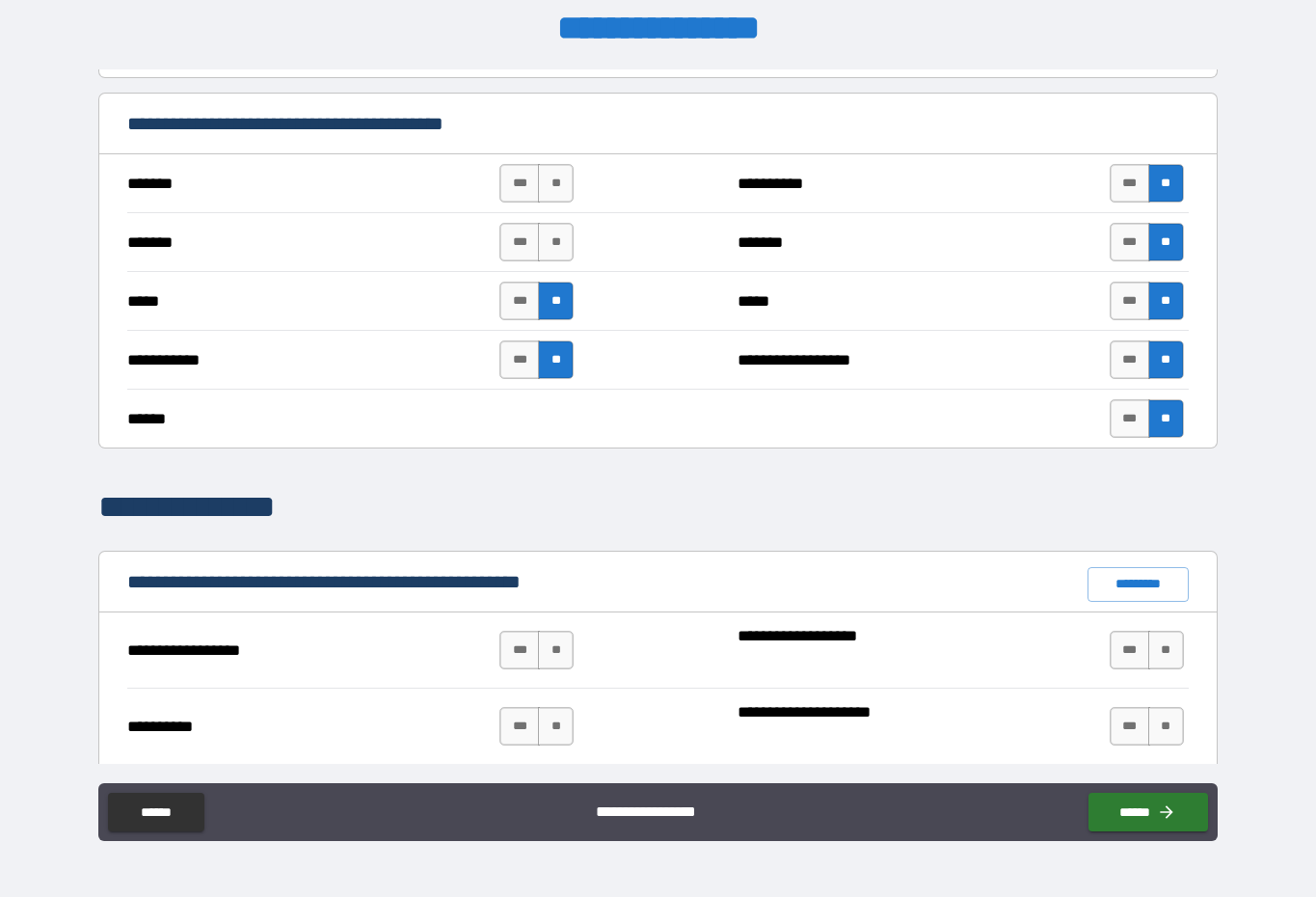 click on "**" at bounding box center (555, 242) 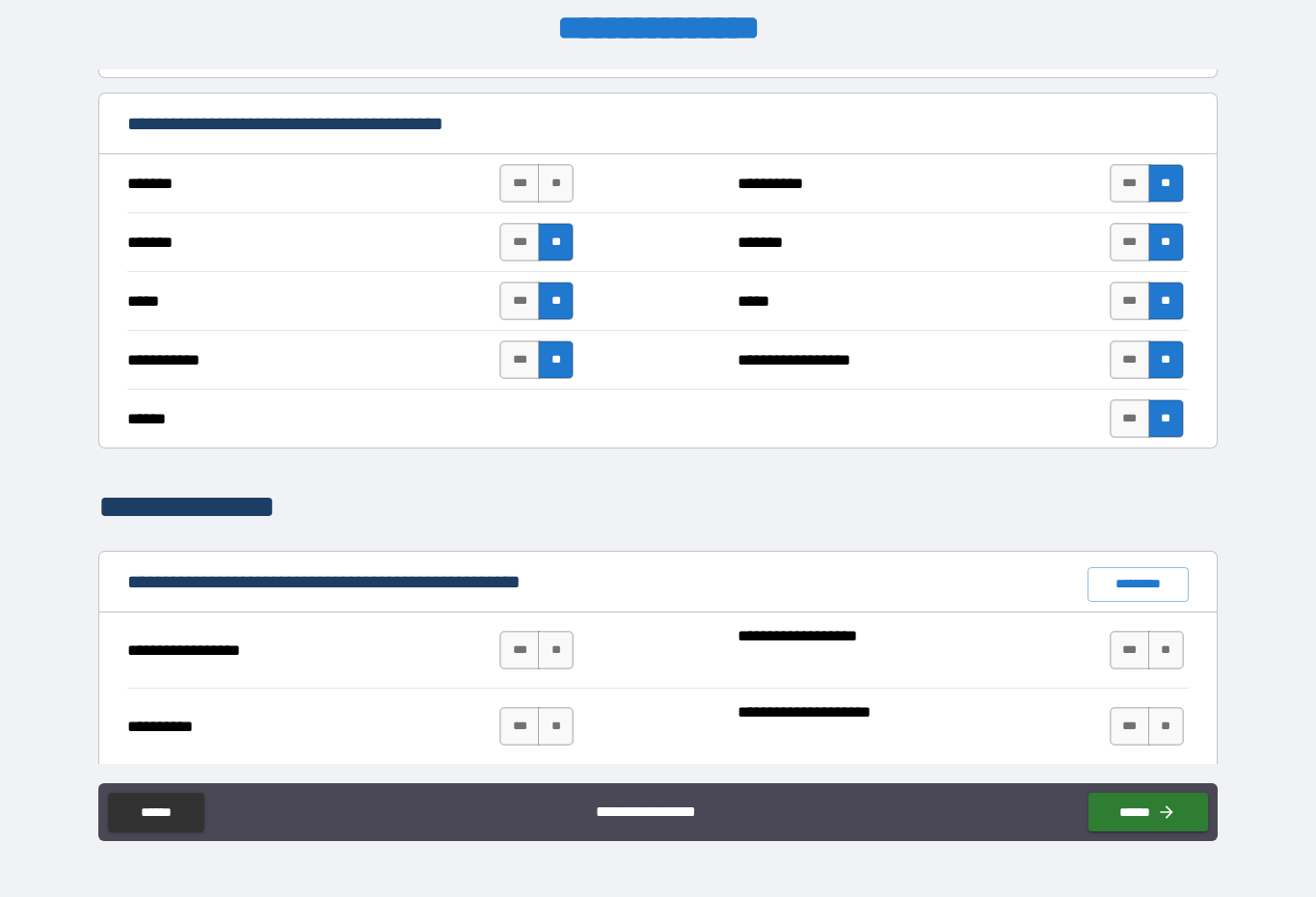 click on "**" at bounding box center [555, 183] 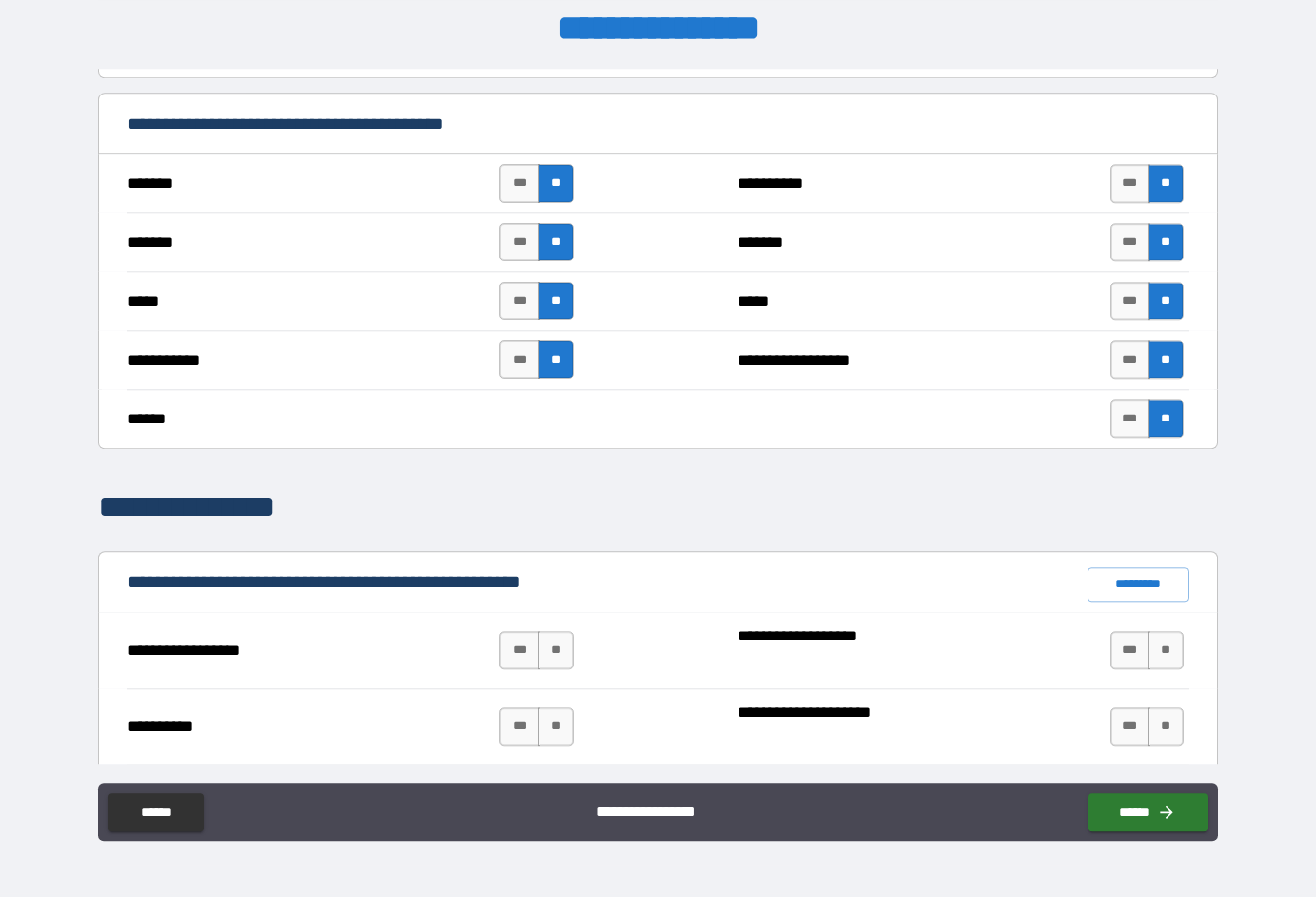 scroll, scrollTop: 40, scrollLeft: 0, axis: vertical 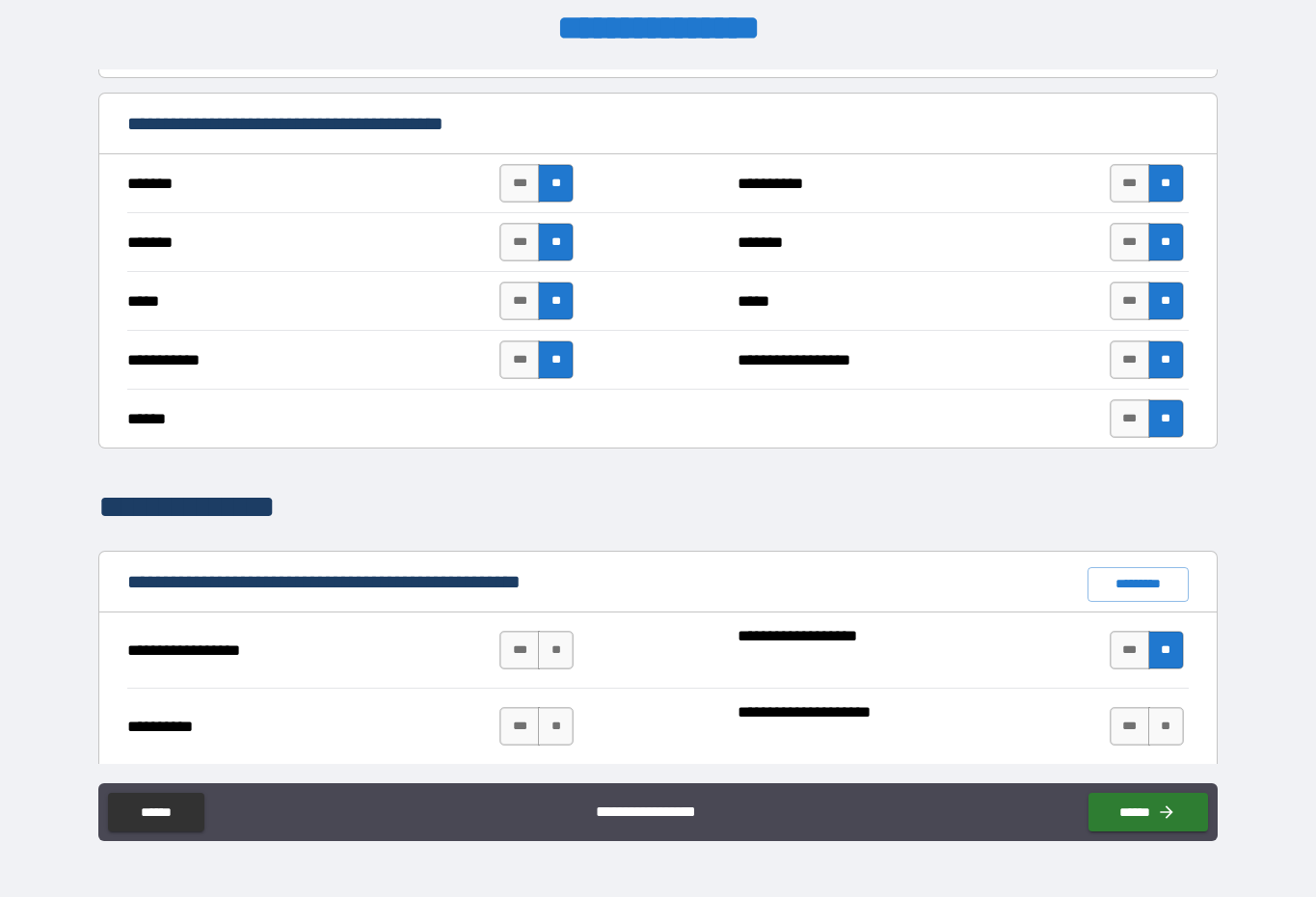 click on "**" at bounding box center (1166, 726) 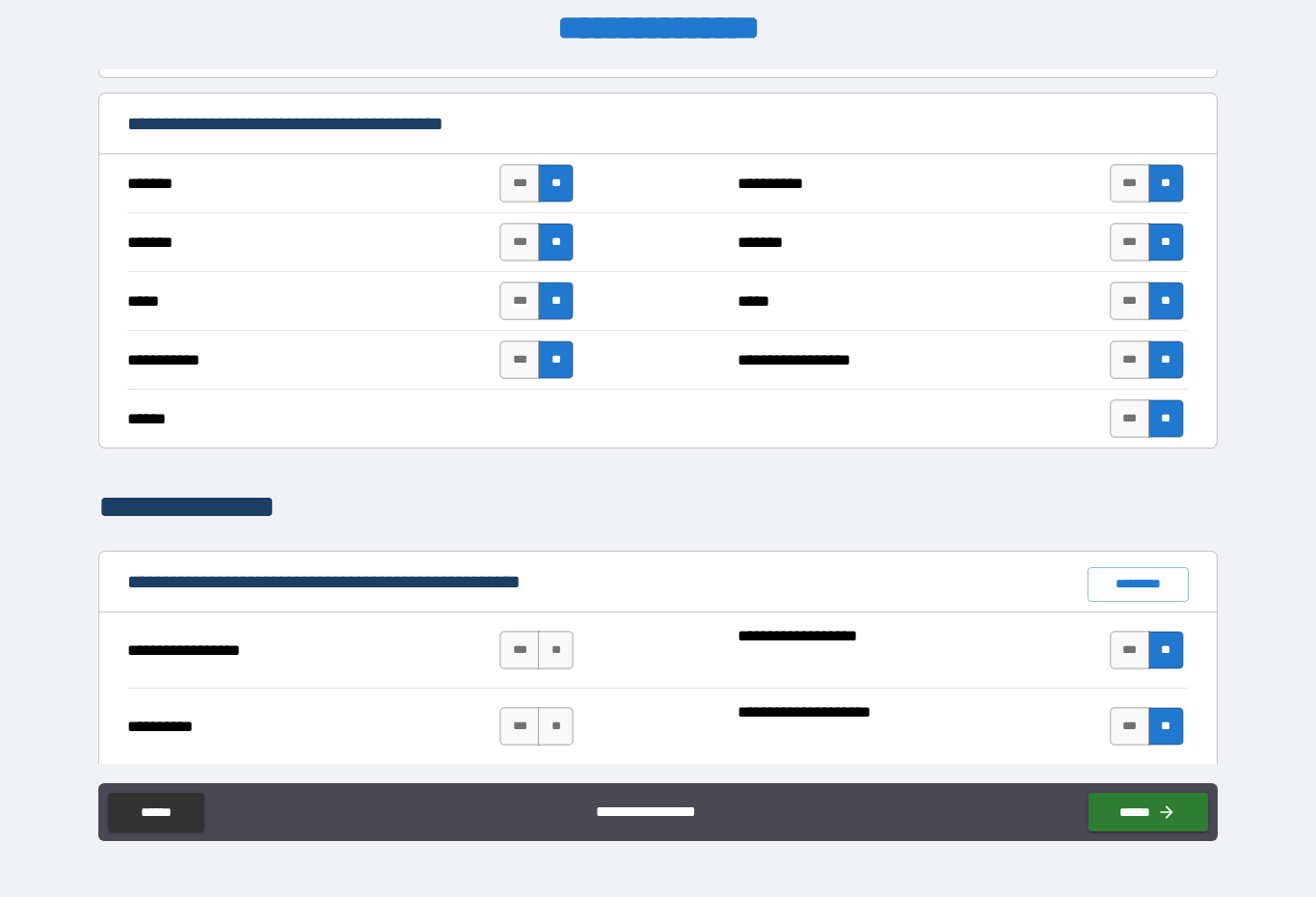 click on "**" at bounding box center [555, 726] 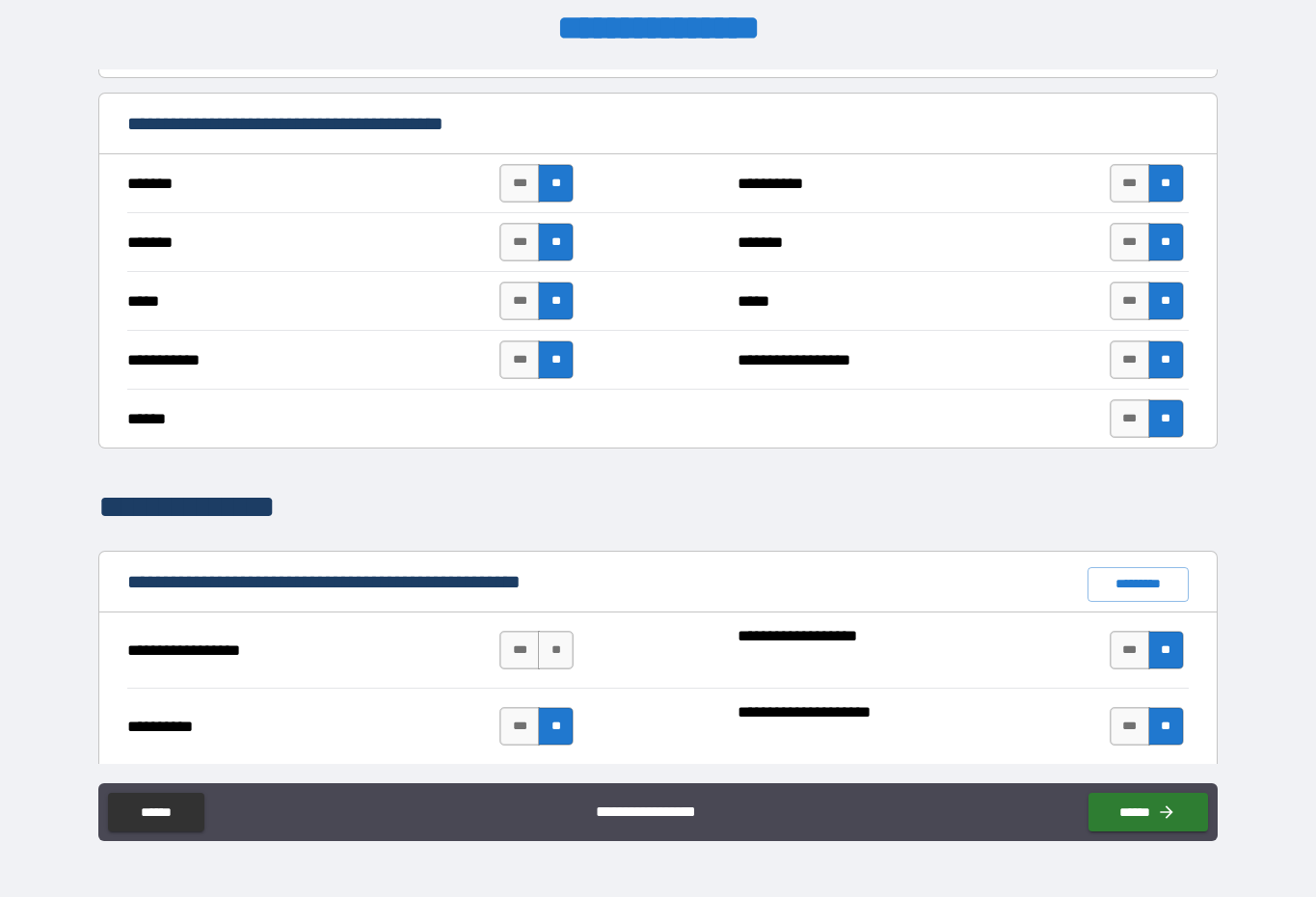 click on "**" at bounding box center (555, 650) 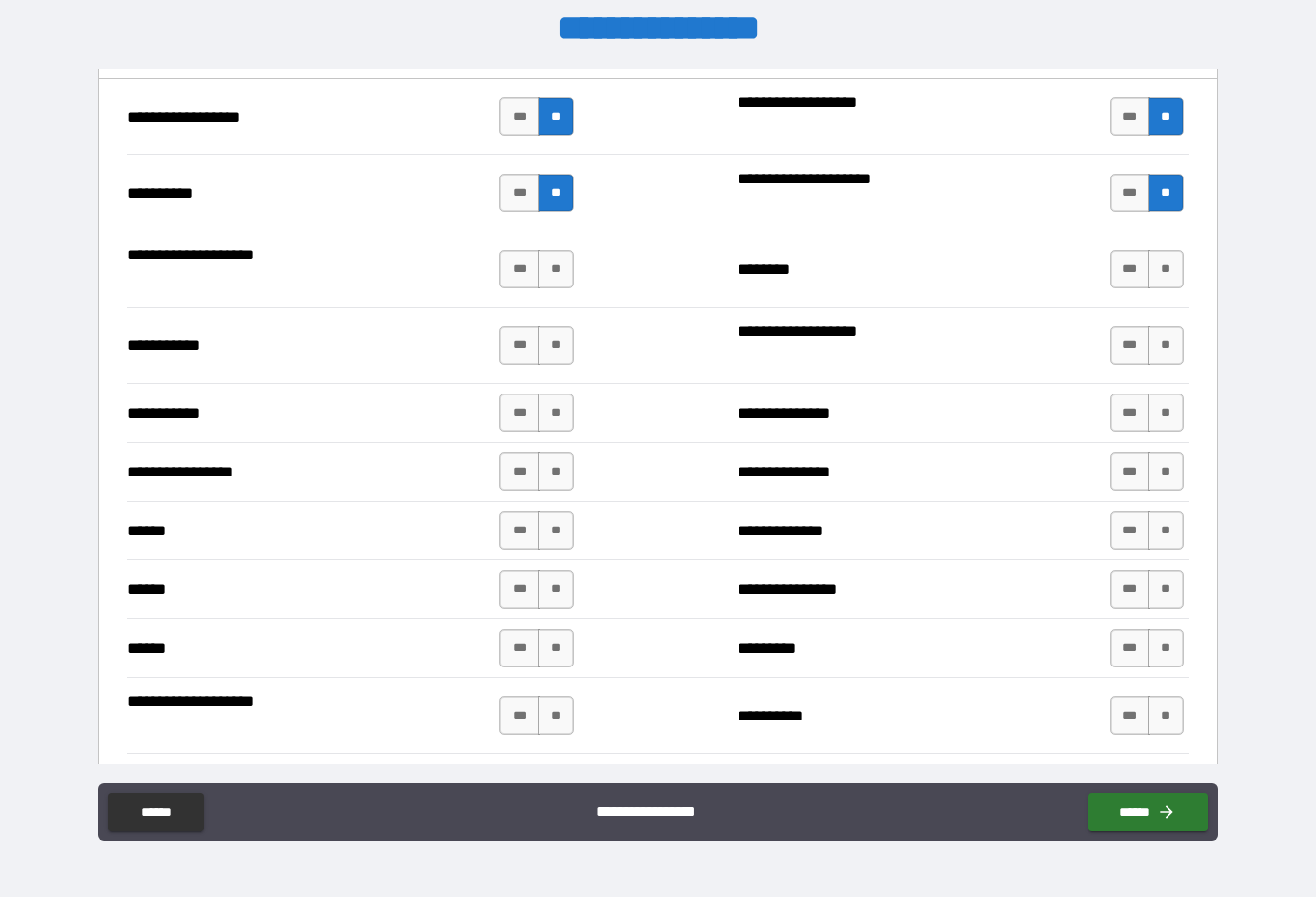 scroll, scrollTop: 1883, scrollLeft: 0, axis: vertical 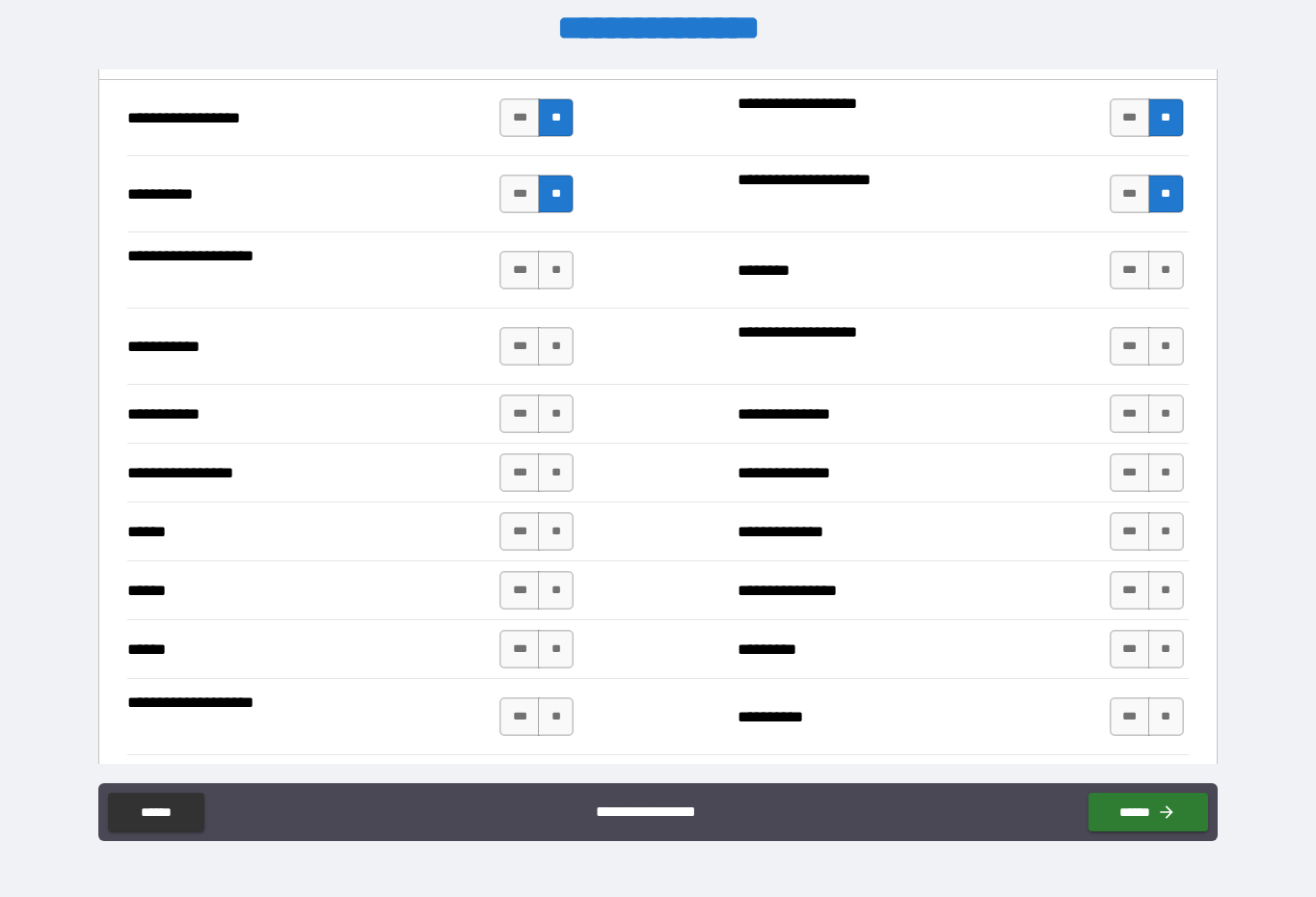 click on "**" at bounding box center (1166, 270) 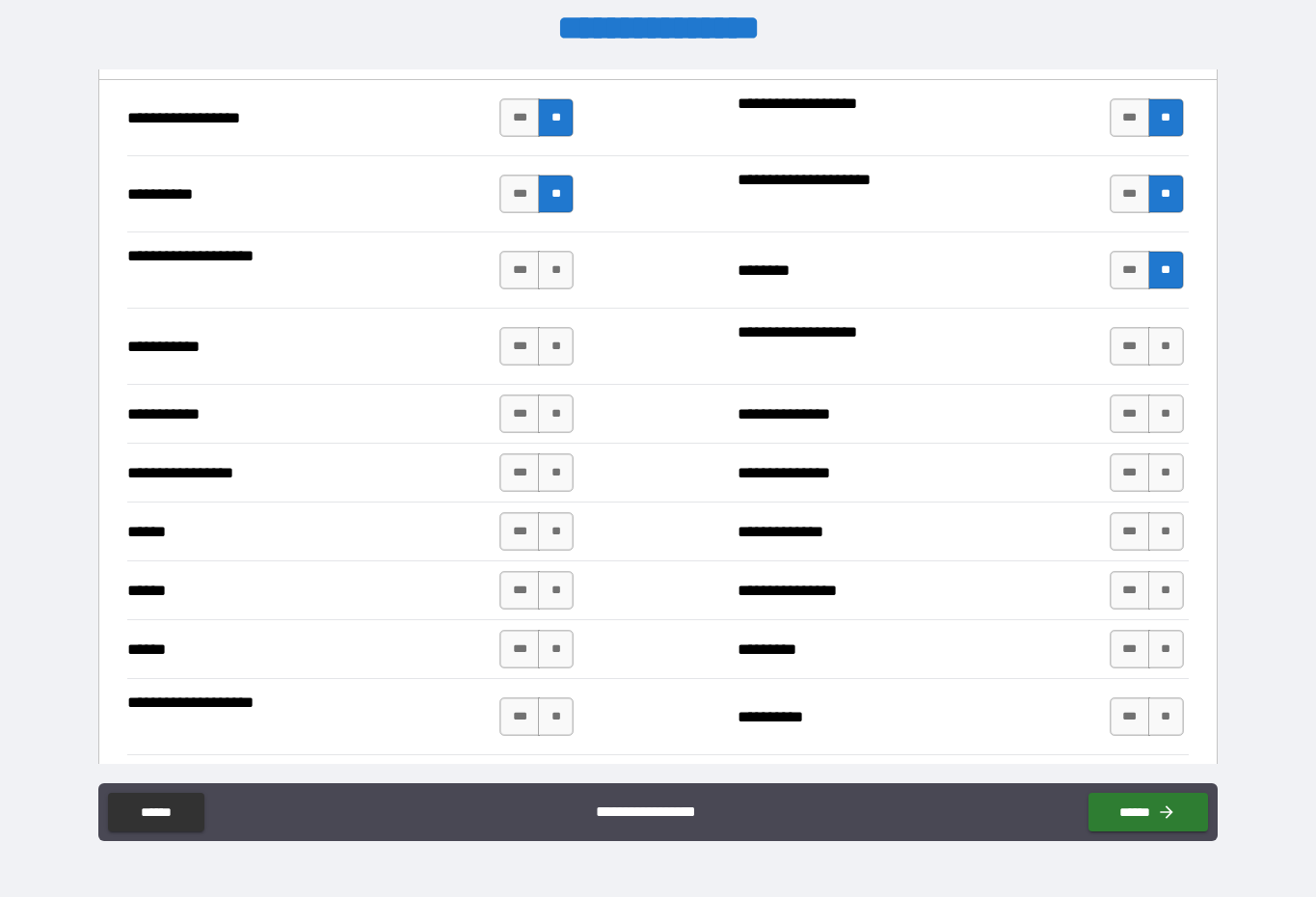 click on "**" at bounding box center (1166, 346) 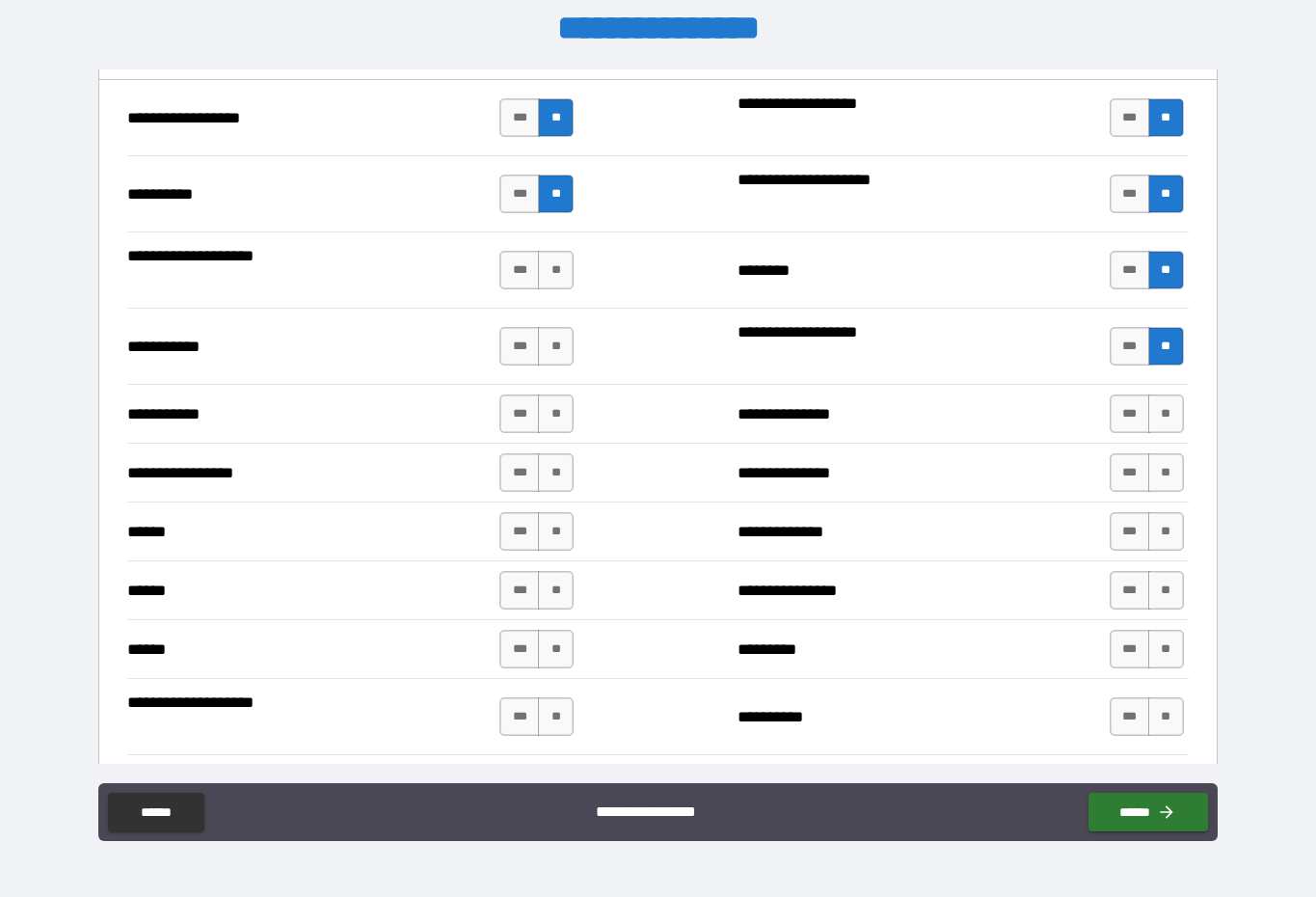 click on "**" at bounding box center [1166, 414] 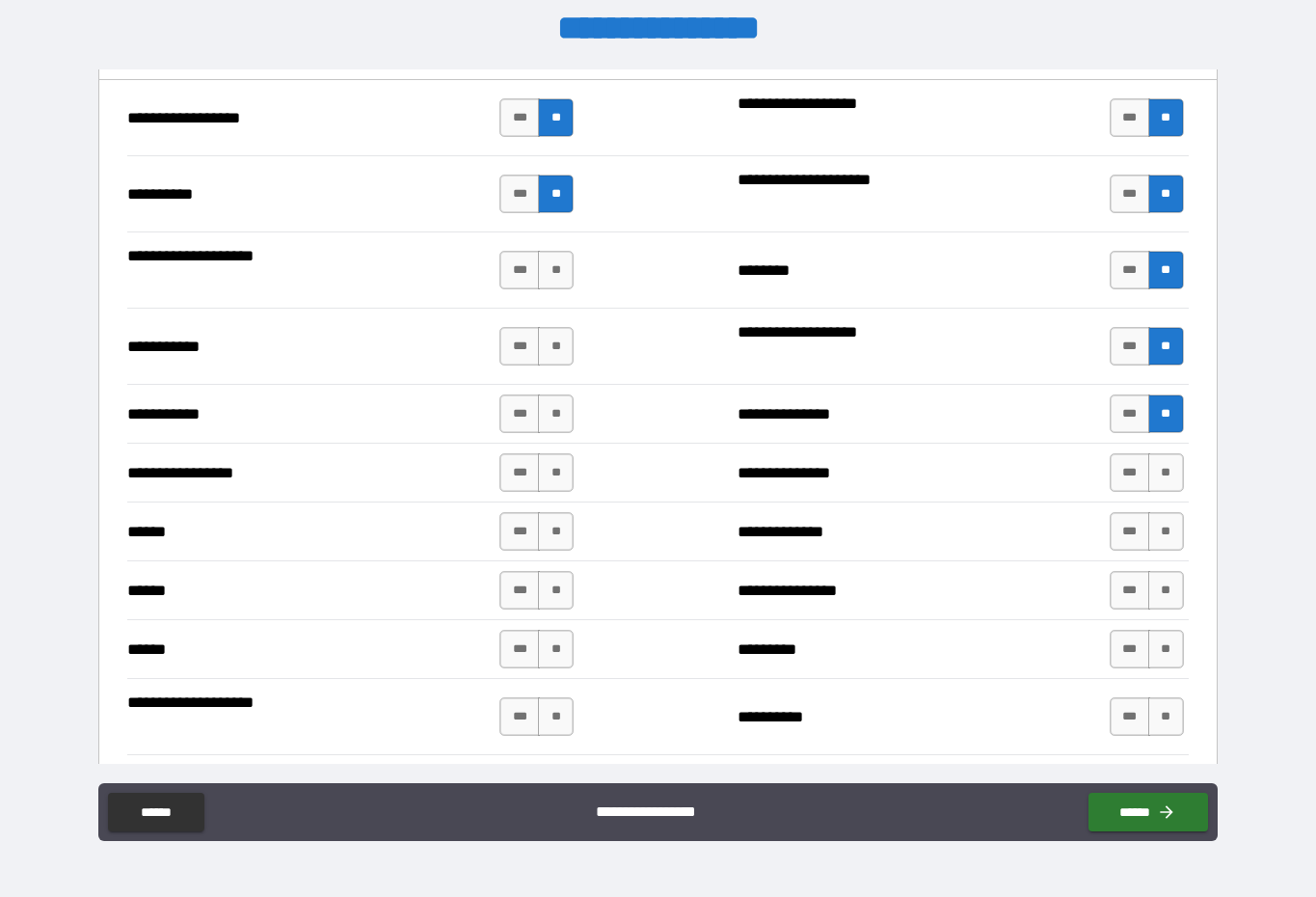 click on "**" at bounding box center (1166, 473) 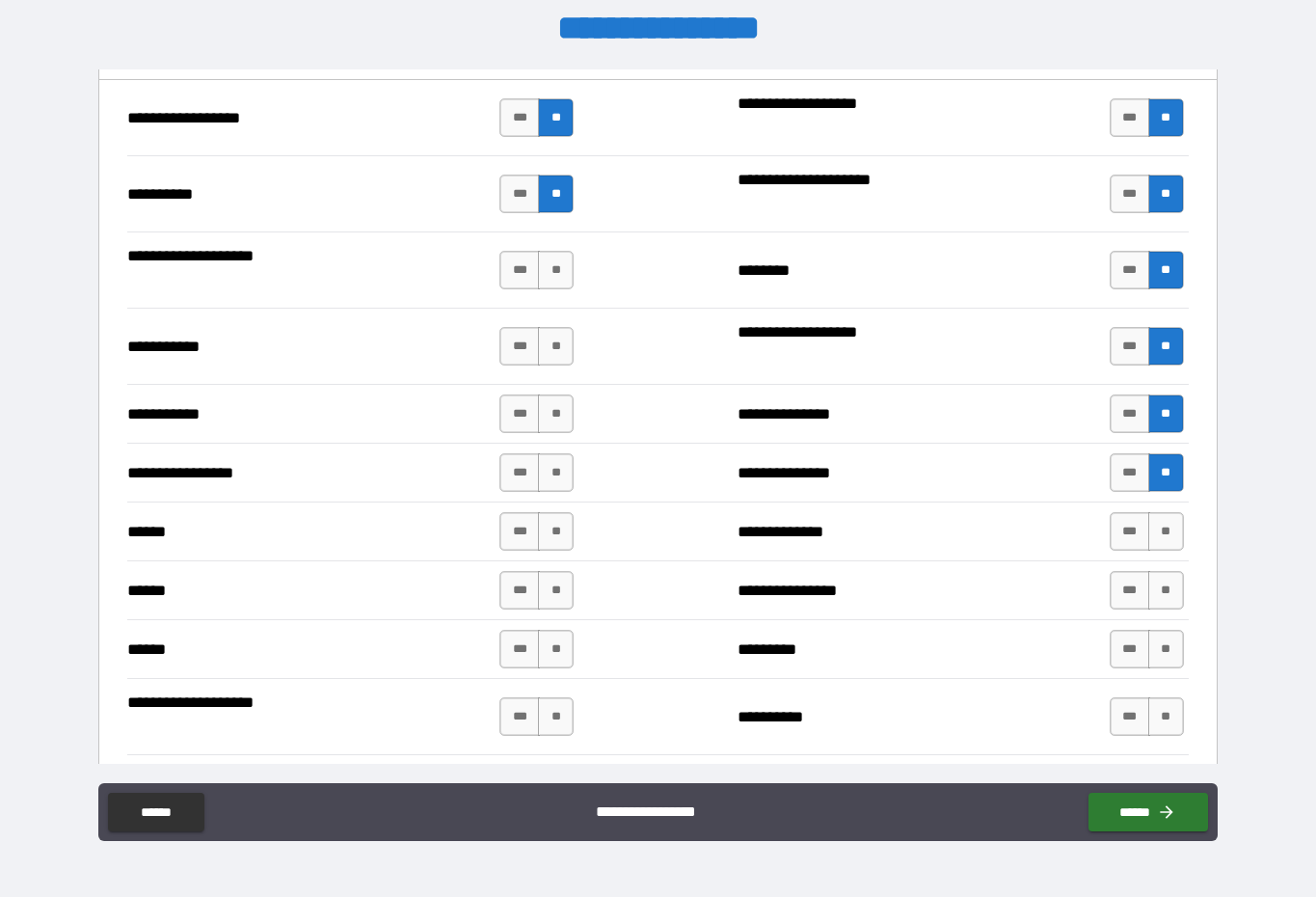 click on "**" at bounding box center (1166, 531) 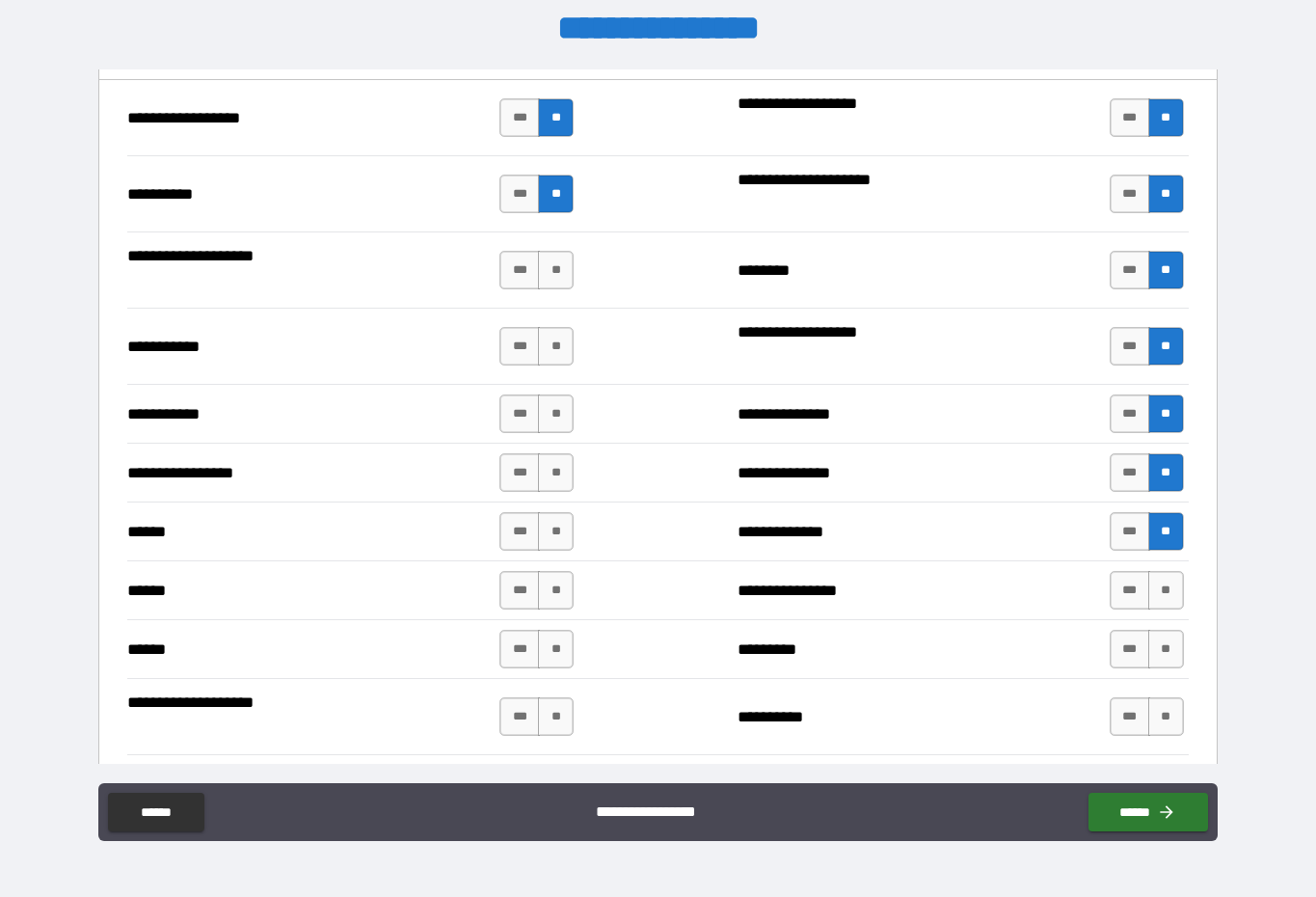 click on "**" at bounding box center [1166, 590] 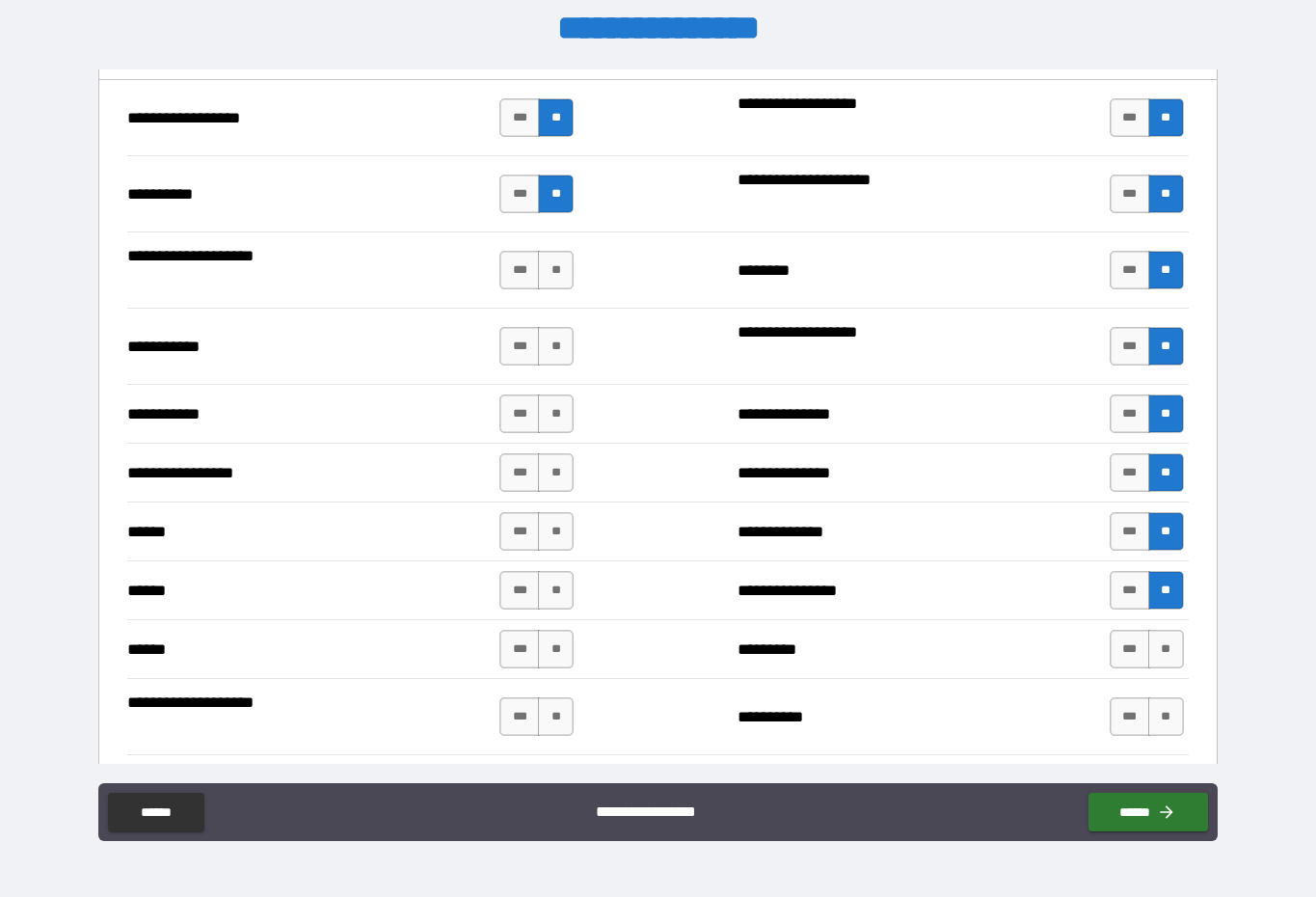 click on "**" at bounding box center [1166, 590] 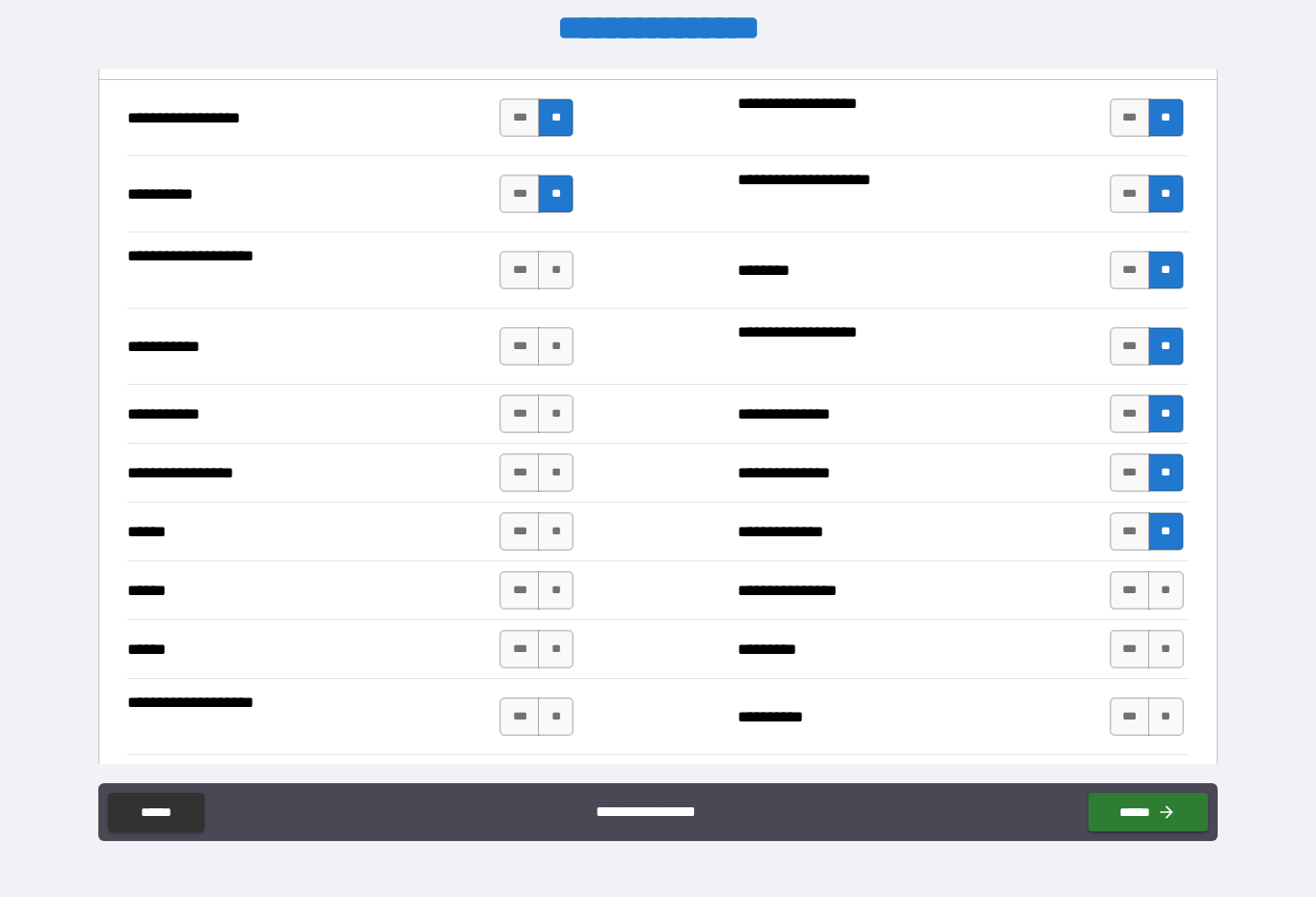 click on "**" at bounding box center [1166, 717] 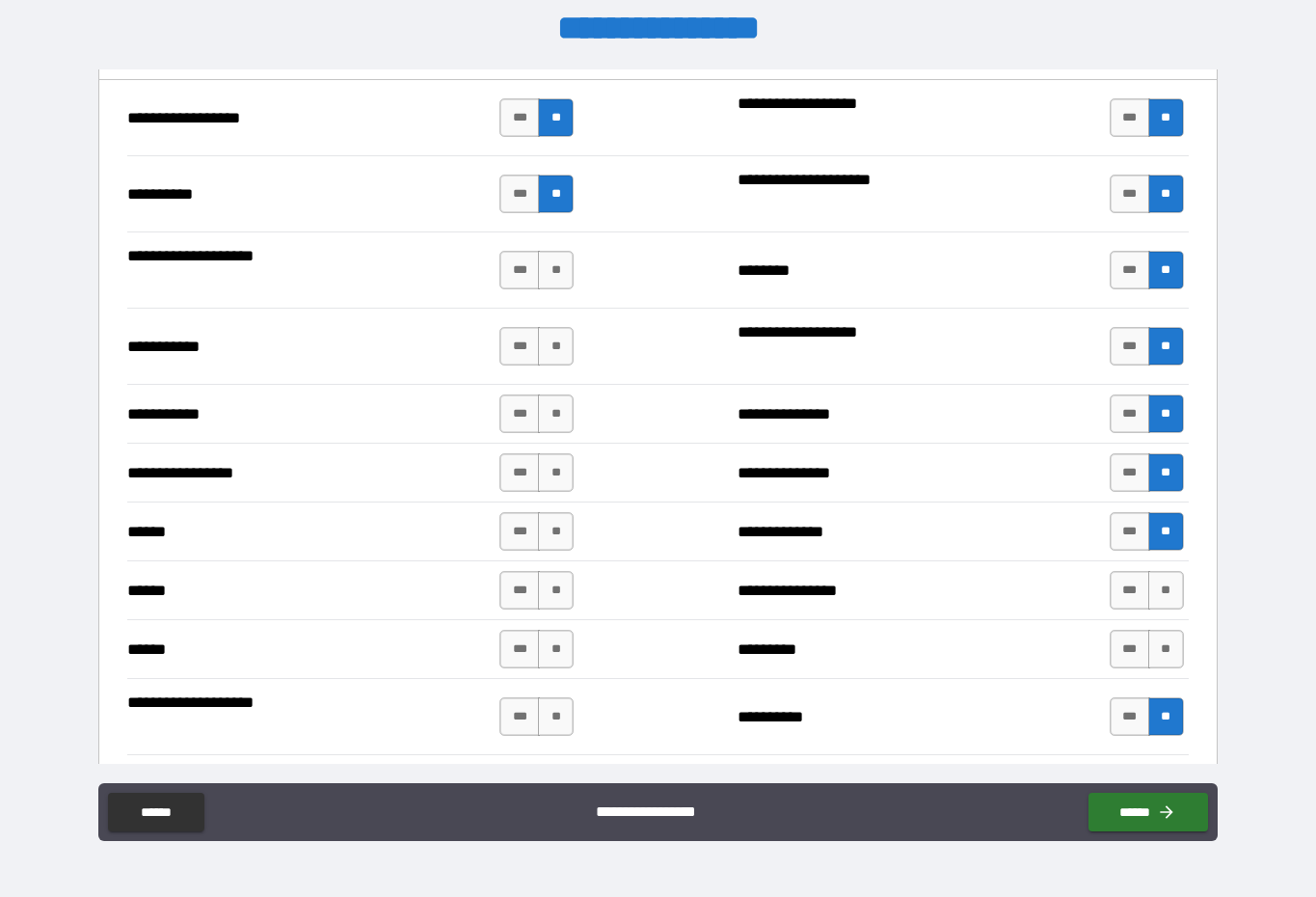 click on "**" at bounding box center [1166, 649] 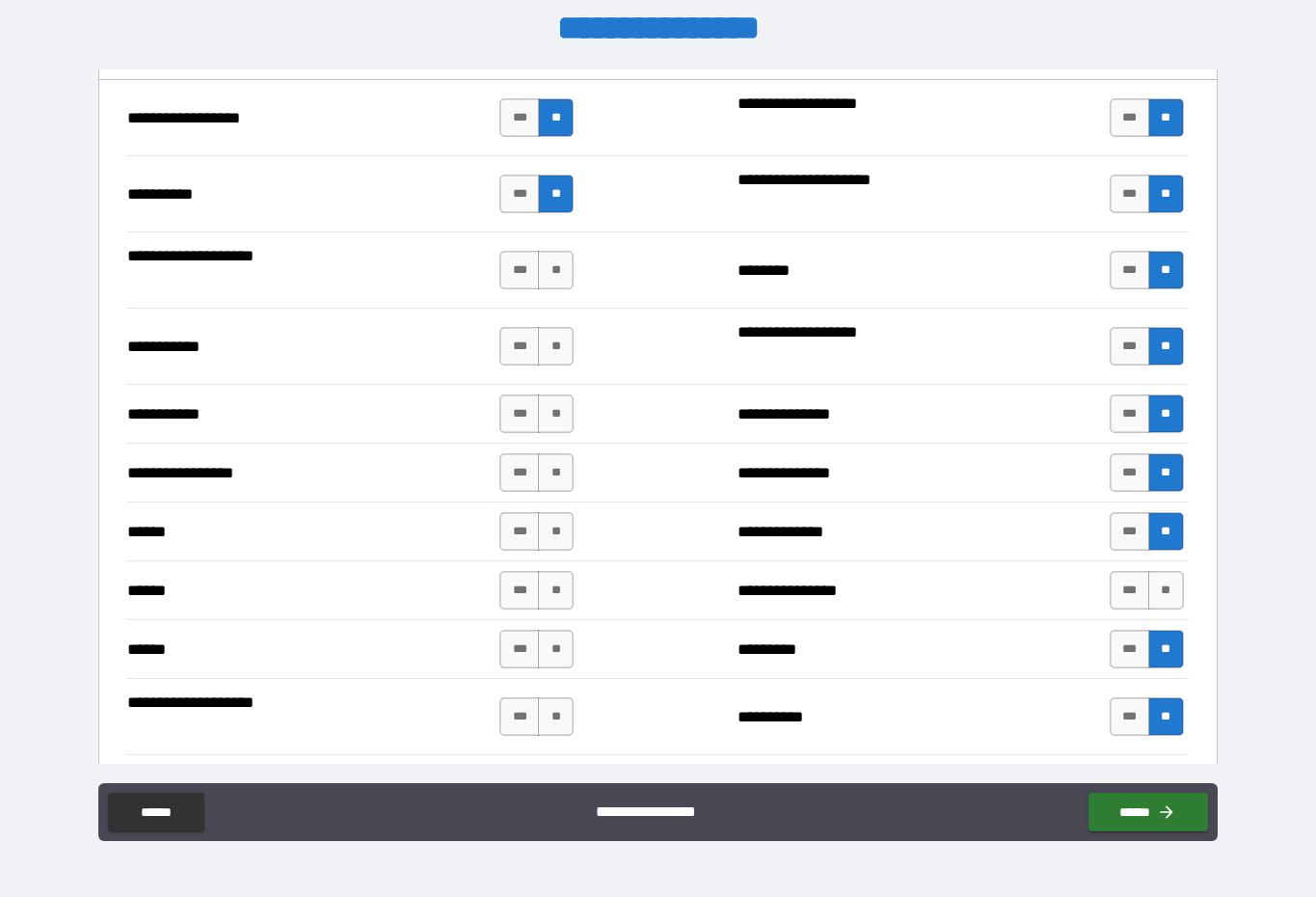 click on "**" at bounding box center (1166, 649) 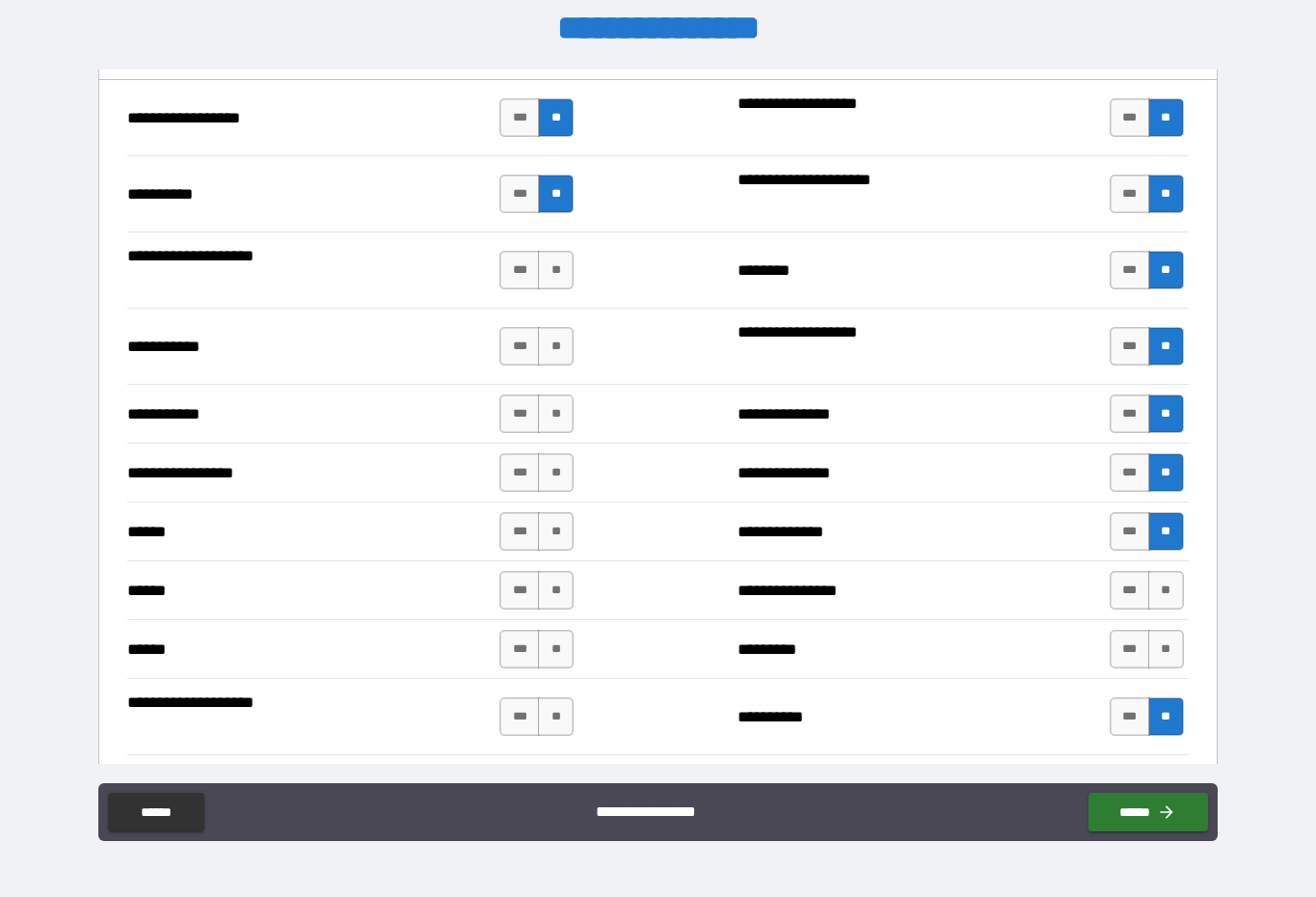 click on "**" at bounding box center (1166, 590) 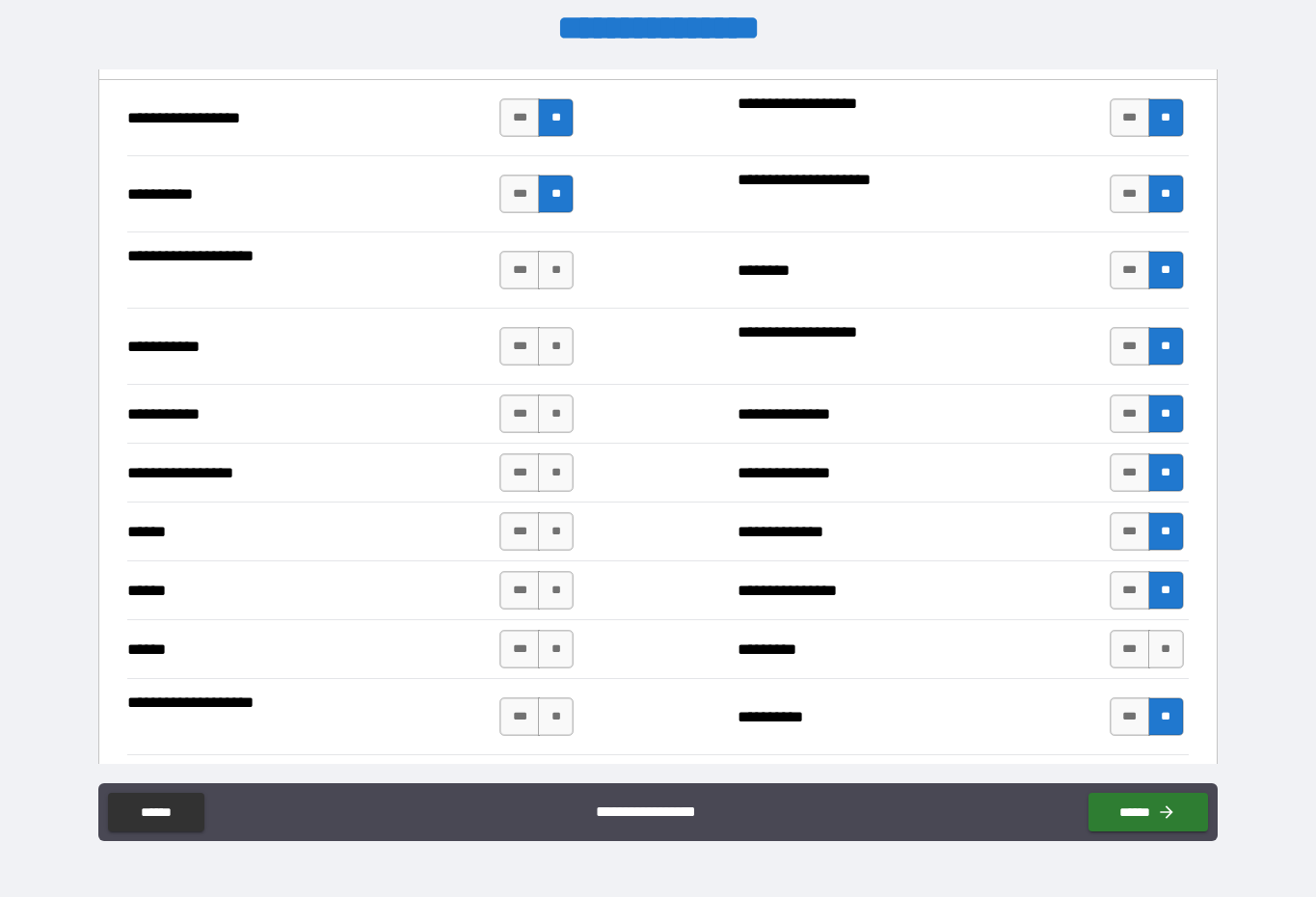 click on "**" at bounding box center [1166, 649] 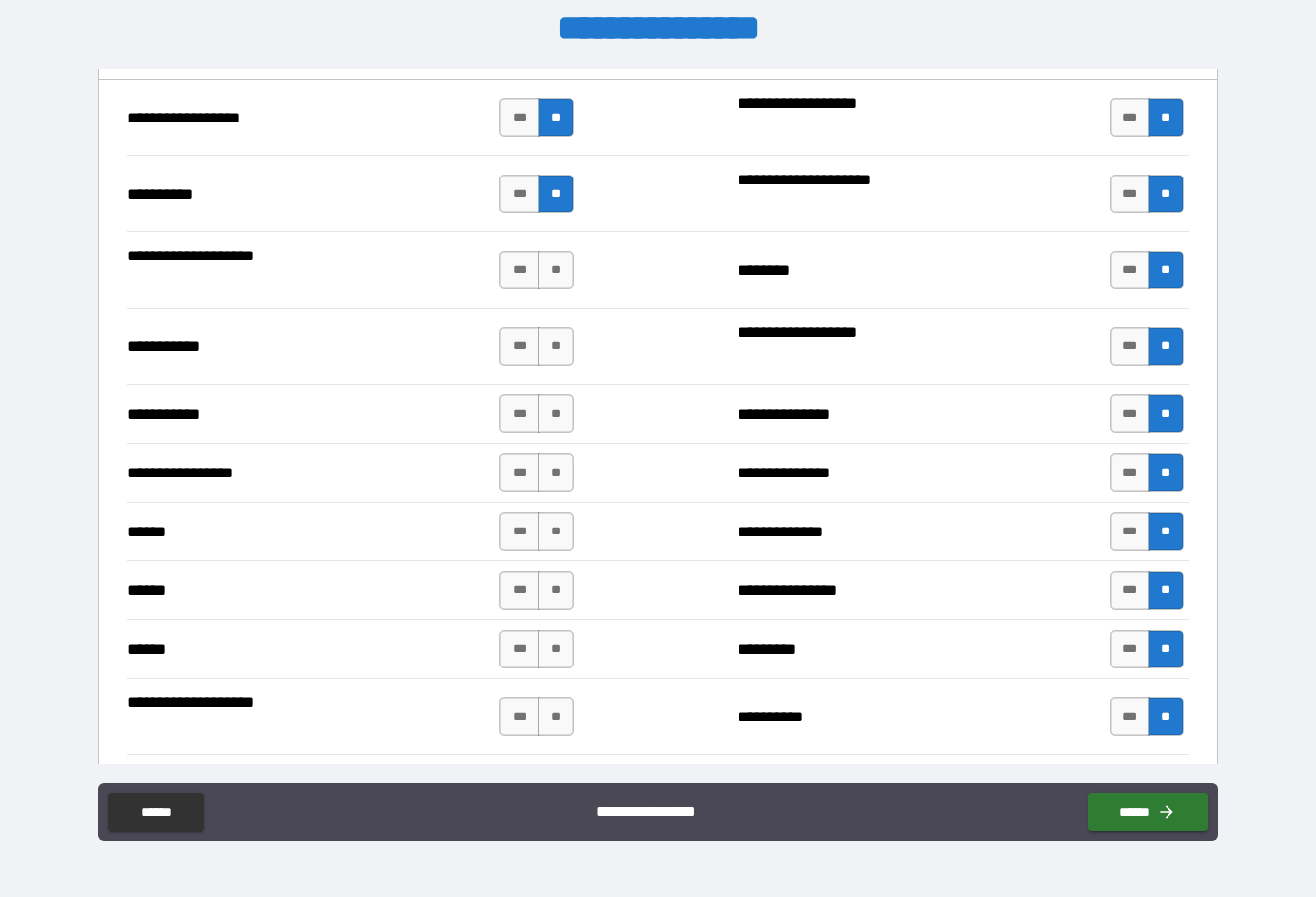 click on "**" at bounding box center [555, 717] 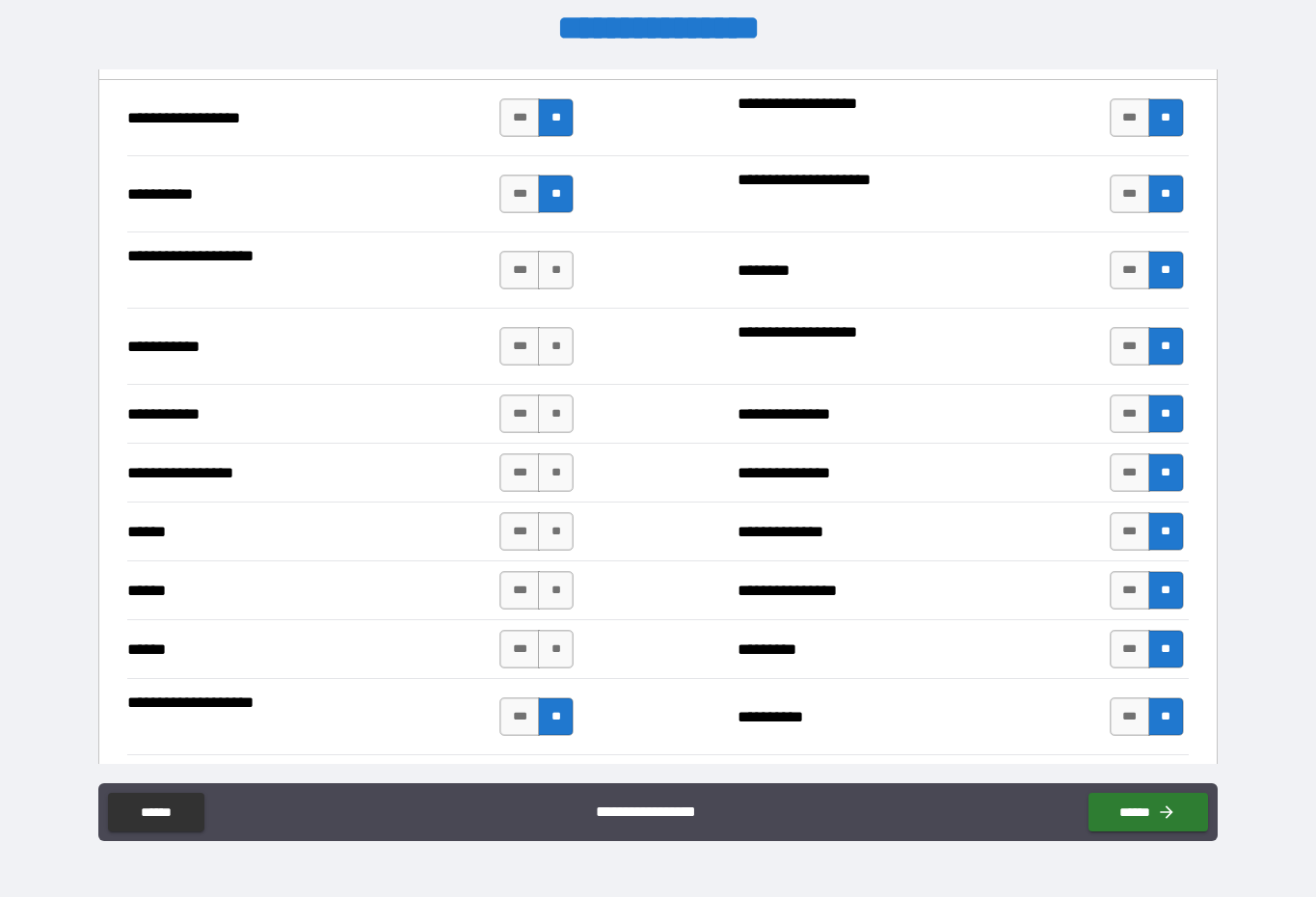 click on "**" at bounding box center [555, 649] 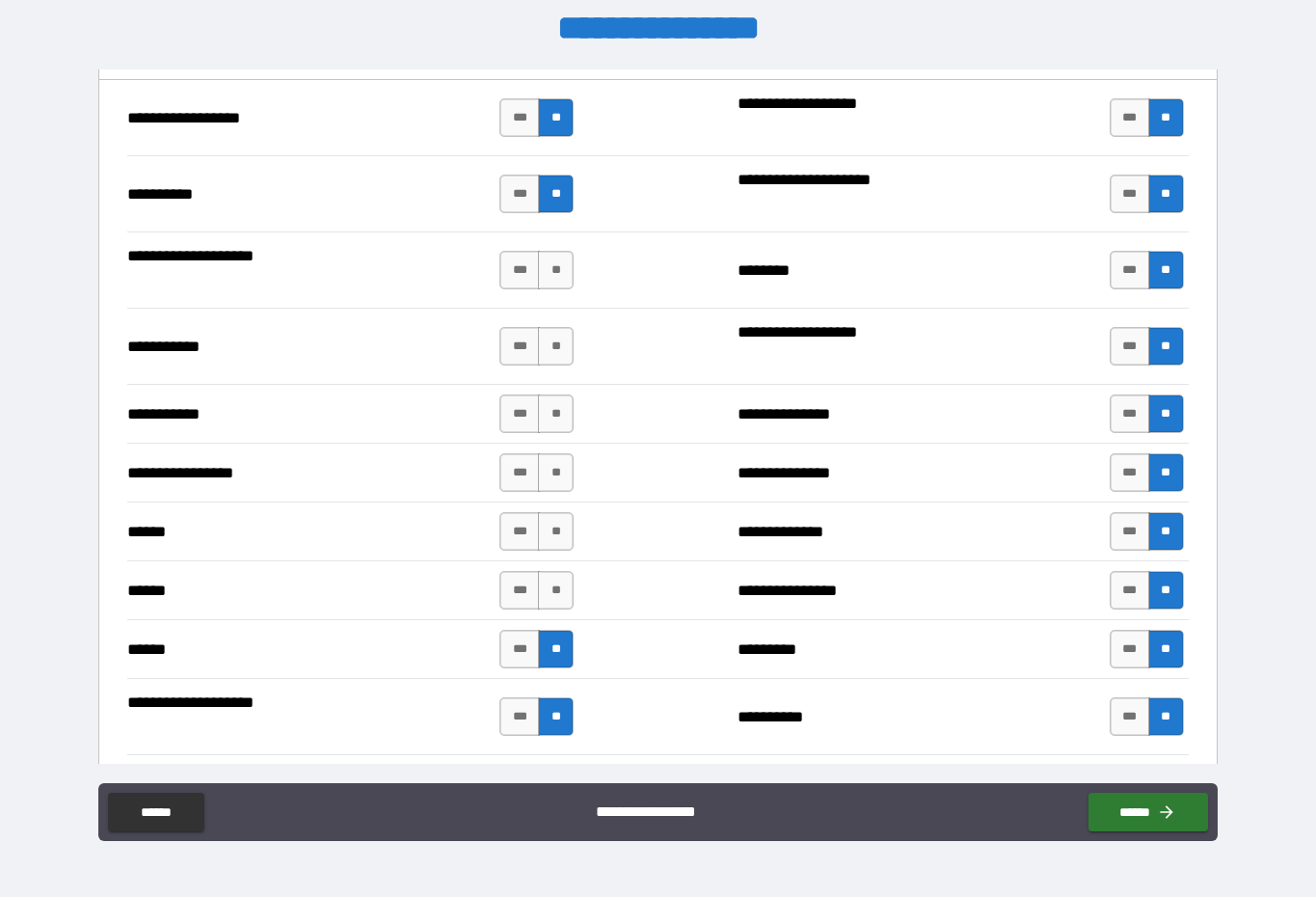 click on "**" at bounding box center [555, 590] 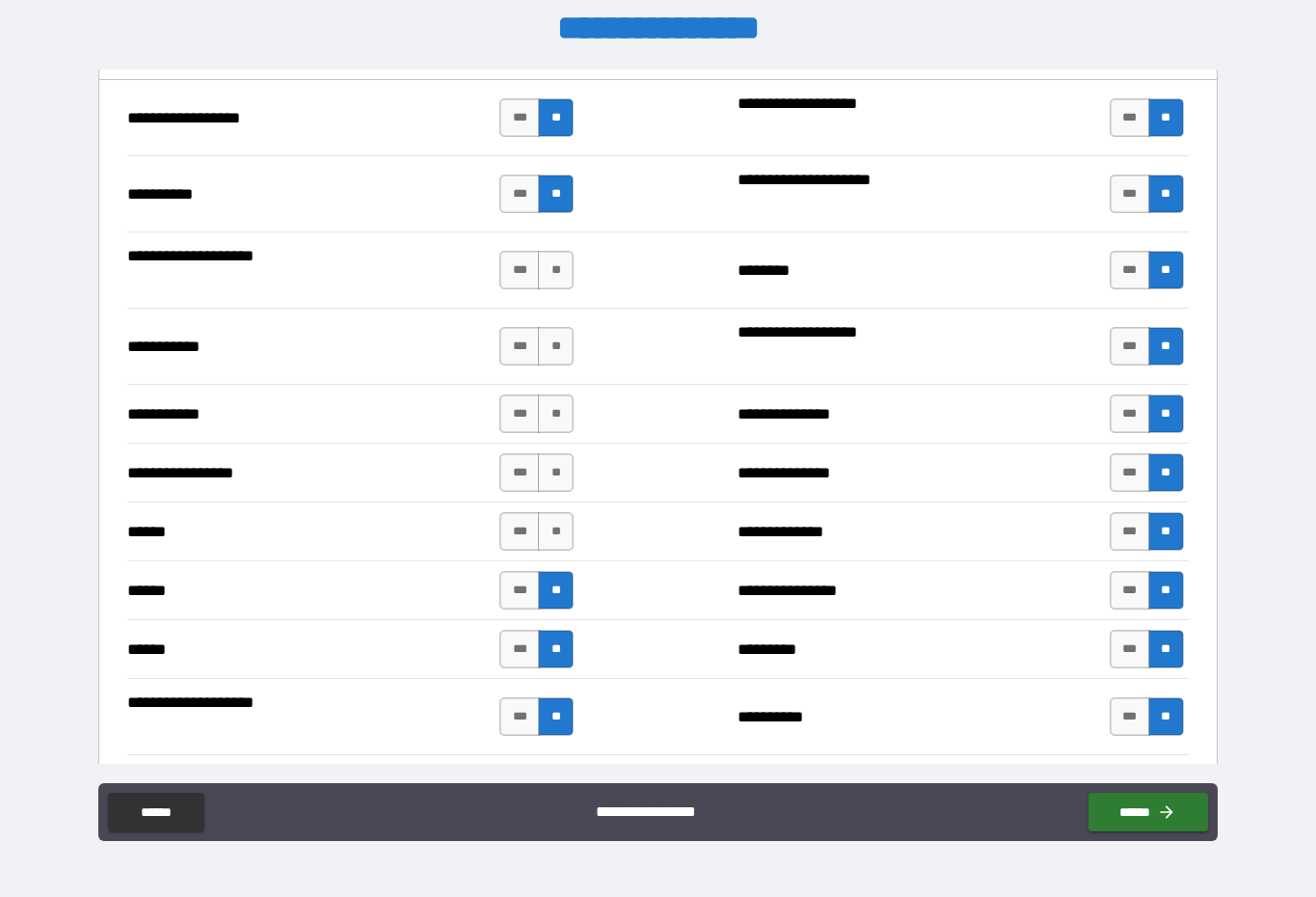click on "**" at bounding box center (555, 531) 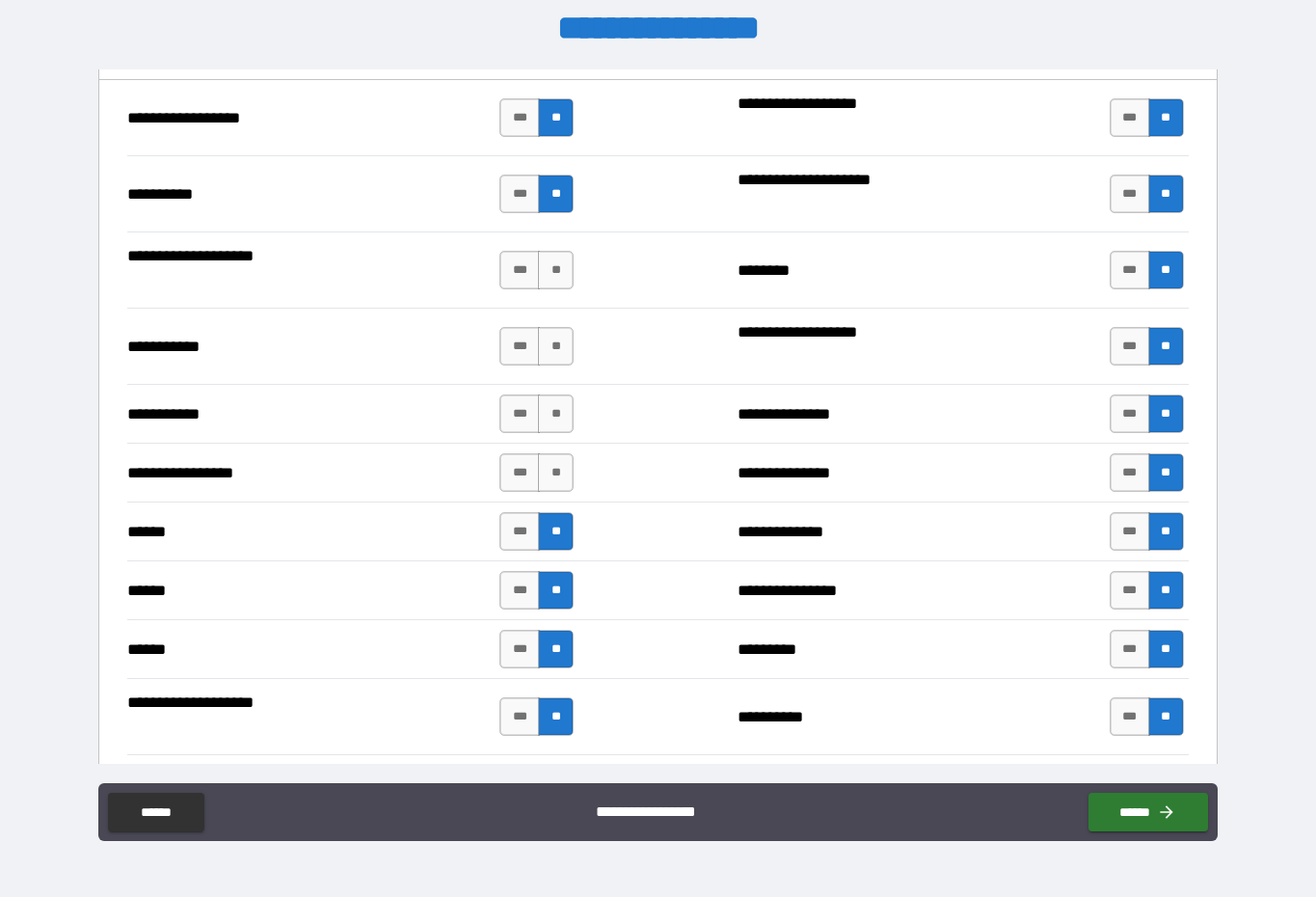 click on "**" at bounding box center (555, 473) 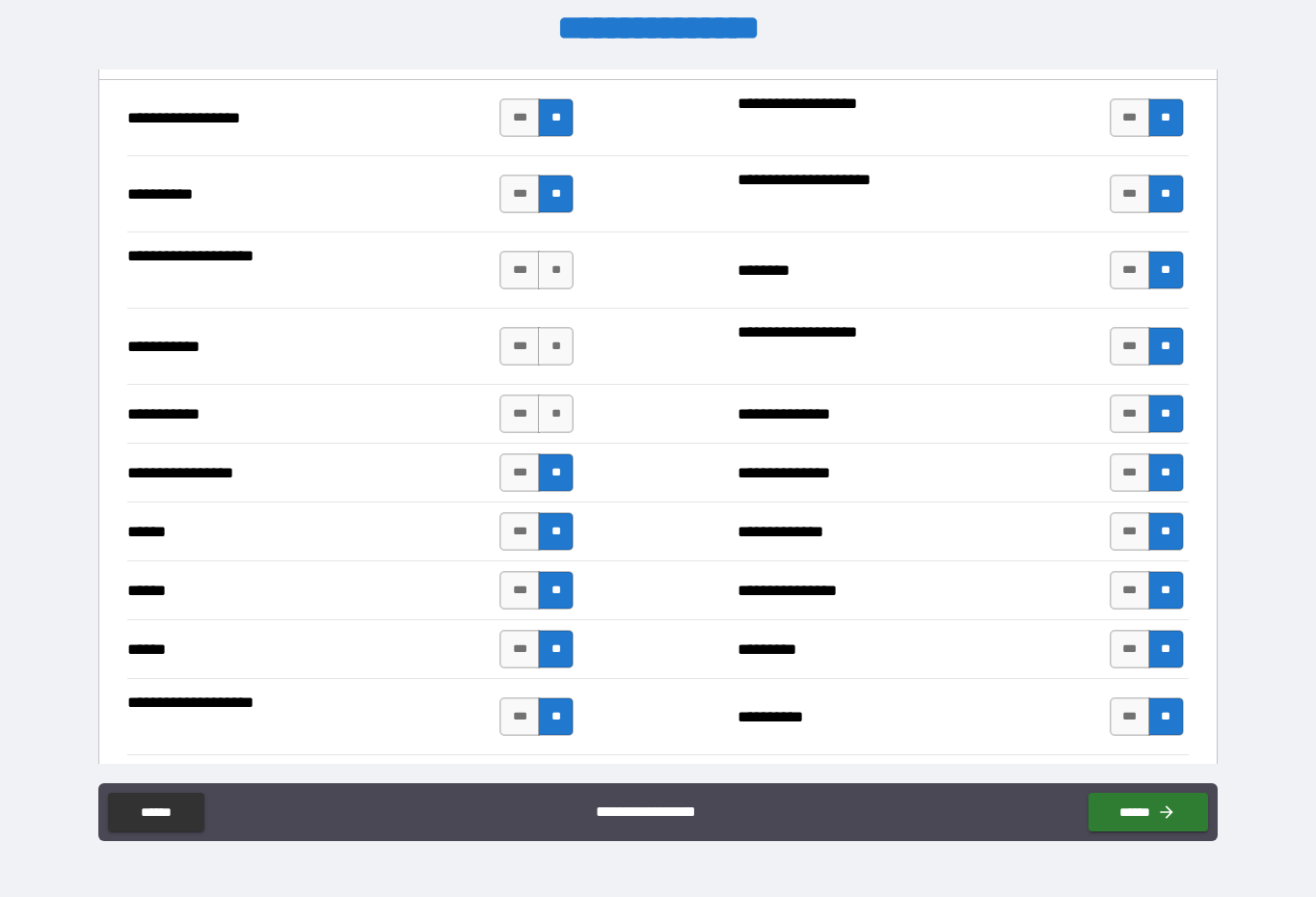 click on "**" at bounding box center [555, 414] 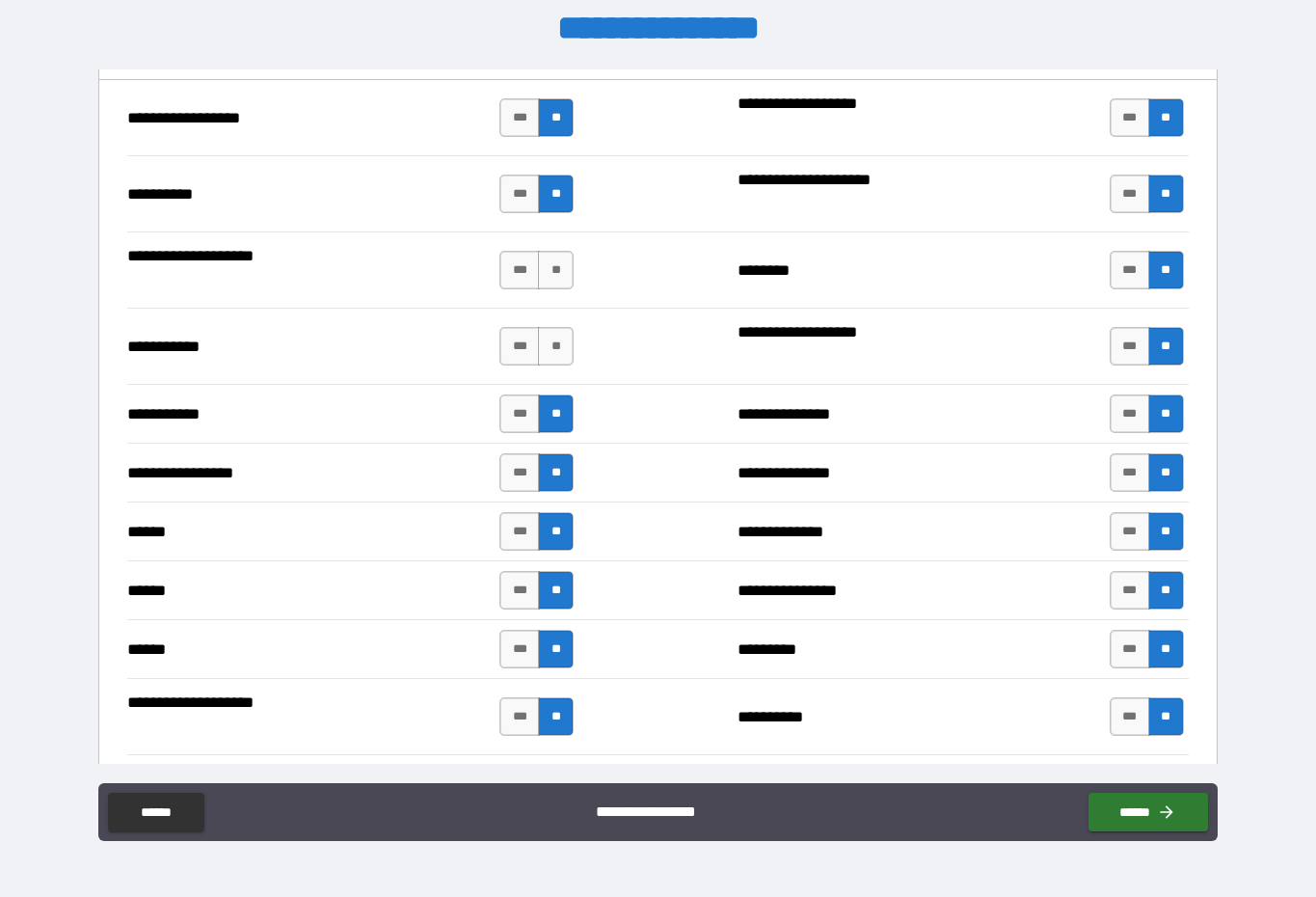 click on "**" at bounding box center [555, 346] 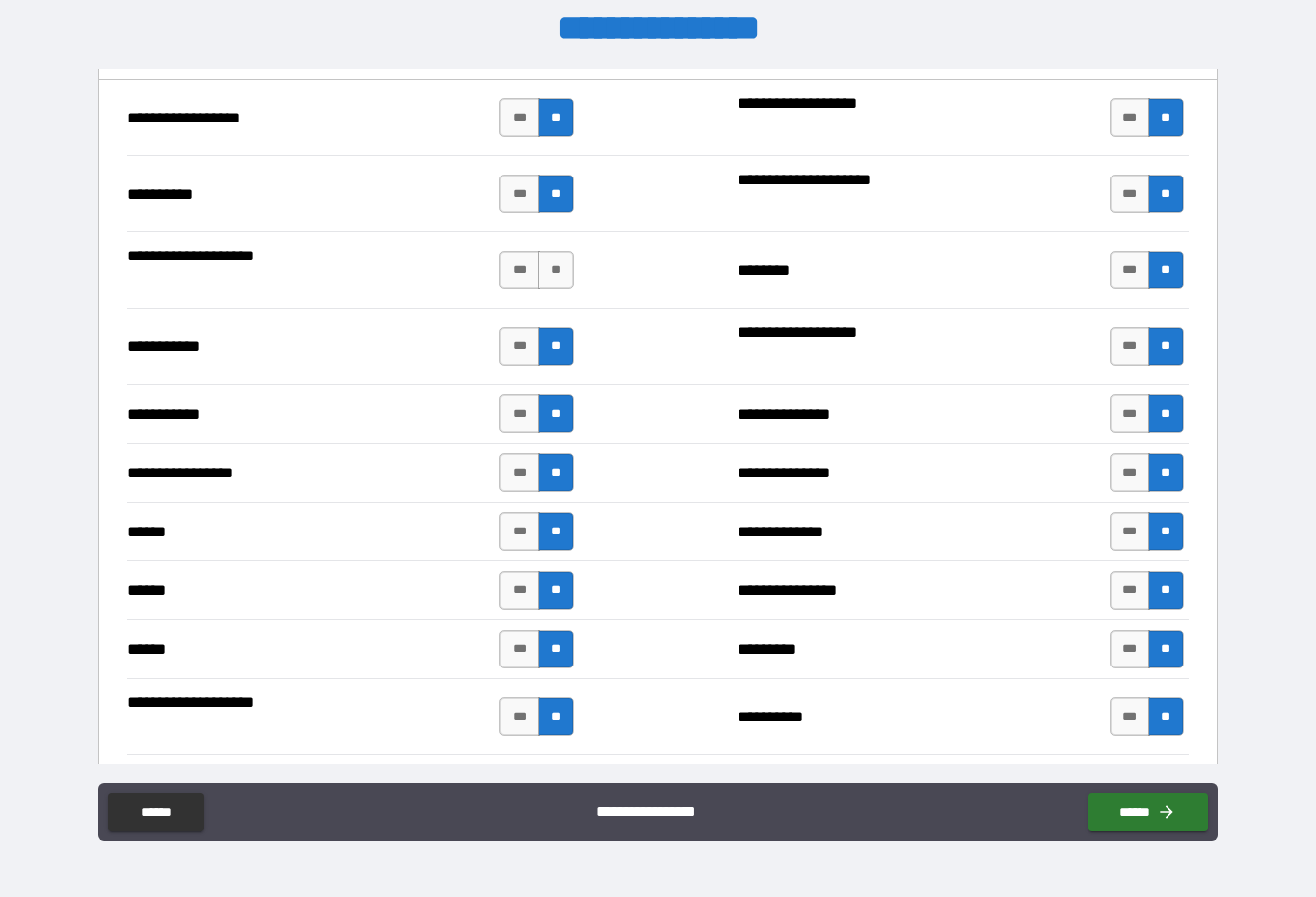 click on "**" at bounding box center (555, 270) 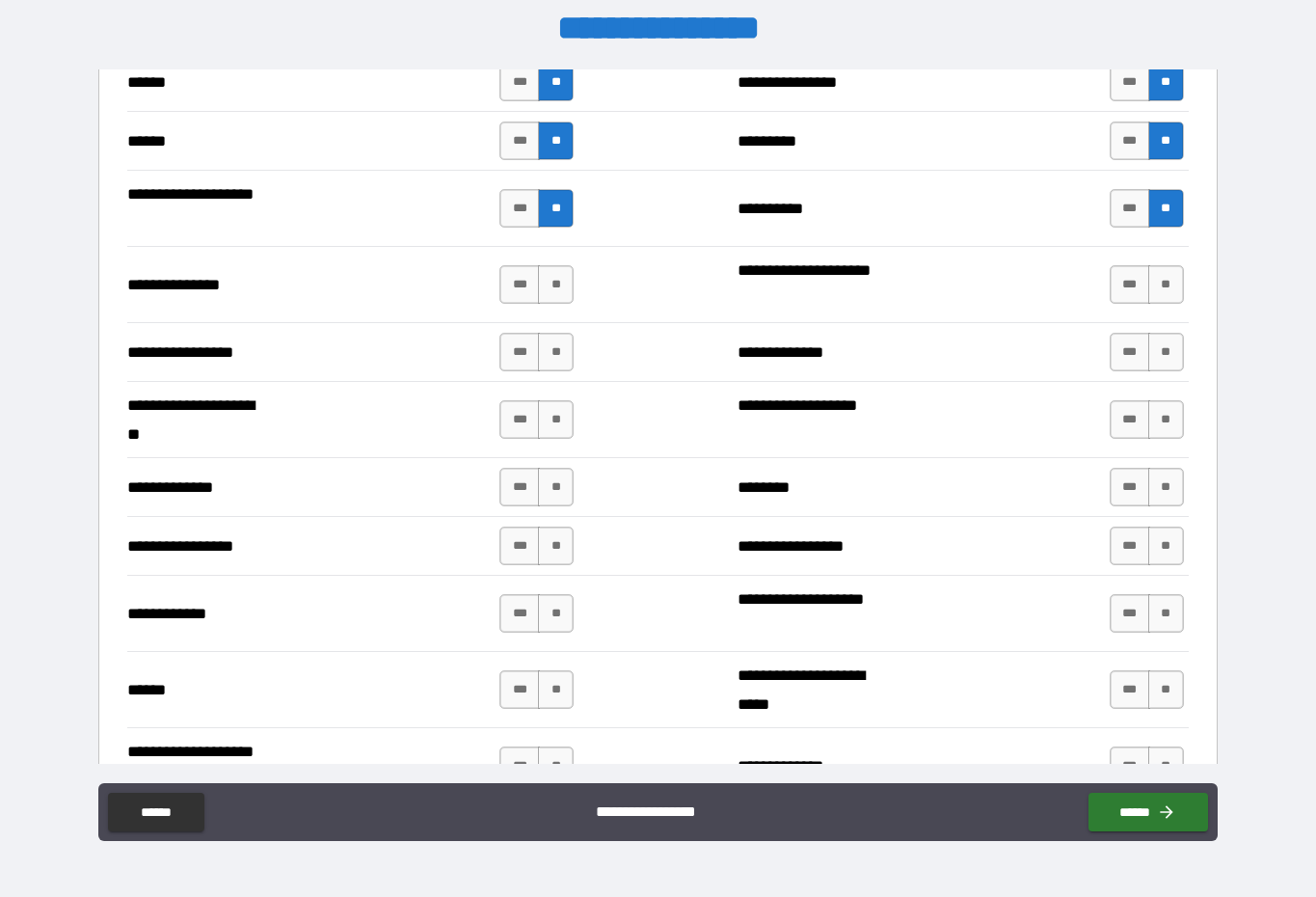 scroll, scrollTop: 2417, scrollLeft: 0, axis: vertical 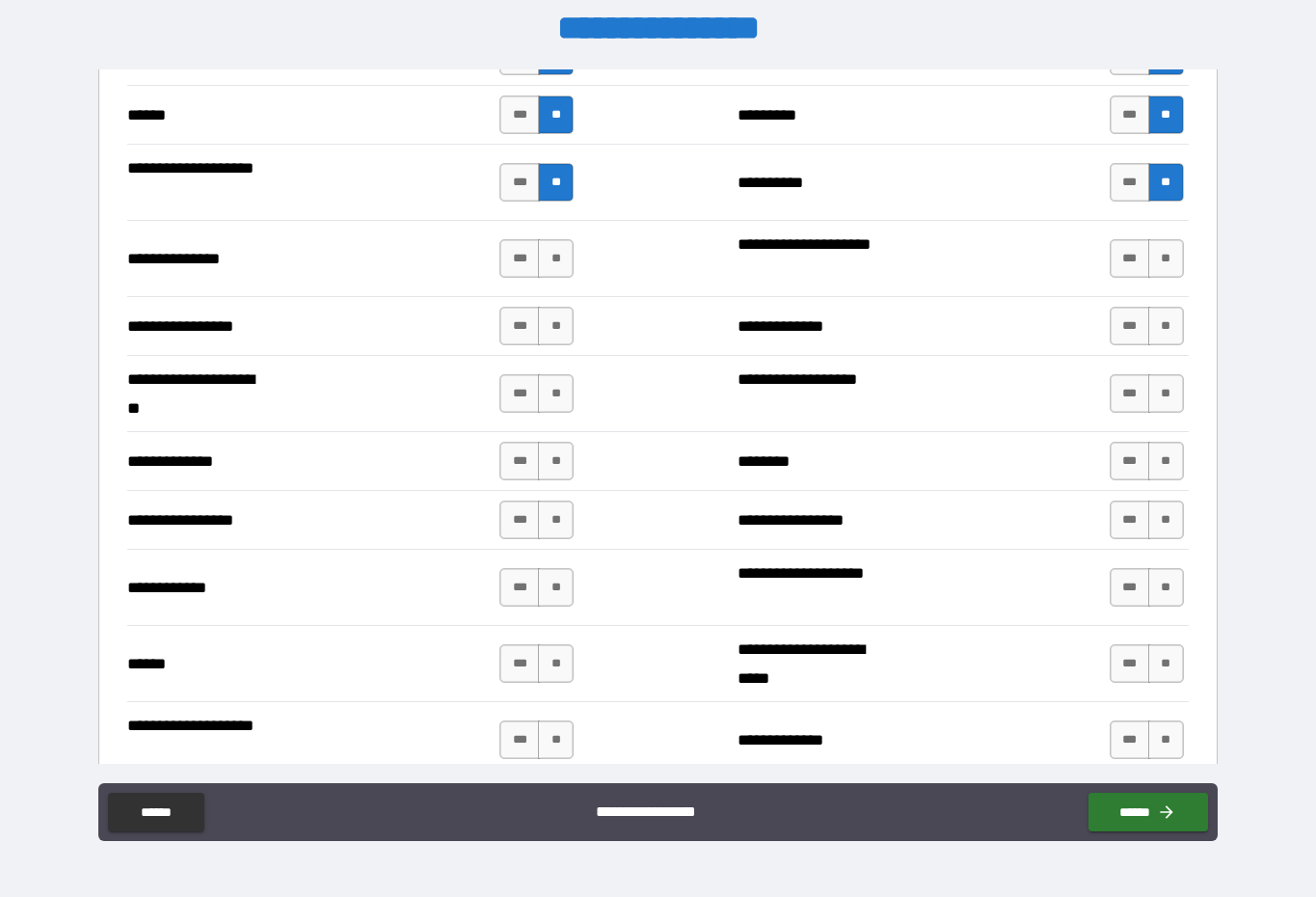 click on "**" at bounding box center [1166, 258] 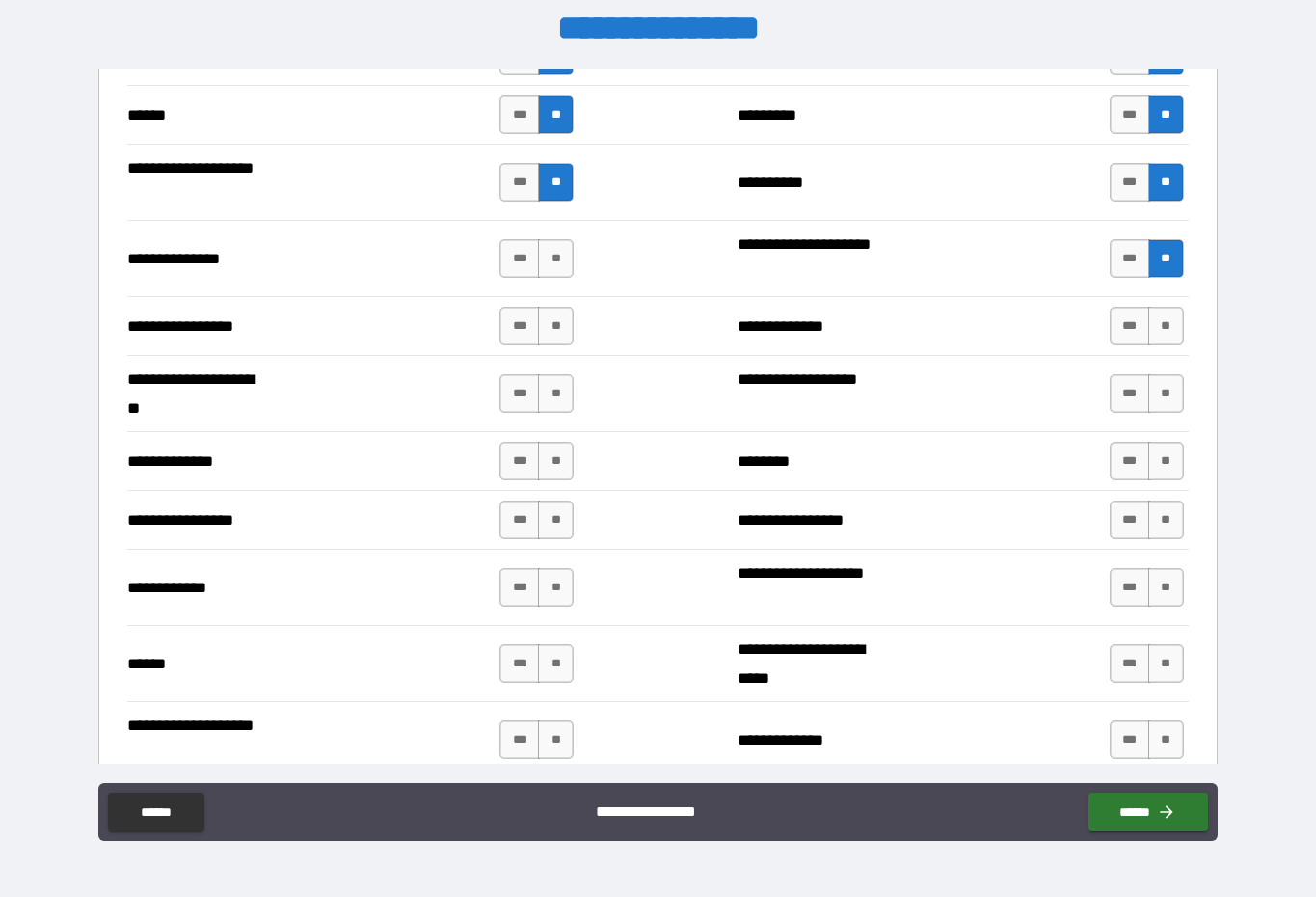 click on "**" at bounding box center (1166, 326) 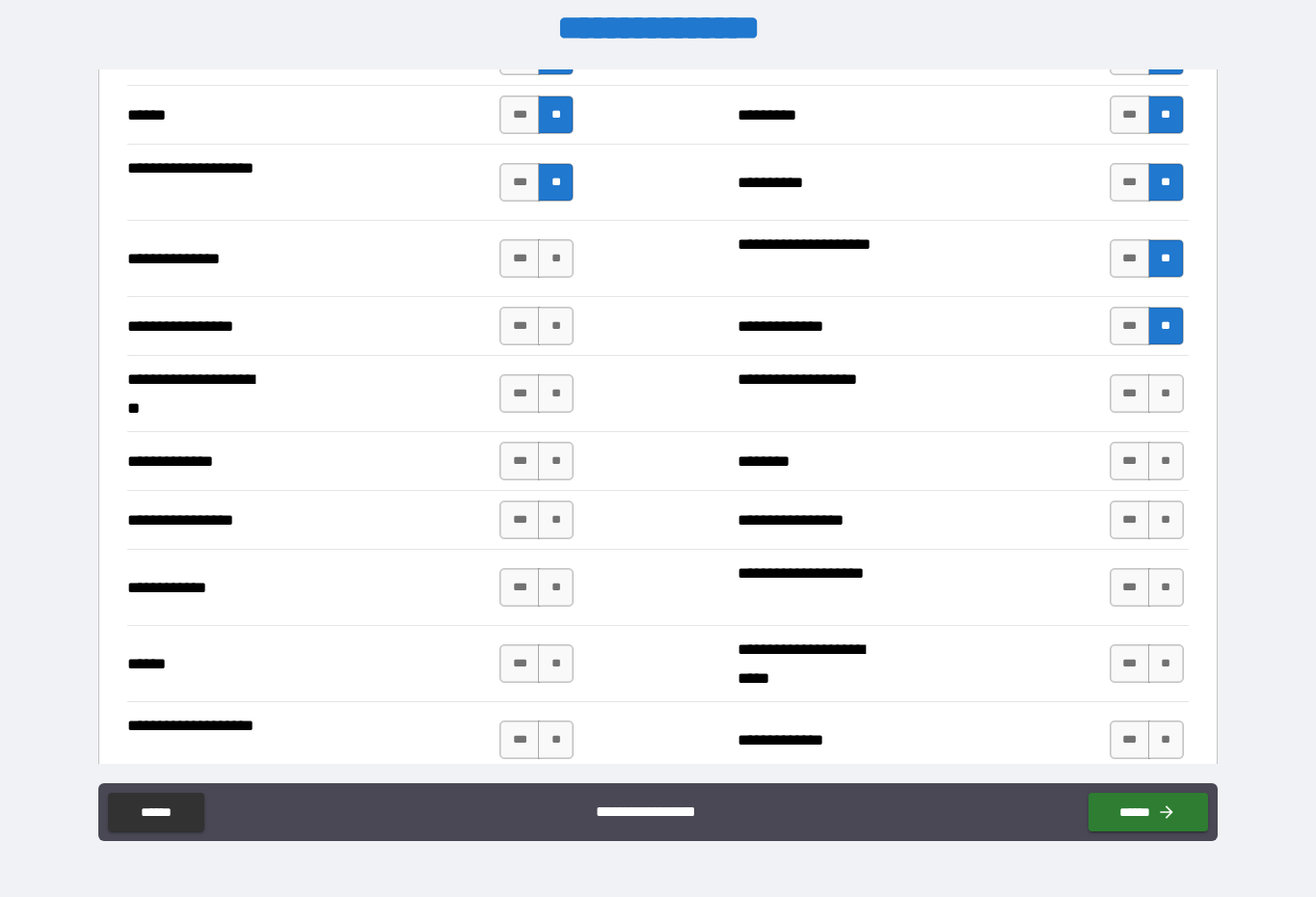 click on "**" at bounding box center [1166, 394] 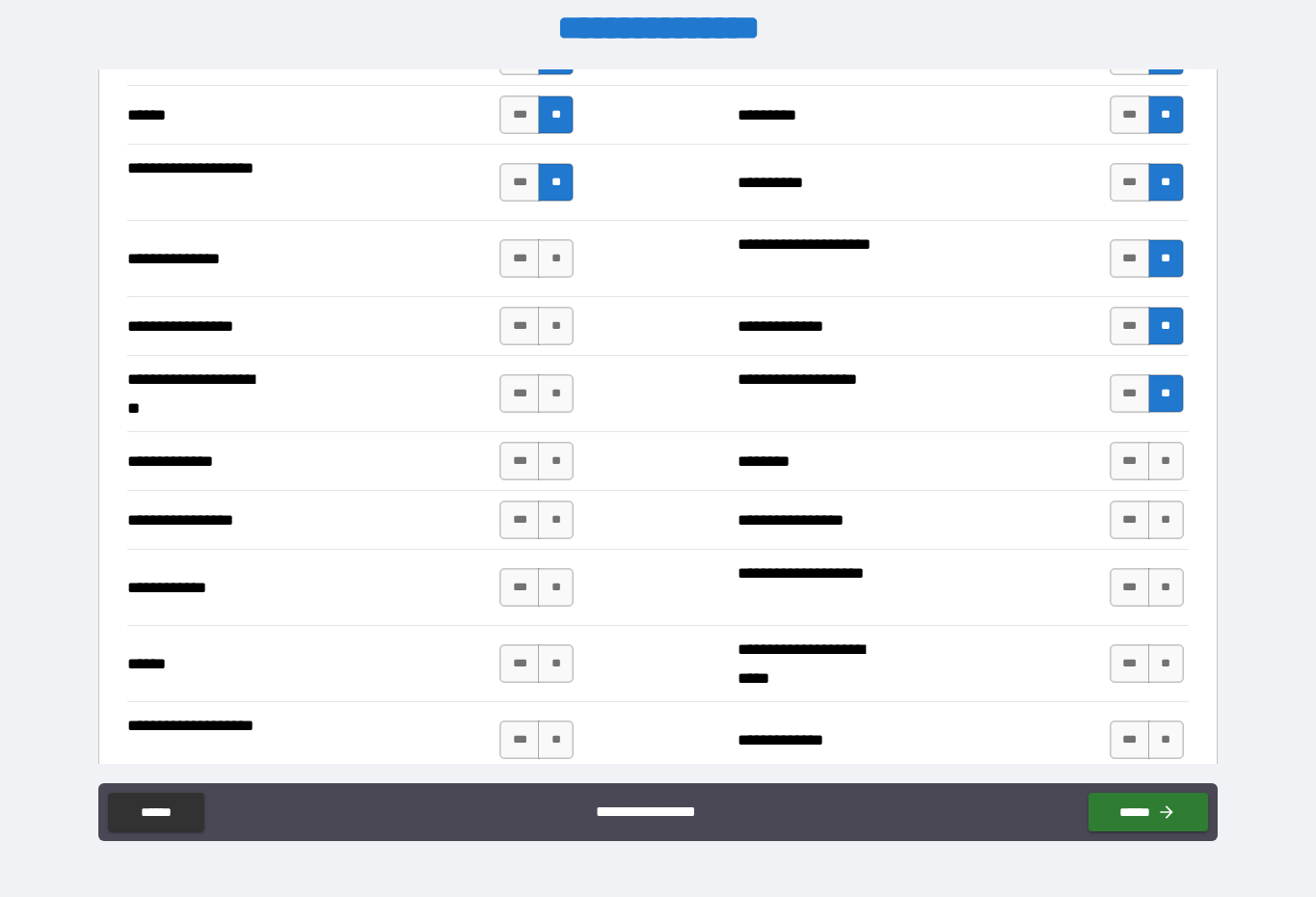 click on "**" at bounding box center [1166, 461] 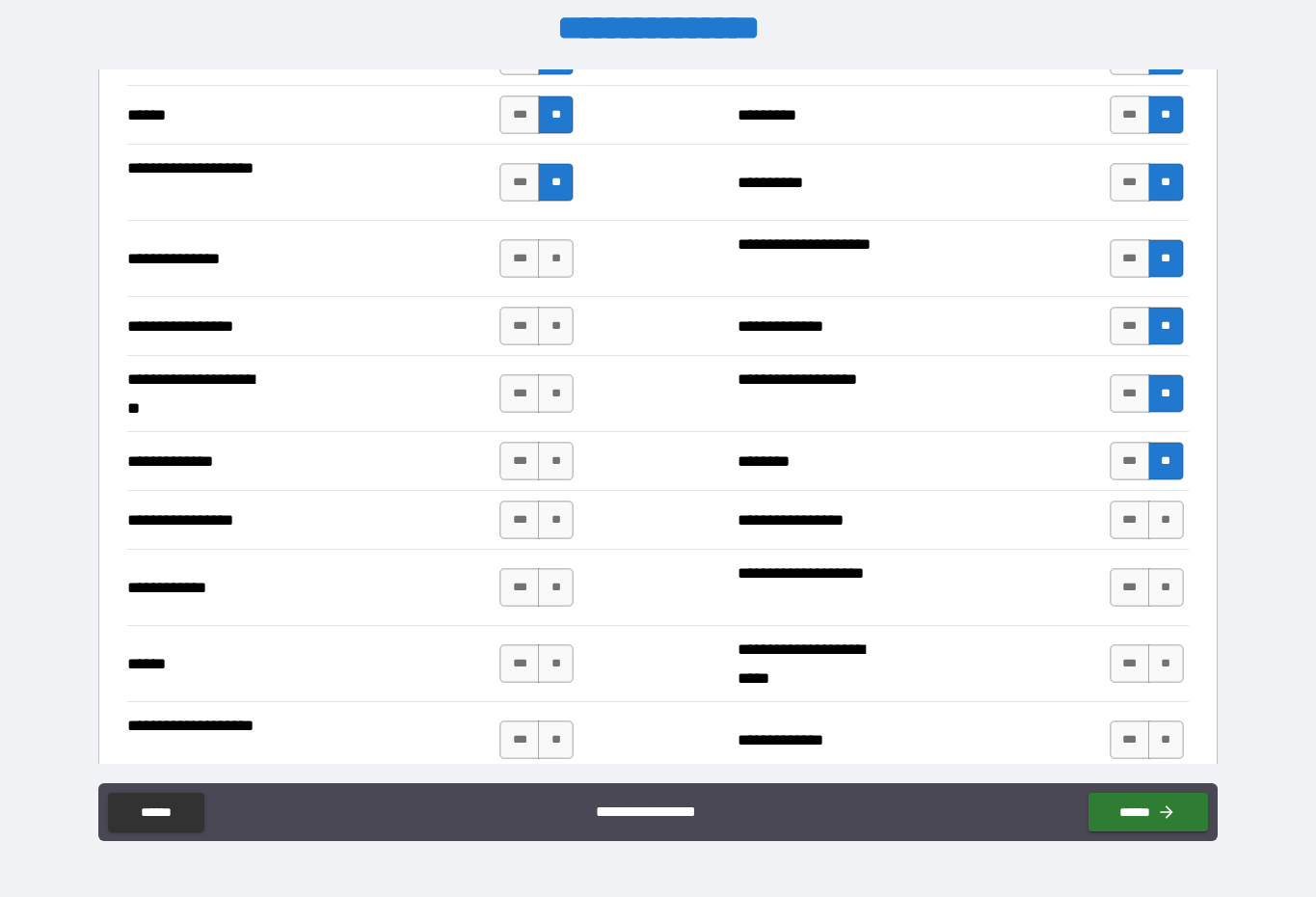 click on "**" at bounding box center (1166, 520) 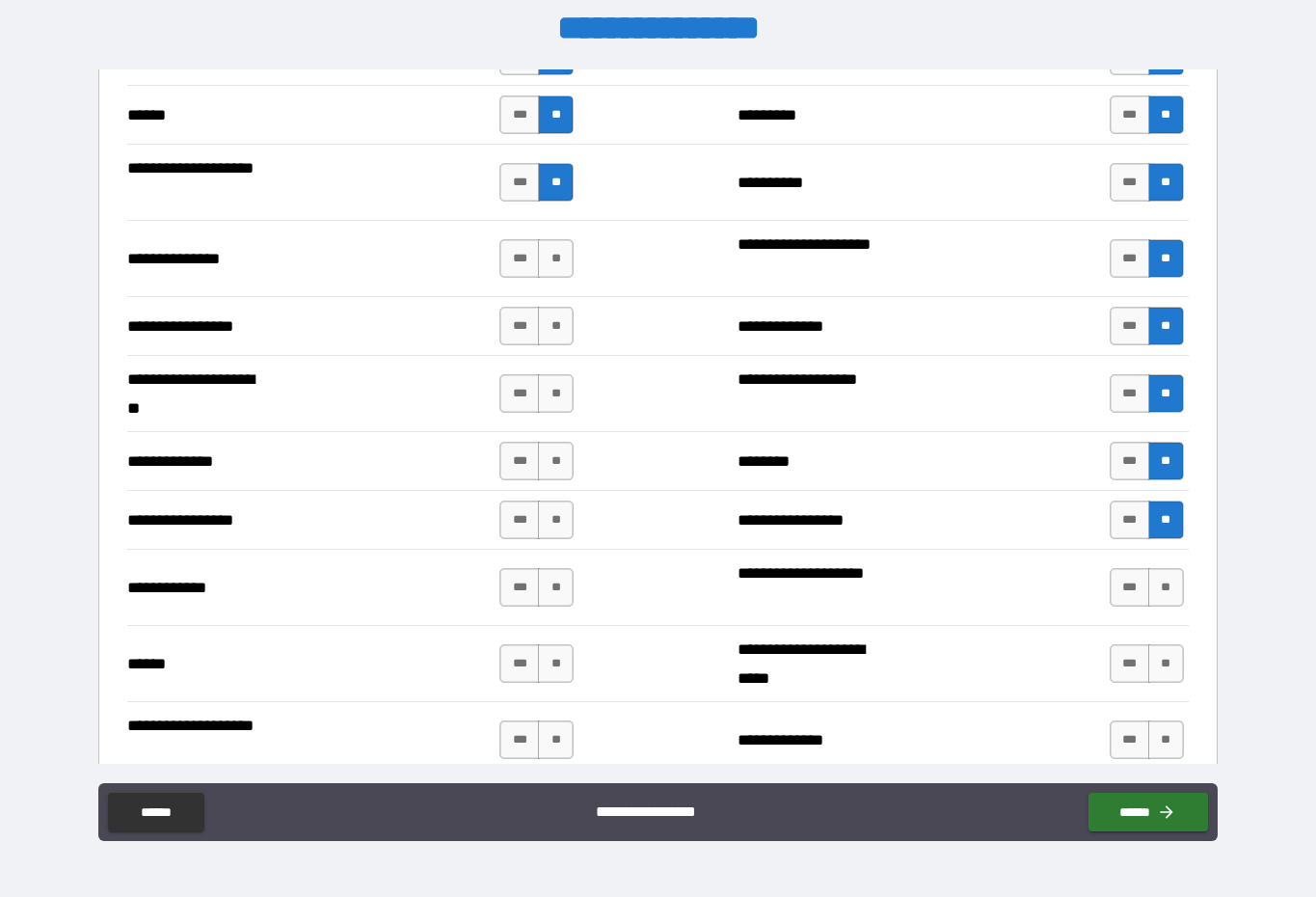 click on "**" at bounding box center (1166, 587) 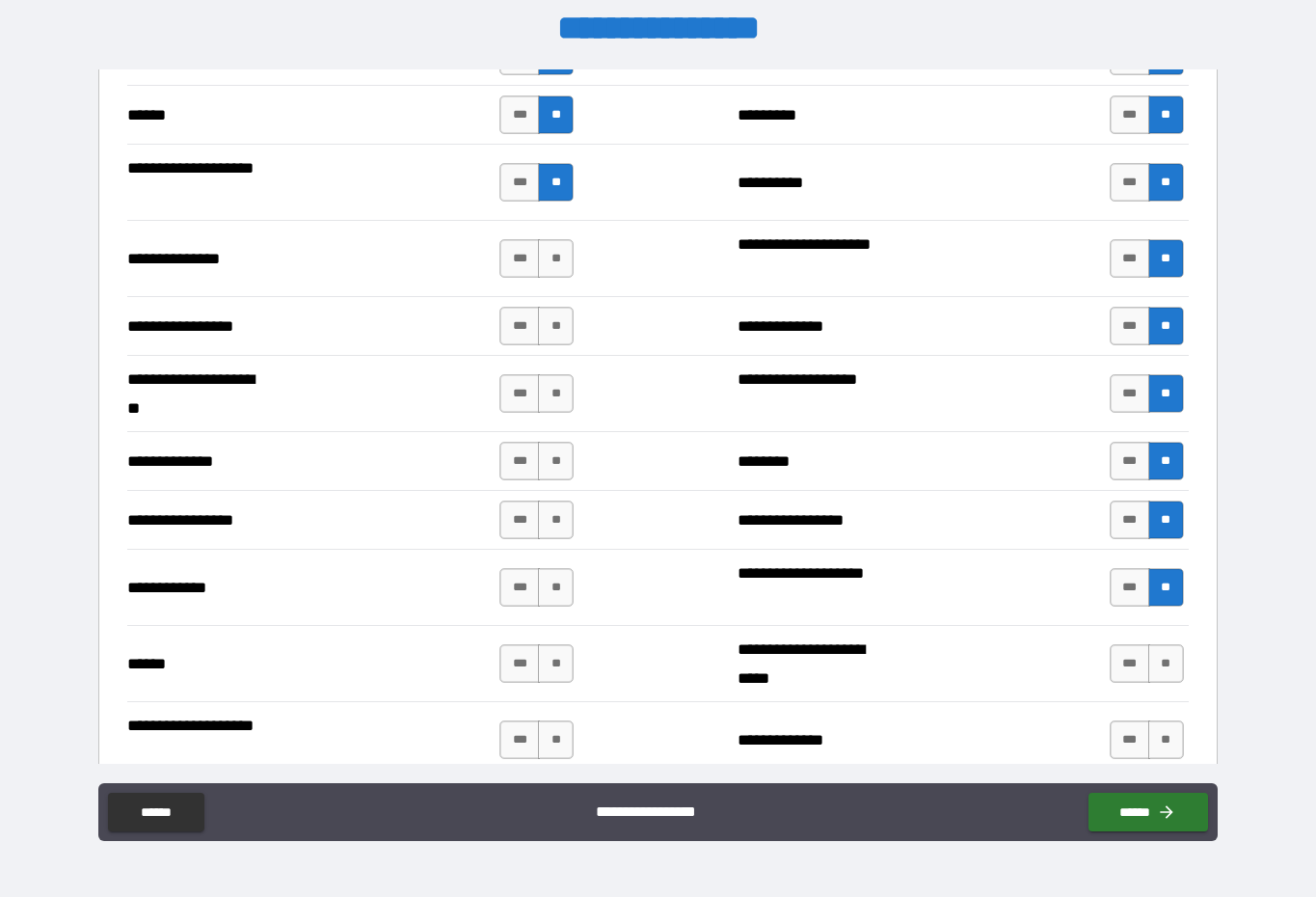 click on "**" at bounding box center (1166, 664) 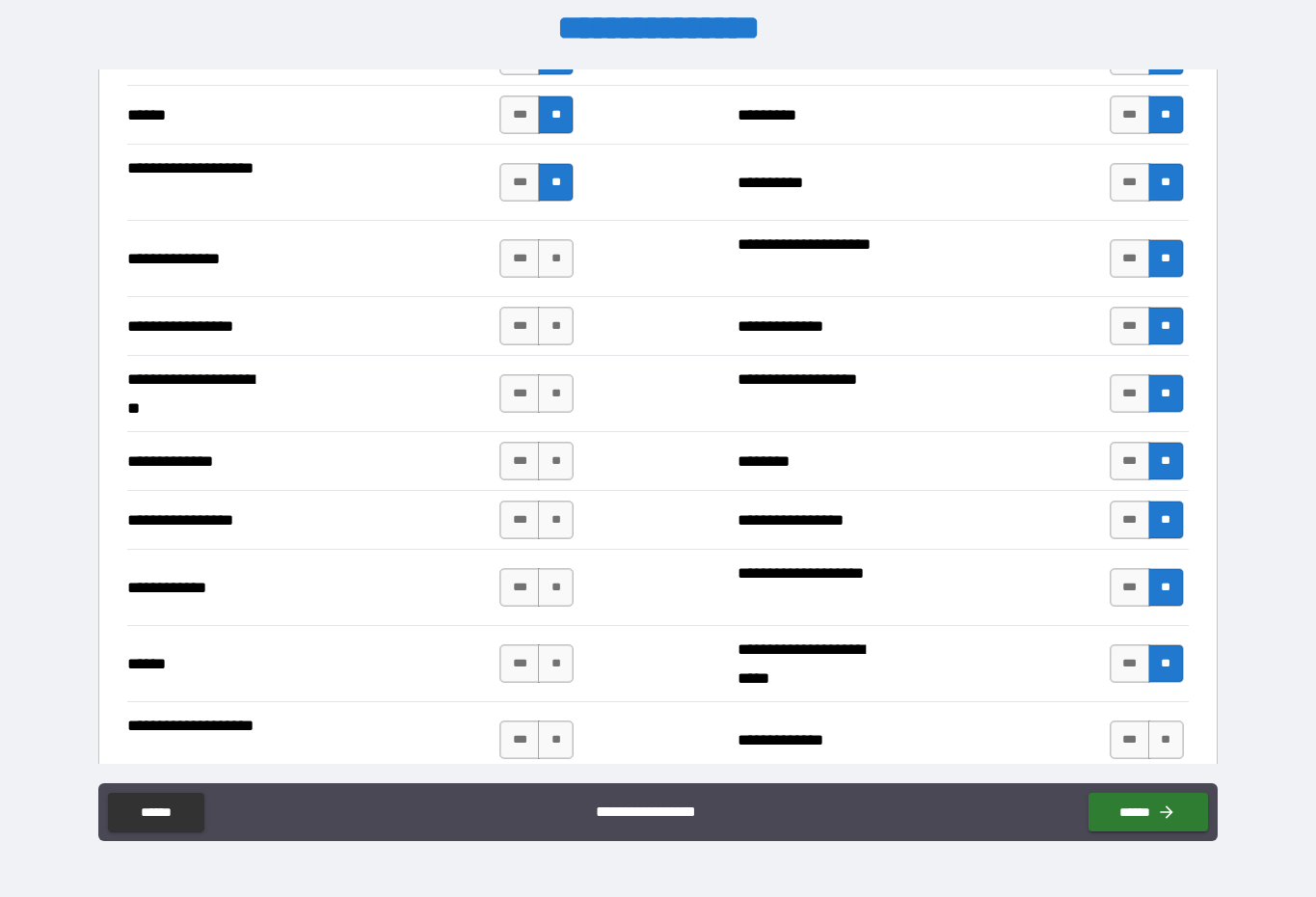 click on "**" at bounding box center (1166, 740) 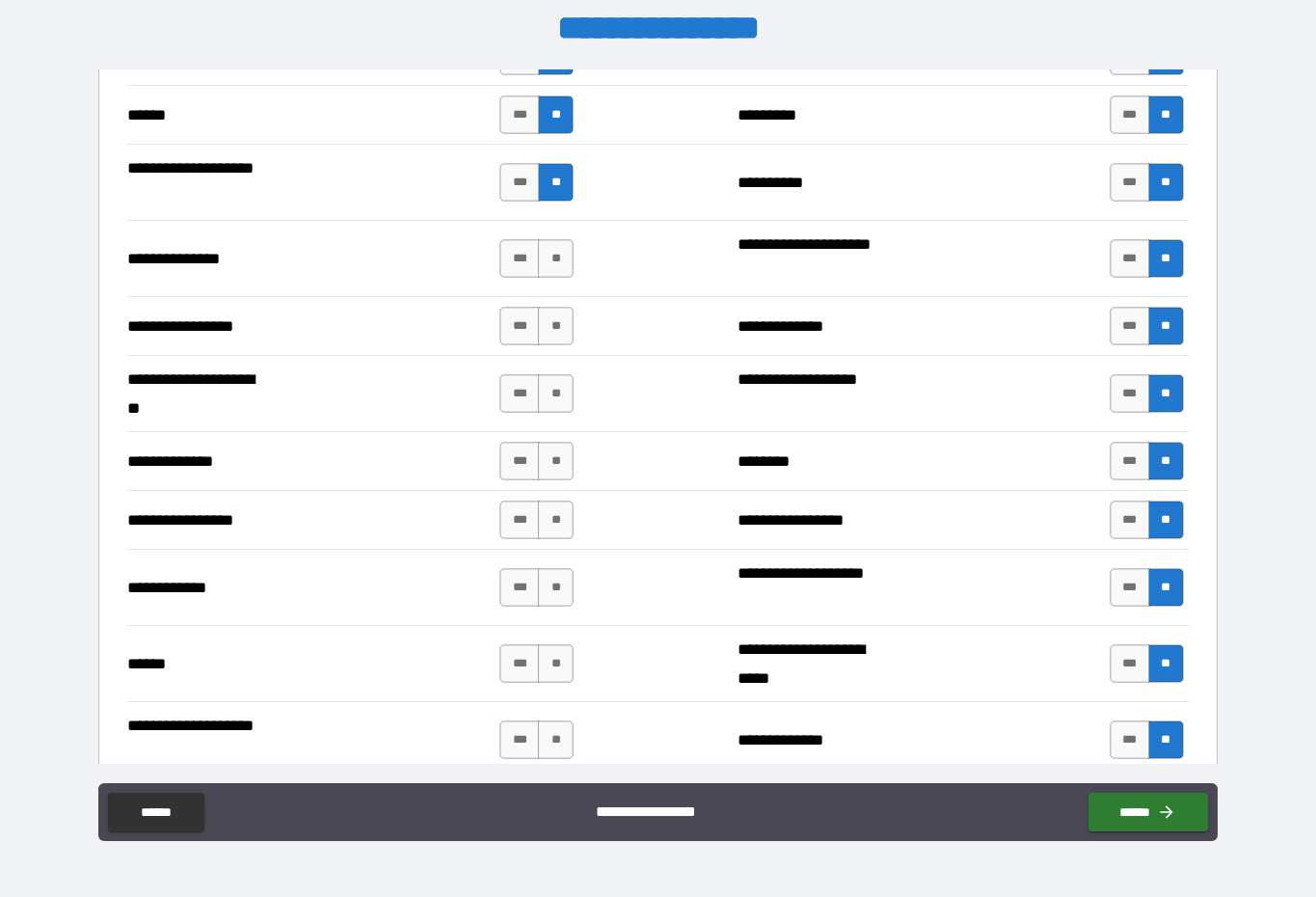 click on "**" at bounding box center [555, 740] 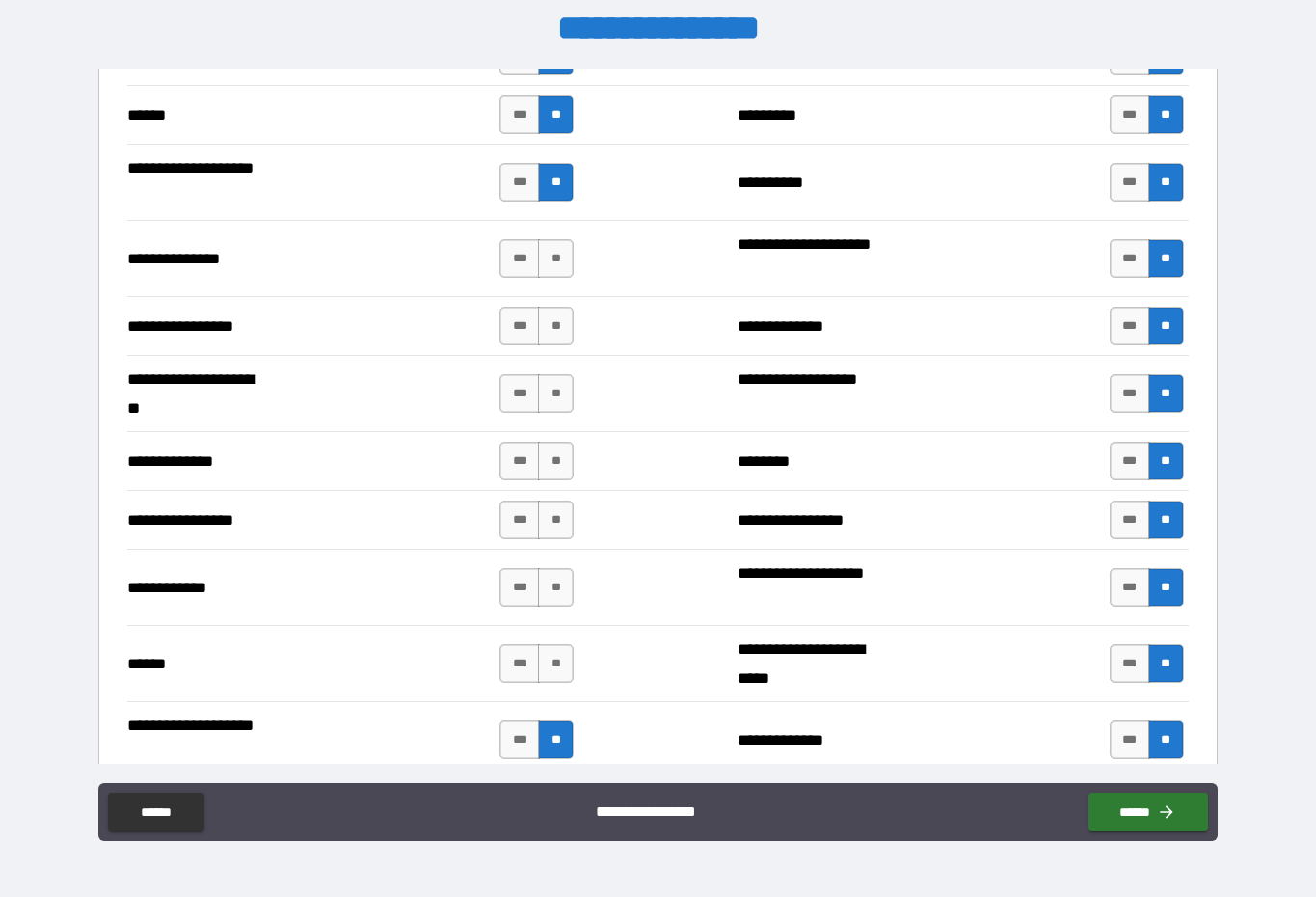 click on "**" at bounding box center [555, 664] 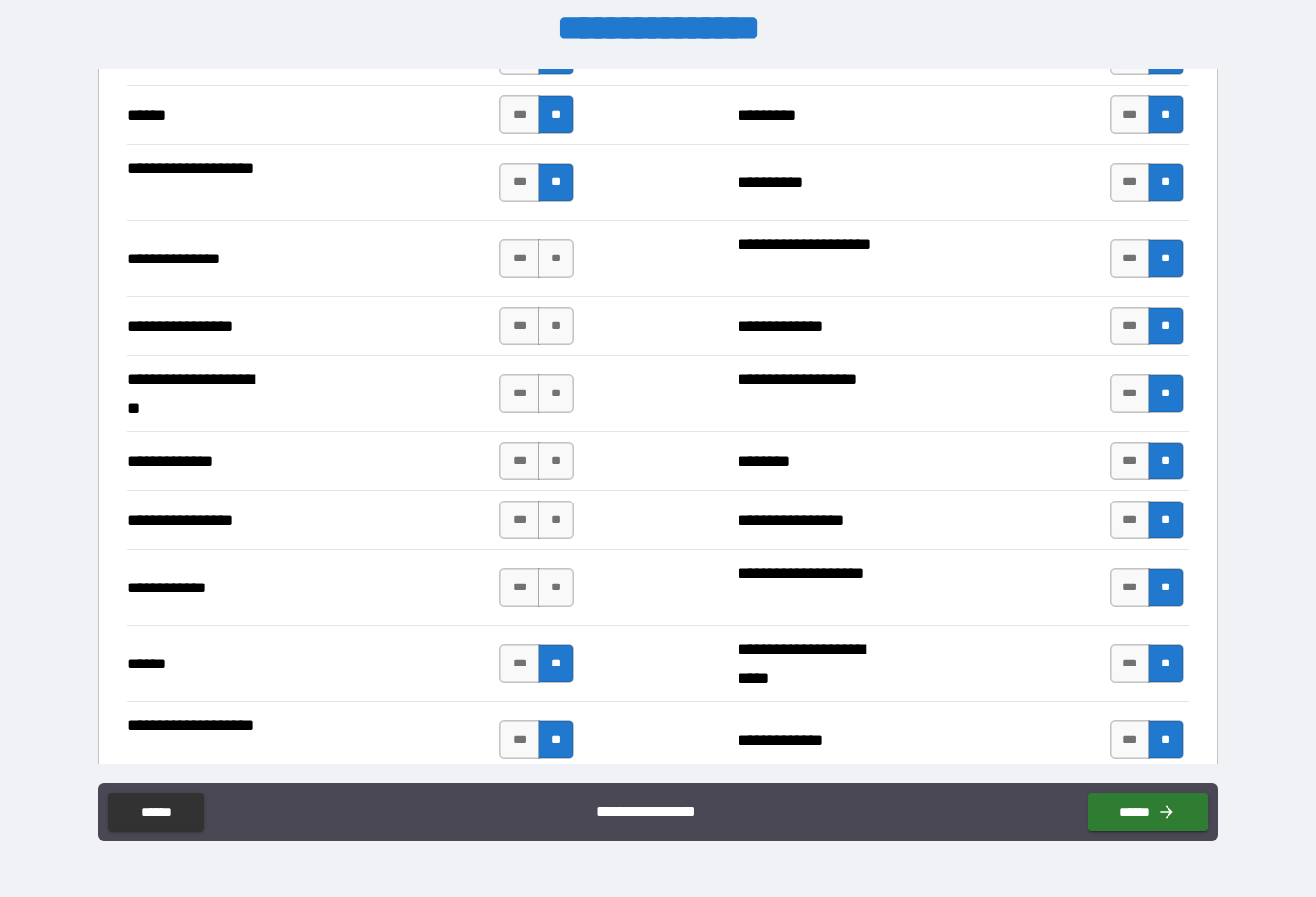 click on "**" at bounding box center [555, 587] 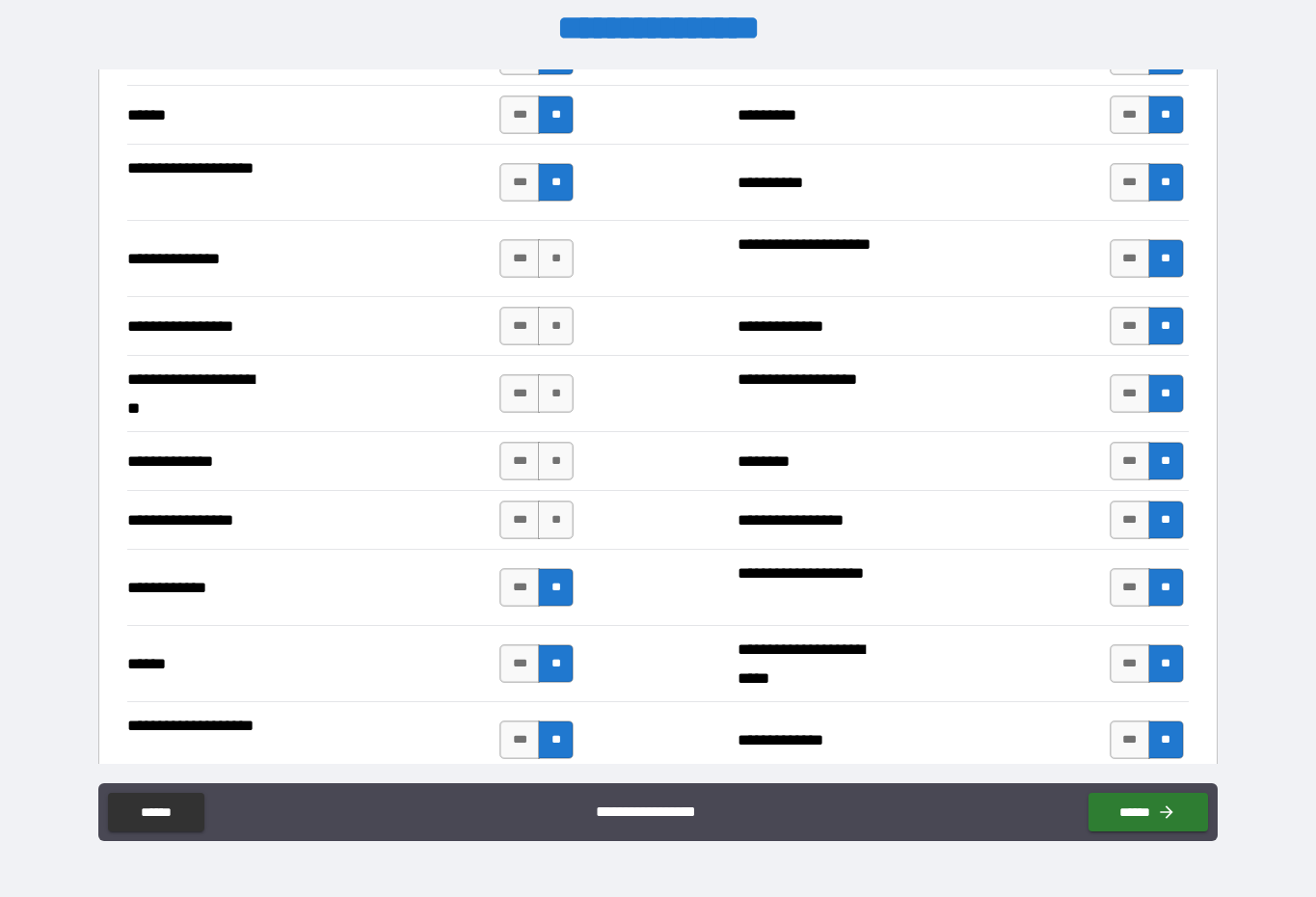 click on "**" at bounding box center (555, 520) 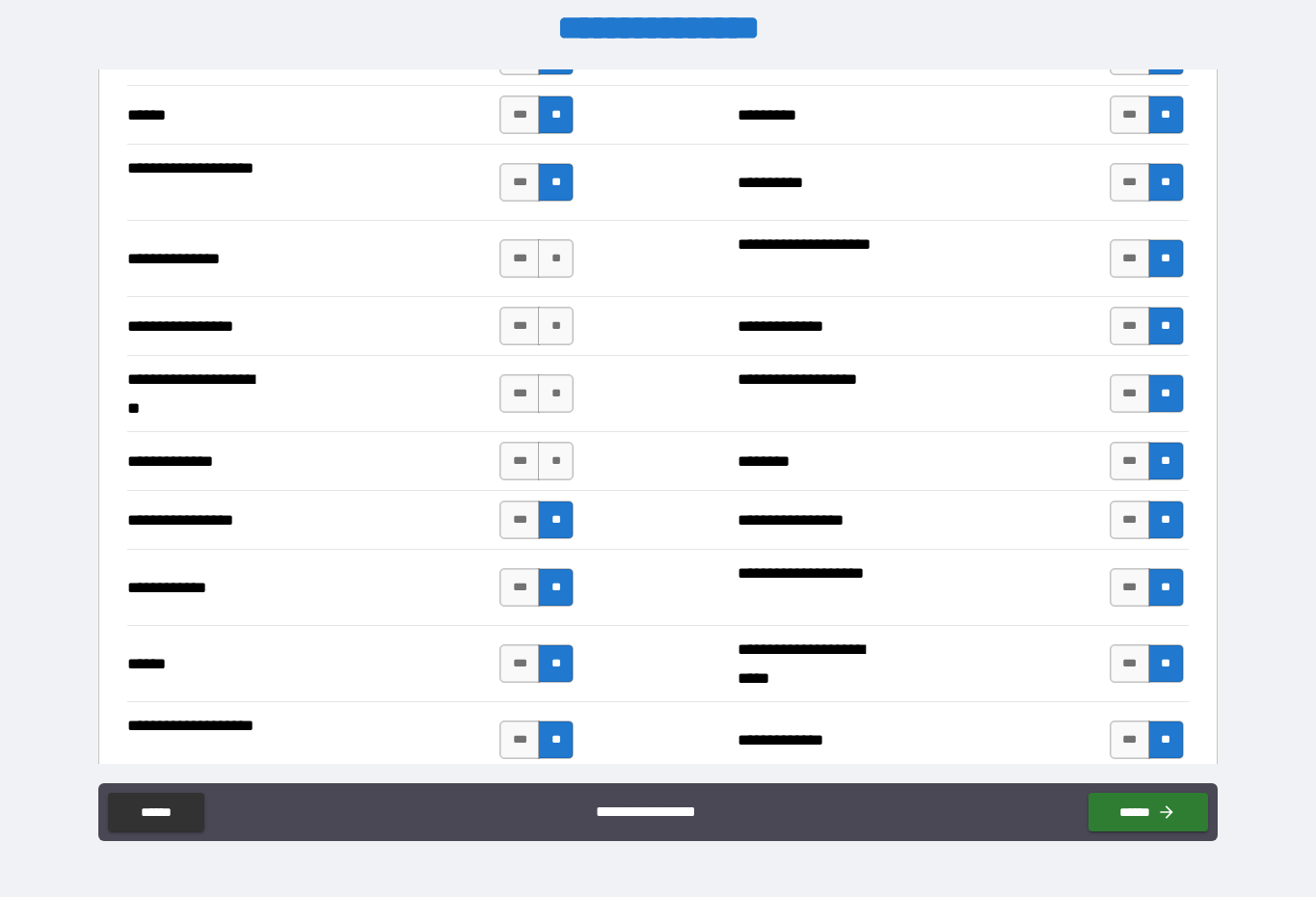 click on "**" at bounding box center [555, 461] 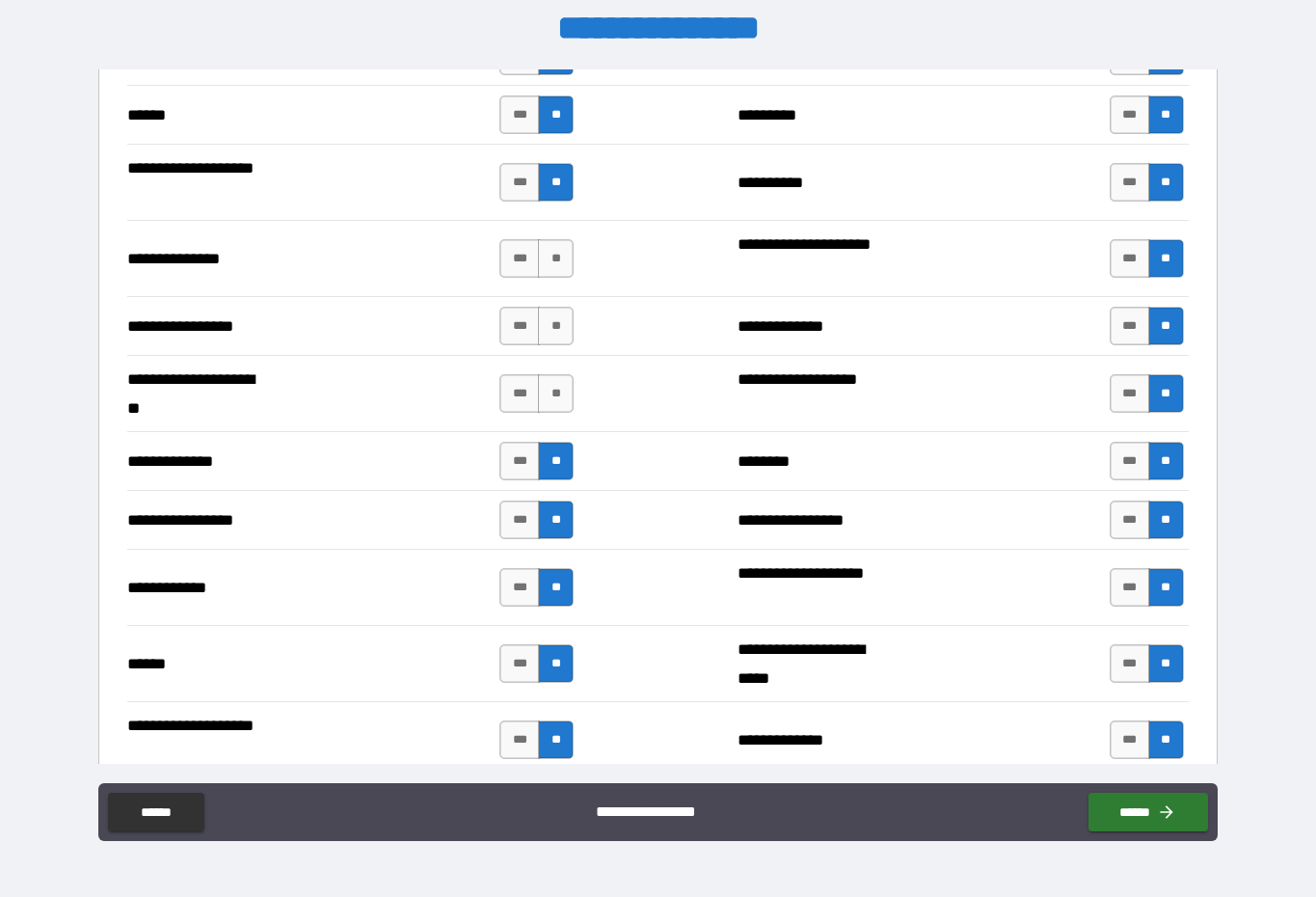 click on "**" at bounding box center [555, 394] 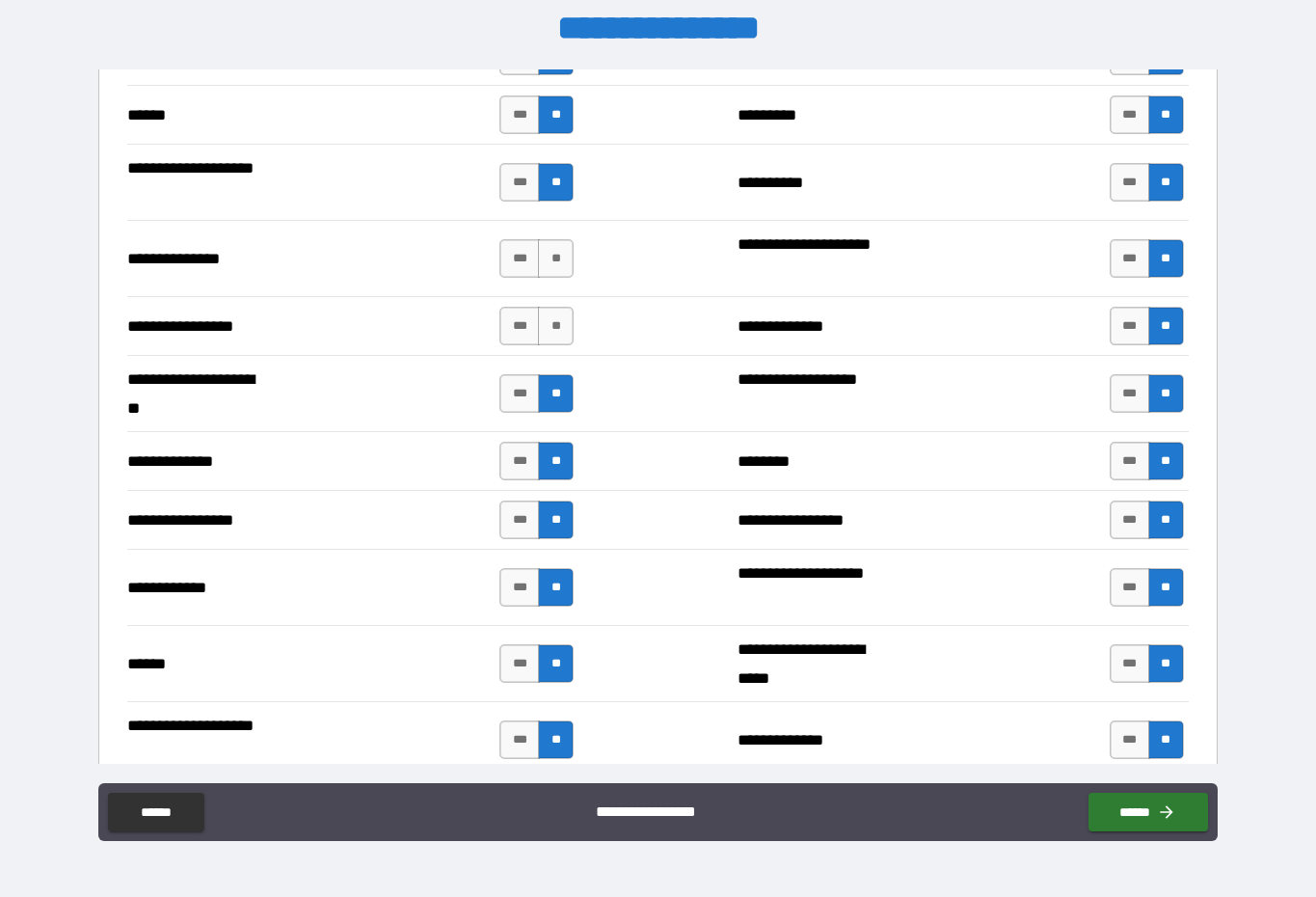 click on "**" at bounding box center (555, 394) 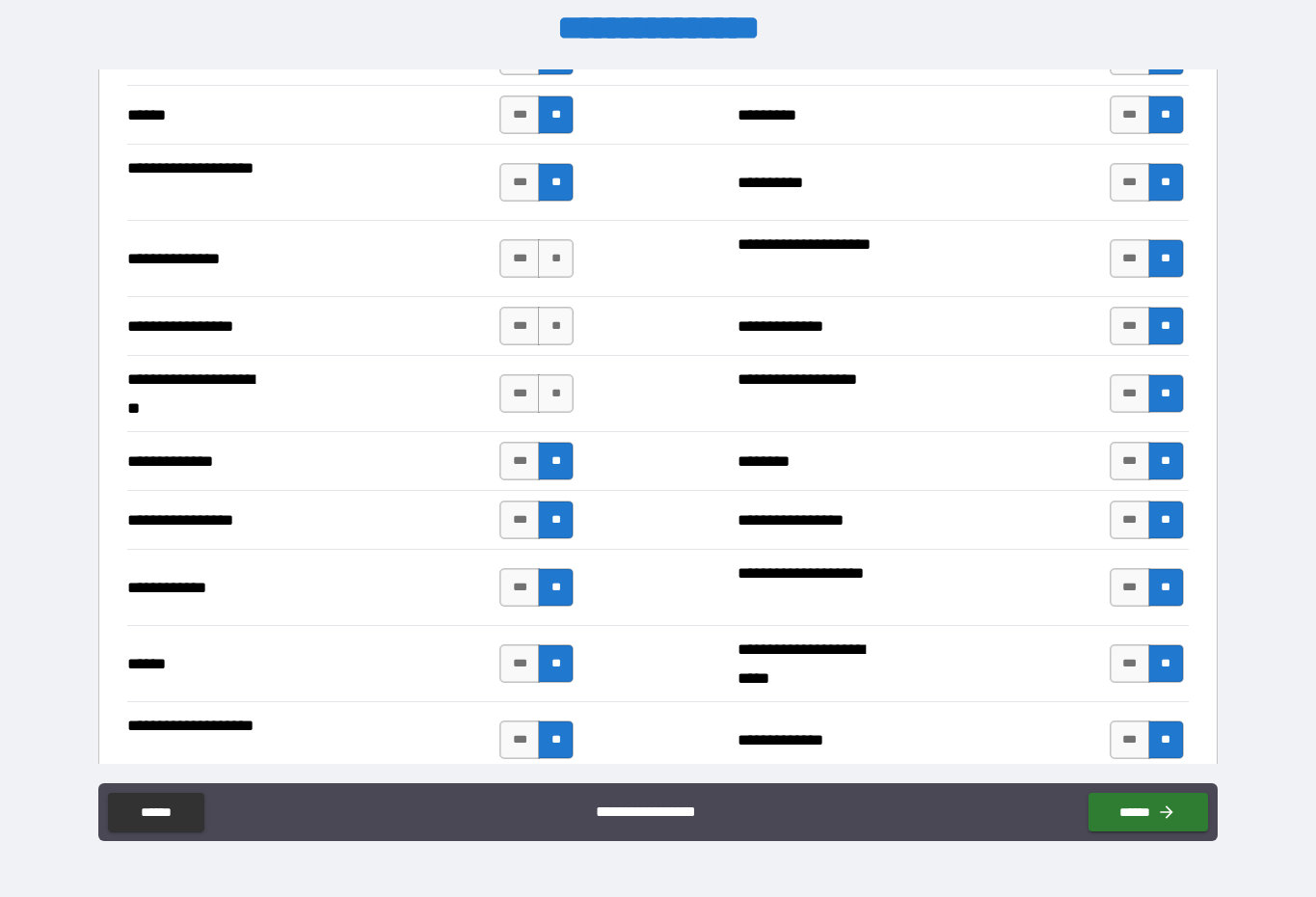 click on "**" at bounding box center (555, 258) 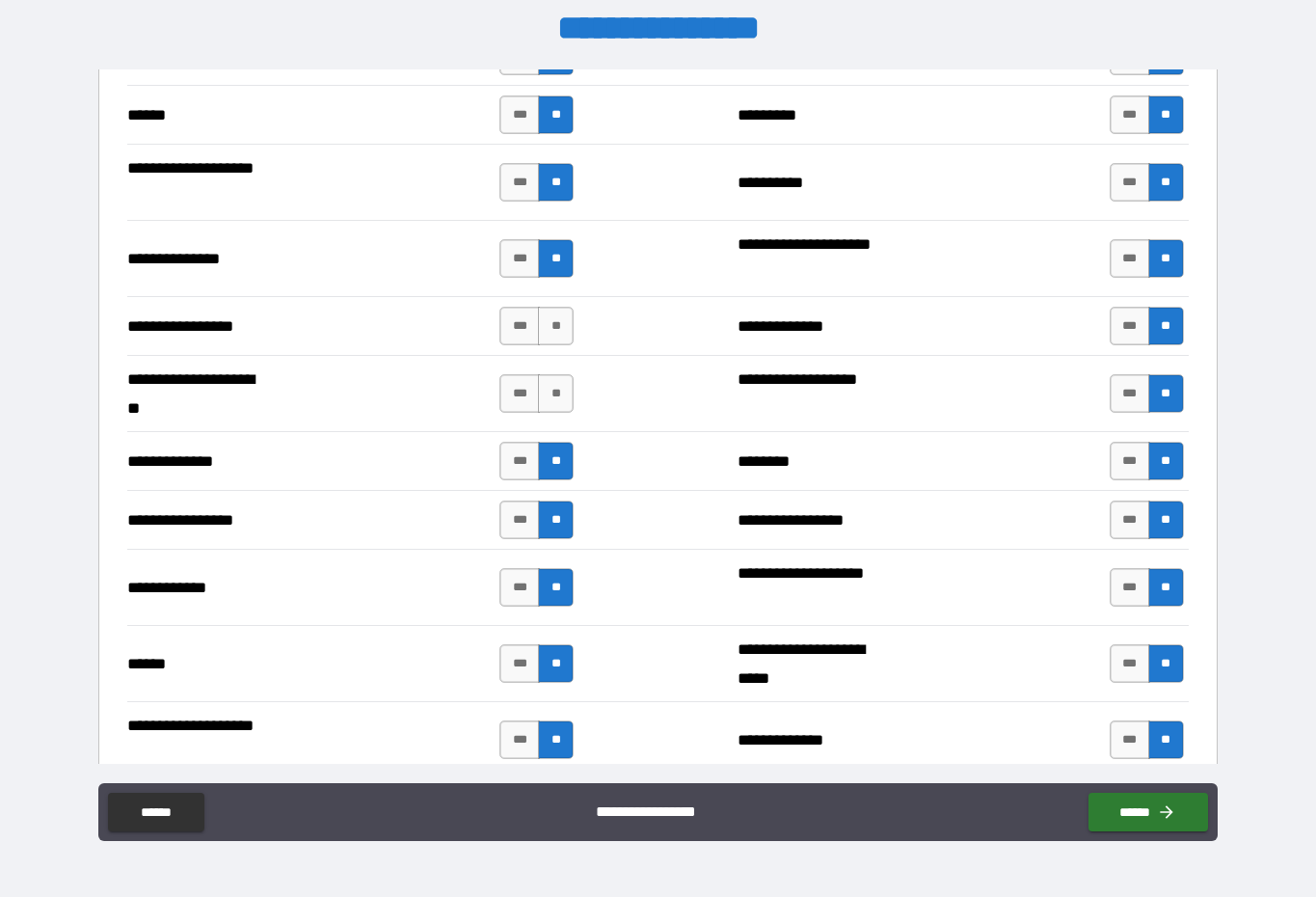click on "**" at bounding box center [555, 326] 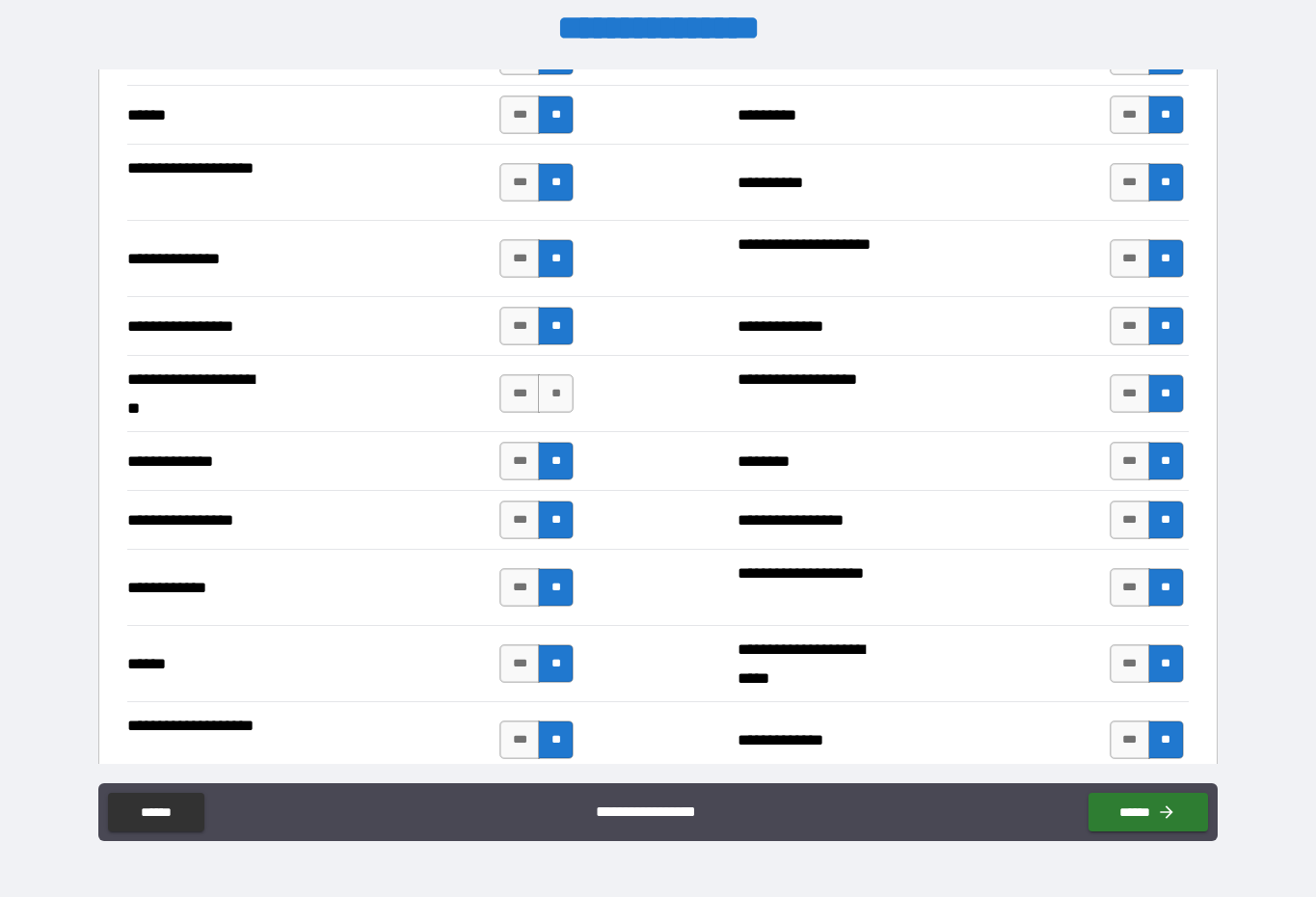 click on "**" at bounding box center (555, 394) 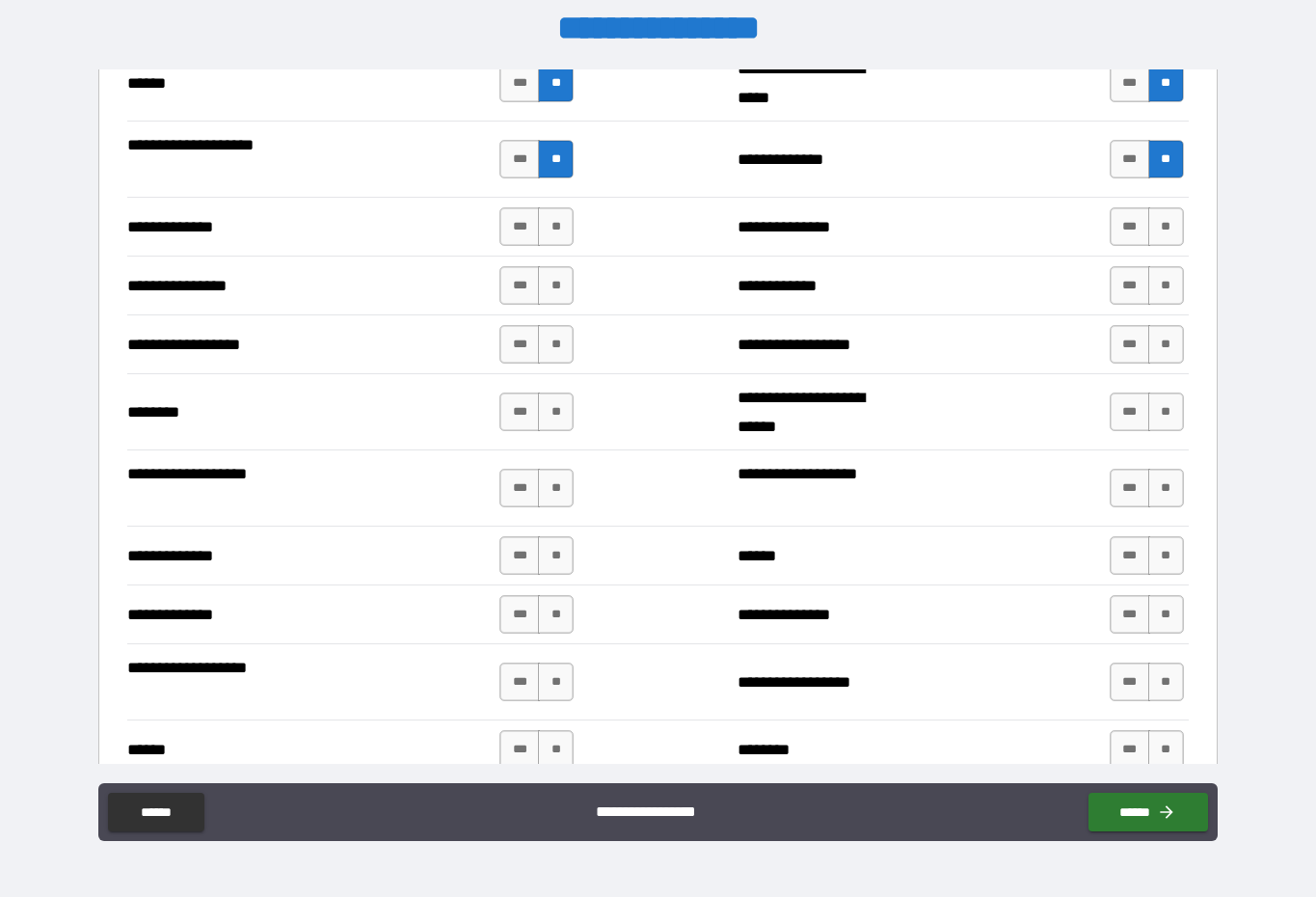 scroll, scrollTop: 3006, scrollLeft: 0, axis: vertical 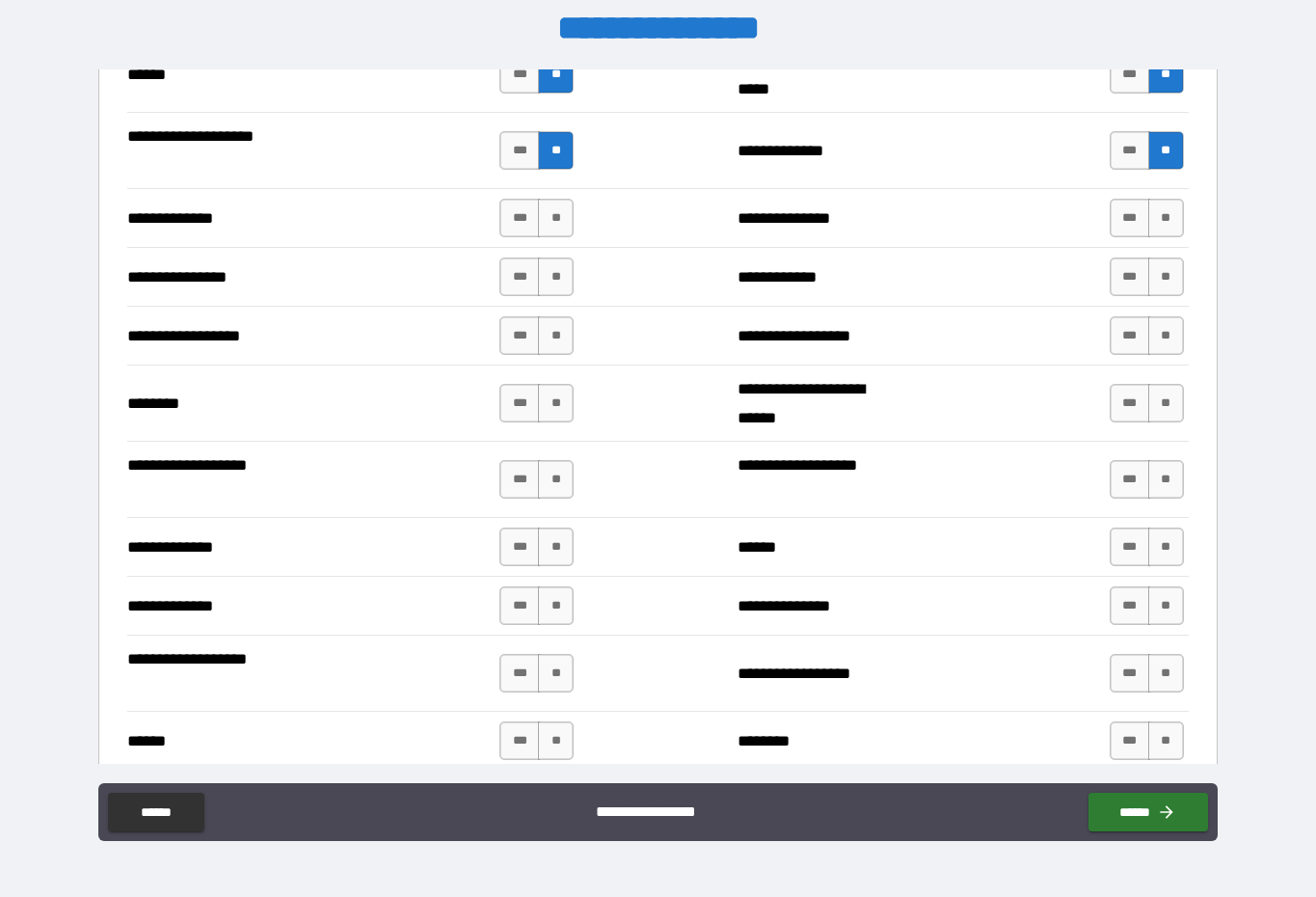 click on "**" at bounding box center (1166, 218) 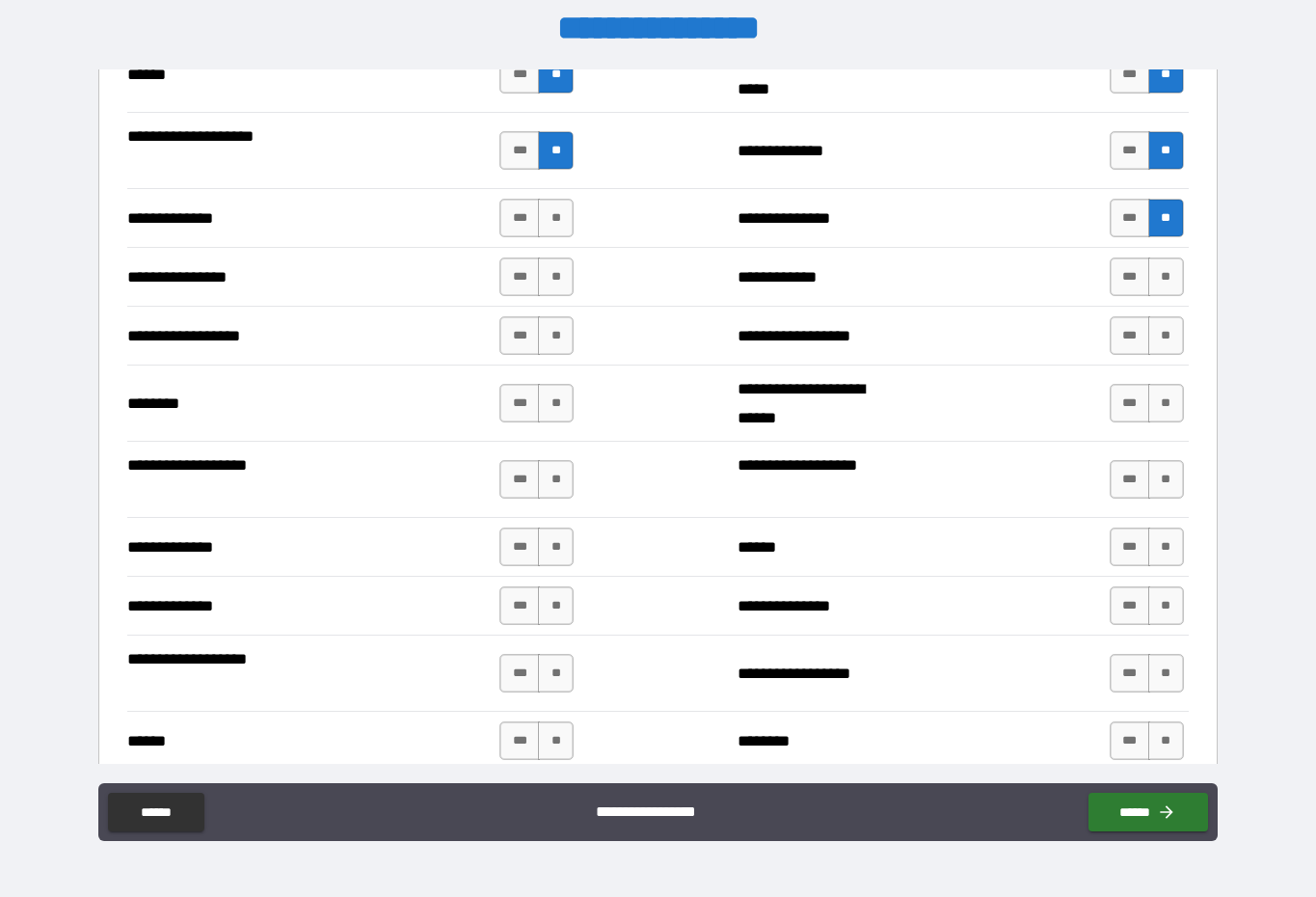 click on "**" at bounding box center [1166, 277] 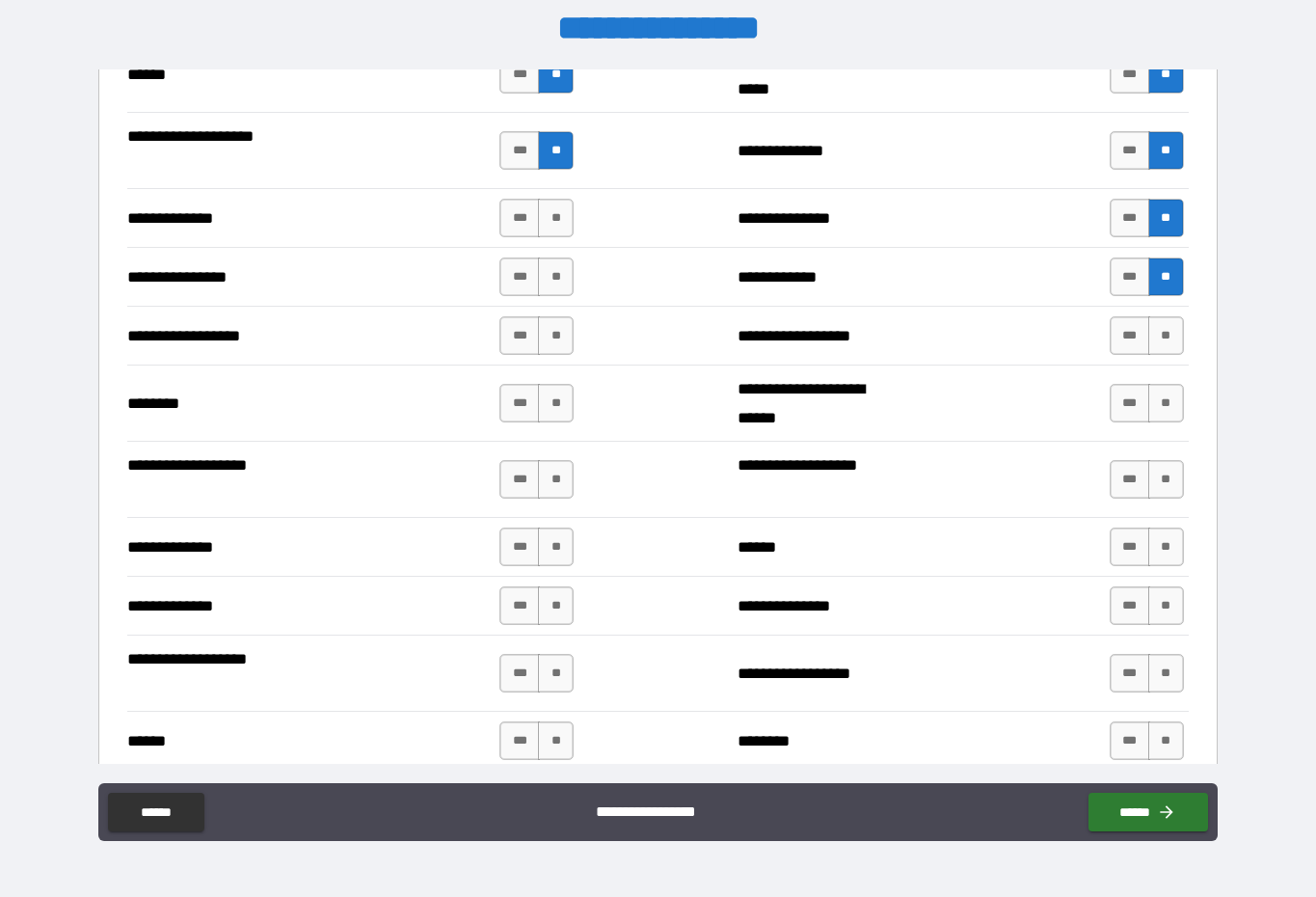 click on "**" at bounding box center [1166, 336] 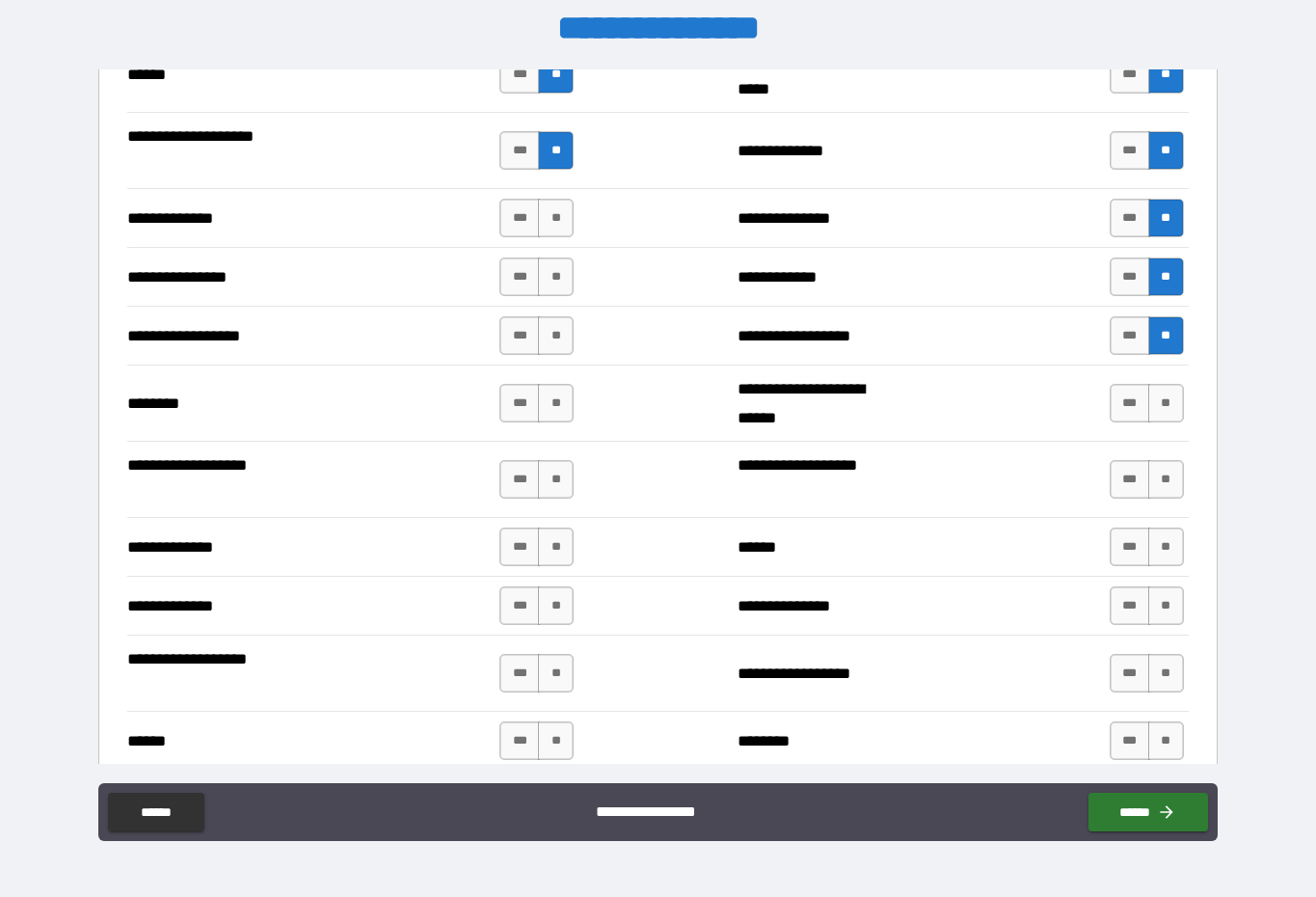 click on "**" at bounding box center (1166, 403) 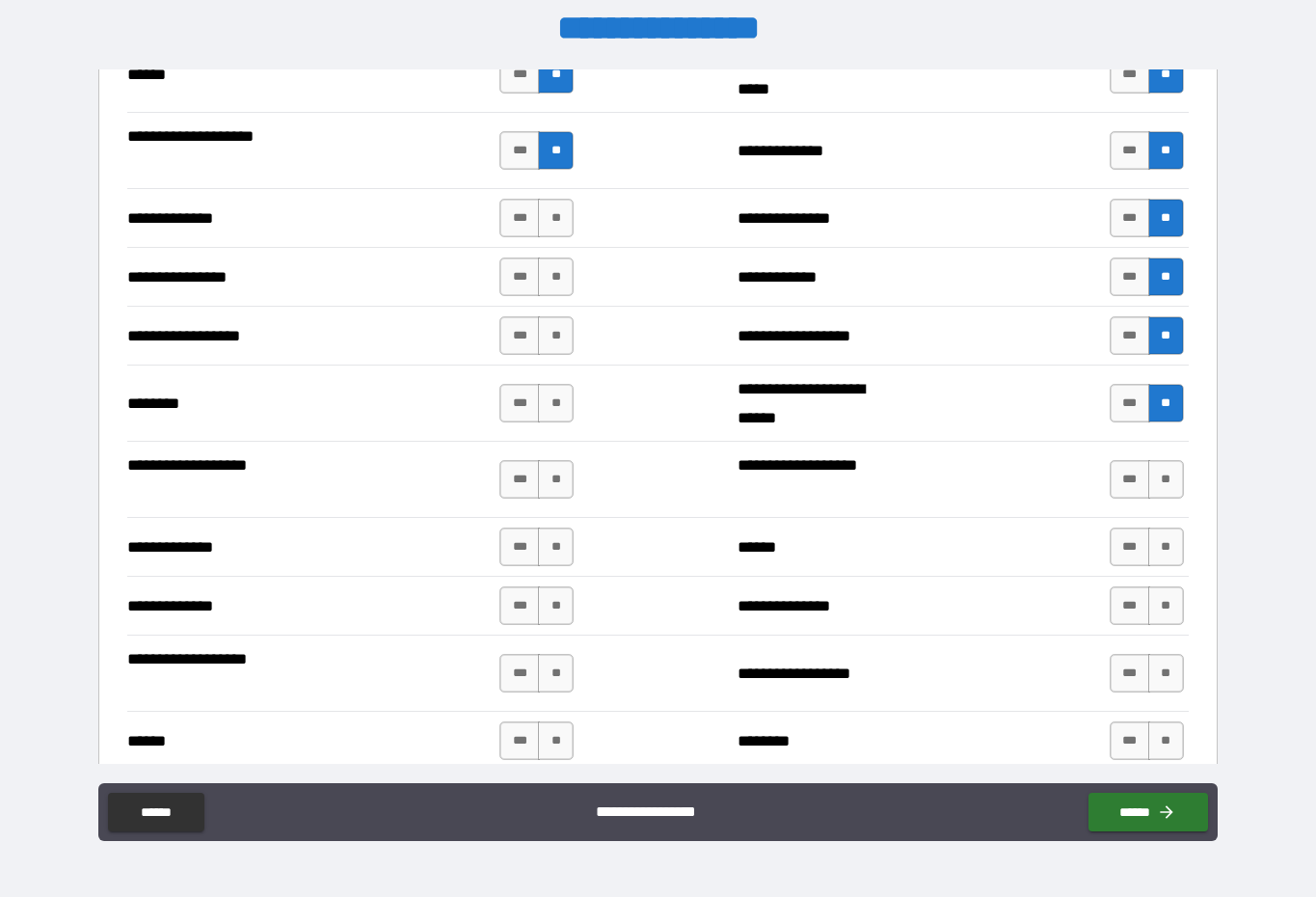 click on "**" at bounding box center (1166, 479) 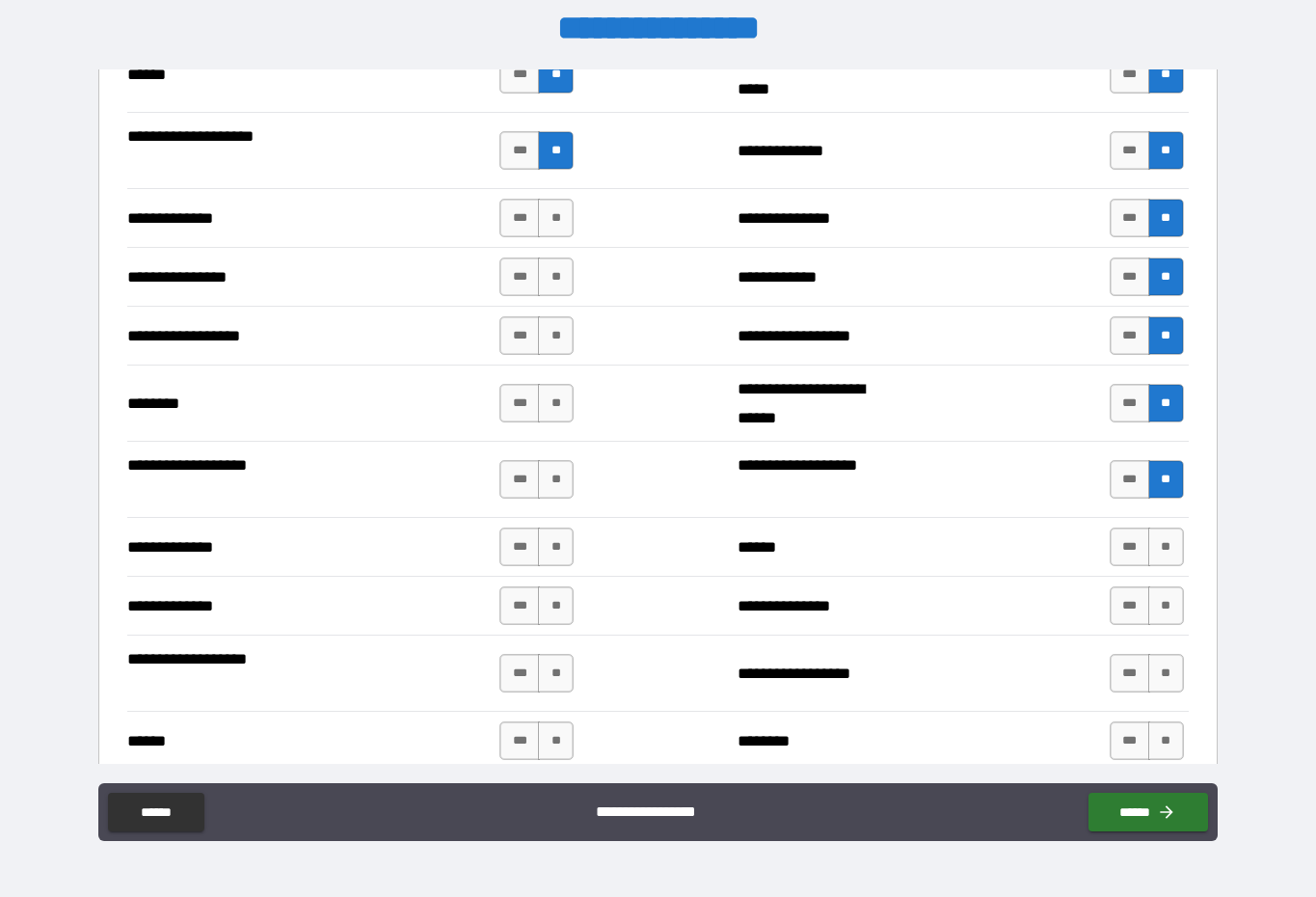 click on "**" at bounding box center [1166, 547] 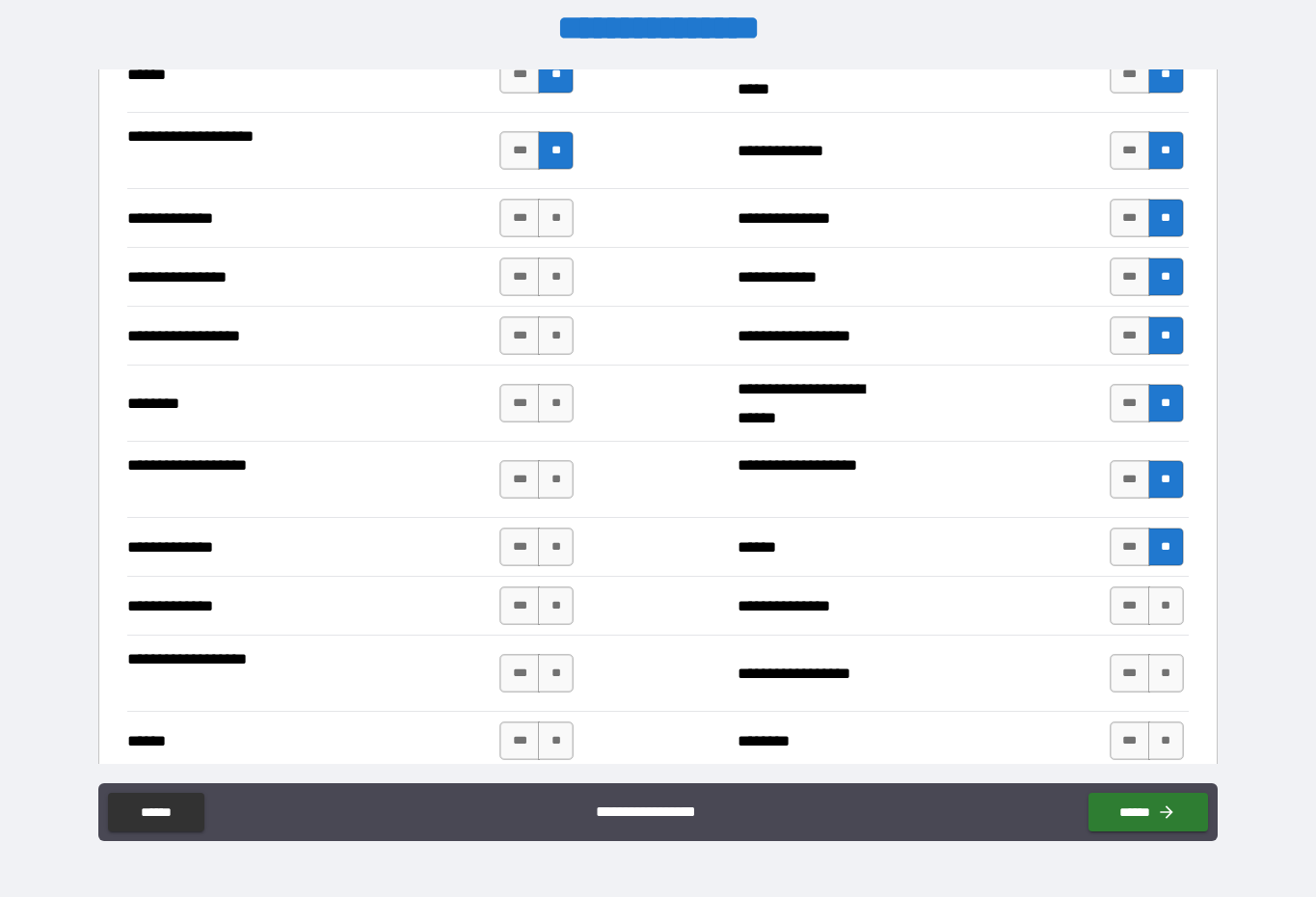 click on "**" at bounding box center (1166, 606) 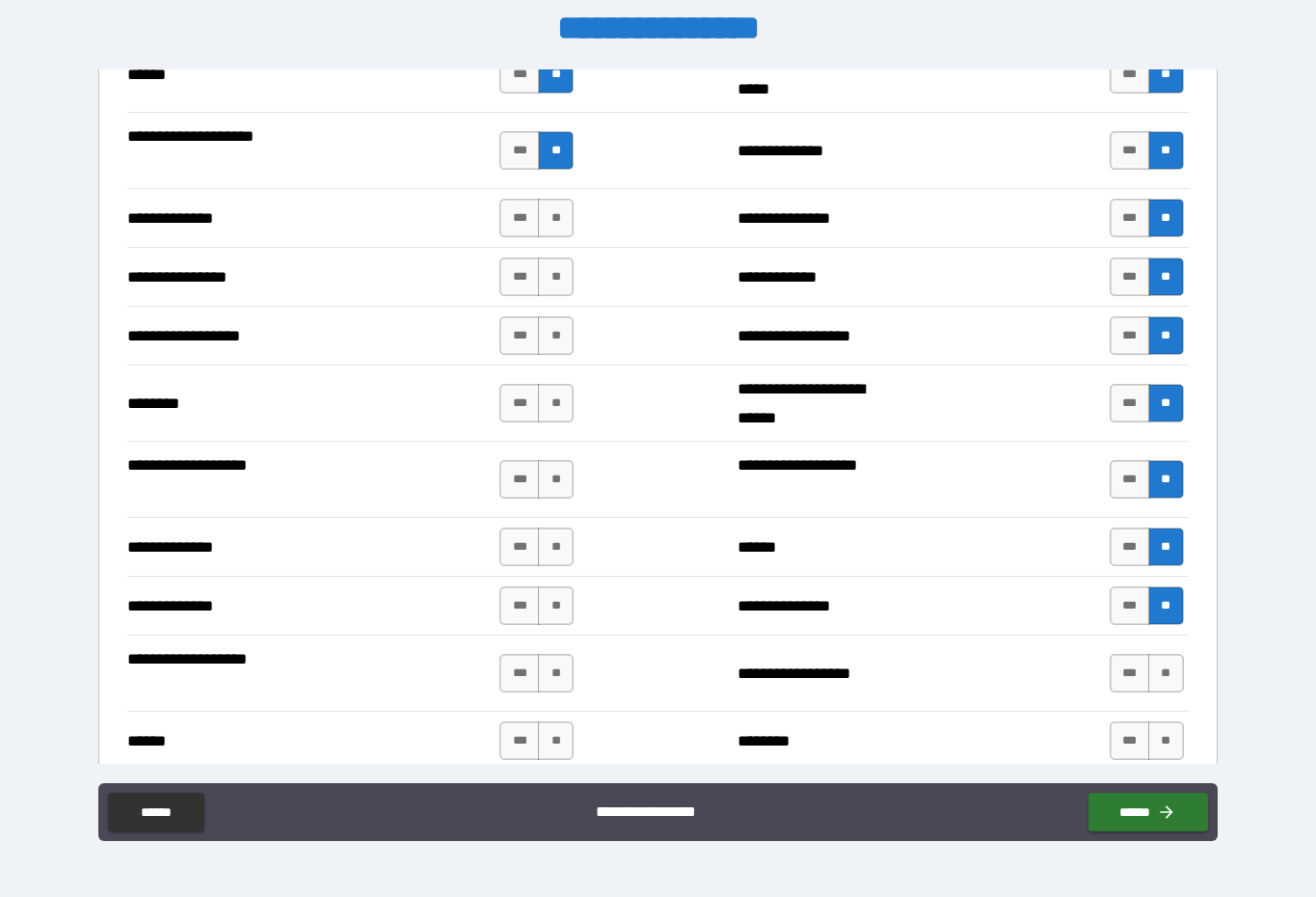click on "**" at bounding box center (1166, 673) 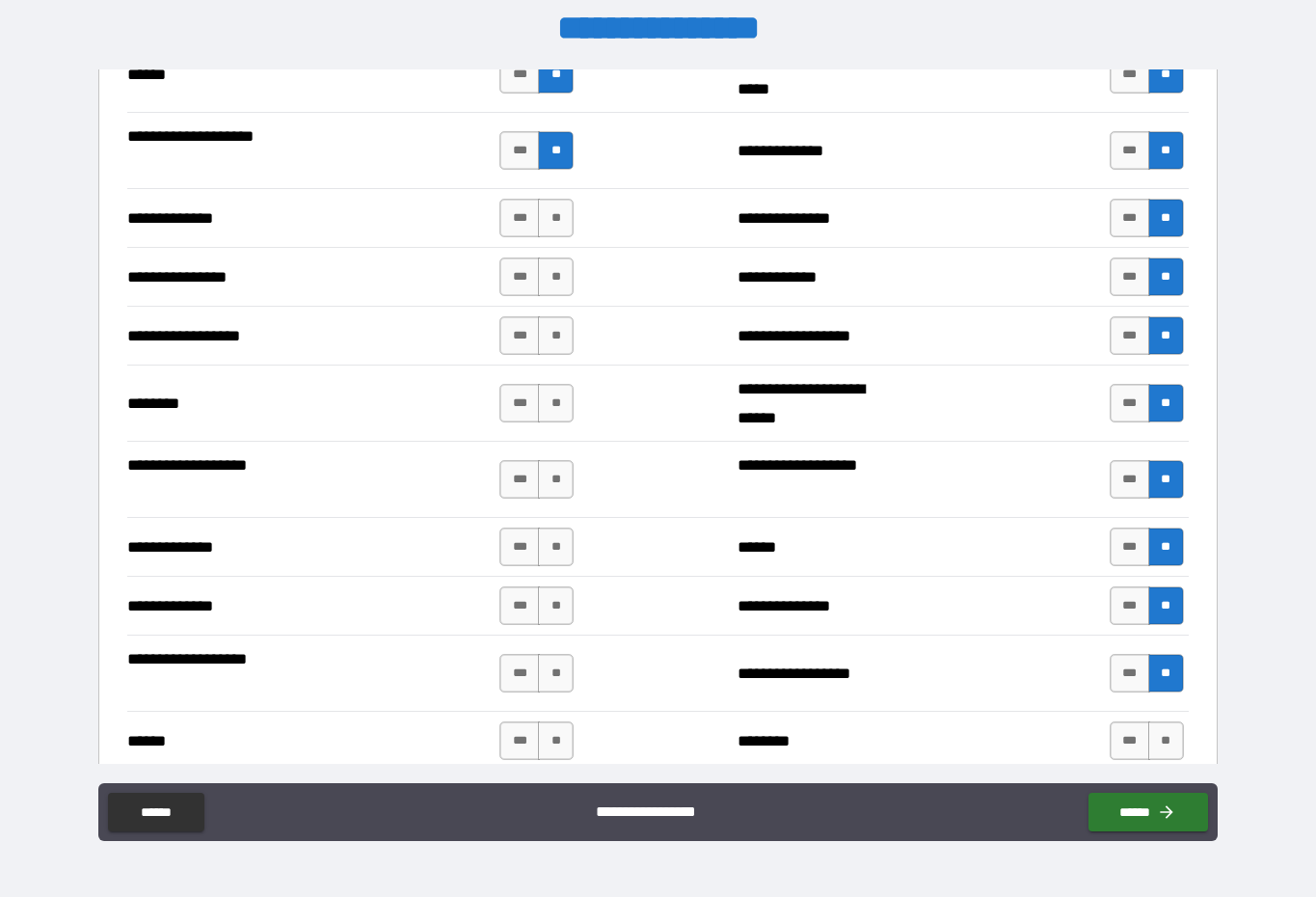 click on "**" at bounding box center [1166, 741] 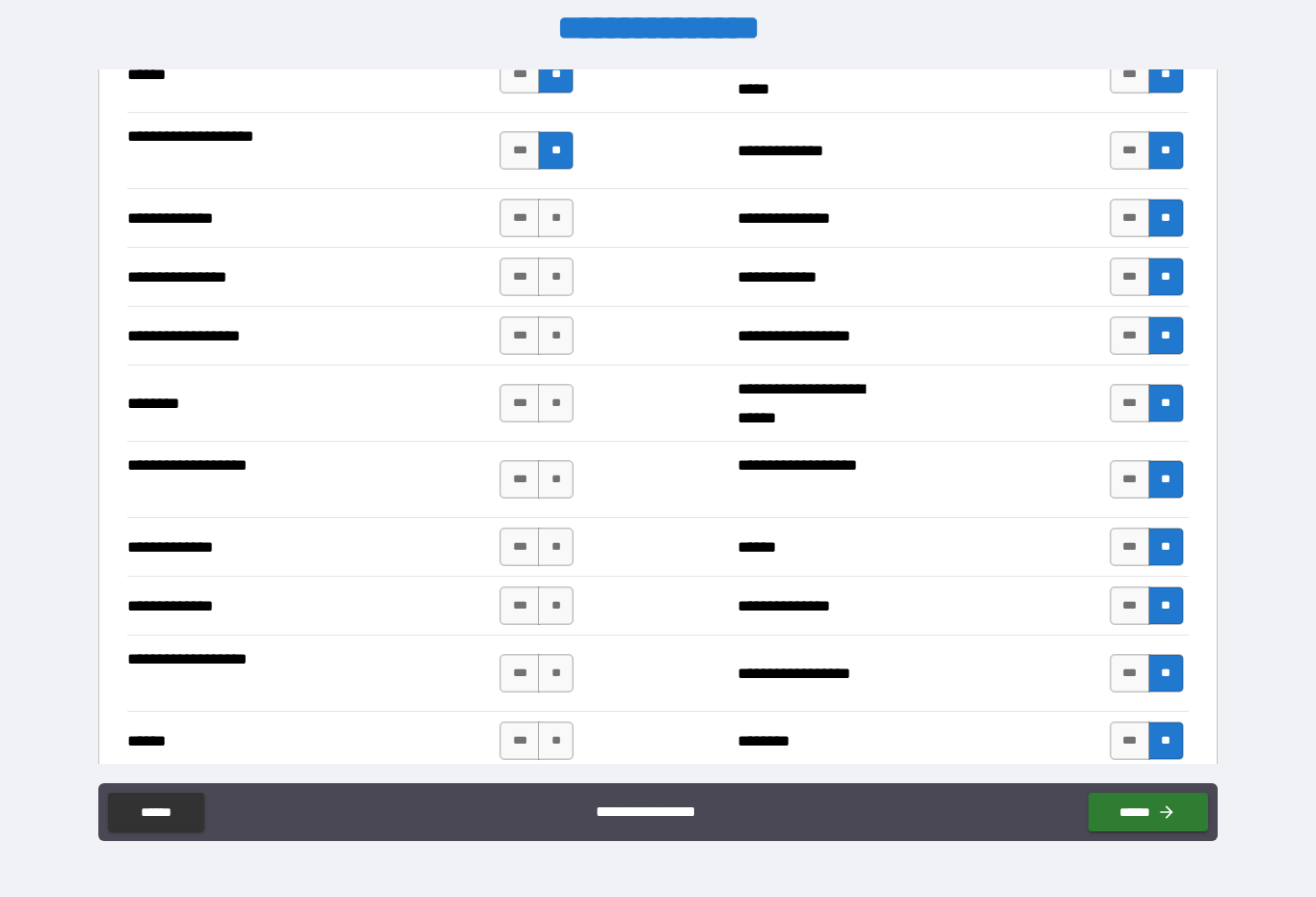 click on "**" at bounding box center (555, 741) 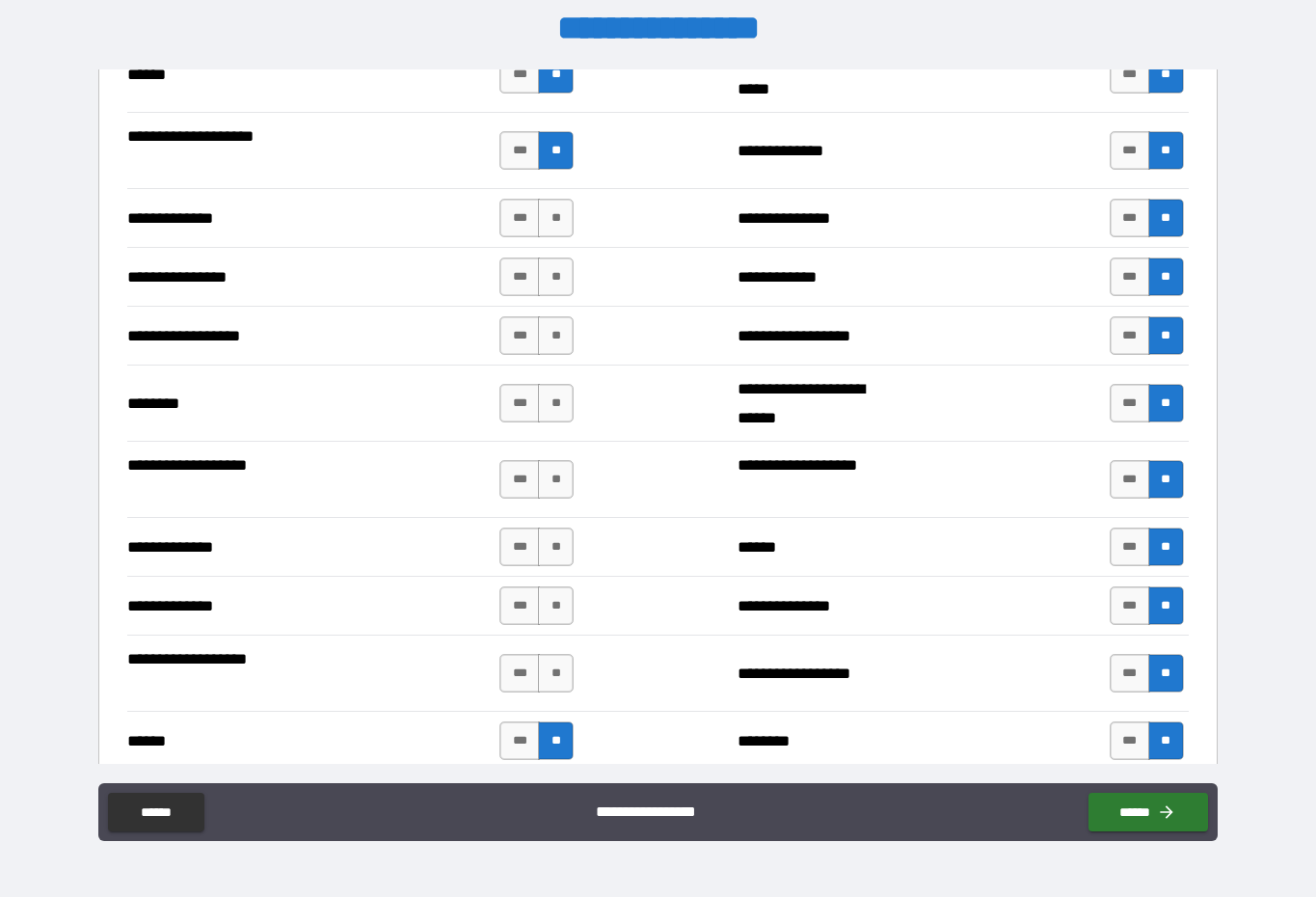 click on "**" at bounding box center (555, 673) 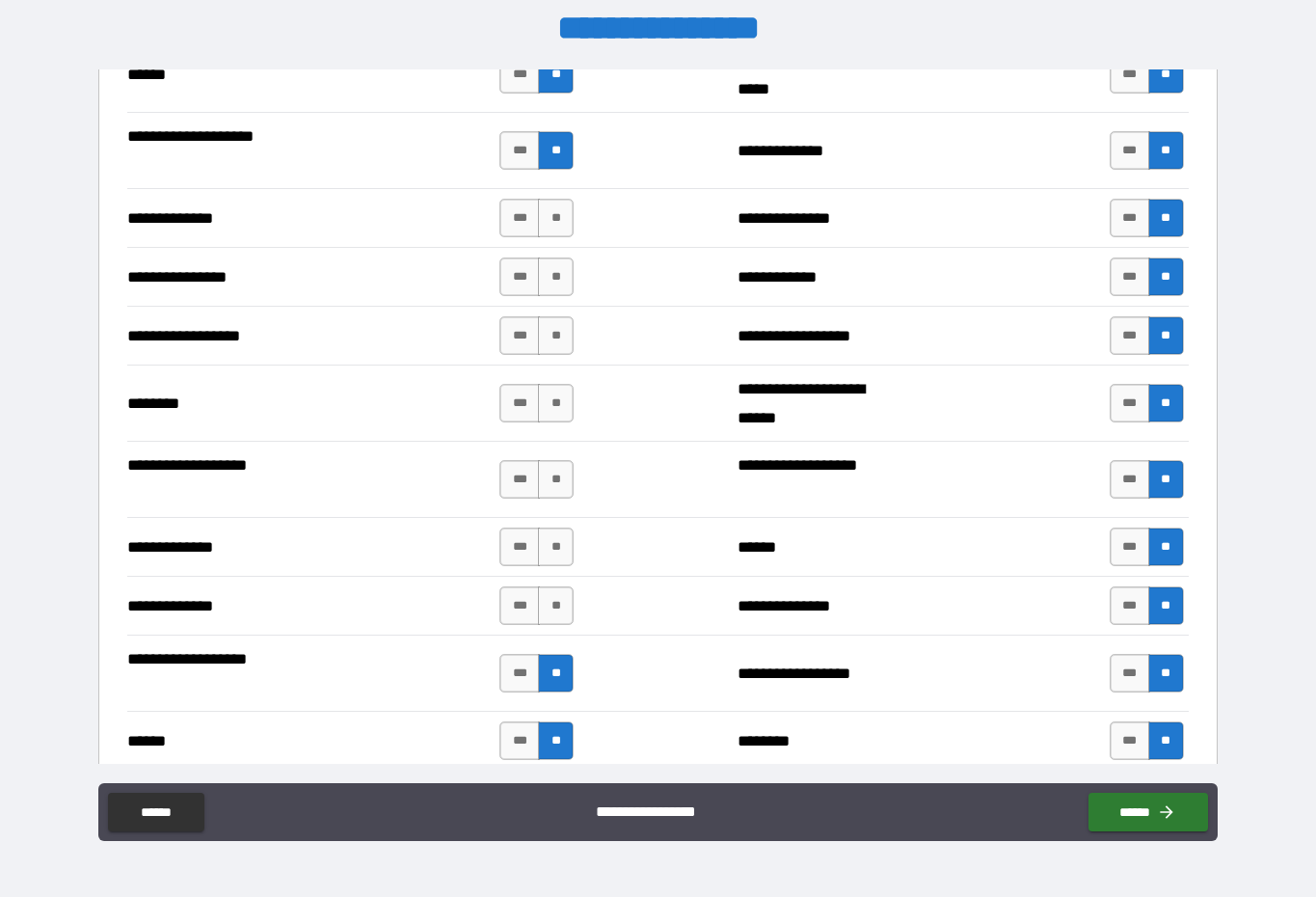 click on "**" at bounding box center [555, 606] 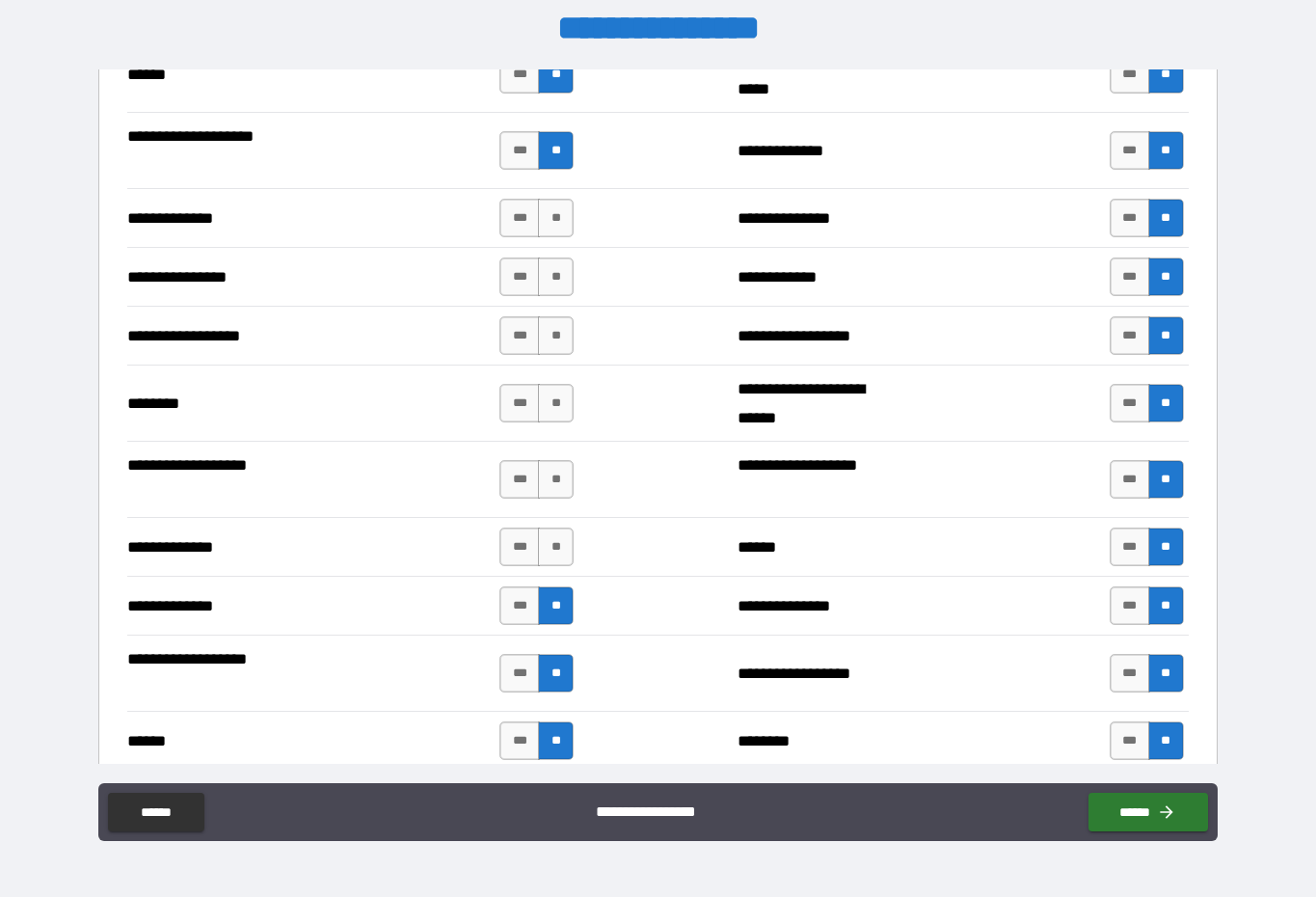 click on "**" at bounding box center (555, 547) 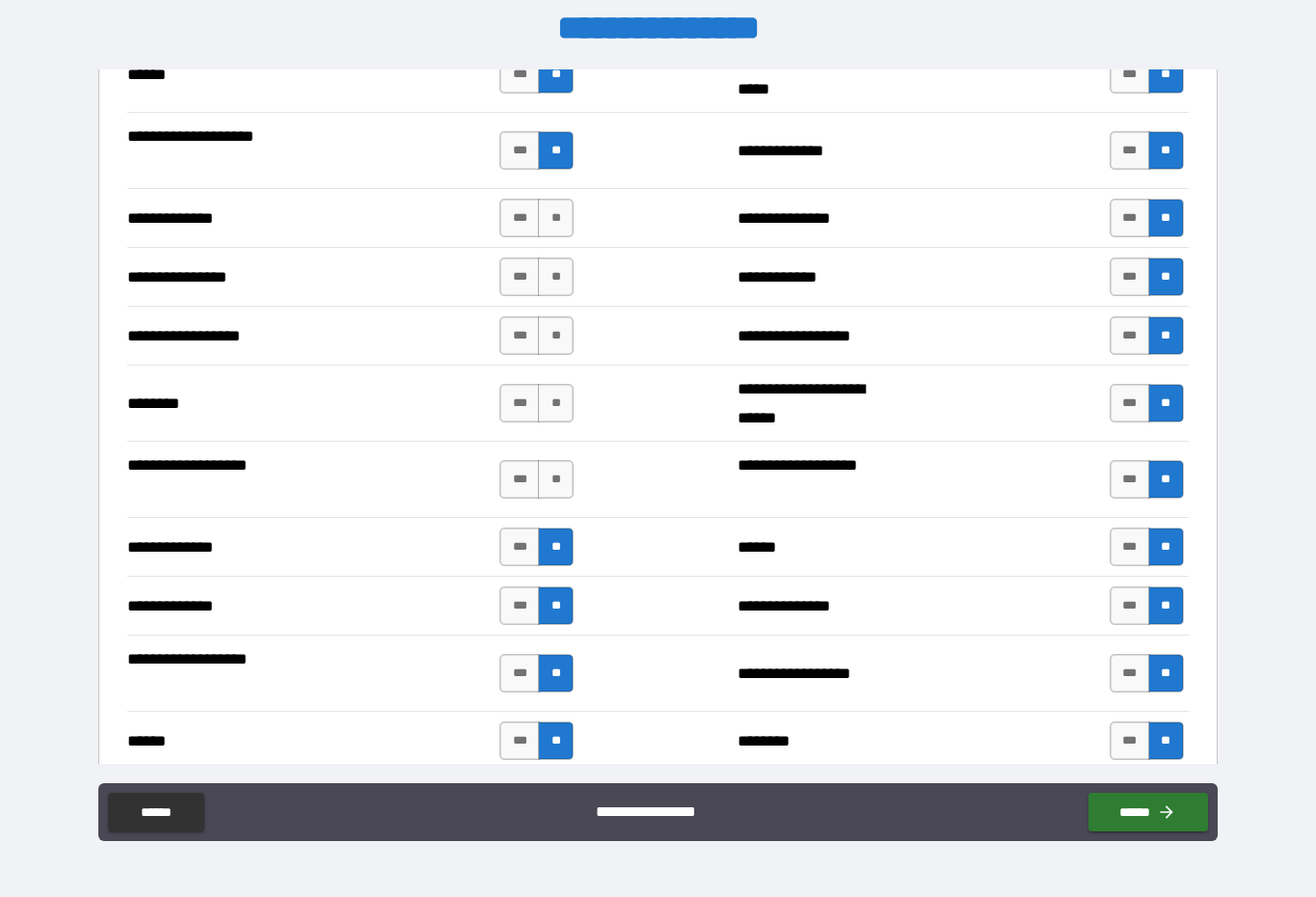 click on "**" at bounding box center (555, 479) 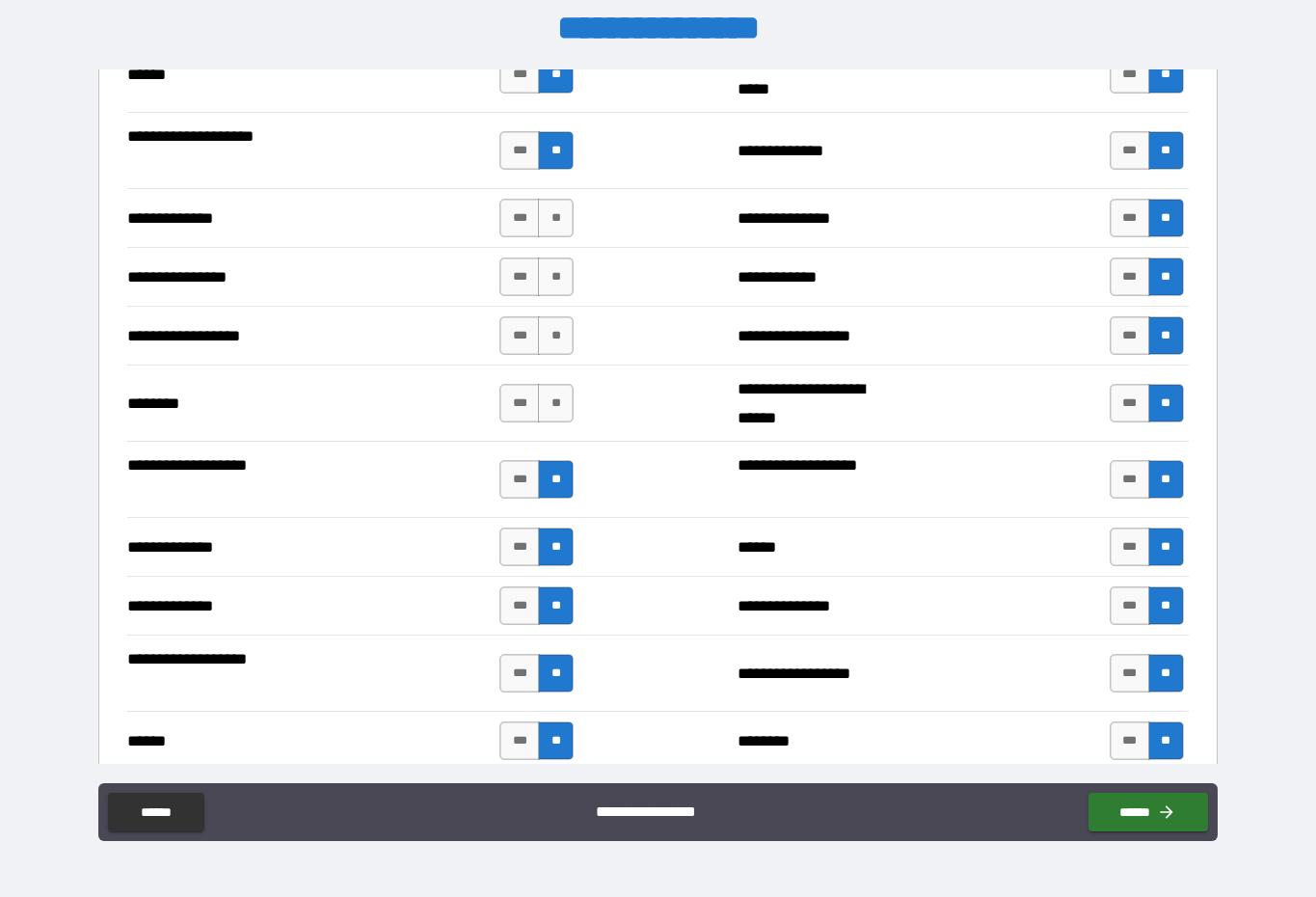 click on "**" at bounding box center (555, 403) 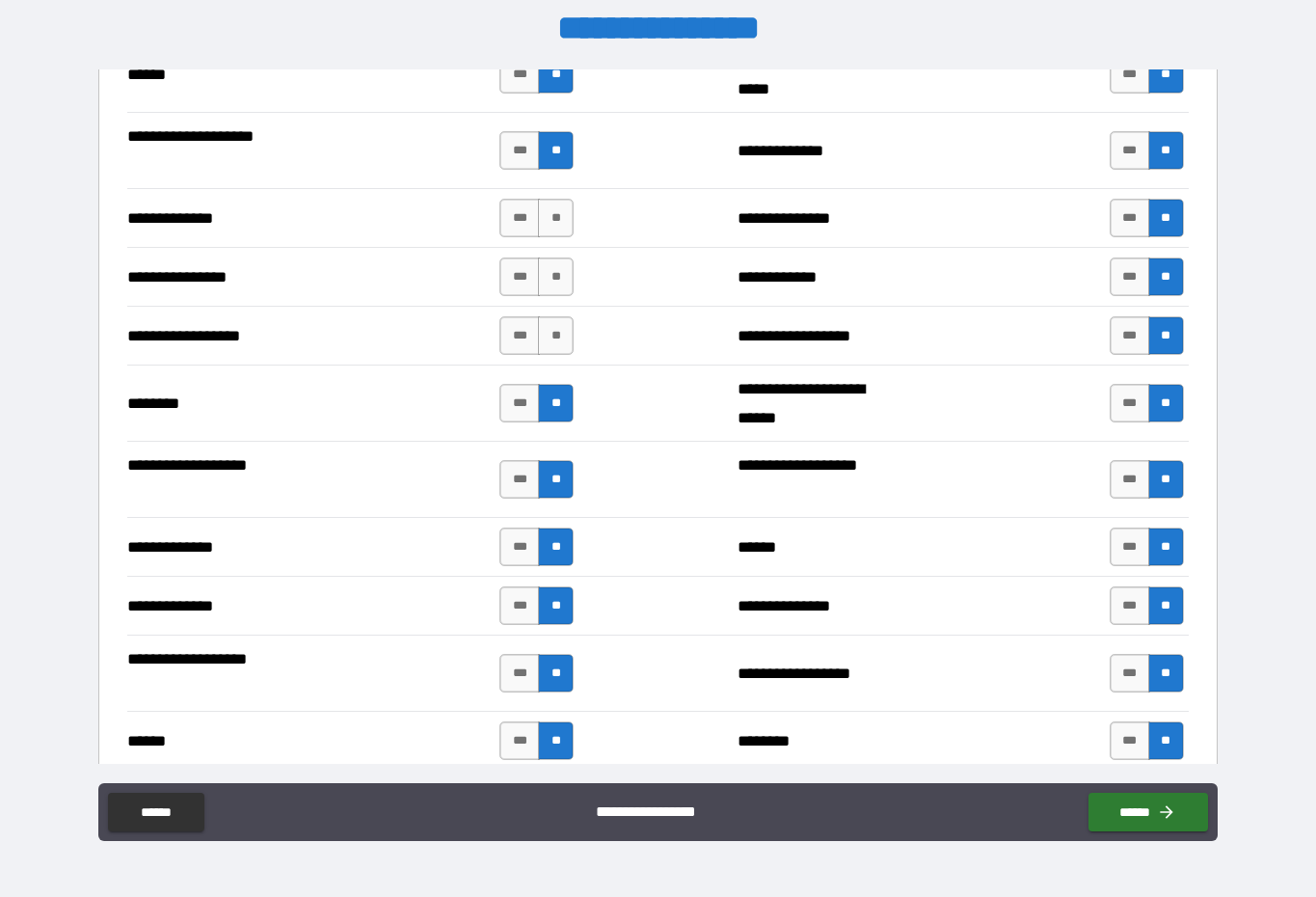 click on "**" at bounding box center [555, 336] 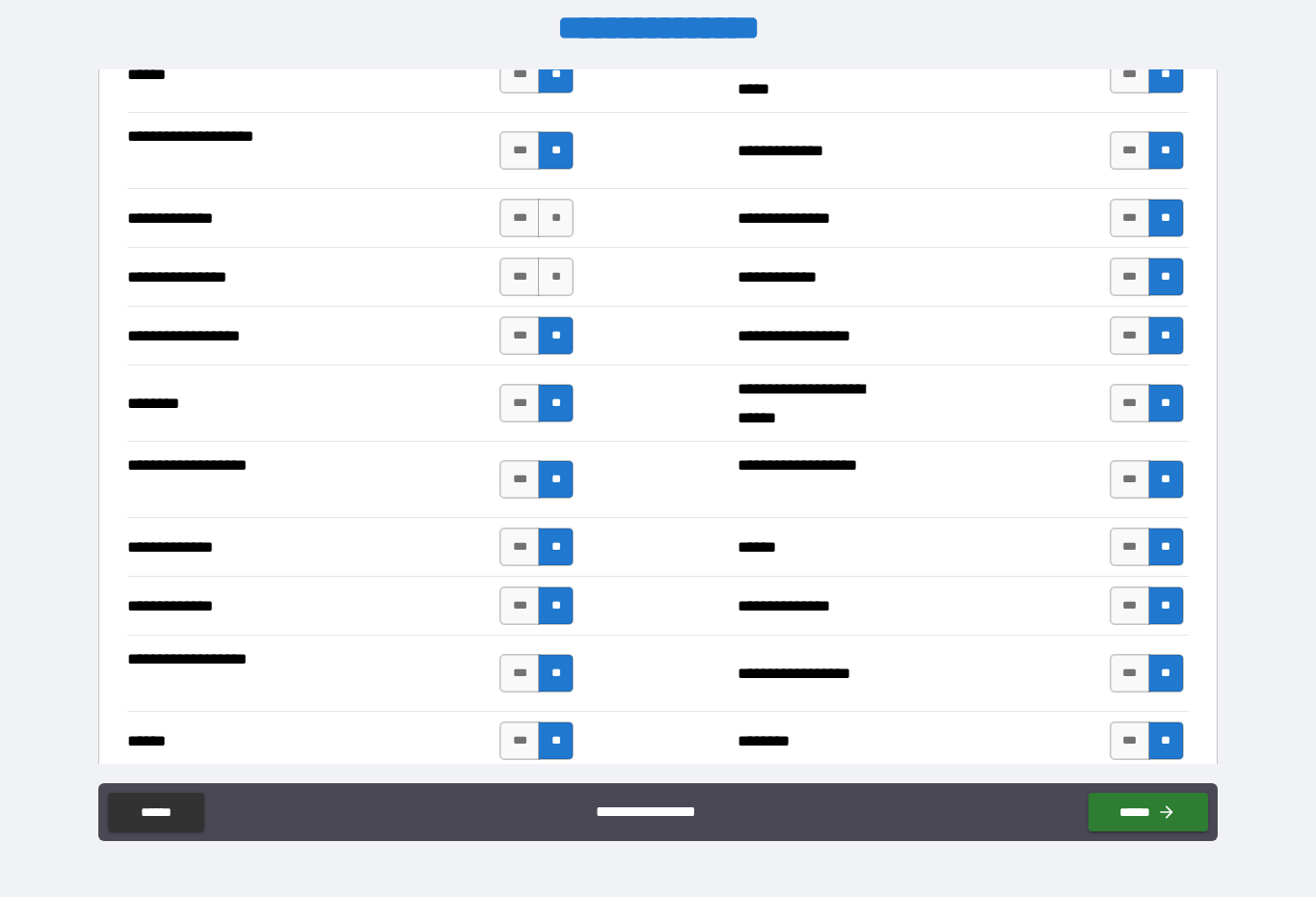 click on "**" at bounding box center (555, 277) 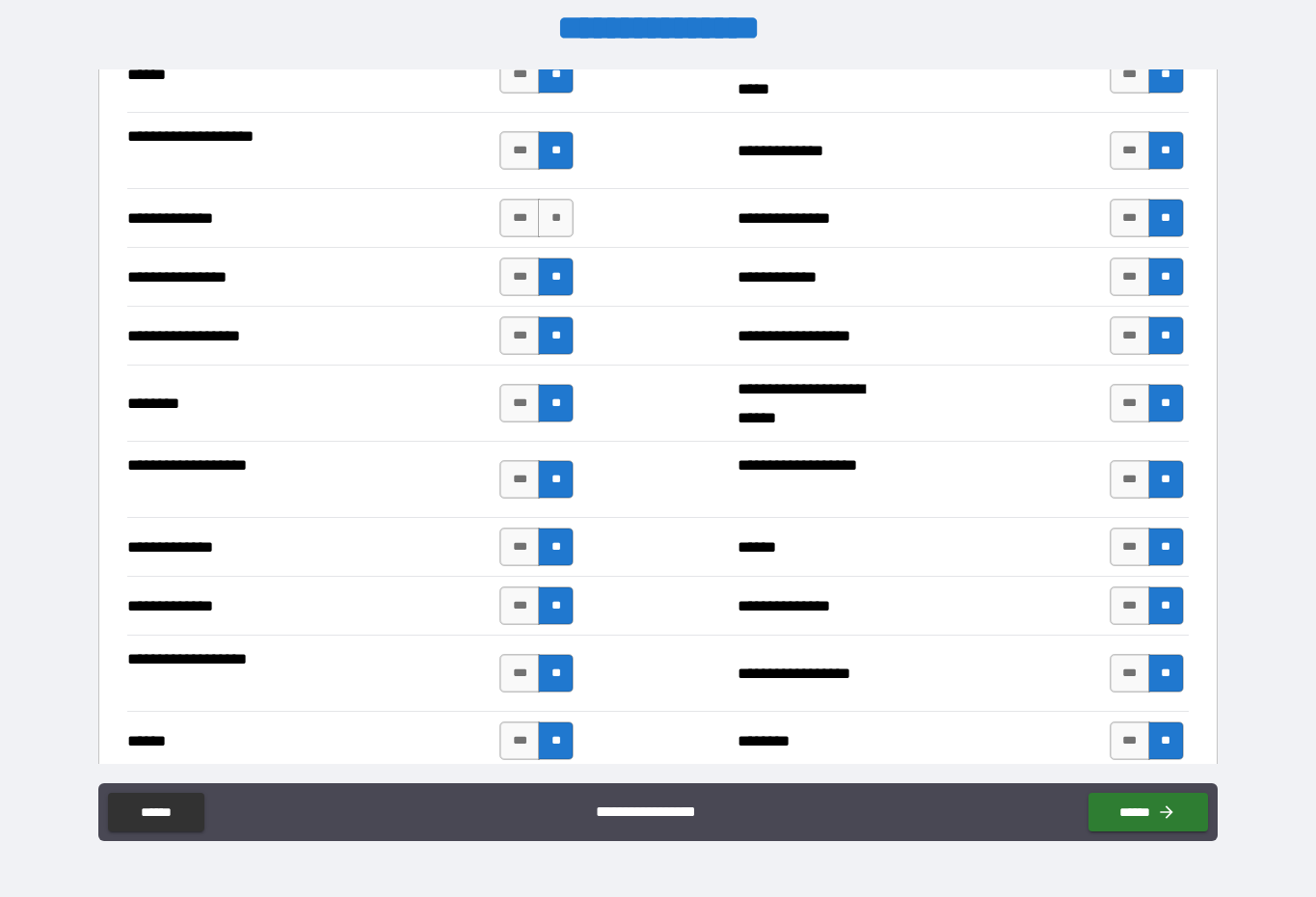 click on "**" at bounding box center (555, 218) 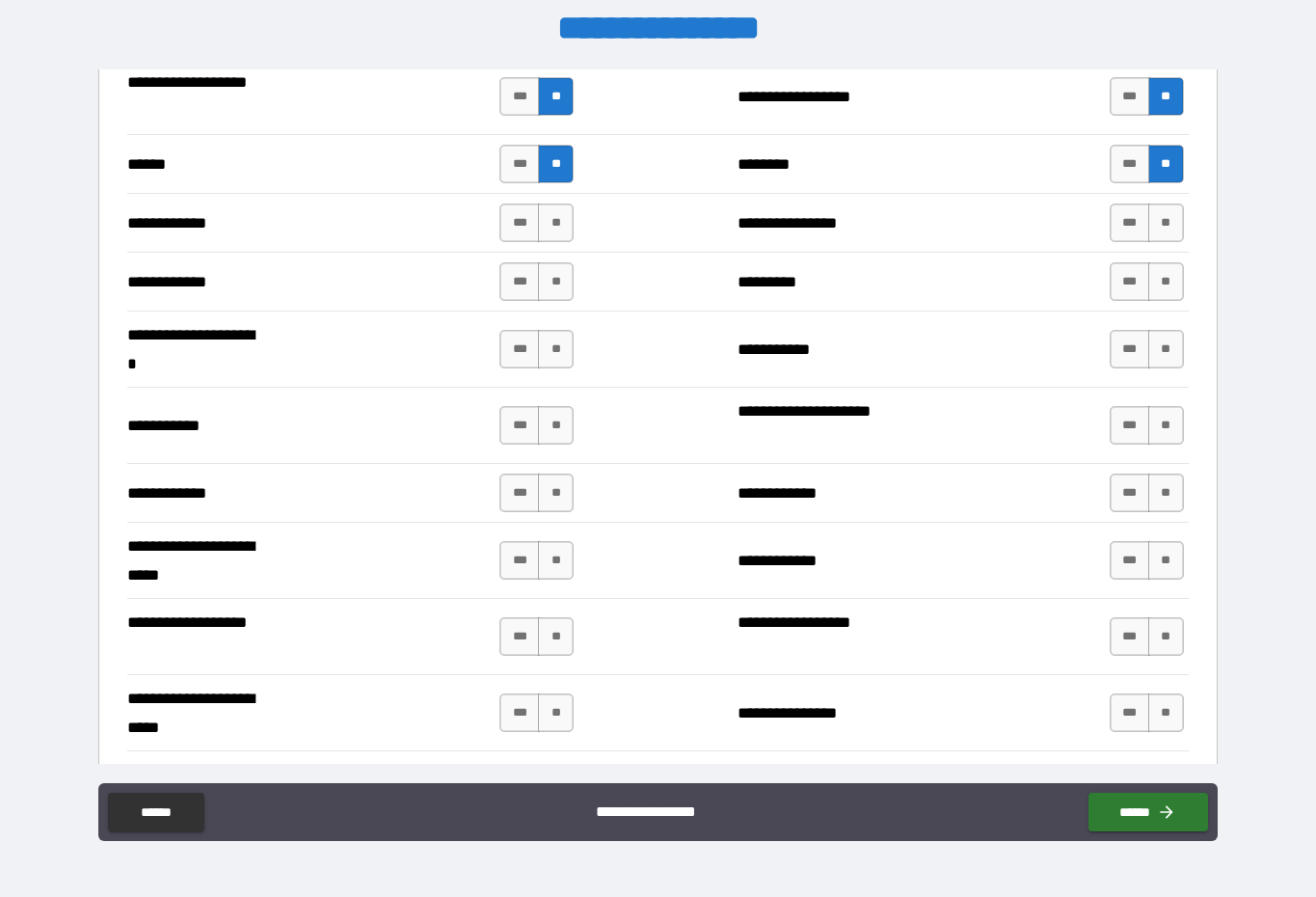 scroll, scrollTop: 3588, scrollLeft: 0, axis: vertical 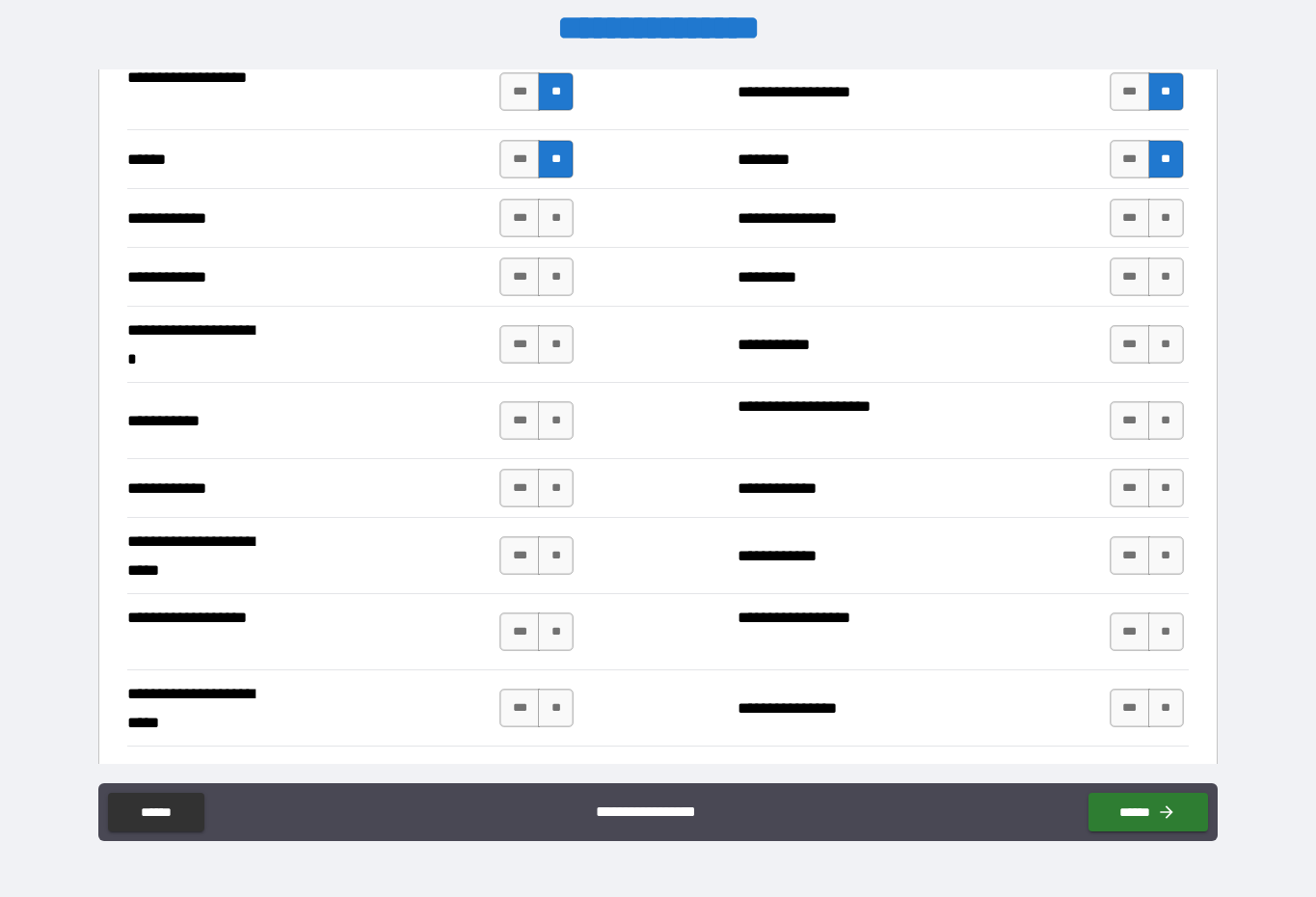 click on "**" at bounding box center (1166, 218) 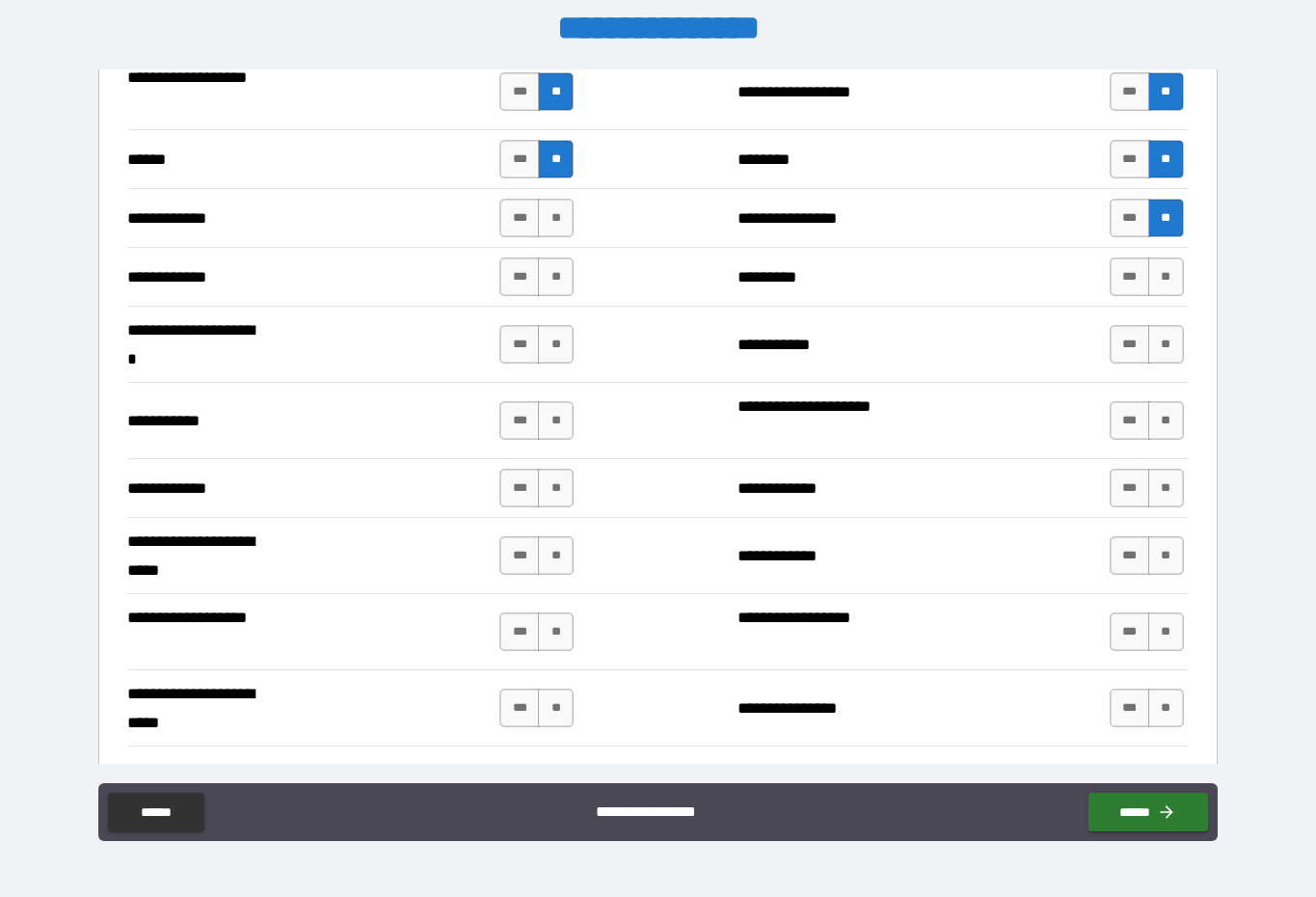 click on "**" at bounding box center [1166, 277] 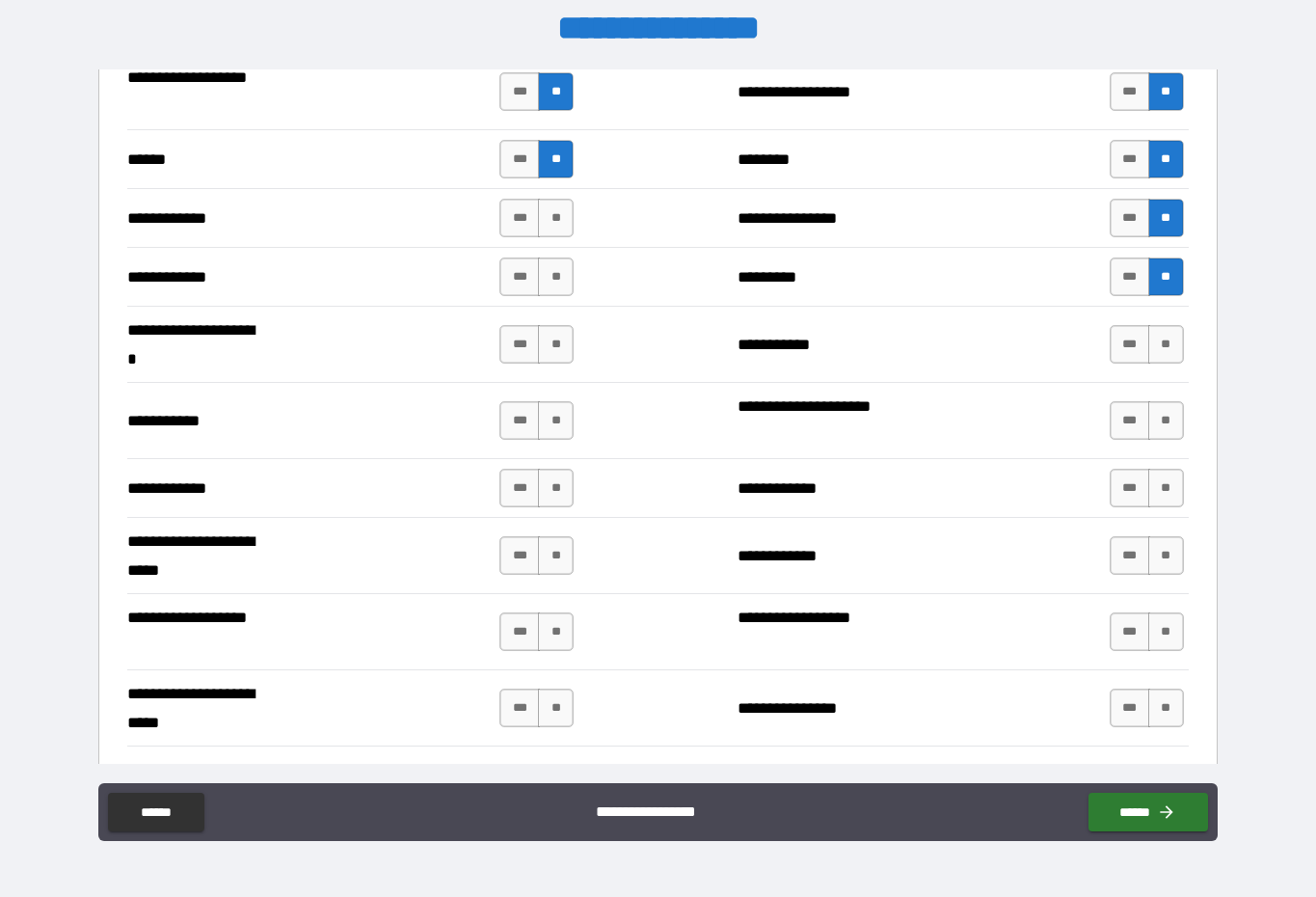 click on "**" at bounding box center (1166, 344) 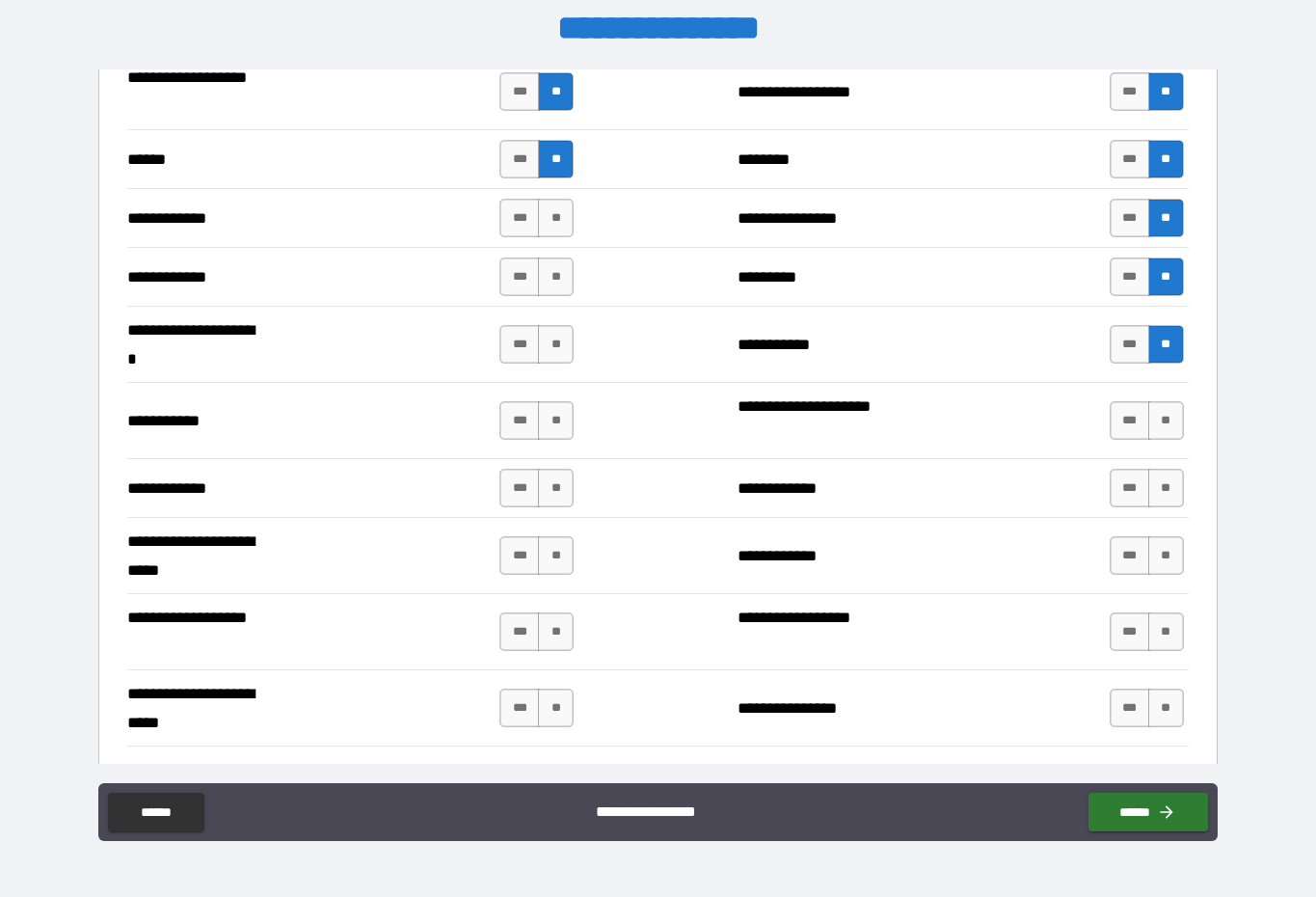click on "**" at bounding box center (1166, 421) 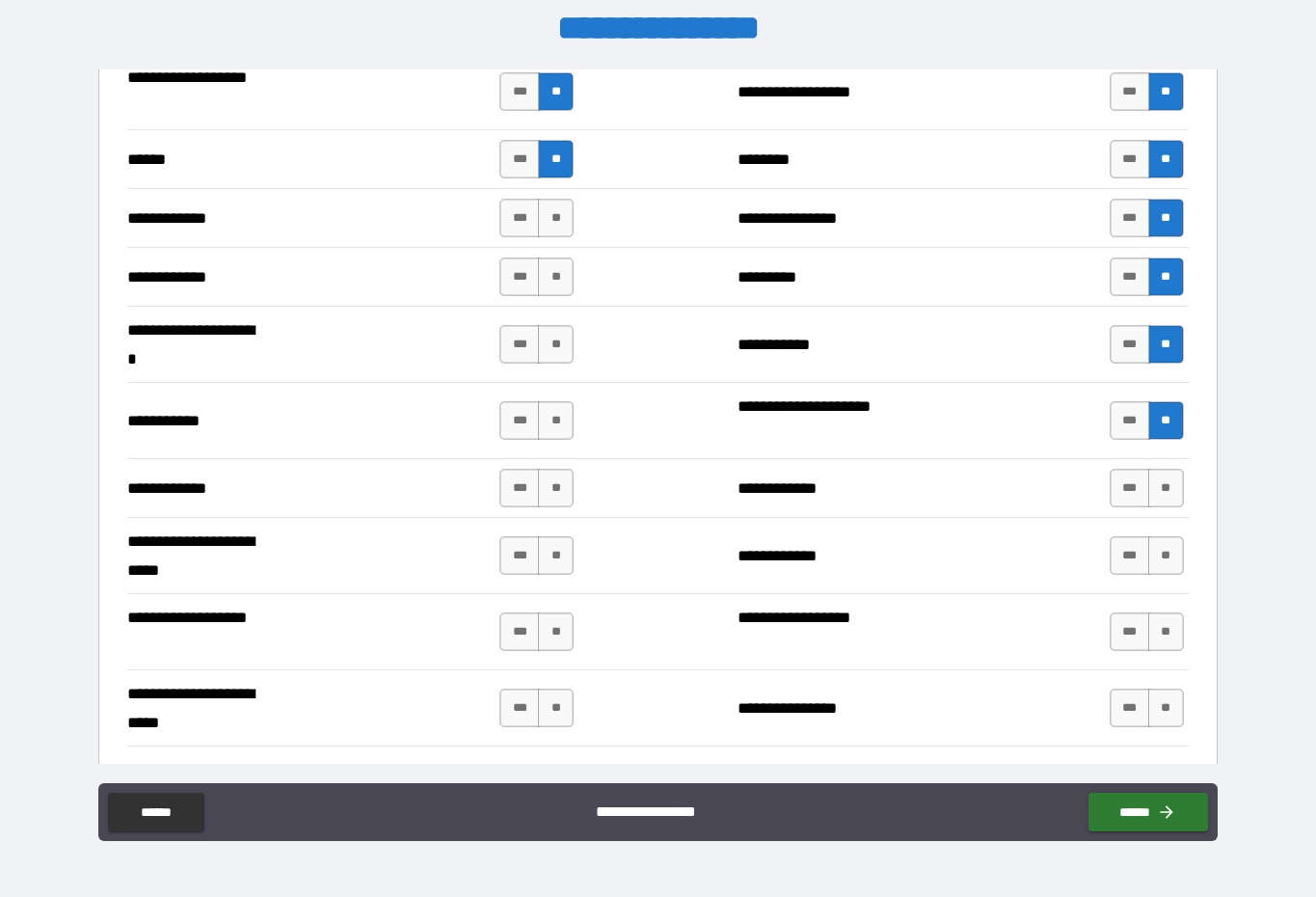 click on "**" at bounding box center (1166, 488) 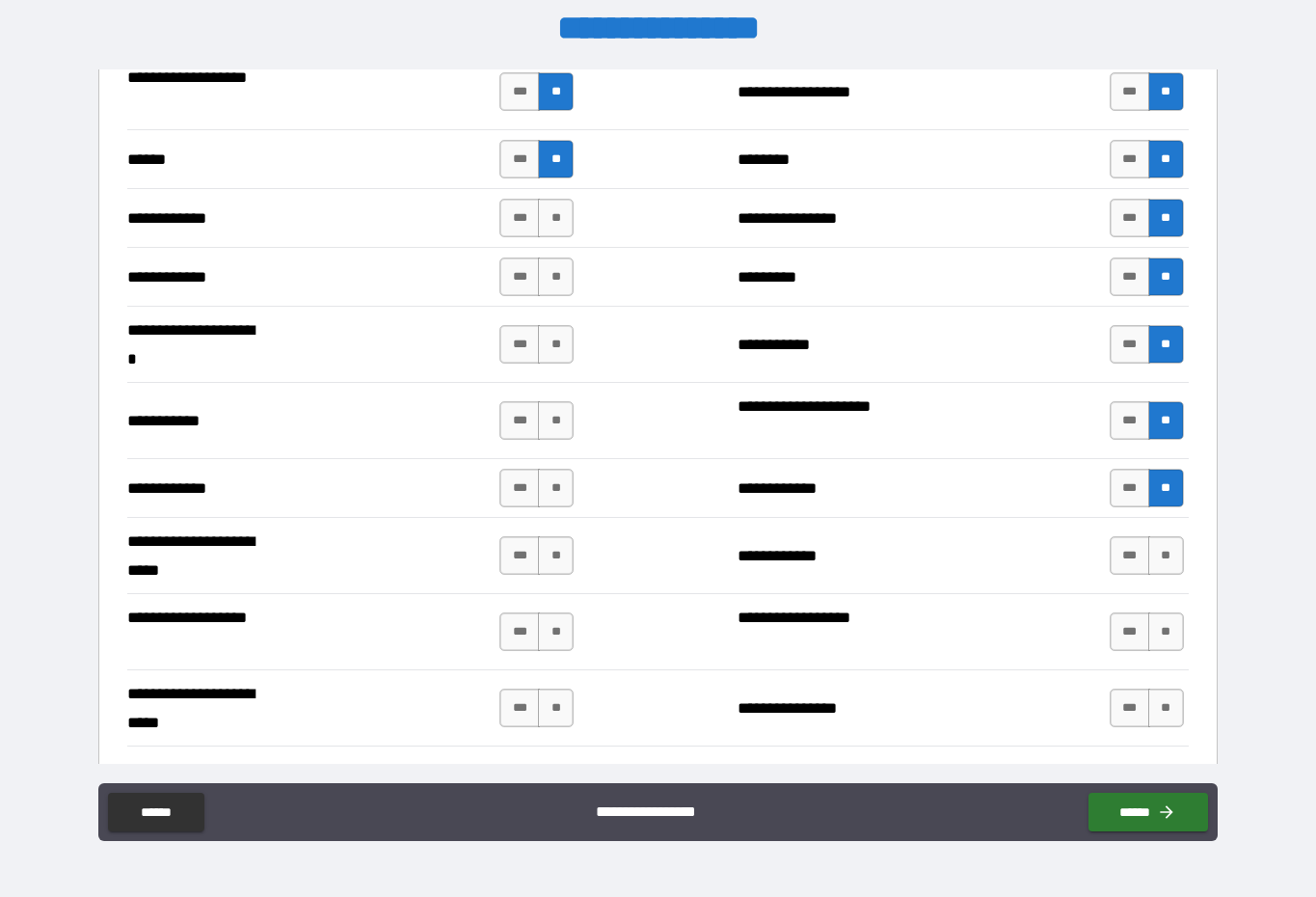 click on "**" at bounding box center [1166, 556] 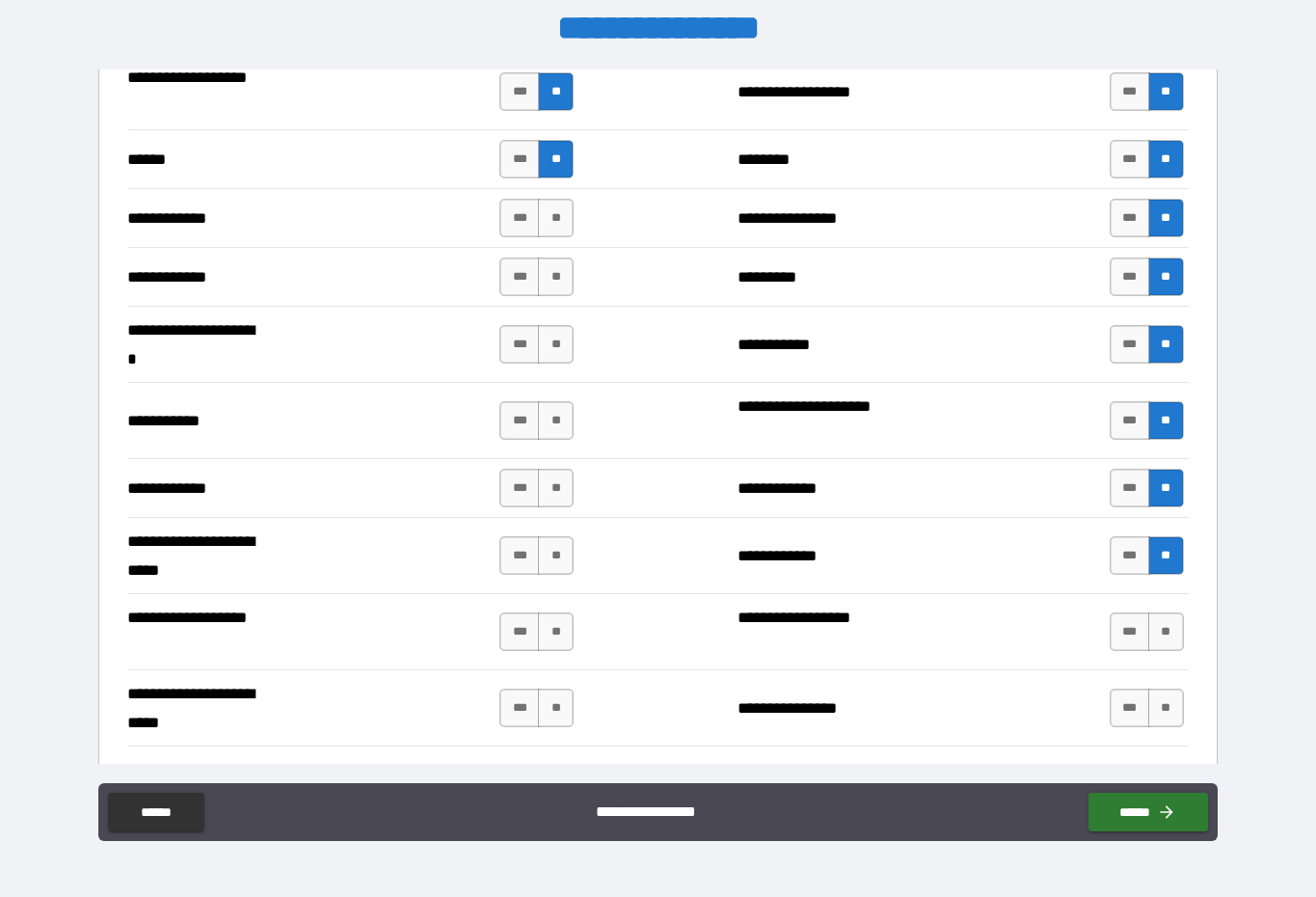 click on "**" at bounding box center (1166, 632) 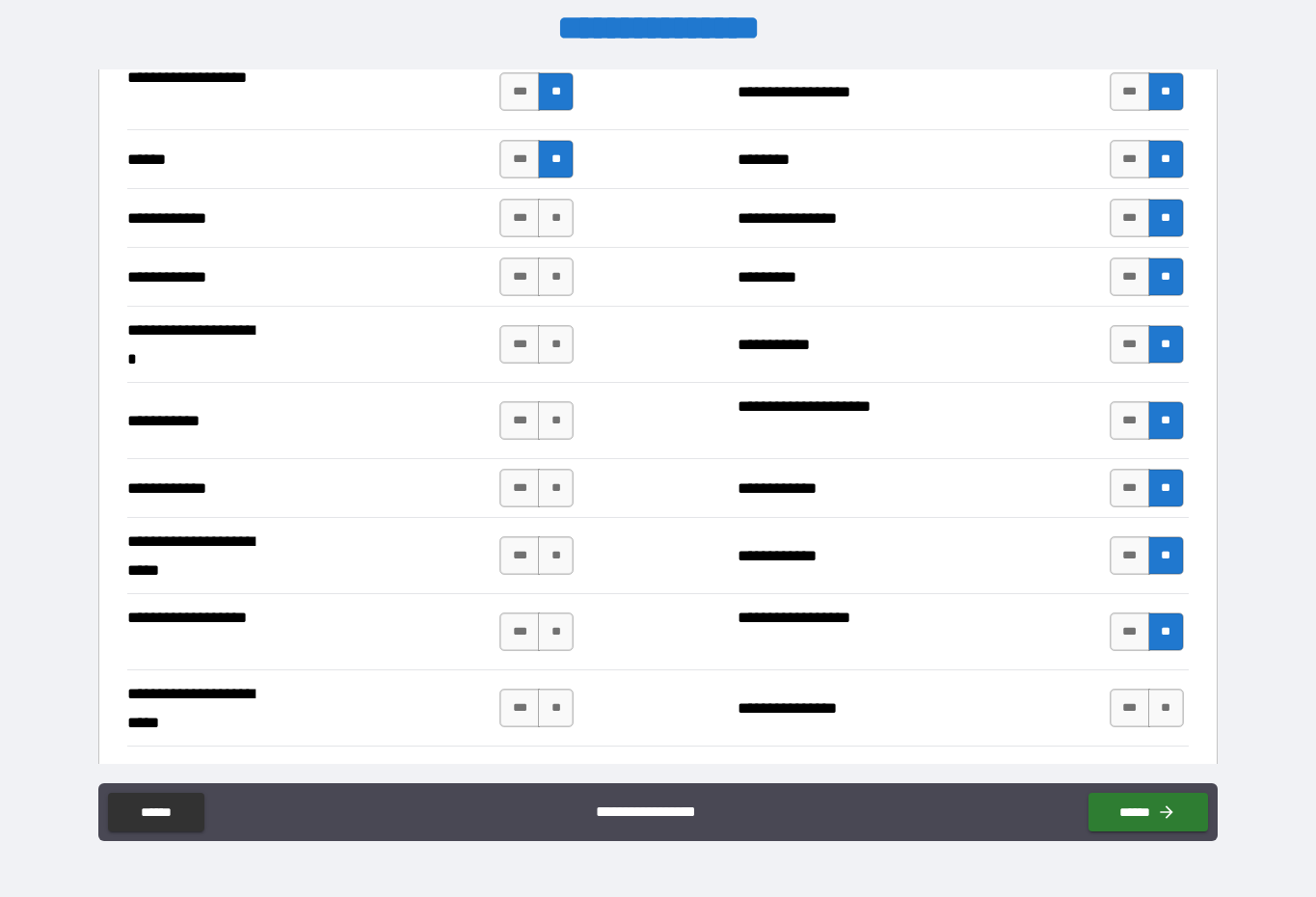 click on "**" at bounding box center [1166, 708] 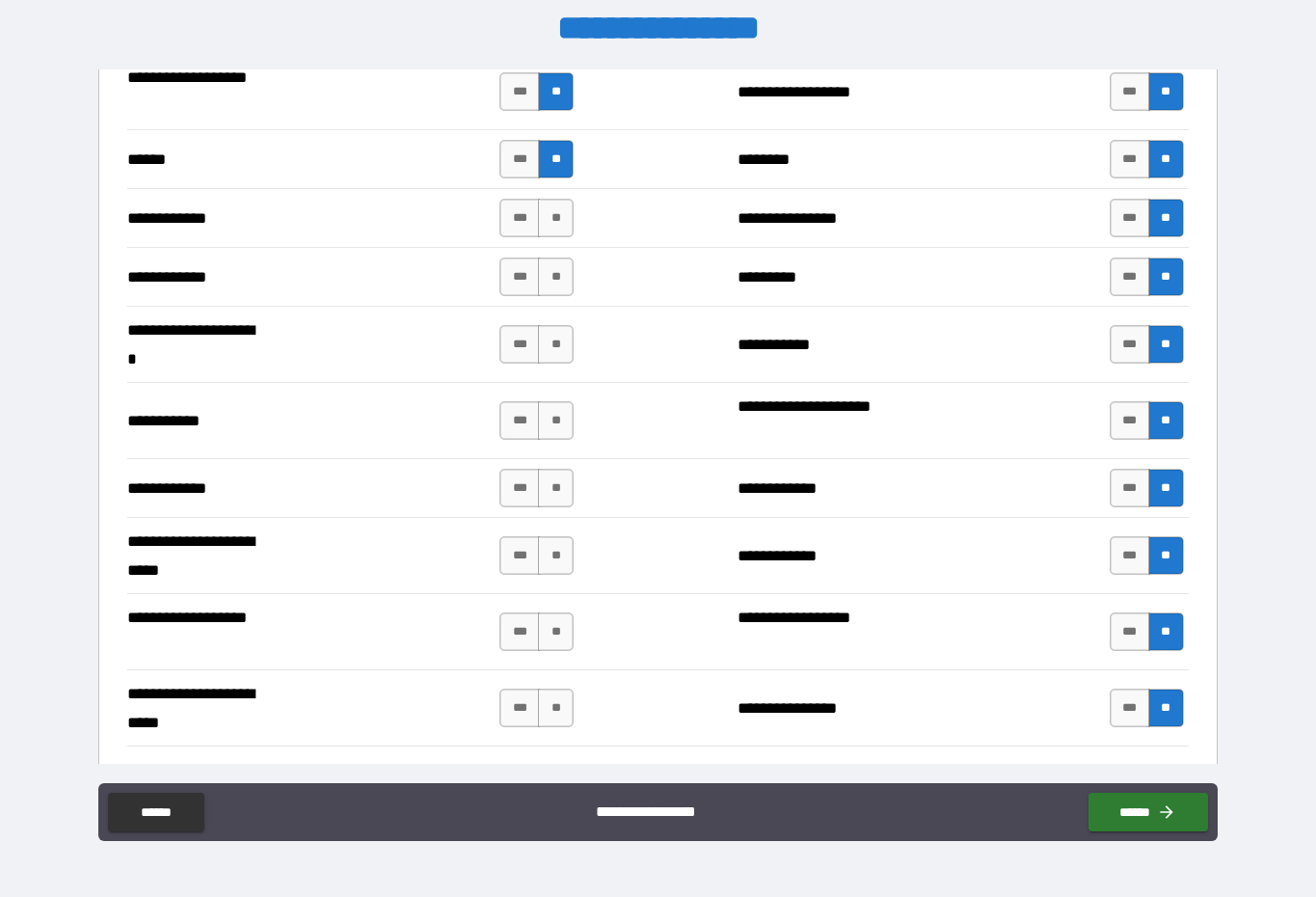 click on "**" at bounding box center (555, 708) 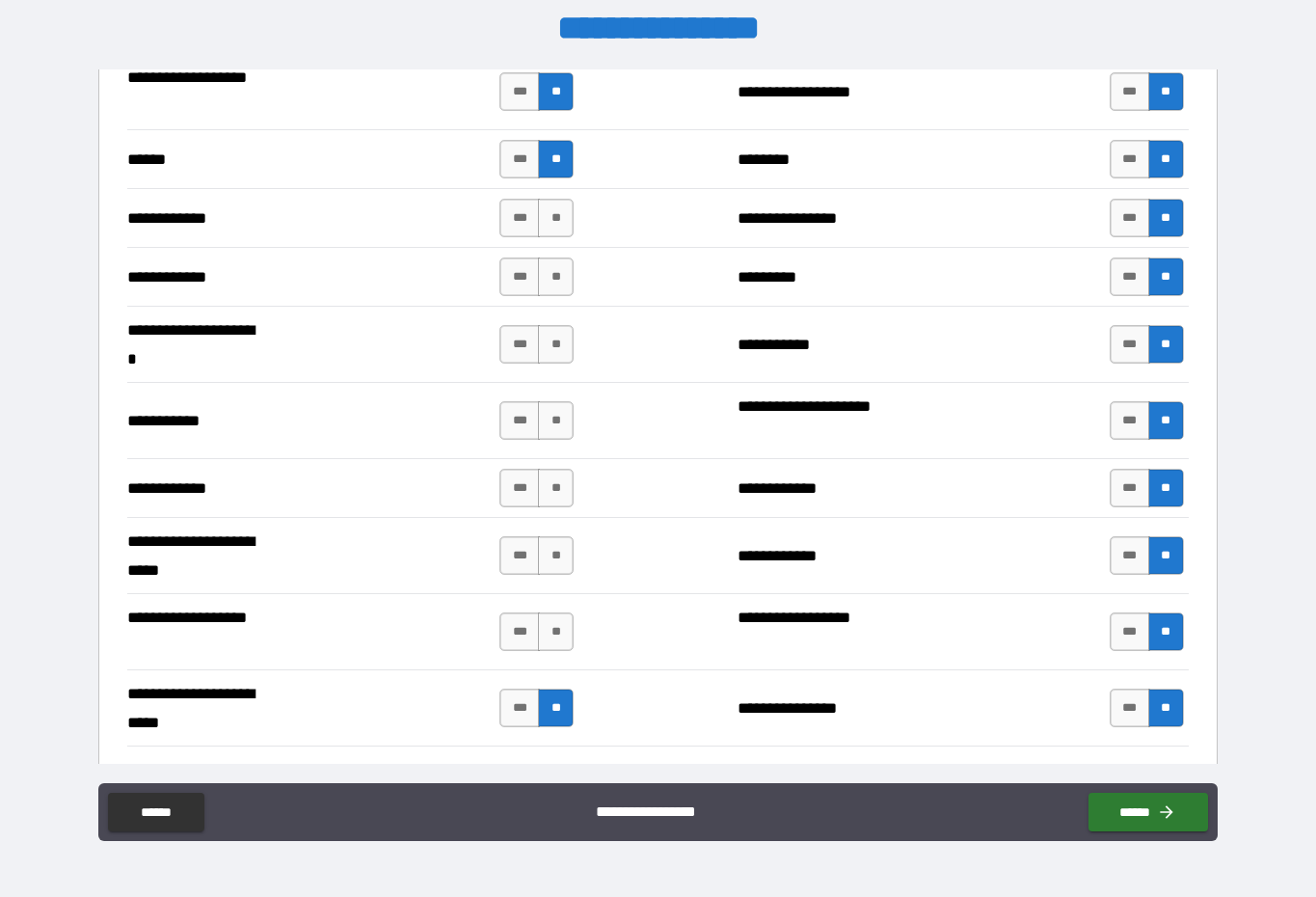 click on "**" at bounding box center (555, 632) 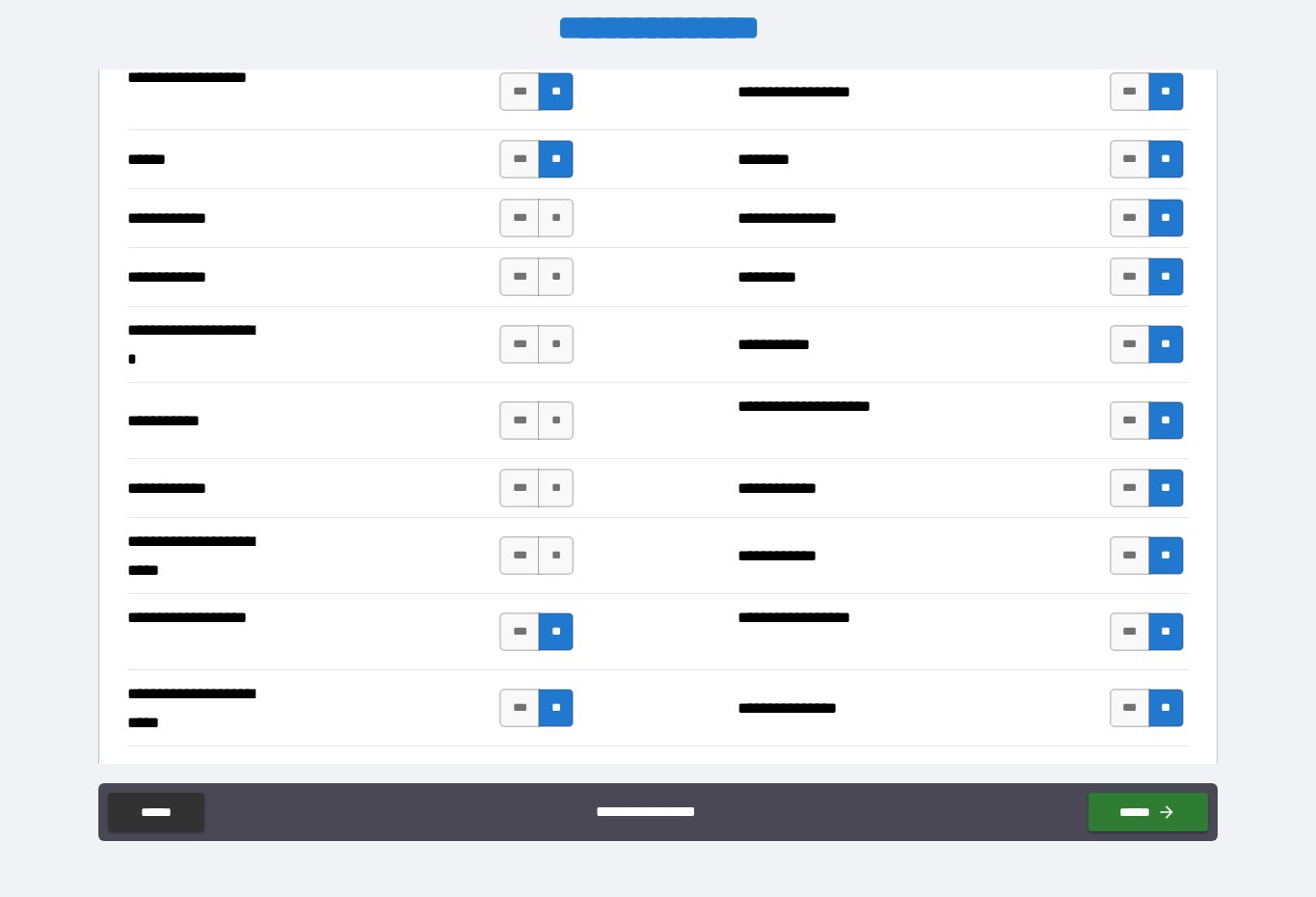 click on "**" at bounding box center [555, 556] 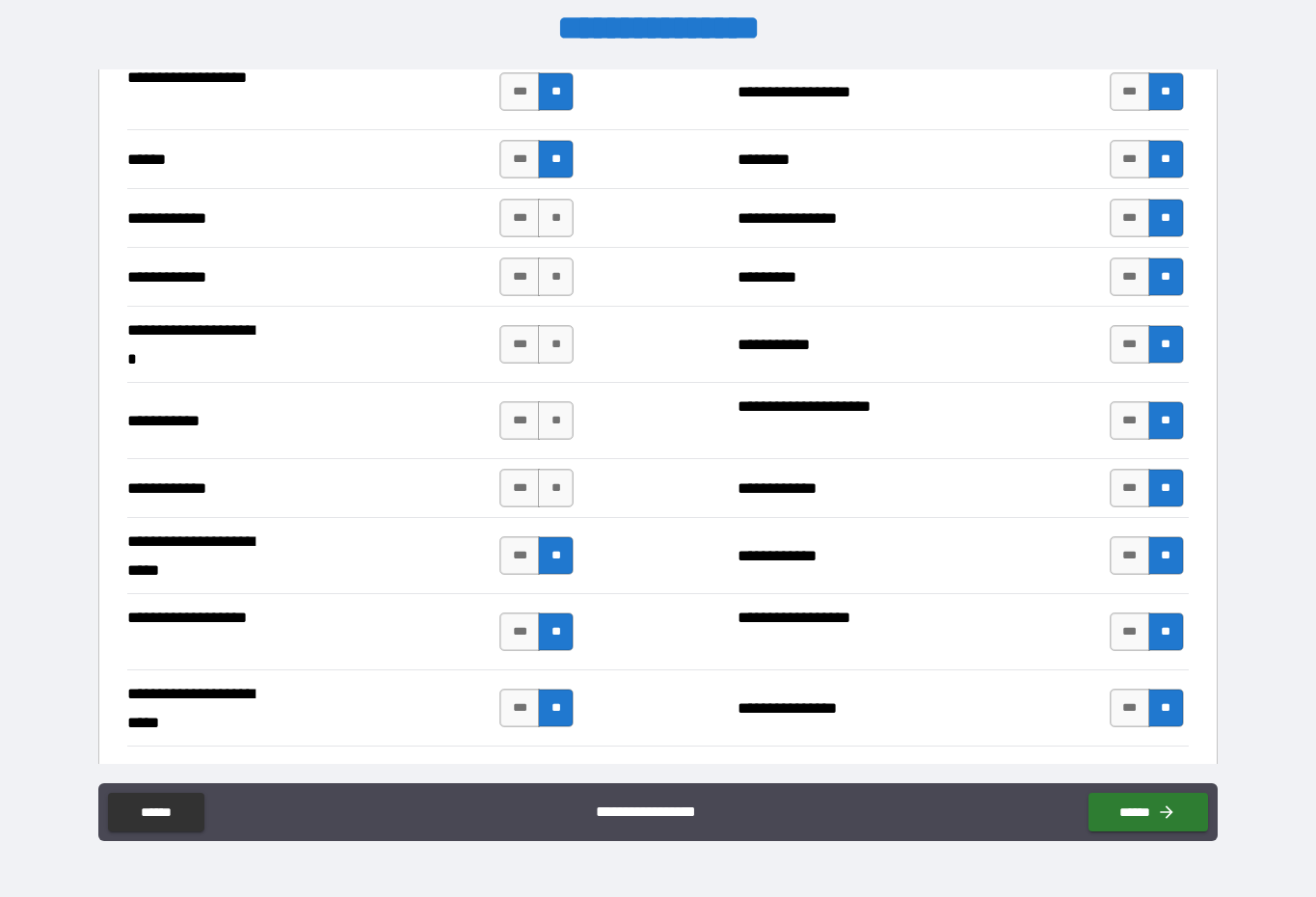 click on "**" at bounding box center [555, 488] 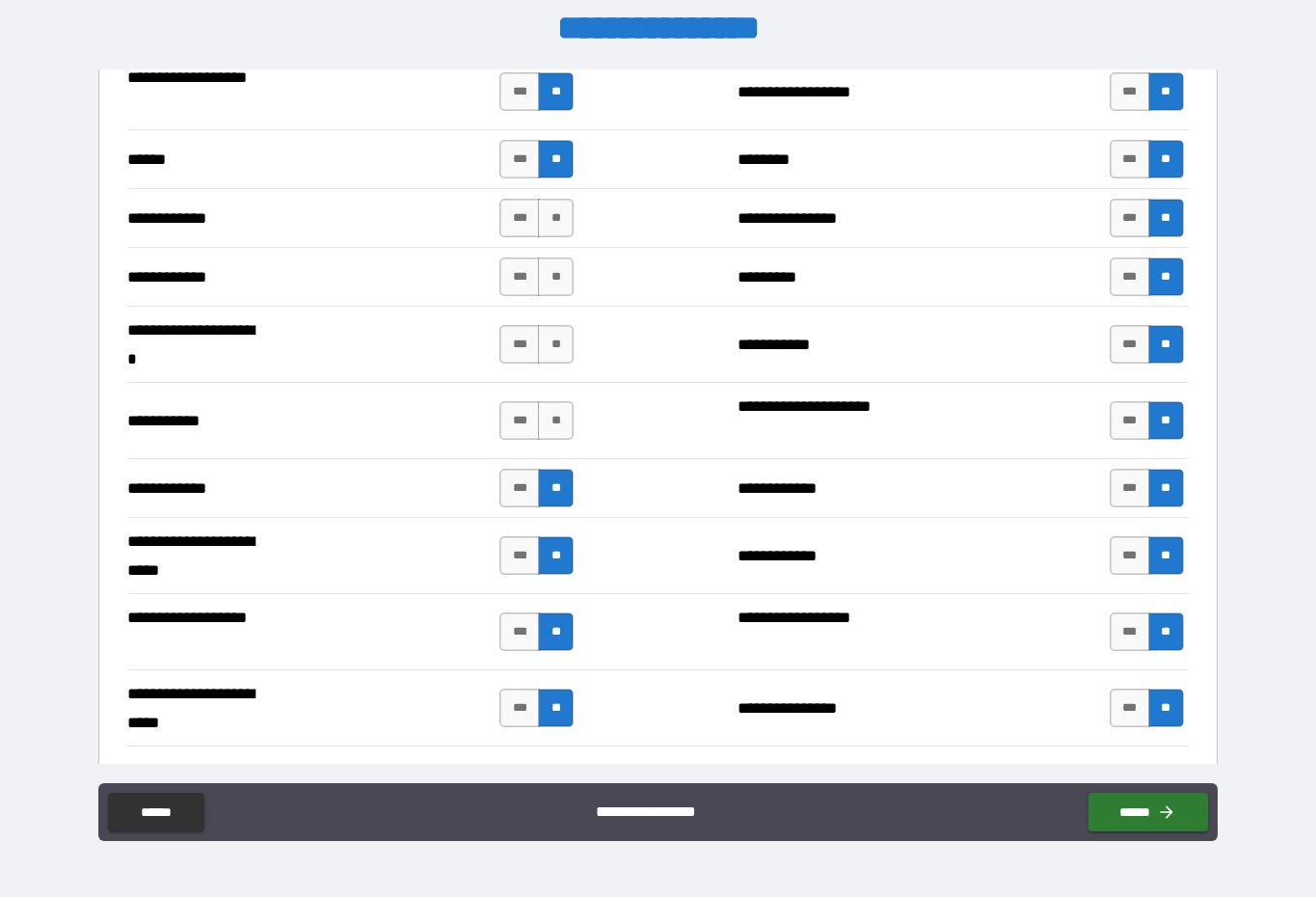 click on "*** **" at bounding box center (536, 488) 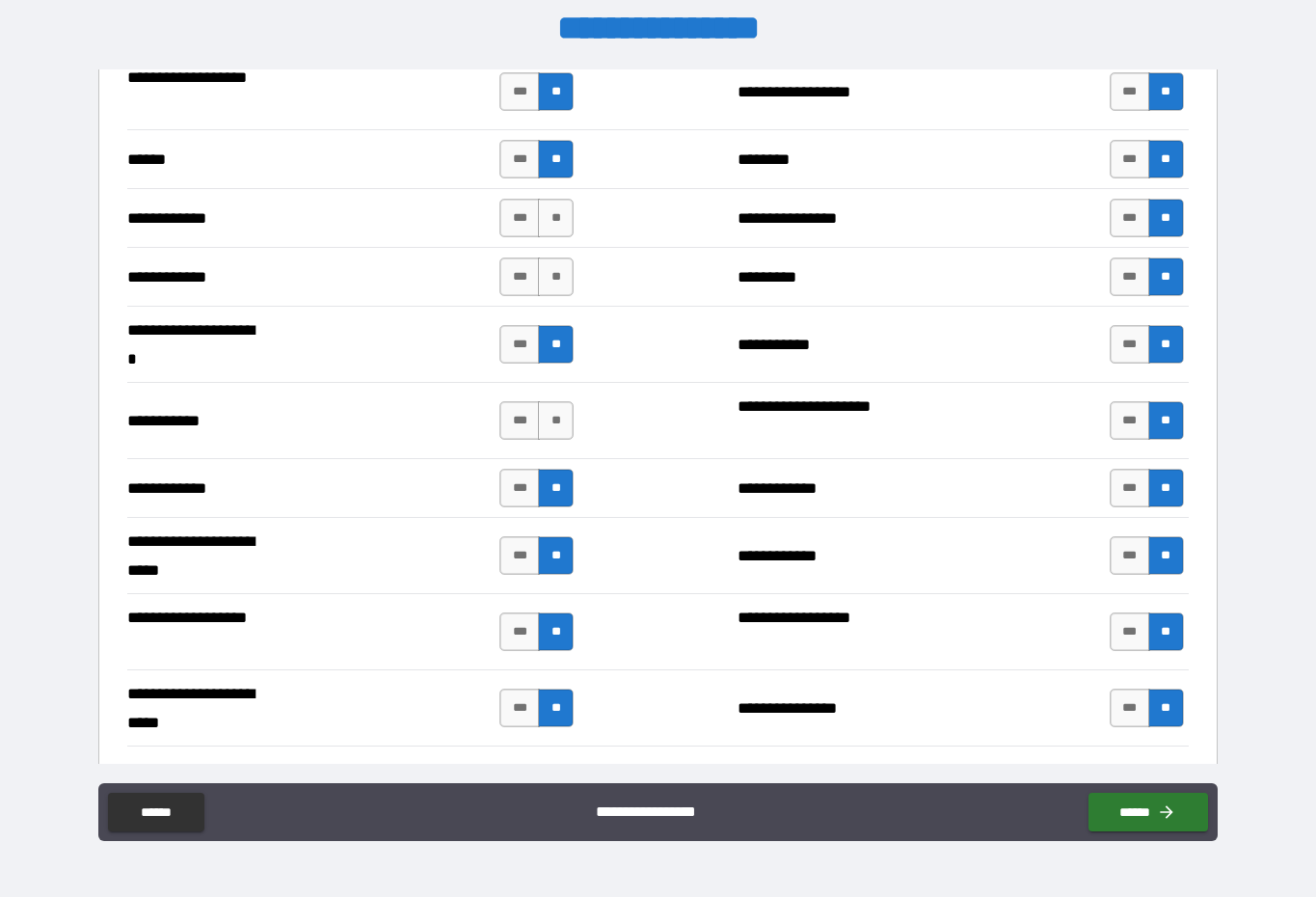 click on "**" at bounding box center (555, 421) 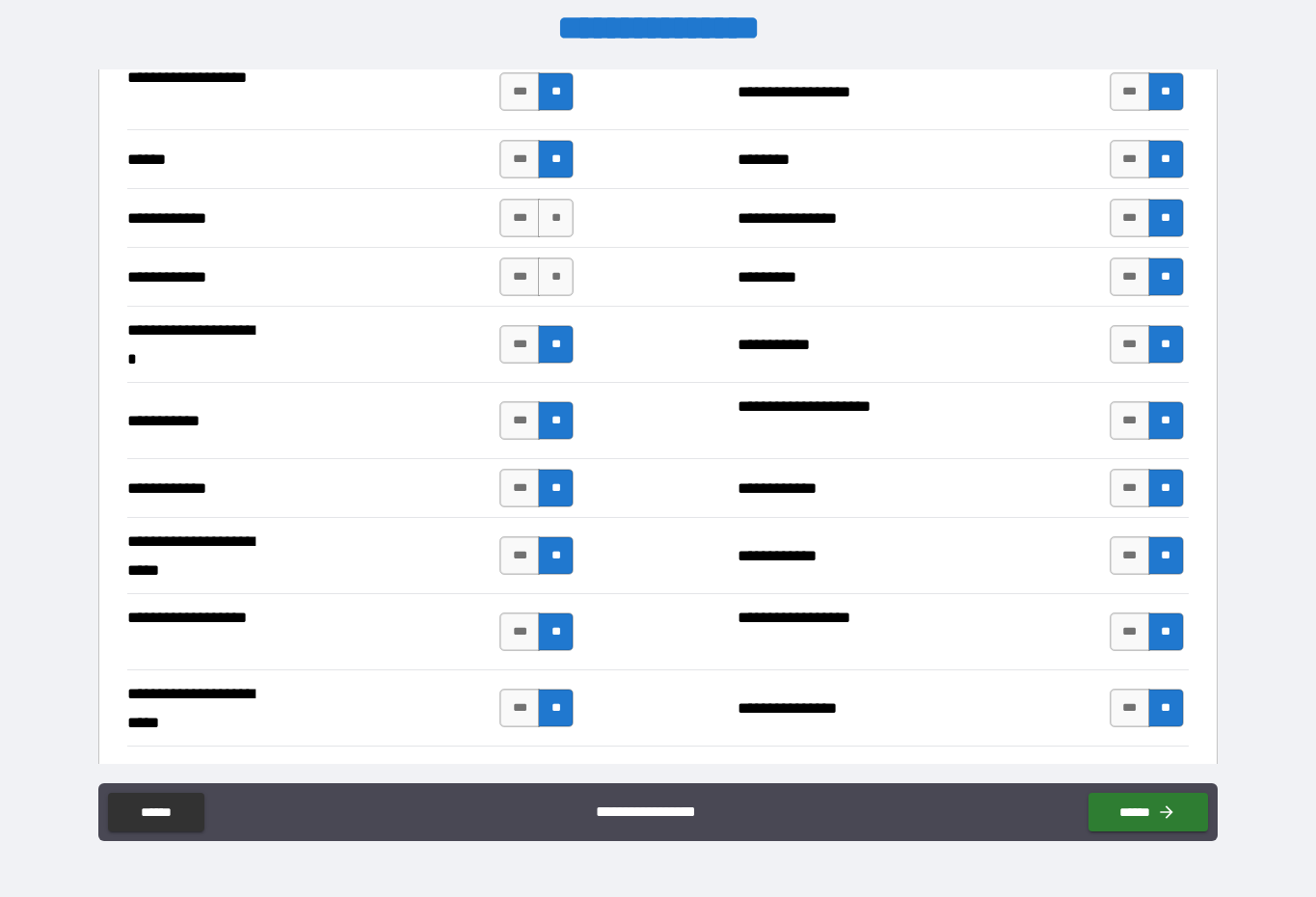 click on "**" at bounding box center (555, 277) 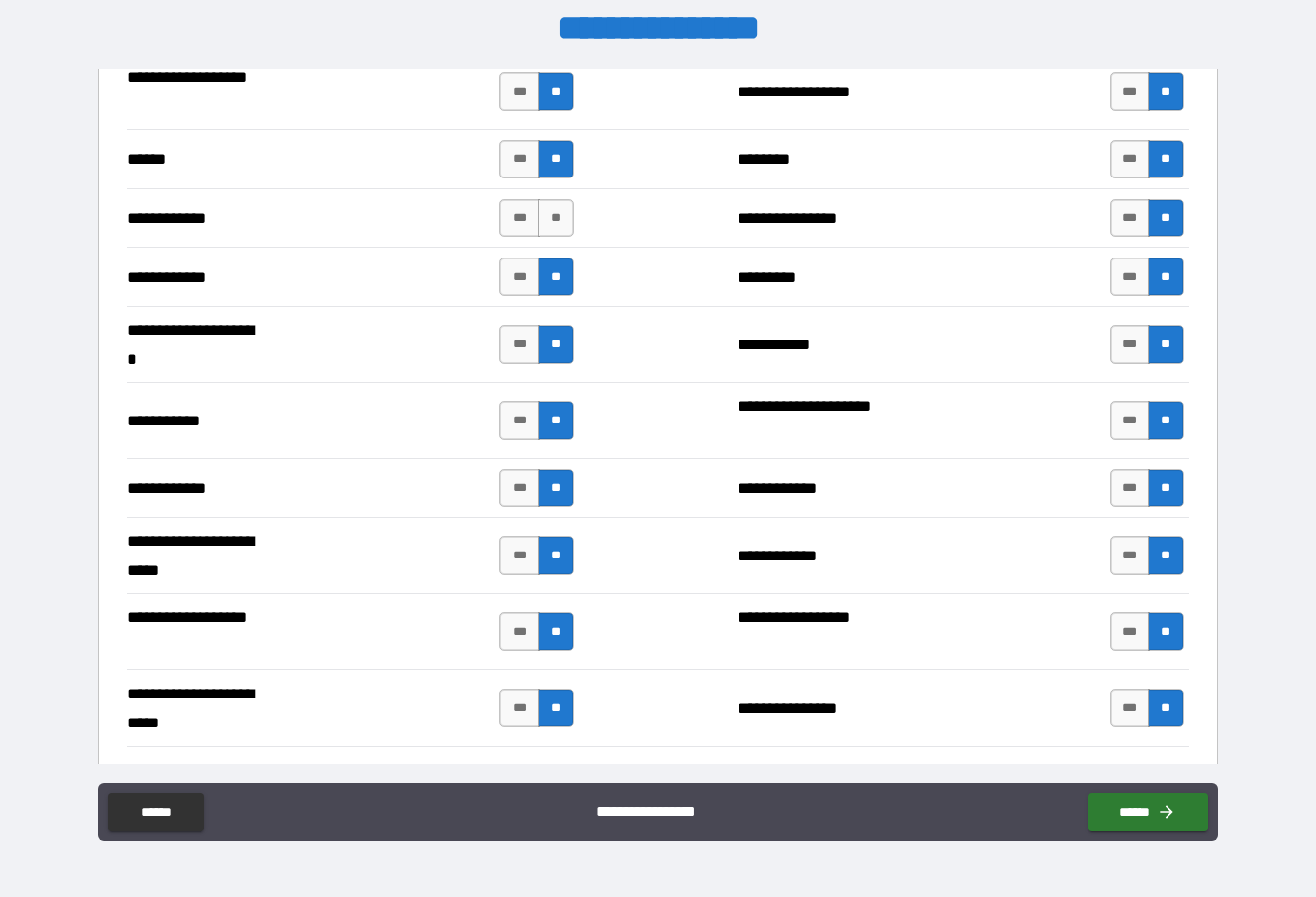 click on "**" at bounding box center [555, 218] 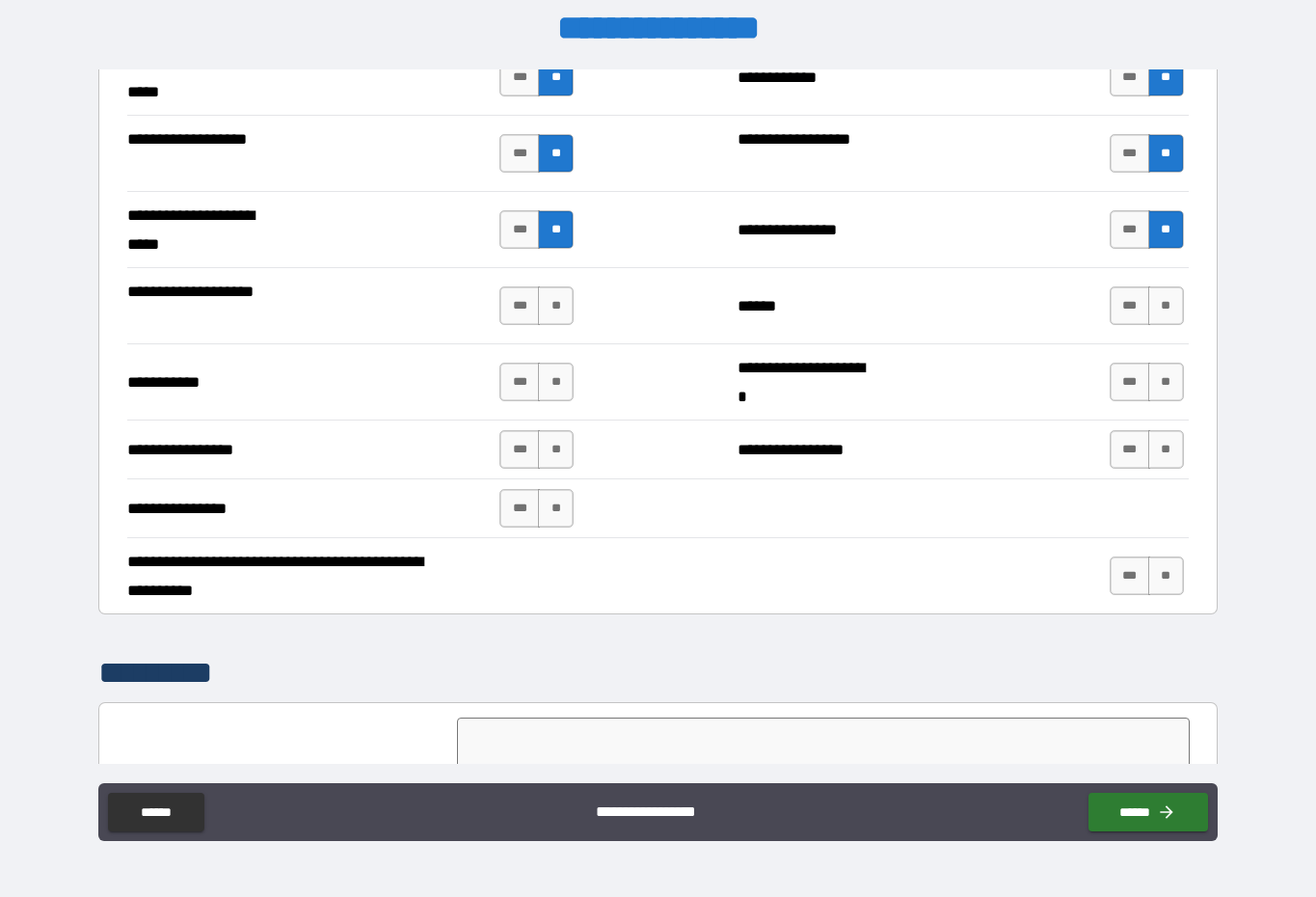 scroll, scrollTop: 4111, scrollLeft: 0, axis: vertical 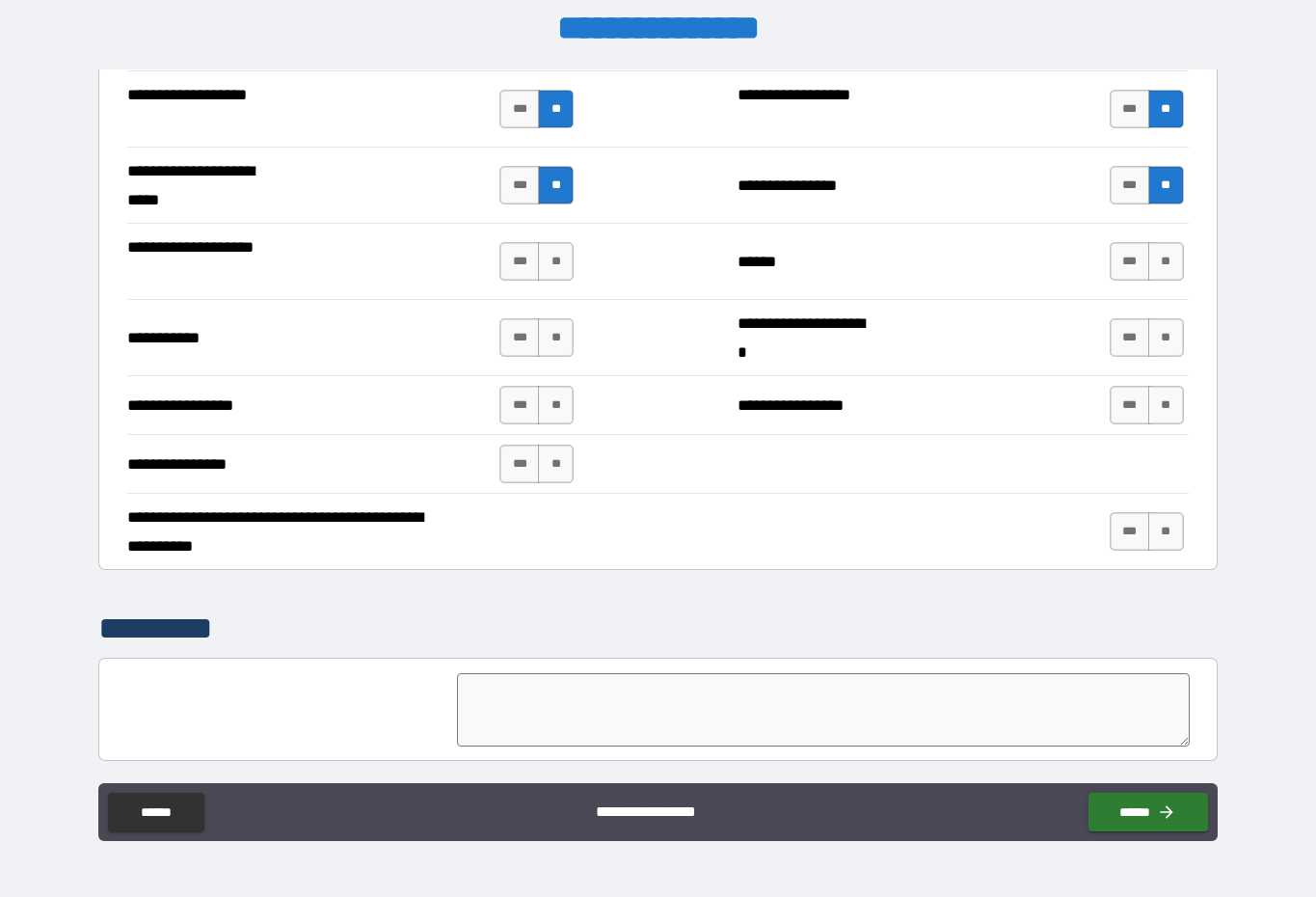 click on "**" at bounding box center [1166, 261] 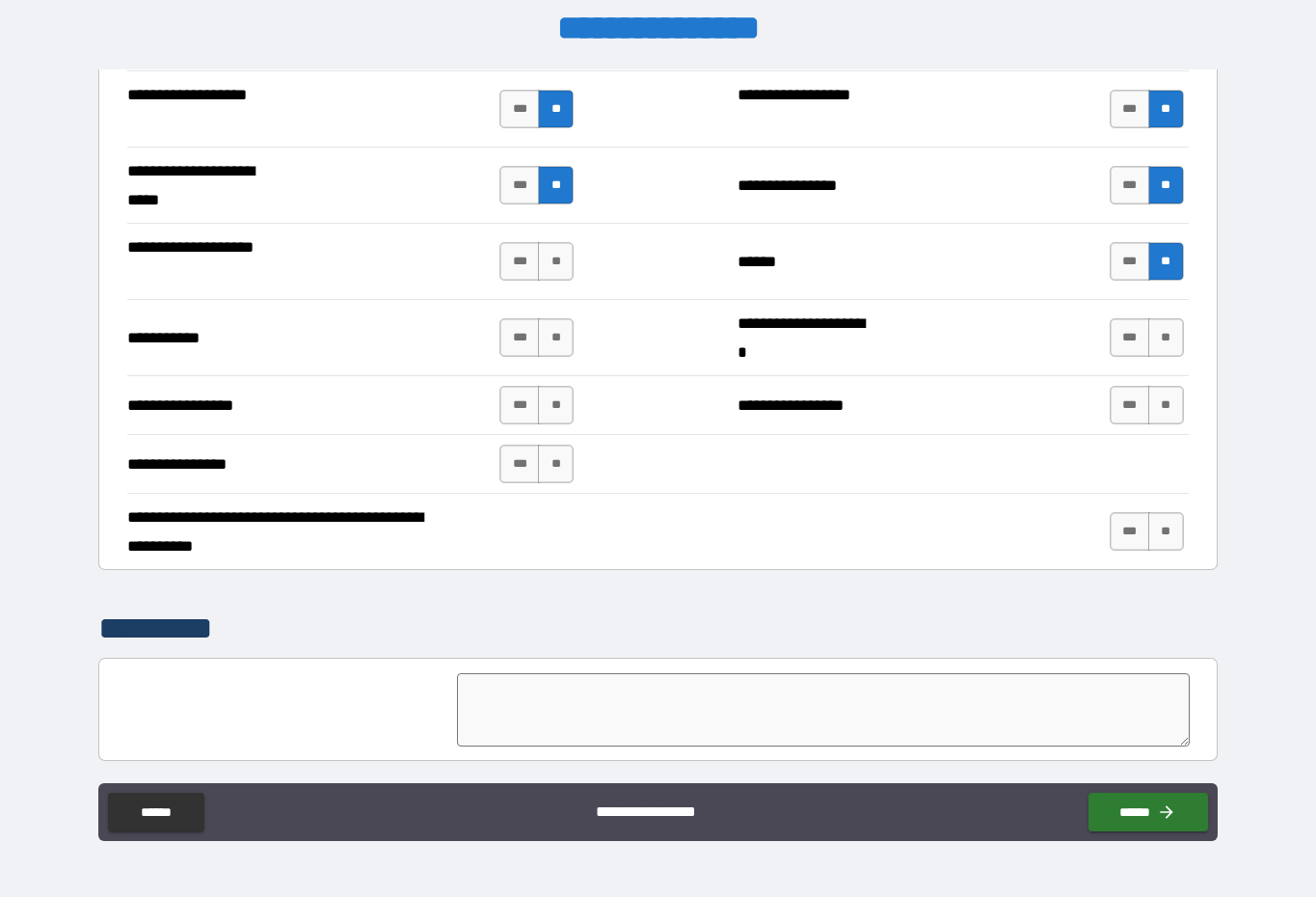 click on "**" at bounding box center (1166, 338) 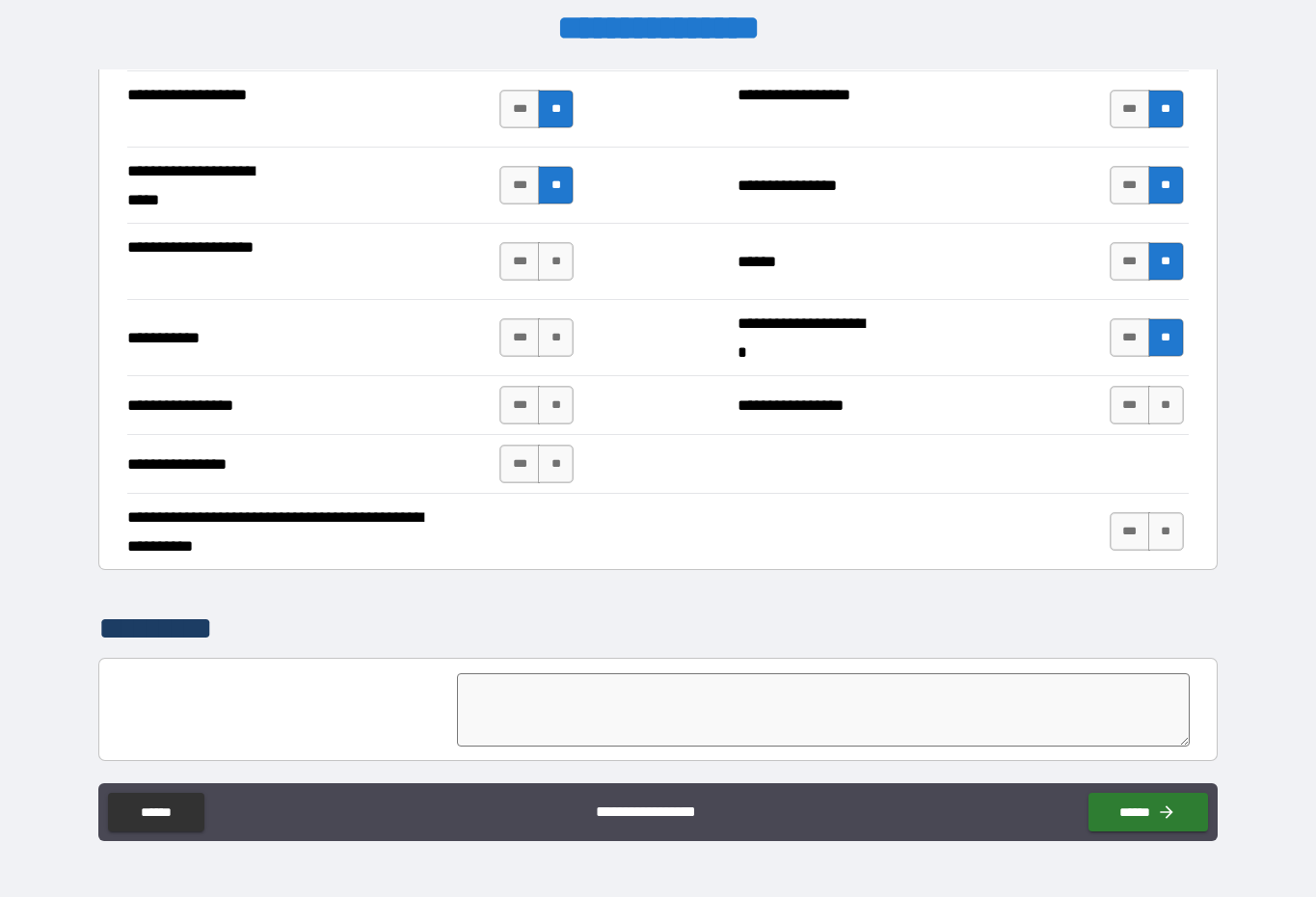 click on "**" at bounding box center (1166, 405) 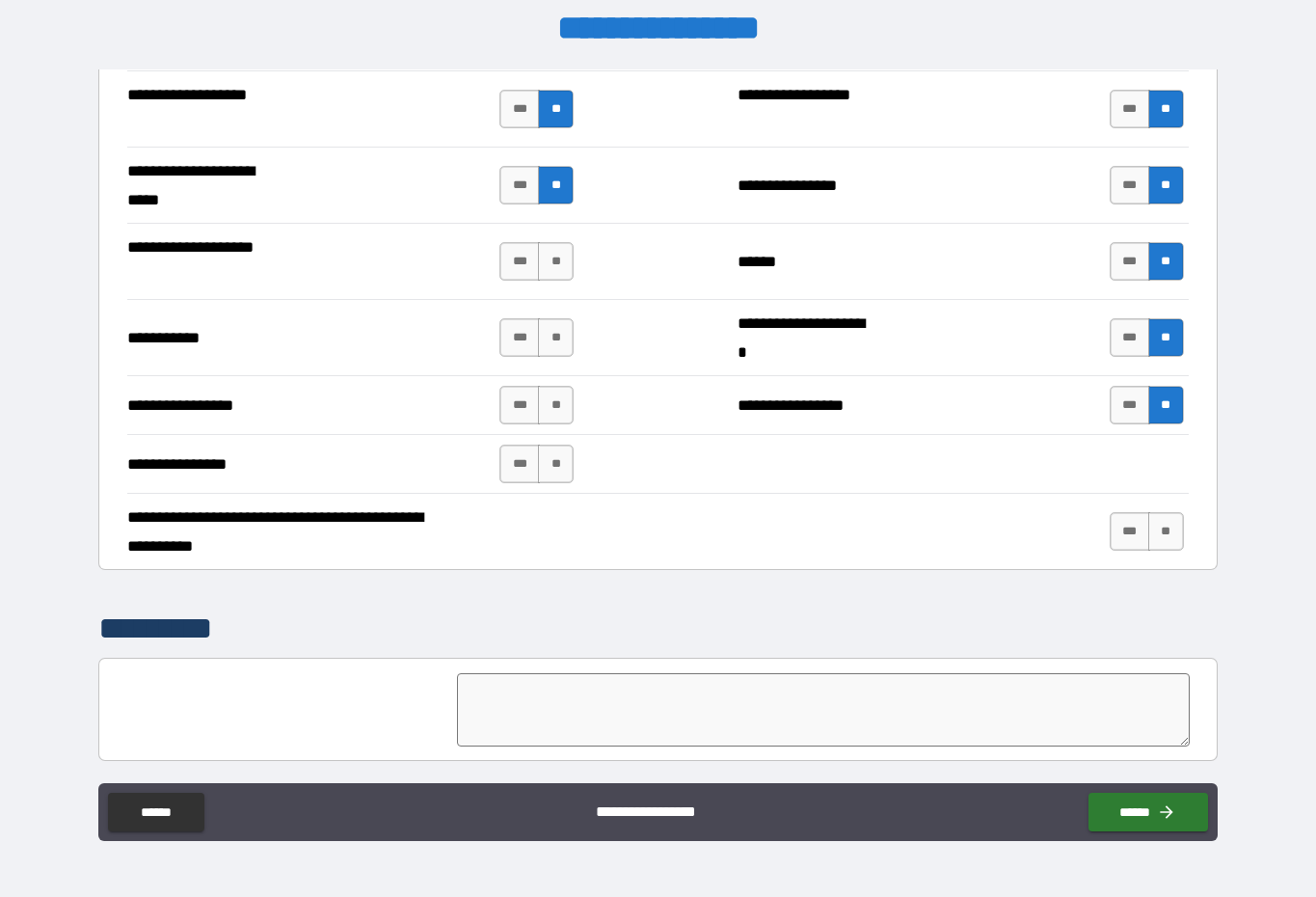 click on "**" at bounding box center [555, 464] 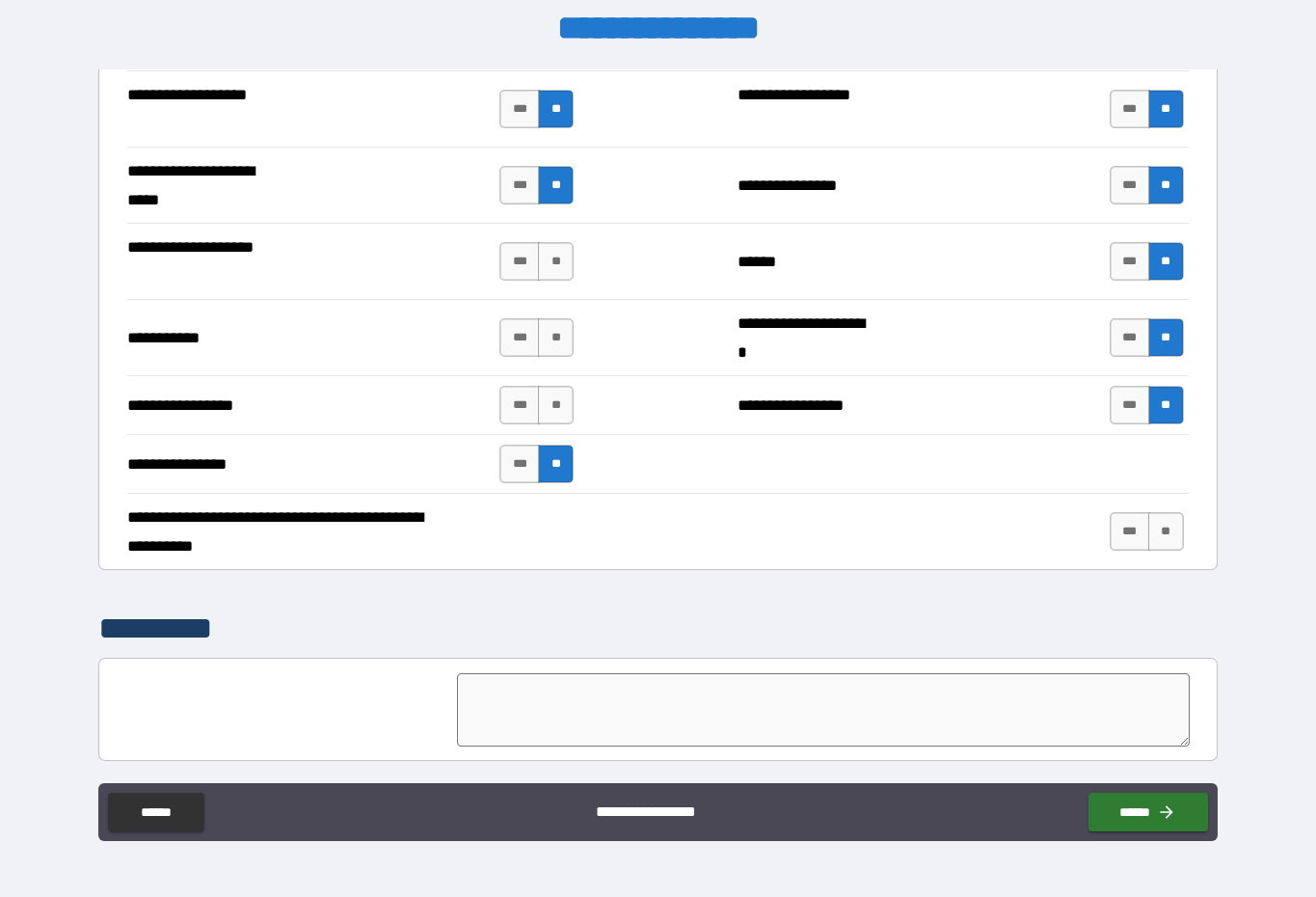 click on "**" at bounding box center [555, 405] 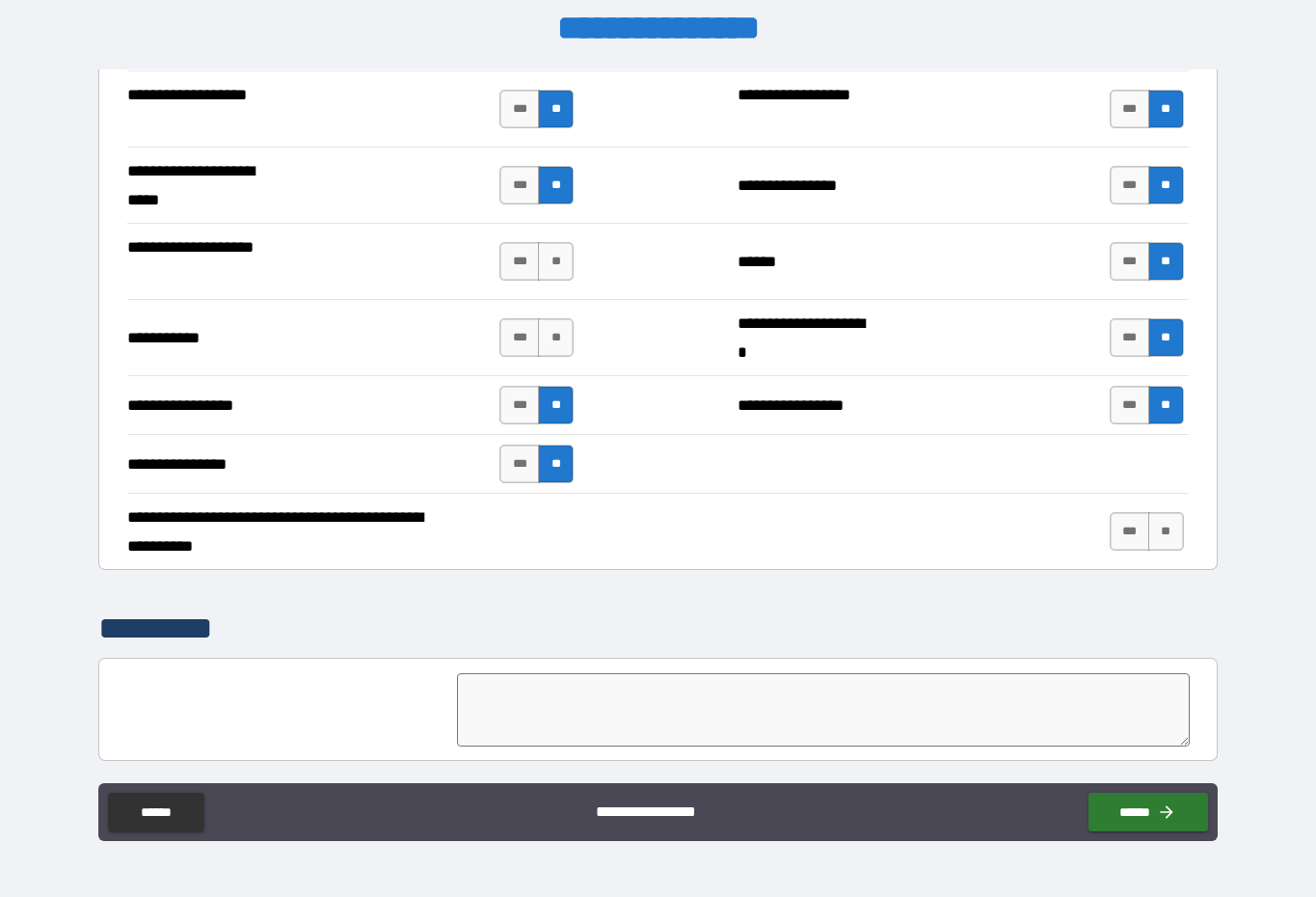 click on "**" at bounding box center [555, 338] 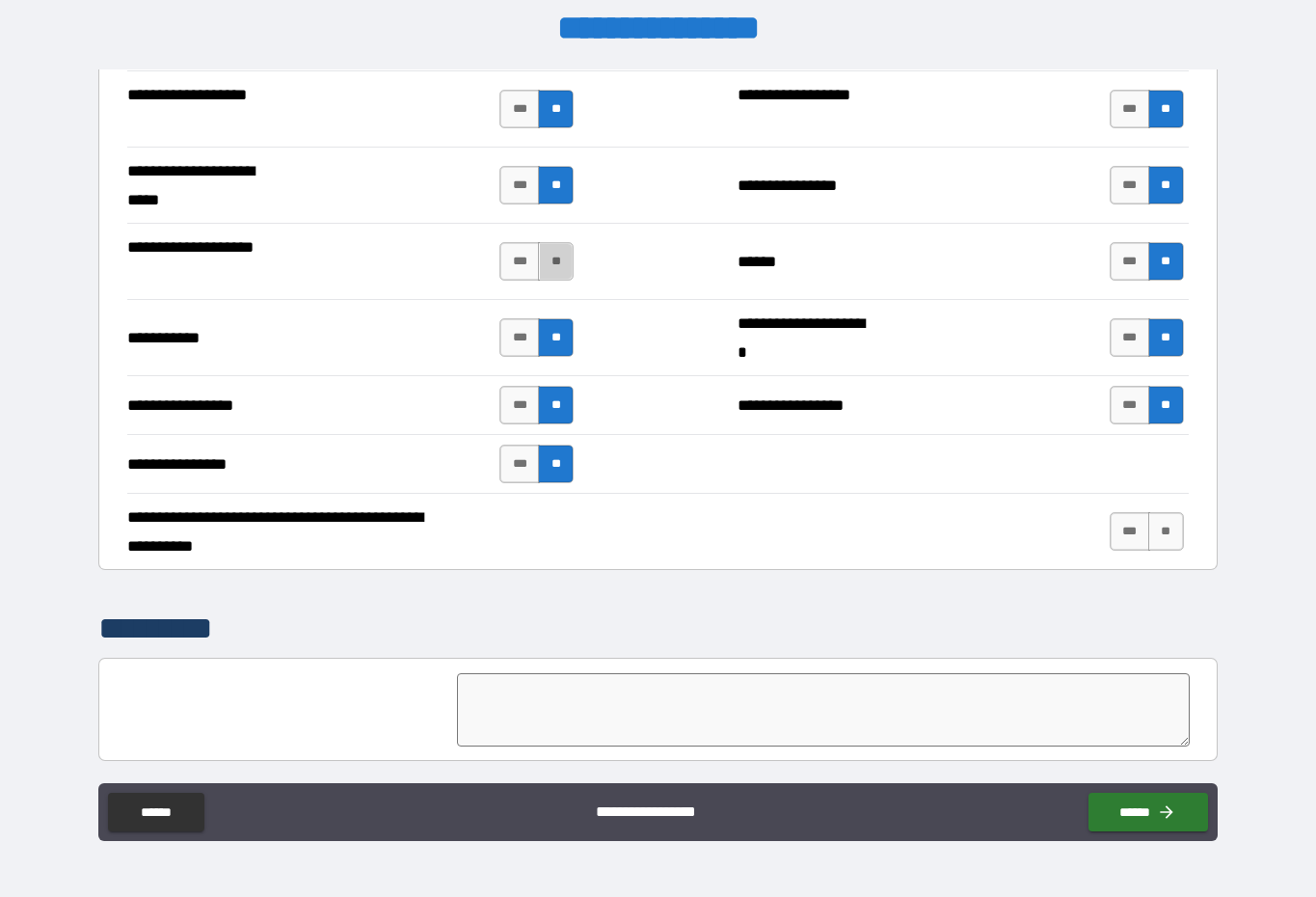 click on "**" at bounding box center (555, 261) 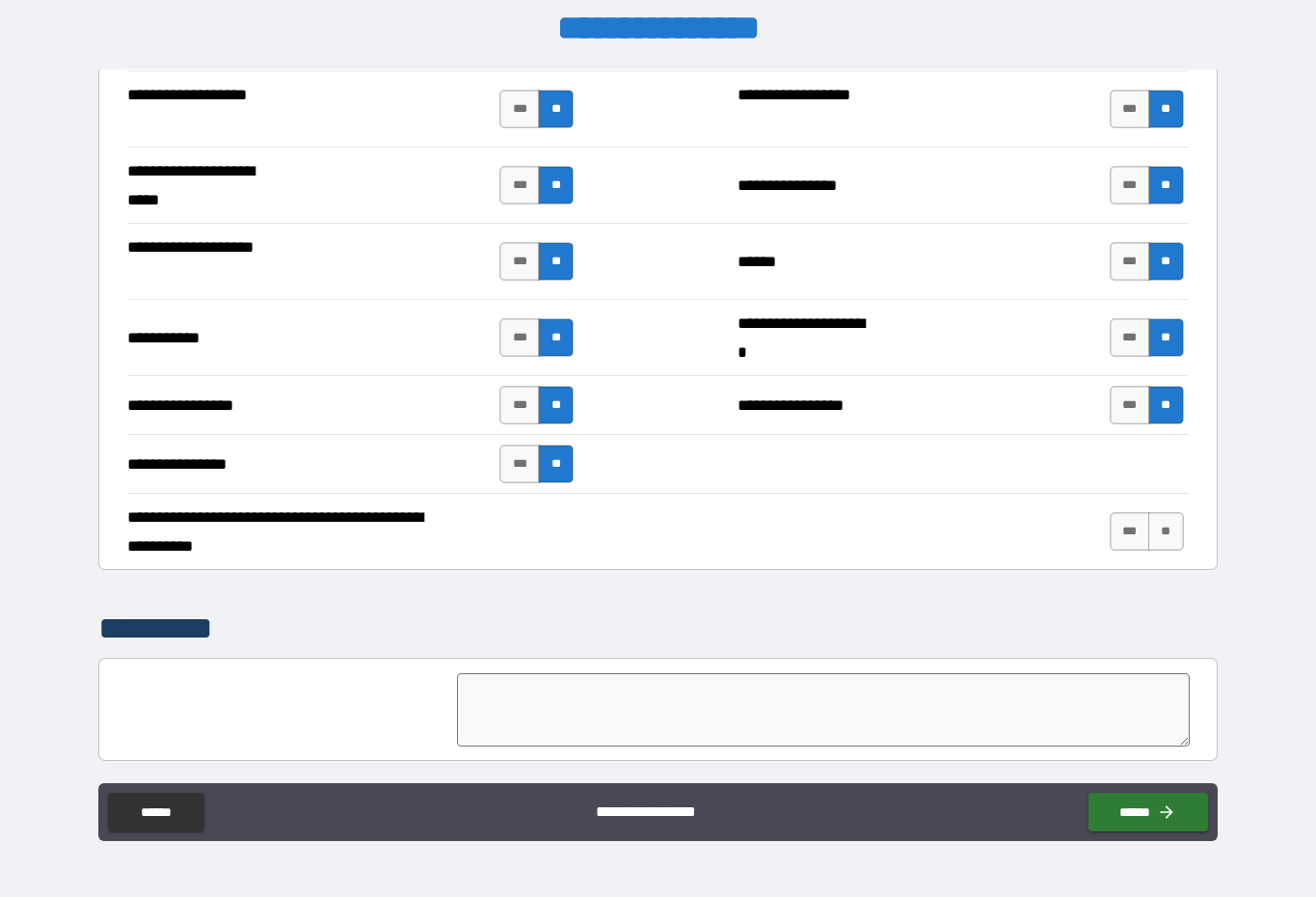 click on "**" at bounding box center [1166, 531] 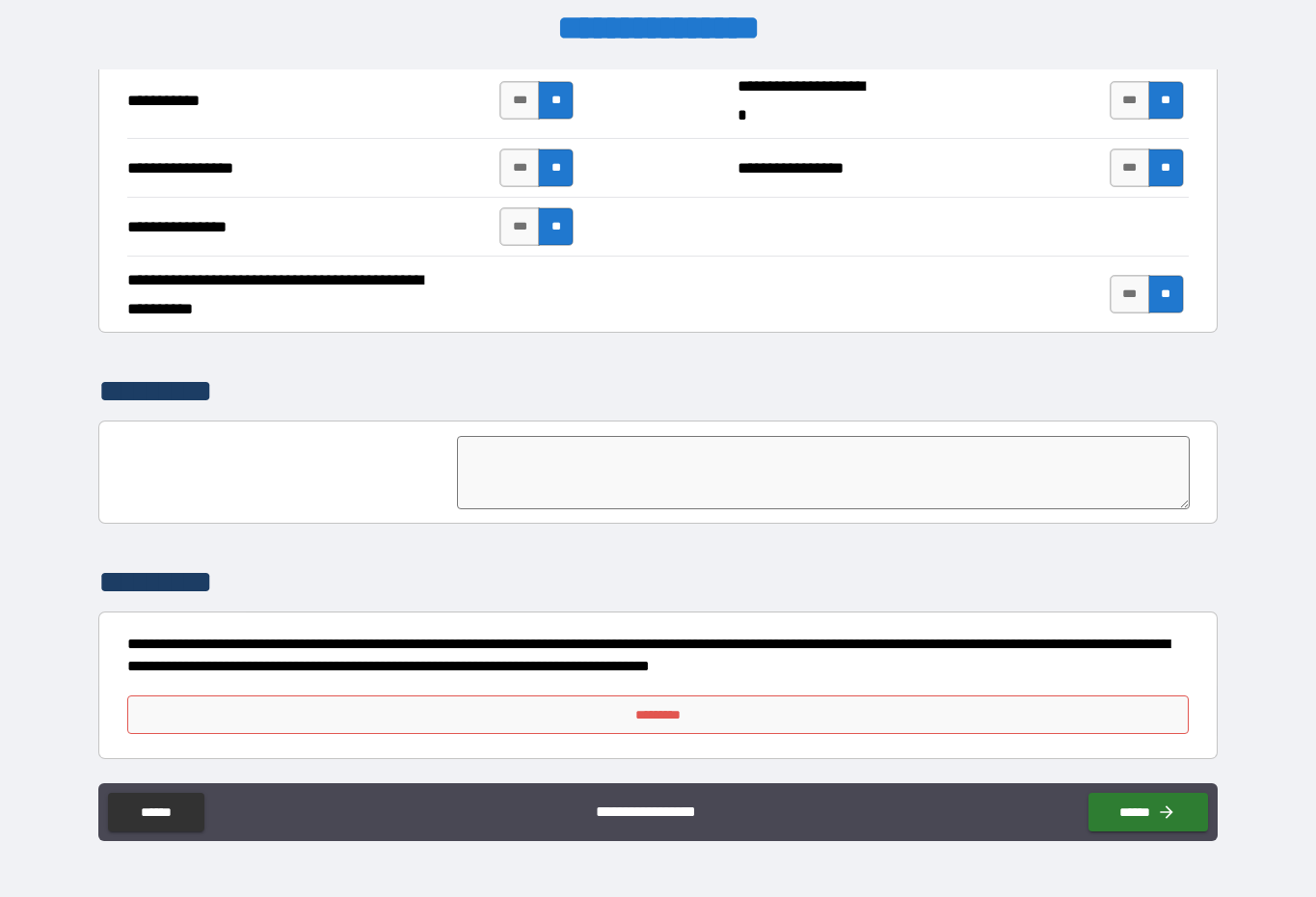 scroll, scrollTop: 4348, scrollLeft: 0, axis: vertical 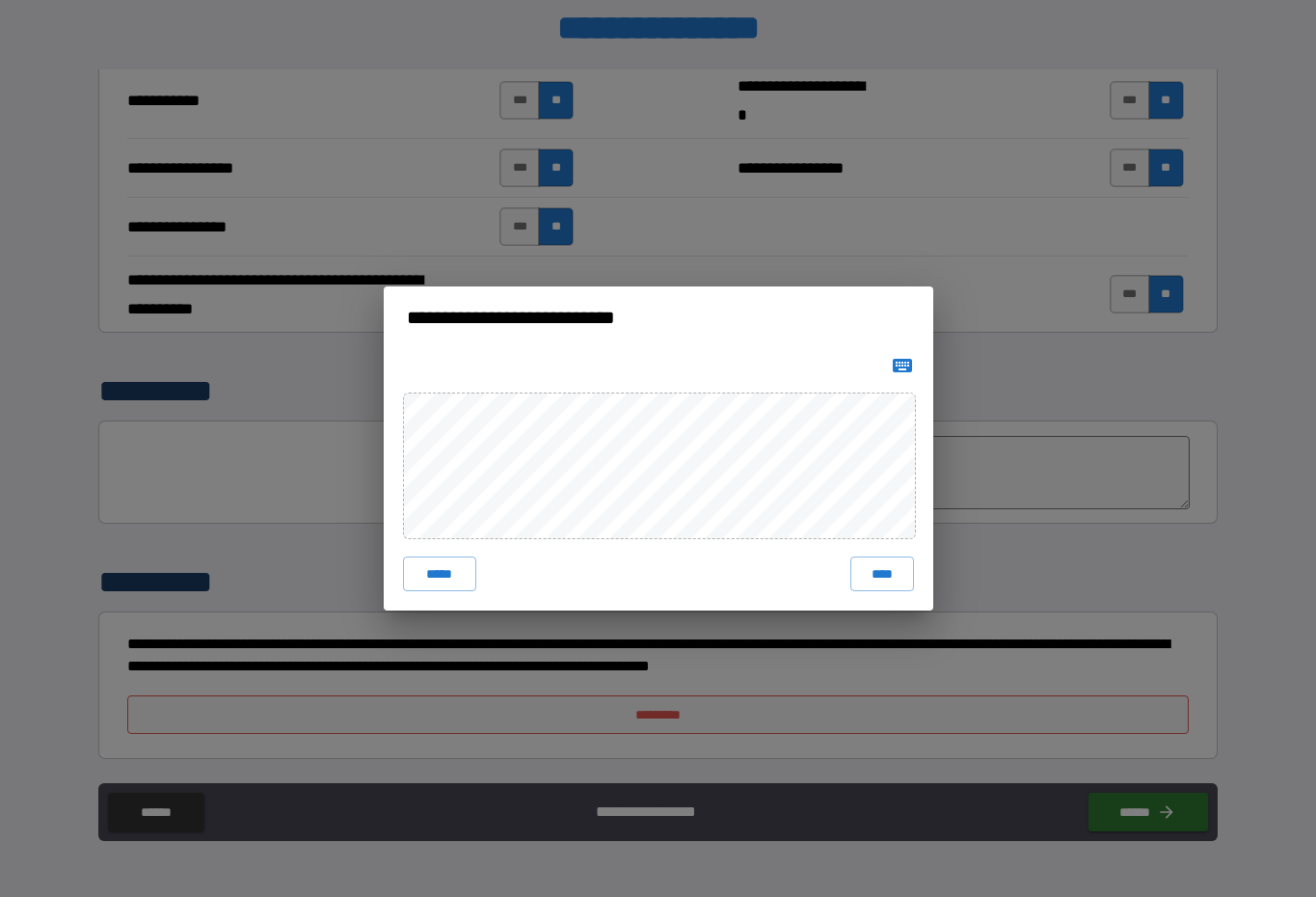 click on "****" at bounding box center (882, 574) 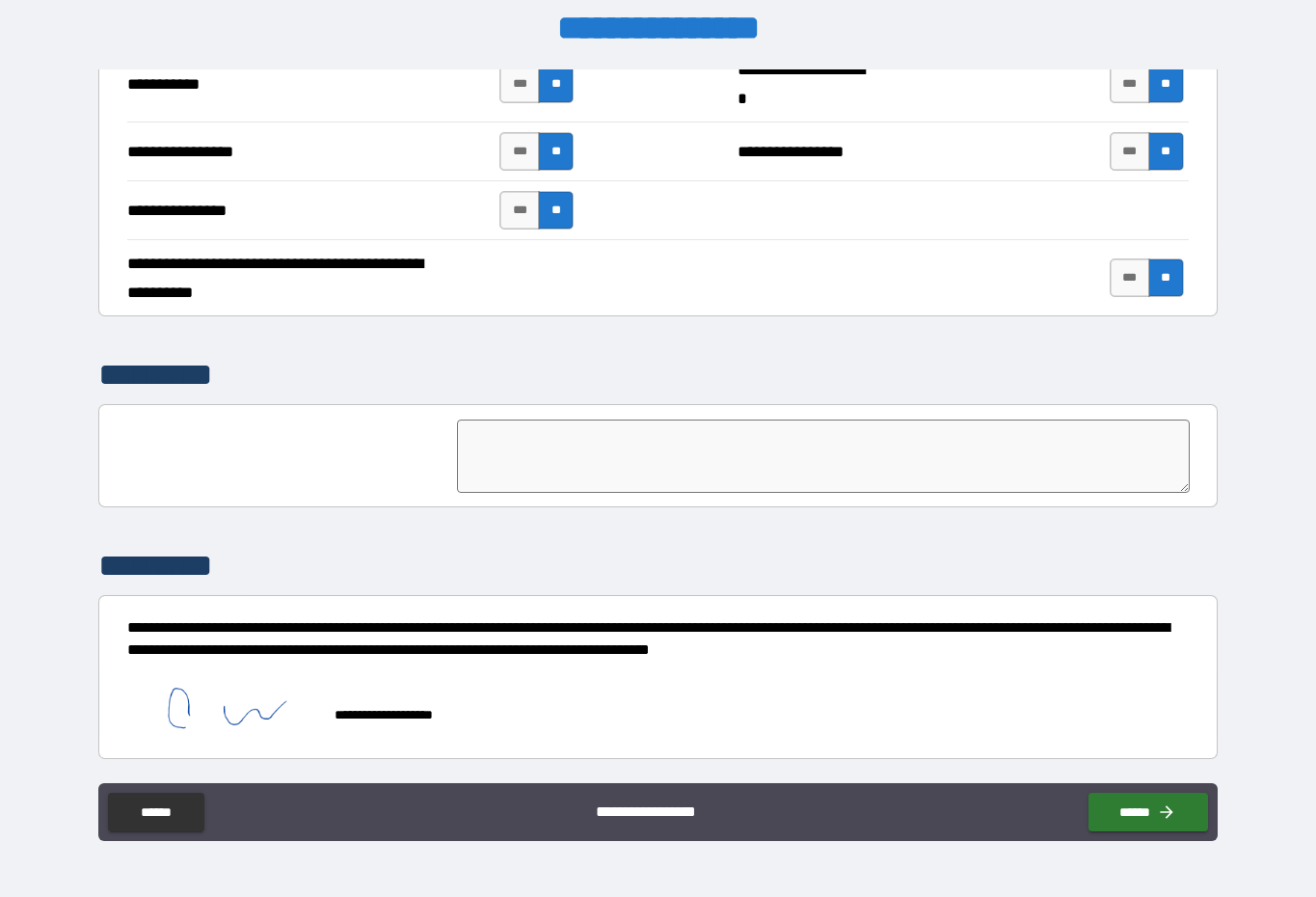 scroll, scrollTop: 4364, scrollLeft: 0, axis: vertical 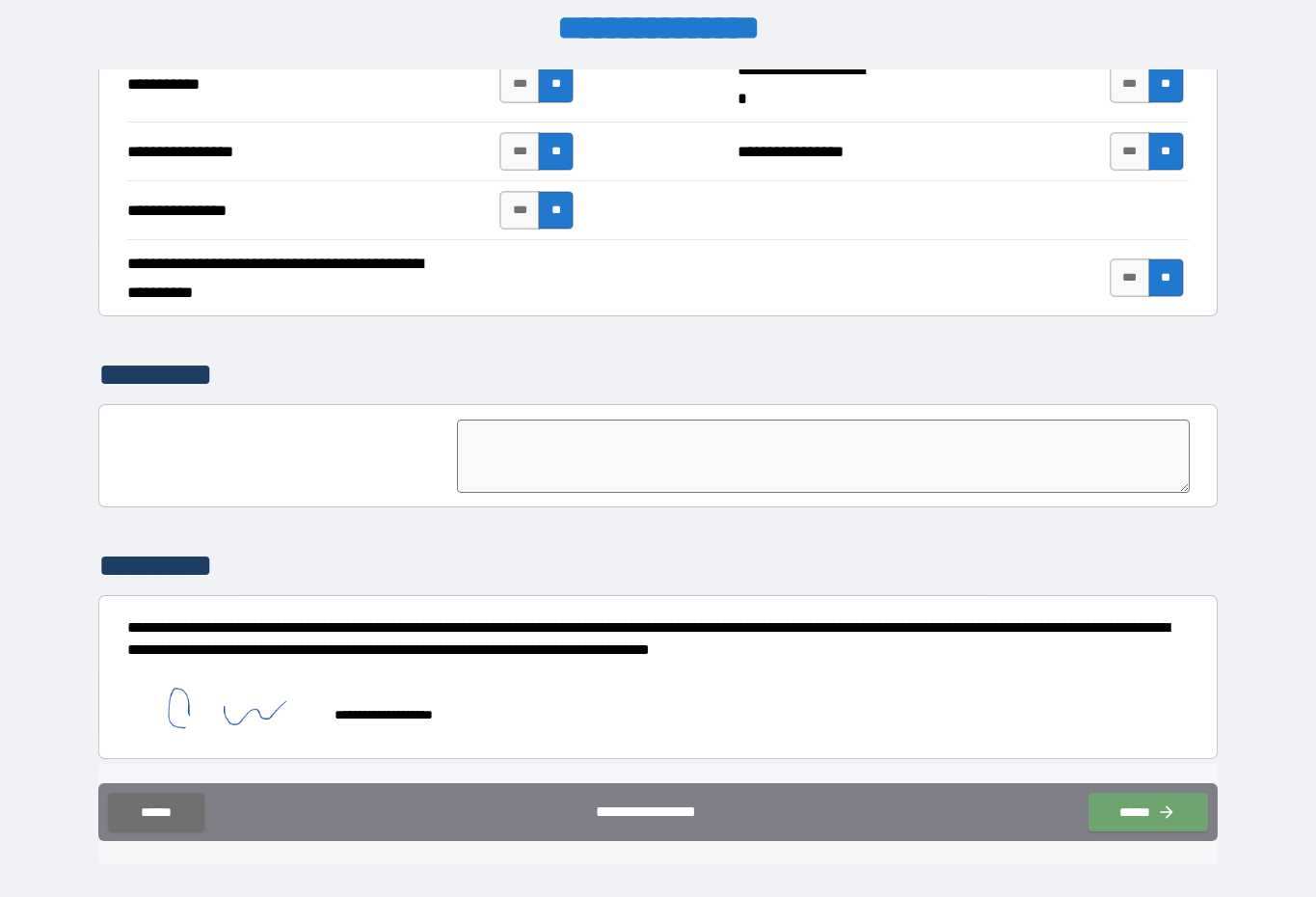 click on "******" at bounding box center [1148, 812] 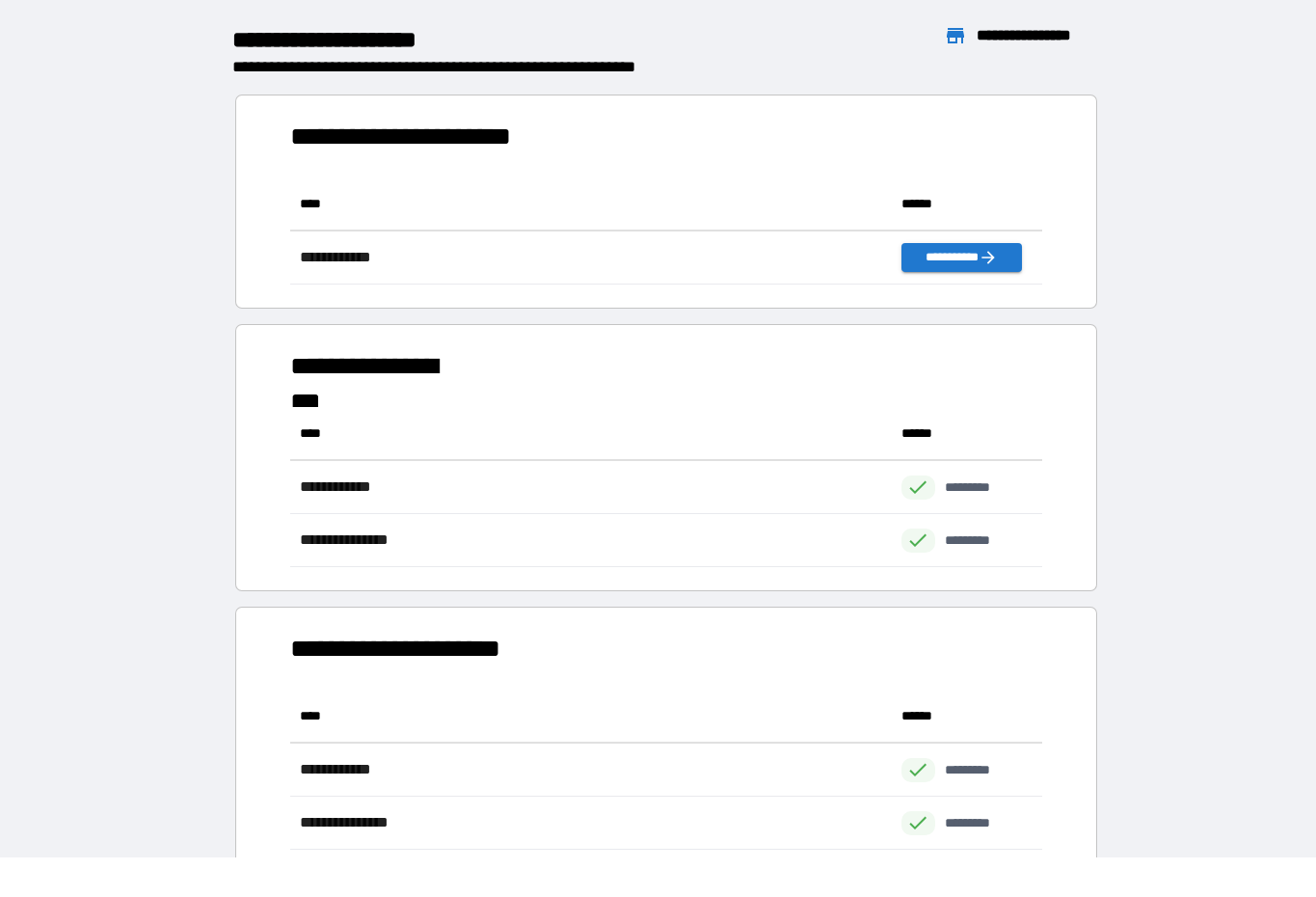 scroll, scrollTop: 107, scrollLeft: 752, axis: both 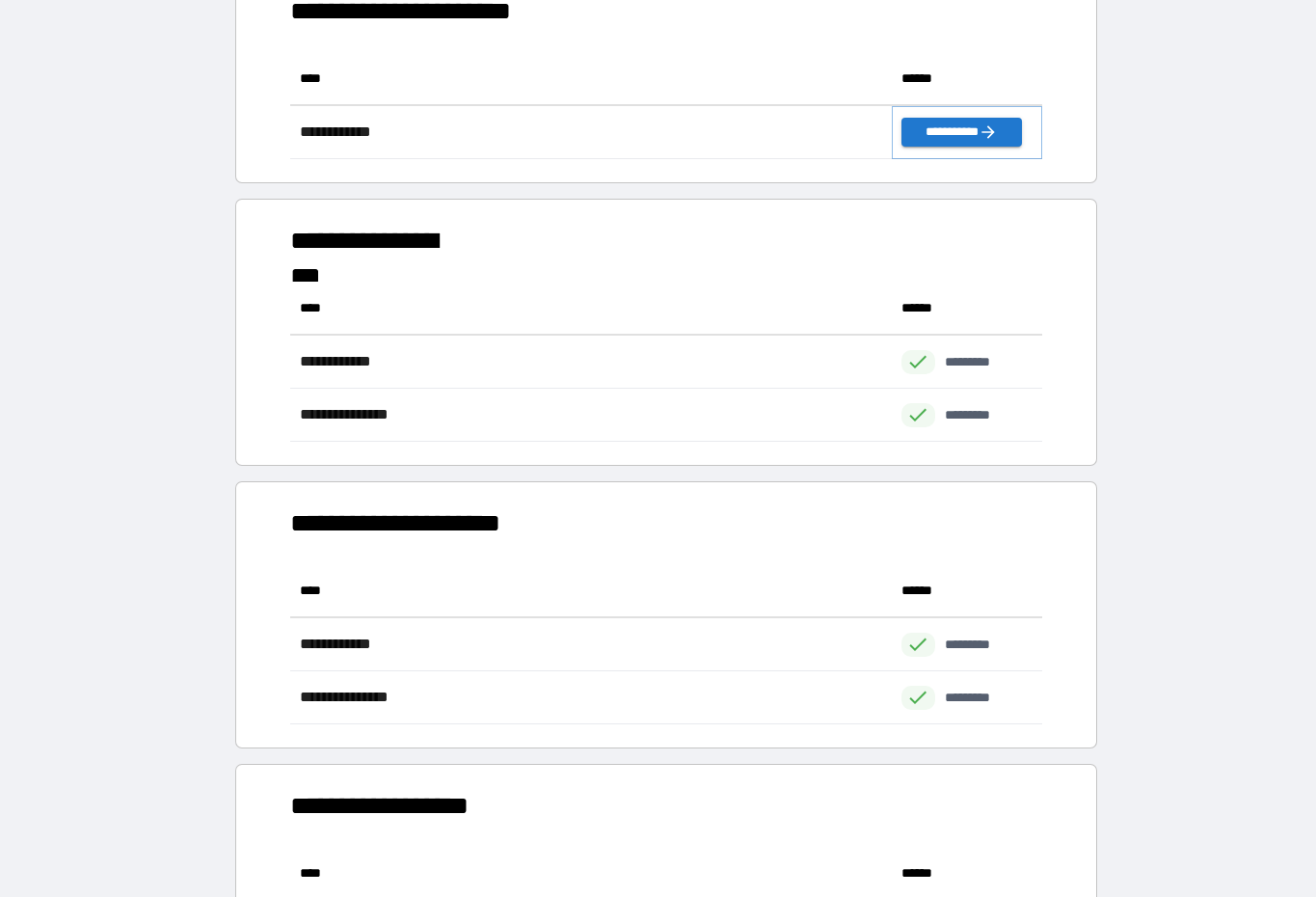 click on "**********" at bounding box center (961, 132) 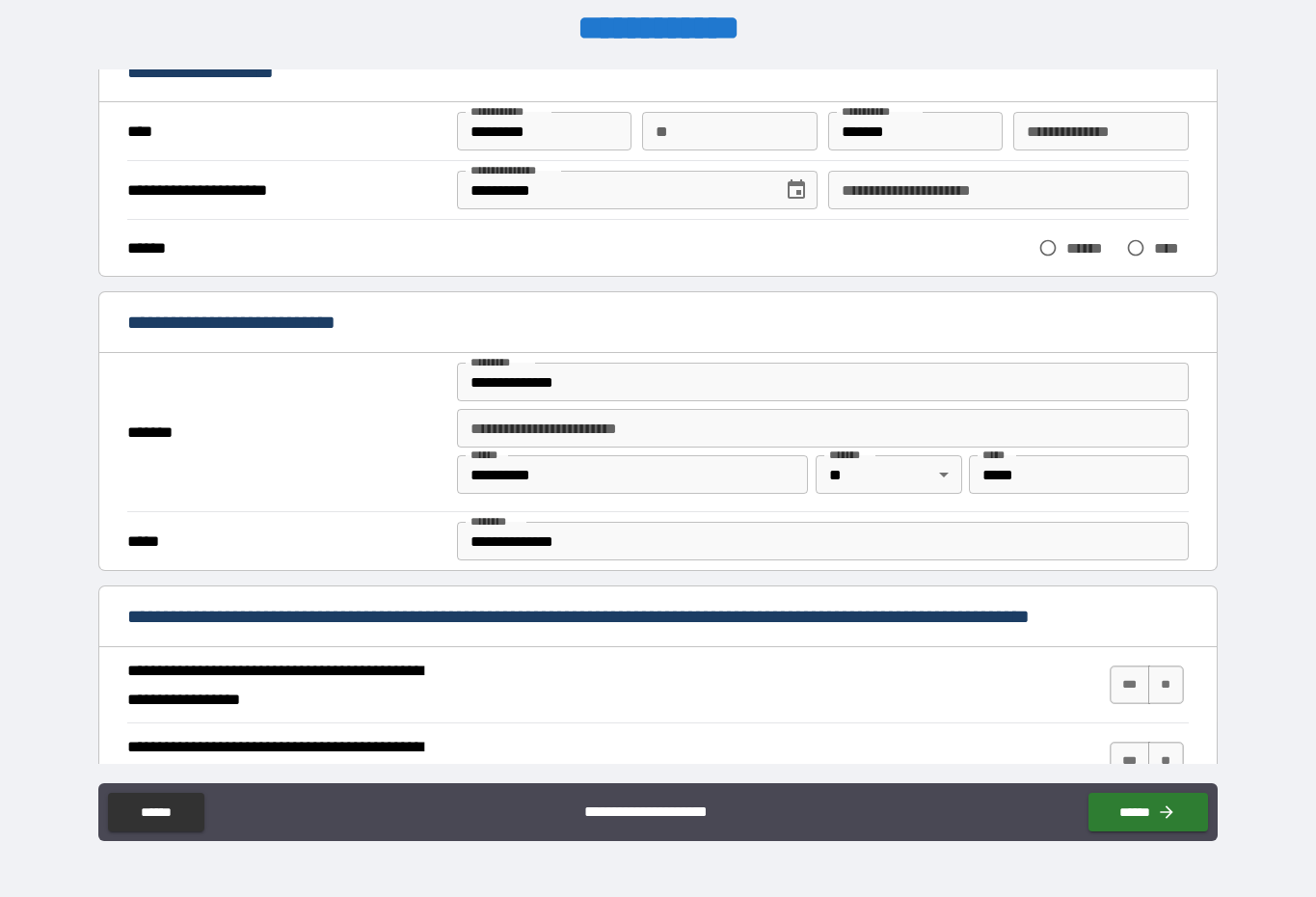 scroll, scrollTop: 108, scrollLeft: 0, axis: vertical 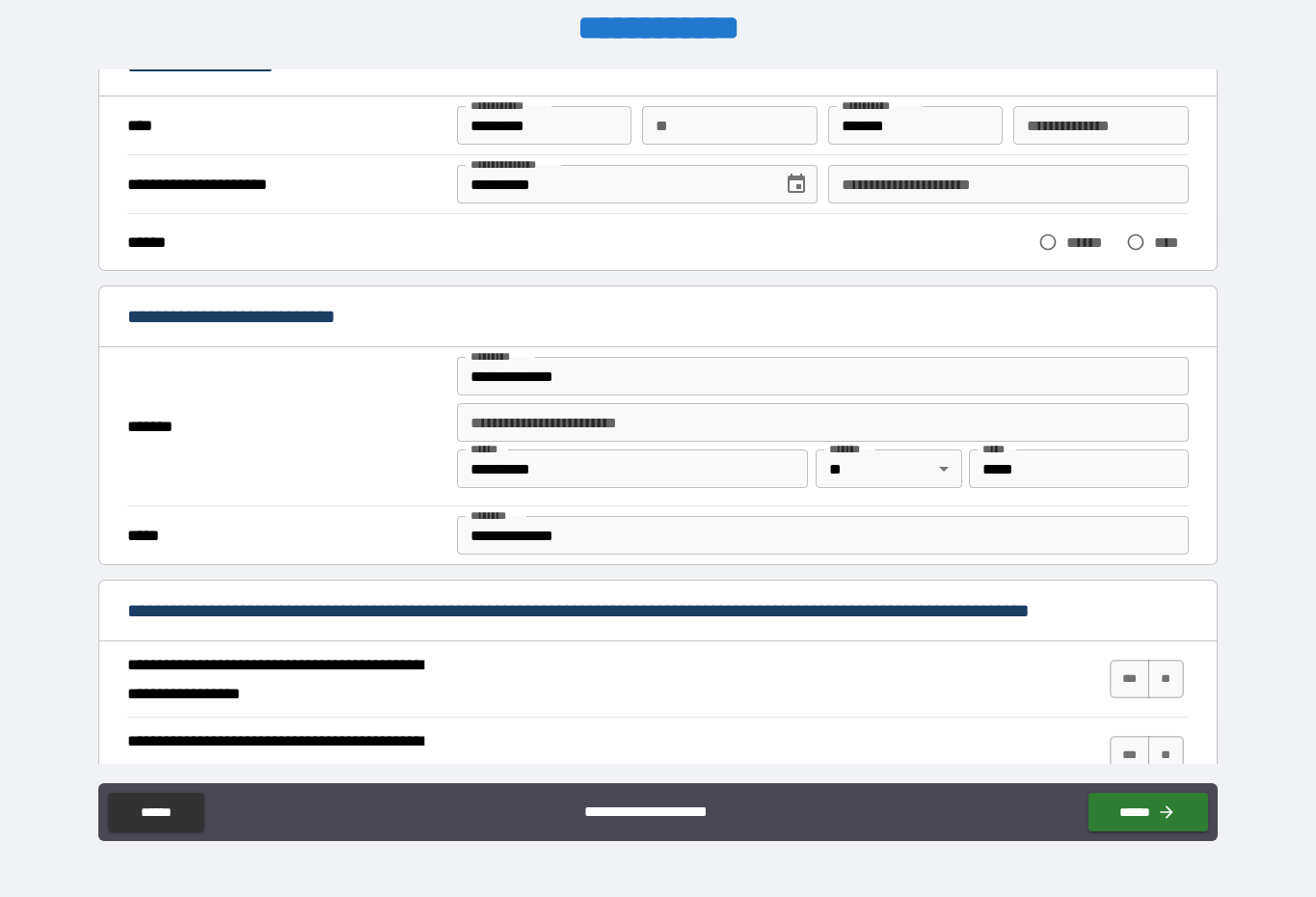 click on "**********" at bounding box center [822, 376] 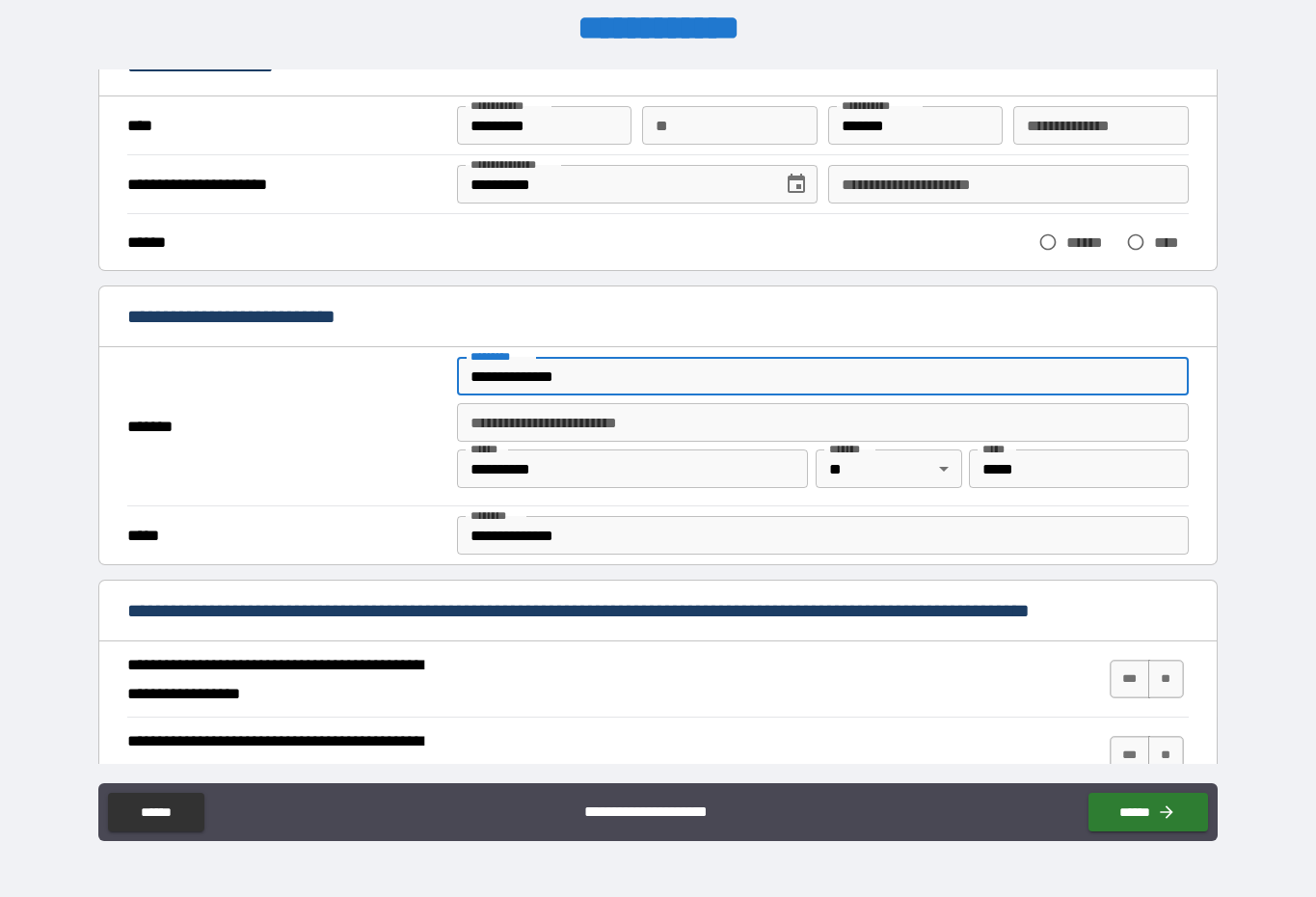scroll, scrollTop: 40, scrollLeft: 0, axis: vertical 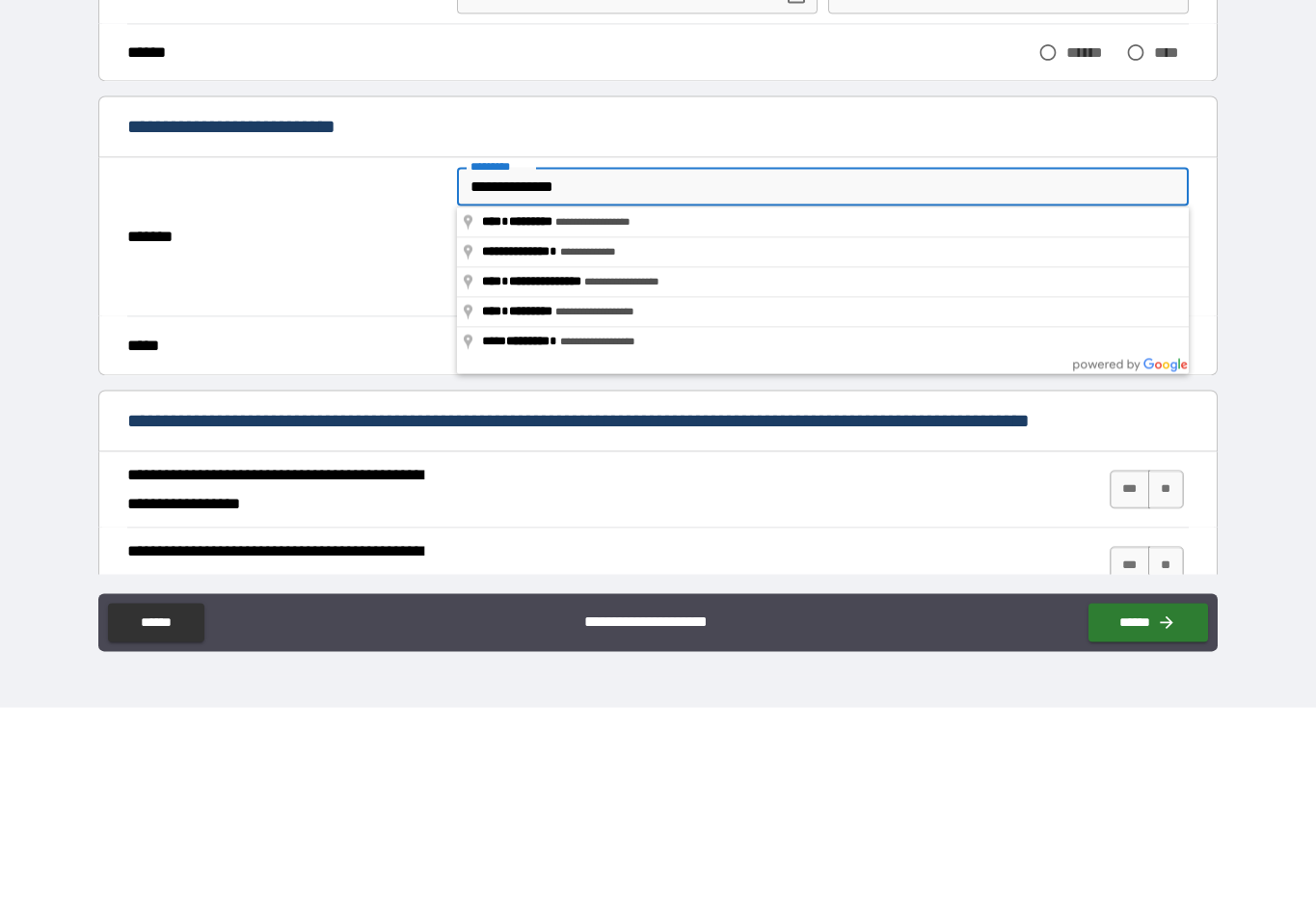 click on "**********" at bounding box center [822, 376] 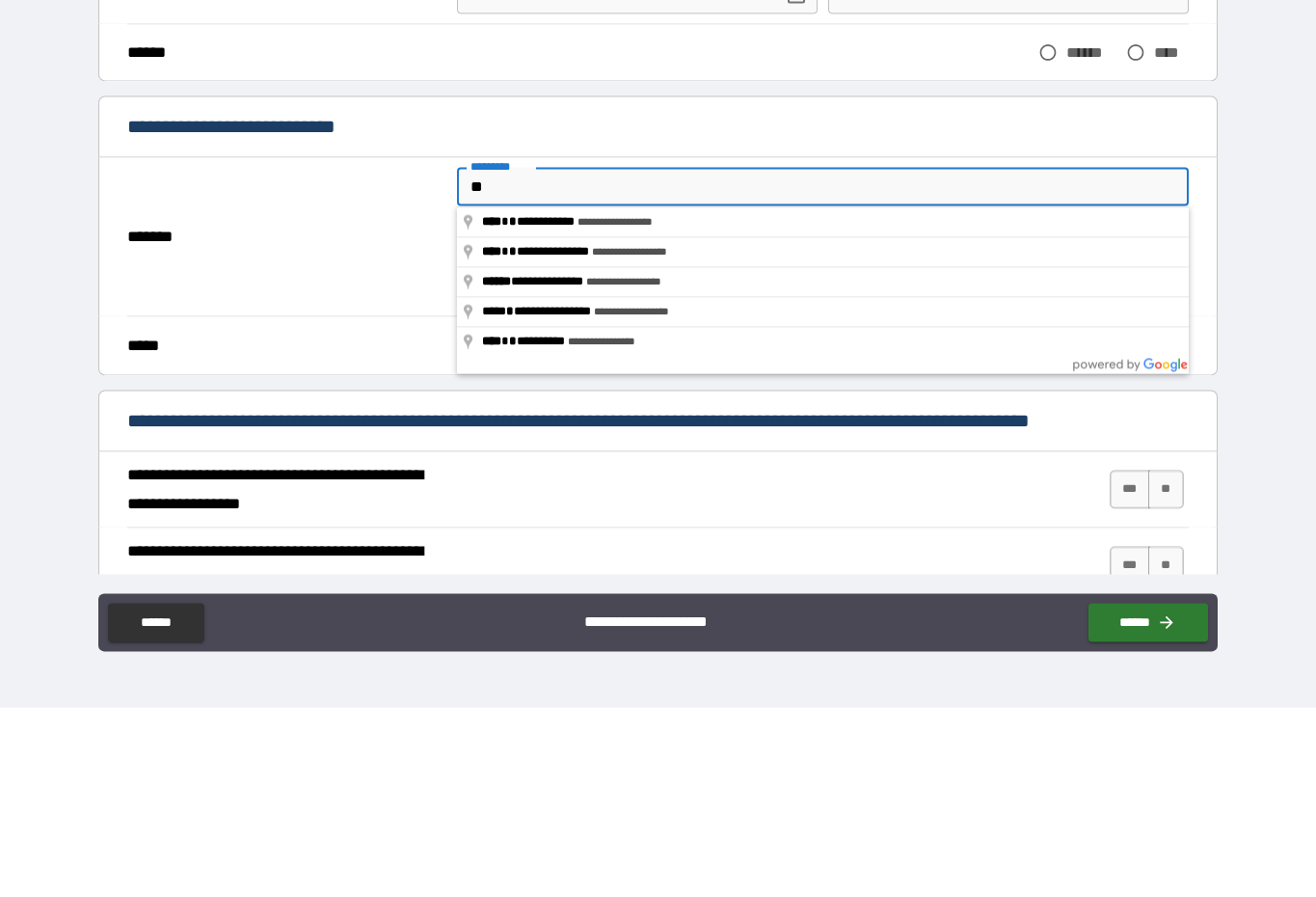 type on "*" 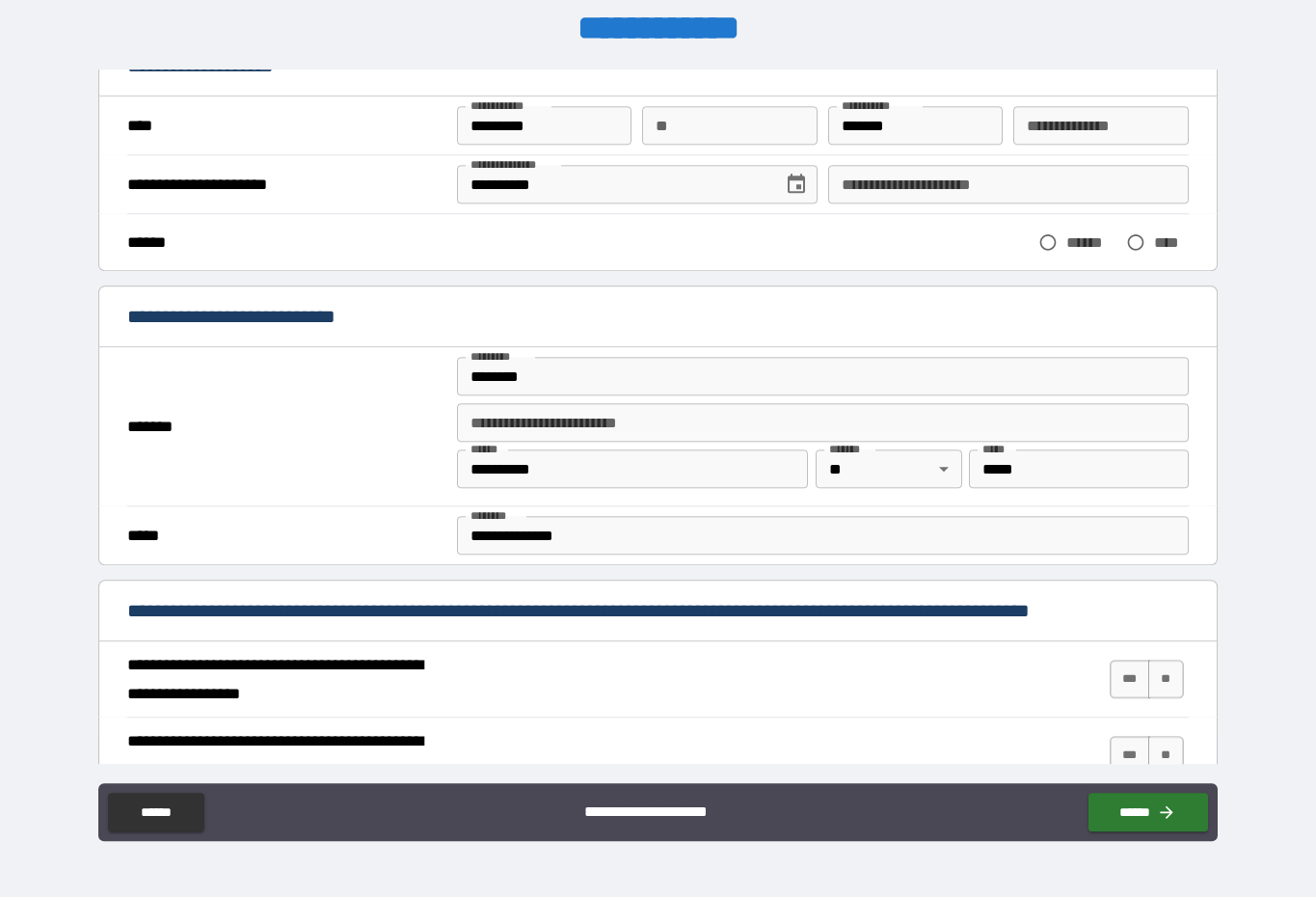 type on "**********" 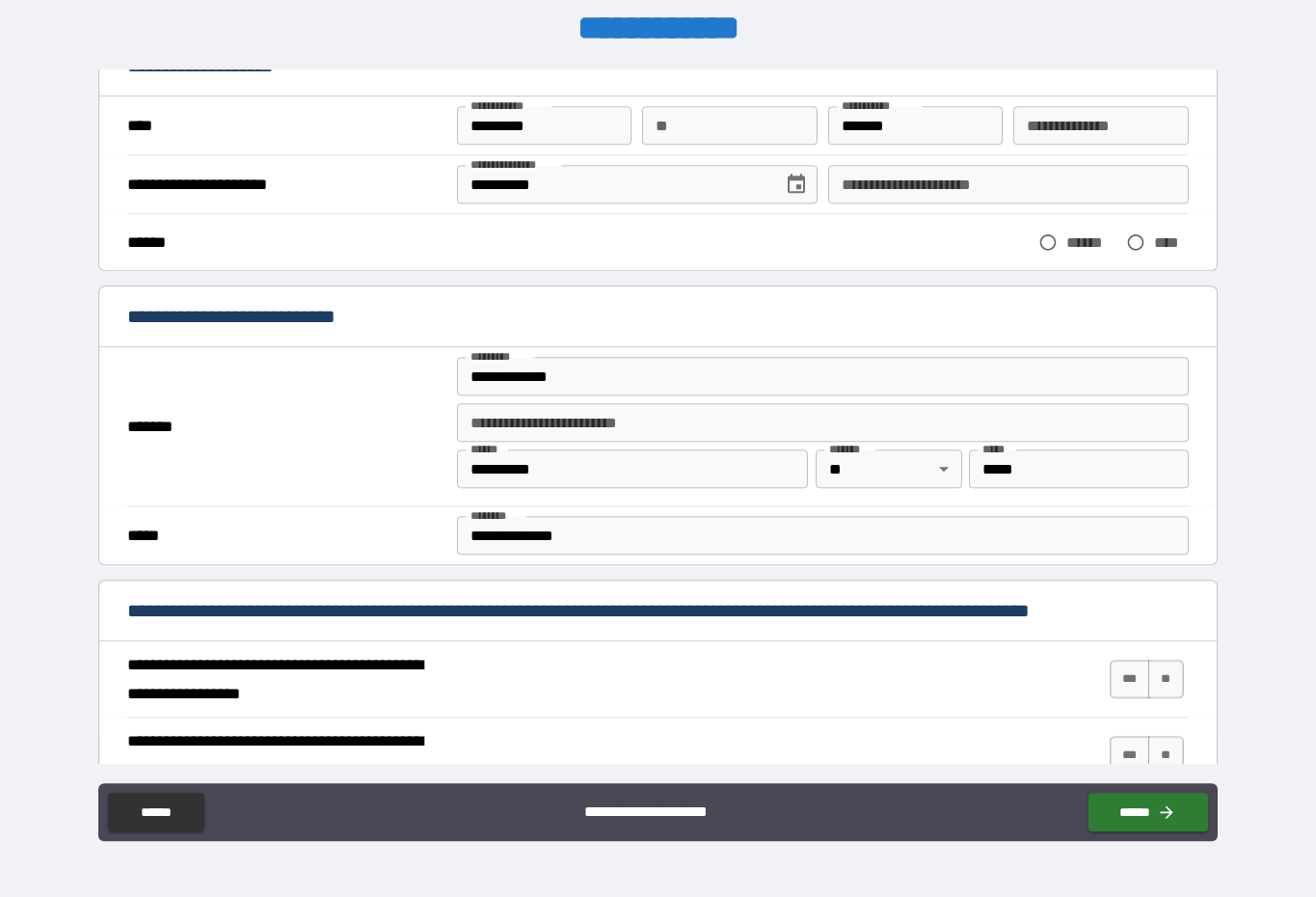 scroll, scrollTop: 40, scrollLeft: 0, axis: vertical 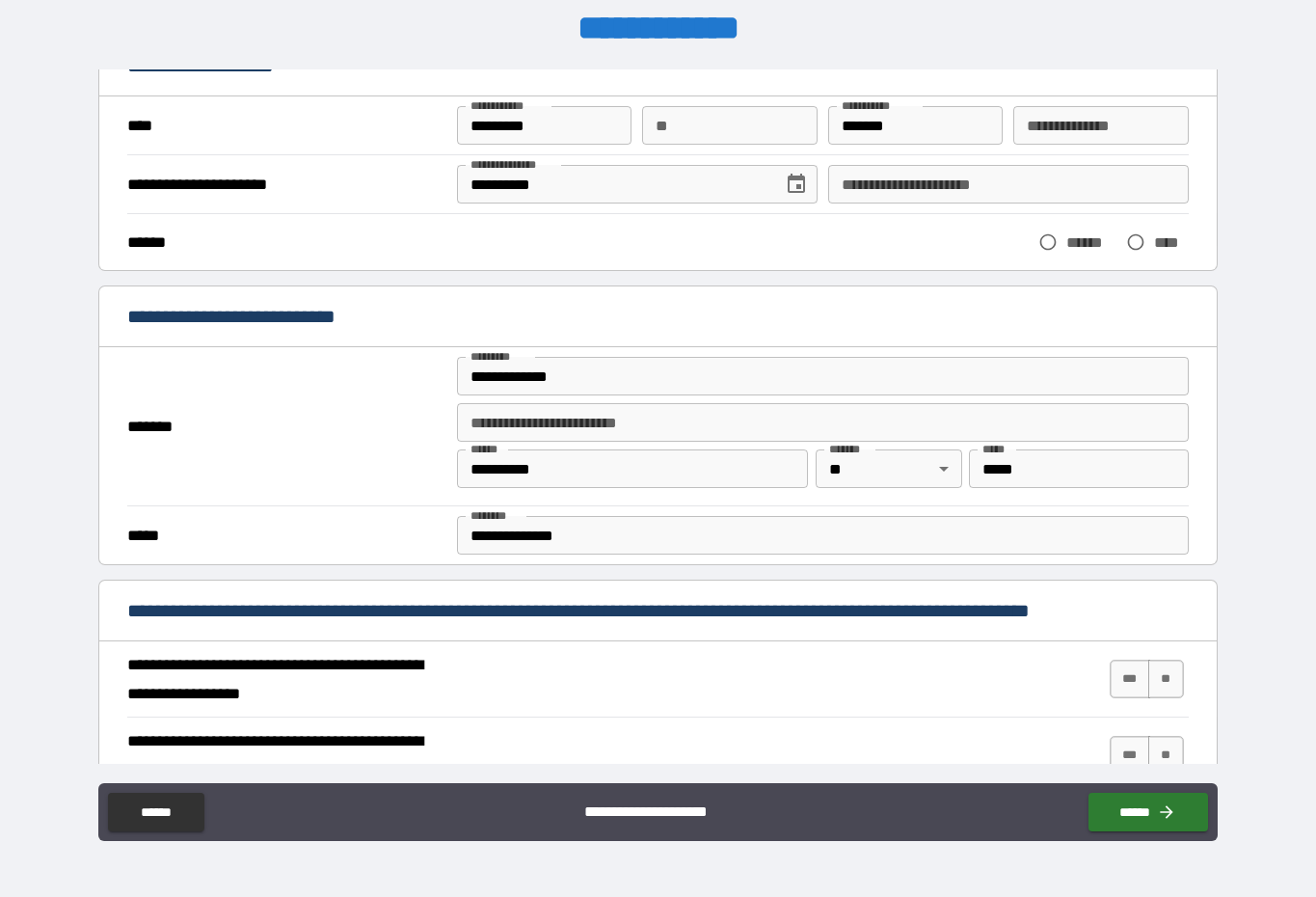 click on "**********" at bounding box center [822, 535] 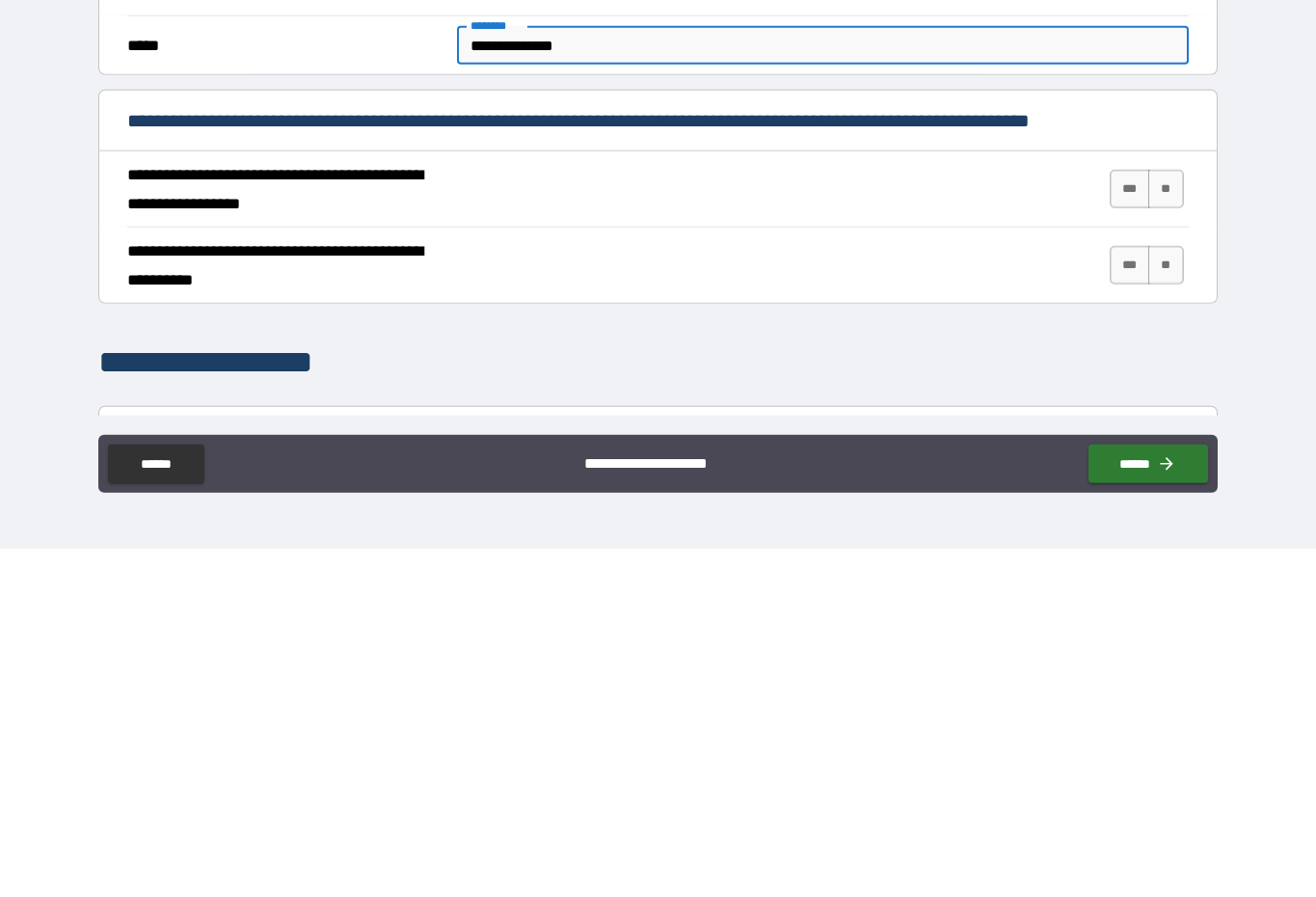 scroll, scrollTop: 276, scrollLeft: 0, axis: vertical 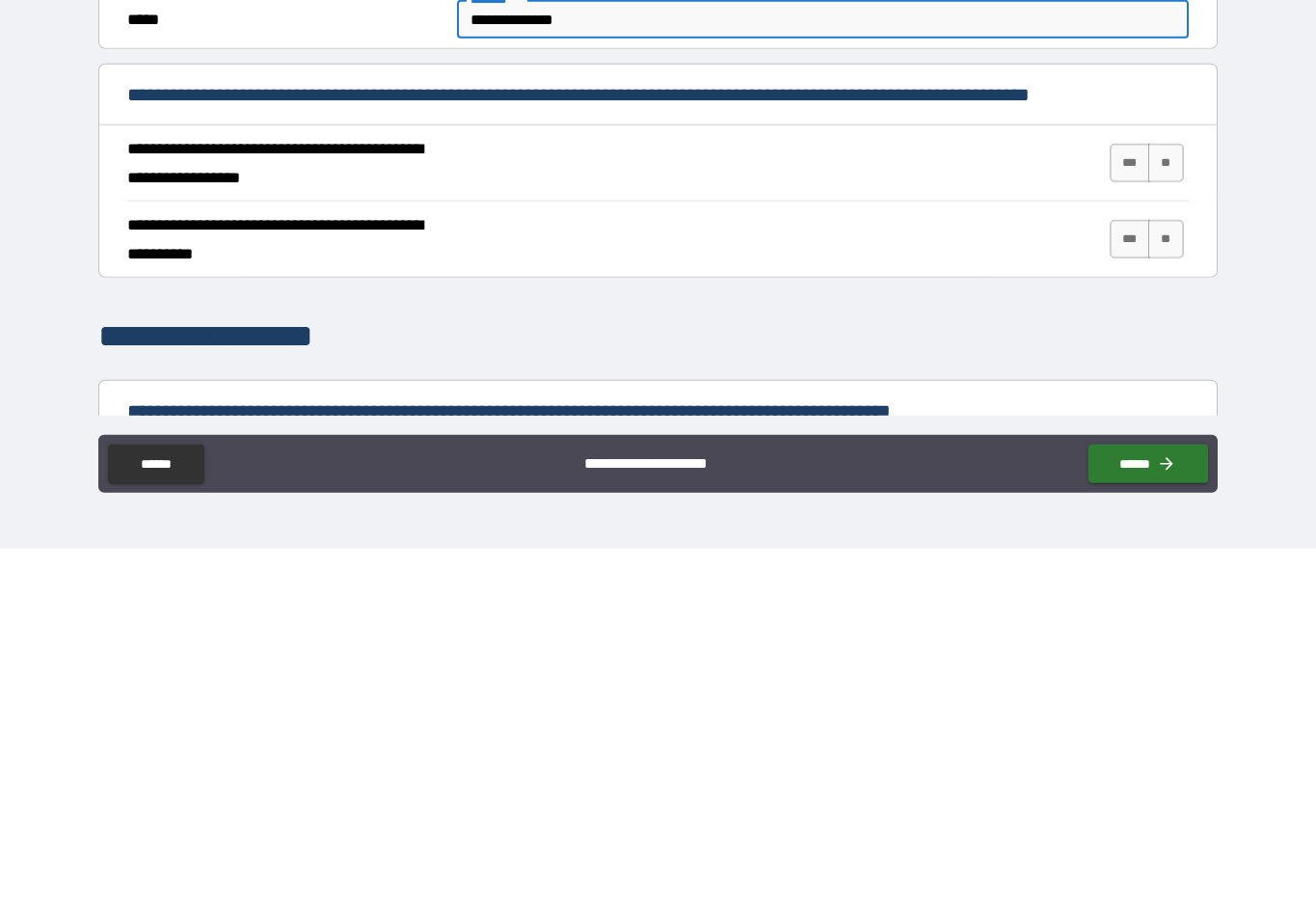type on "**********" 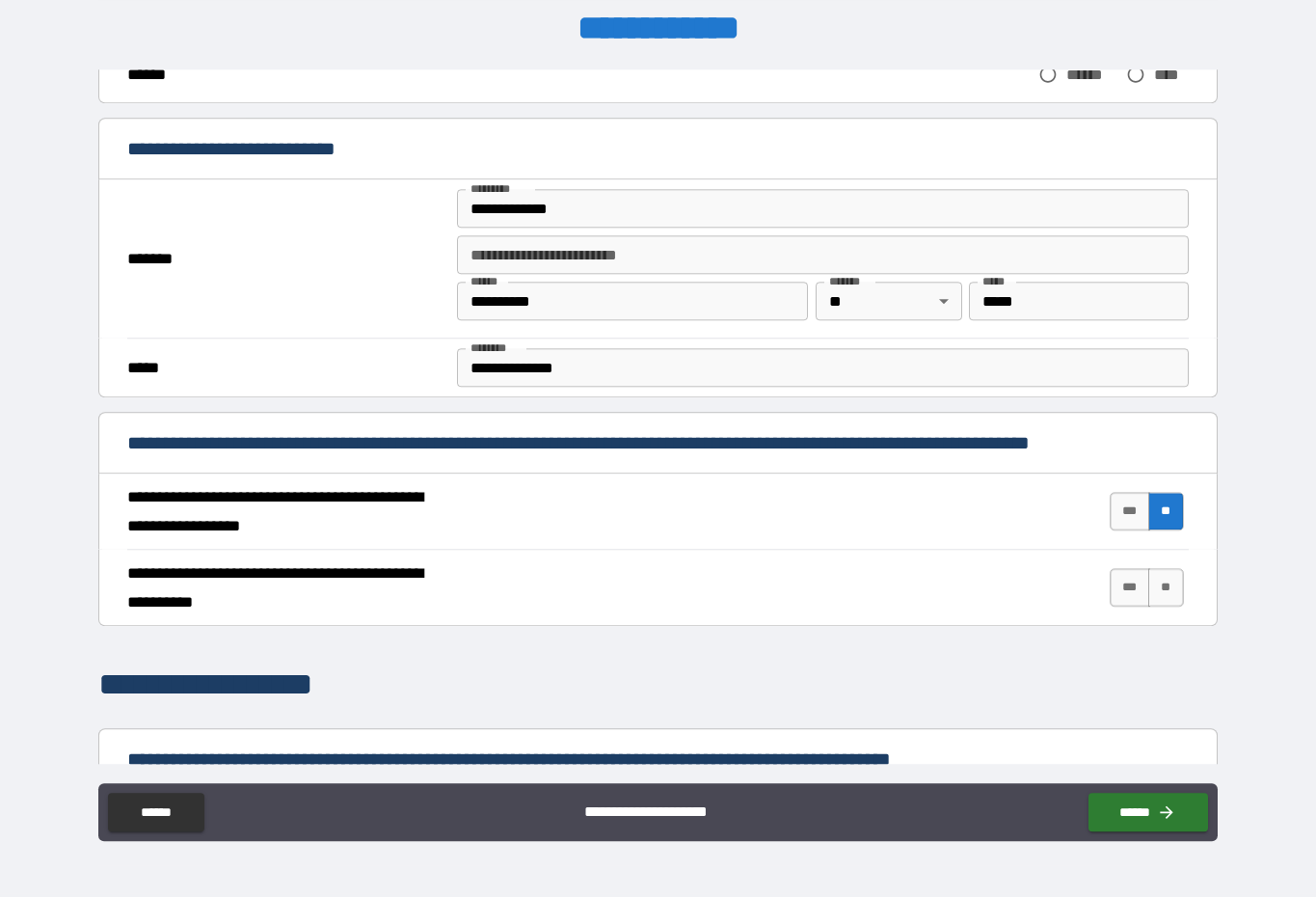 scroll, scrollTop: 40, scrollLeft: 0, axis: vertical 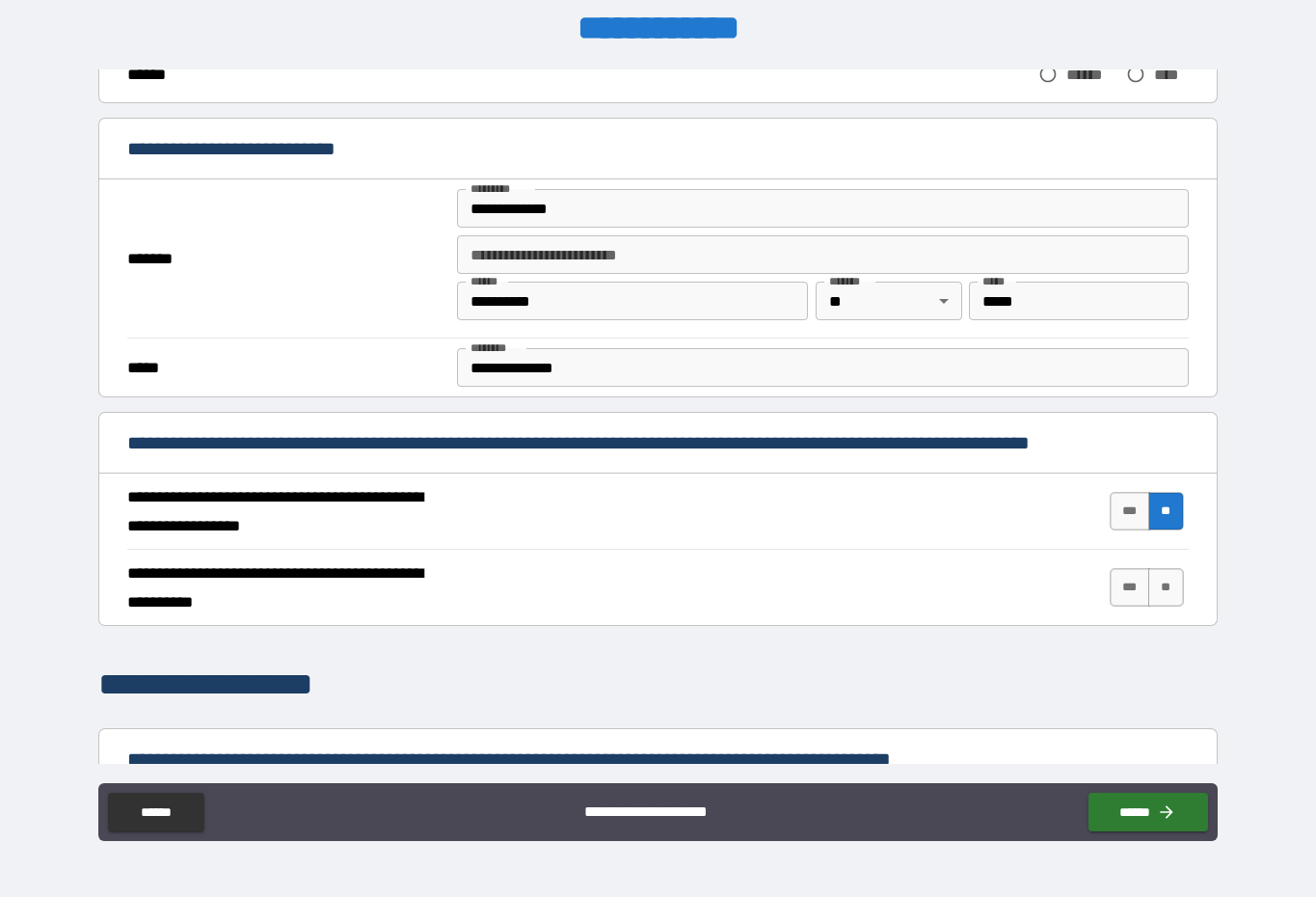 click on "***" at bounding box center (1130, 511) 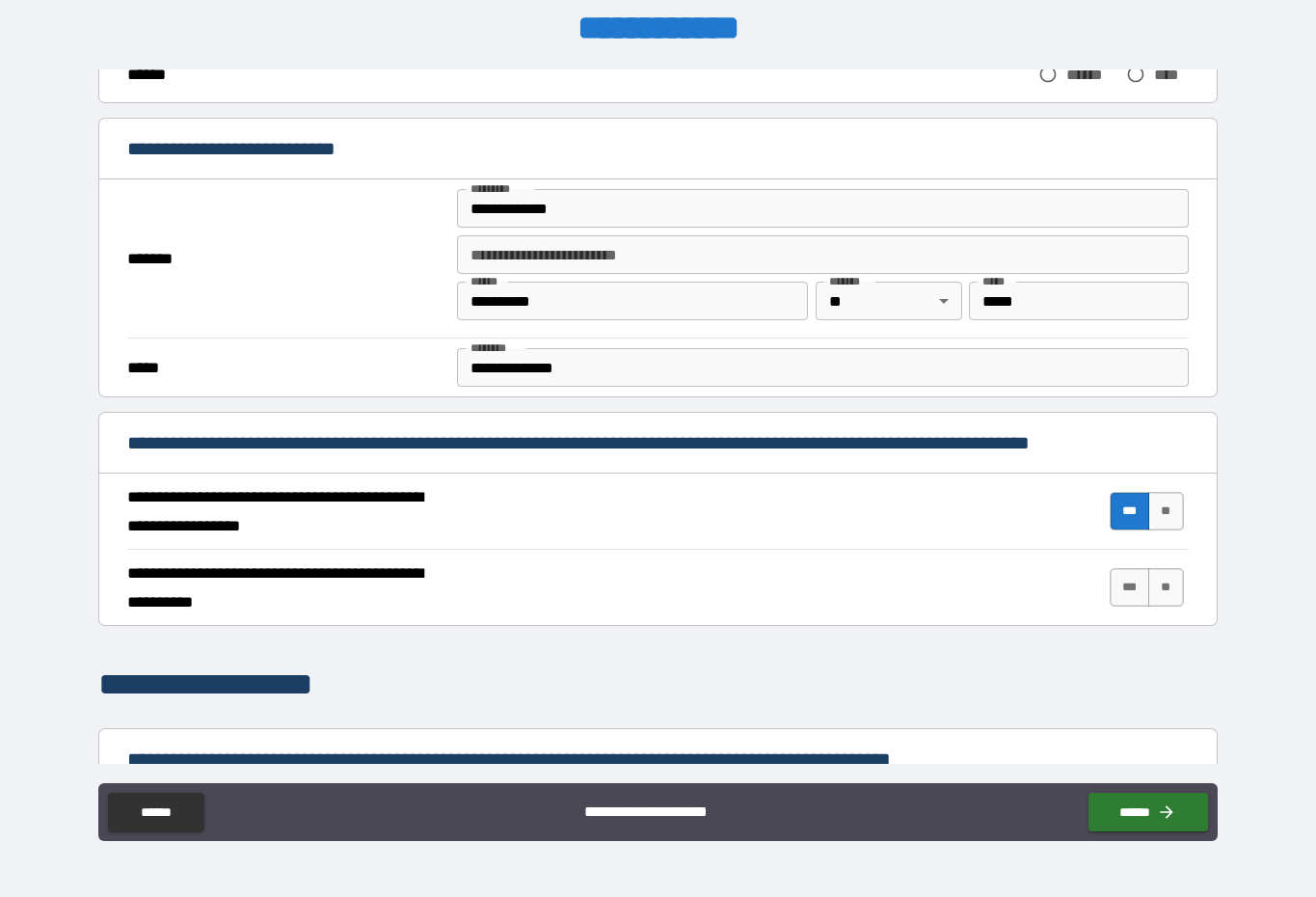 click on "***" at bounding box center [1130, 587] 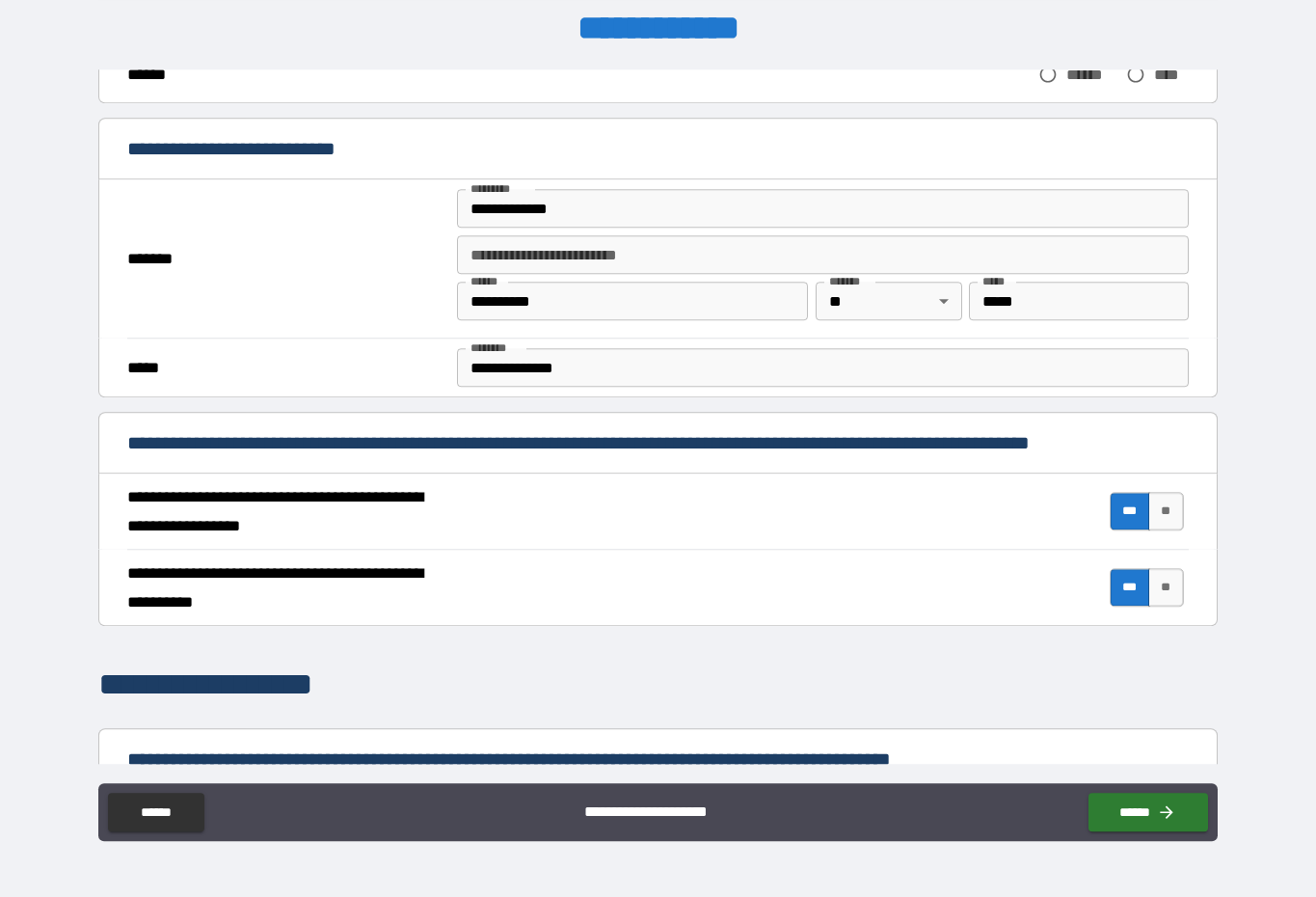 scroll, scrollTop: 40, scrollLeft: 0, axis: vertical 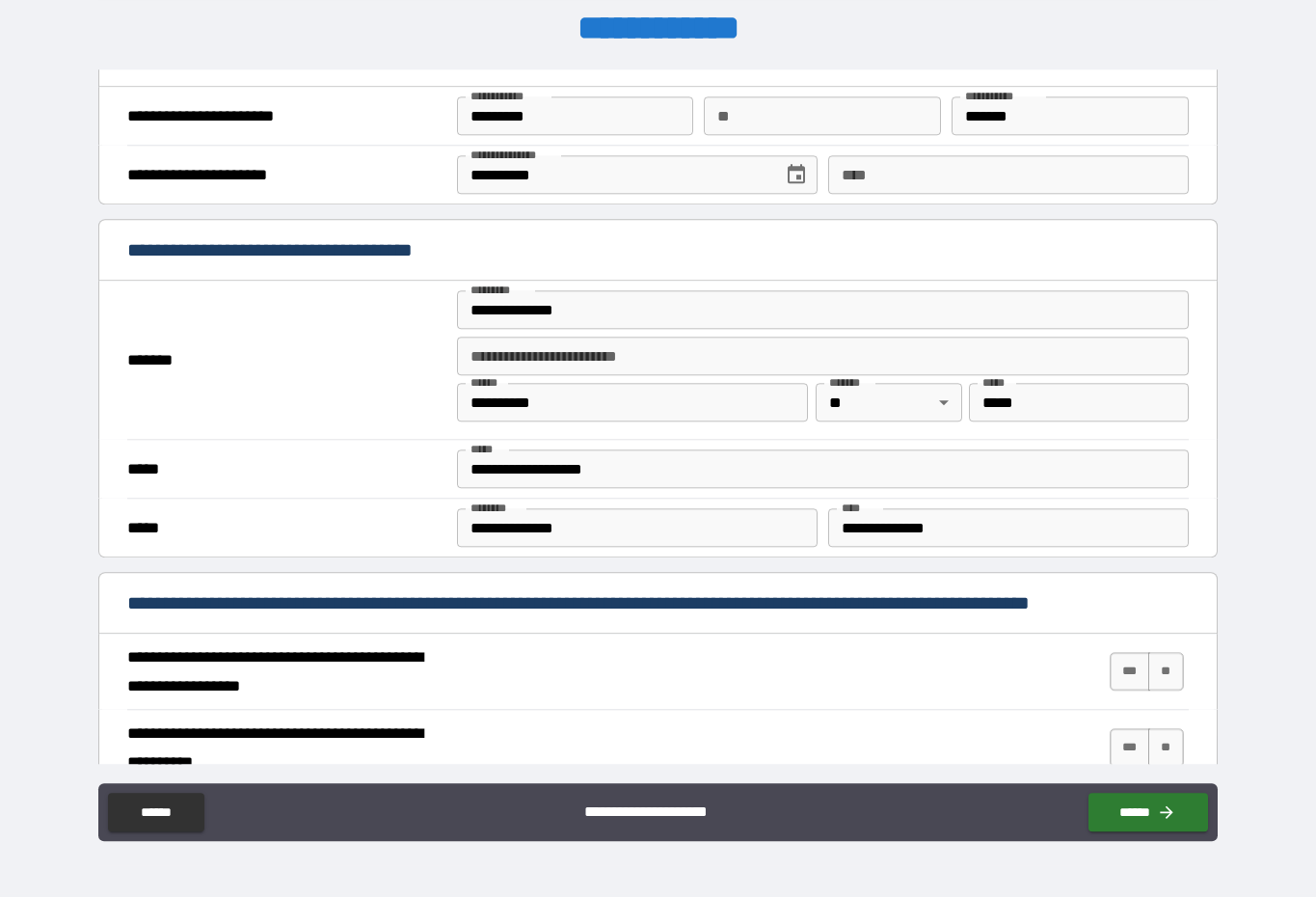 click on "**********" at bounding box center (822, 310) 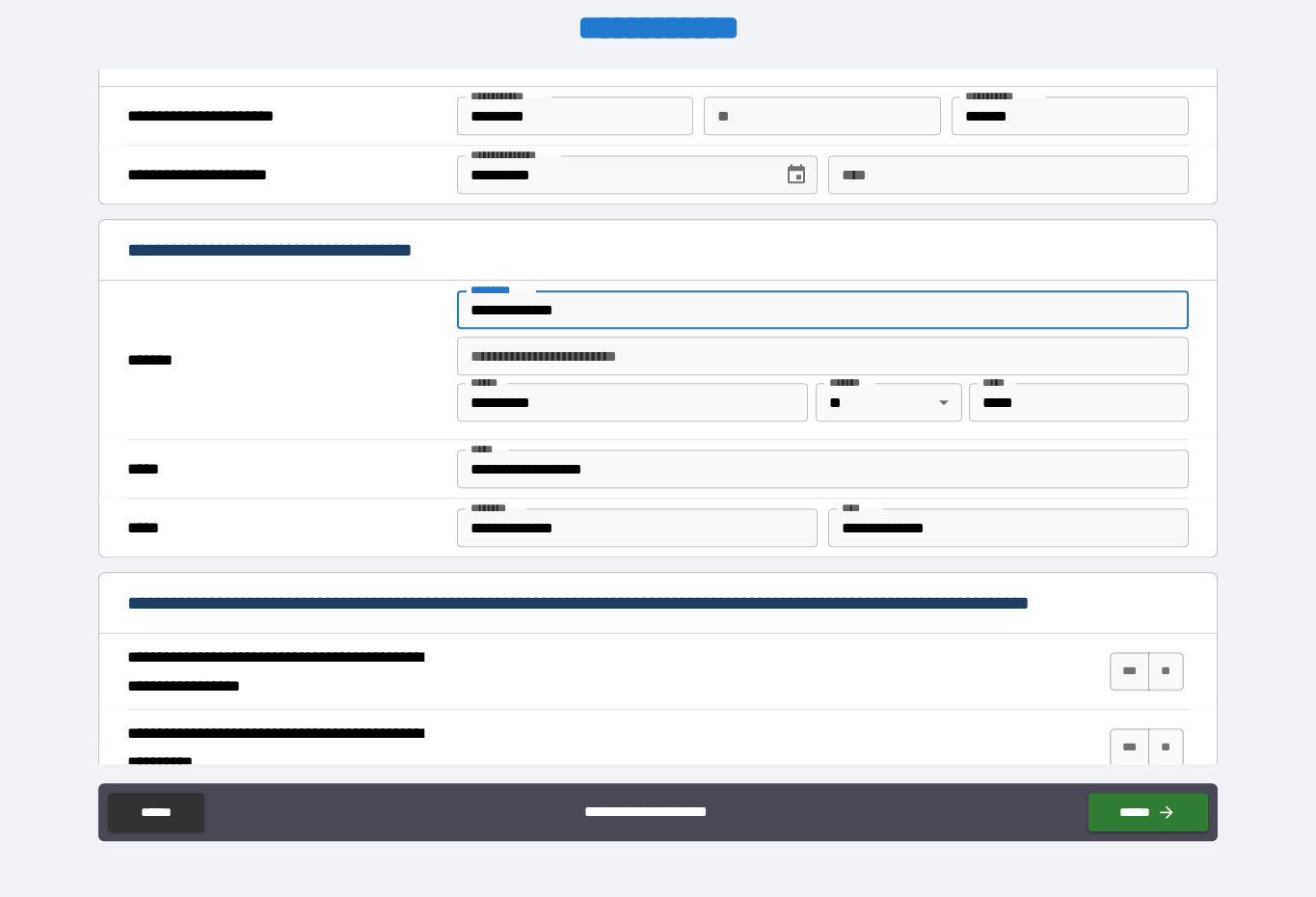 scroll, scrollTop: 40, scrollLeft: 0, axis: vertical 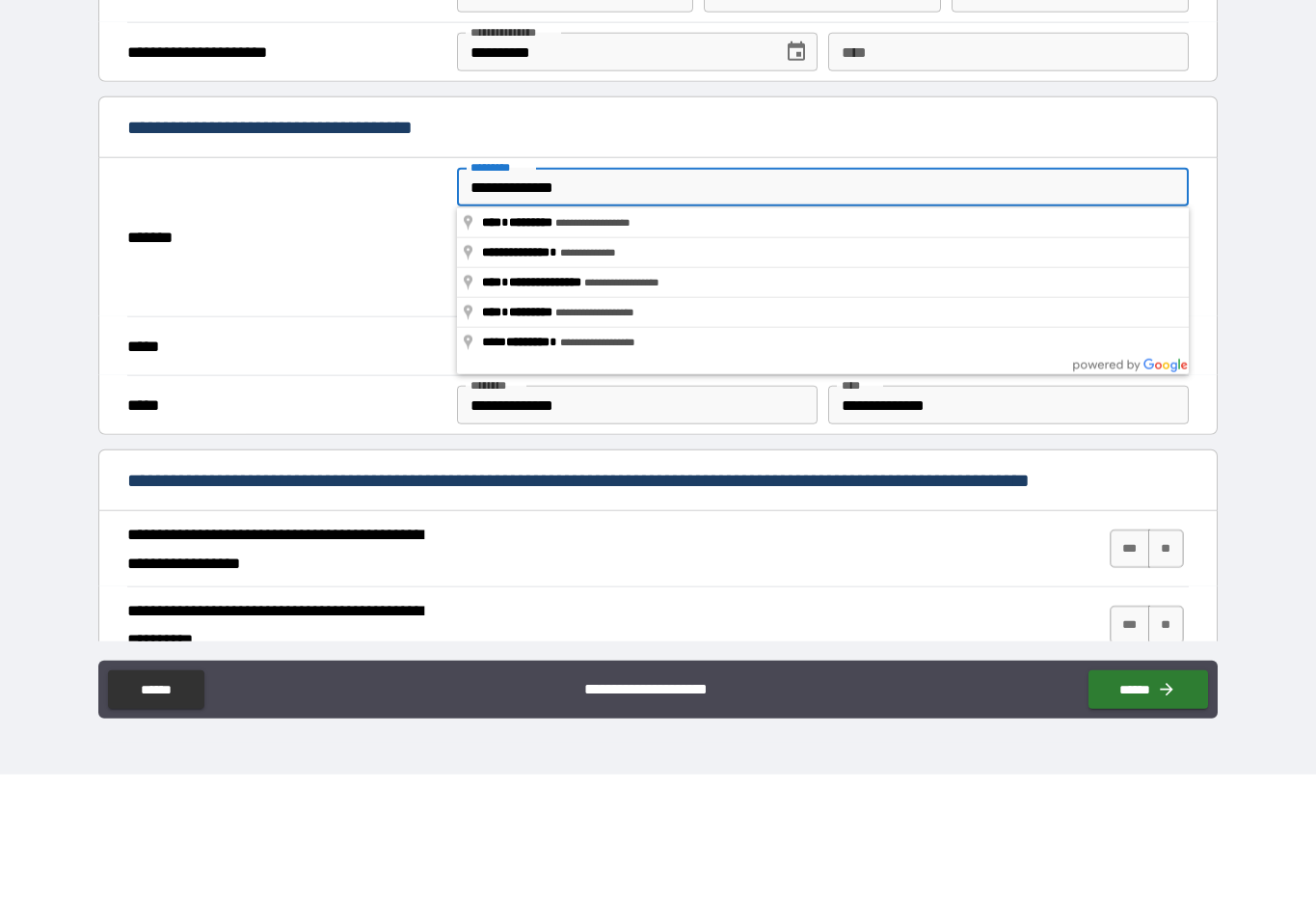 click on "**********" at bounding box center [822, 310] 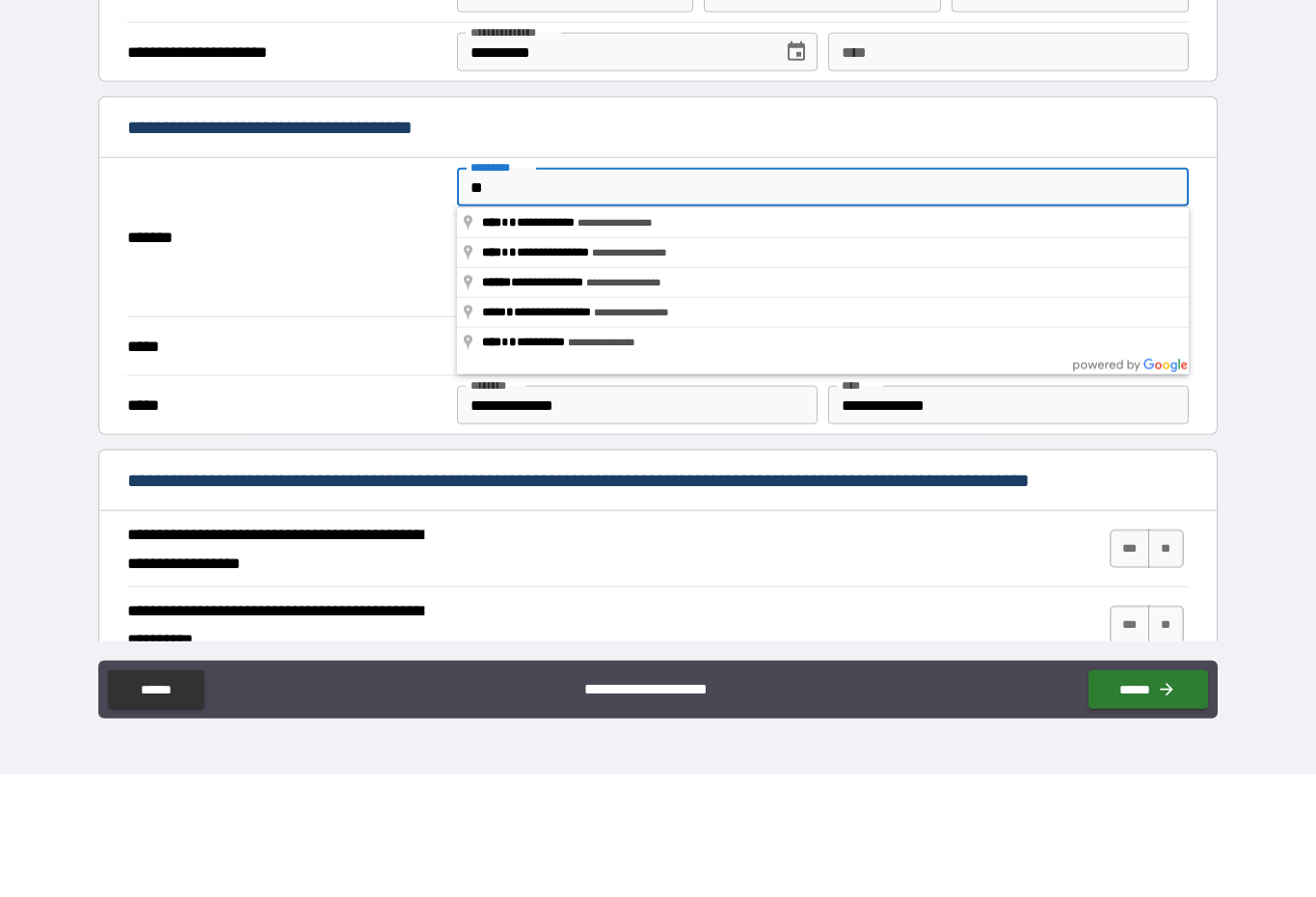 type on "*" 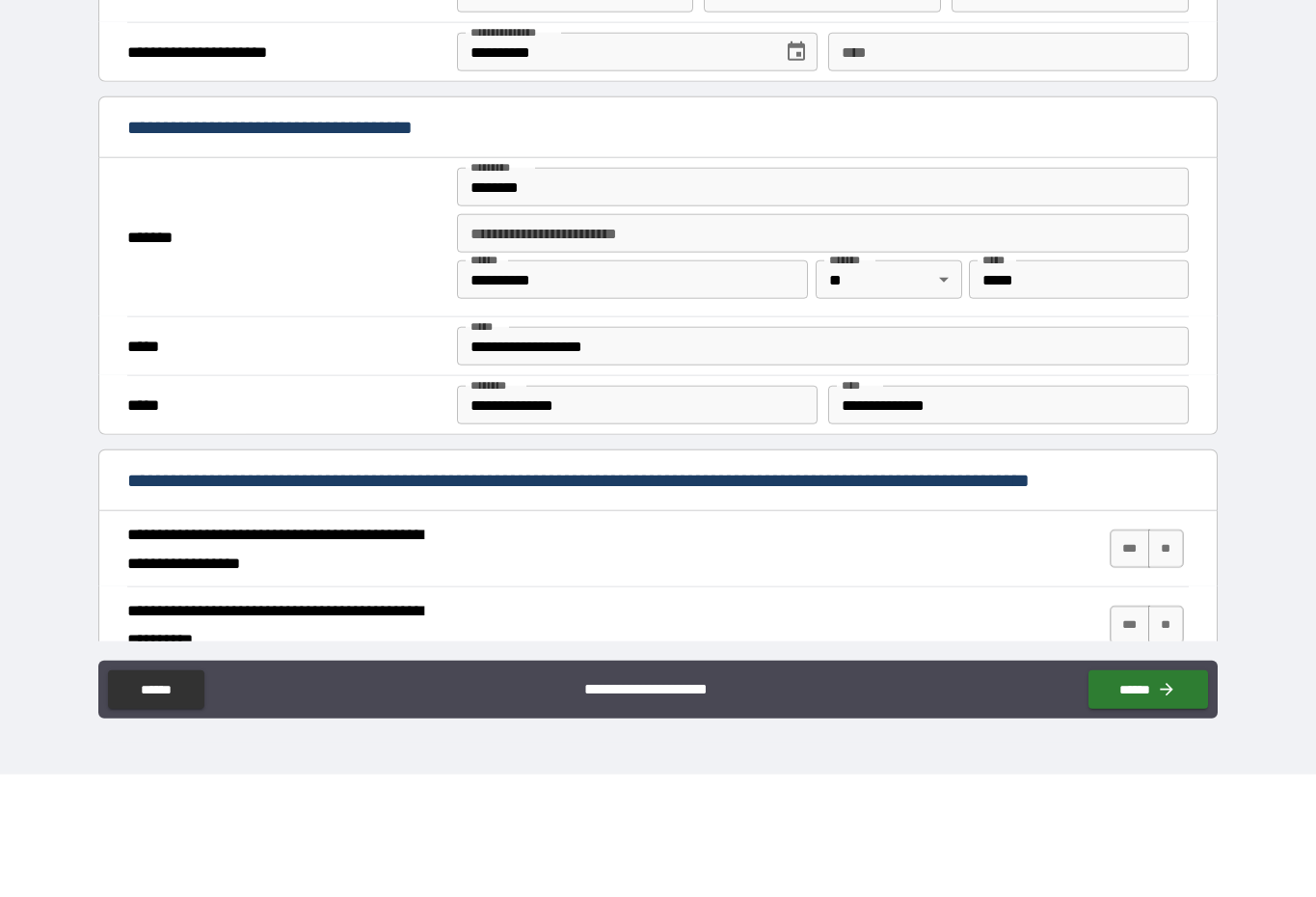 type on "**********" 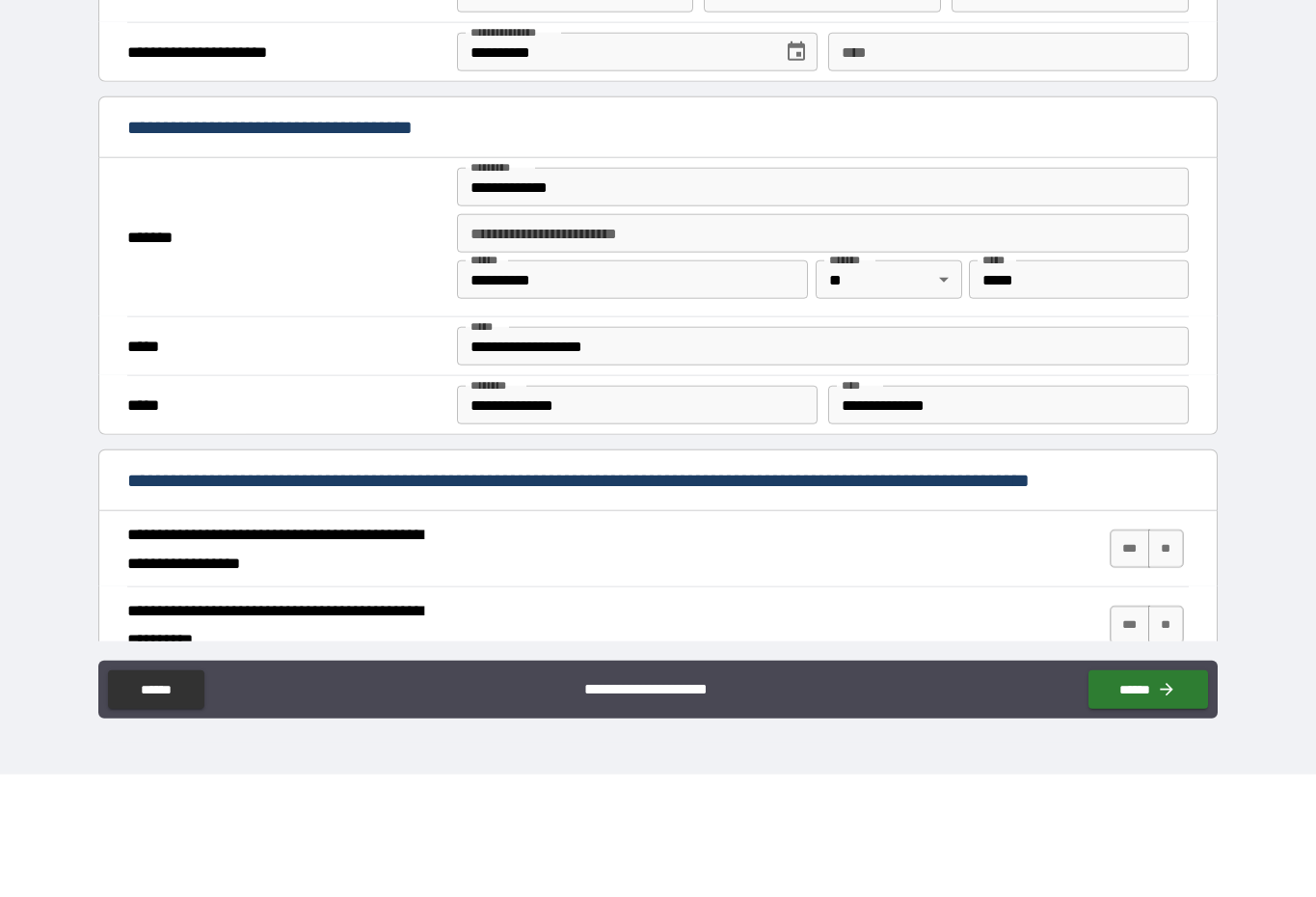 scroll, scrollTop: 40, scrollLeft: 0, axis: vertical 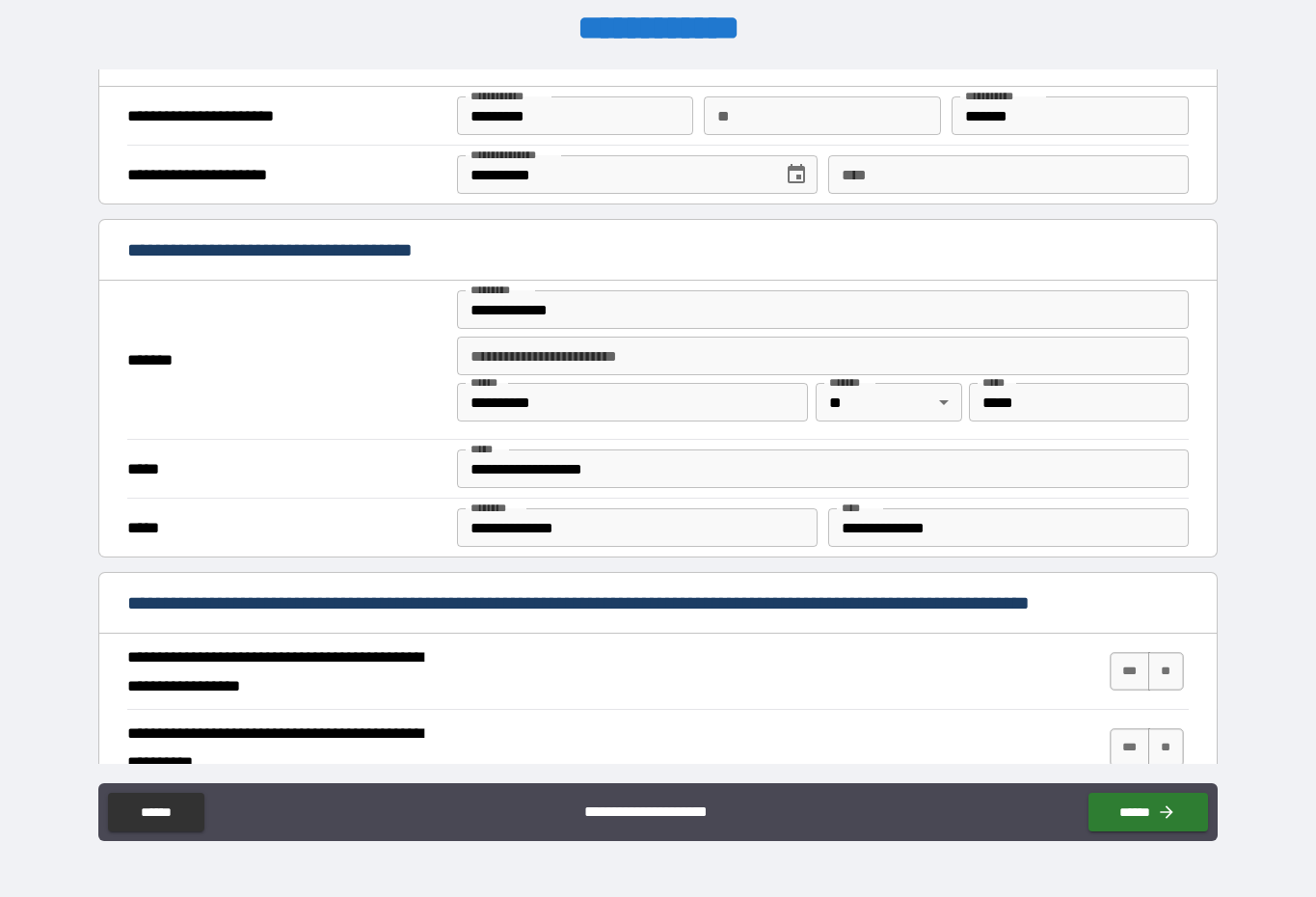 click on "**********" at bounding box center (822, 356) 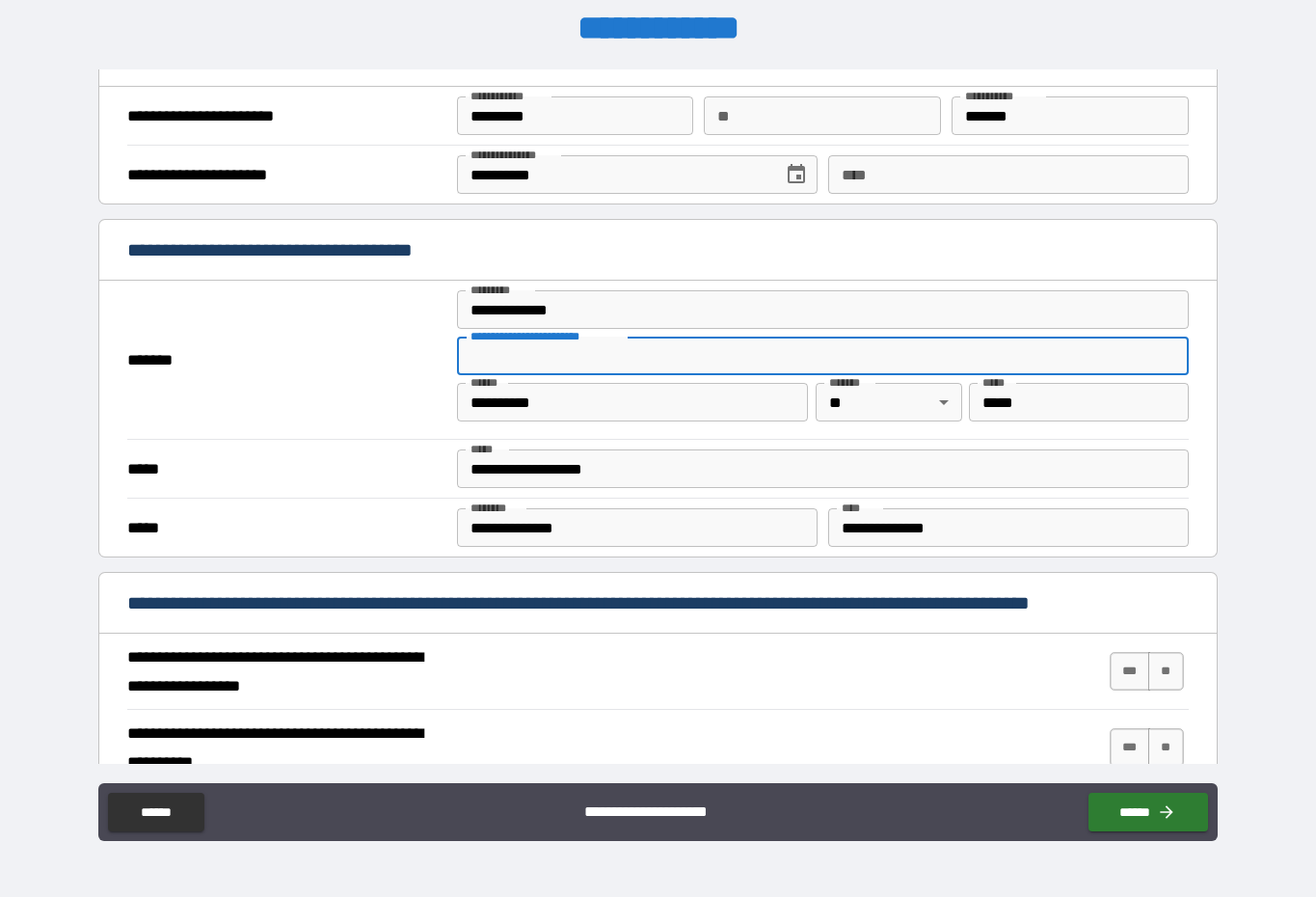 scroll, scrollTop: 40, scrollLeft: 0, axis: vertical 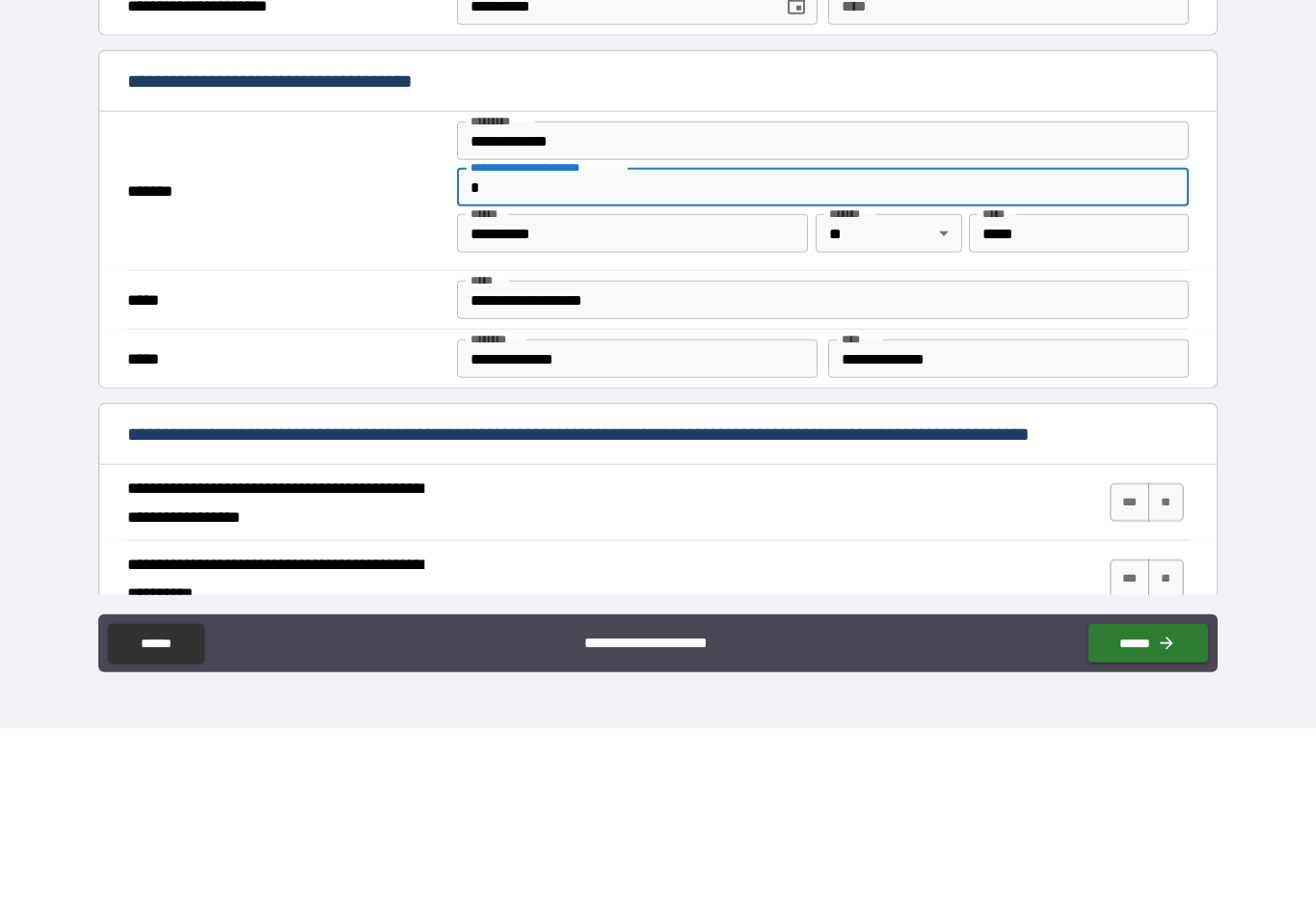 type on "*" 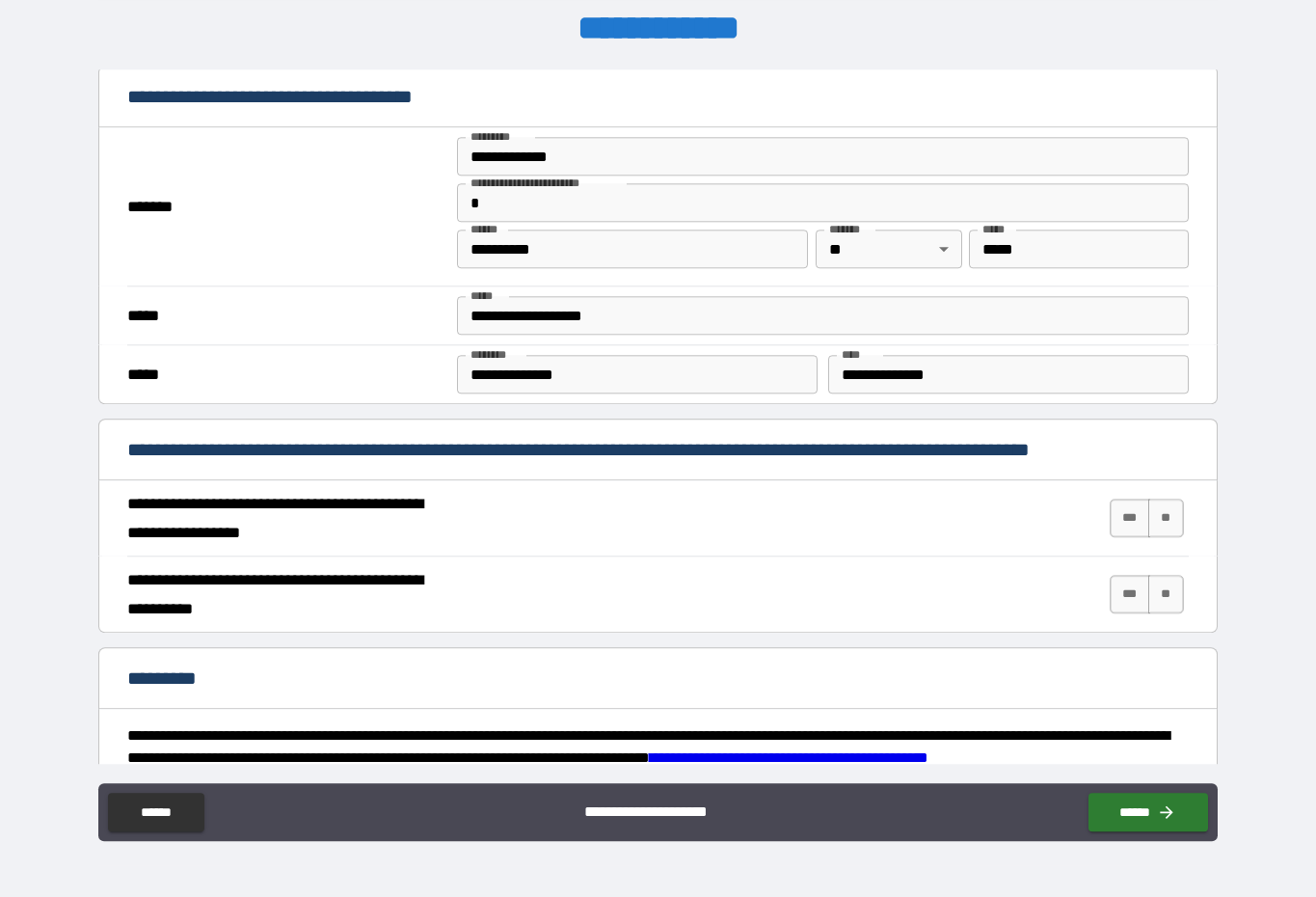 scroll, scrollTop: 1284, scrollLeft: 0, axis: vertical 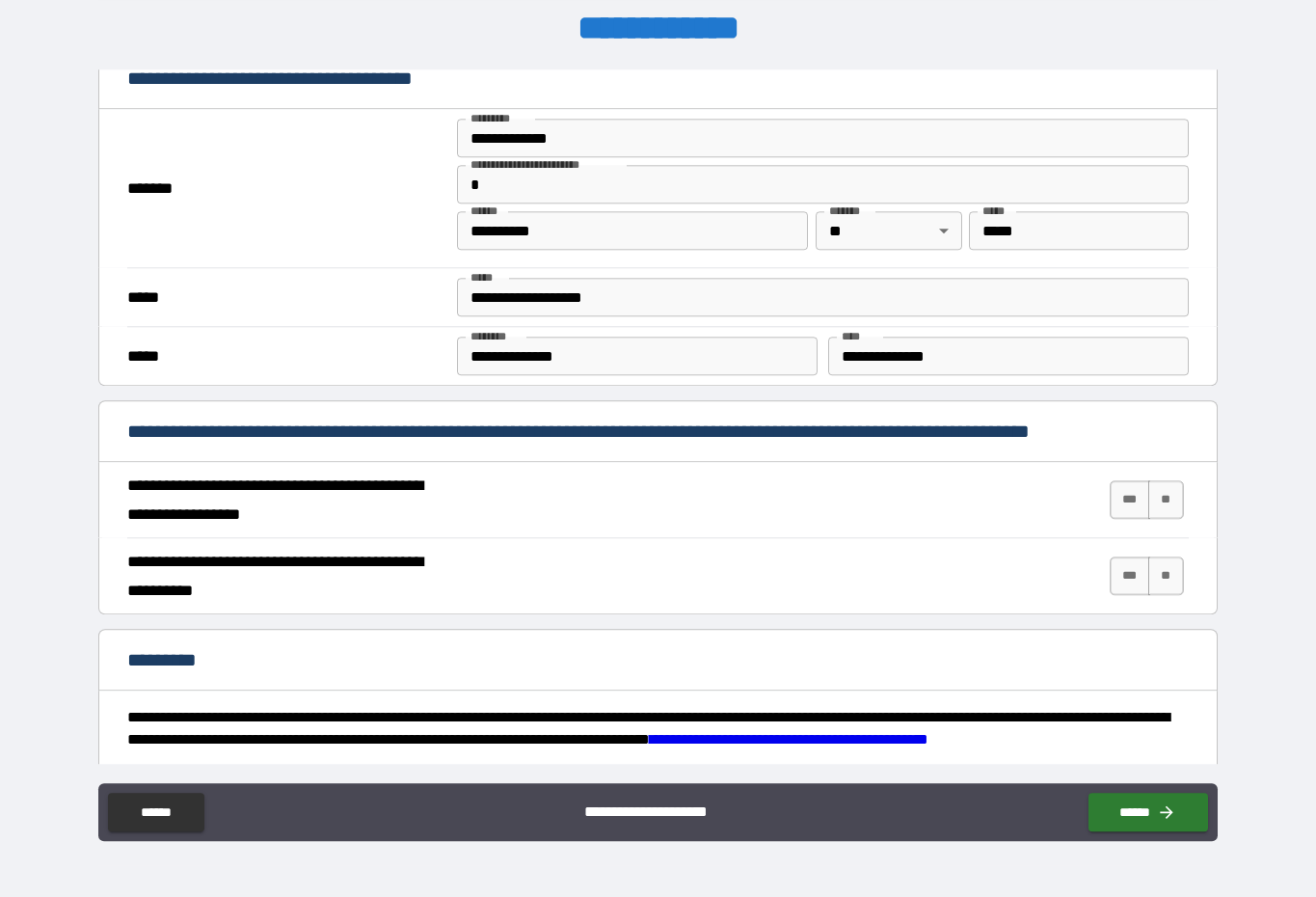 click on "**********" at bounding box center (1008, 356) 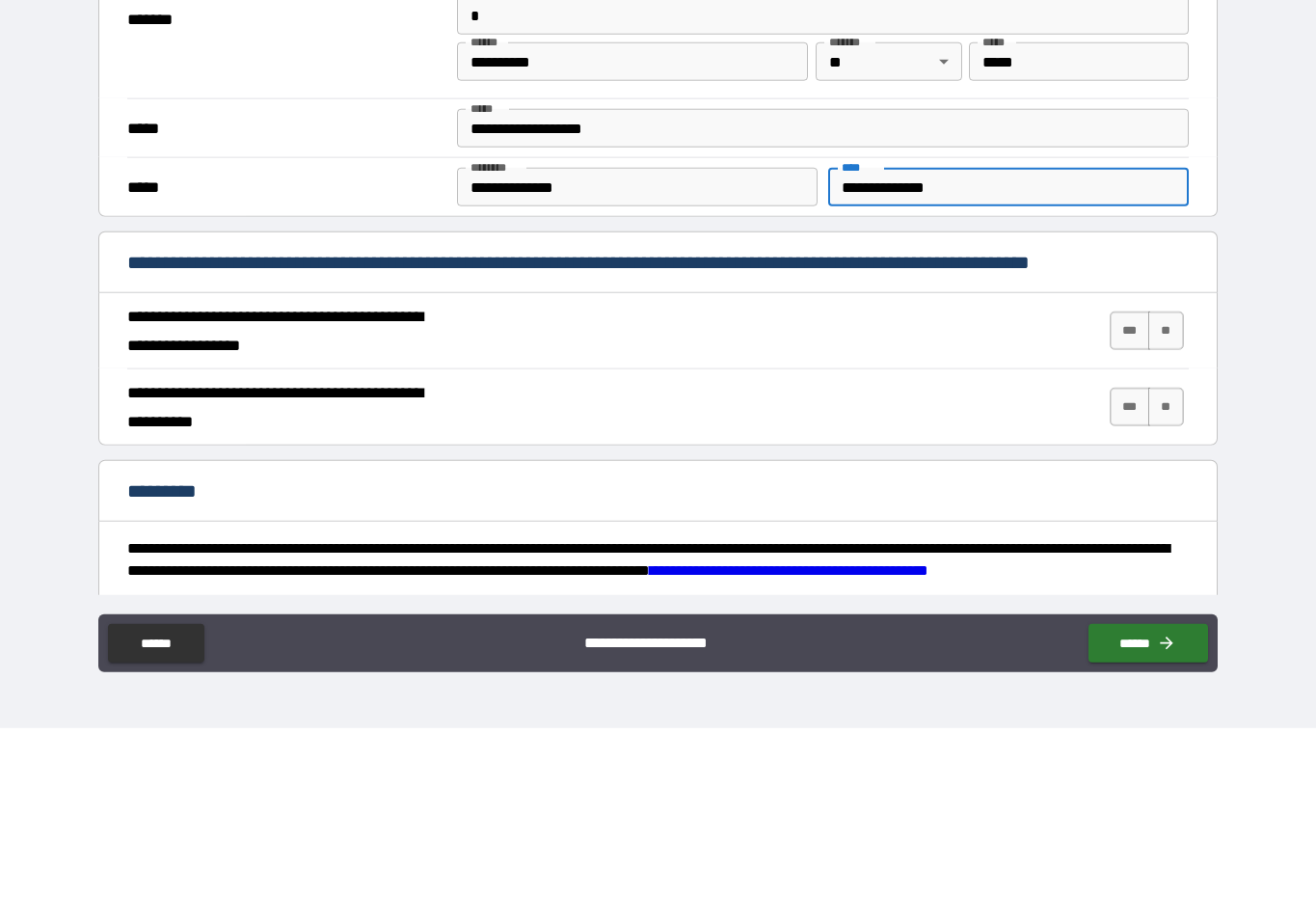 type on "**********" 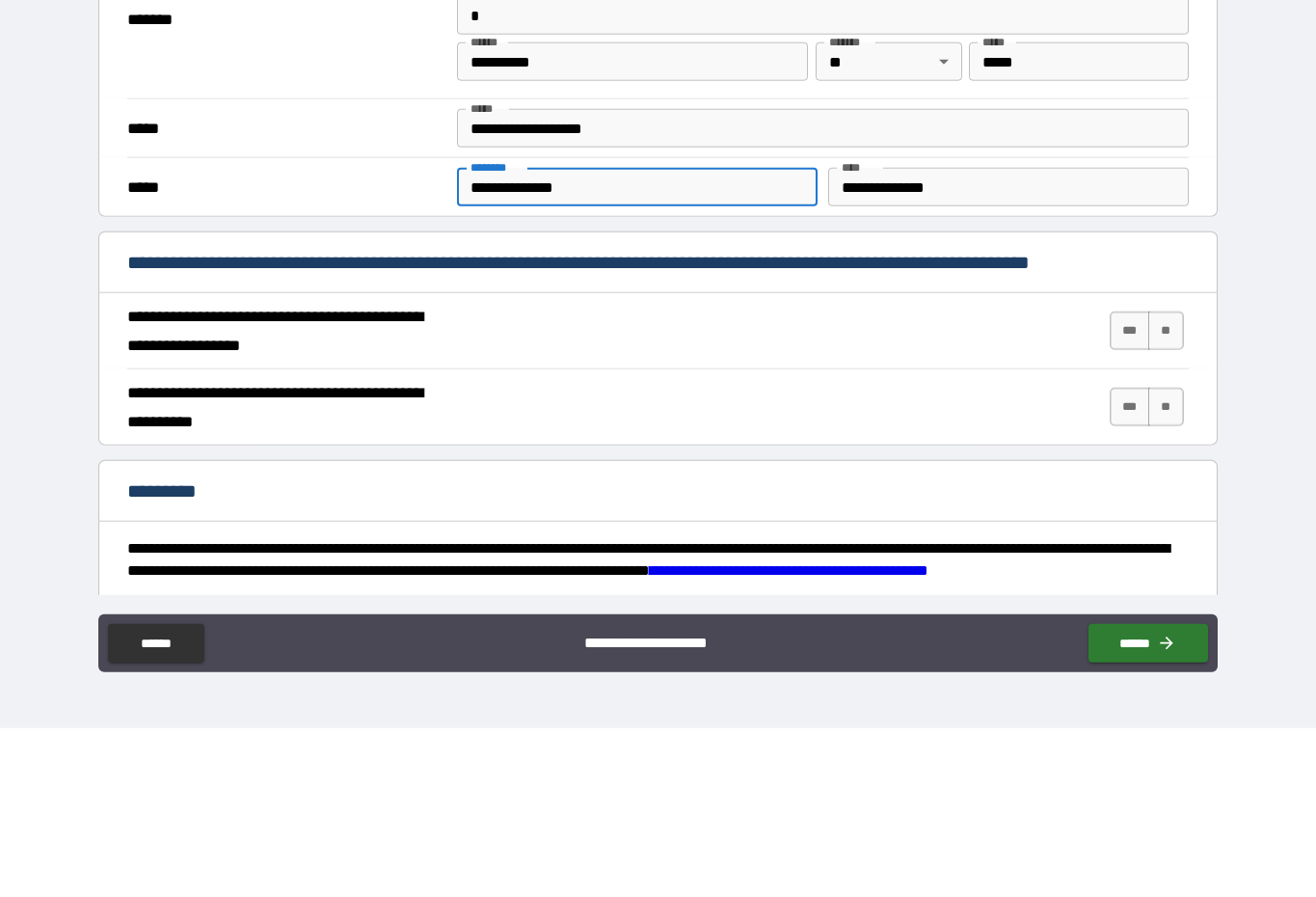 type on "**********" 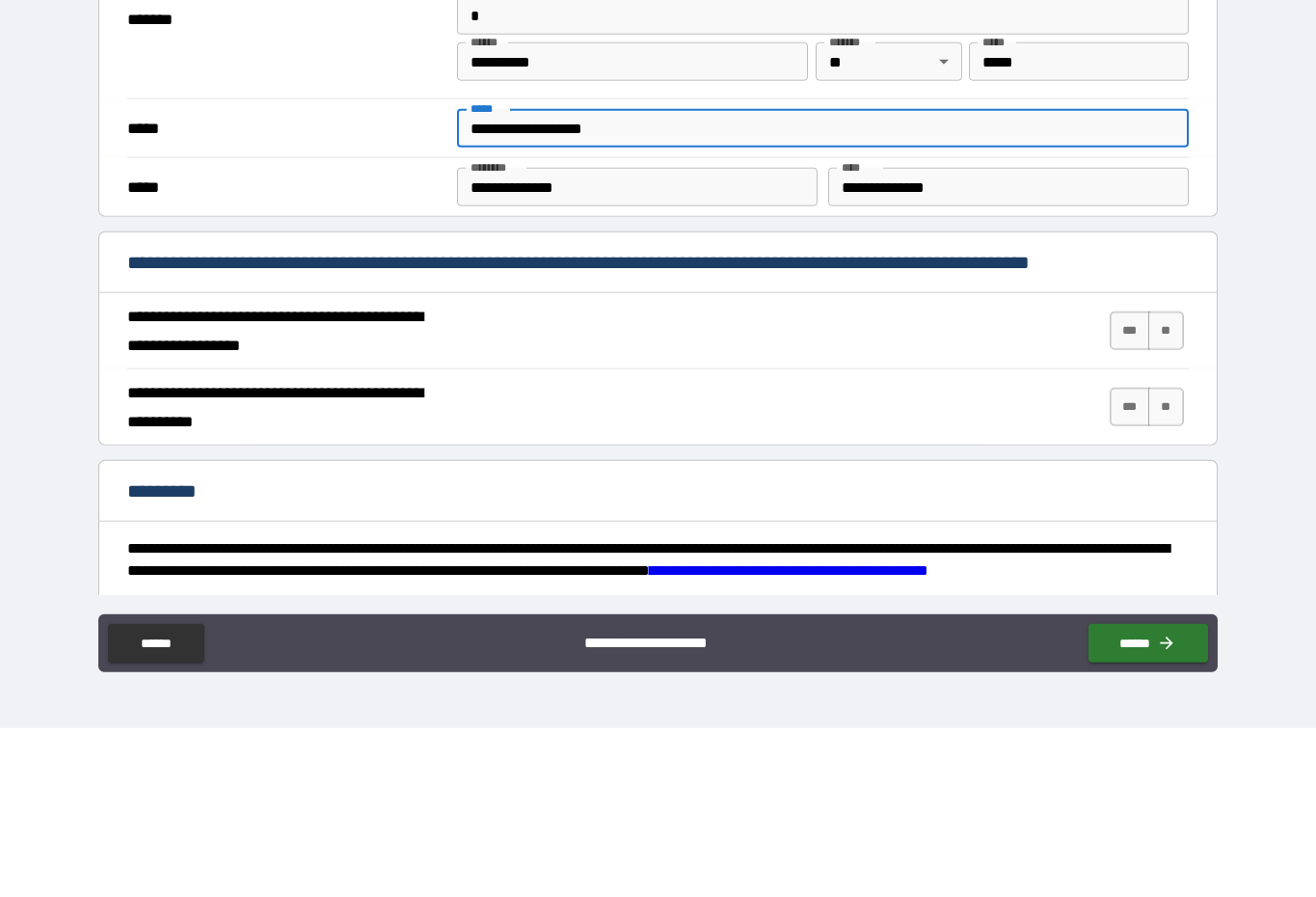 click on "**********" at bounding box center (822, 297) 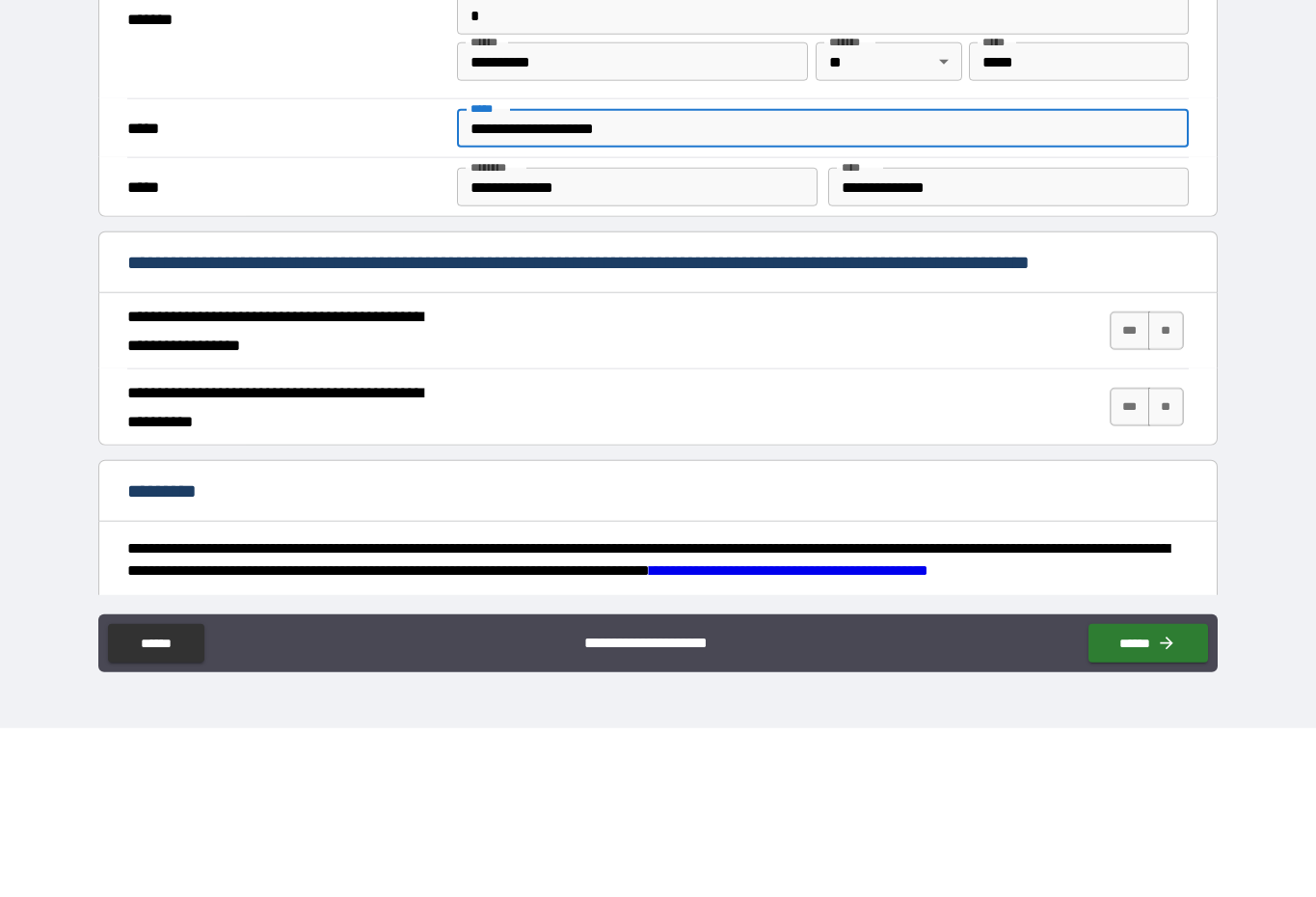 click on "**********" at bounding box center (822, 297) 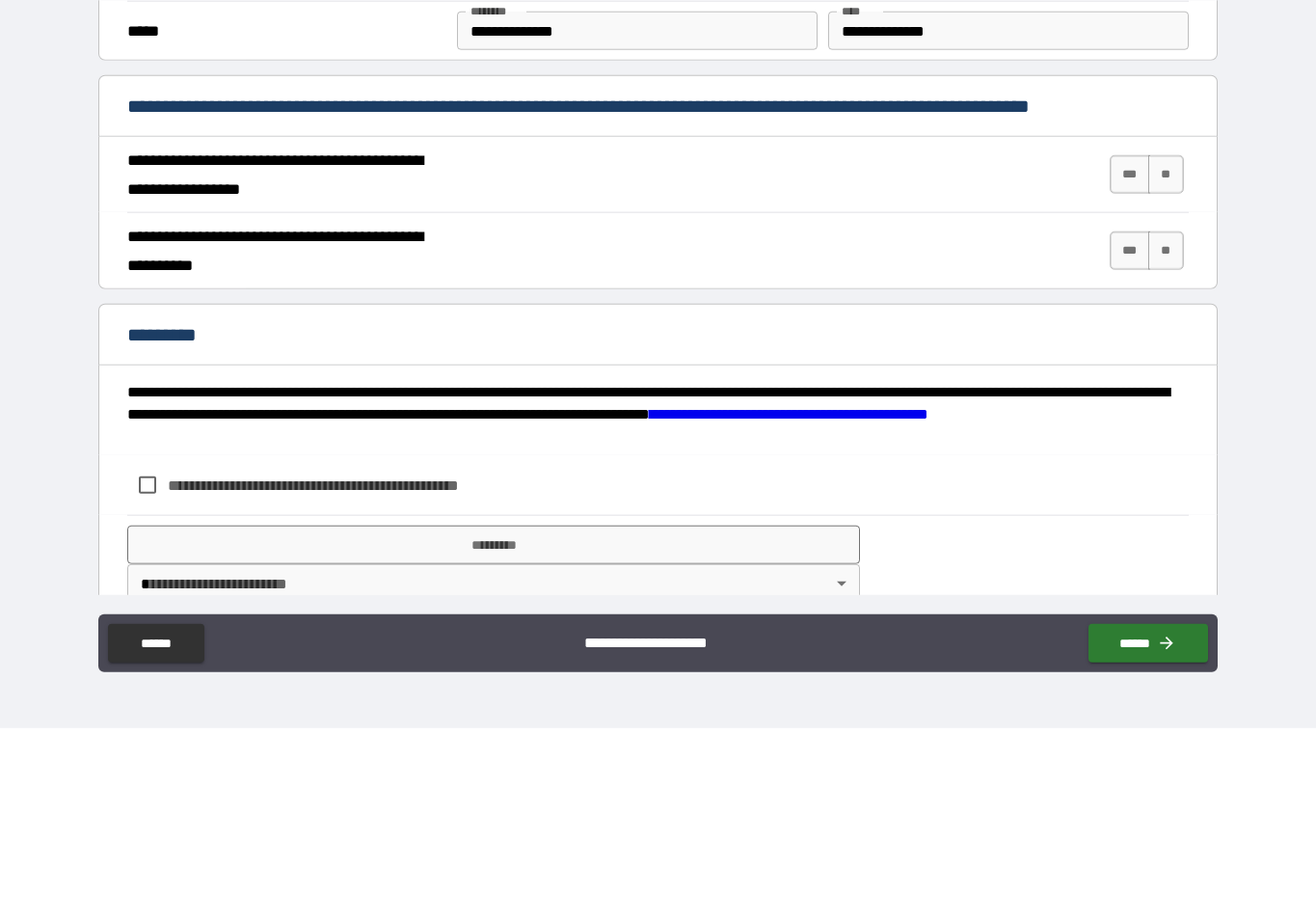 scroll, scrollTop: 1452, scrollLeft: 0, axis: vertical 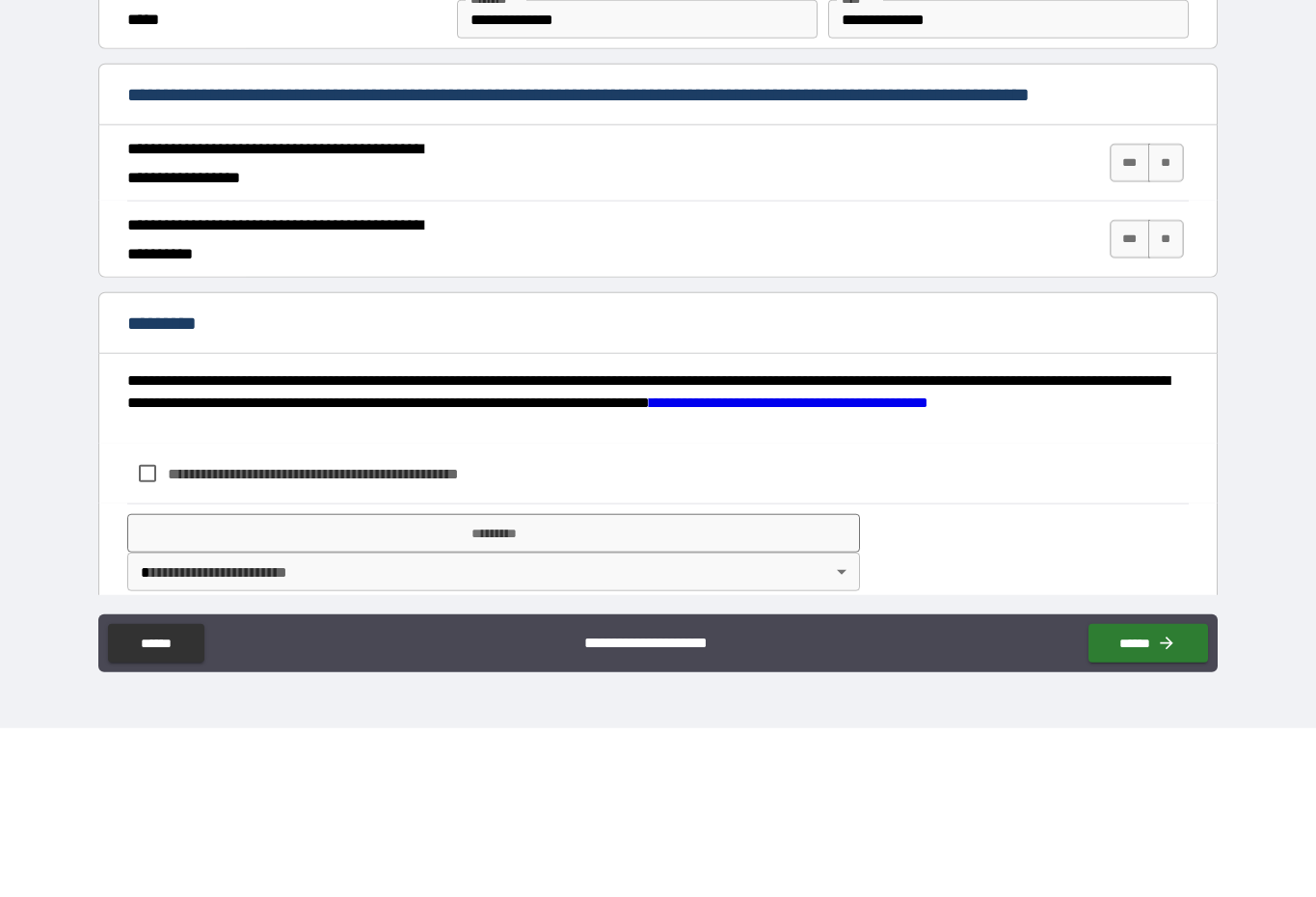 type on "**********" 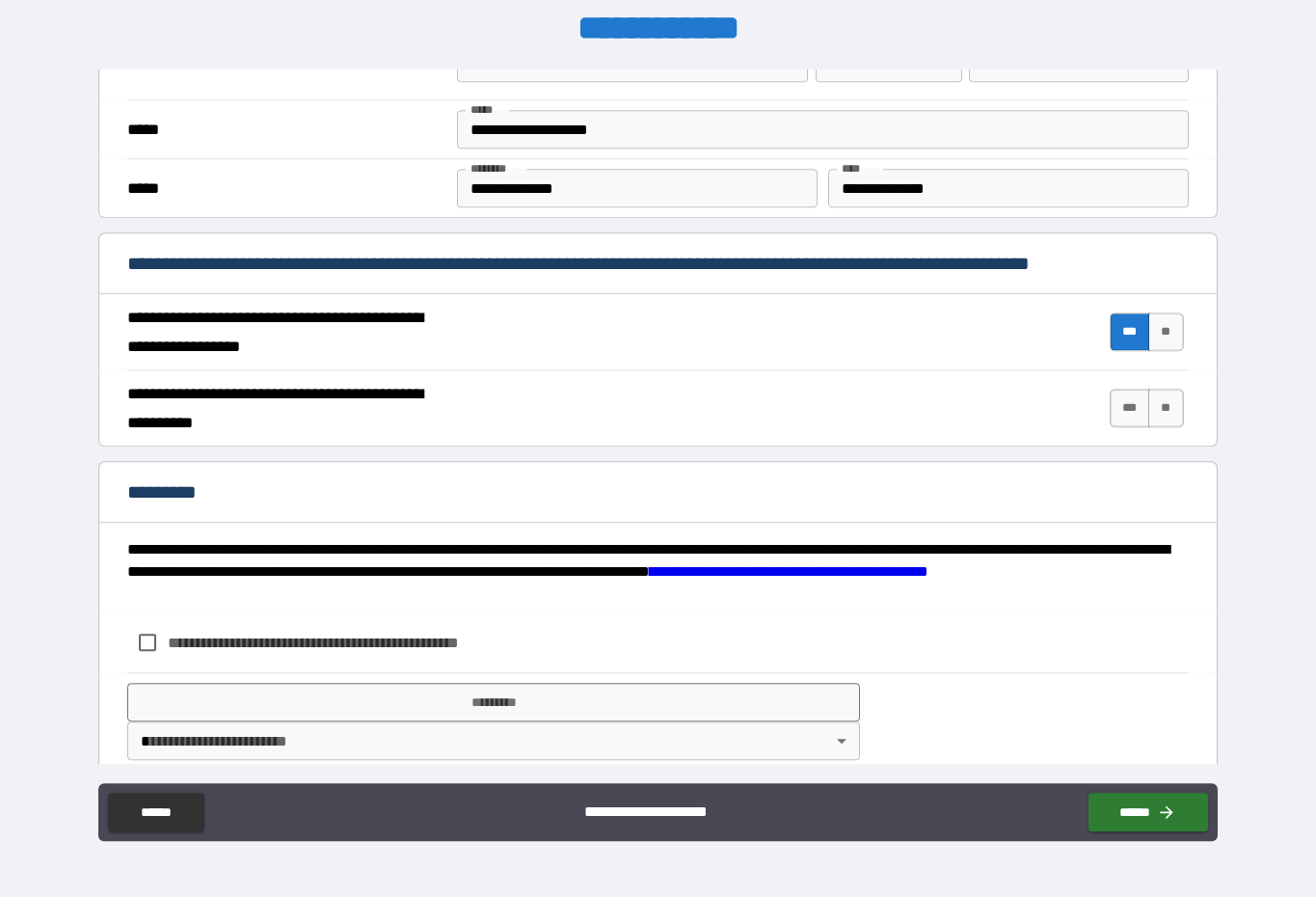 scroll, scrollTop: 40, scrollLeft: 0, axis: vertical 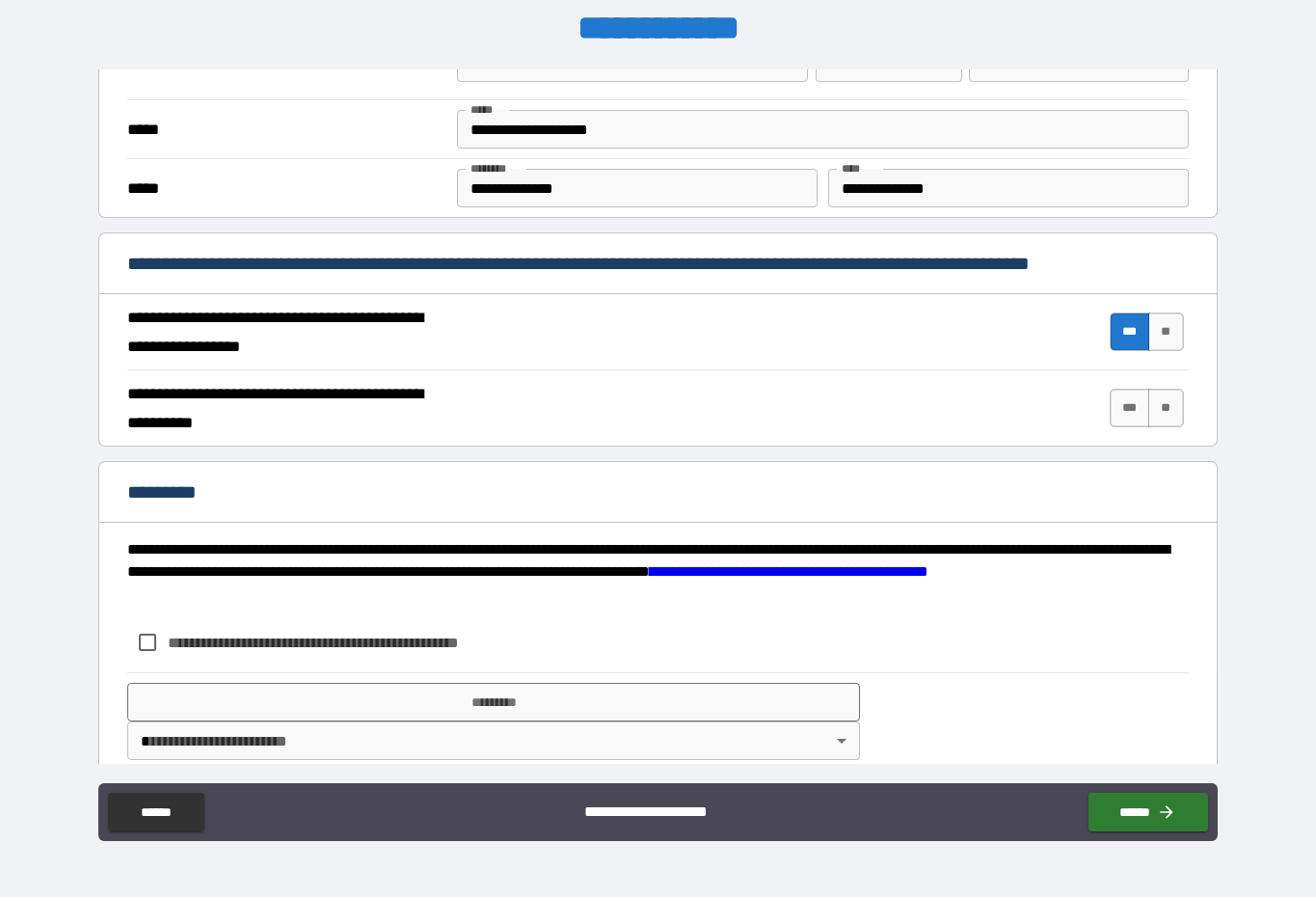 click on "***" at bounding box center [1130, 408] 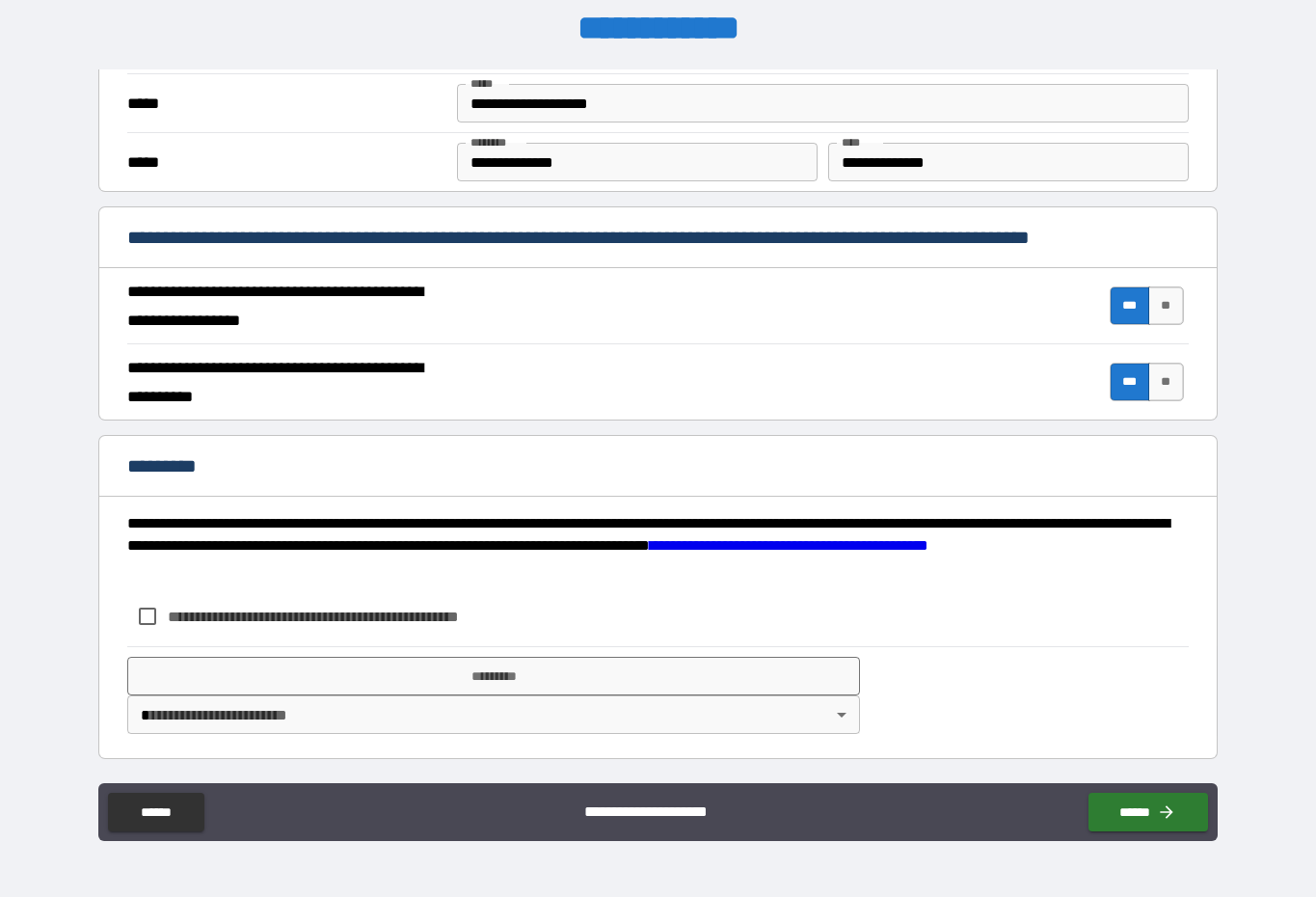 scroll, scrollTop: 1478, scrollLeft: 0, axis: vertical 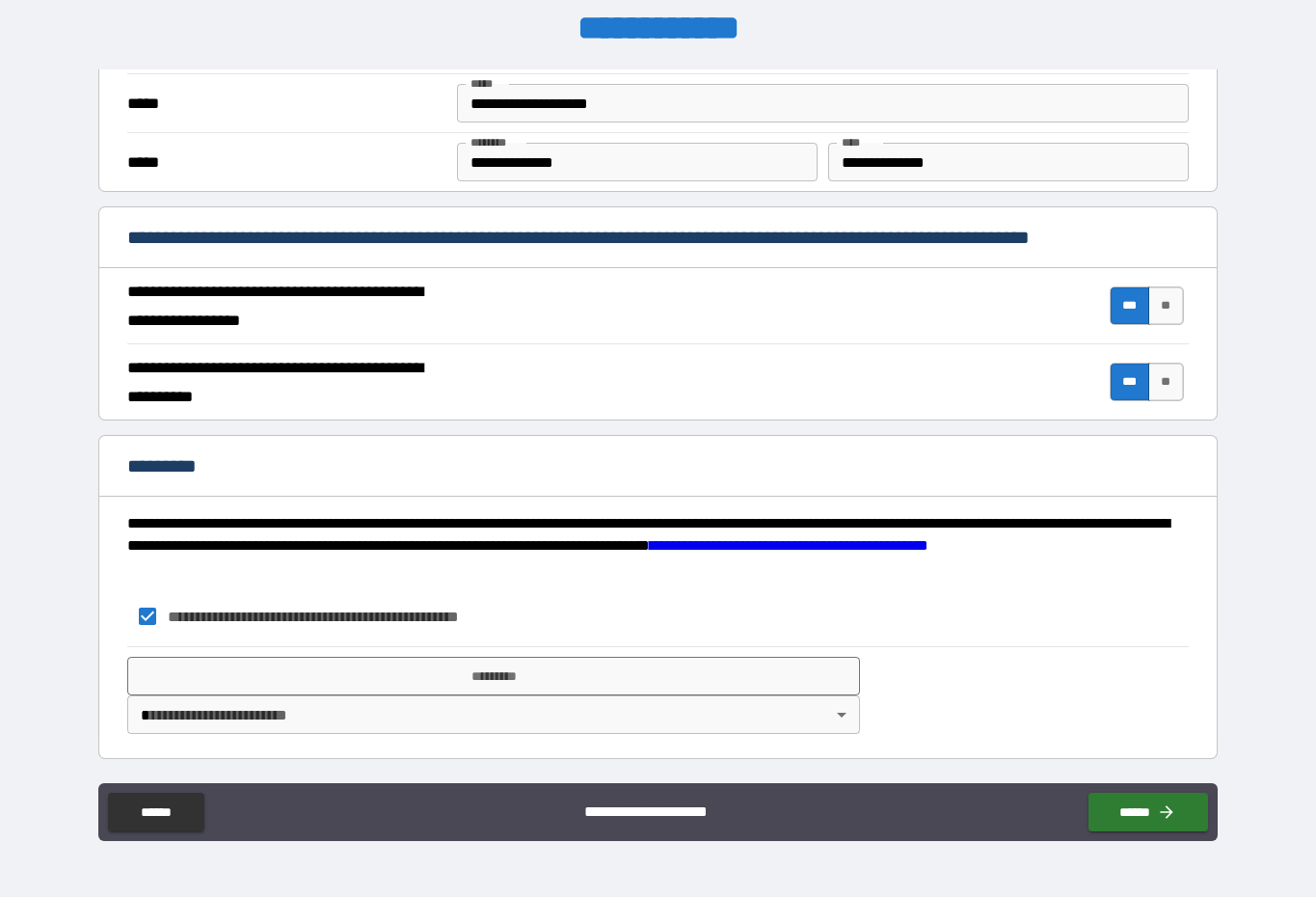 click on "*********" at bounding box center (493, 676) 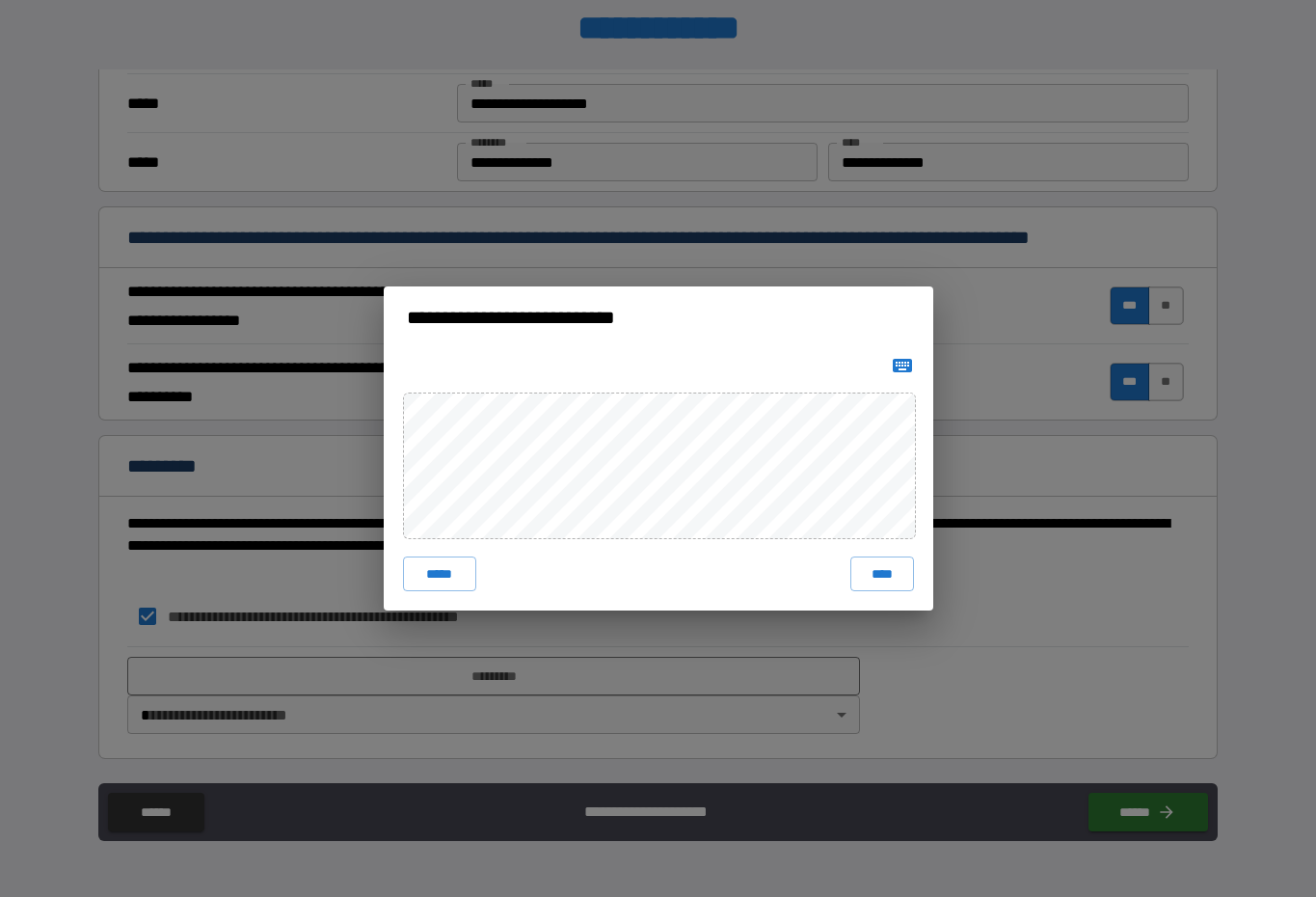 click on "****" at bounding box center (882, 574) 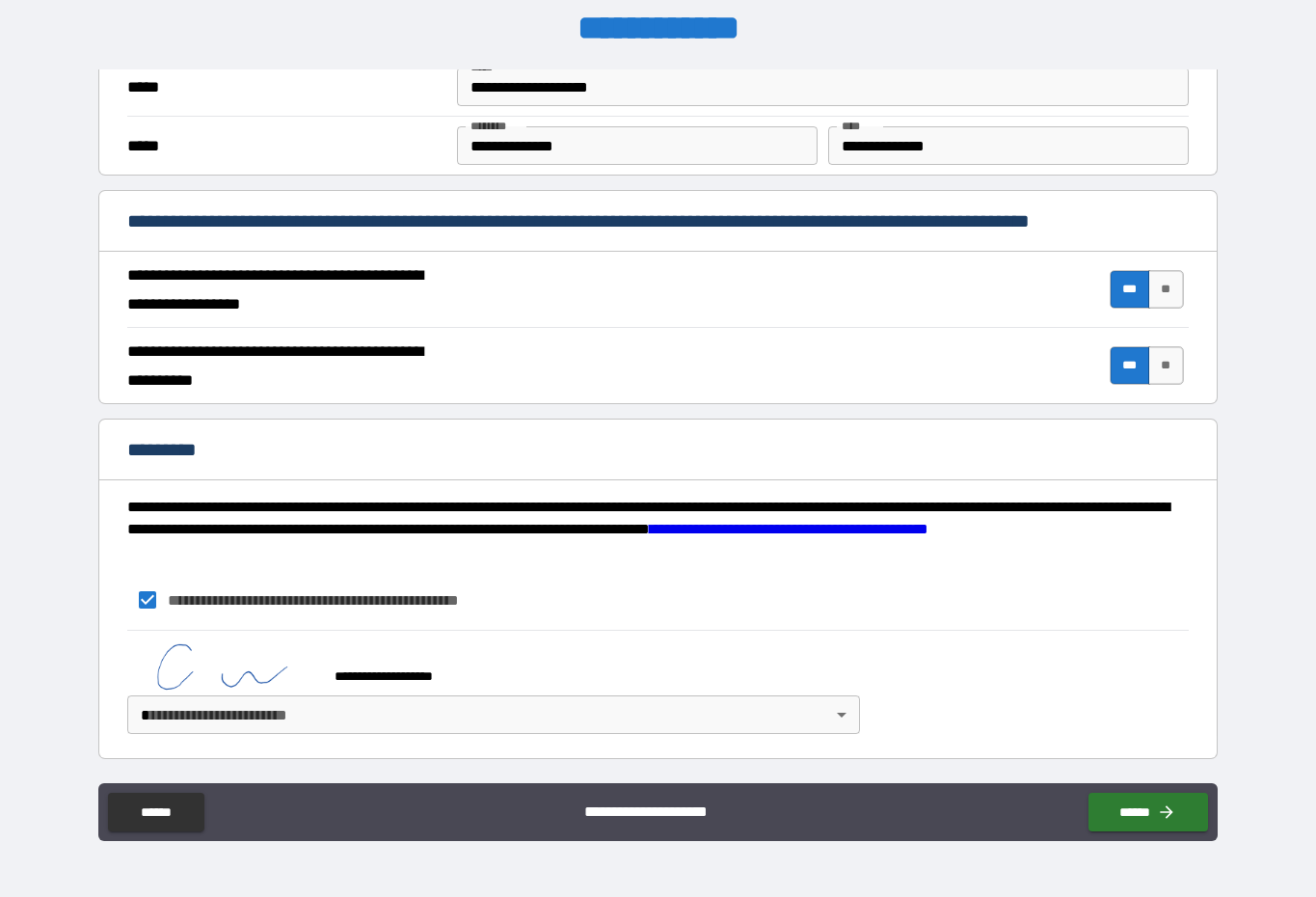 click on "**********" at bounding box center (658, 429) 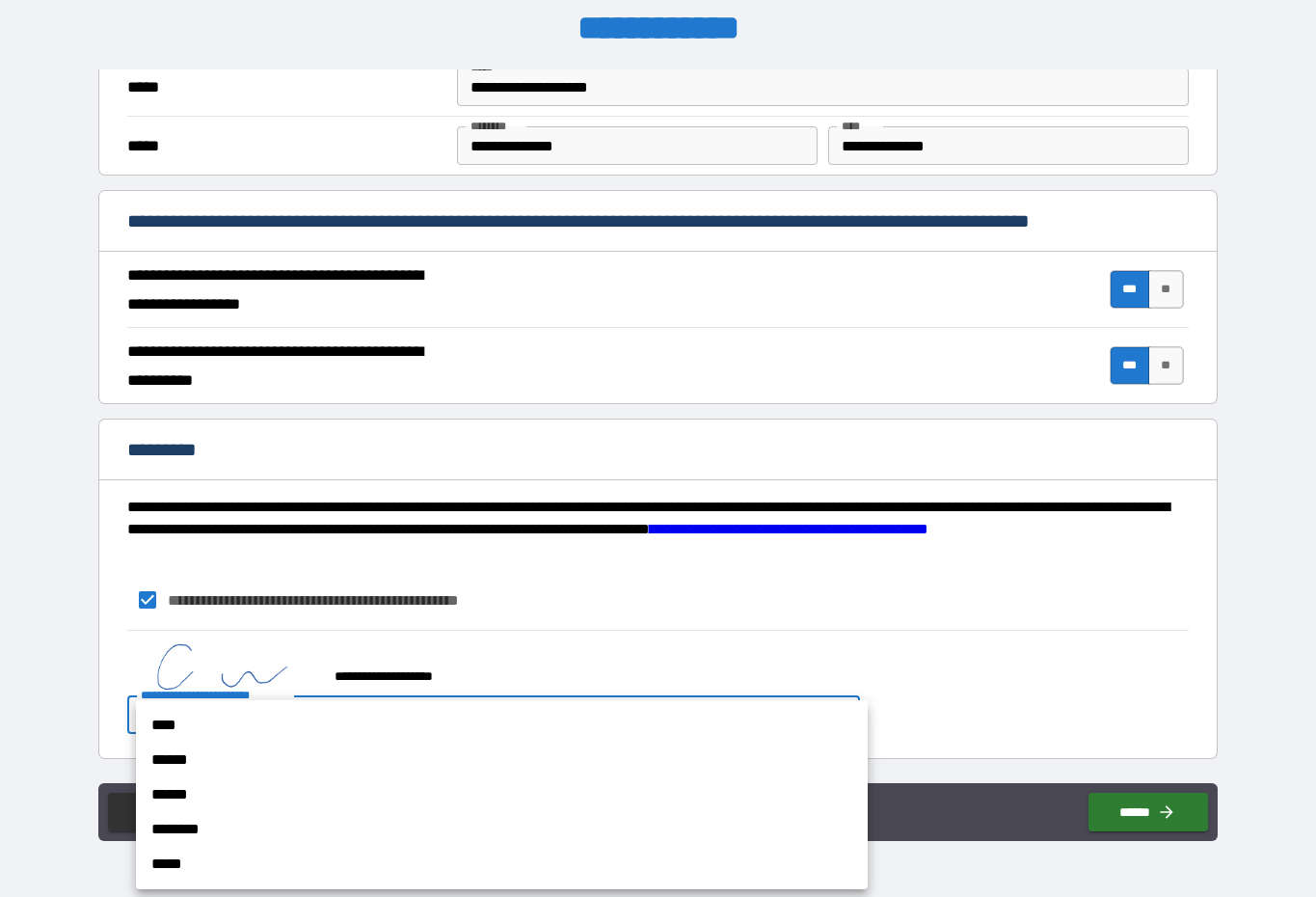 click on "****" at bounding box center (501, 725) 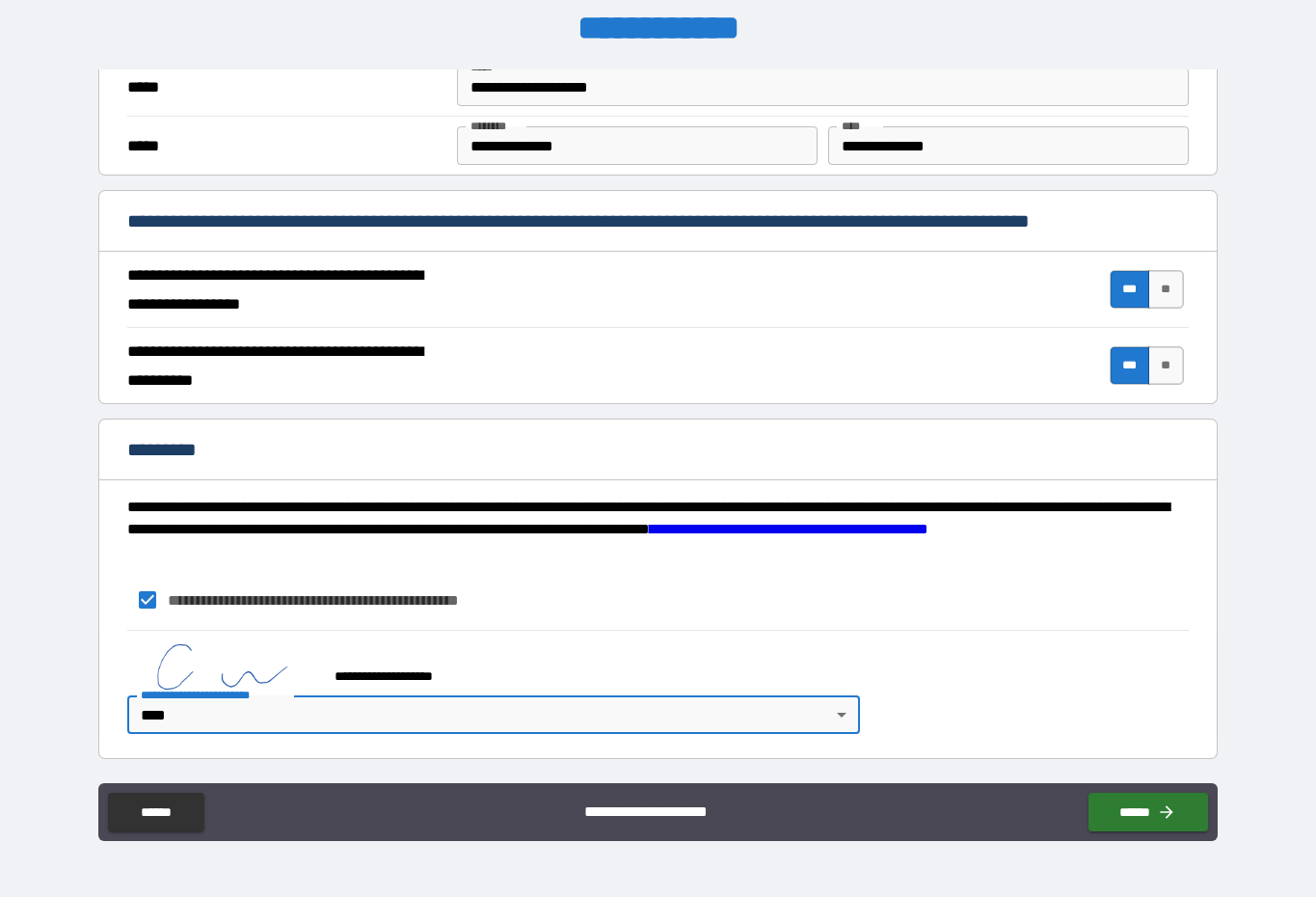 click on "******" at bounding box center [1148, 812] 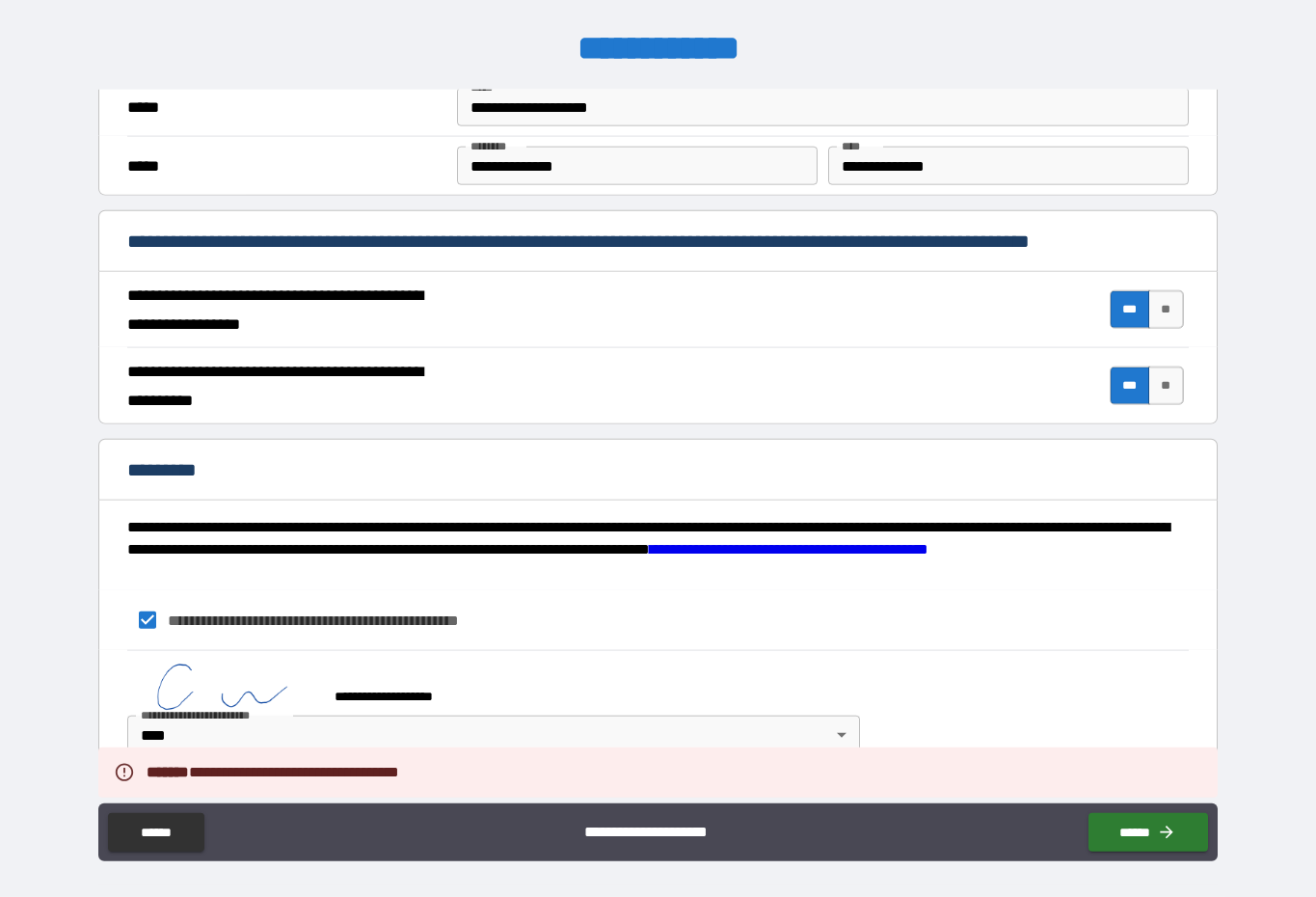 scroll, scrollTop: 0, scrollLeft: 0, axis: both 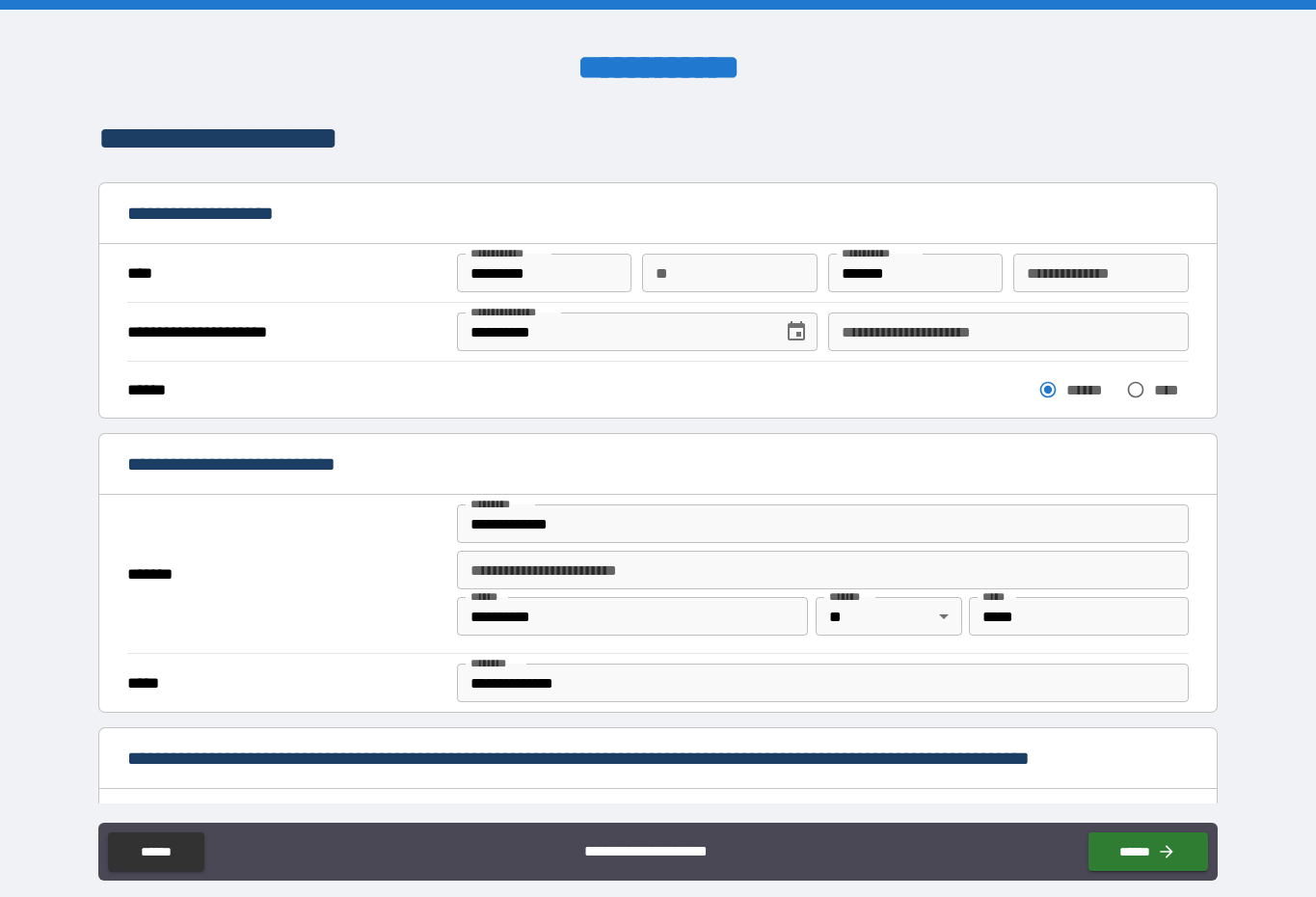 click on "******" at bounding box center (1148, 852) 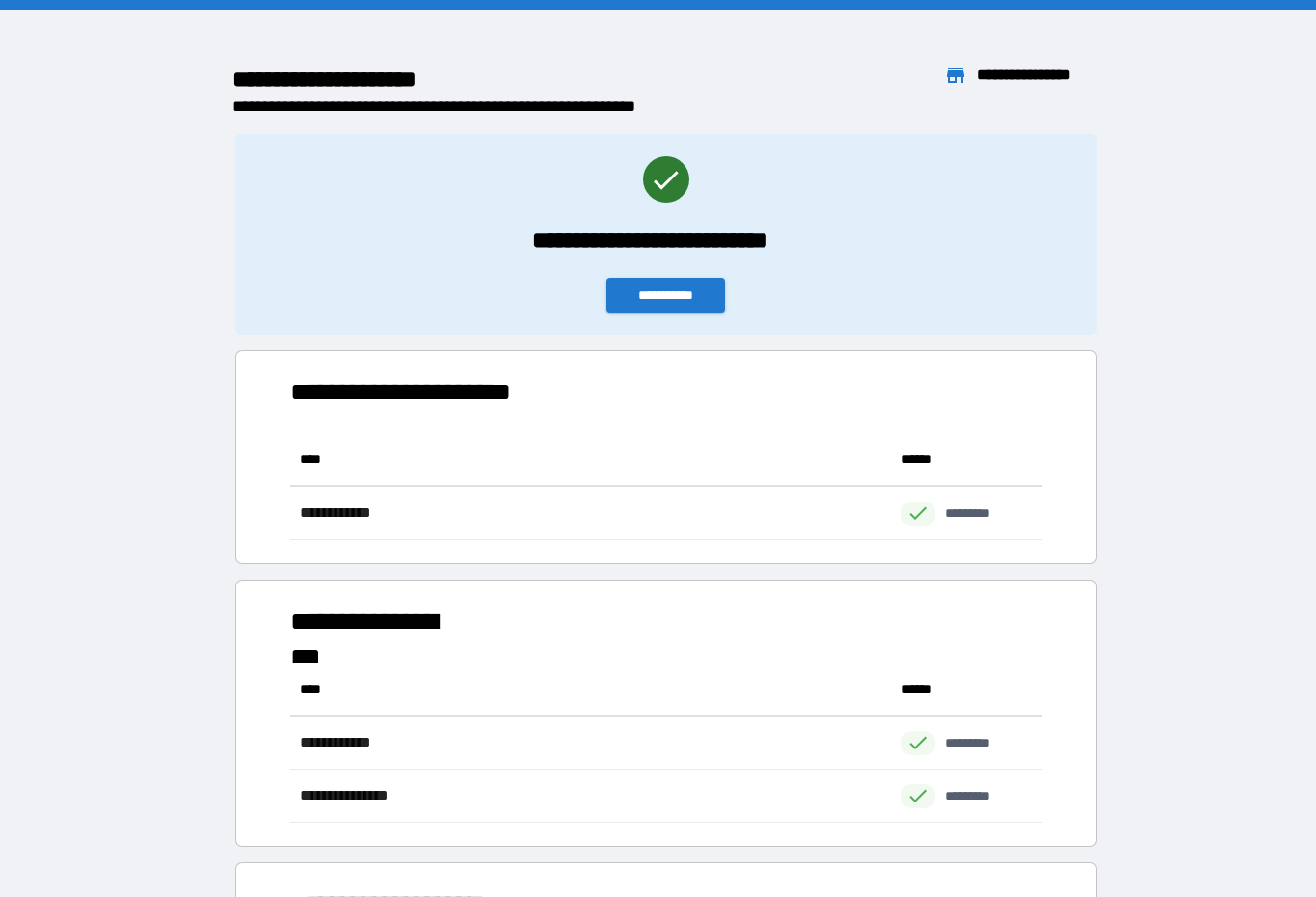 scroll, scrollTop: 1, scrollLeft: 1, axis: both 